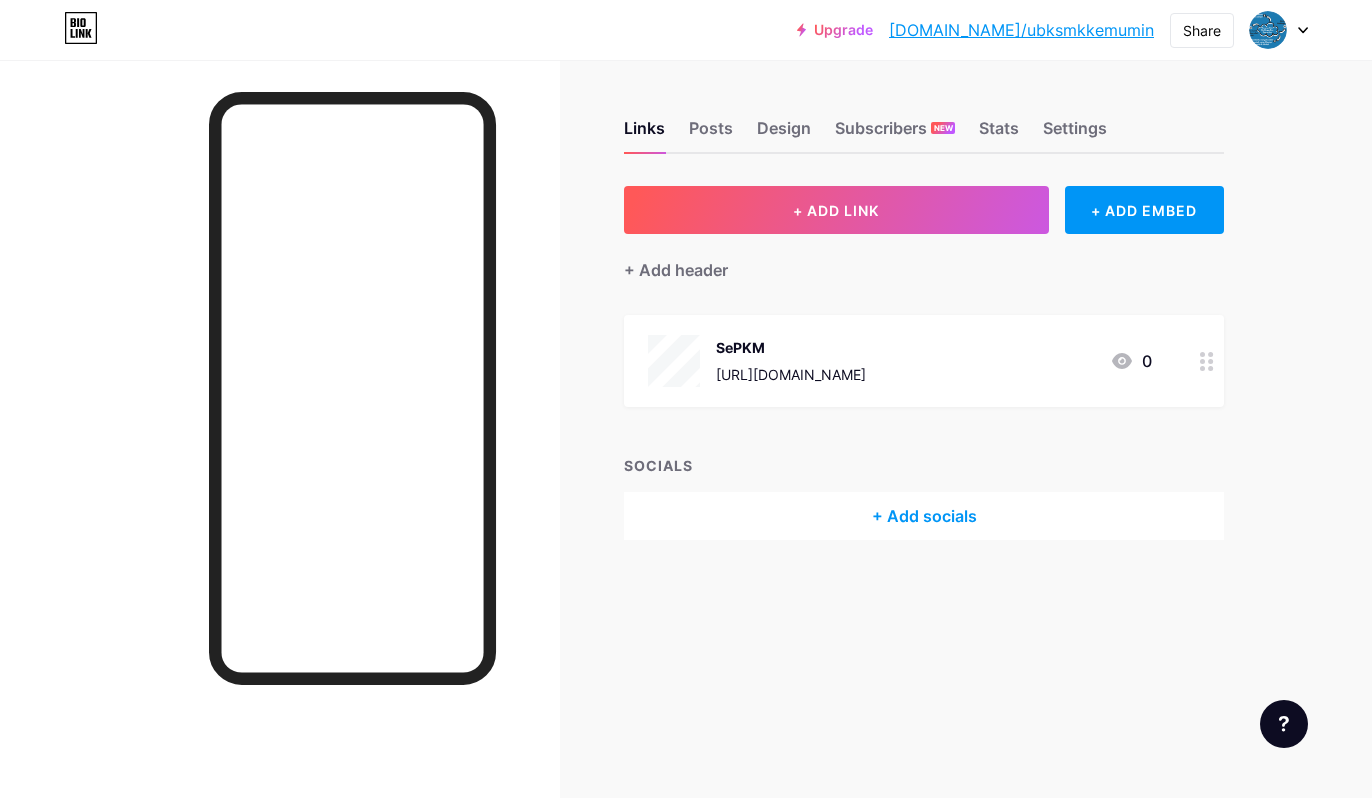 scroll, scrollTop: 0, scrollLeft: 0, axis: both 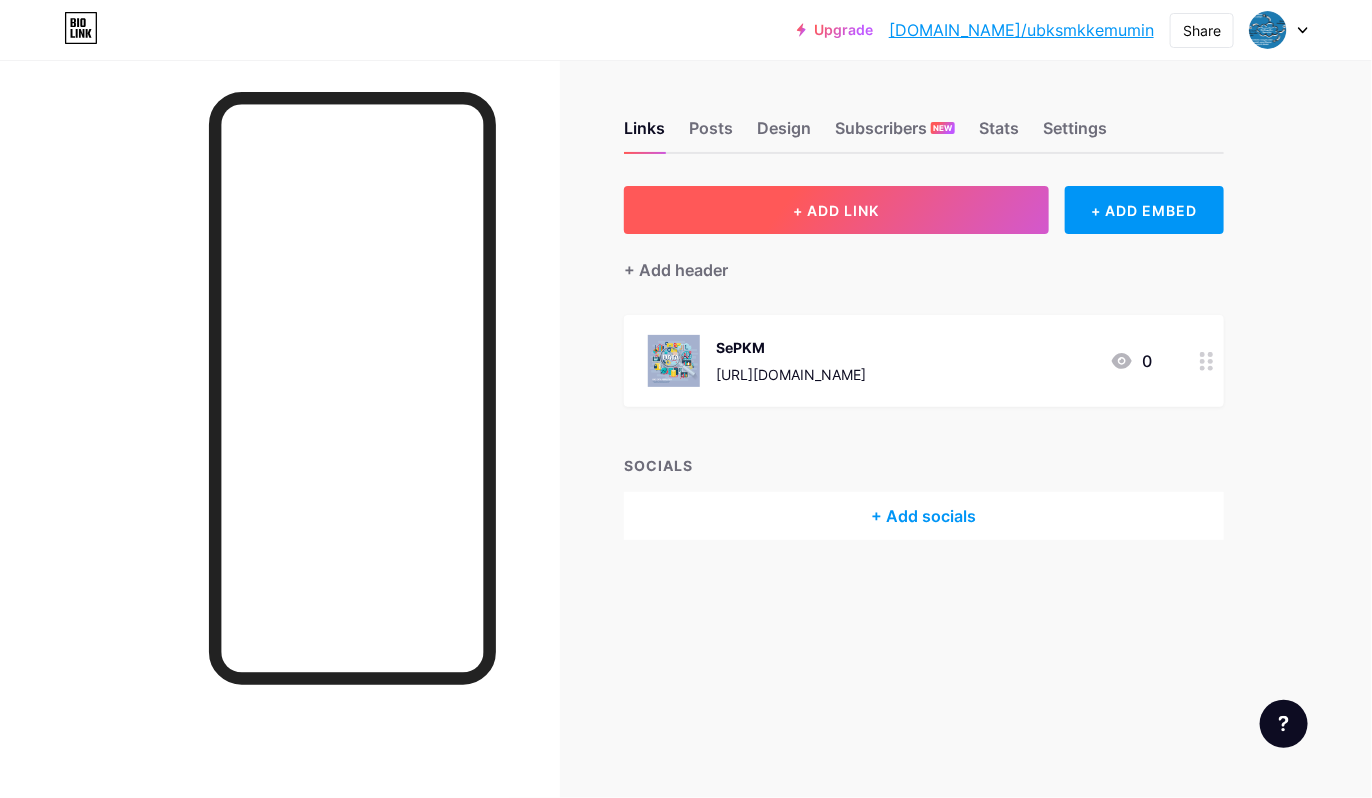 click on "+ ADD LINK" at bounding box center (836, 210) 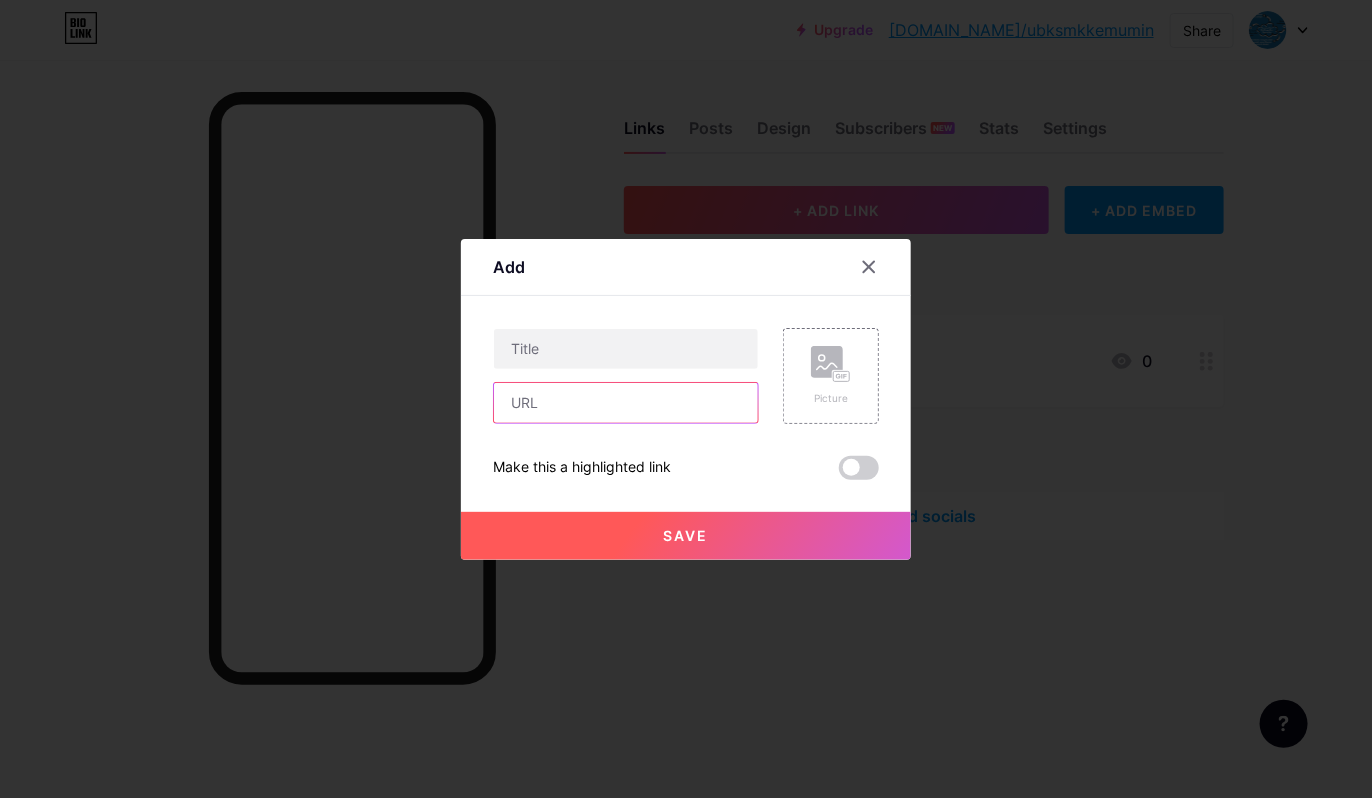 click at bounding box center [626, 403] 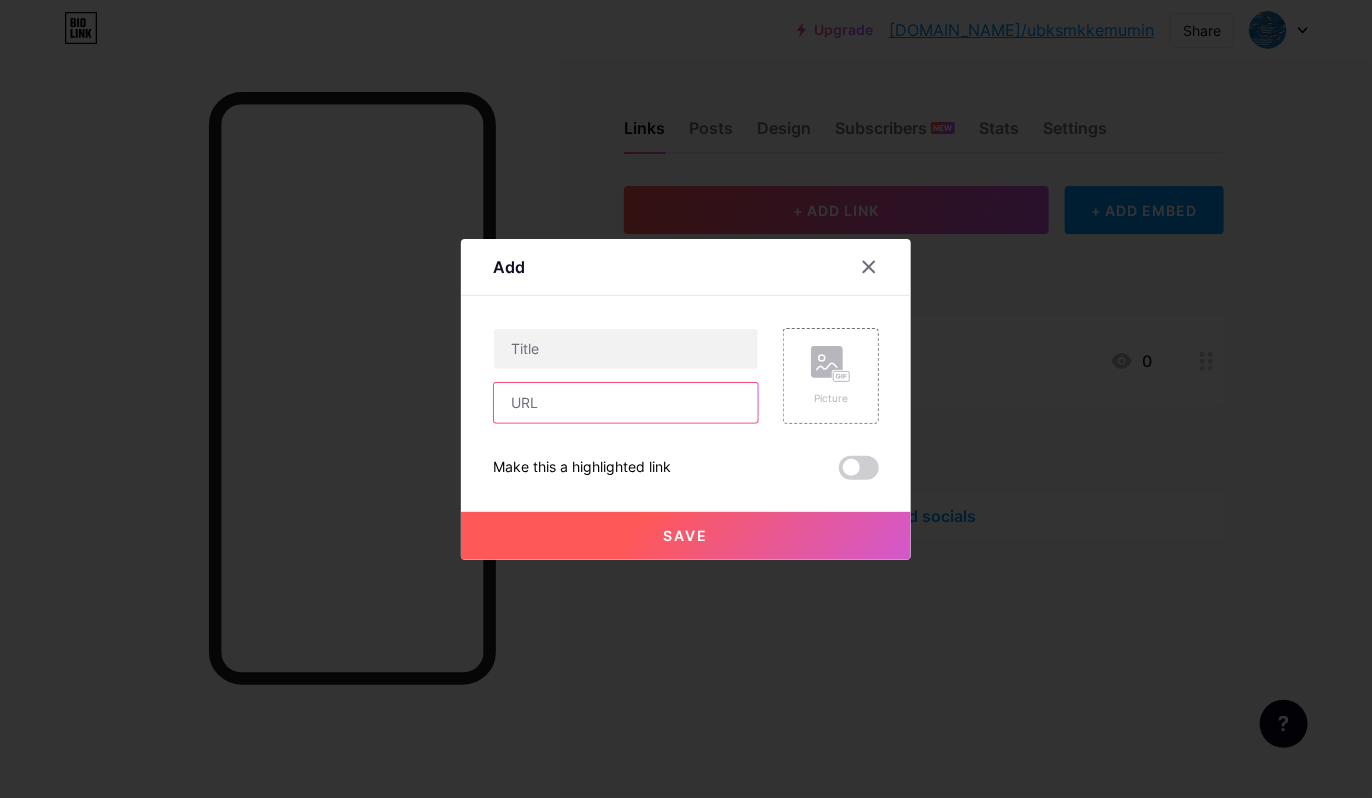 paste on "[URL][DOMAIN_NAME]" 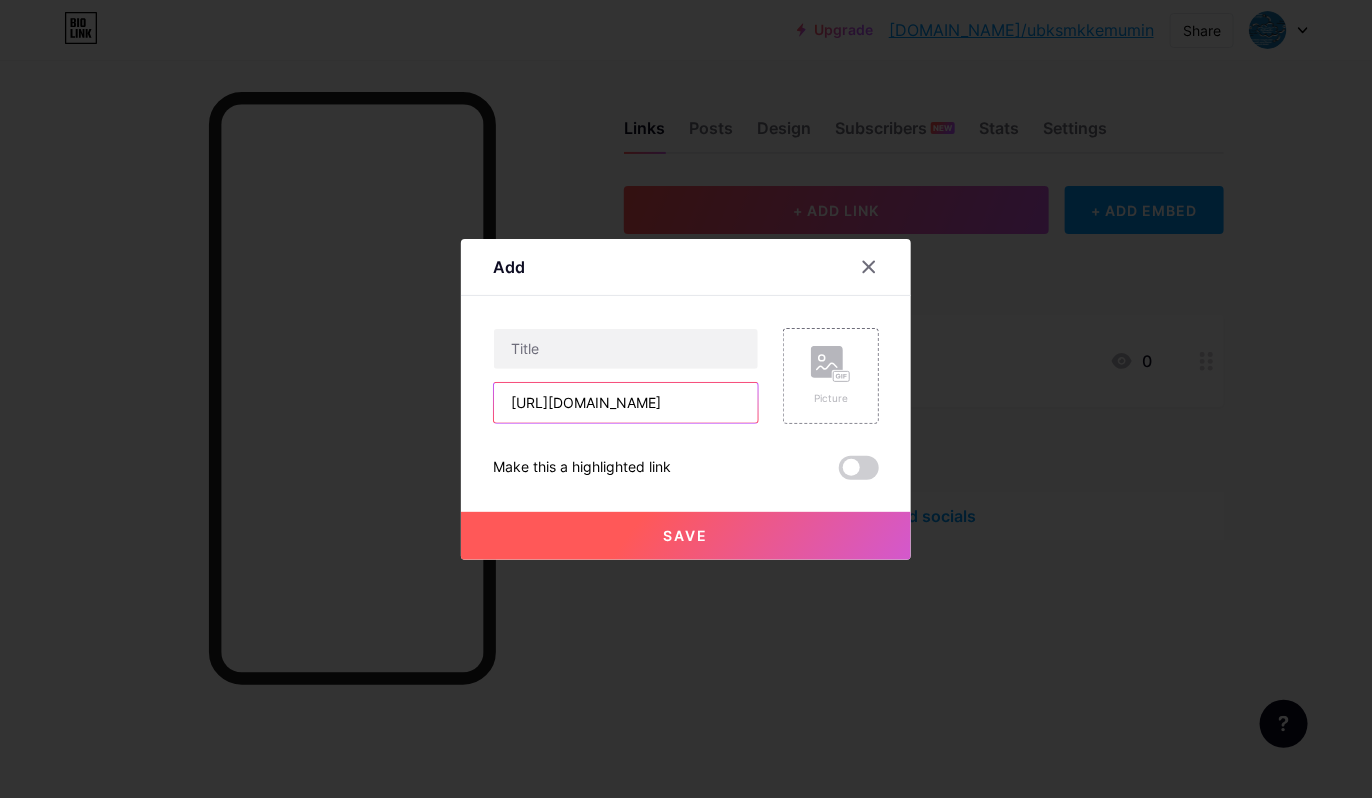 scroll, scrollTop: 0, scrollLeft: 391, axis: horizontal 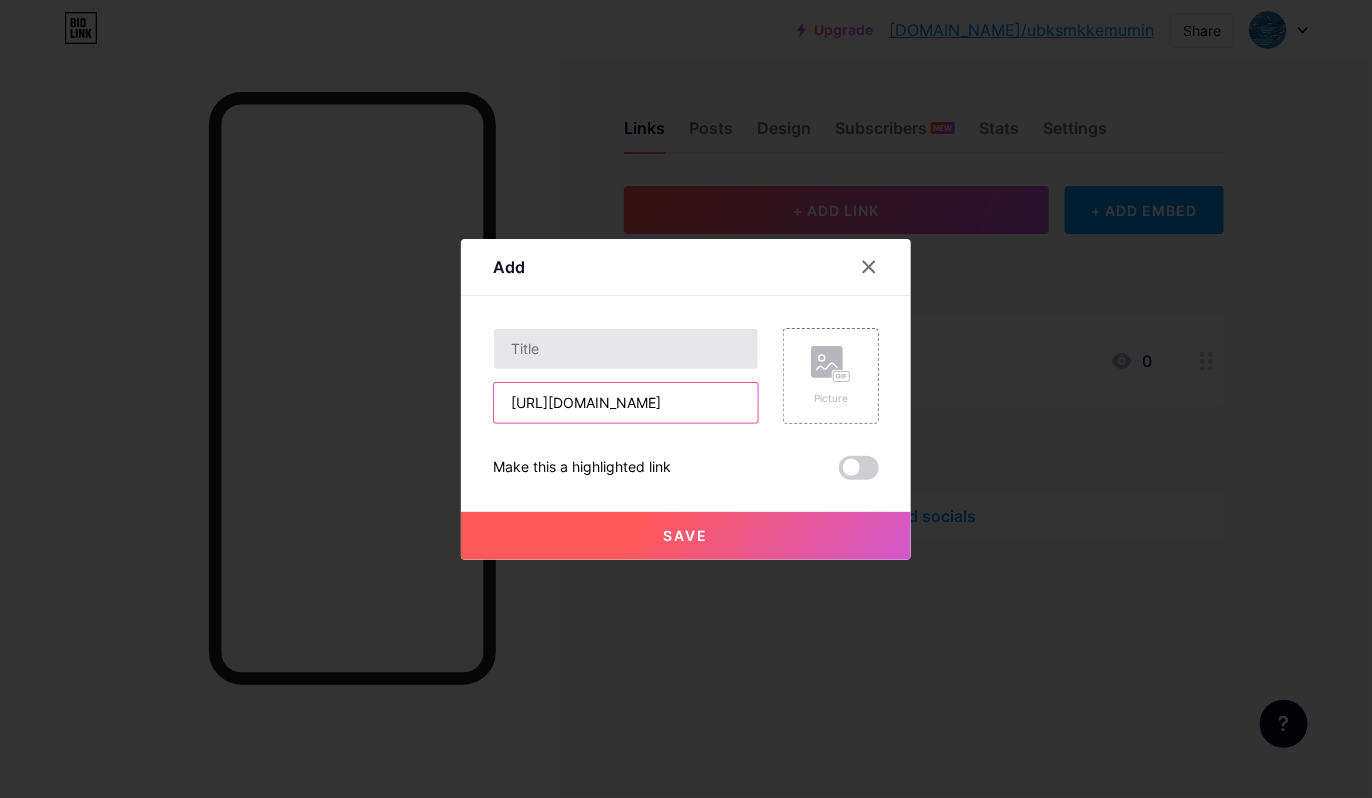type on "[URL][DOMAIN_NAME]" 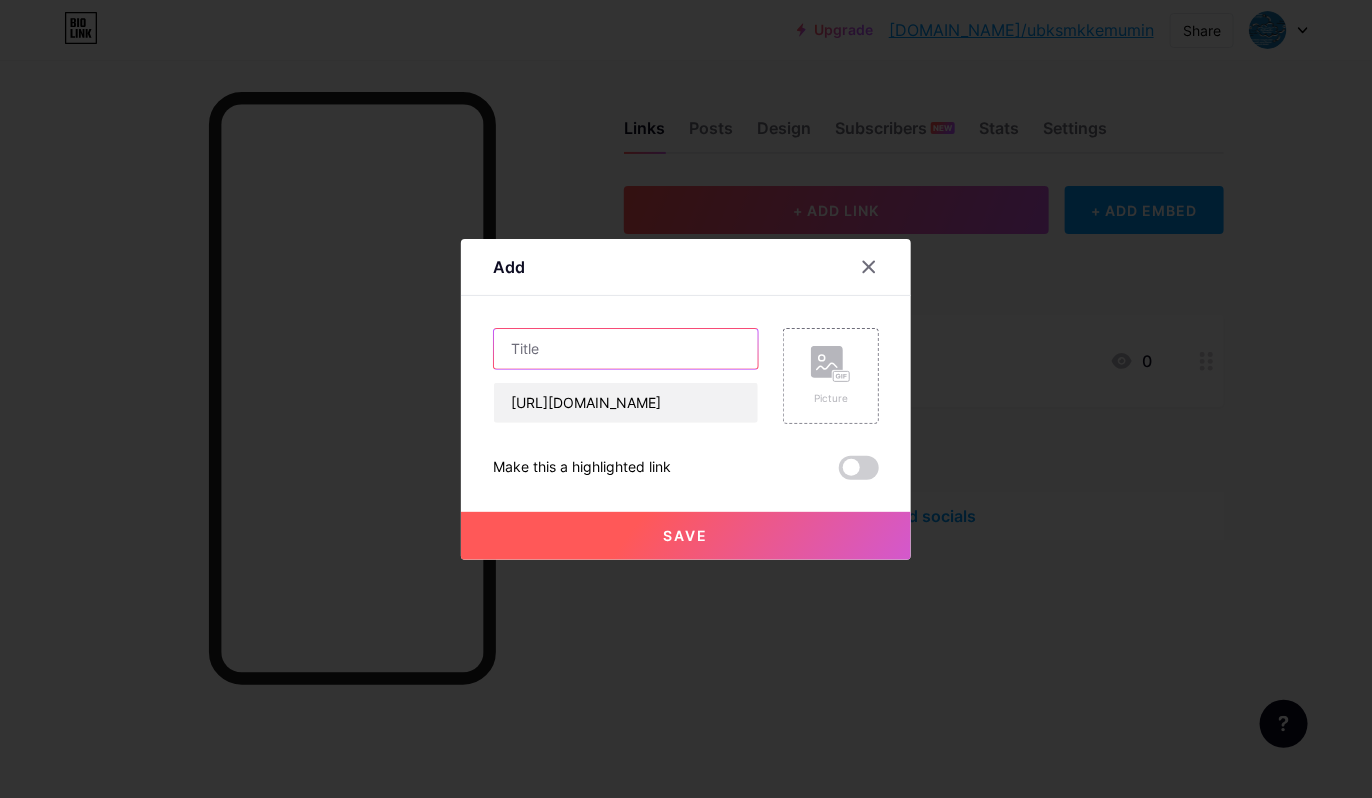 scroll, scrollTop: 0, scrollLeft: 0, axis: both 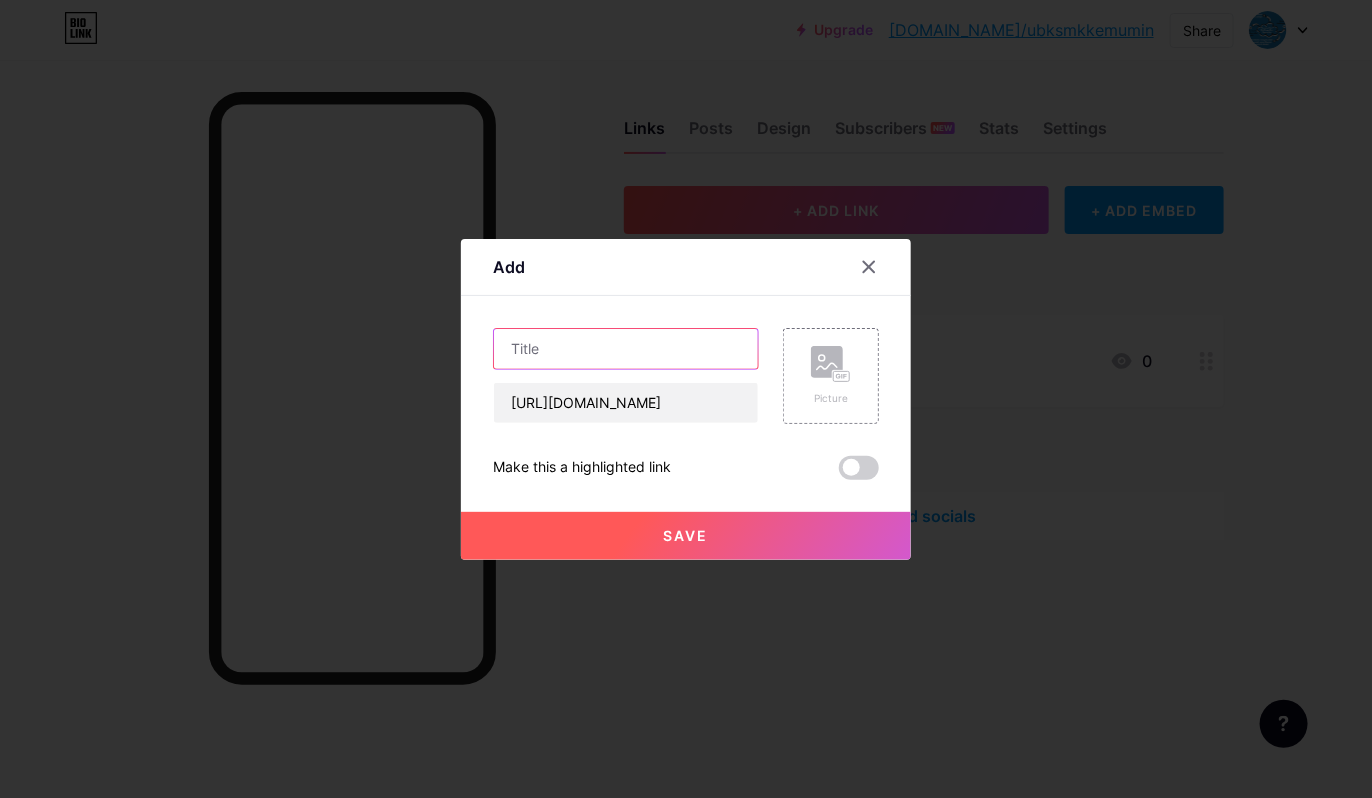 click at bounding box center (626, 349) 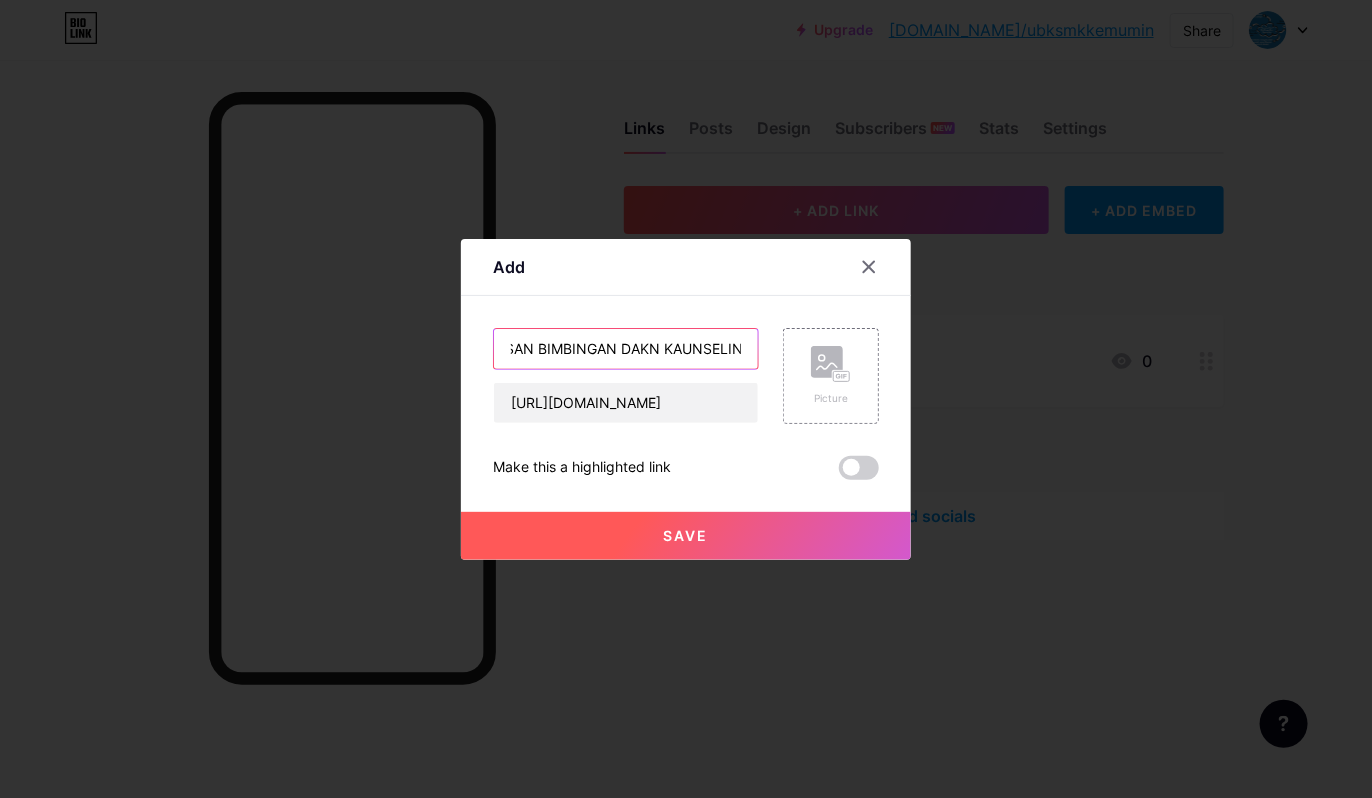 scroll, scrollTop: 0, scrollLeft: 83, axis: horizontal 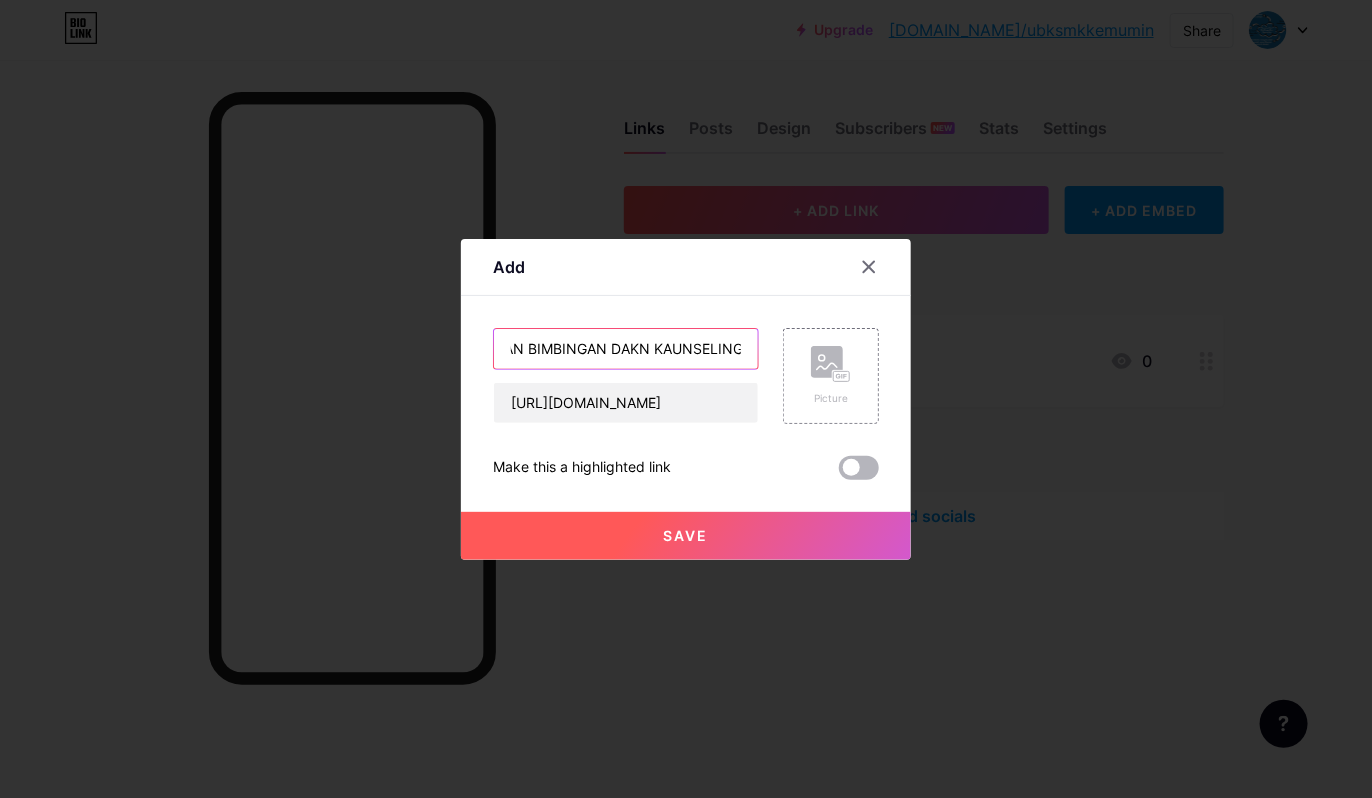 type on "PENGURUSAN BIMBINGAN DAKN KAUNSELING" 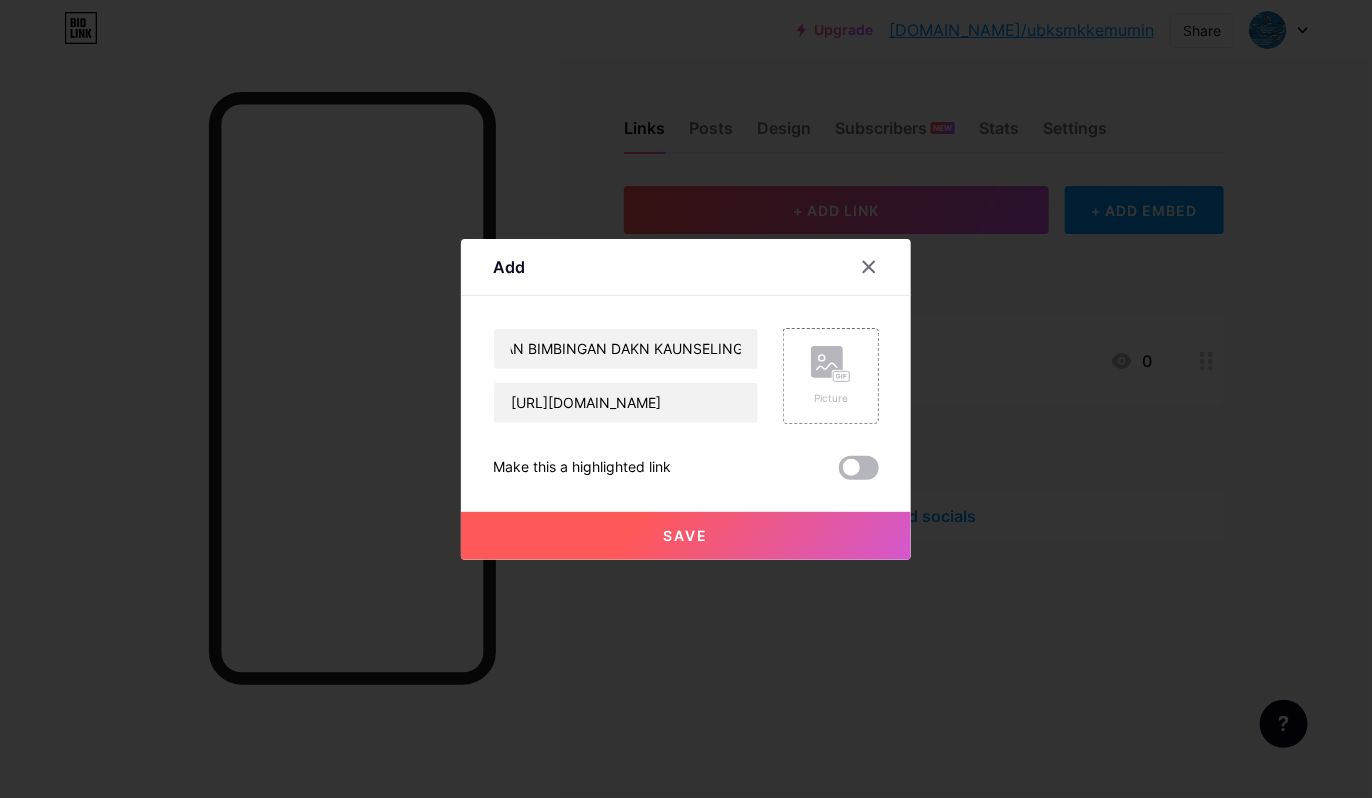 click at bounding box center (859, 468) 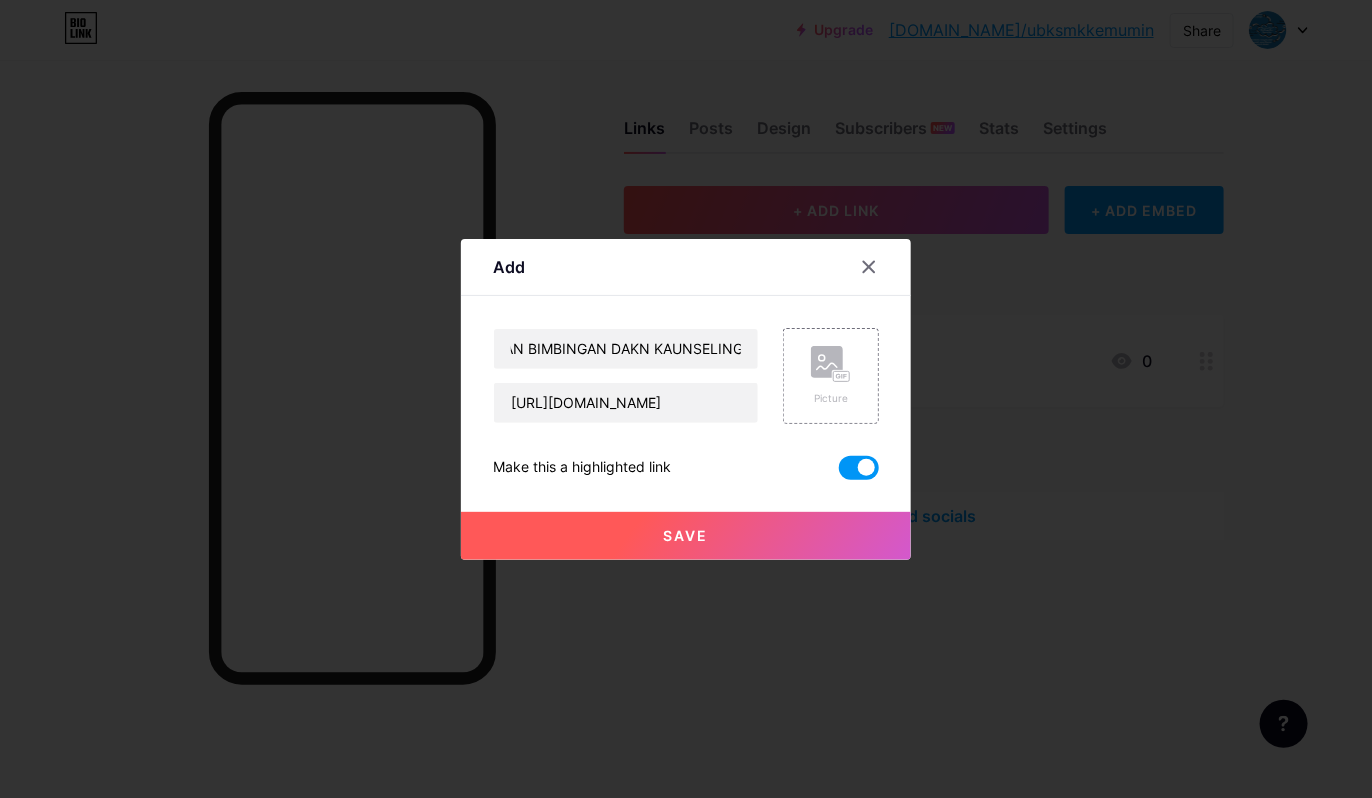 scroll, scrollTop: 0, scrollLeft: 0, axis: both 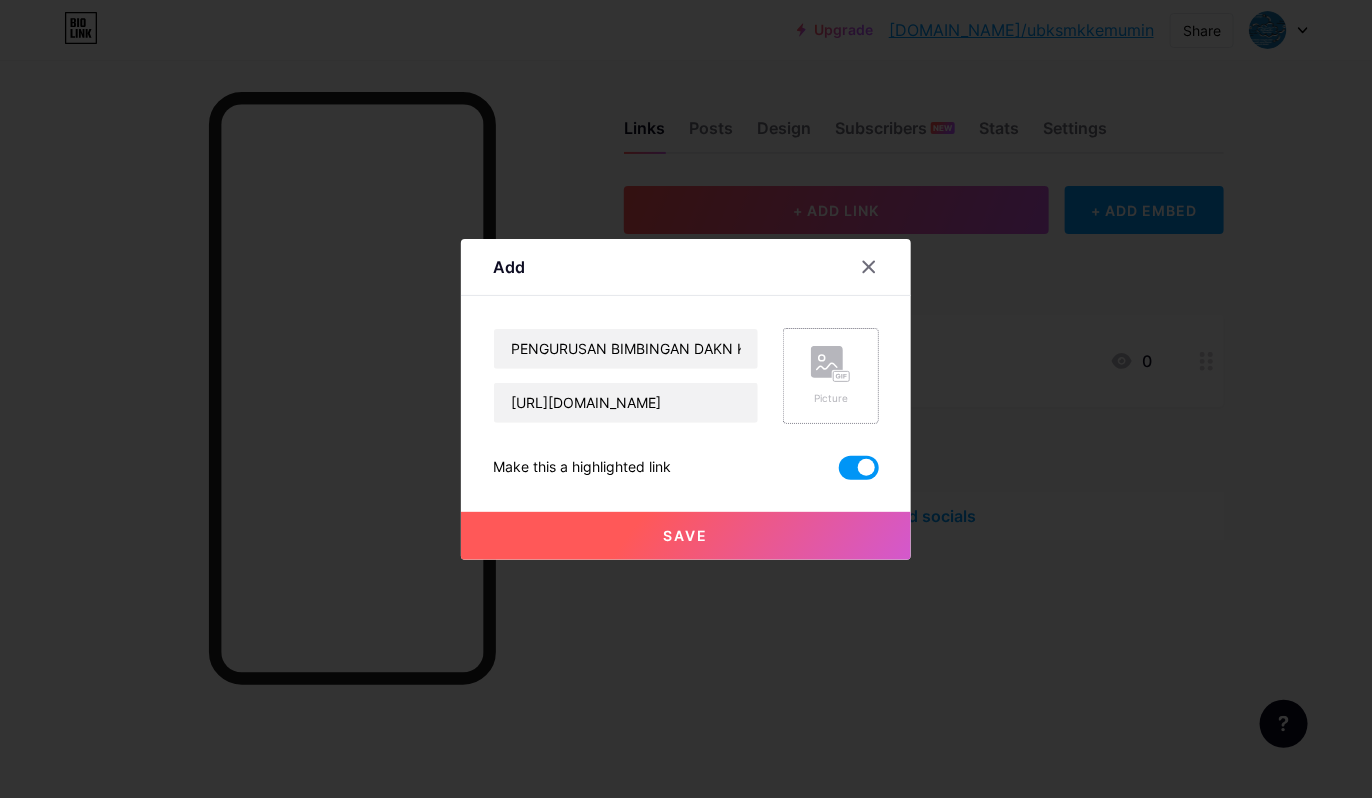 click on "Picture" at bounding box center (831, 376) 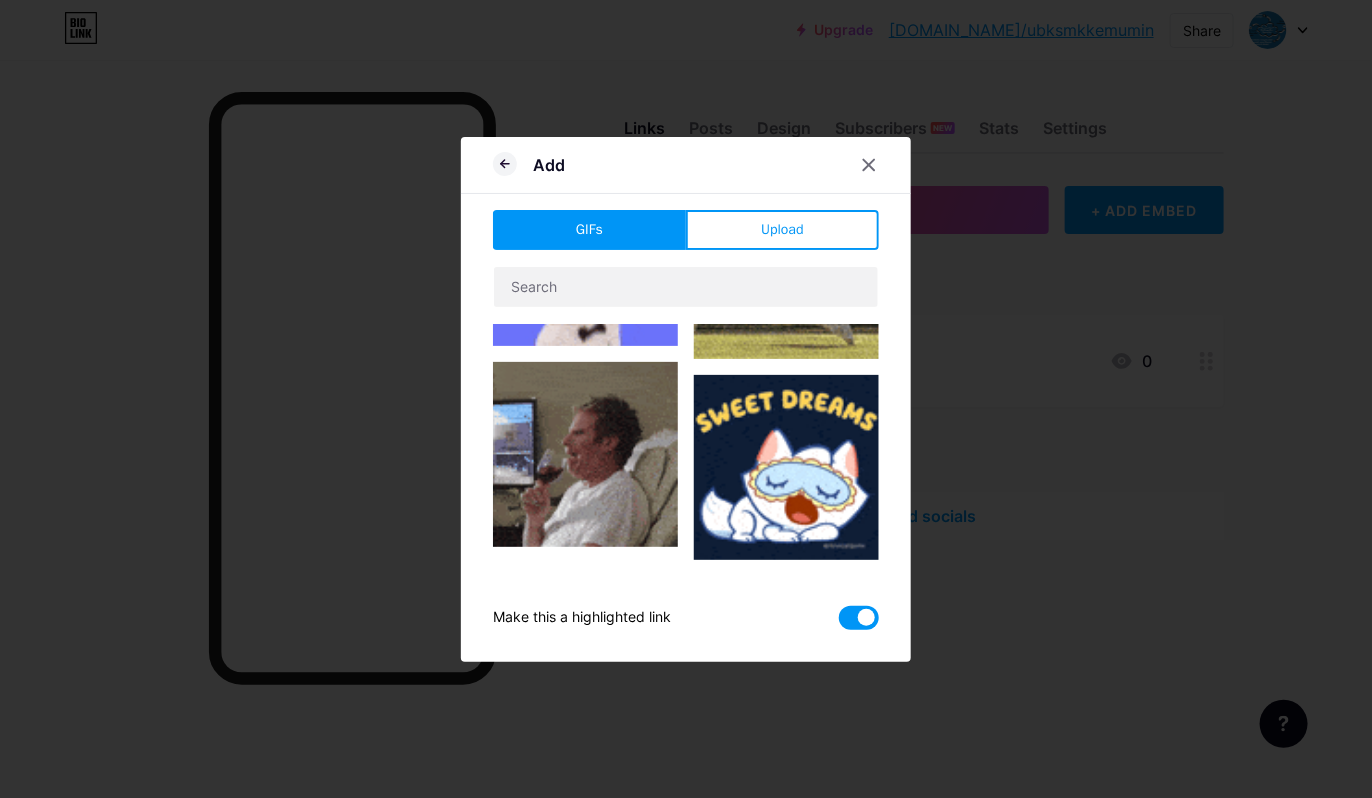 type on "PENGURUSAN BIMBINGAN DAKN KAUNSELING" 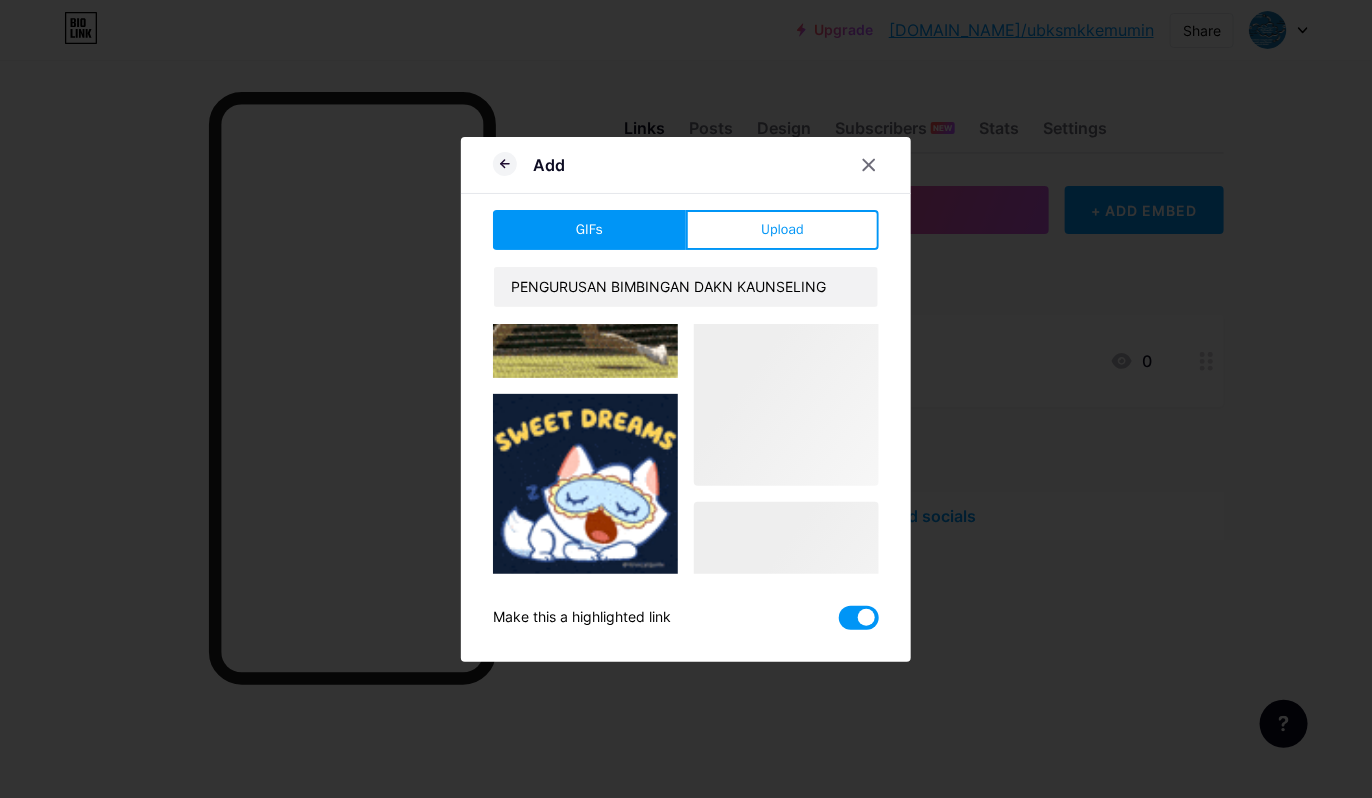 scroll, scrollTop: 3198, scrollLeft: 0, axis: vertical 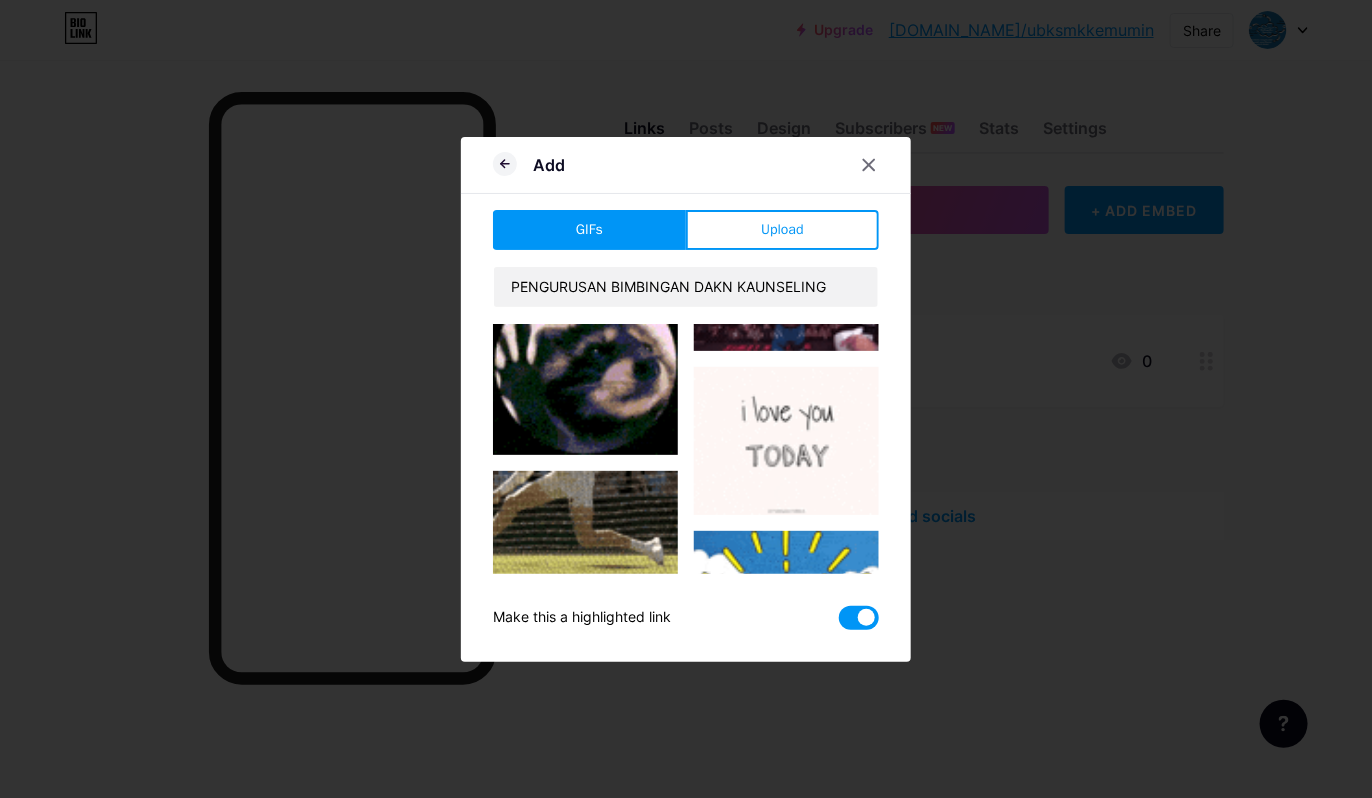 click on "GIFs" at bounding box center (589, 230) 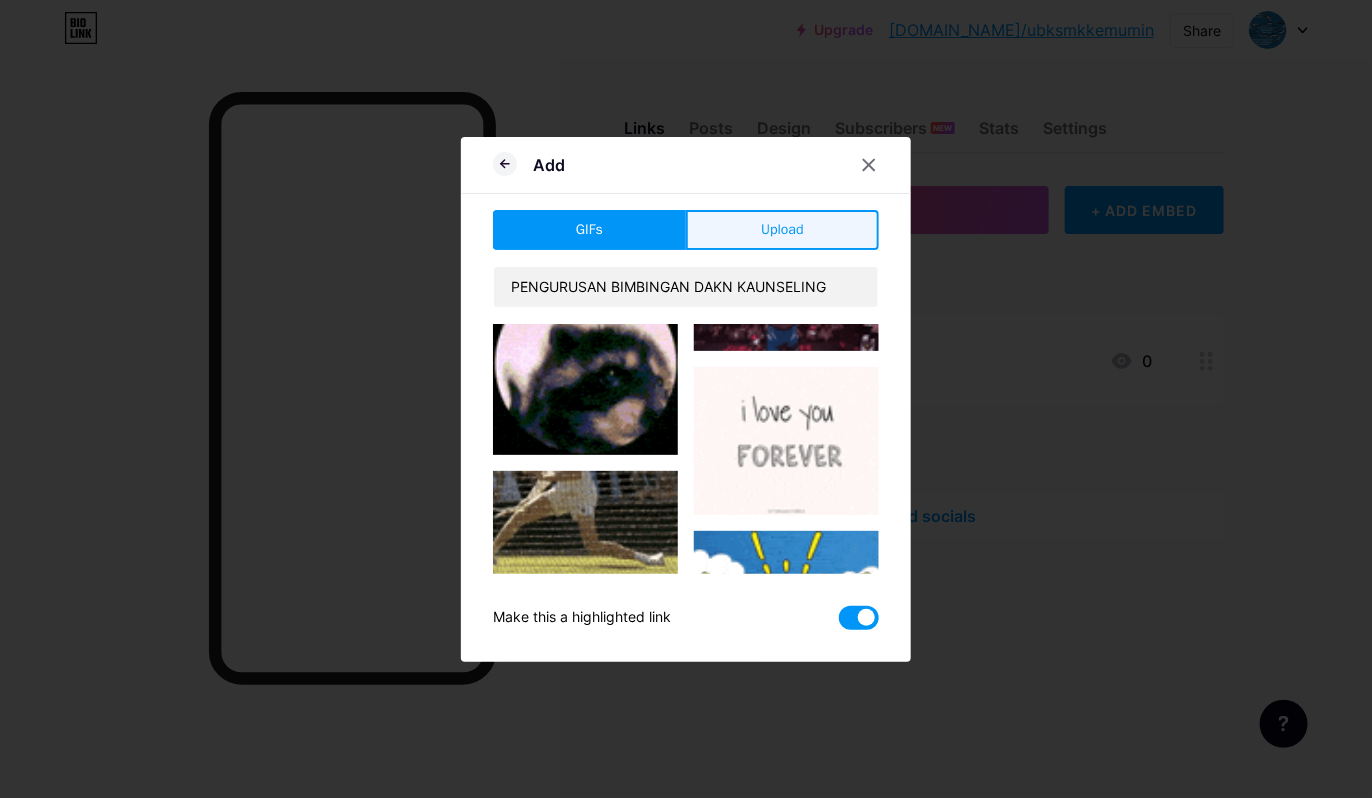 click on "Upload" at bounding box center (782, 229) 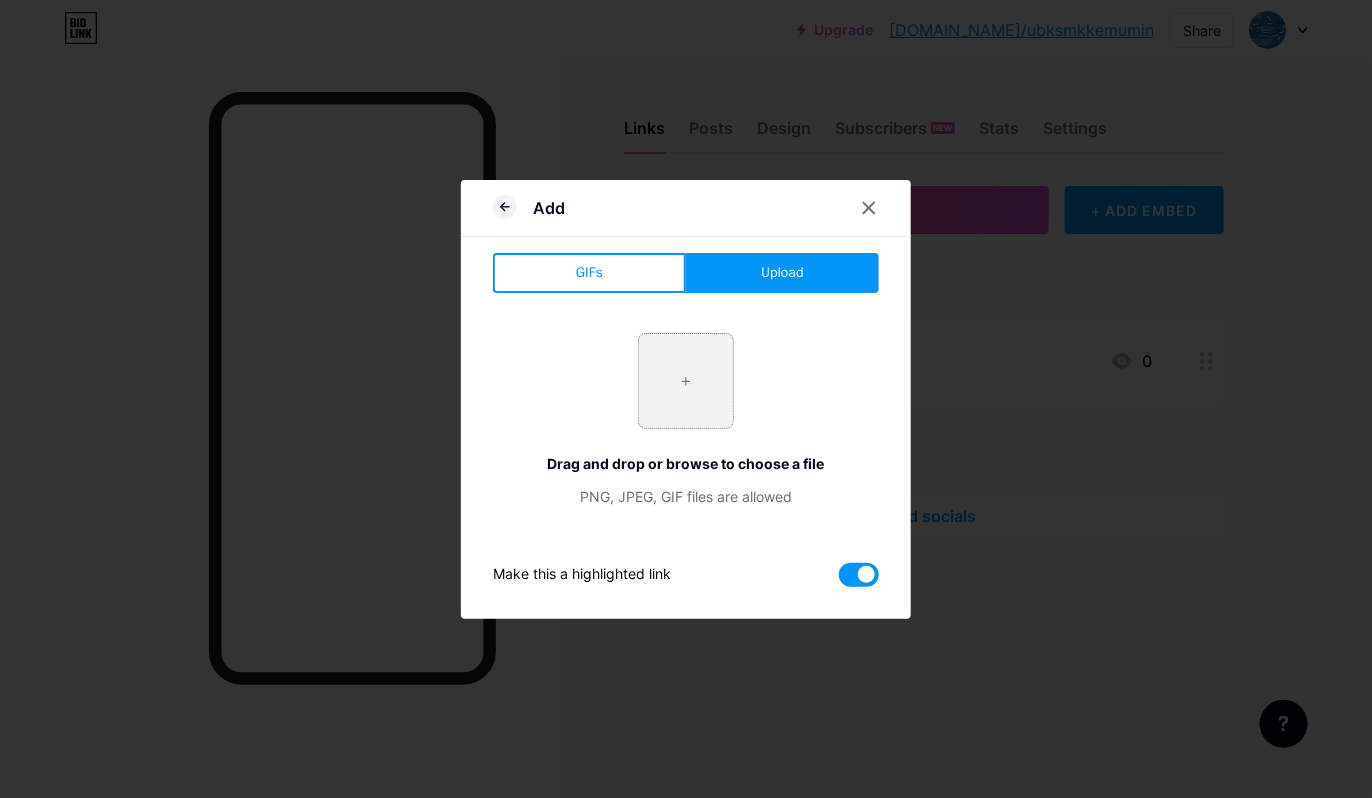 click at bounding box center (686, 381) 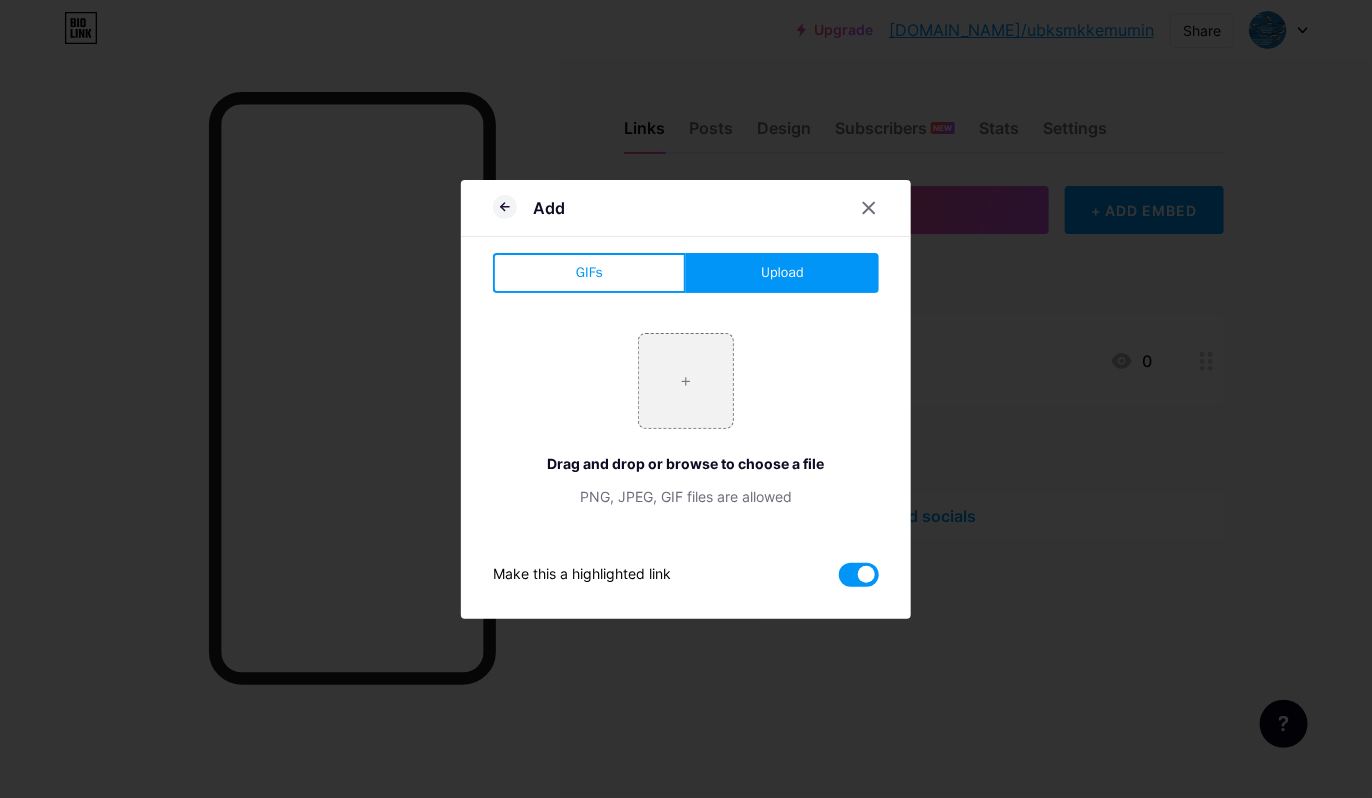 click at bounding box center [859, 575] 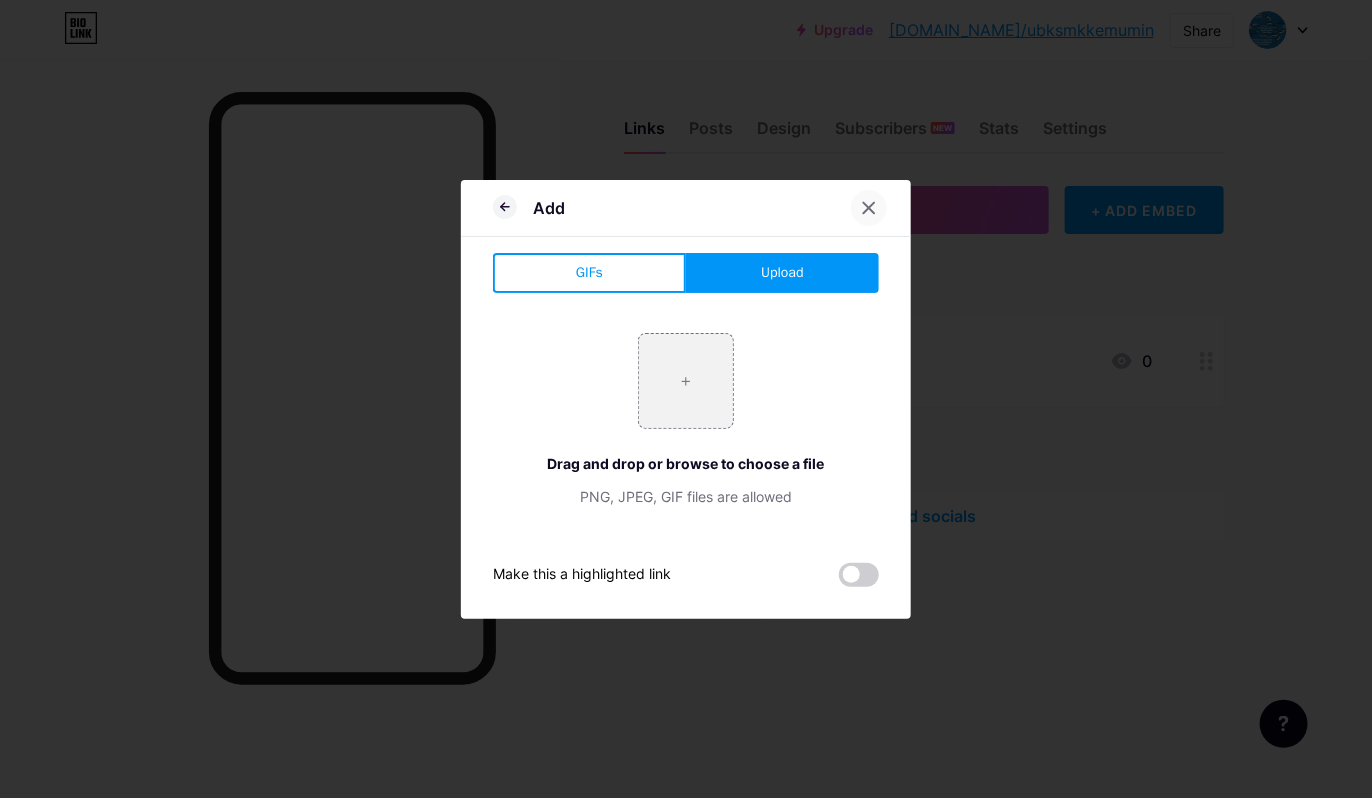 click 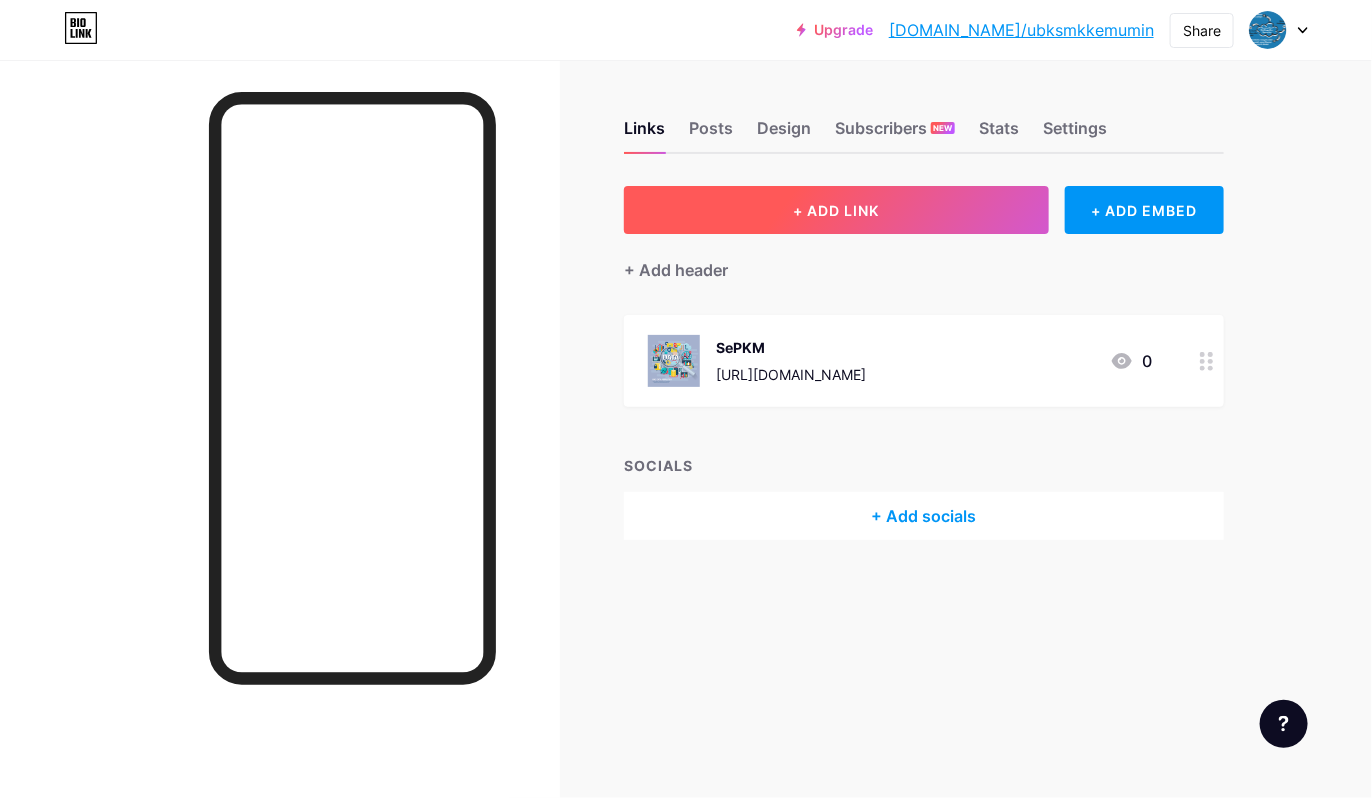 click on "+ ADD LINK" at bounding box center [836, 210] 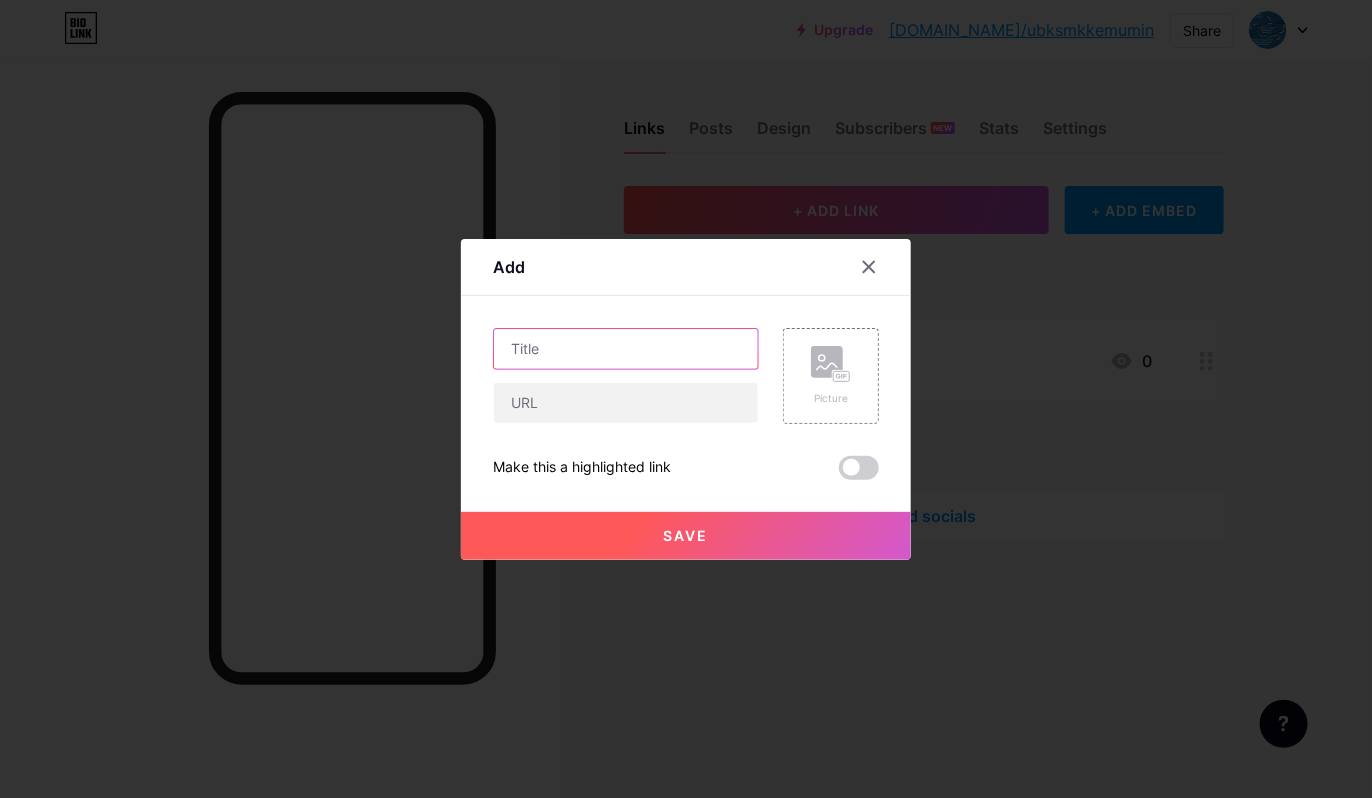 click at bounding box center (626, 349) 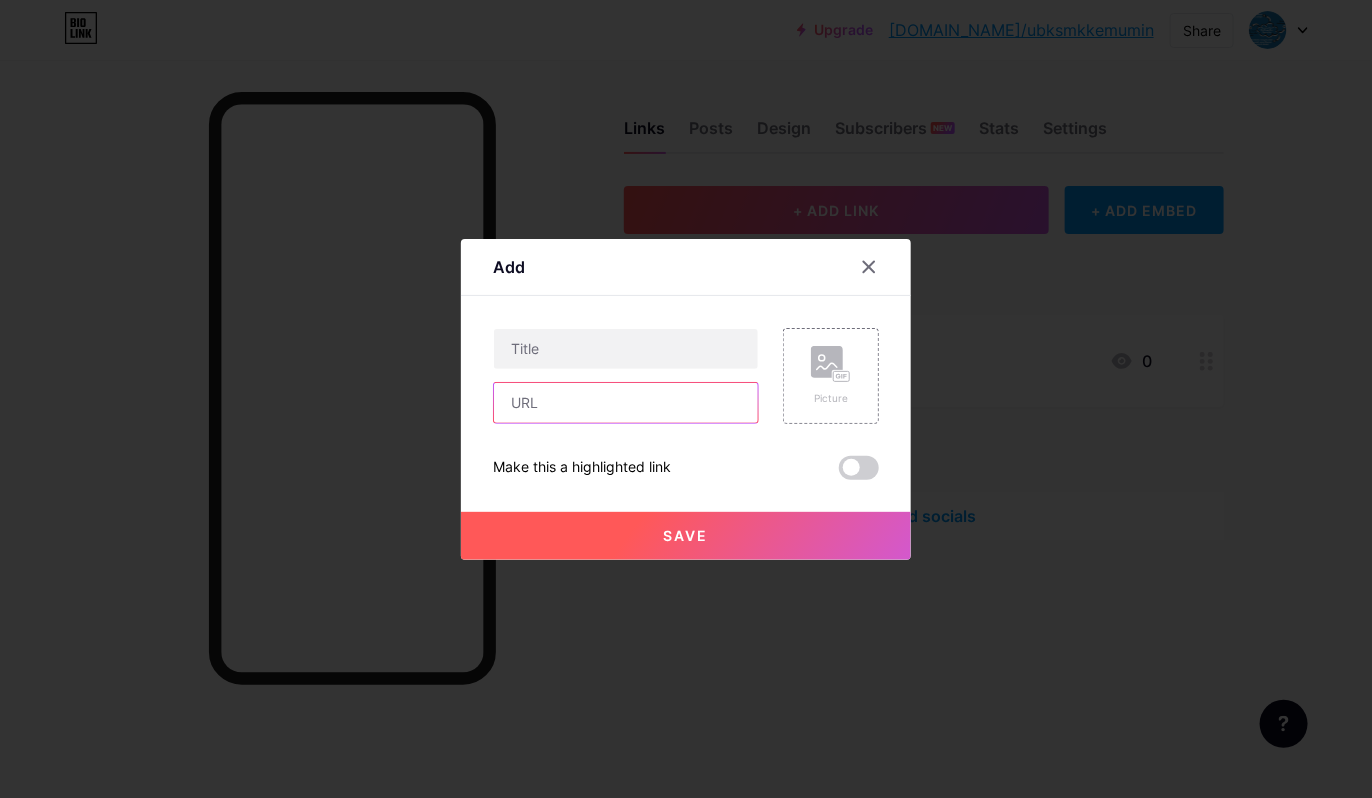 click at bounding box center [626, 403] 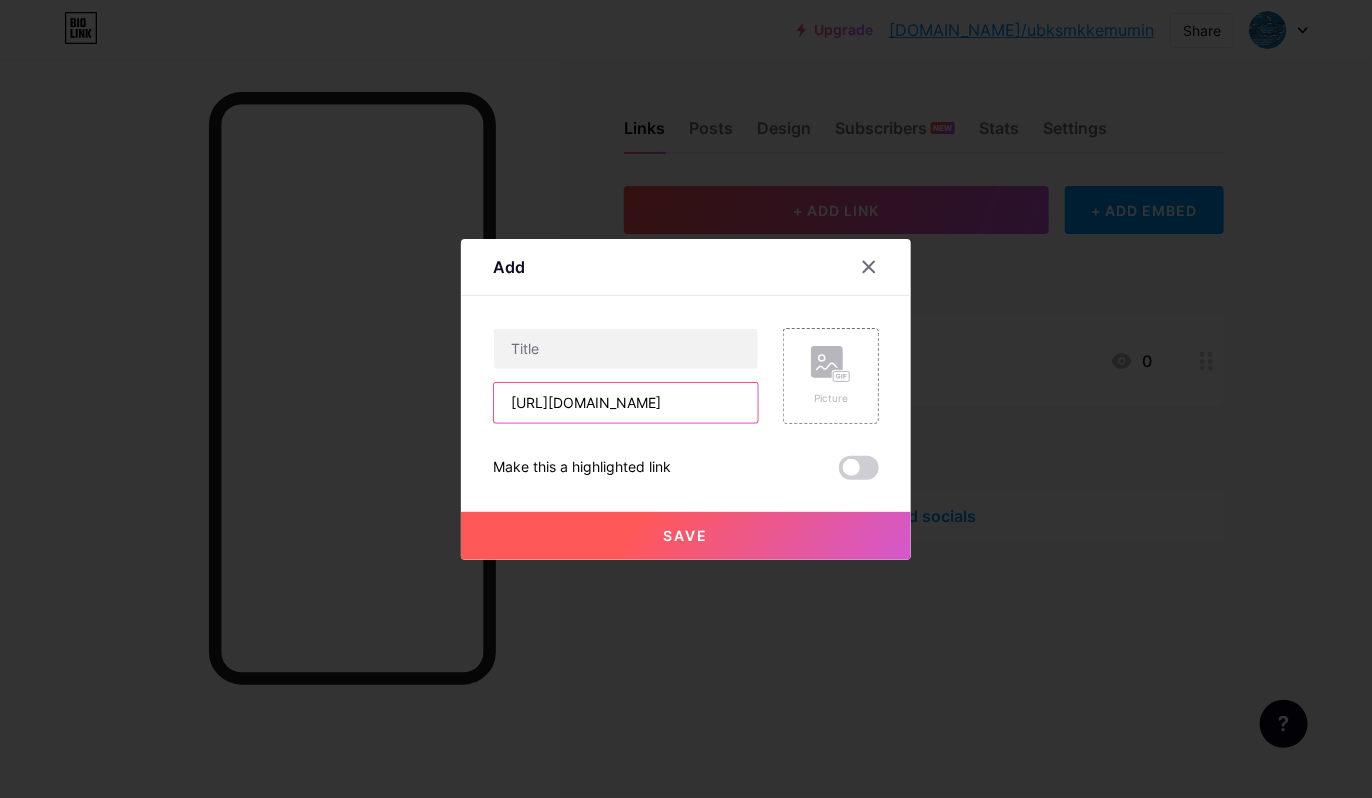 scroll, scrollTop: 0, scrollLeft: 391, axis: horizontal 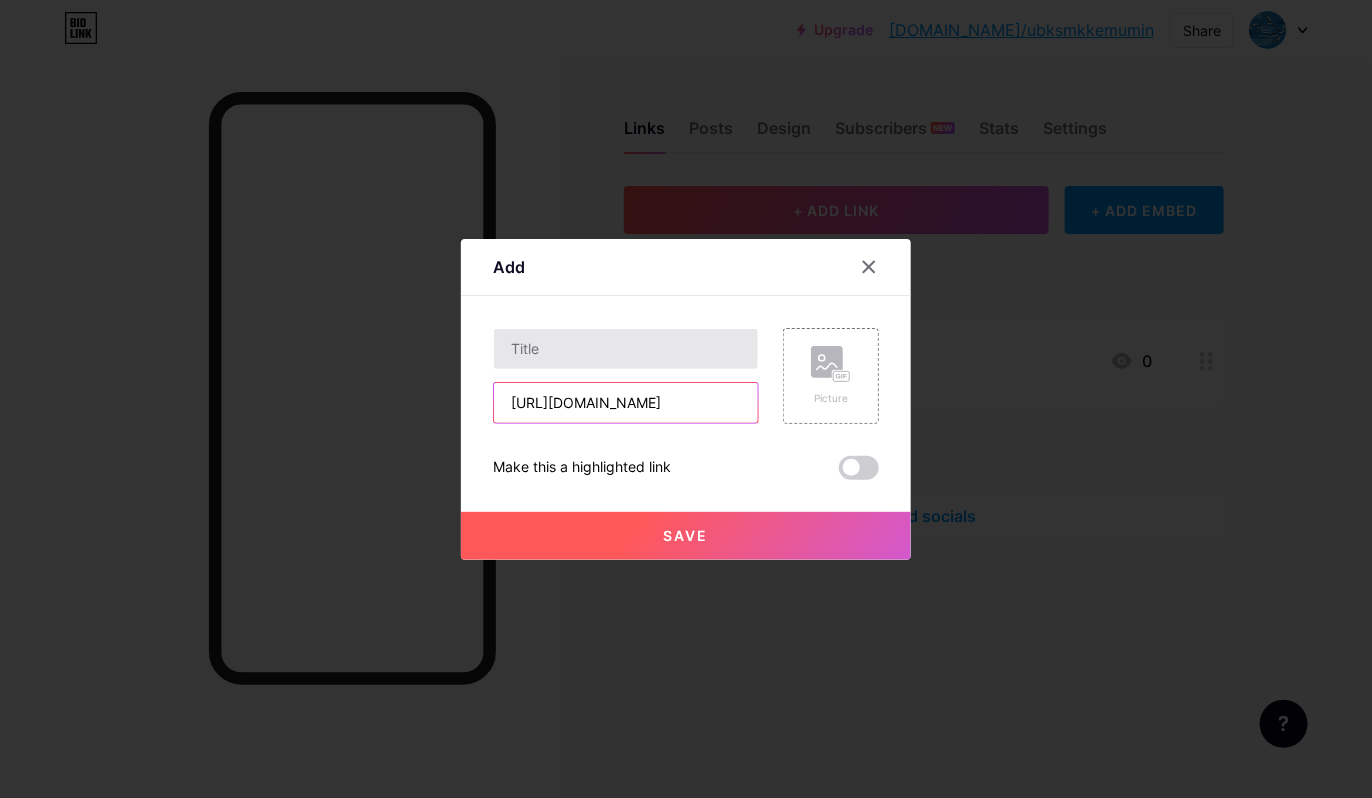 type on "[URL][DOMAIN_NAME]" 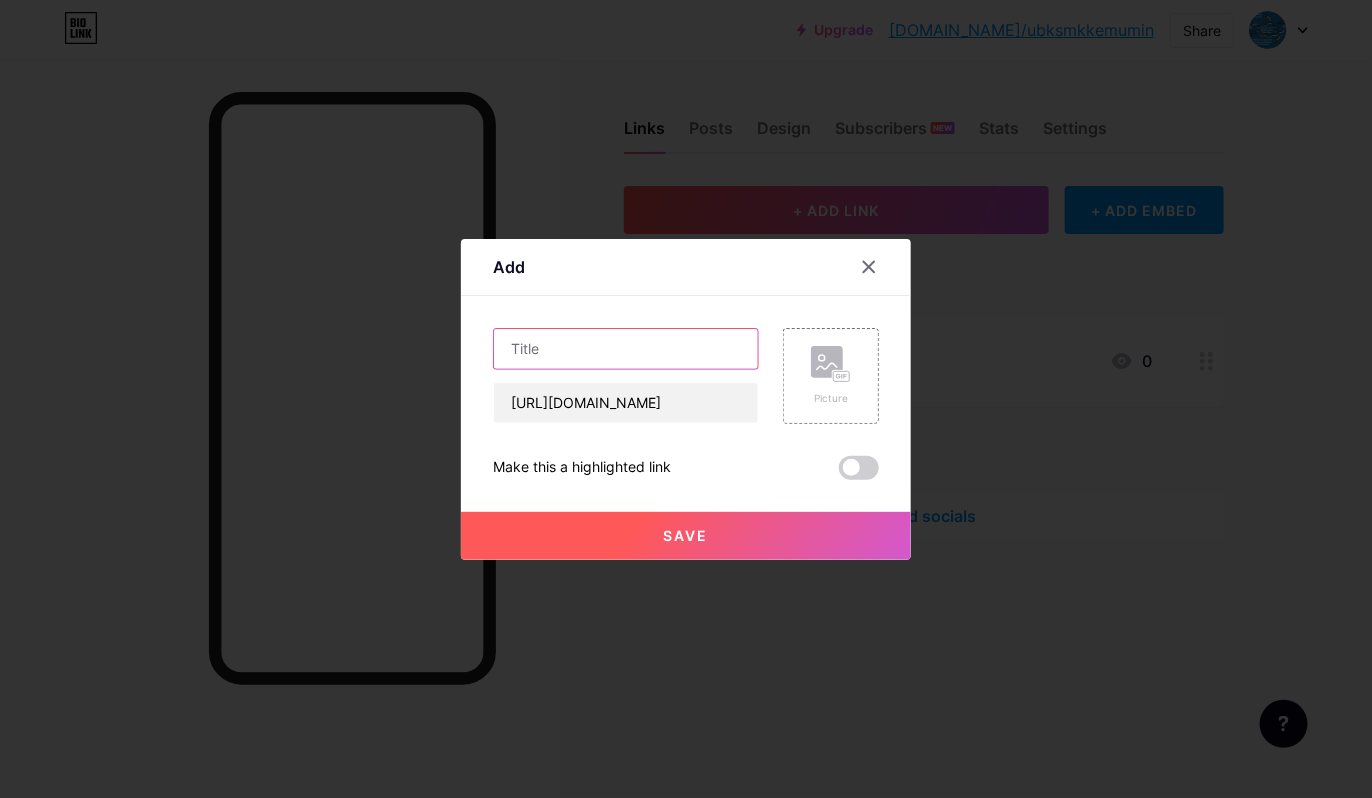 scroll, scrollTop: 0, scrollLeft: 0, axis: both 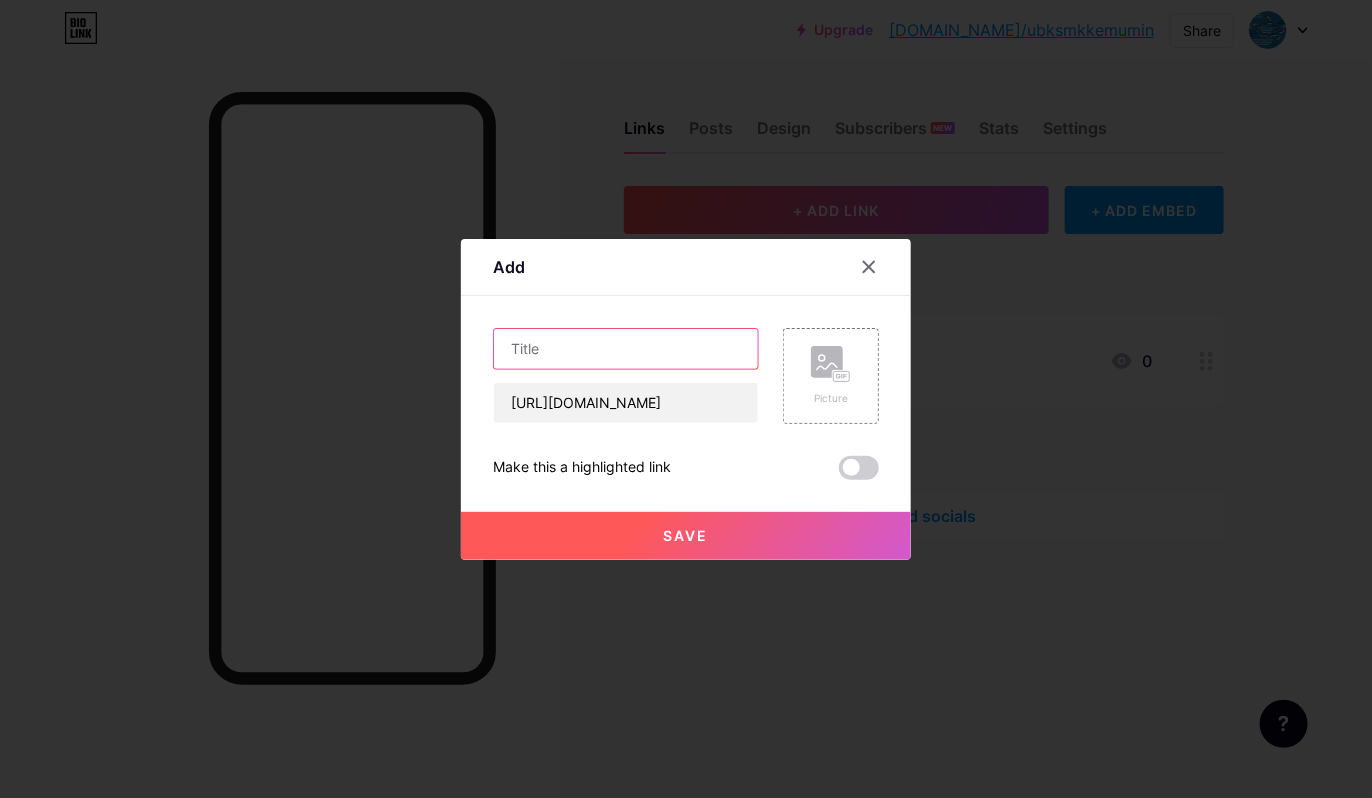 click at bounding box center (626, 349) 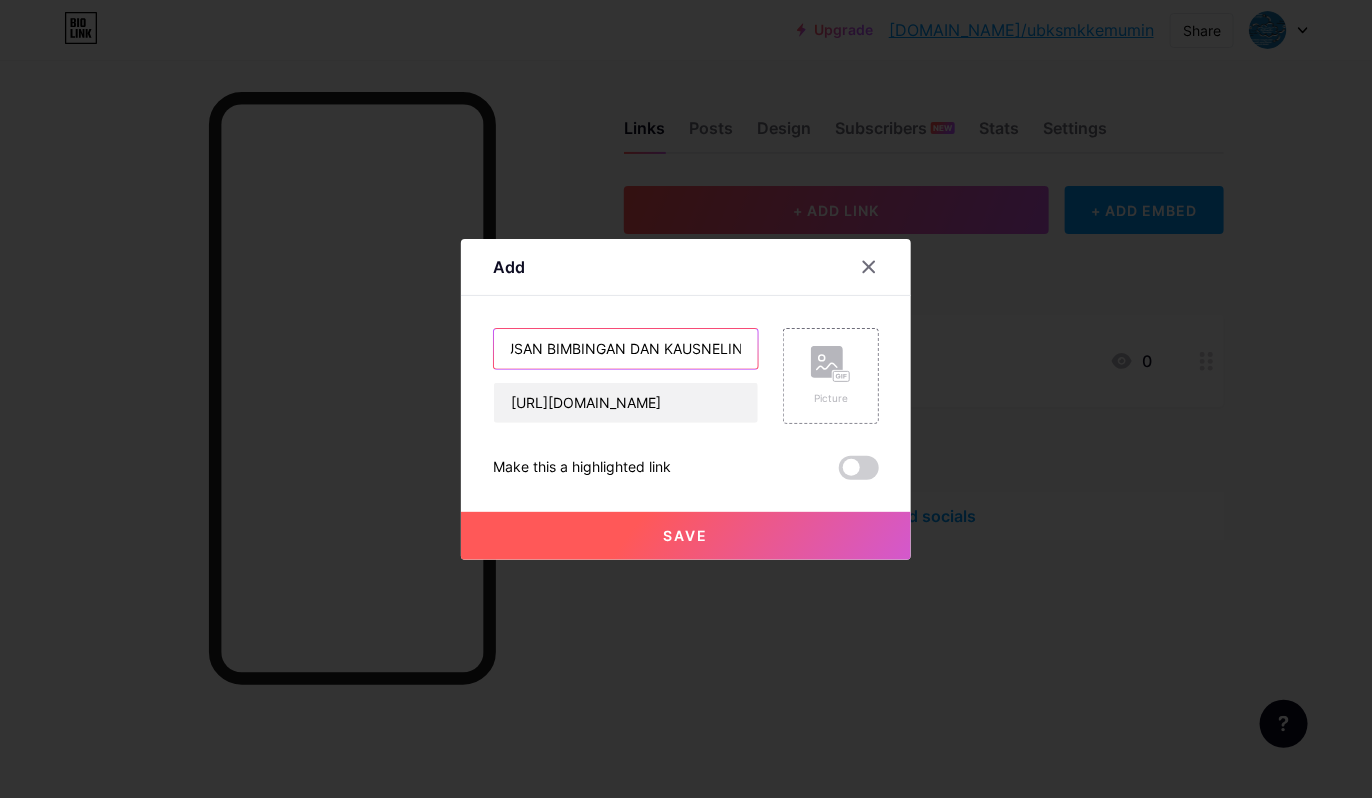 scroll, scrollTop: 0, scrollLeft: 74, axis: horizontal 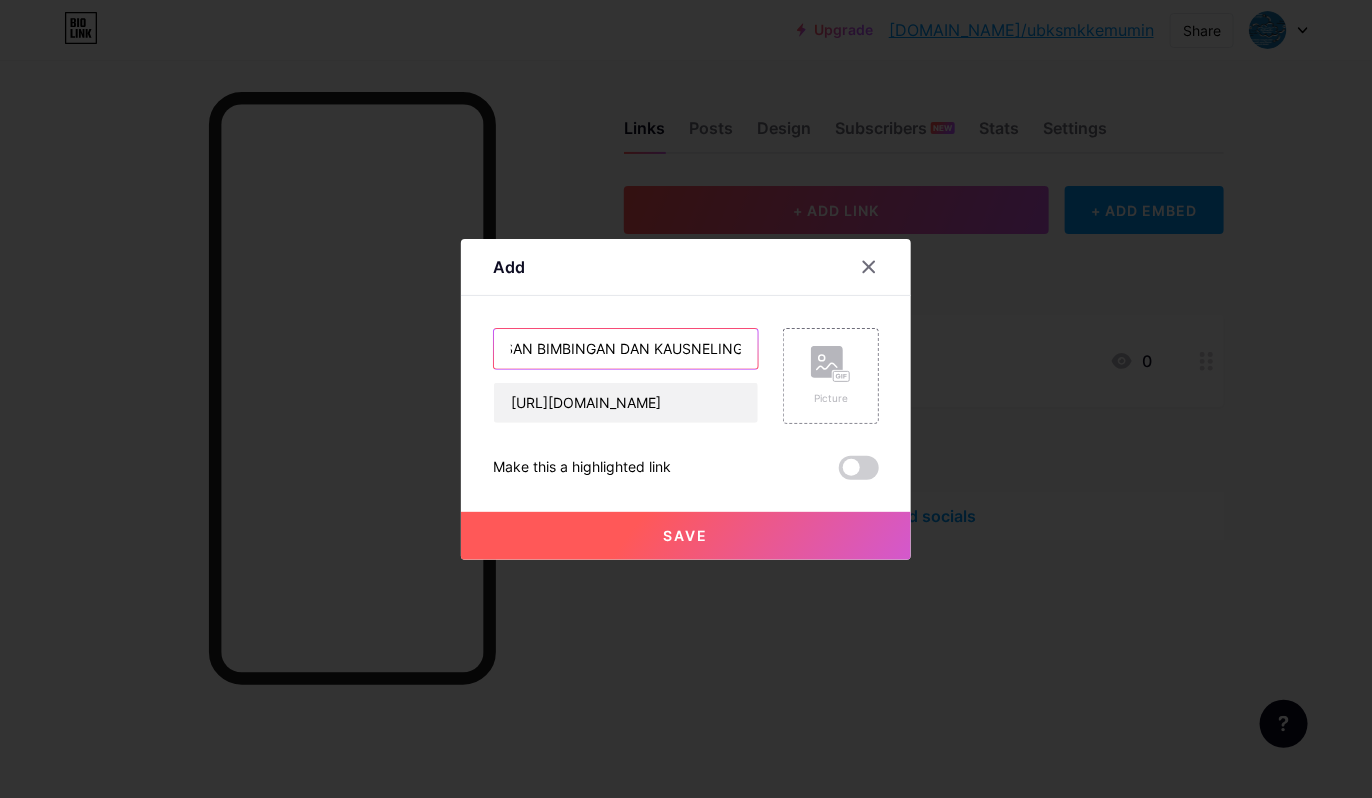 type on "PENGURUSAN BIMBINGAN DAN KAUSNELING" 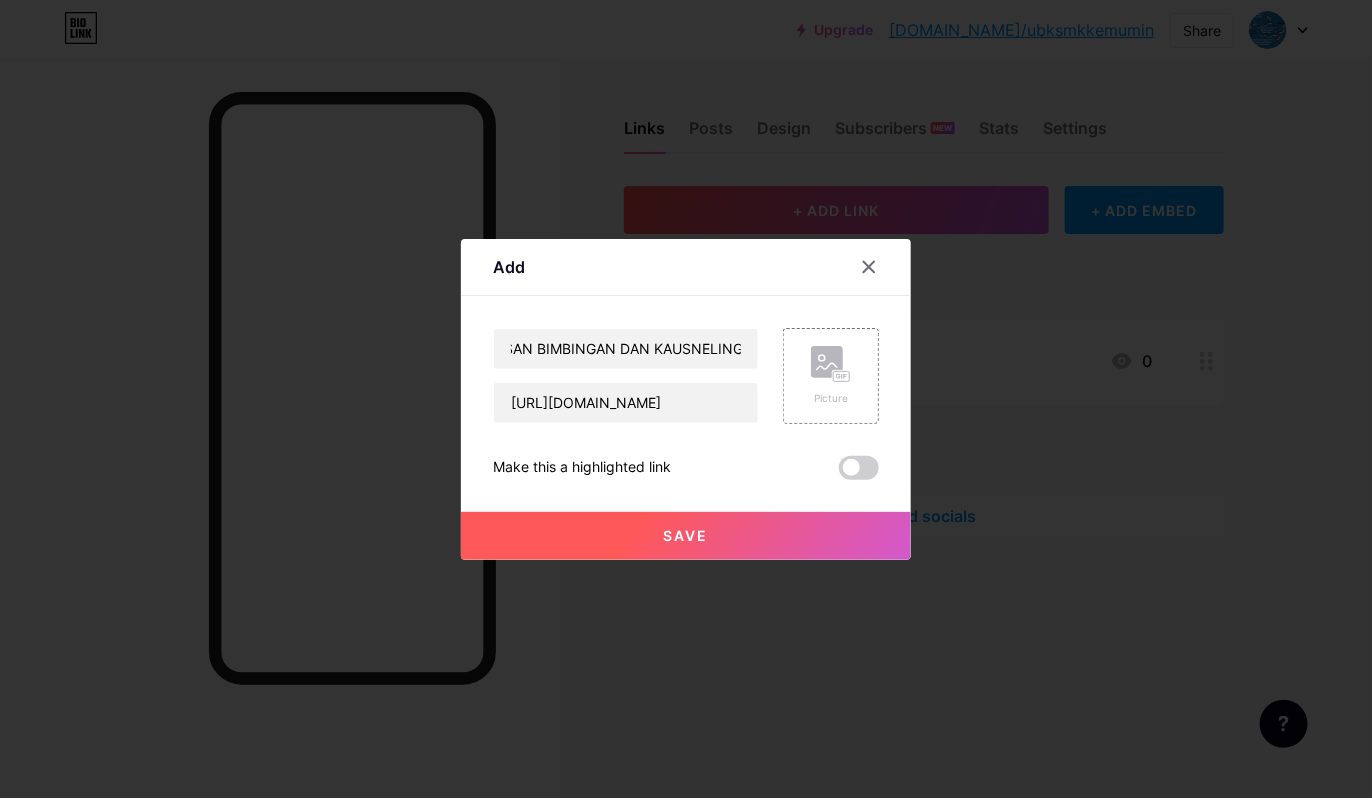 click on "Save" at bounding box center (686, 536) 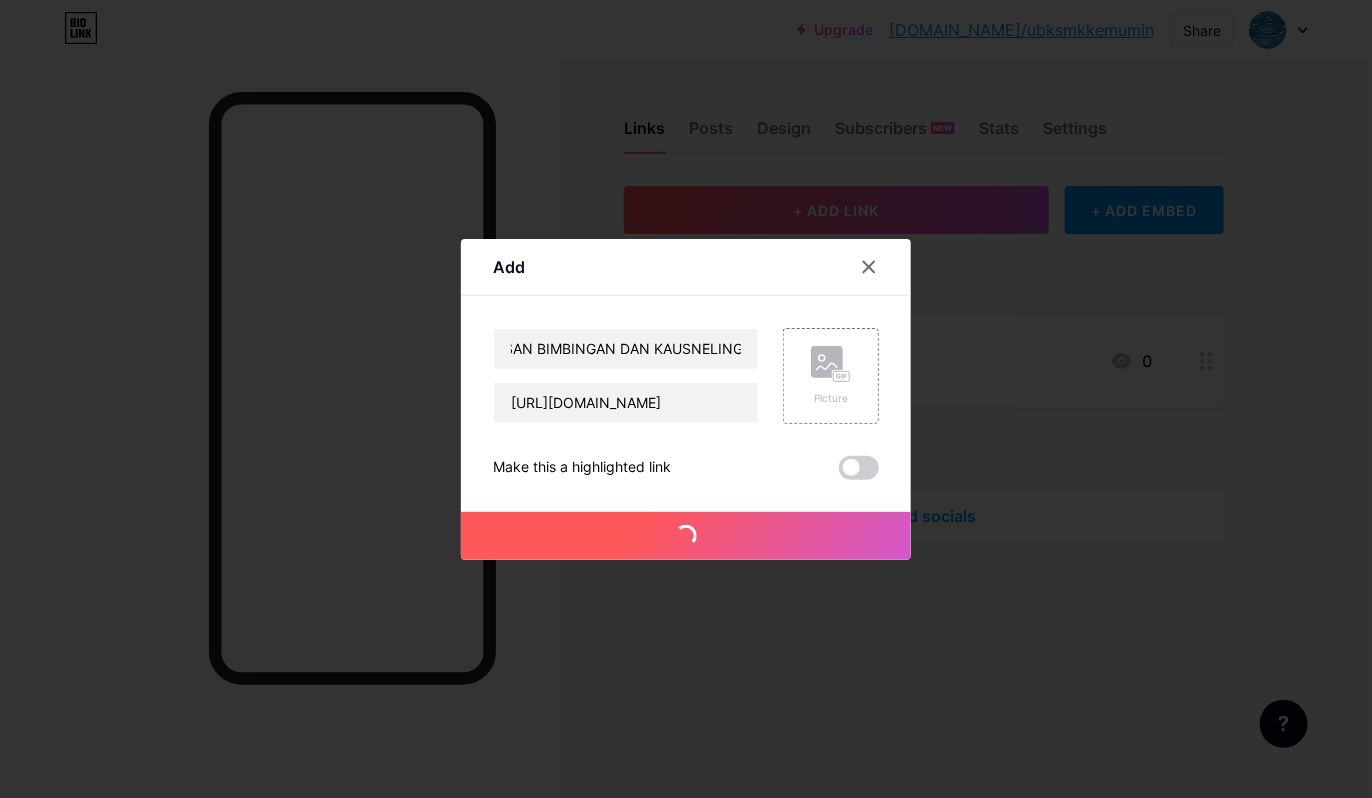 scroll, scrollTop: 0, scrollLeft: 0, axis: both 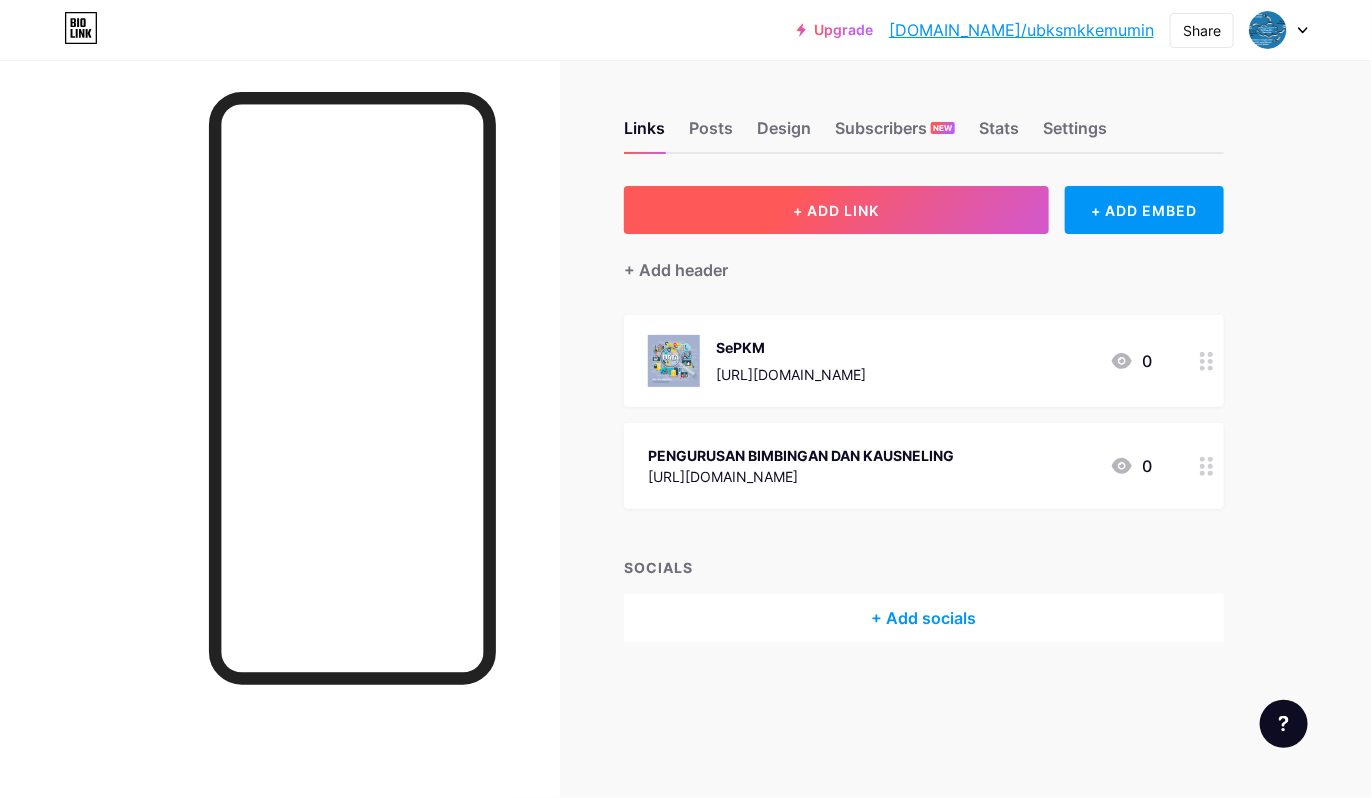 click on "+ ADD LINK" at bounding box center [836, 210] 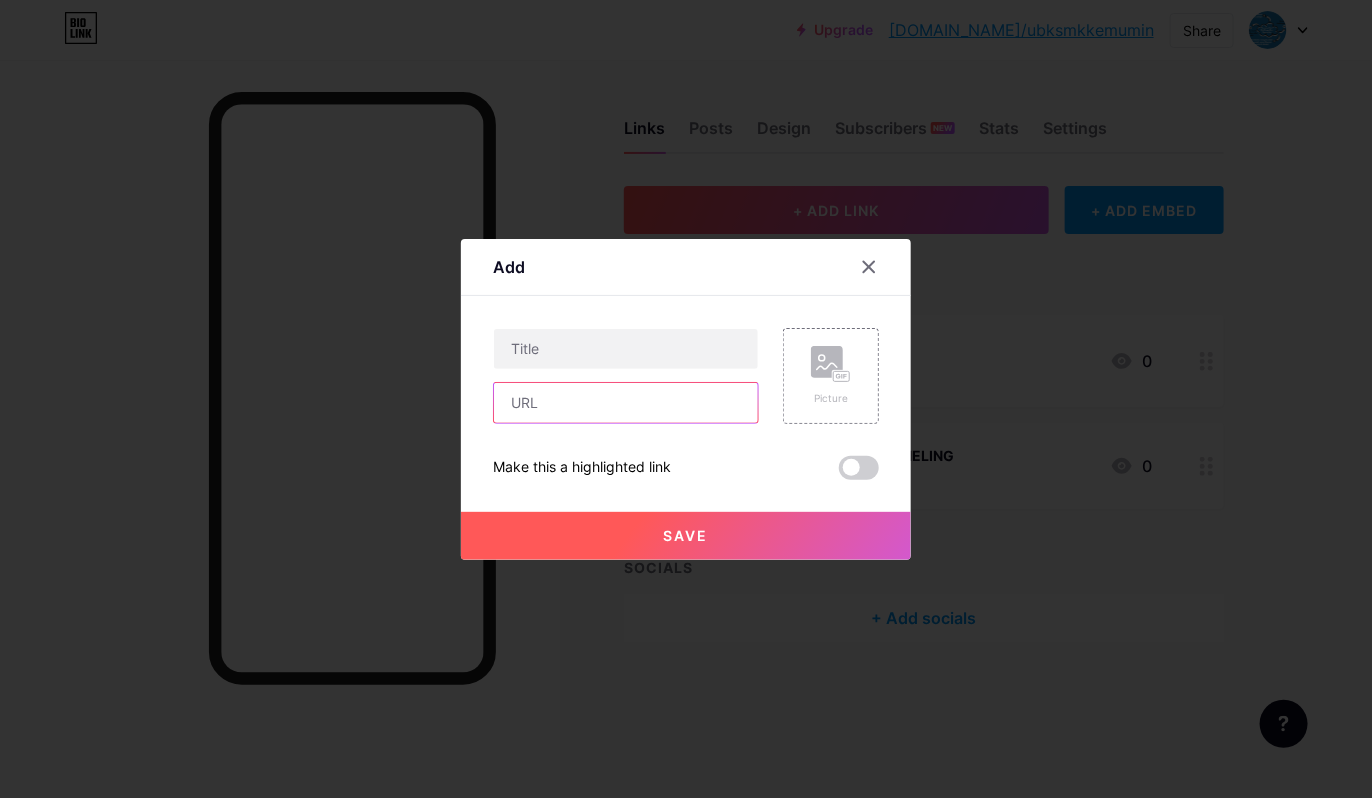 click at bounding box center [626, 403] 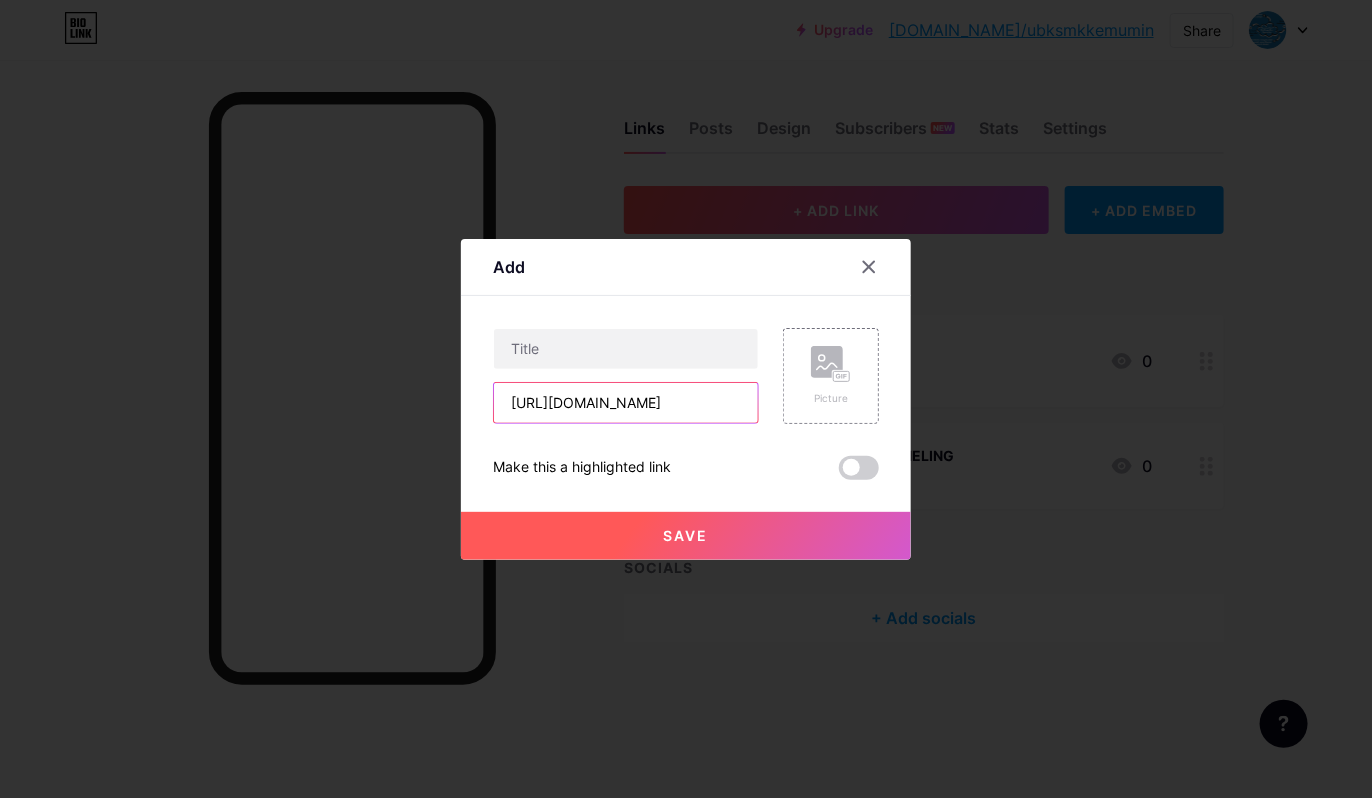 scroll, scrollTop: 0, scrollLeft: 391, axis: horizontal 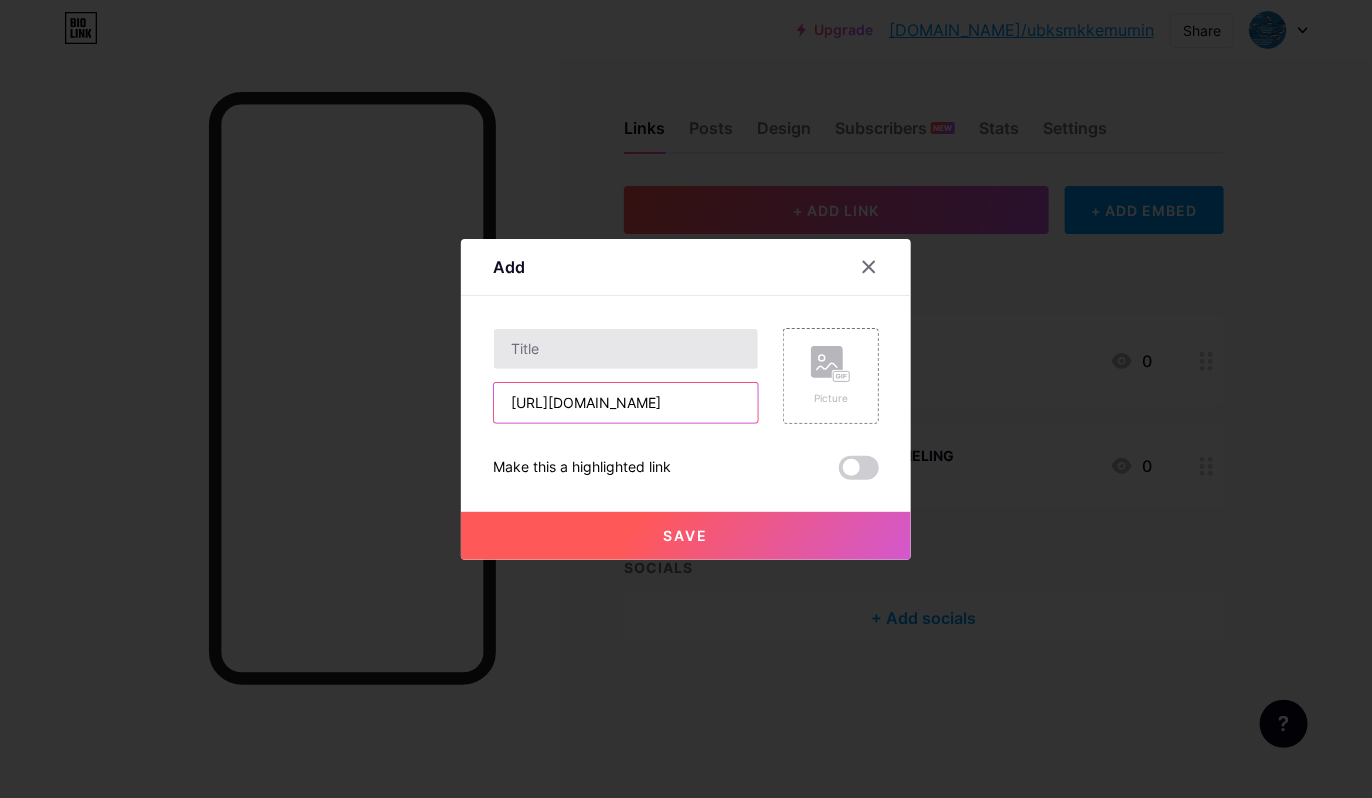 type on "[URL][DOMAIN_NAME]" 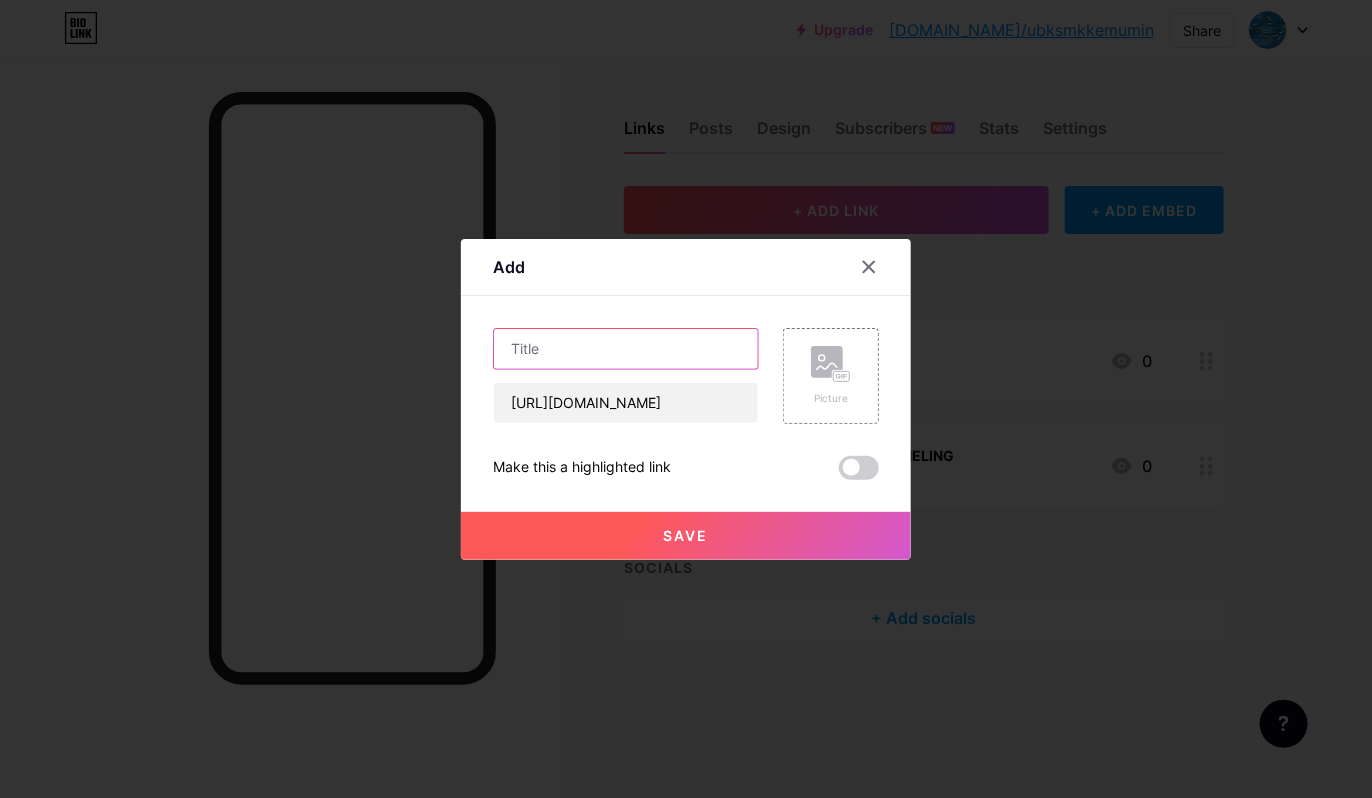 click at bounding box center (626, 349) 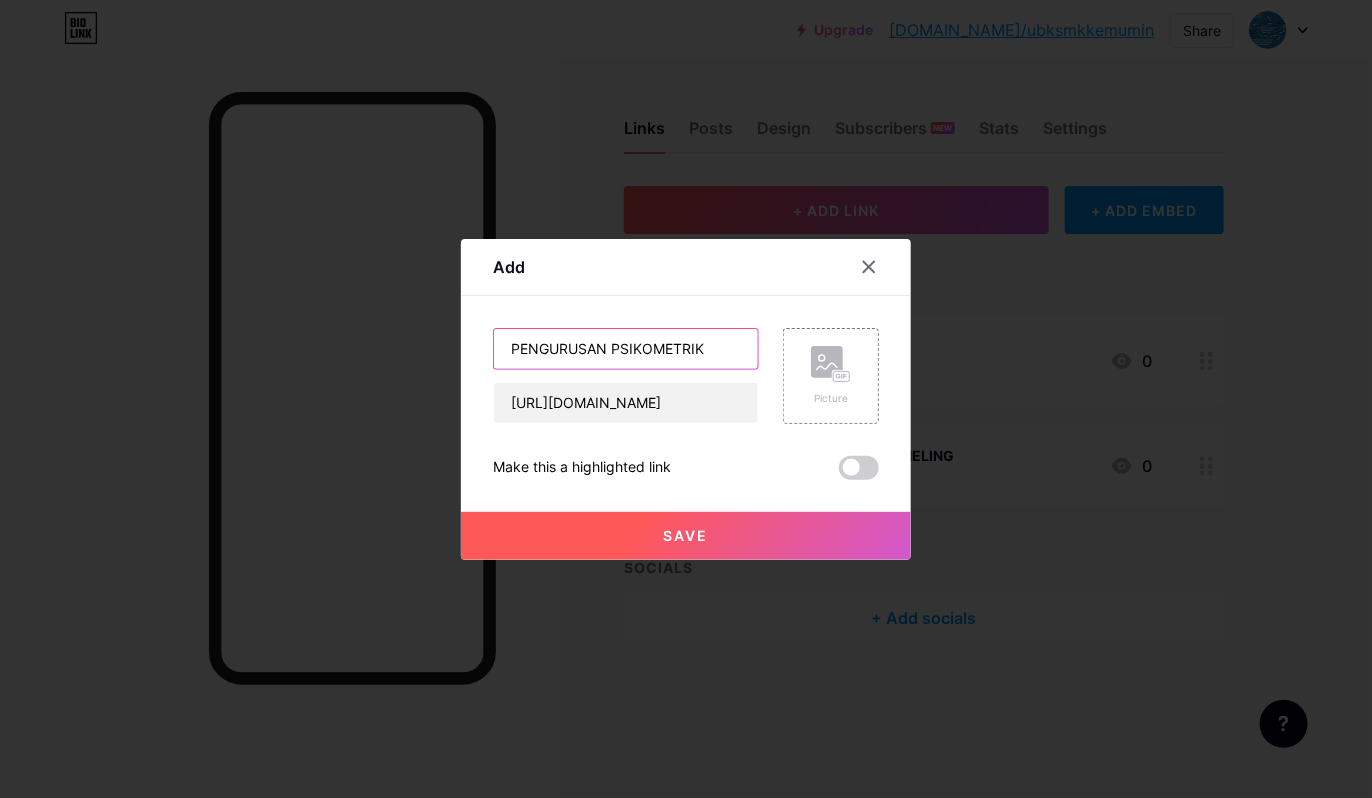type on "PENGURUSAN PSIKOMETRIK" 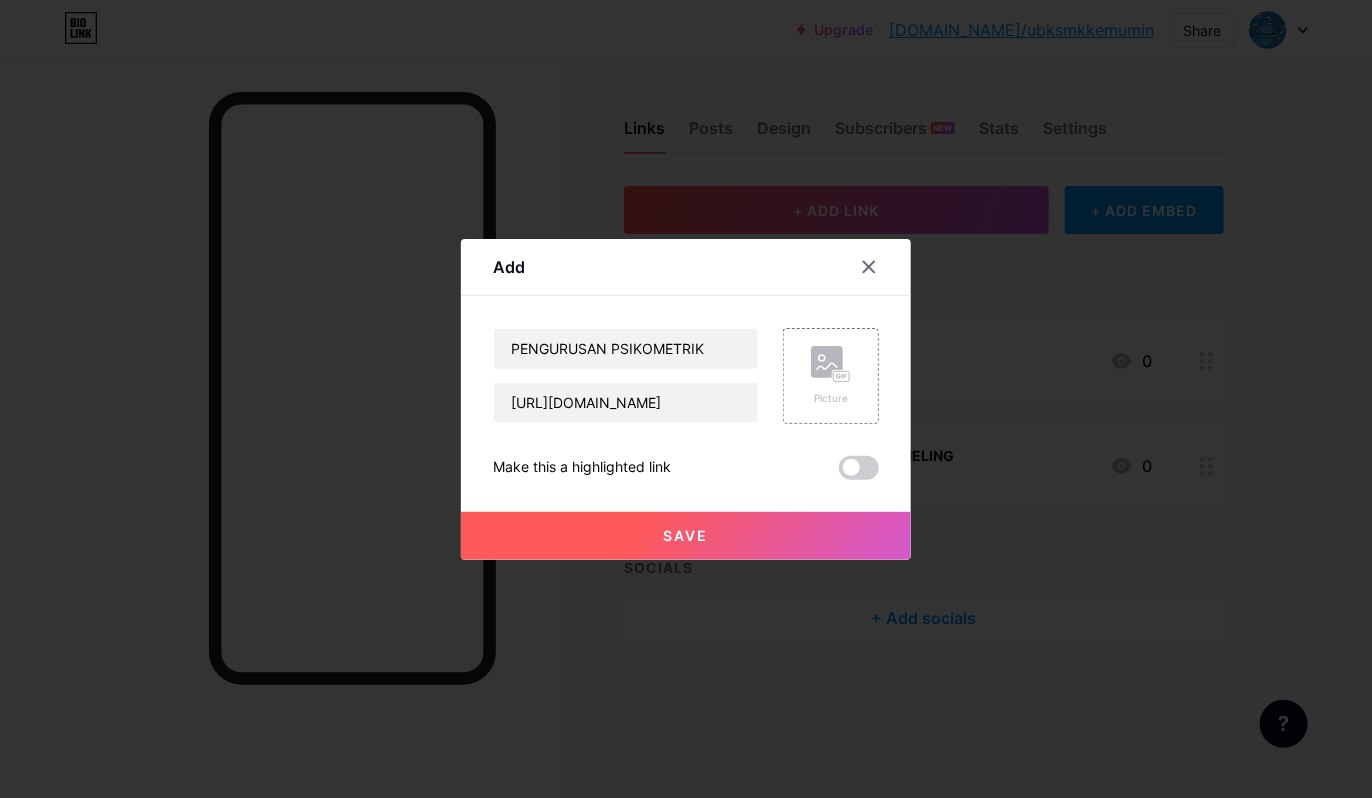 click on "Save" at bounding box center [686, 535] 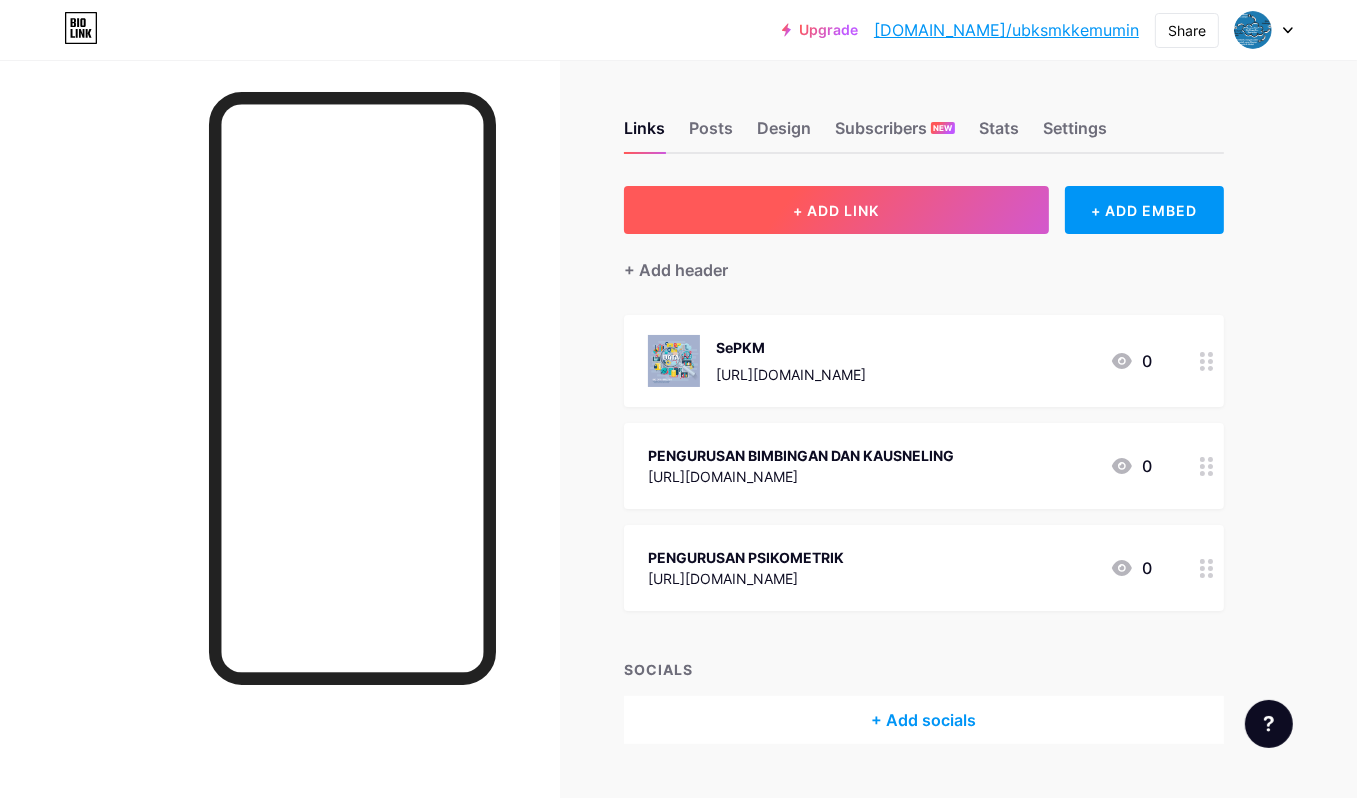 click on "+ ADD LINK" at bounding box center (836, 210) 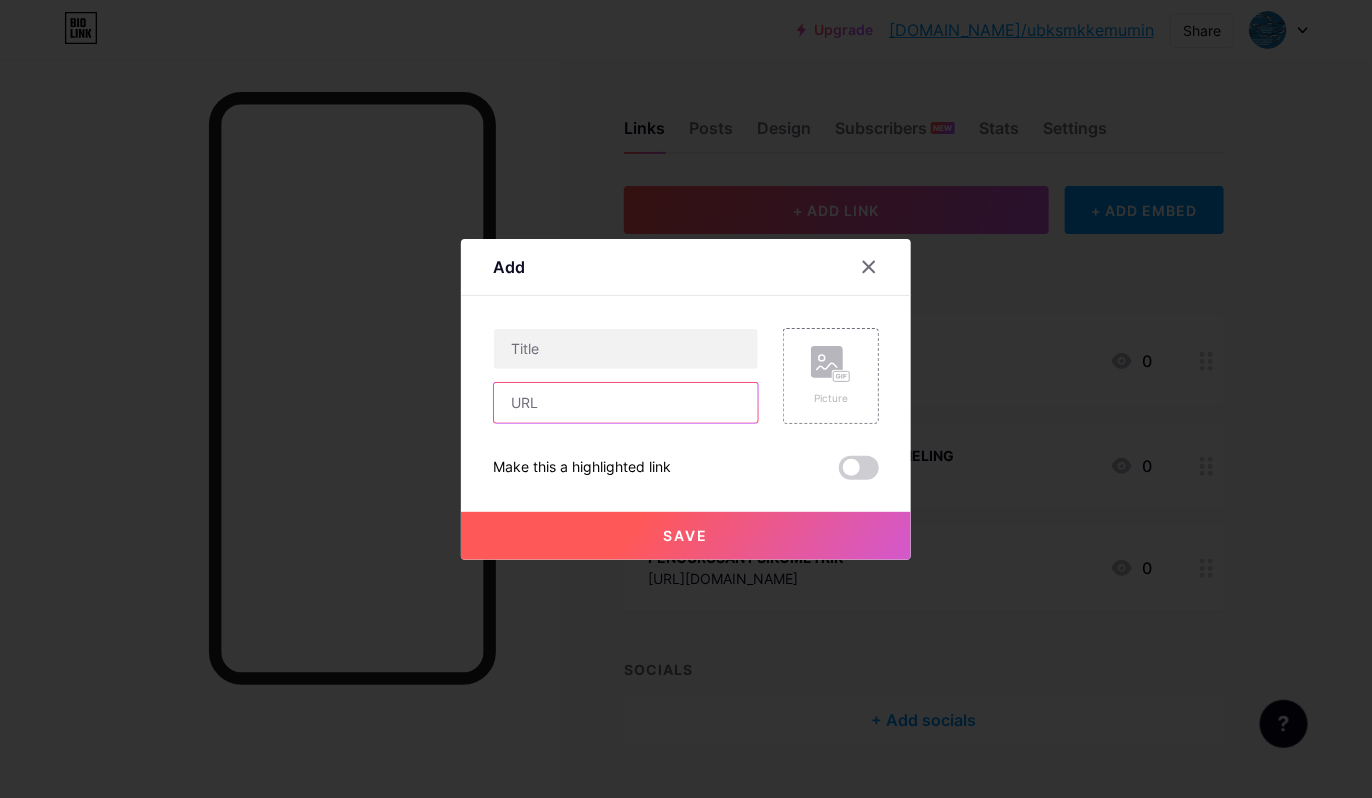 click at bounding box center [626, 403] 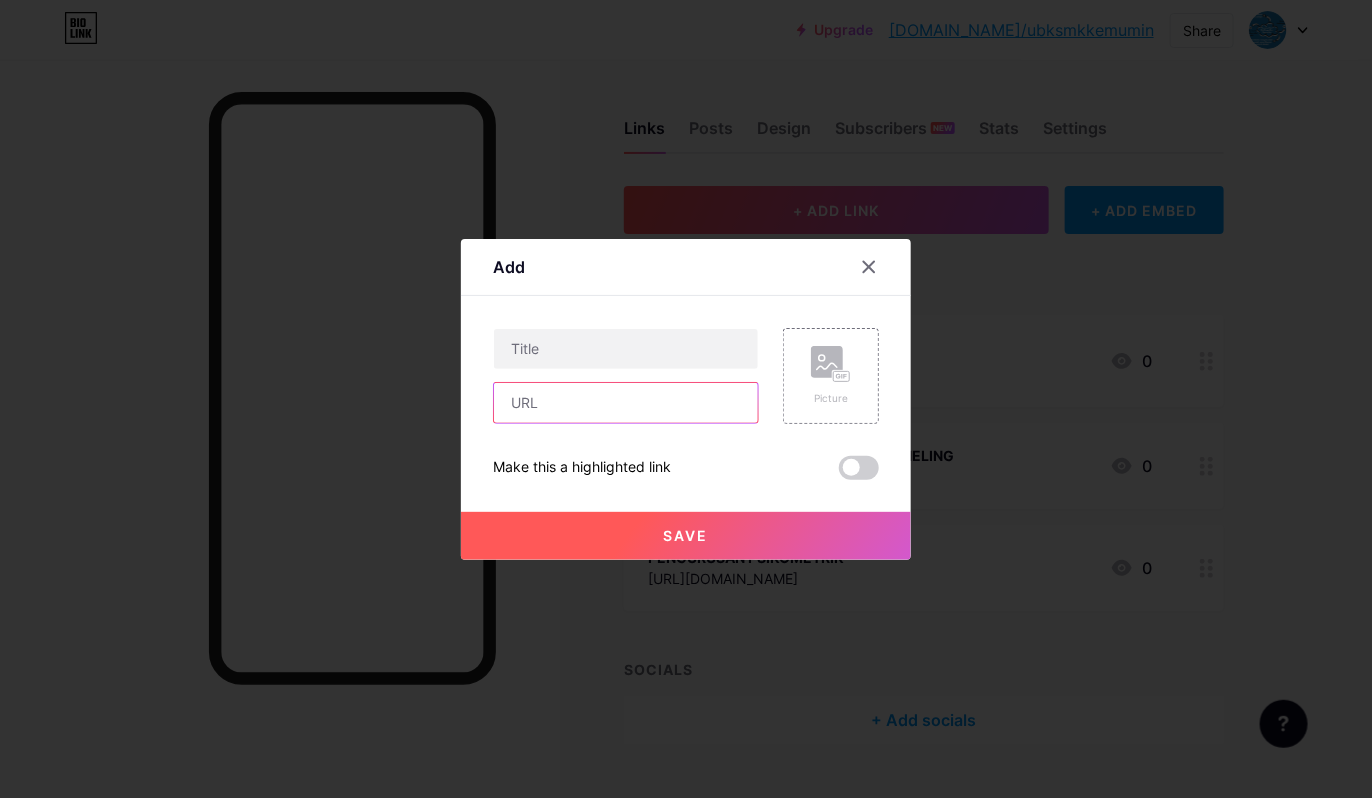 paste on "[URL][DOMAIN_NAME]" 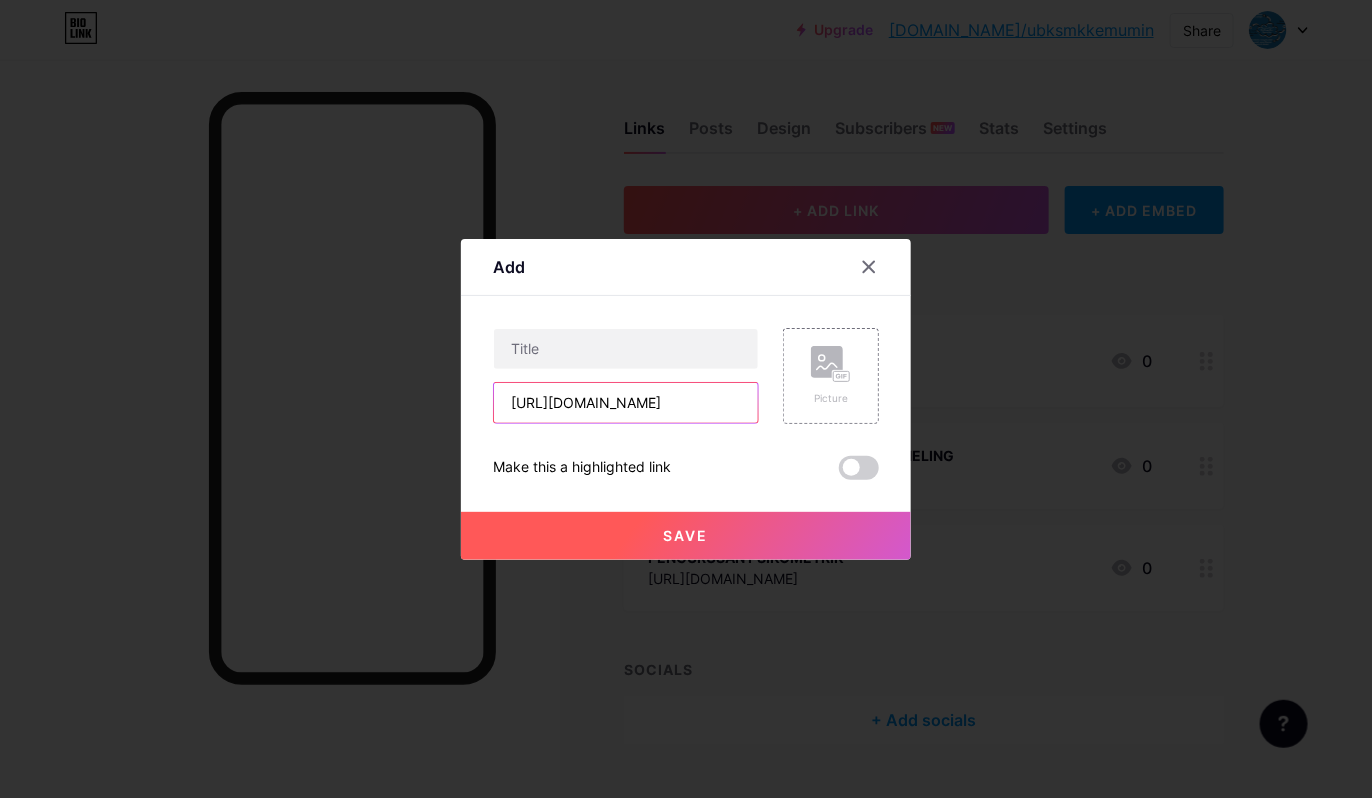 scroll, scrollTop: 0, scrollLeft: 401, axis: horizontal 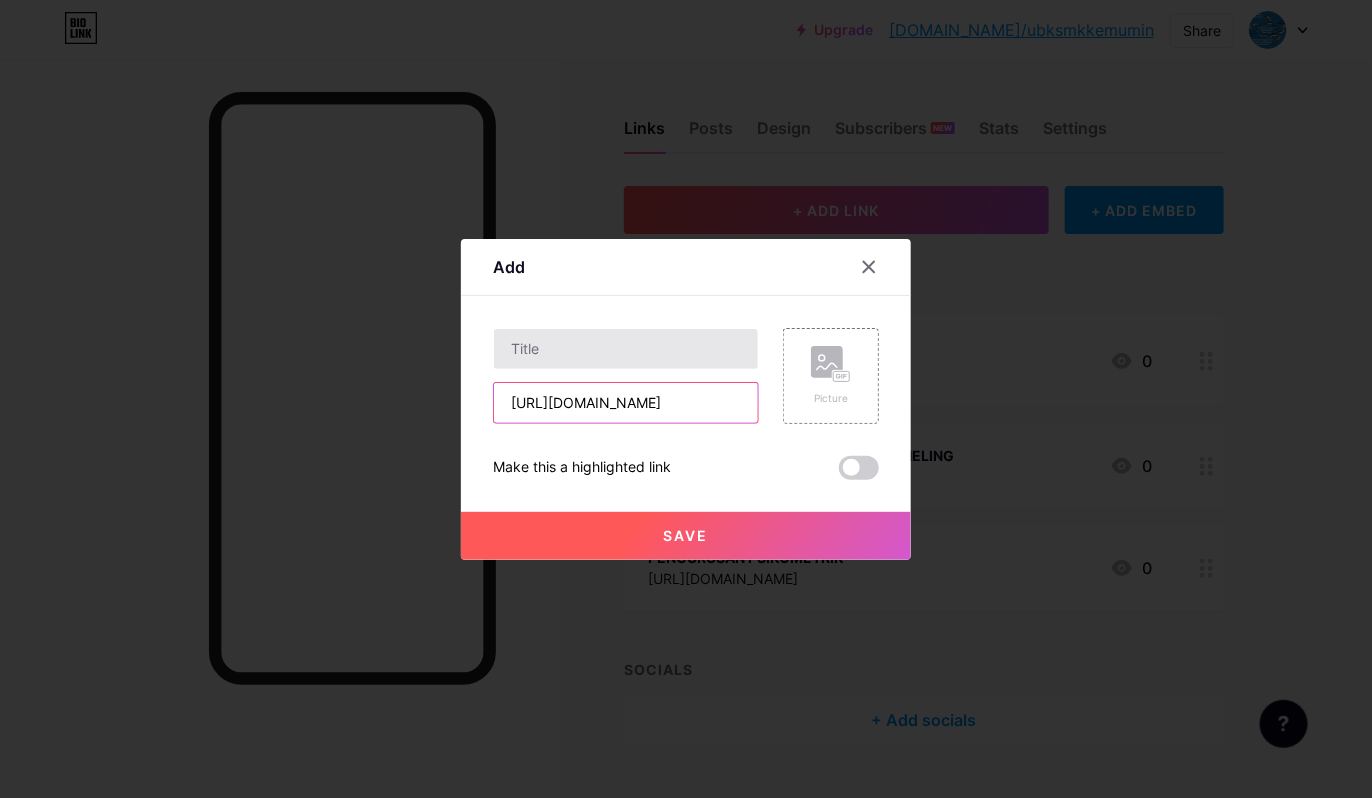 type on "[URL][DOMAIN_NAME]" 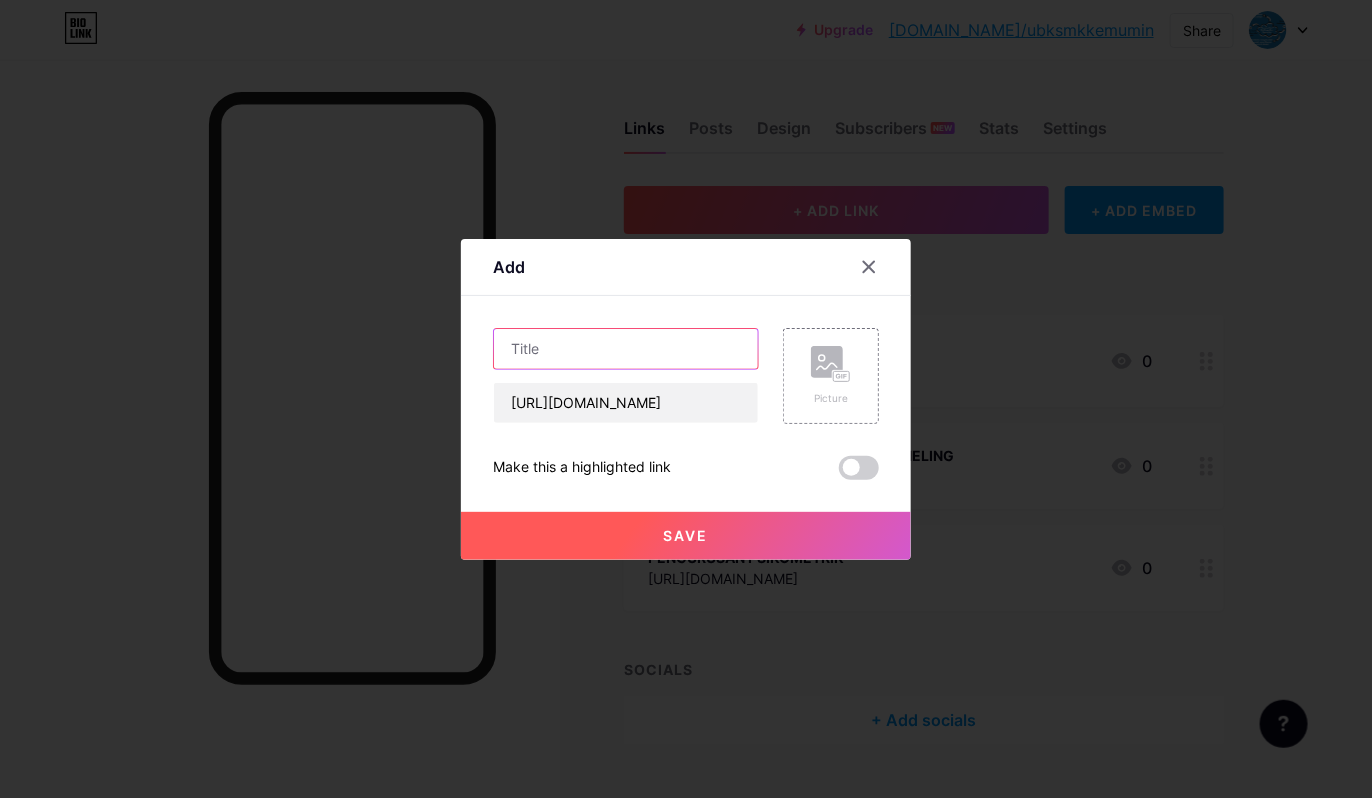 click at bounding box center (626, 349) 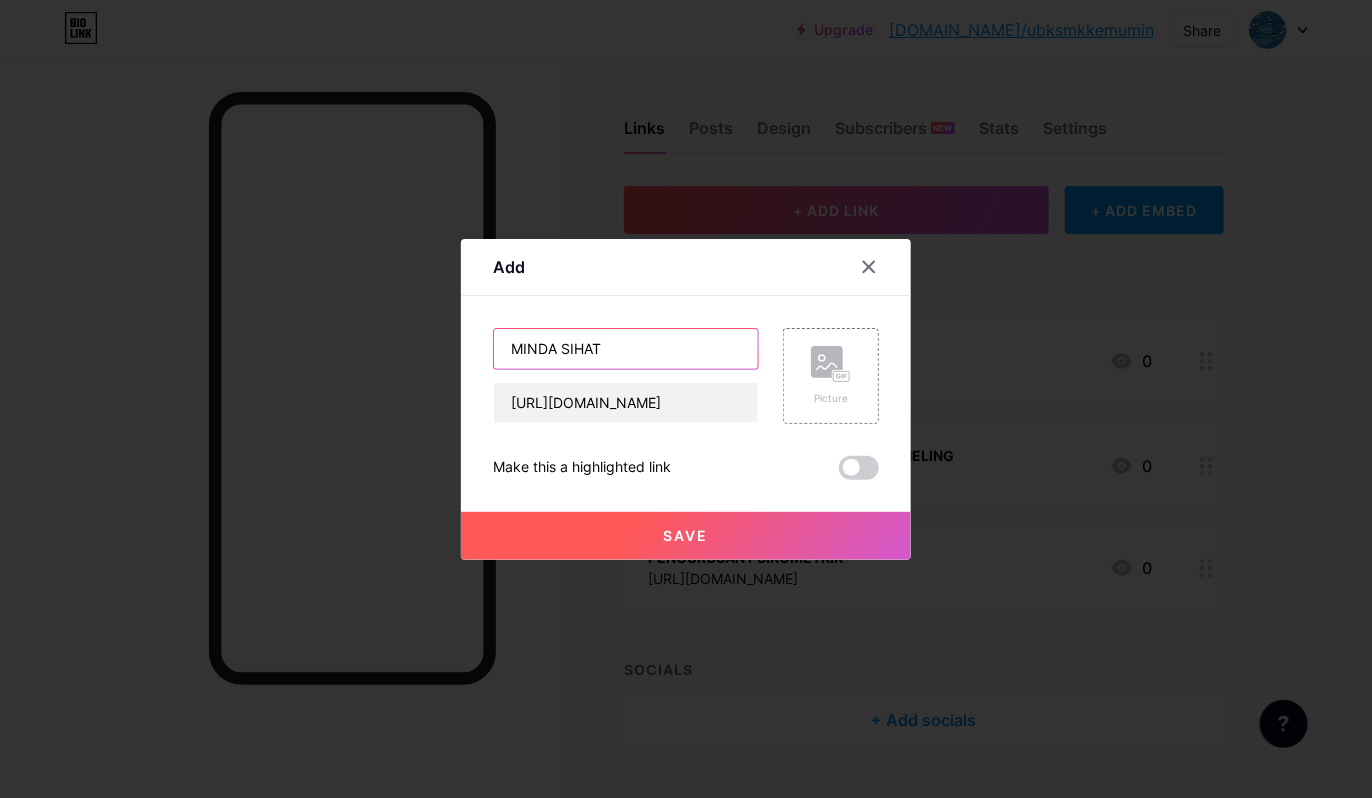 type on "MINDA SIHAT" 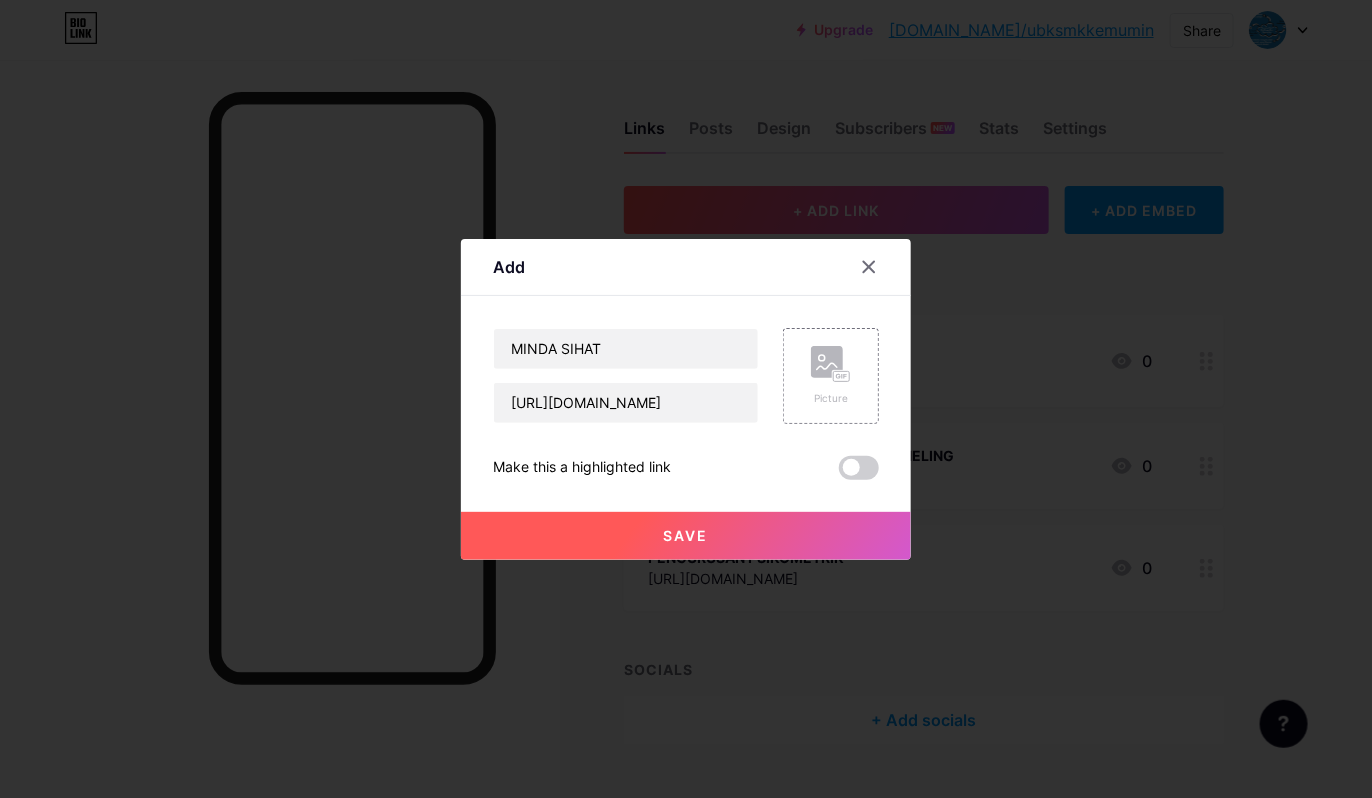 click on "Save" at bounding box center [686, 536] 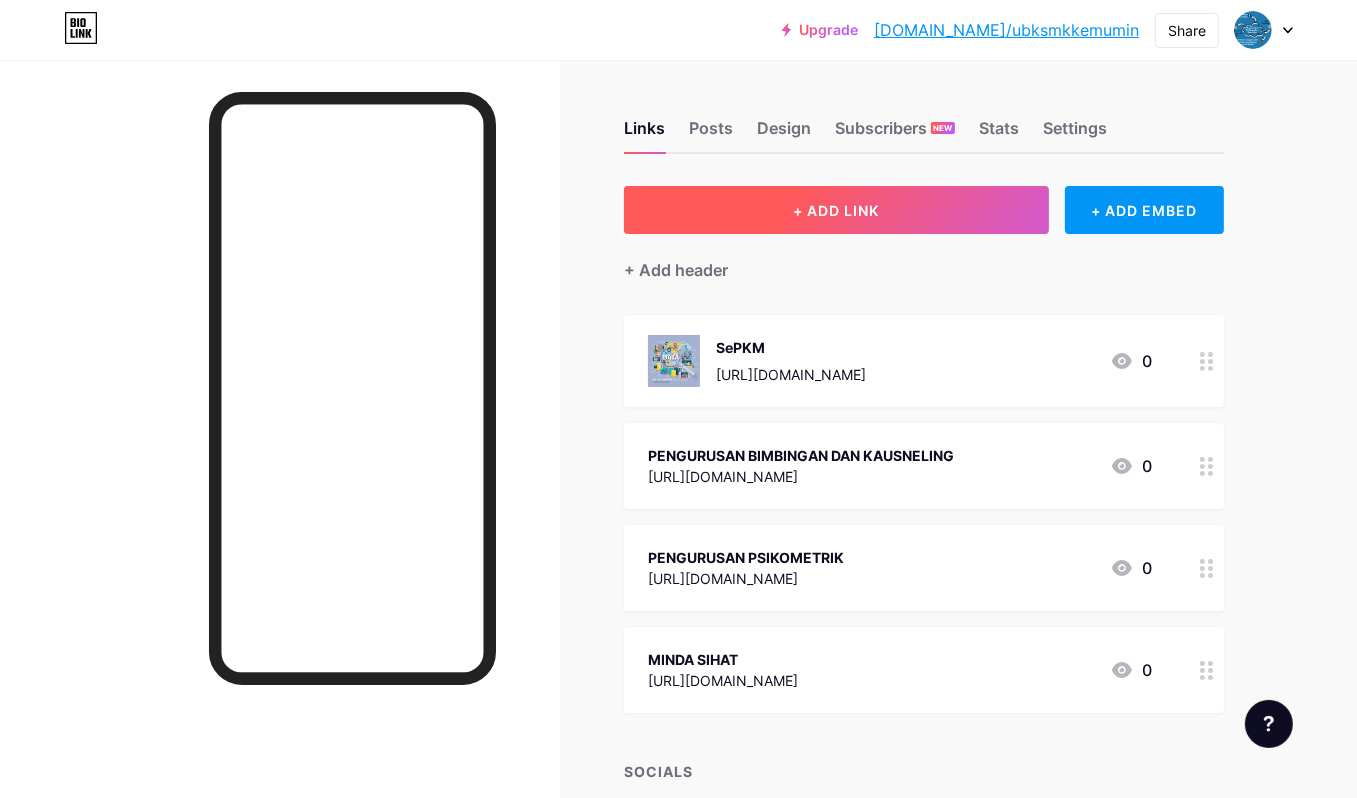 click on "+ ADD LINK" at bounding box center (836, 210) 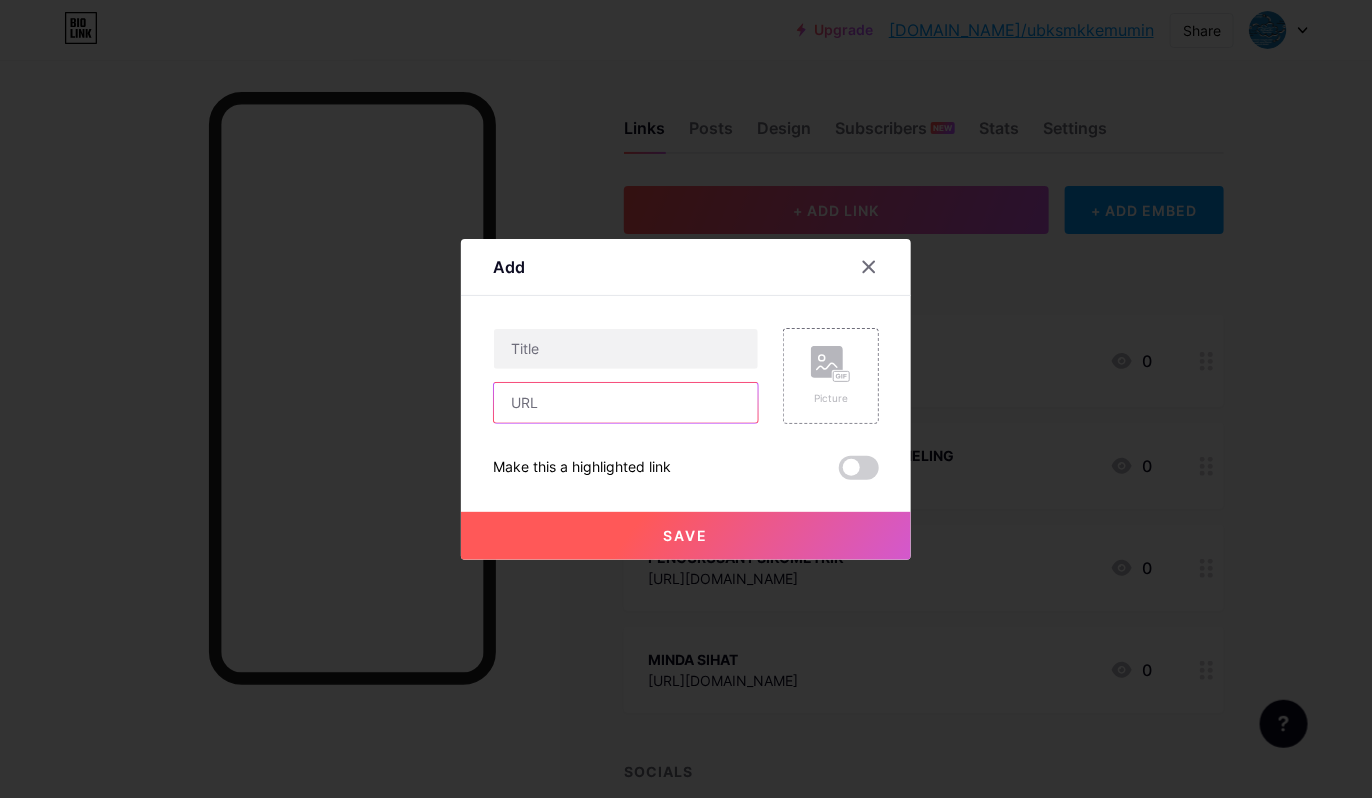 click at bounding box center (626, 403) 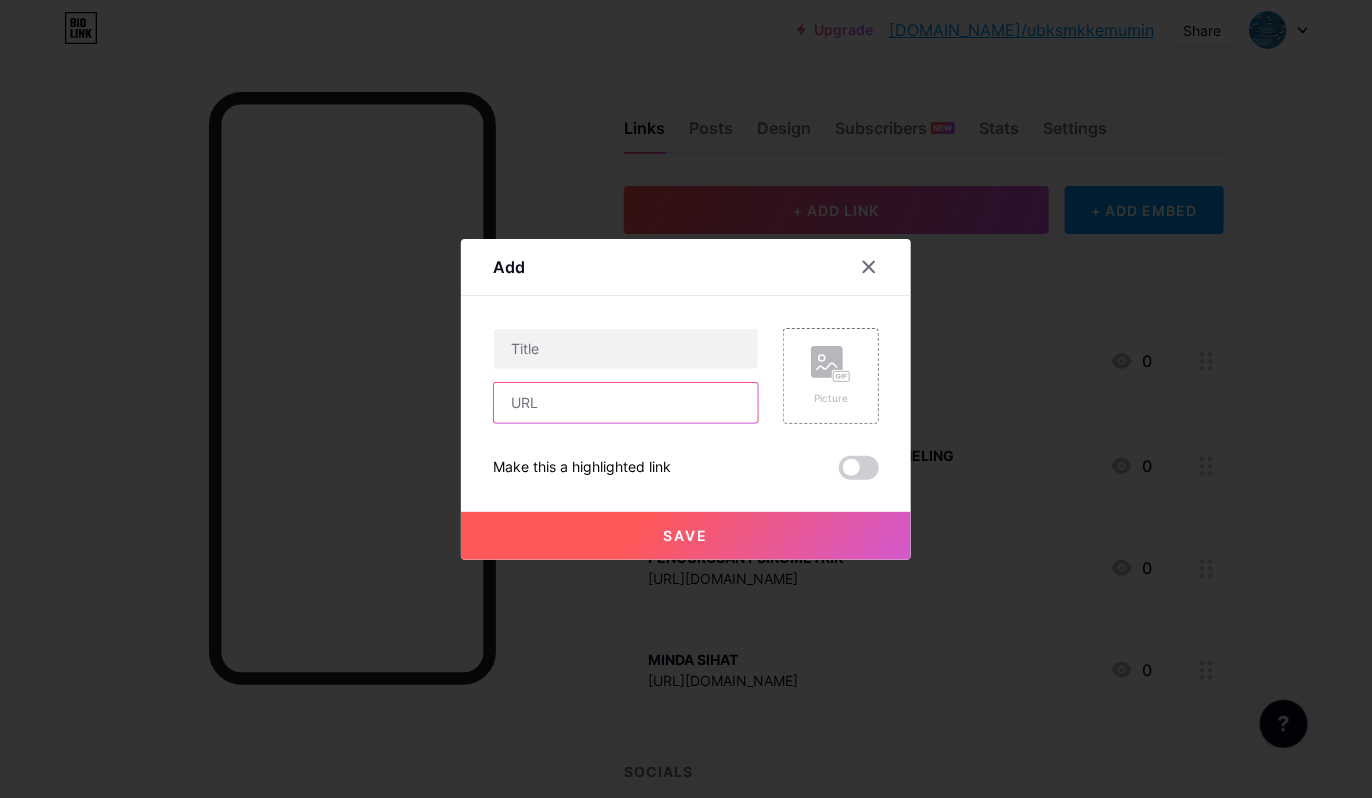 paste on "[URL][DOMAIN_NAME]" 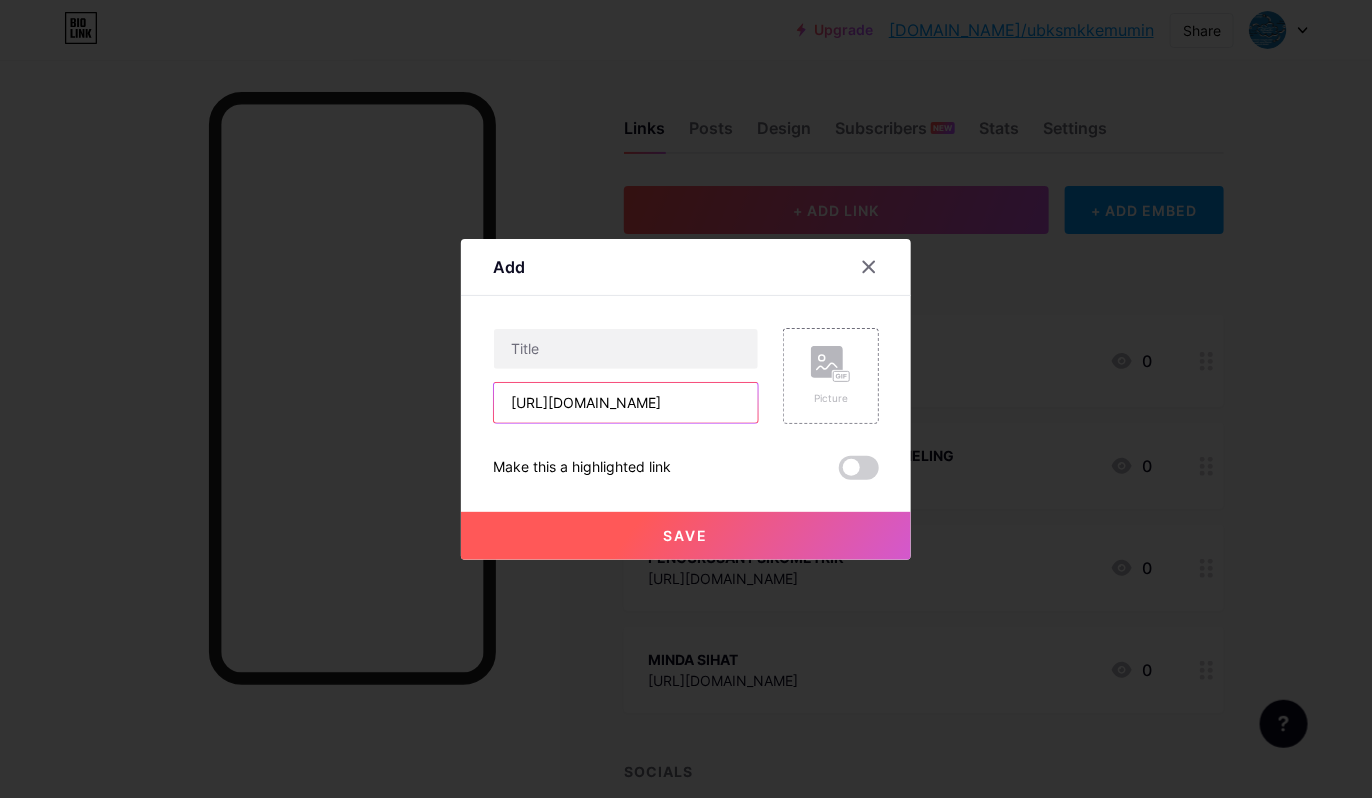 scroll, scrollTop: 0, scrollLeft: 404, axis: horizontal 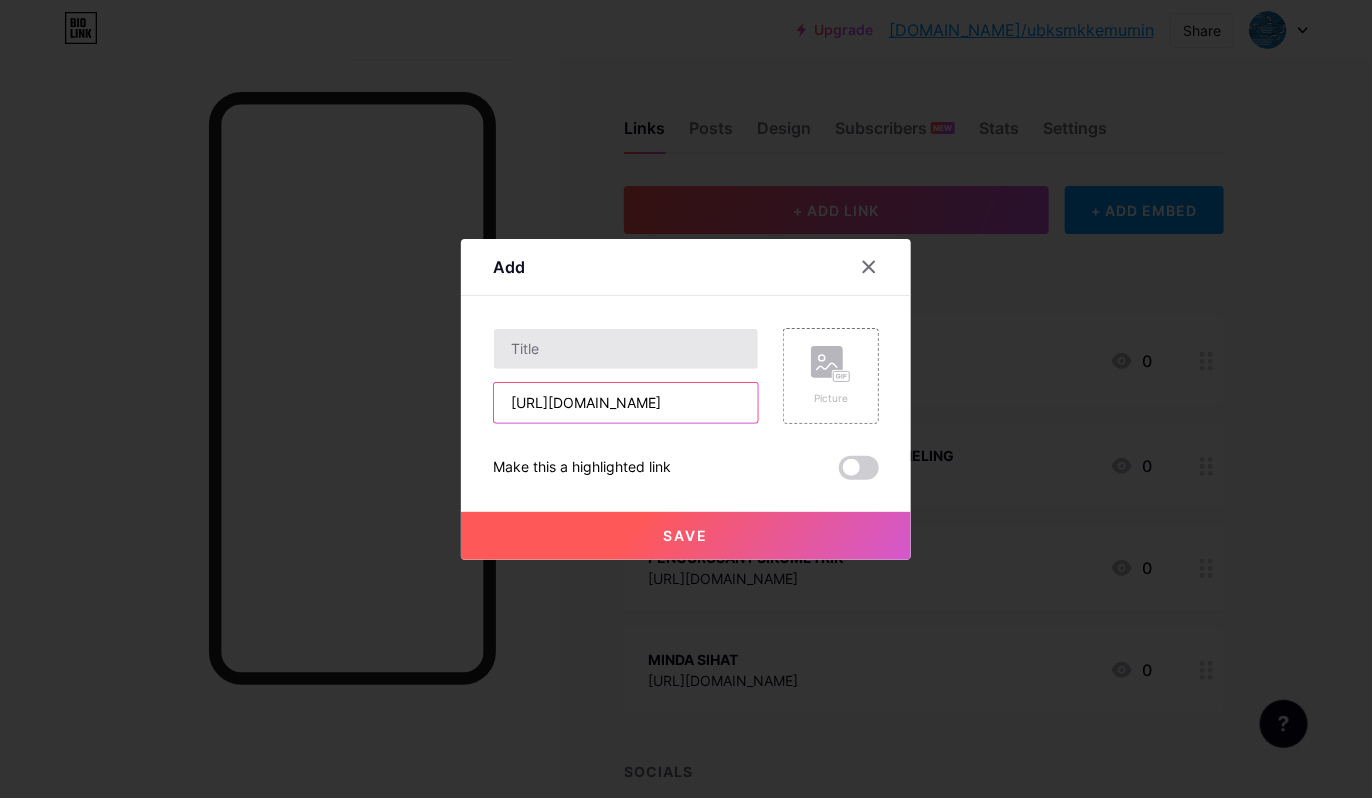 type on "[URL][DOMAIN_NAME]" 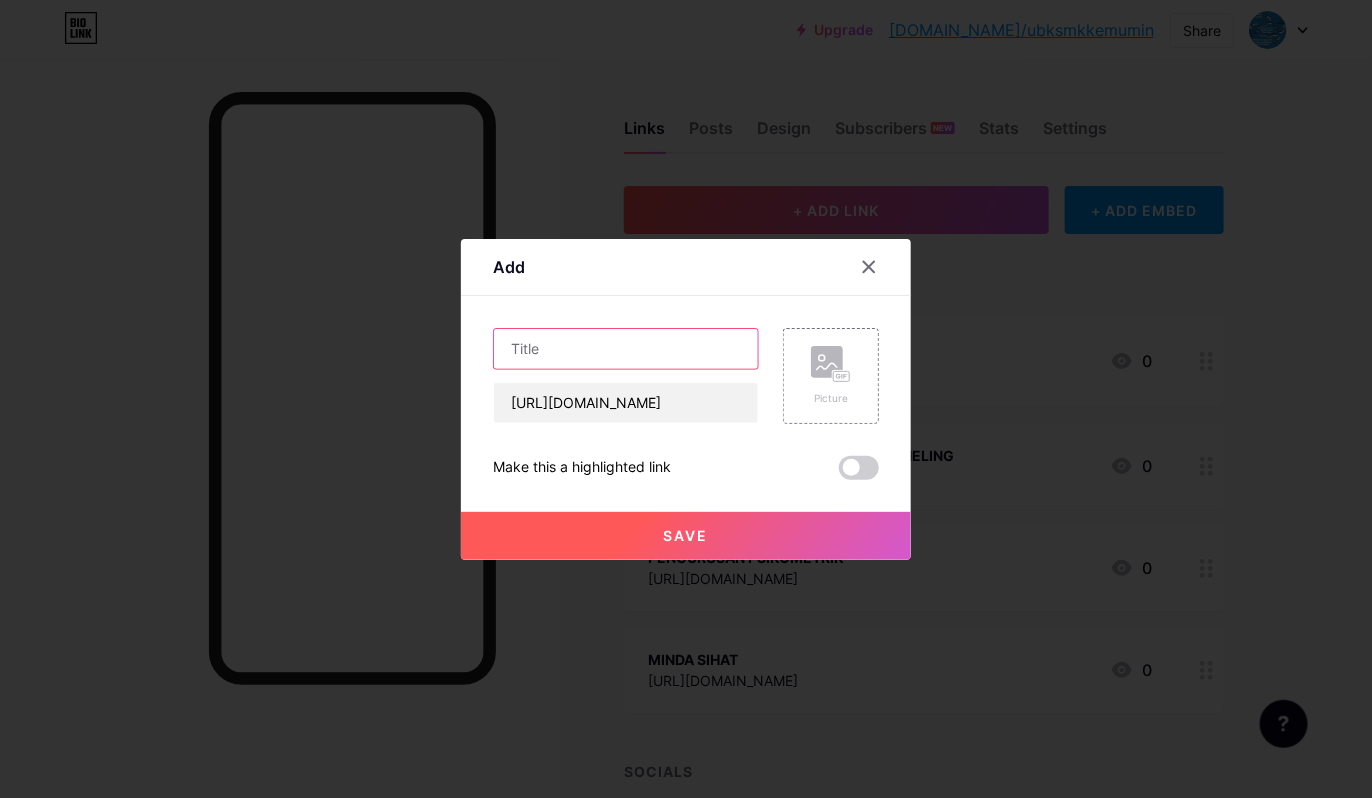 click at bounding box center [626, 349] 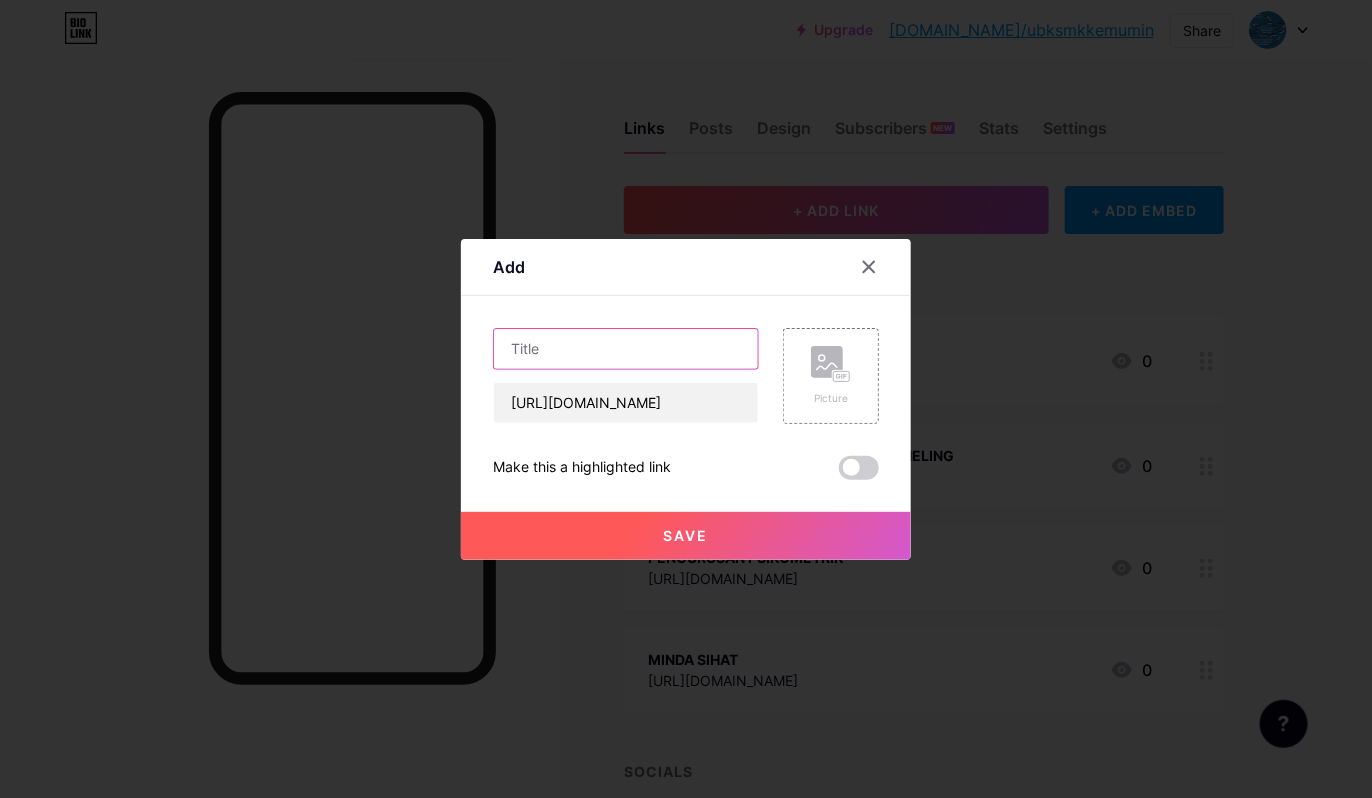 scroll, scrollTop: 0, scrollLeft: 0, axis: both 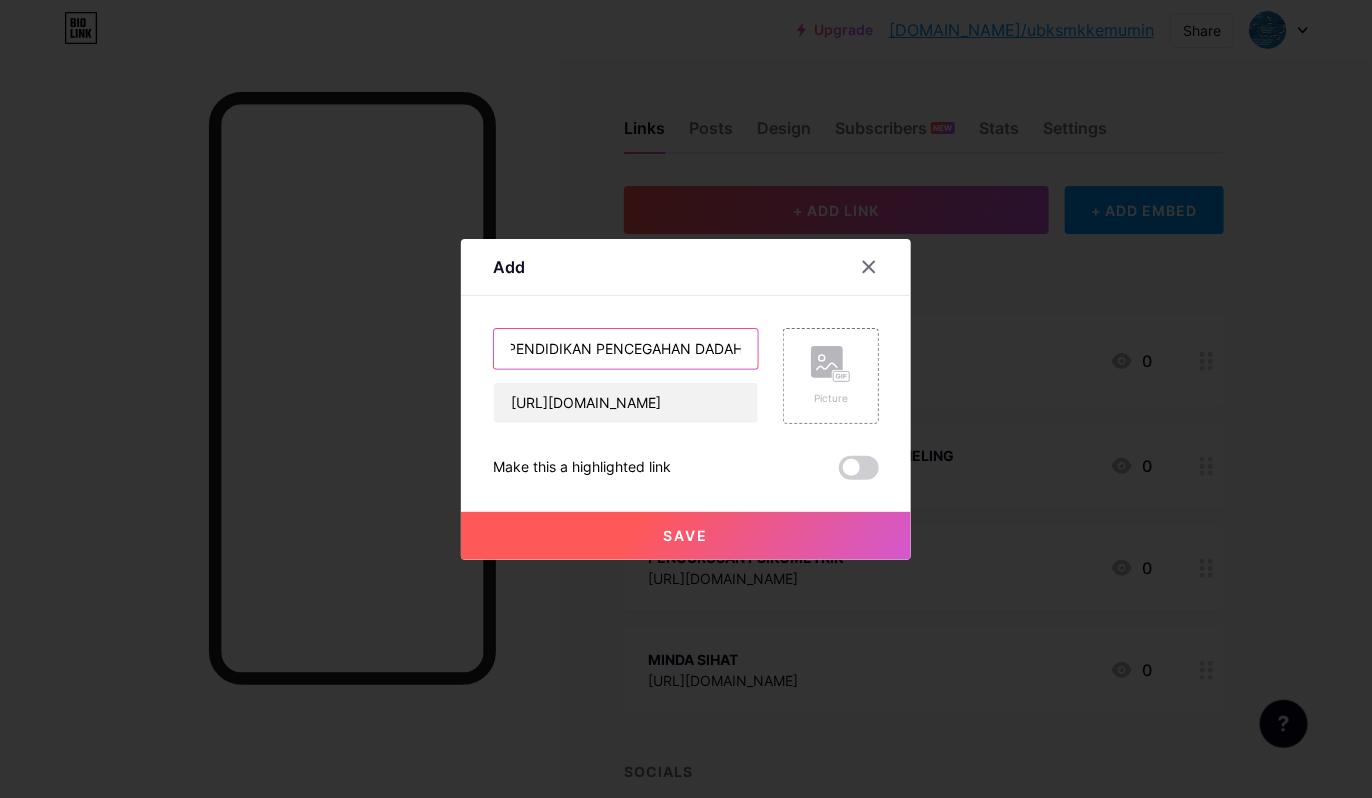 type on "PENDIDIKAN PENCEGAHAN DADAH" 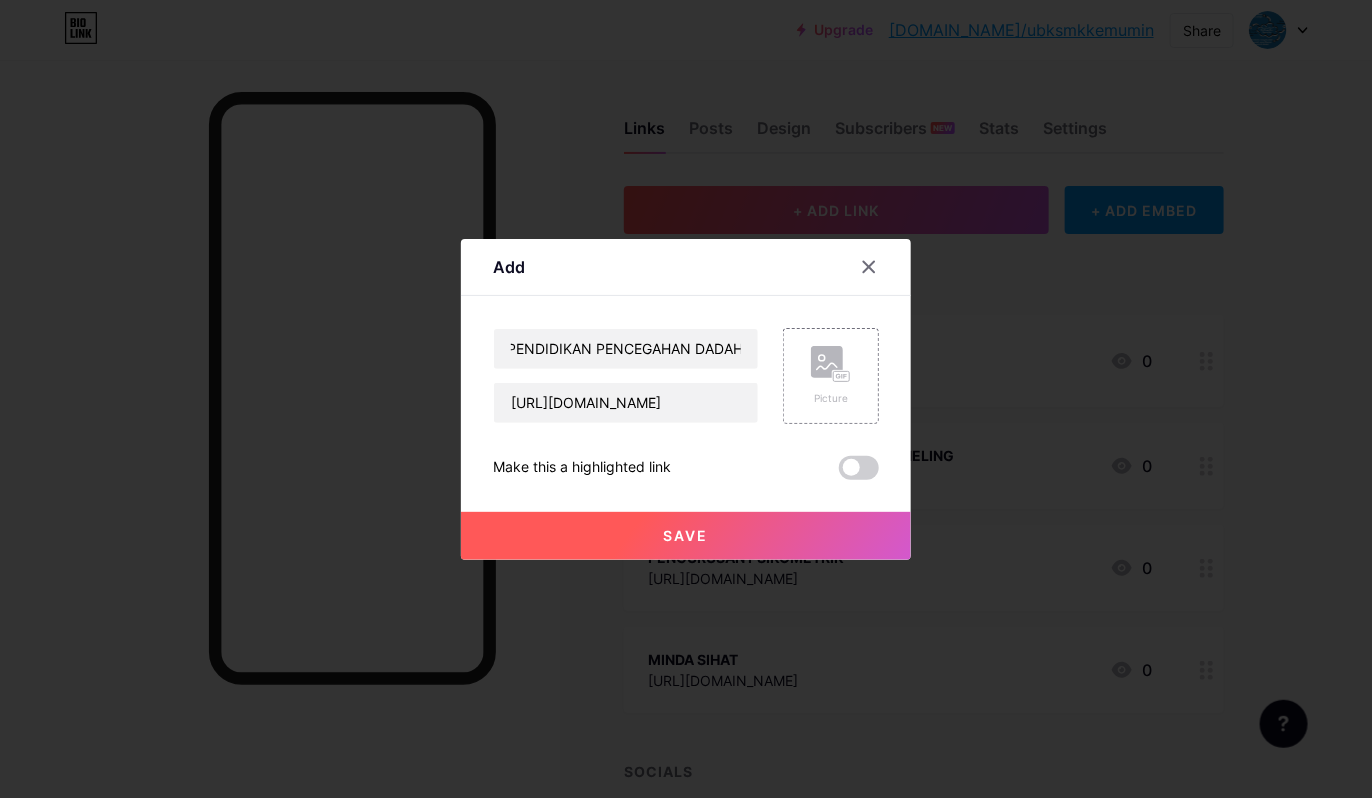 click on "Save" at bounding box center (686, 535) 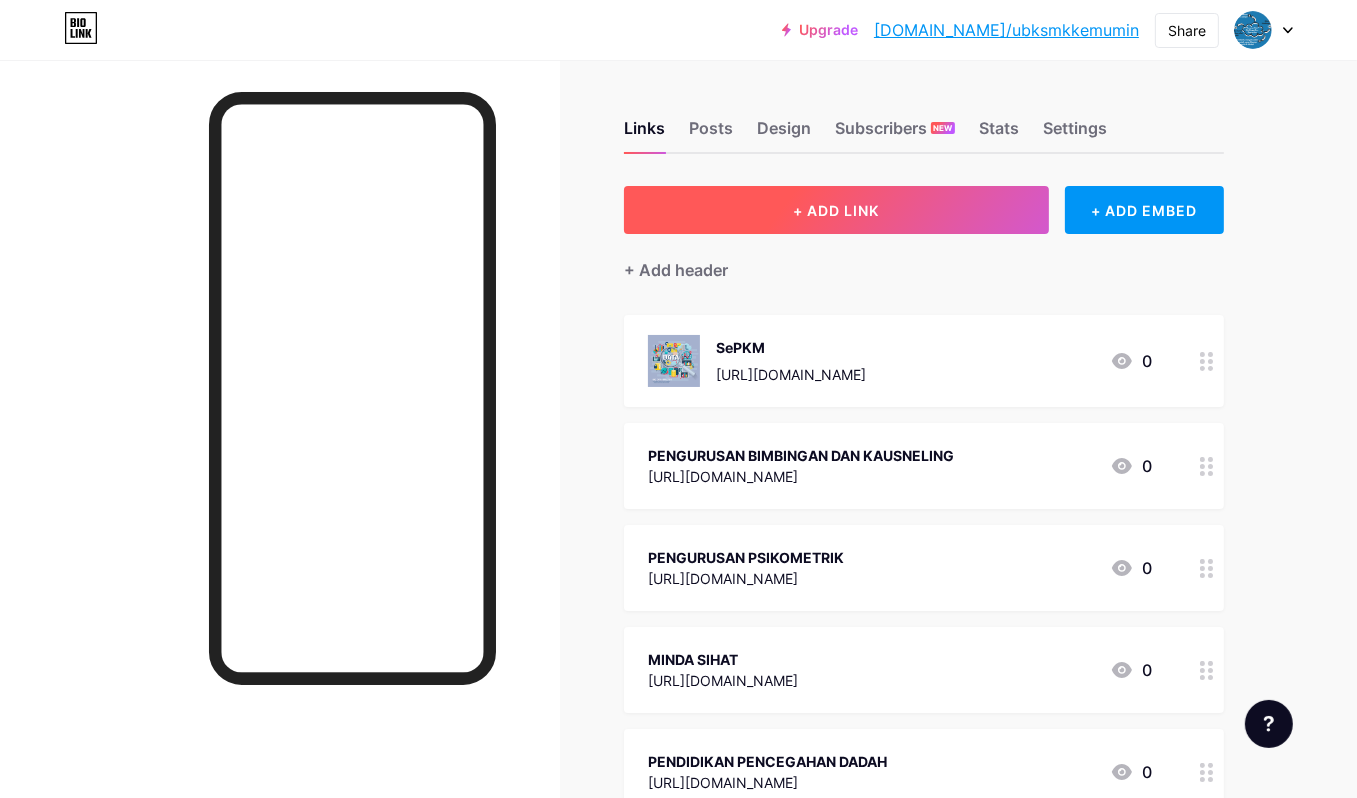 click on "+ ADD LINK" at bounding box center [836, 210] 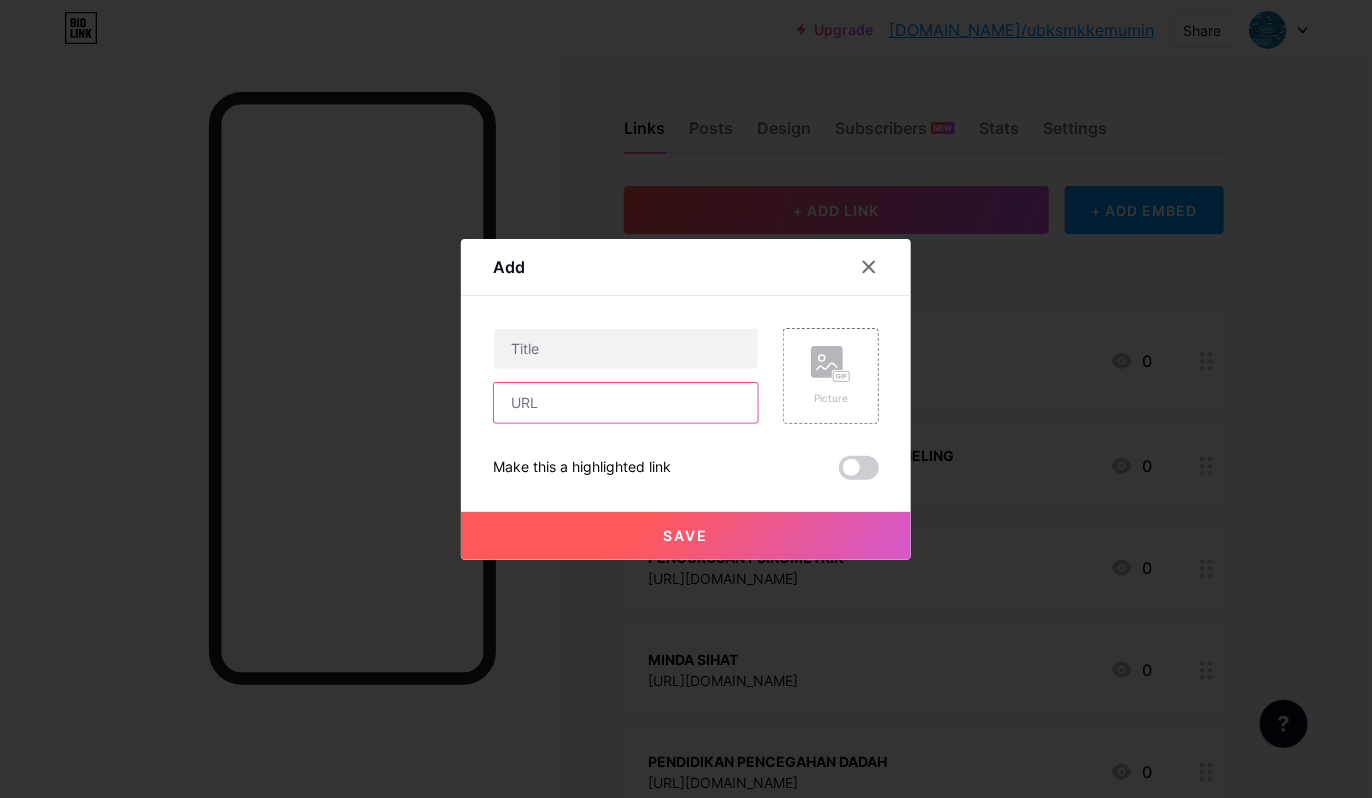 click at bounding box center [626, 403] 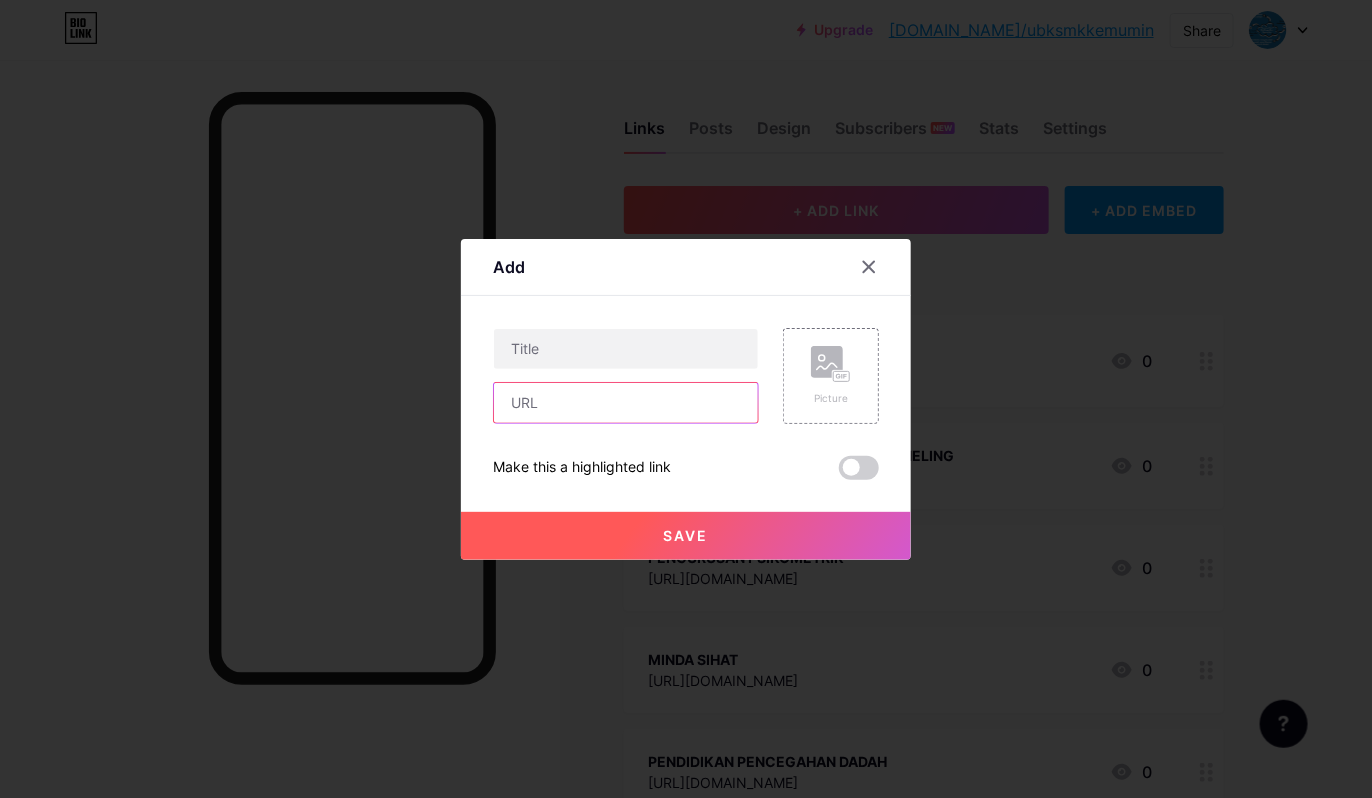 paste on "[URL][DOMAIN_NAME]" 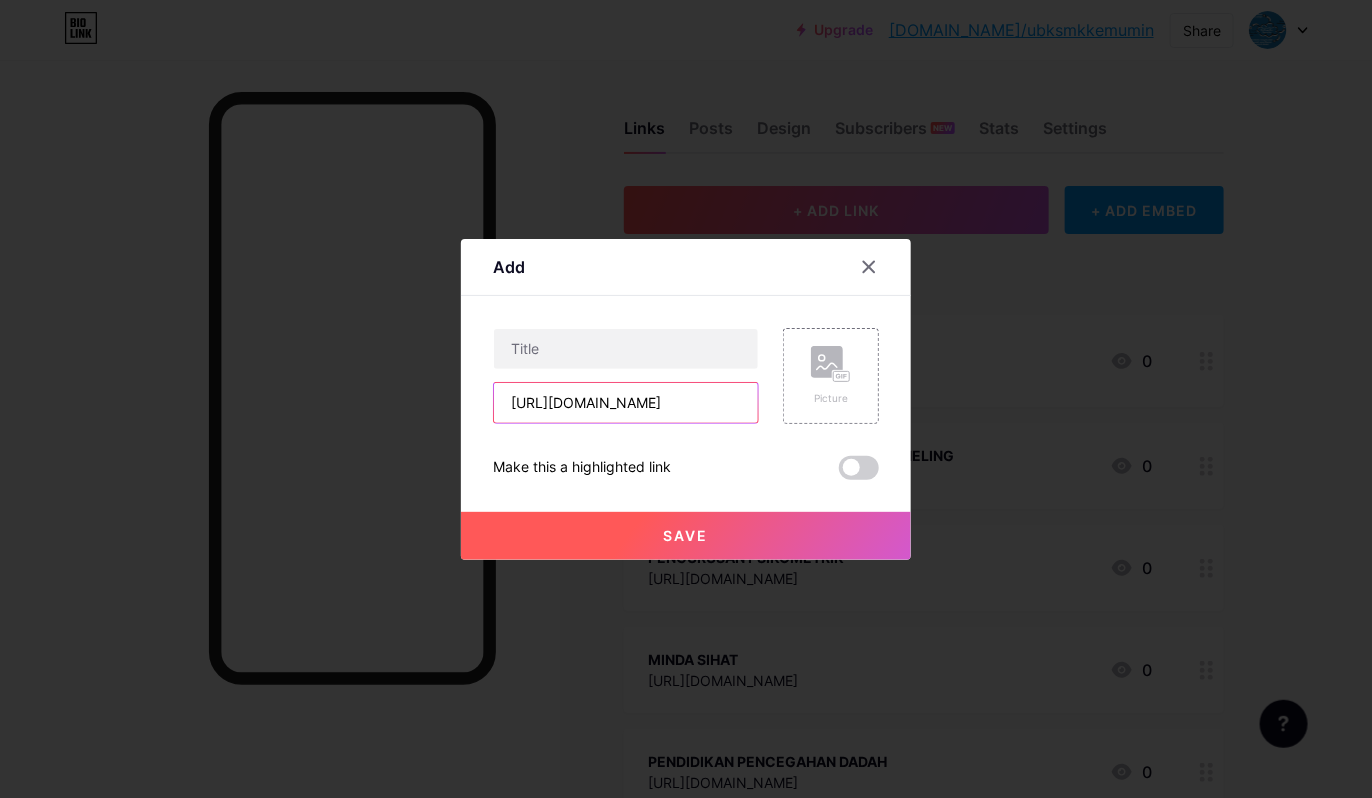 scroll, scrollTop: 0, scrollLeft: 400, axis: horizontal 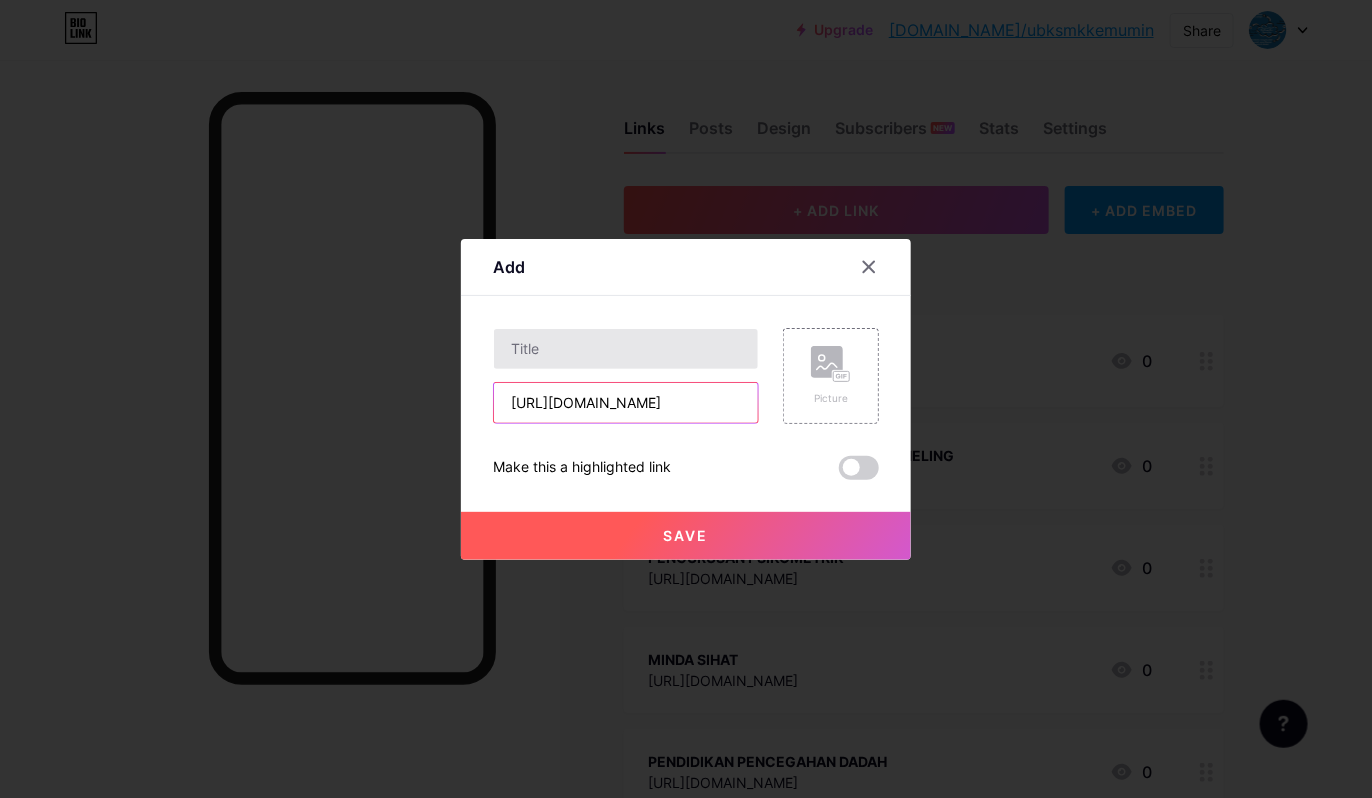 type on "[URL][DOMAIN_NAME]" 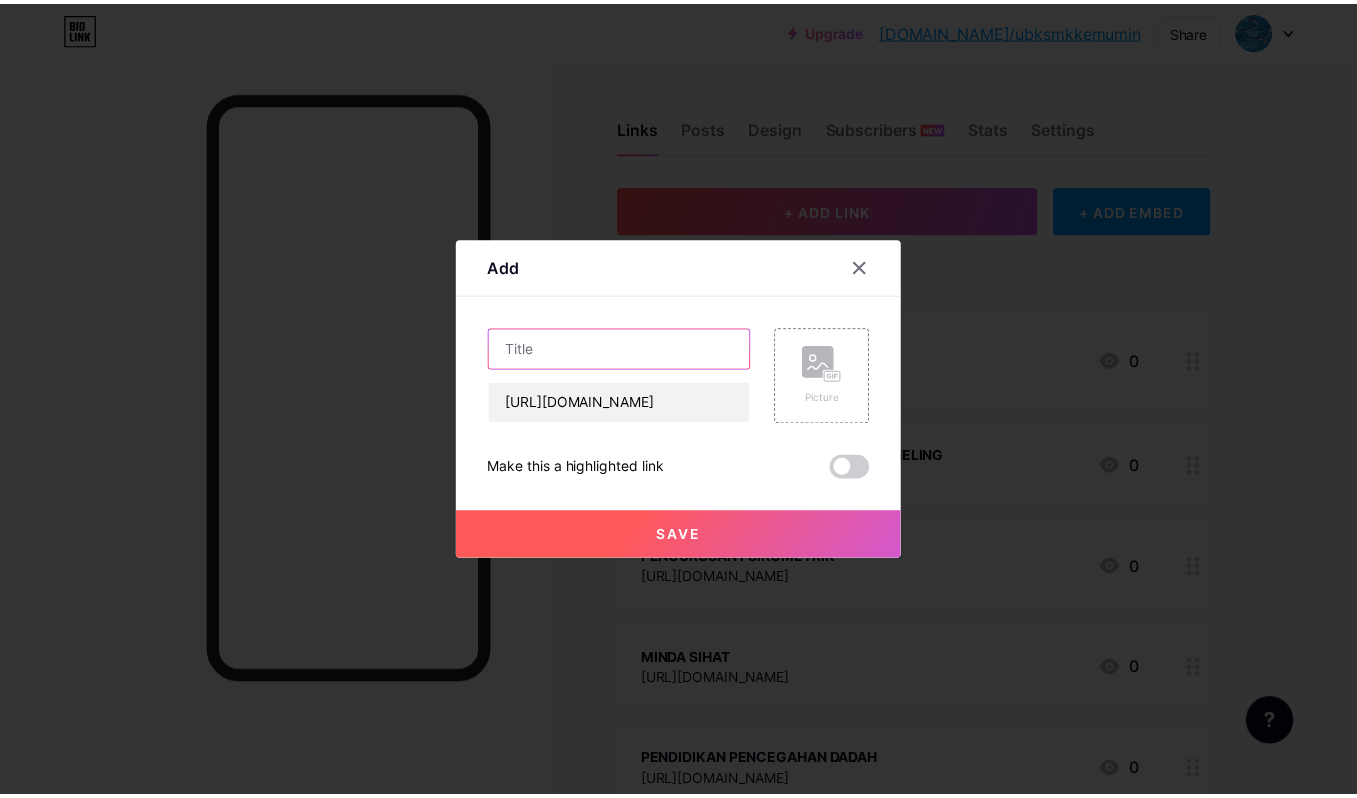 scroll, scrollTop: 0, scrollLeft: 0, axis: both 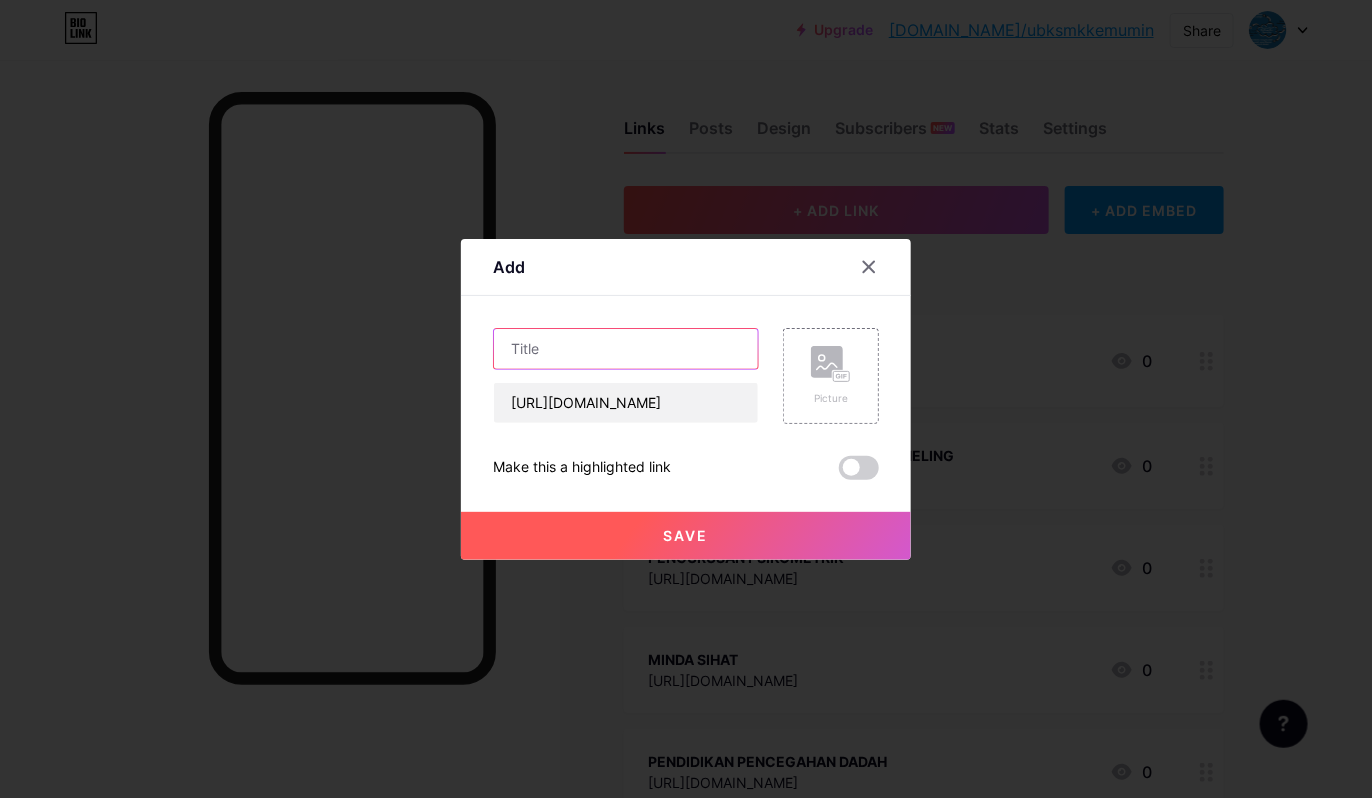 click at bounding box center (626, 349) 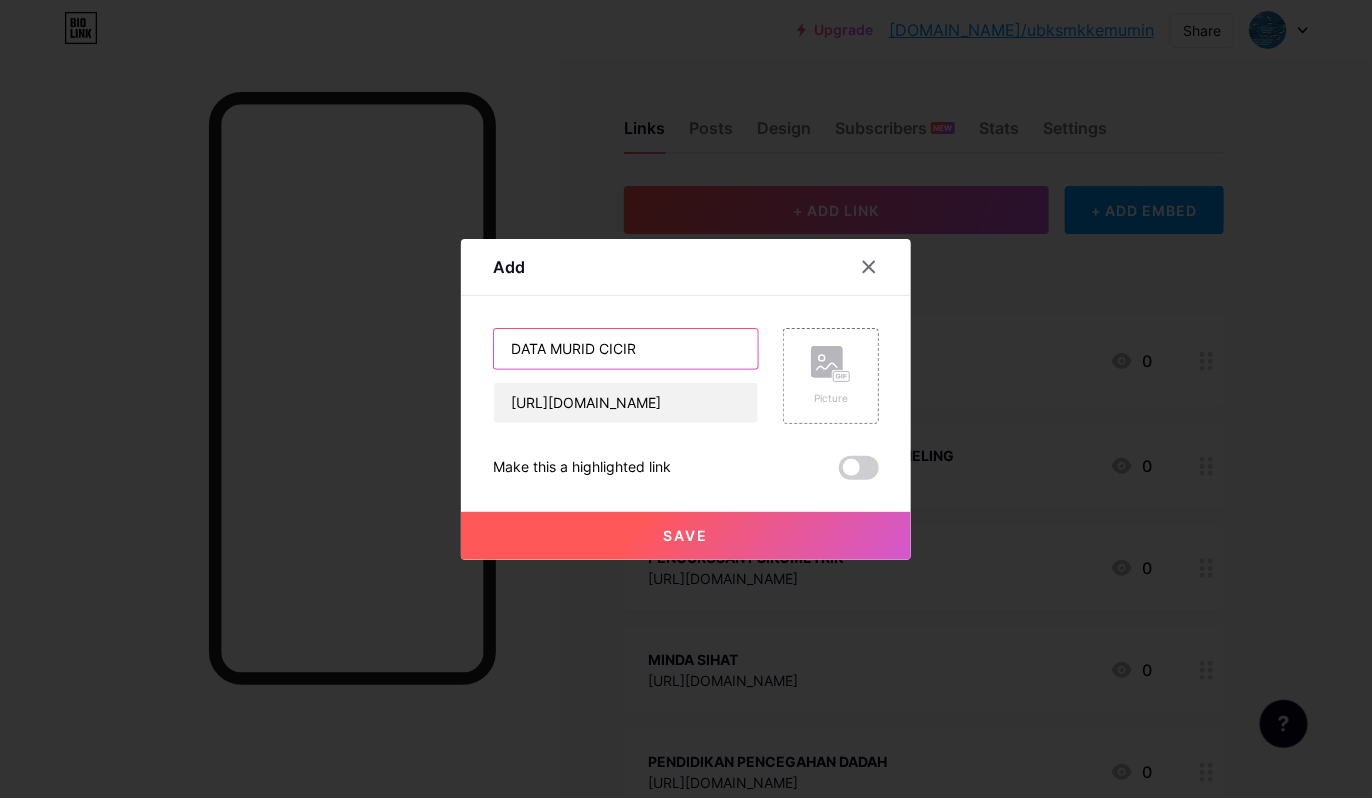 click on "DATA MURID CICIR" at bounding box center (626, 349) 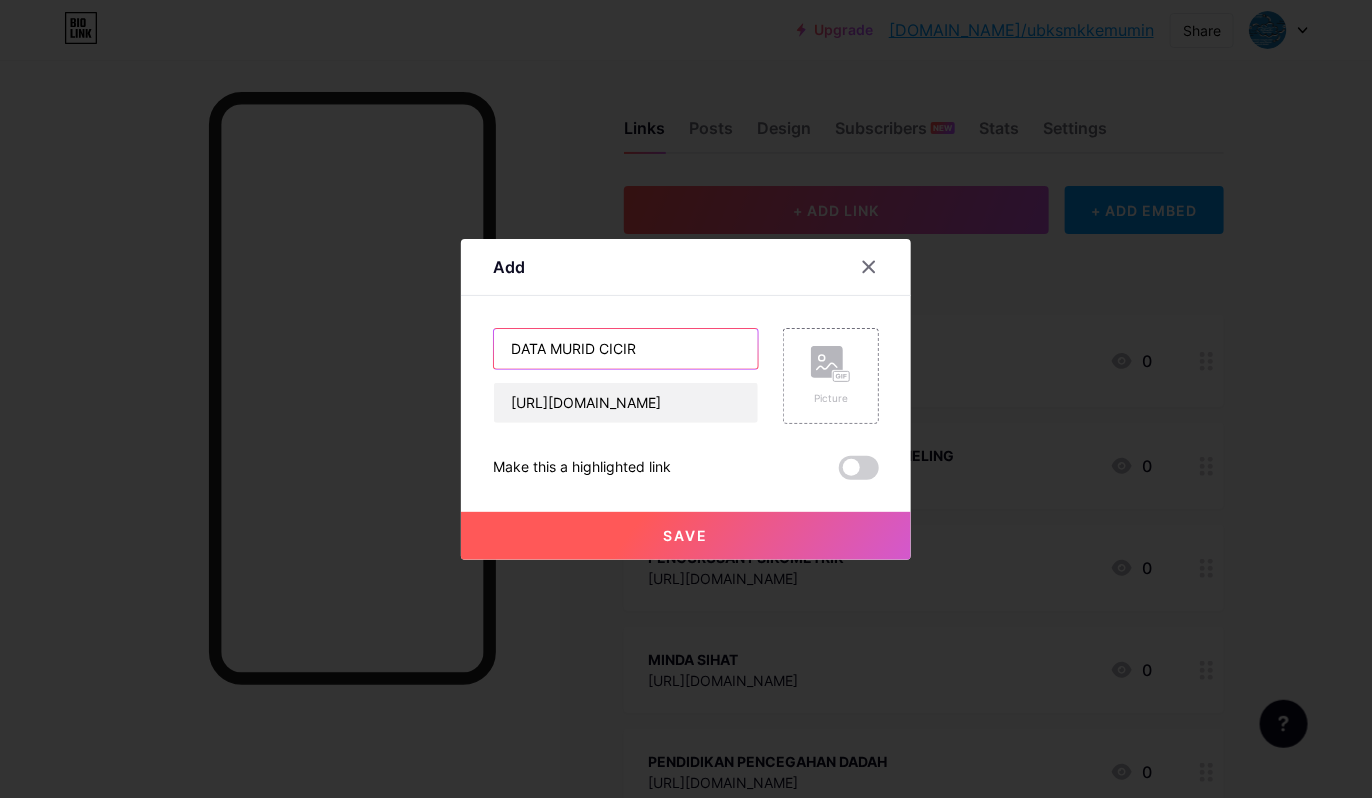 type on "DATA MURID CICIR" 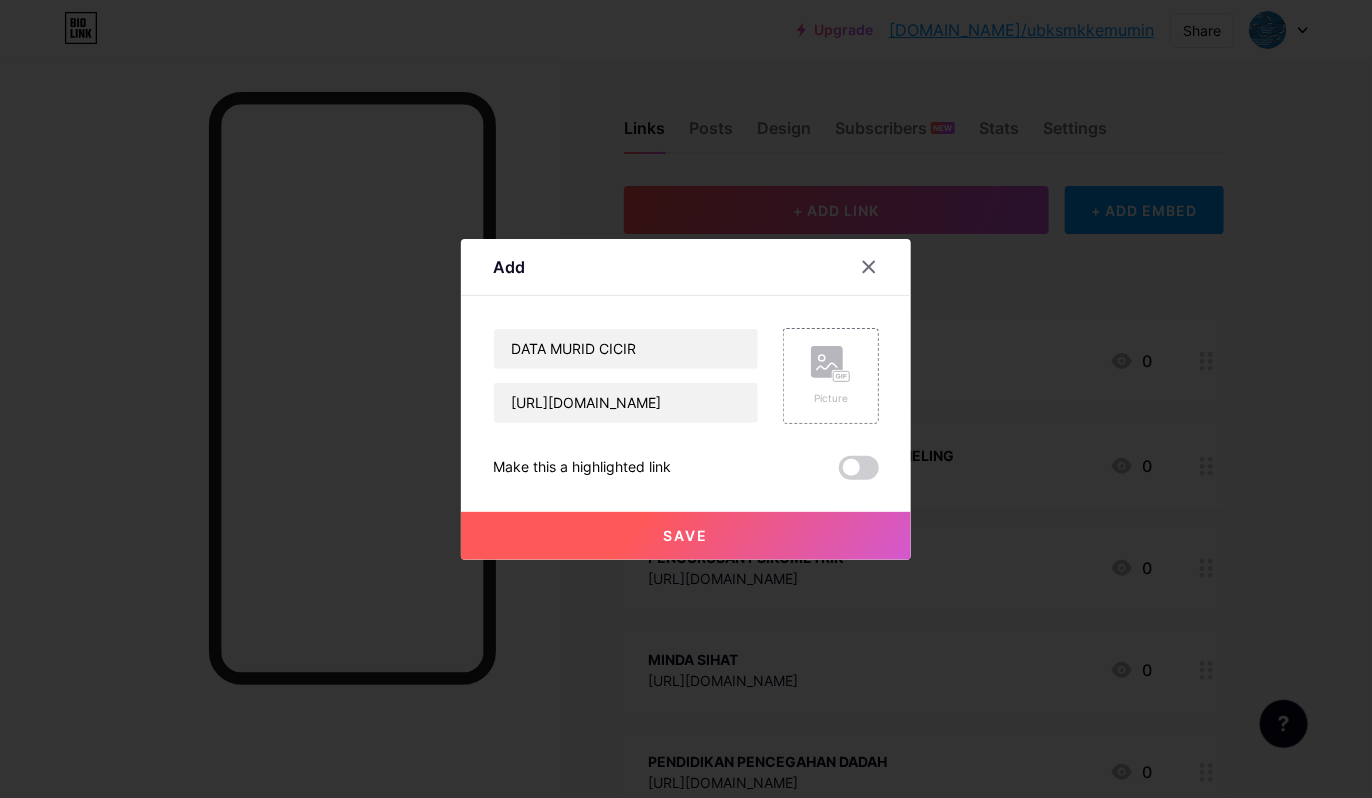 click on "Save" at bounding box center (686, 535) 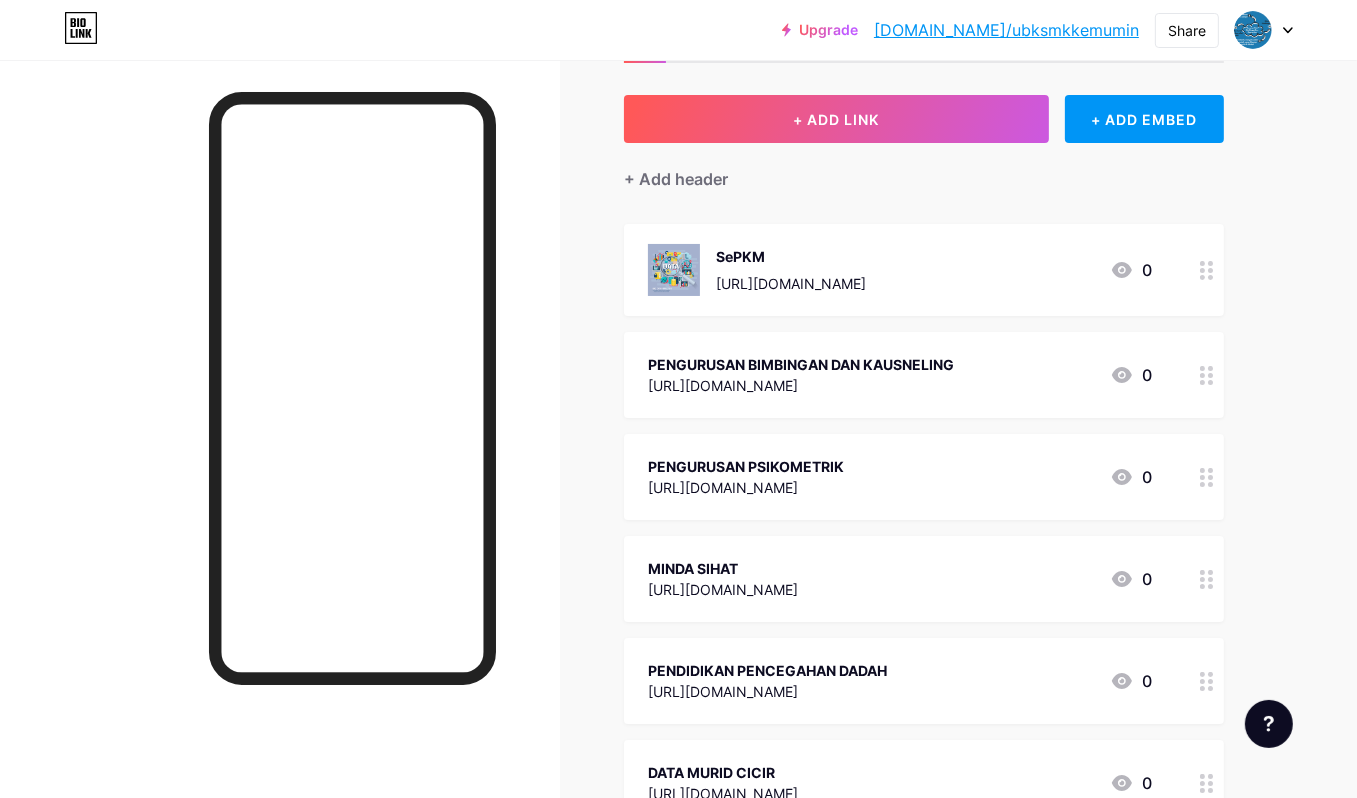 scroll, scrollTop: 200, scrollLeft: 0, axis: vertical 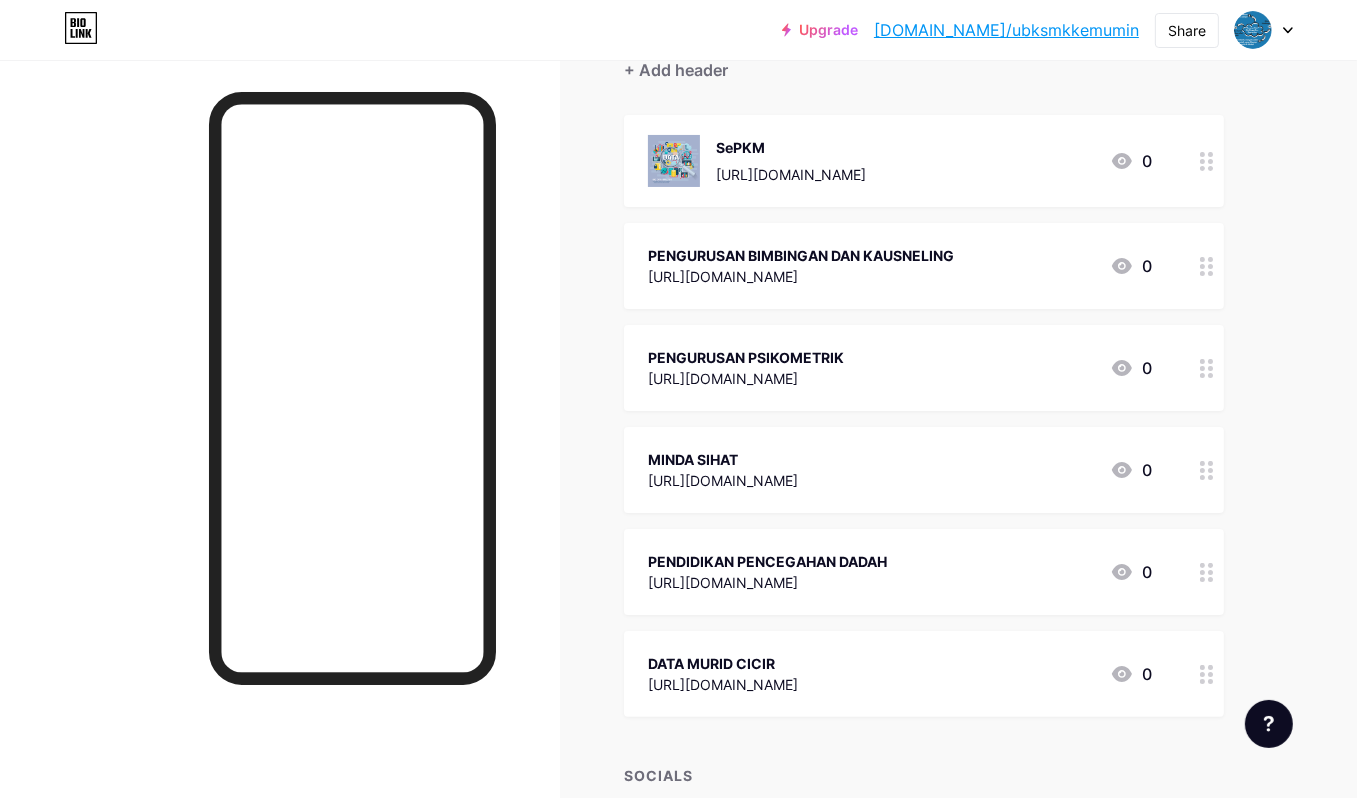 click on "DATA MURID CICIR" at bounding box center (723, 663) 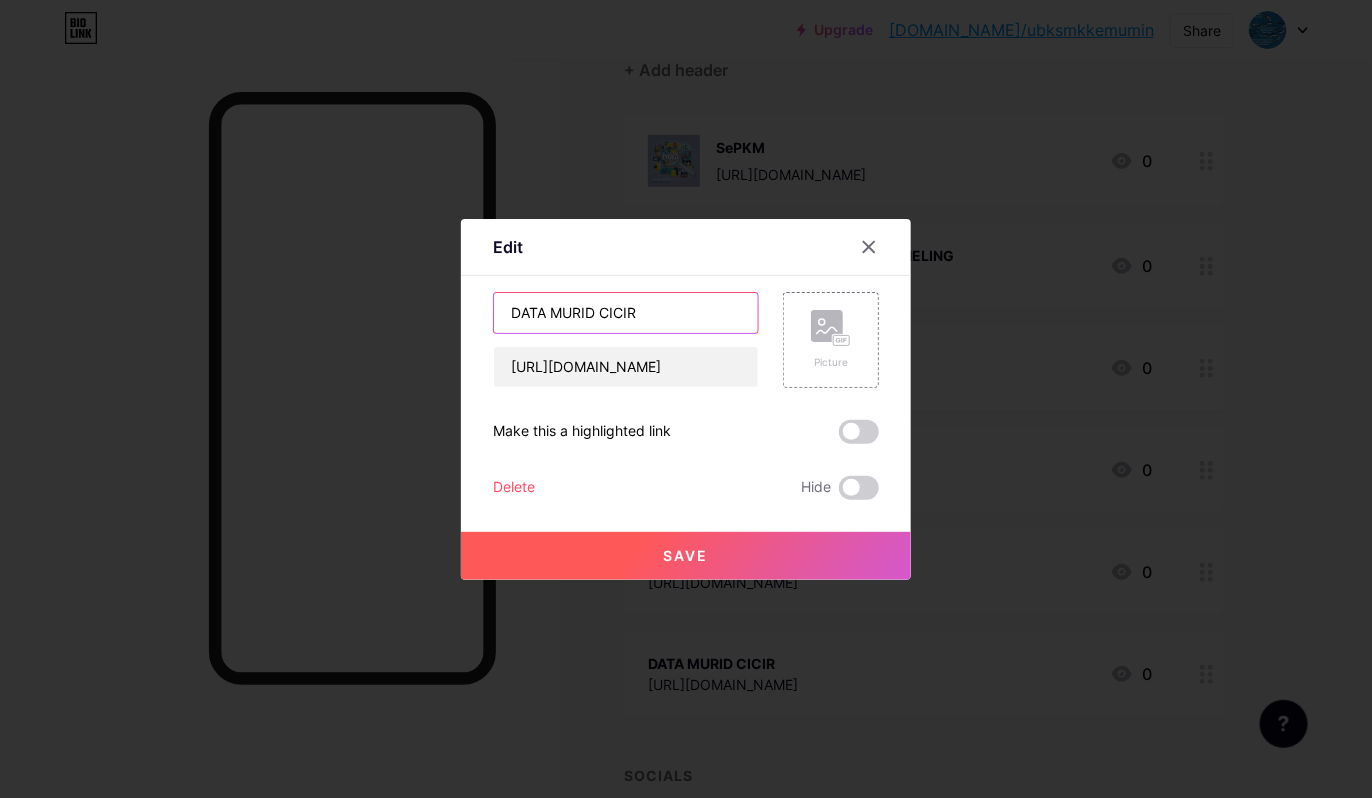 click on "DATA MURID CICIR" at bounding box center [626, 313] 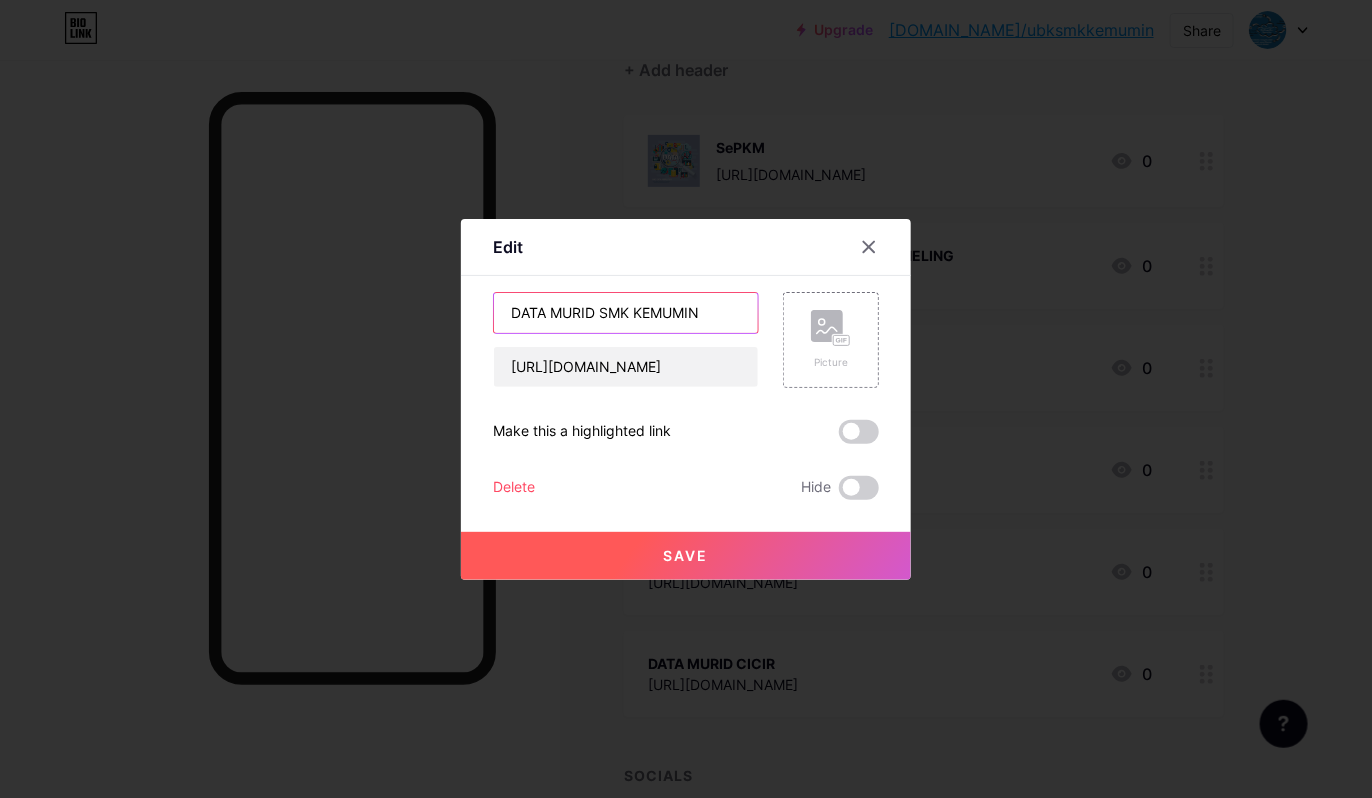 type on "DATA MURID SMK KEMUMIN" 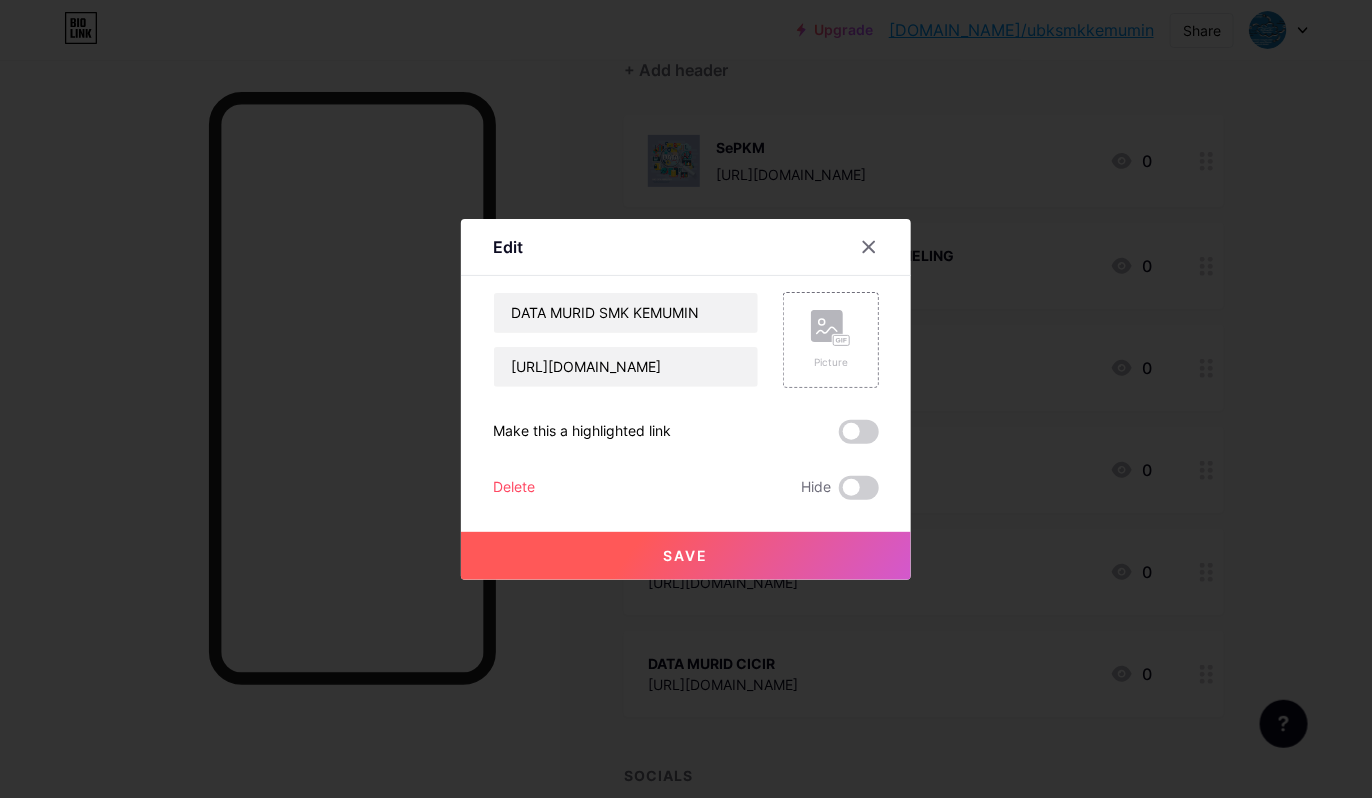 click on "Save" at bounding box center [686, 556] 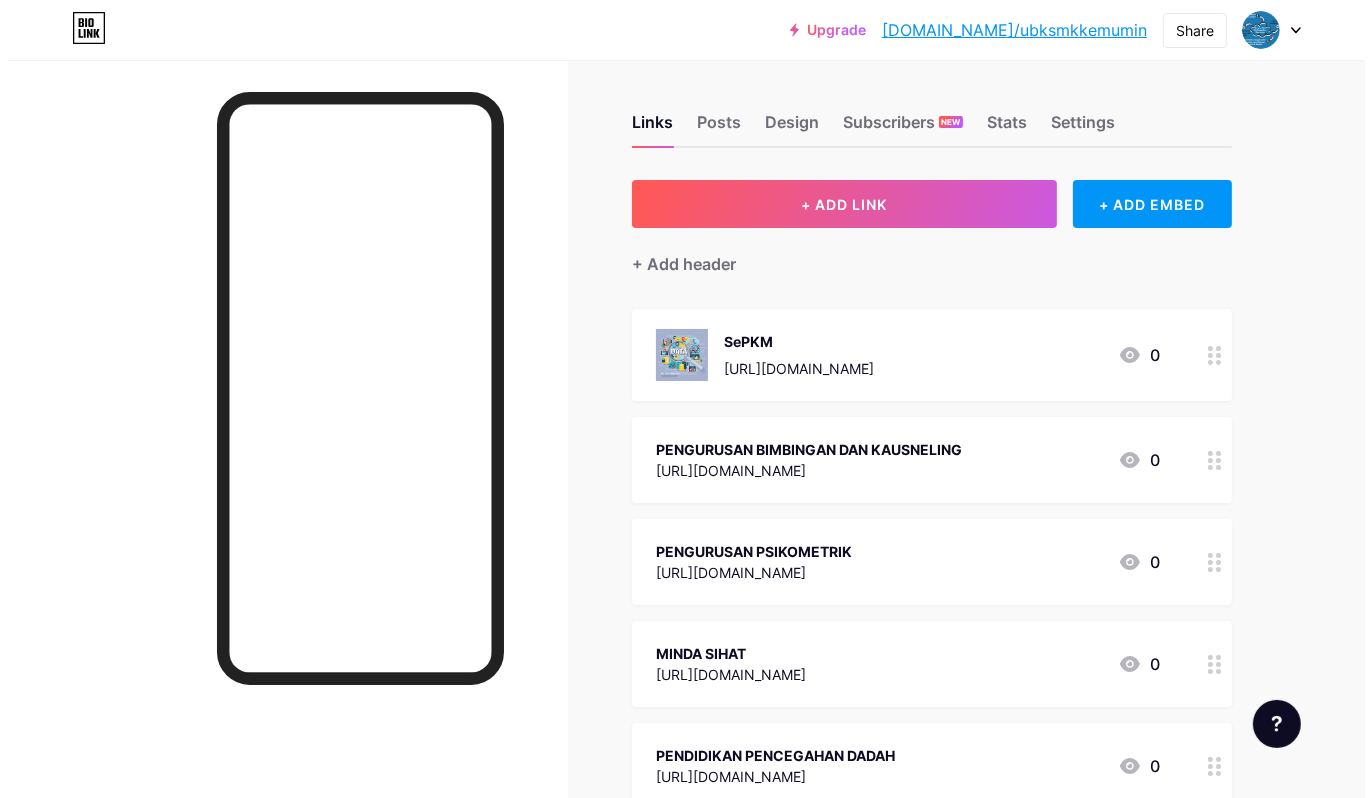 scroll, scrollTop: 0, scrollLeft: 0, axis: both 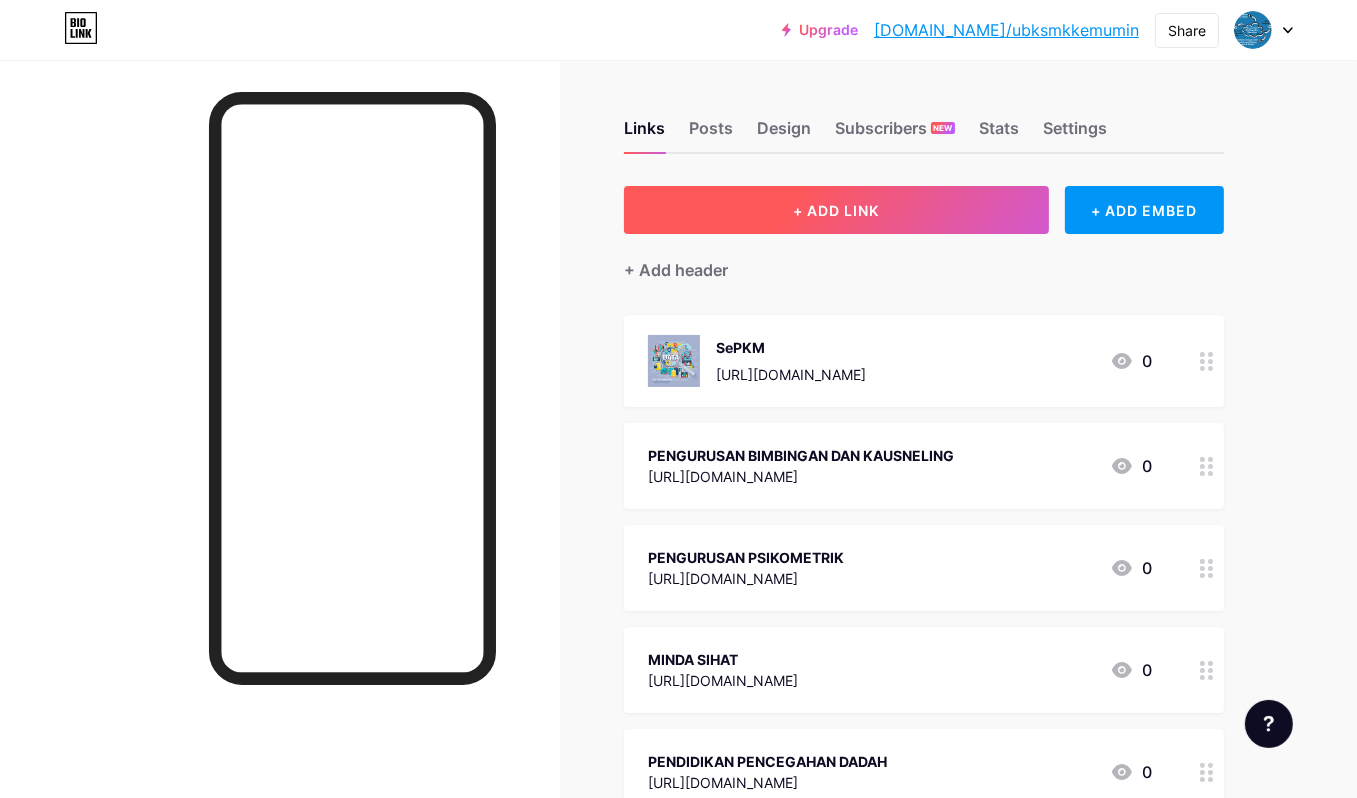 click on "+ ADD LINK" at bounding box center [836, 210] 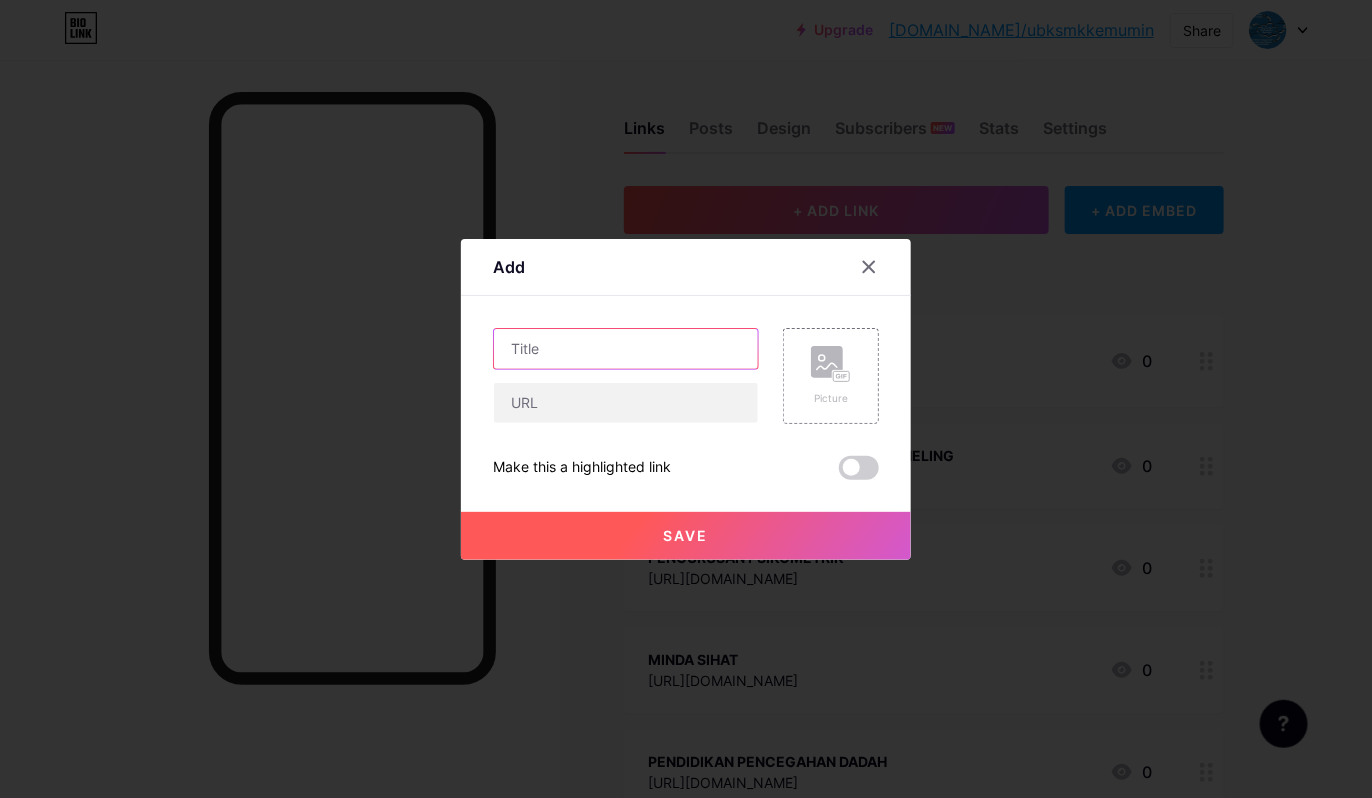 click at bounding box center [626, 349] 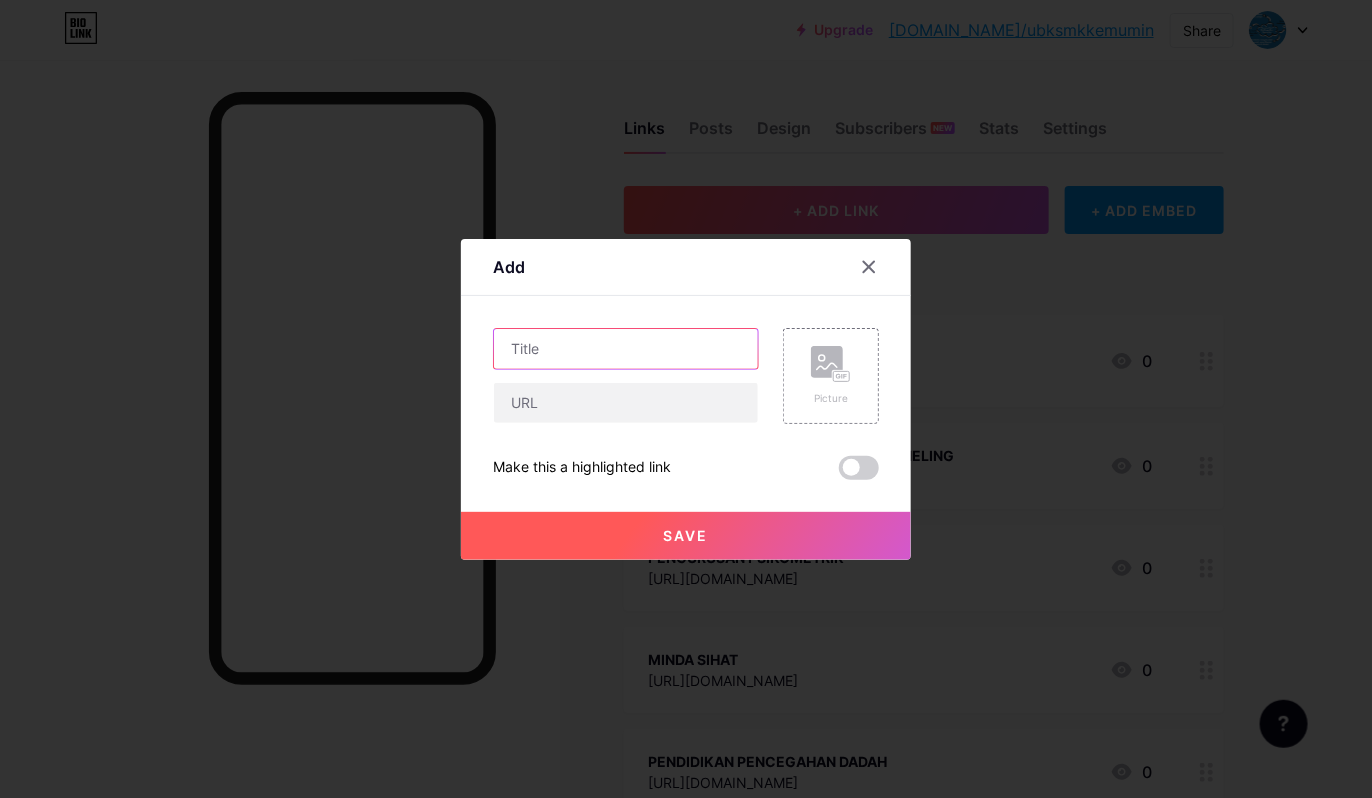 type on "k" 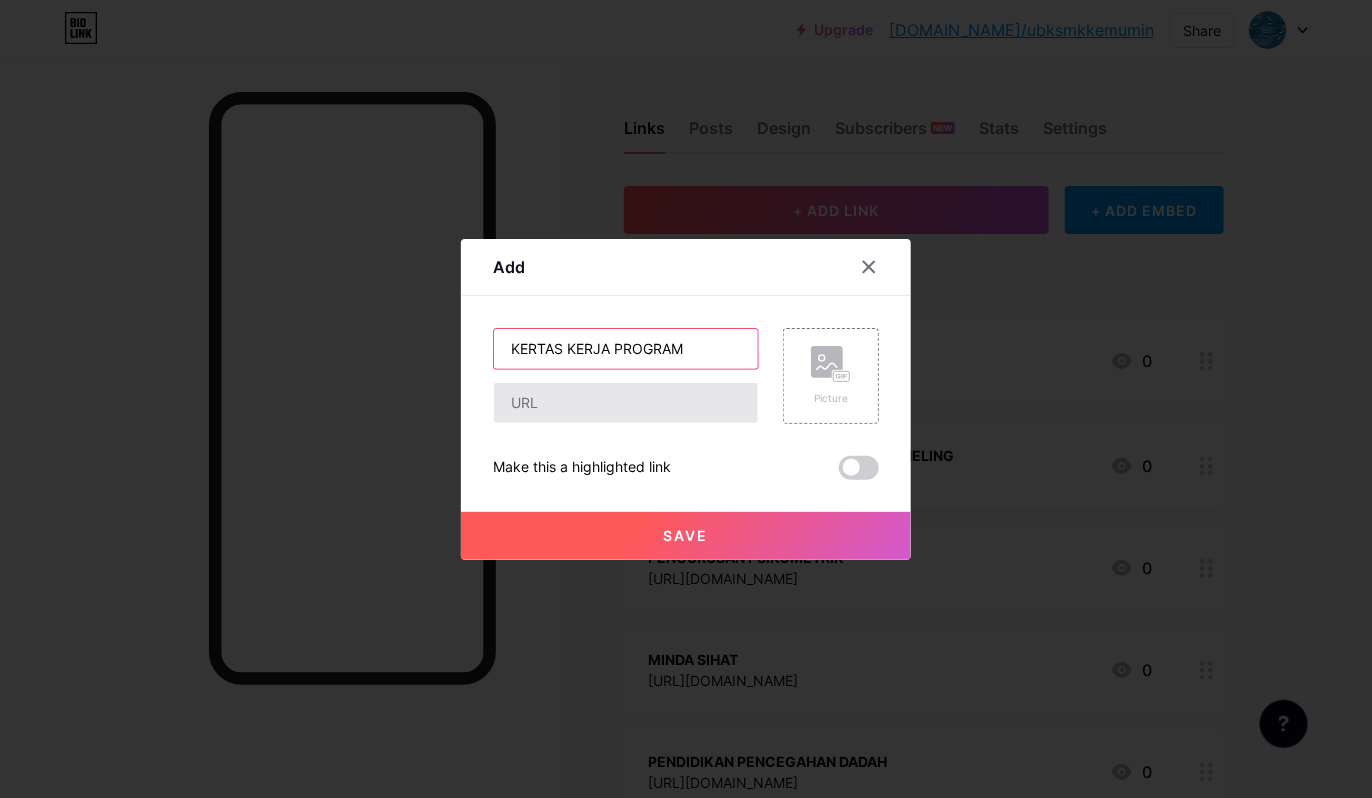 type on "KERTAS KERJA PROGRAM" 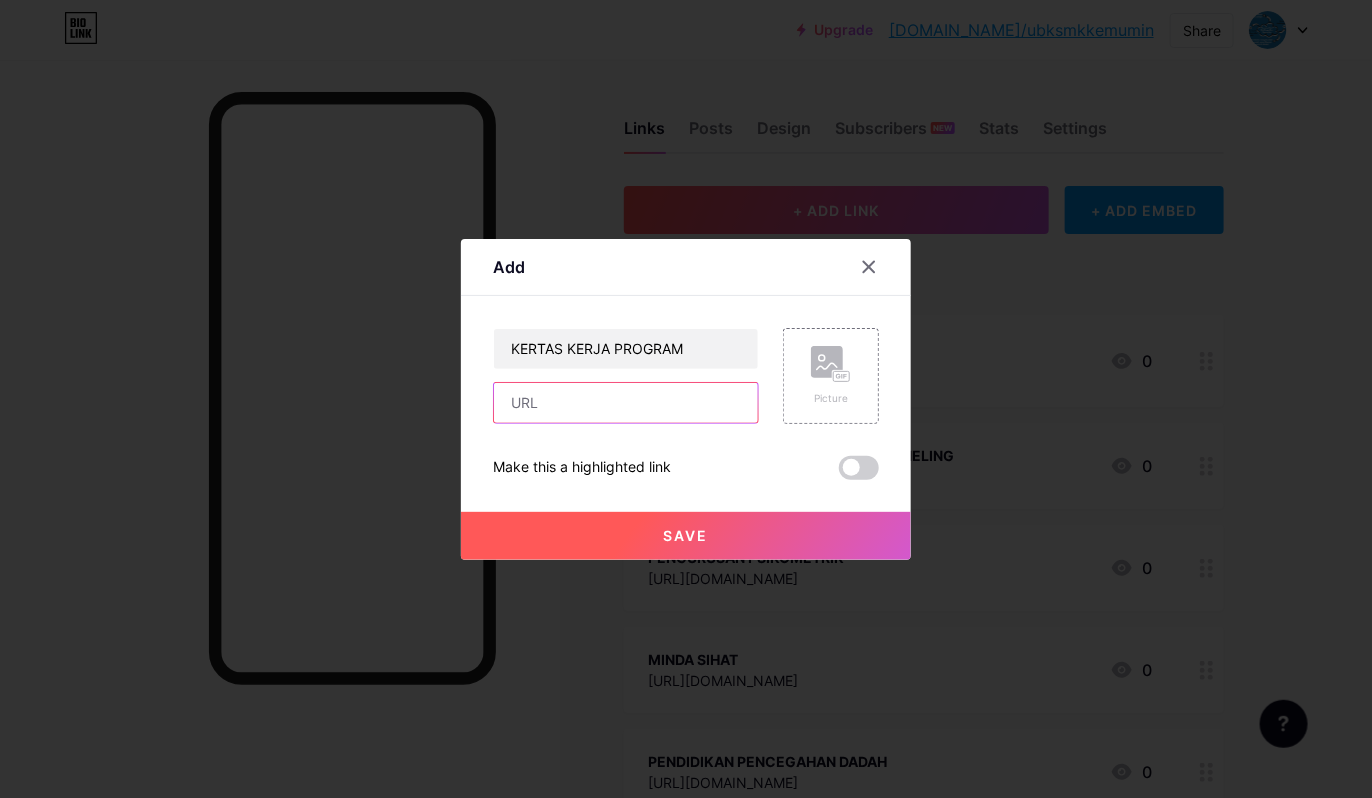 click at bounding box center (626, 403) 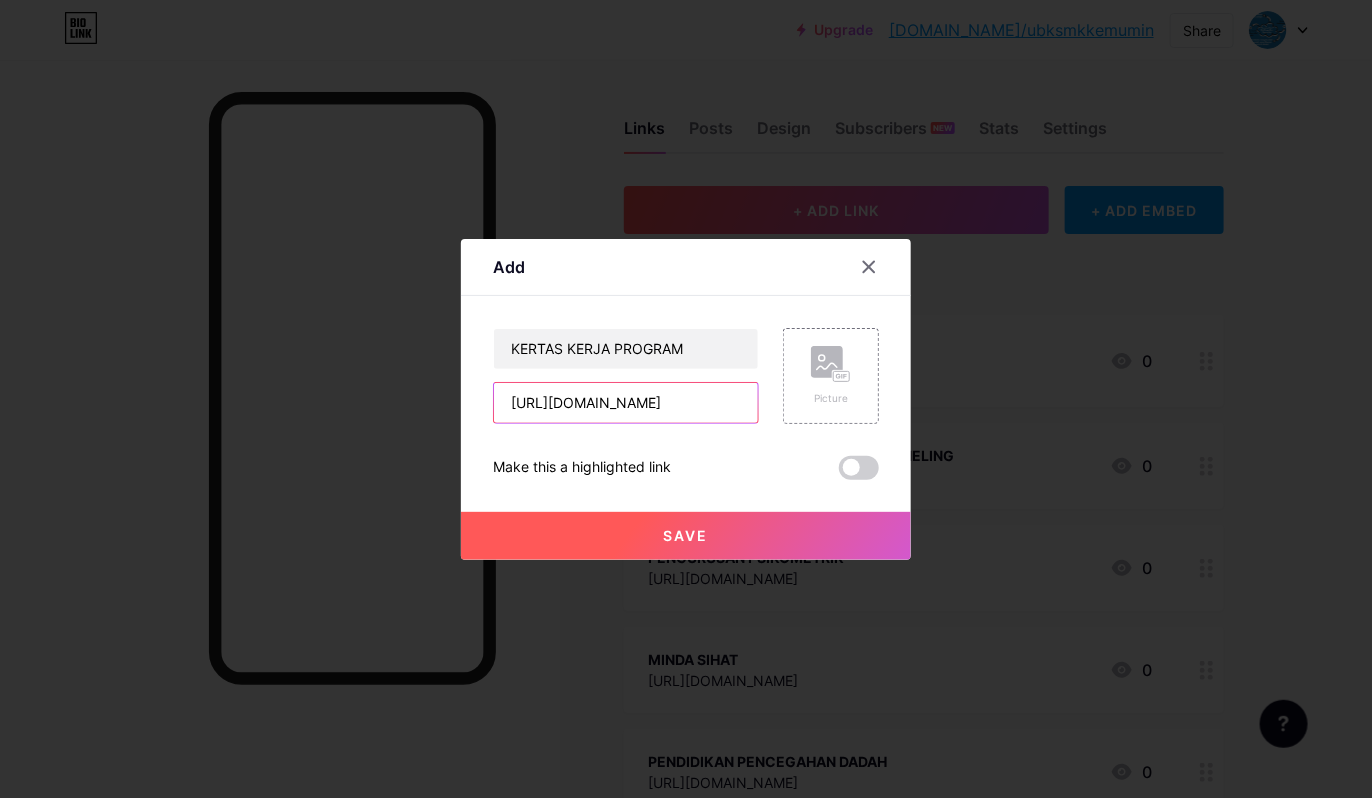 scroll, scrollTop: 0, scrollLeft: 402, axis: horizontal 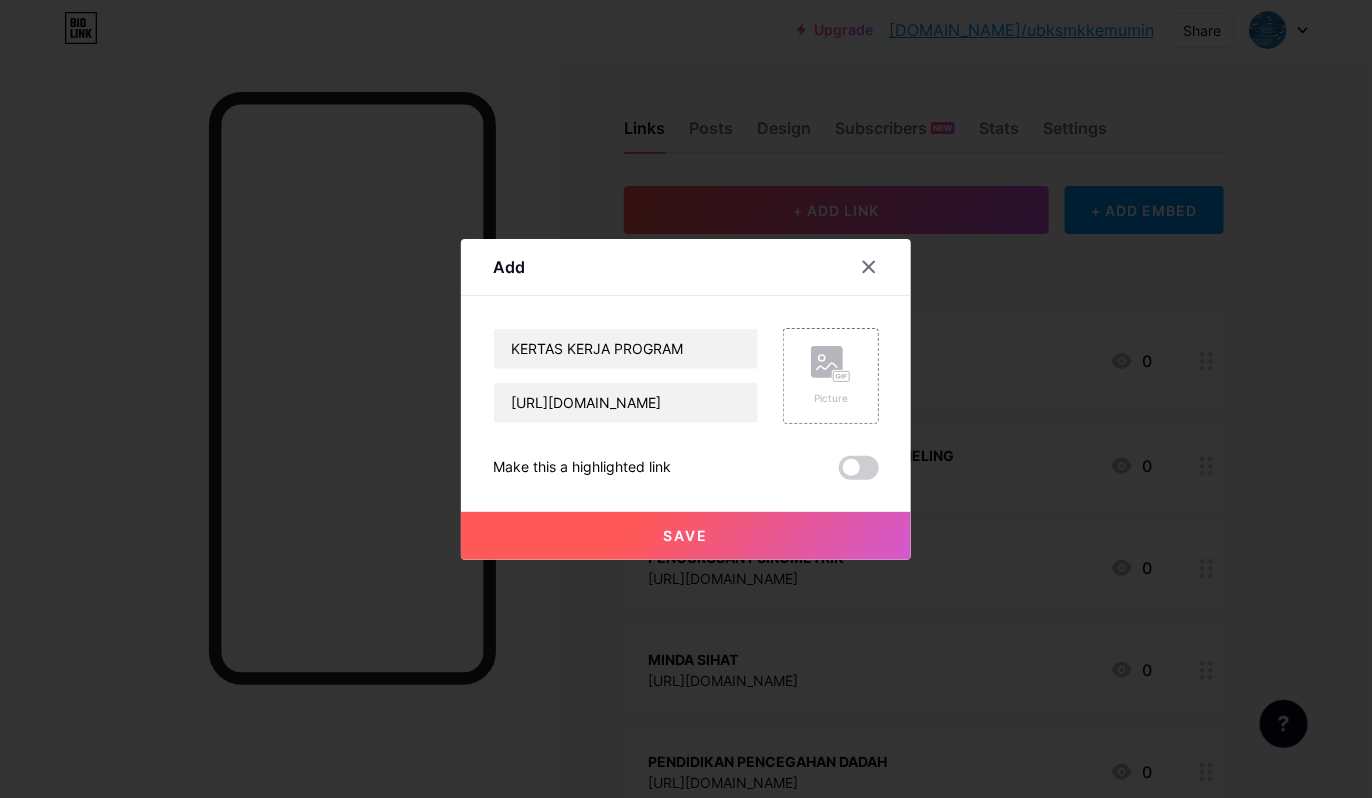 click on "Save" at bounding box center (686, 536) 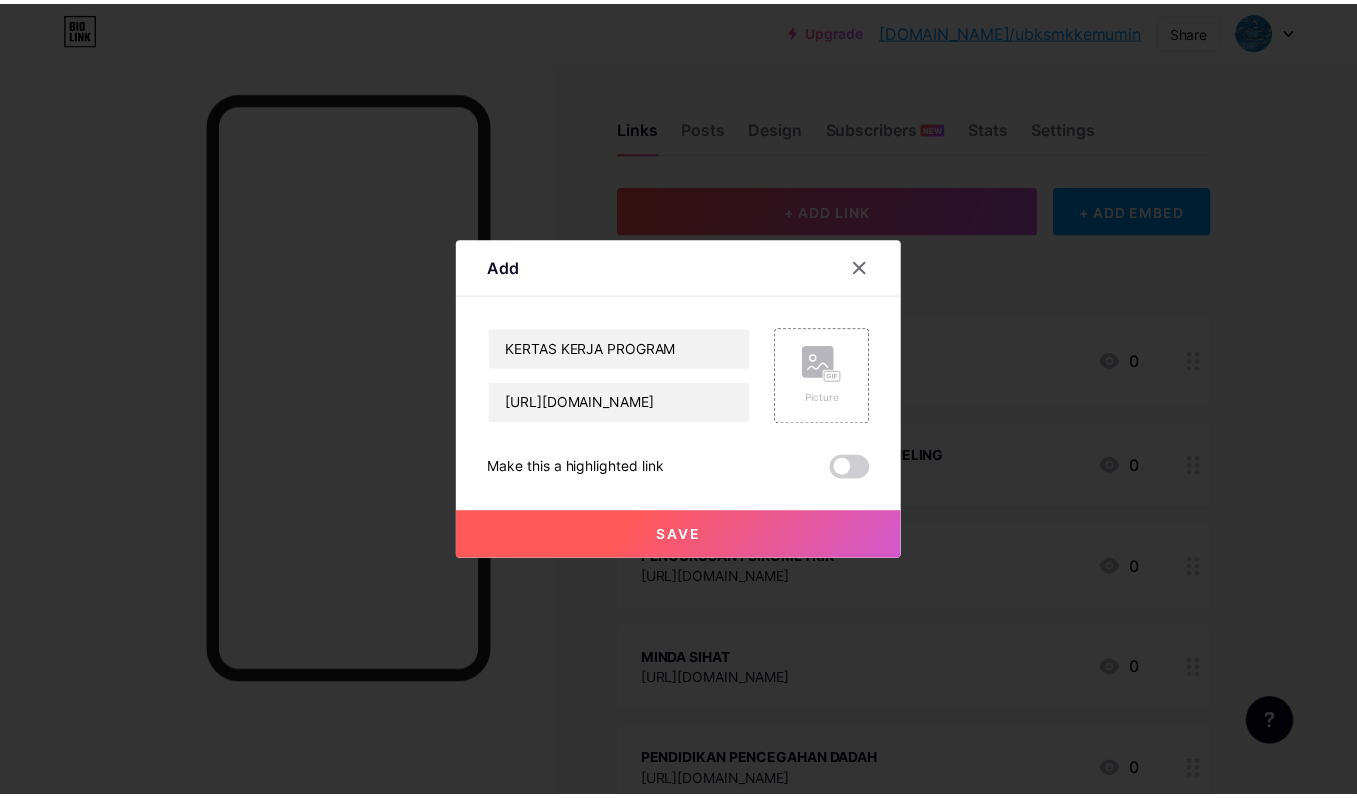 scroll, scrollTop: 0, scrollLeft: 0, axis: both 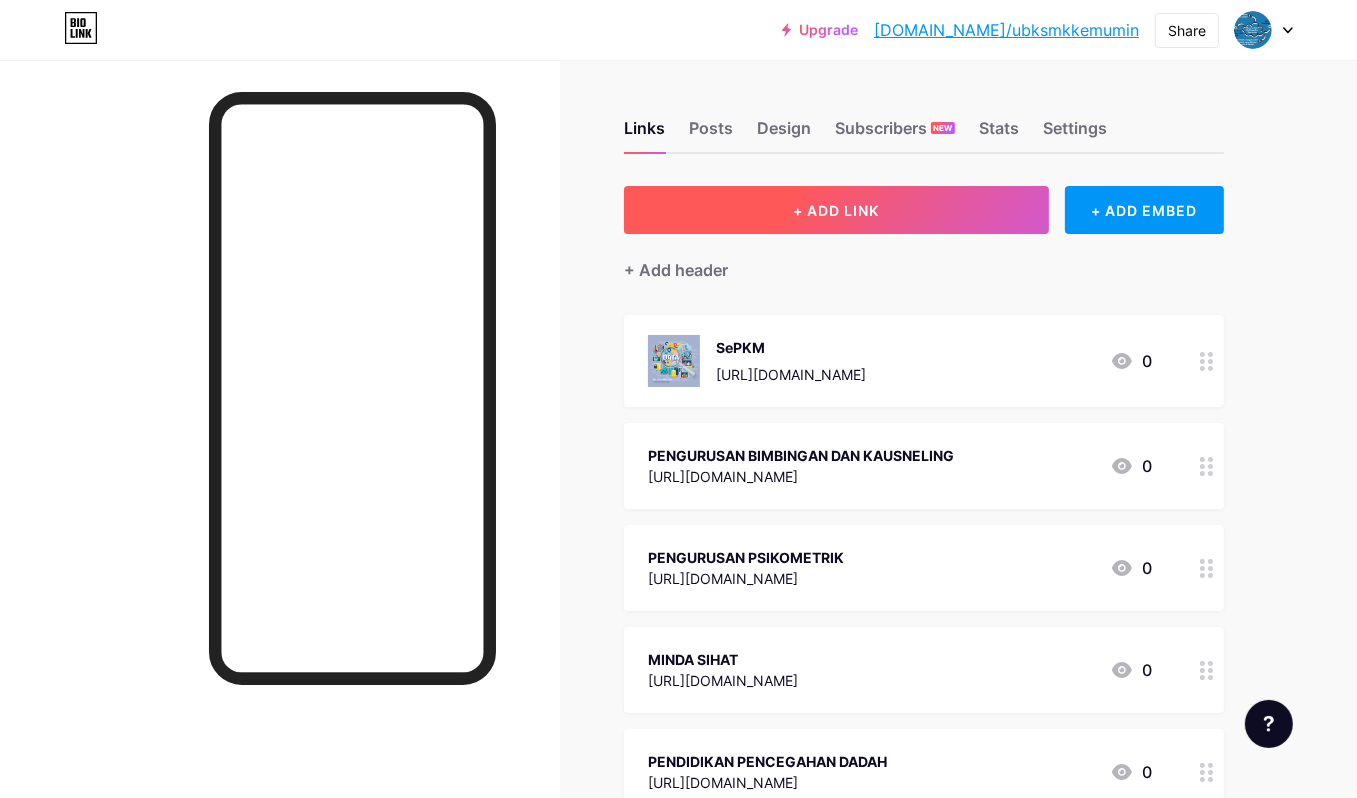 click on "+ ADD LINK" at bounding box center (836, 210) 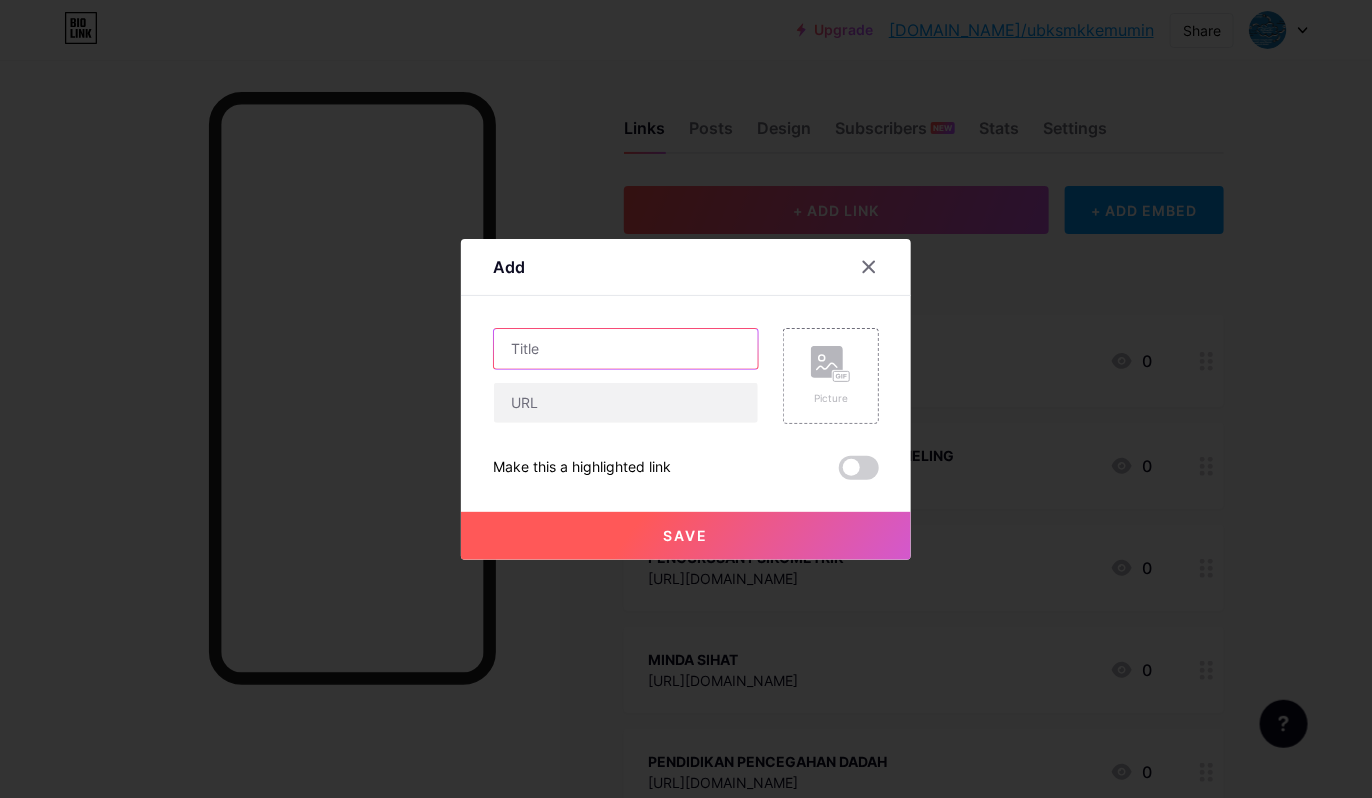 click at bounding box center [626, 349] 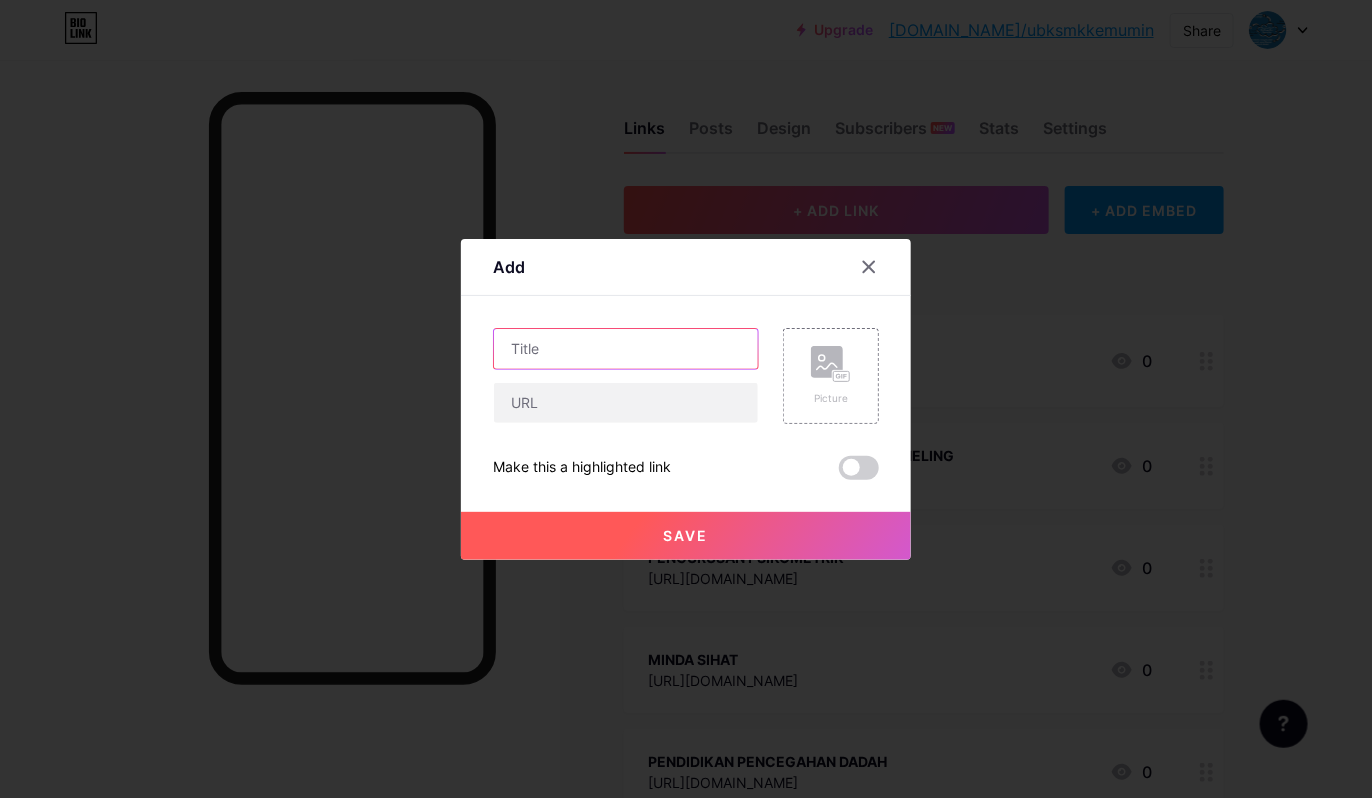 paste on "[URL][DOMAIN_NAME]" 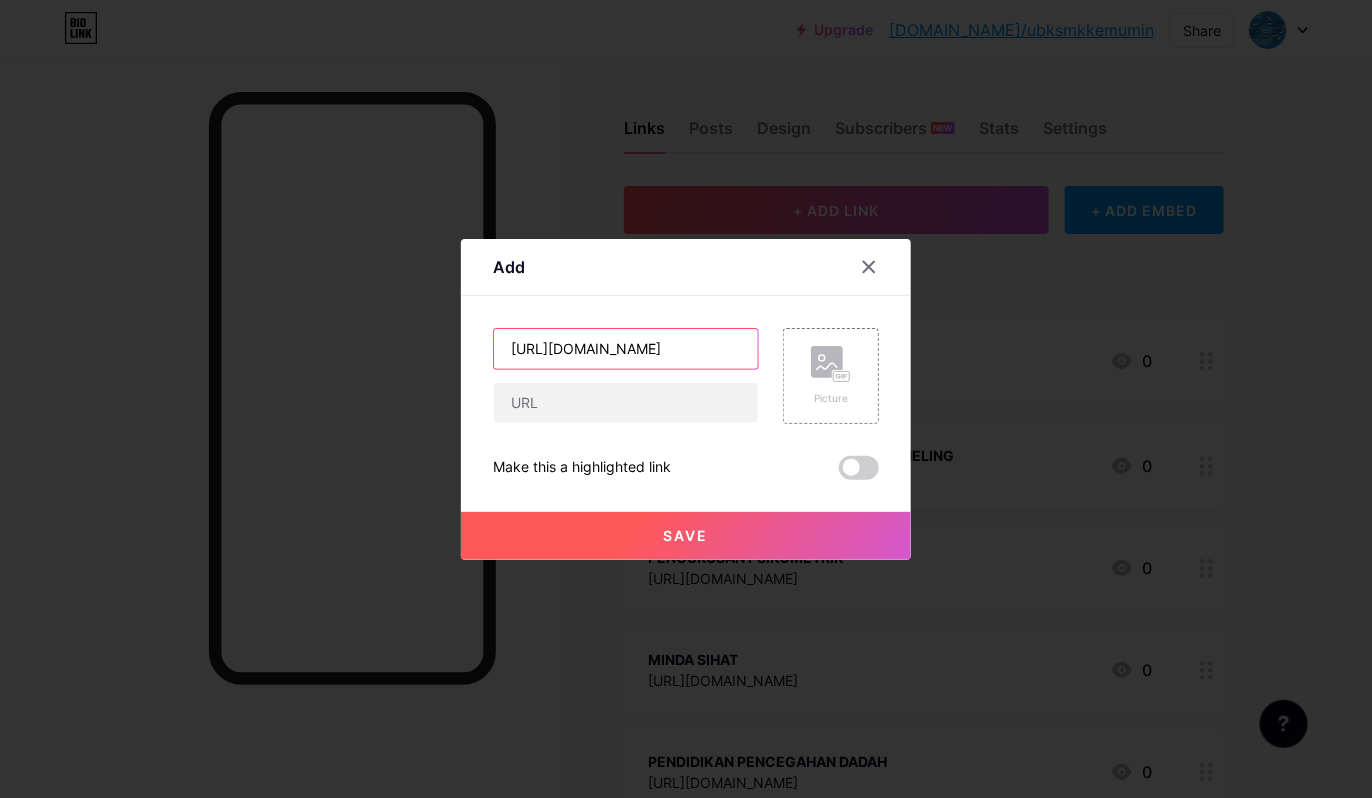 scroll, scrollTop: 0, scrollLeft: 386, axis: horizontal 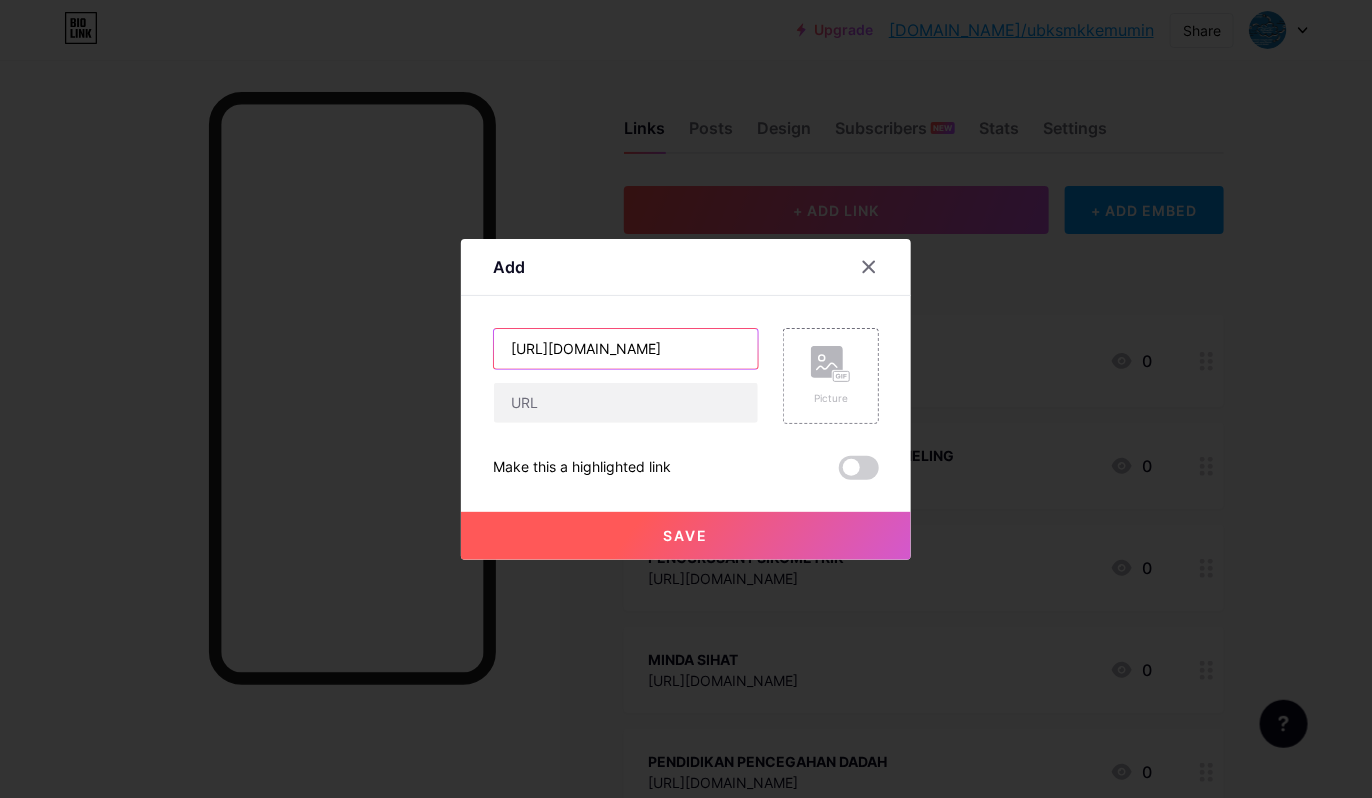 drag, startPoint x: 503, startPoint y: 350, endPoint x: 764, endPoint y: 341, distance: 261.15512 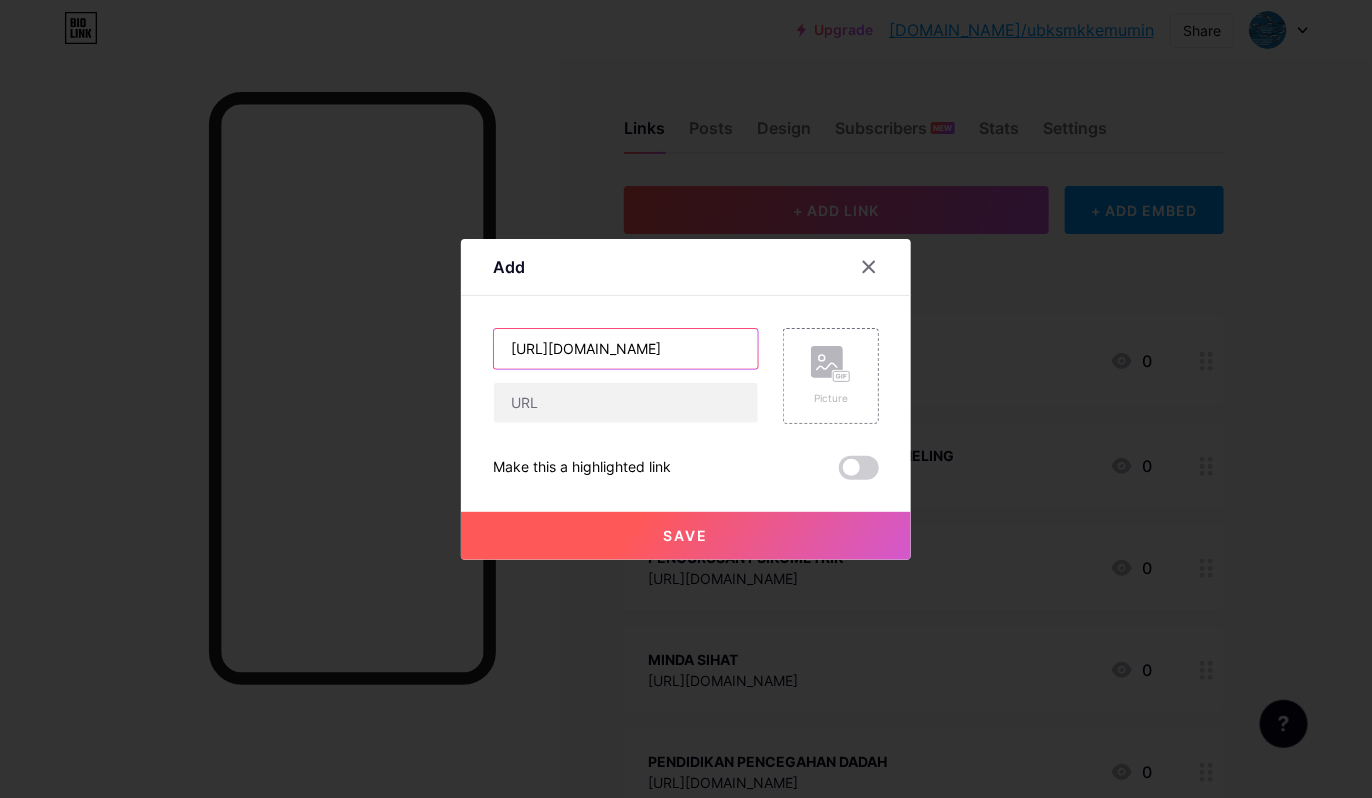 click on "https://drive.google.com/drive/folders/1j6xHRLbLlwqzGsjMNLvkUsRIIy1Ge1OK?usp=drive_link                         Picture" at bounding box center [686, 376] 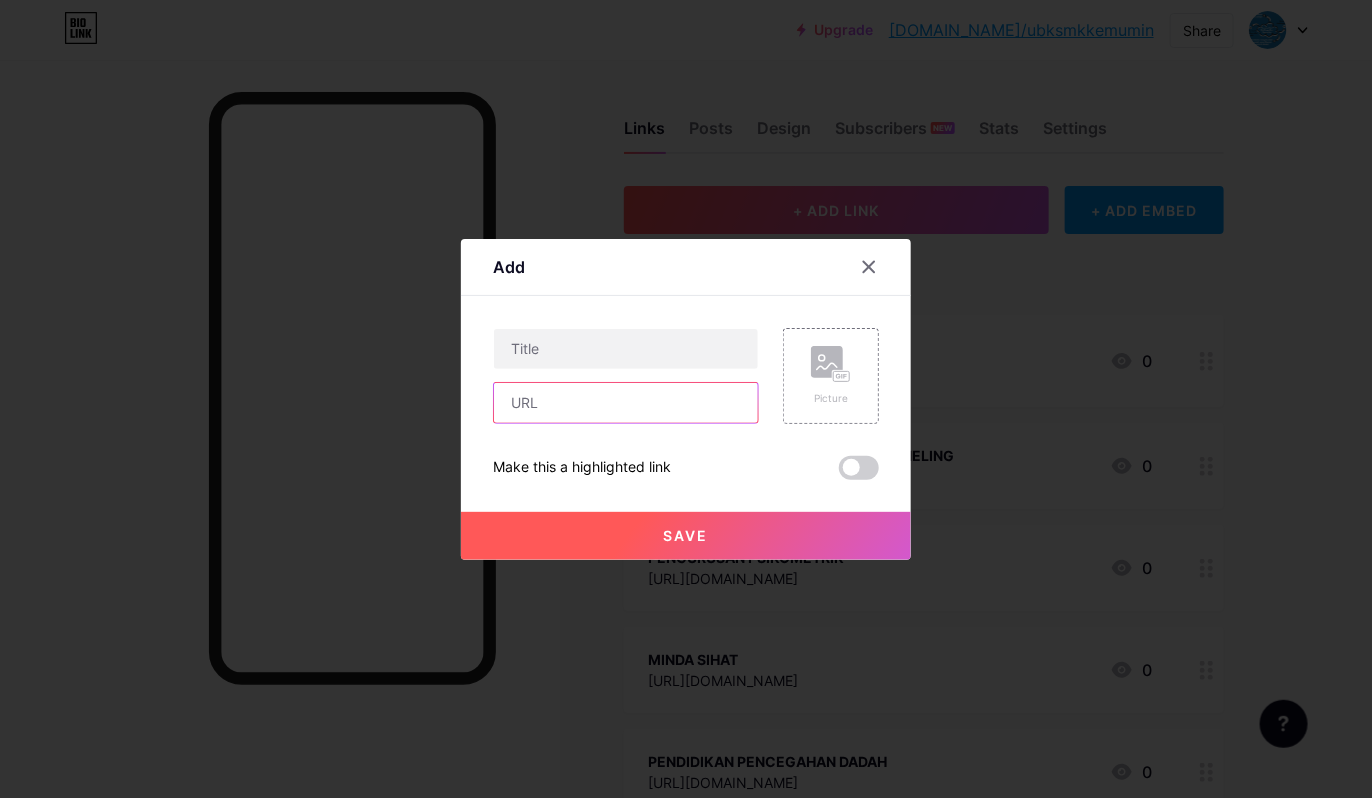 click at bounding box center (626, 403) 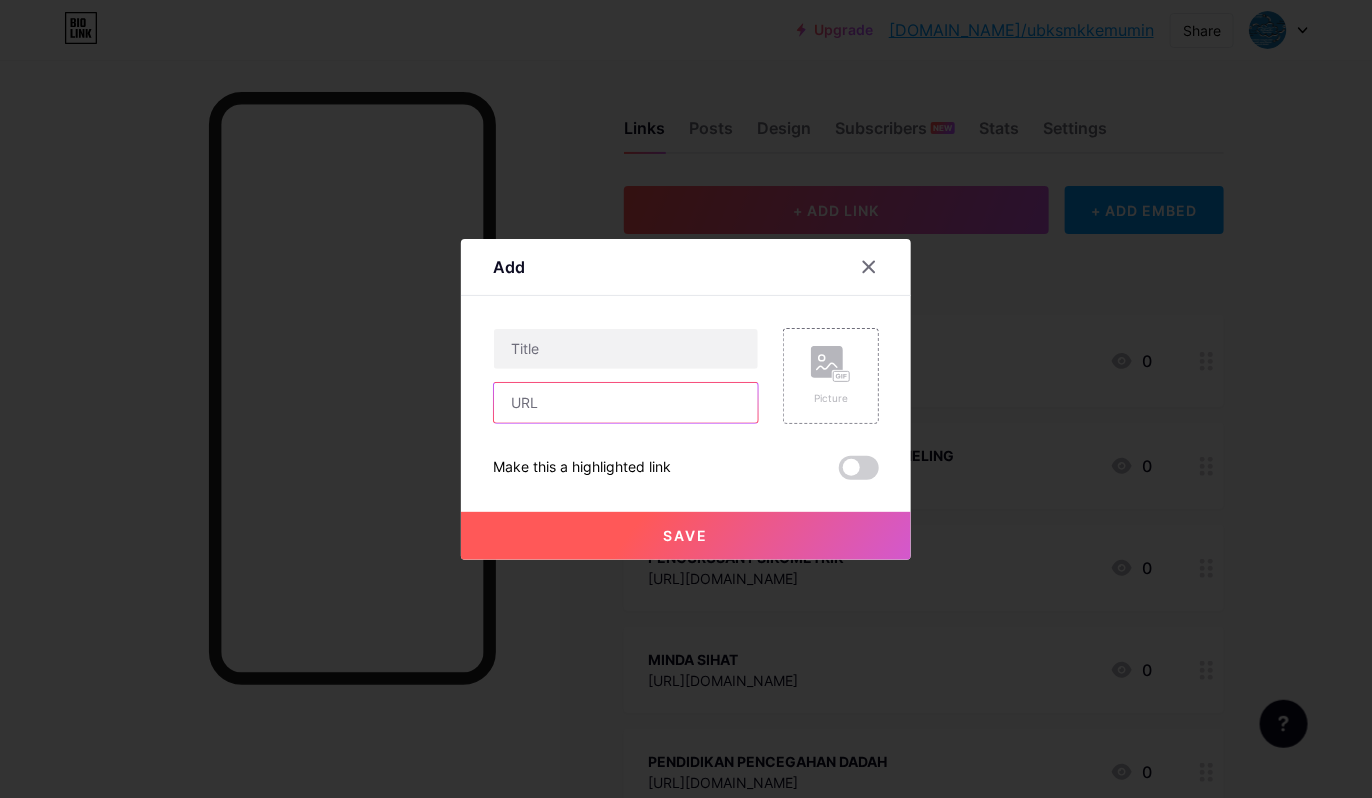 paste on "[URL][DOMAIN_NAME]" 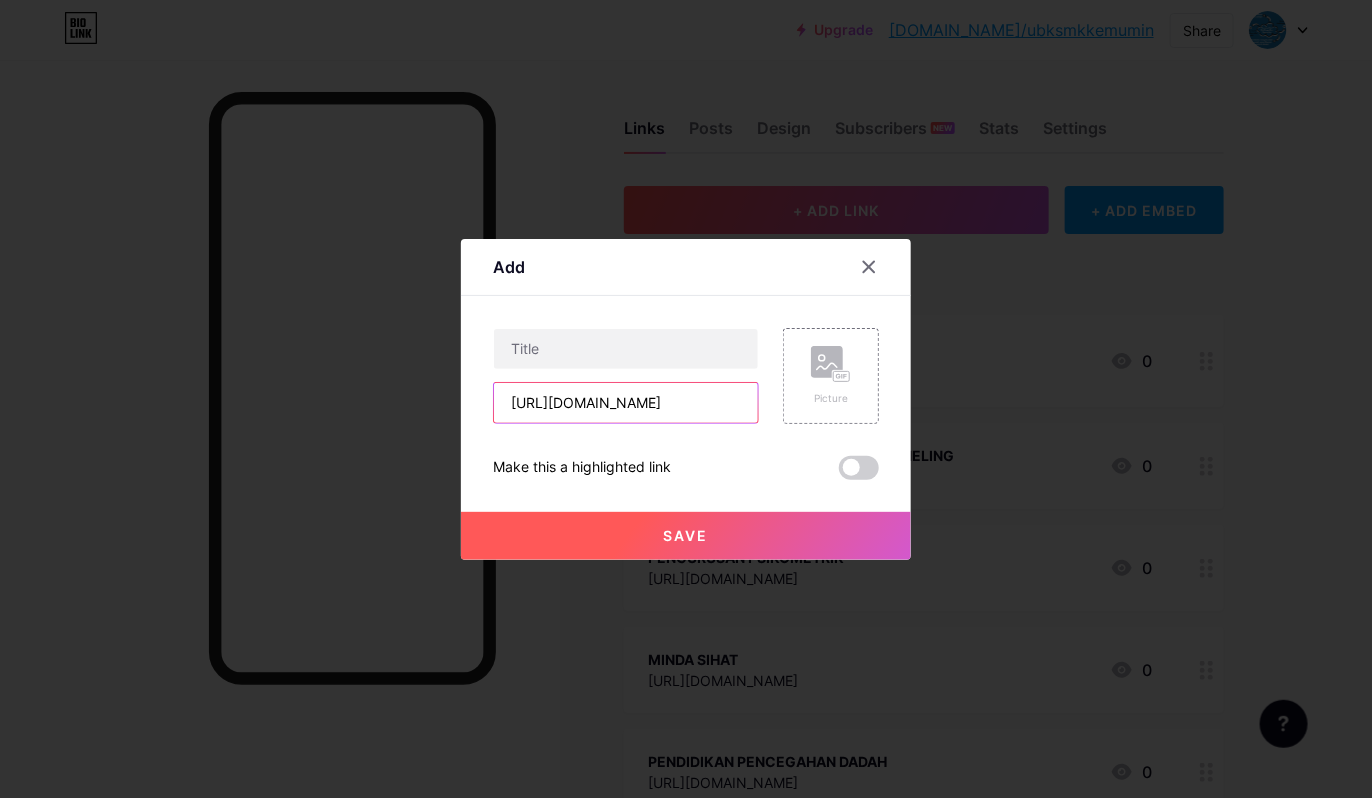 scroll, scrollTop: 0, scrollLeft: 386, axis: horizontal 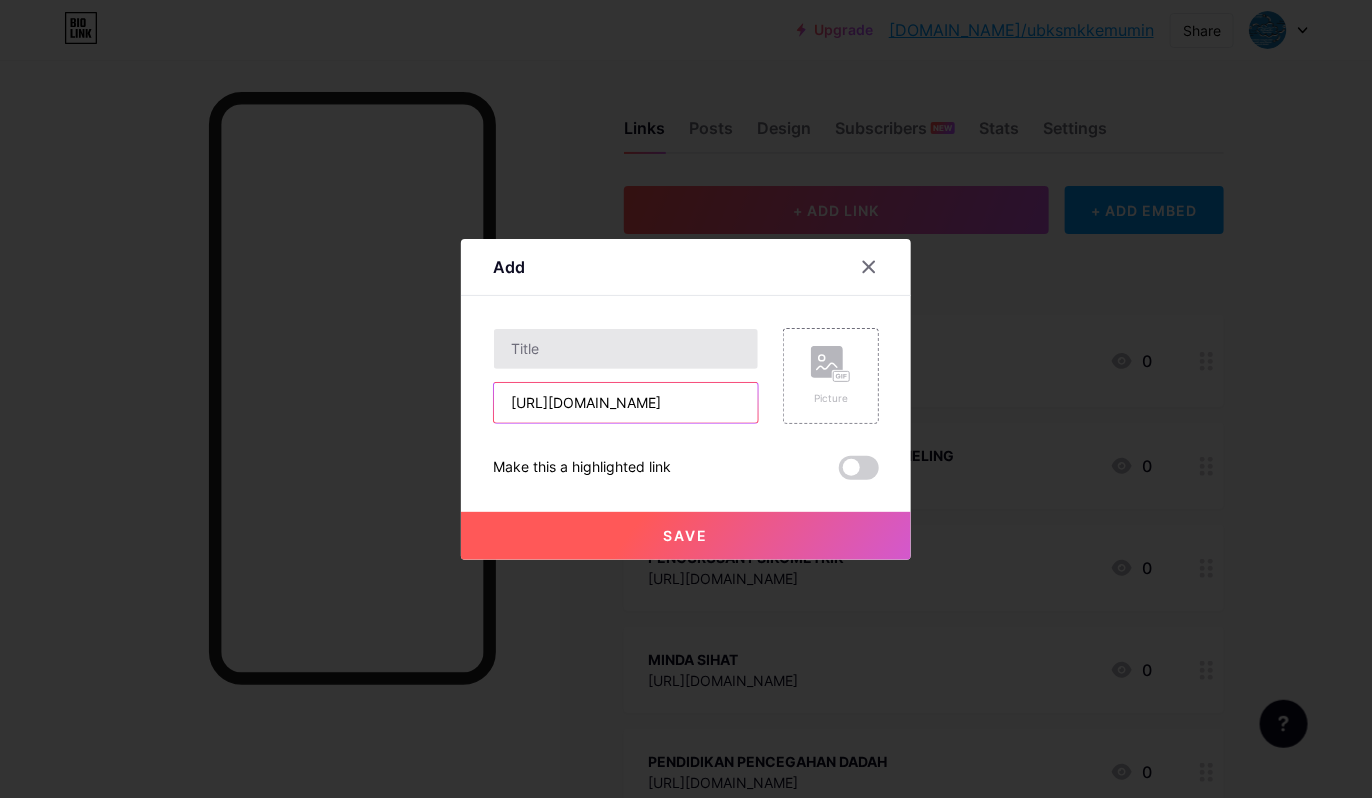 type on "[URL][DOMAIN_NAME]" 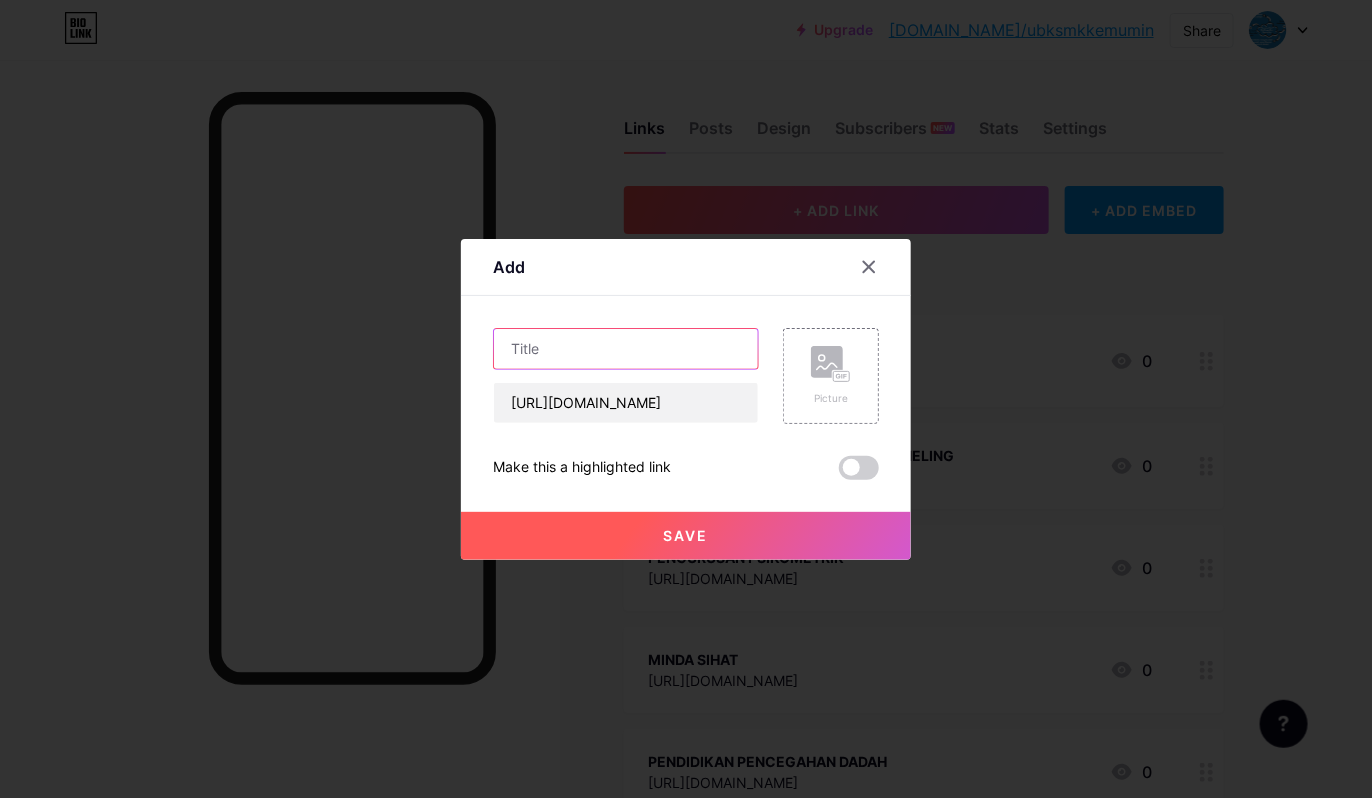 click at bounding box center (626, 349) 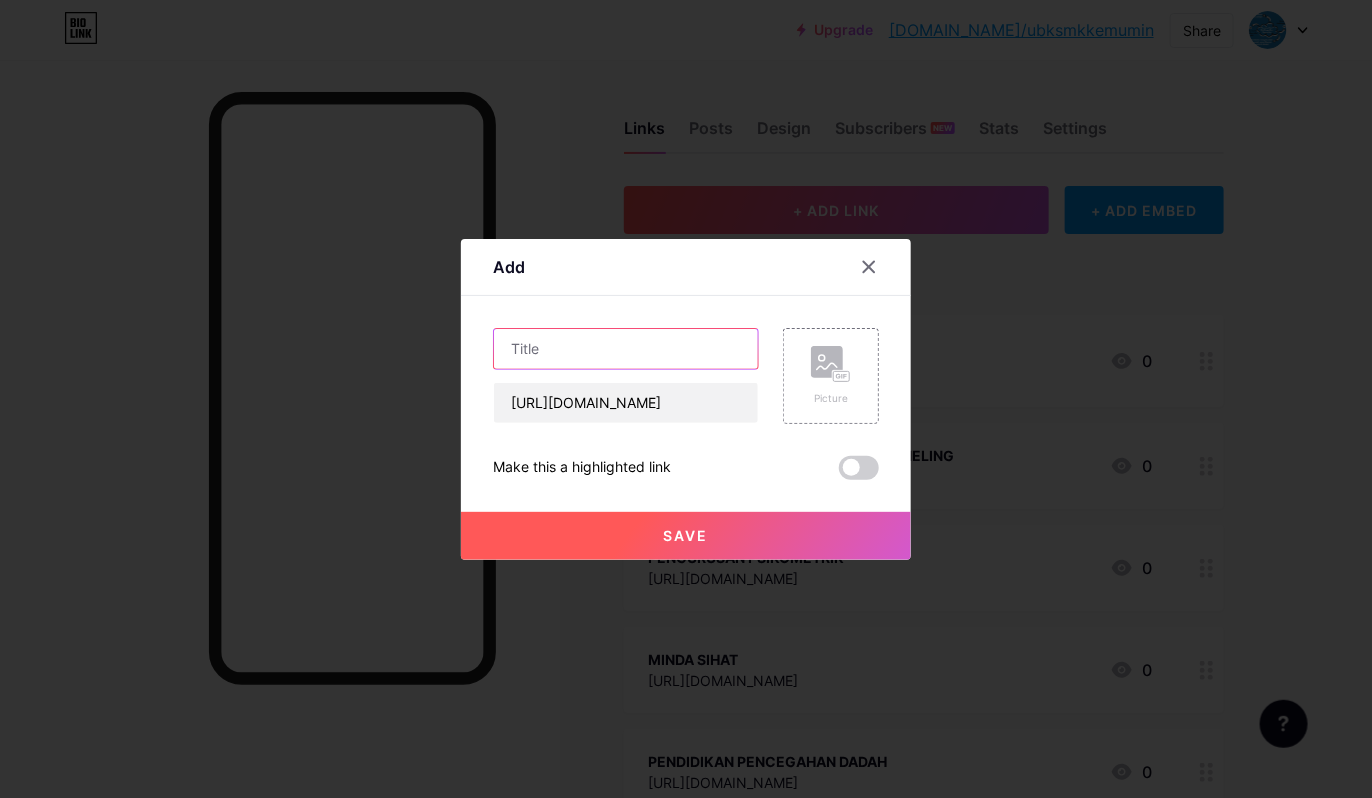scroll, scrollTop: 0, scrollLeft: 0, axis: both 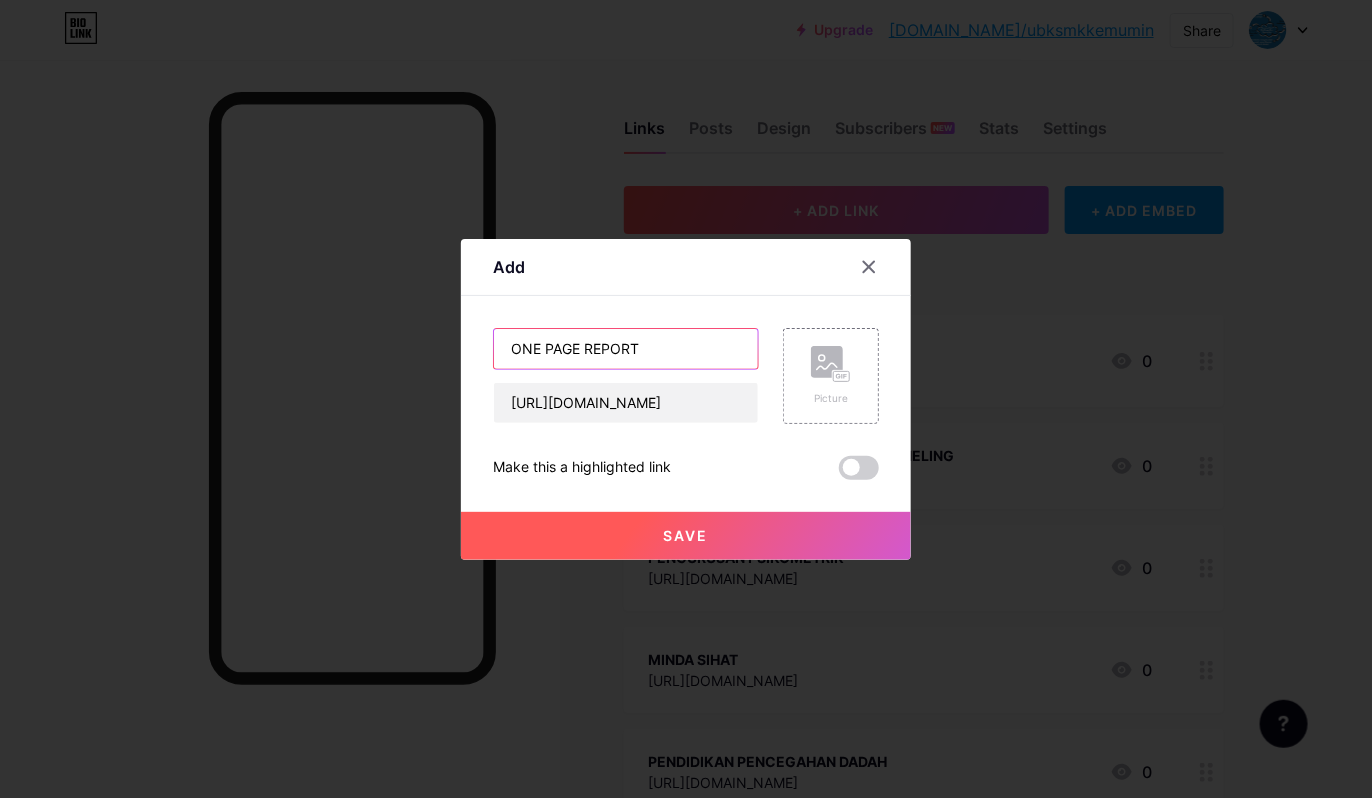 type on "ONE PAGE REPORT" 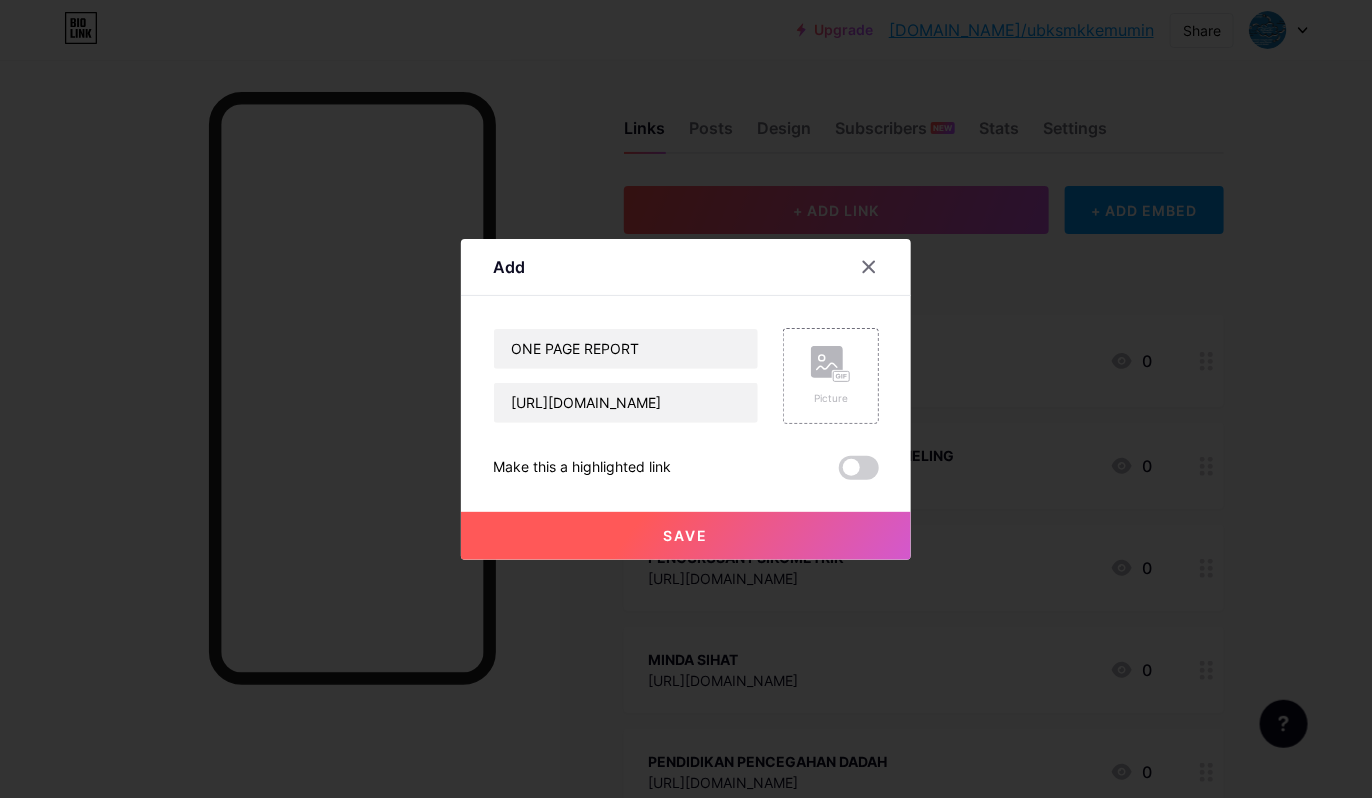 click on "Save" at bounding box center [686, 536] 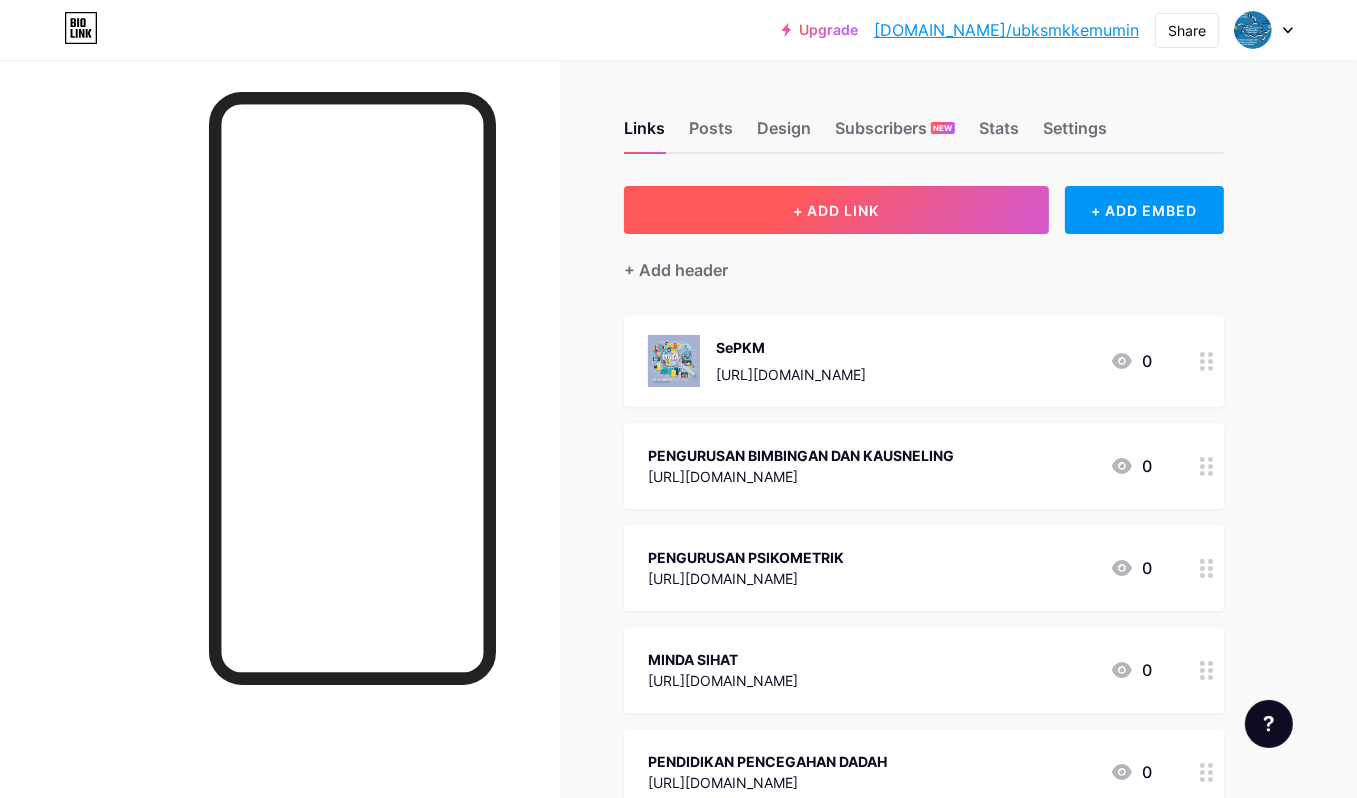 click on "+ ADD LINK" at bounding box center [836, 210] 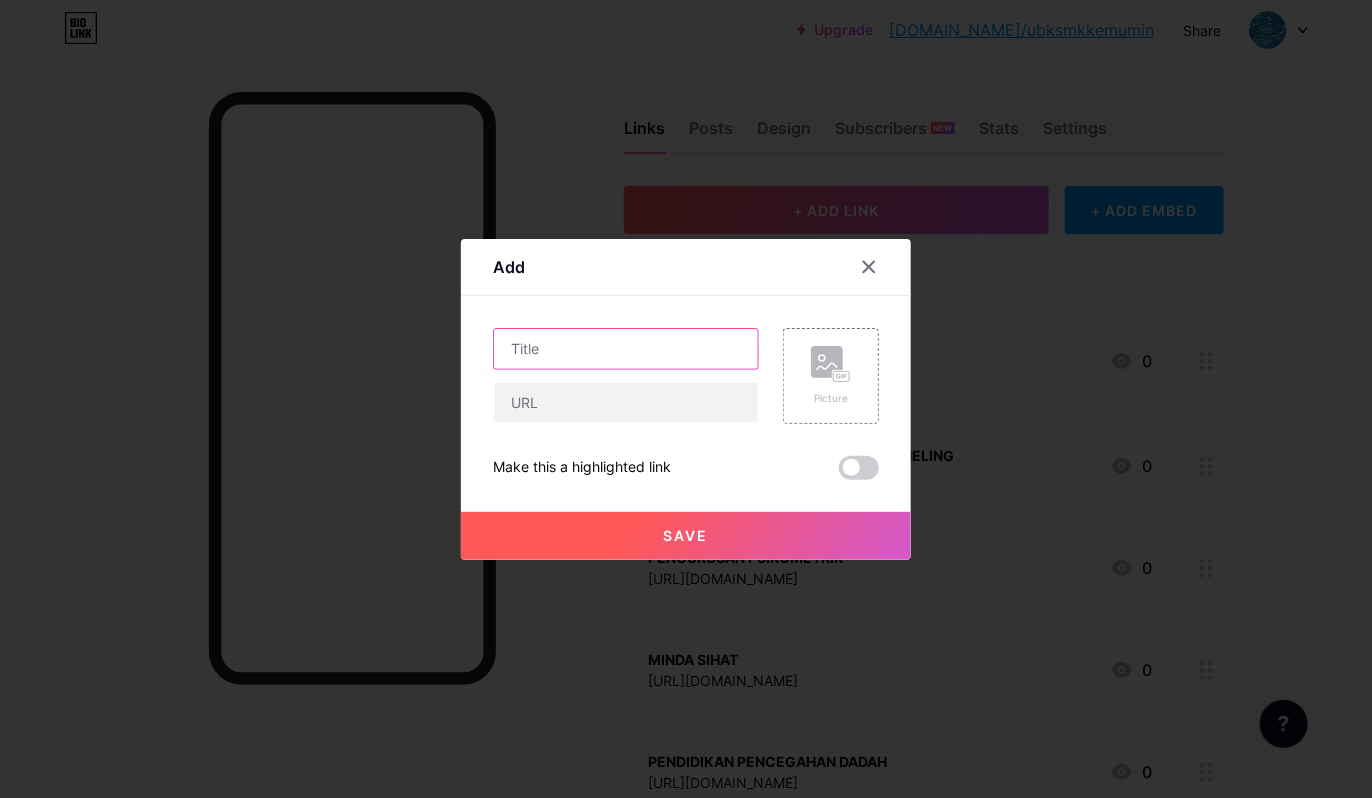 click at bounding box center [626, 349] 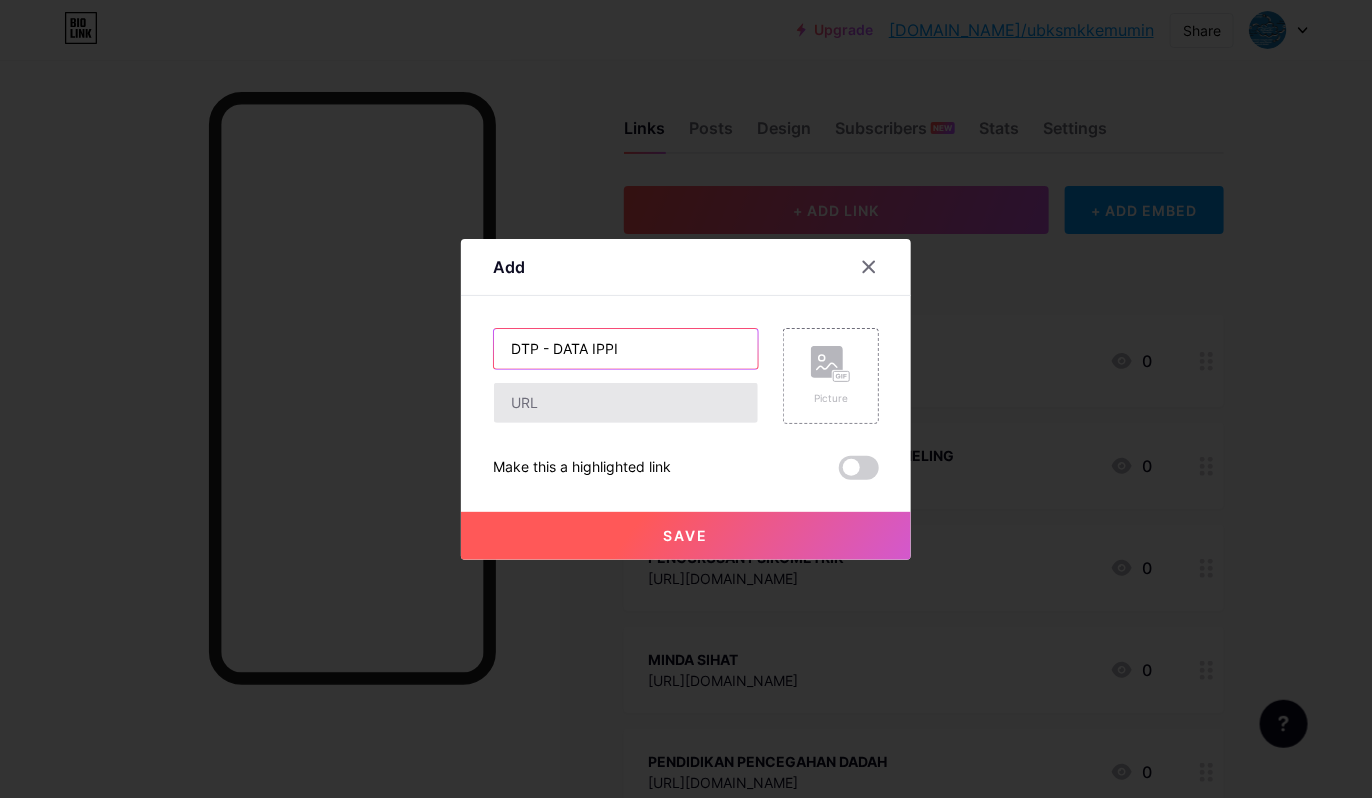 type on "DTP - DATA IPPI" 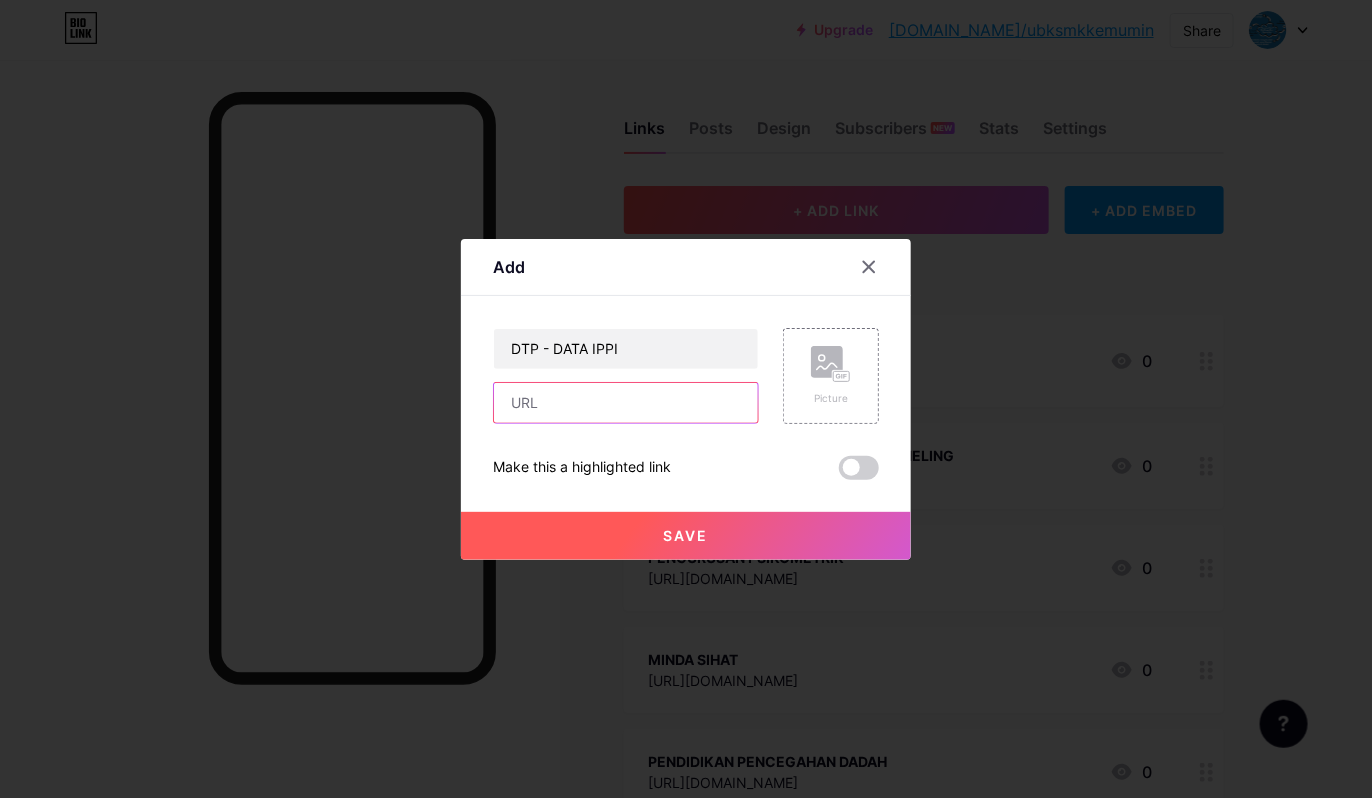 click at bounding box center (626, 403) 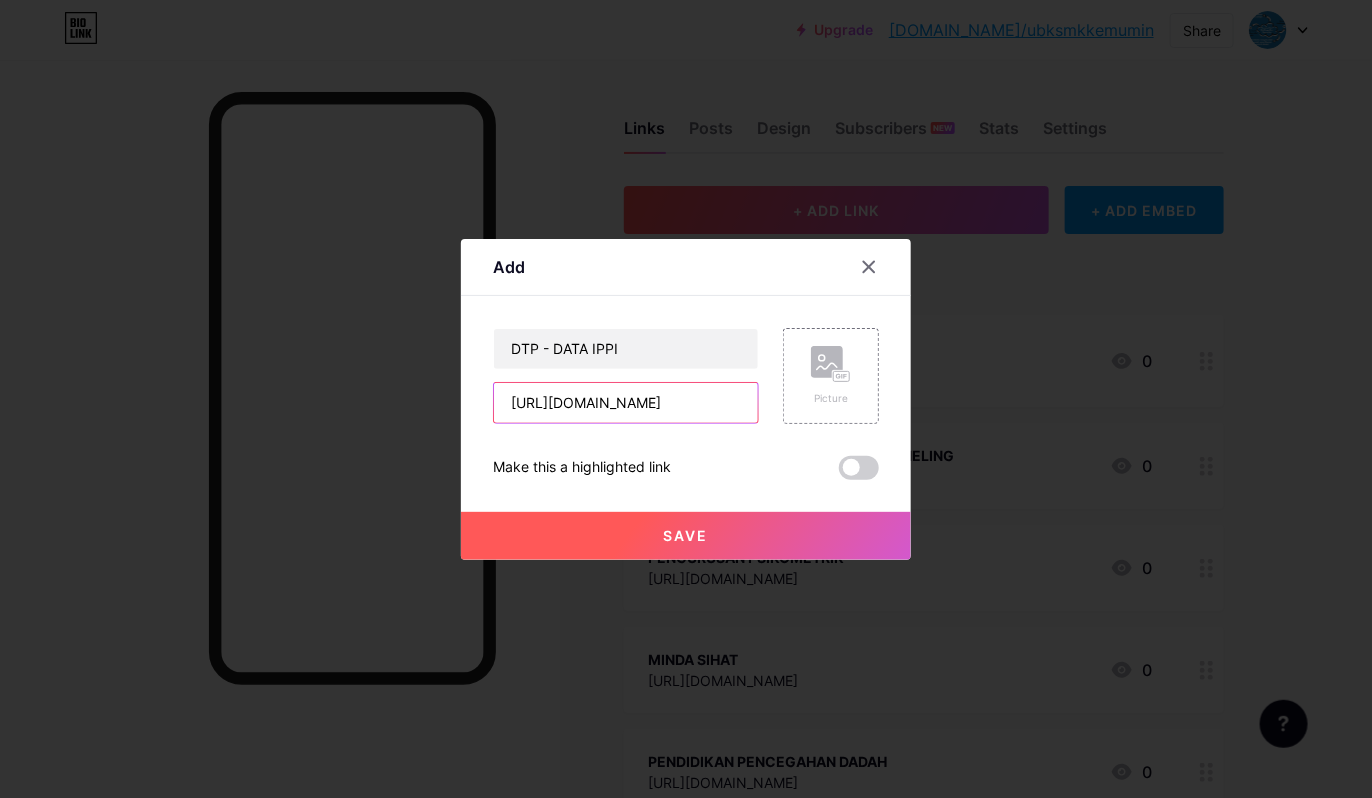 scroll, scrollTop: 0, scrollLeft: 396, axis: horizontal 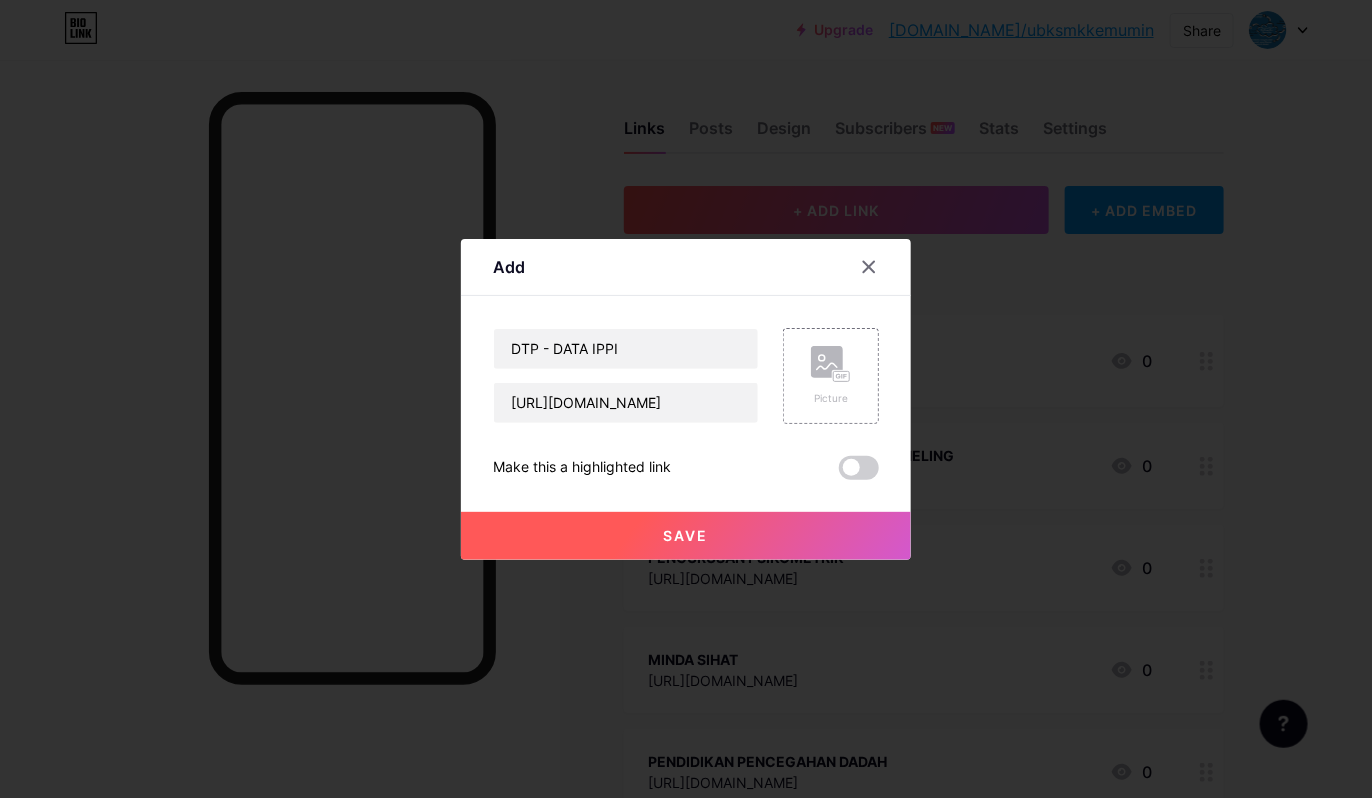 click on "Save" at bounding box center [686, 536] 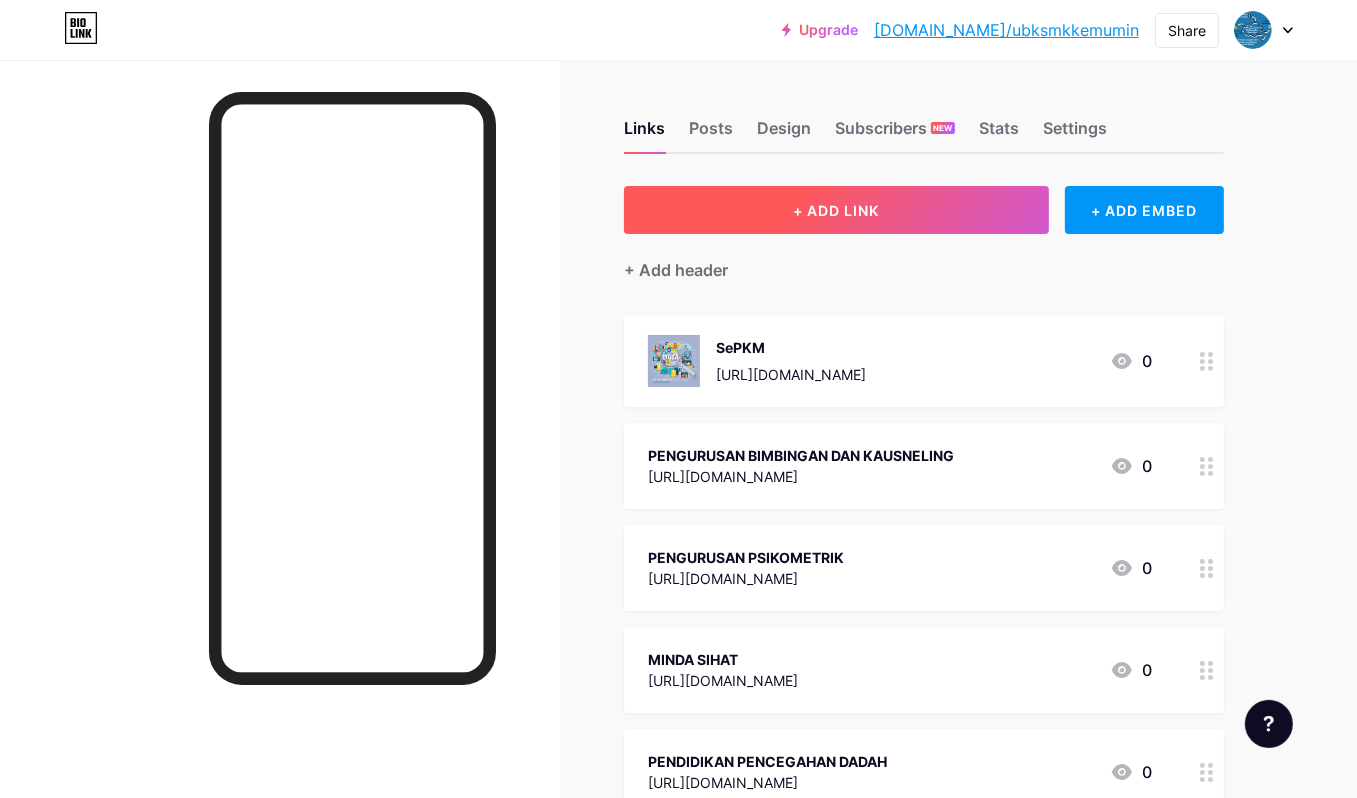 click on "+ ADD LINK" at bounding box center [836, 210] 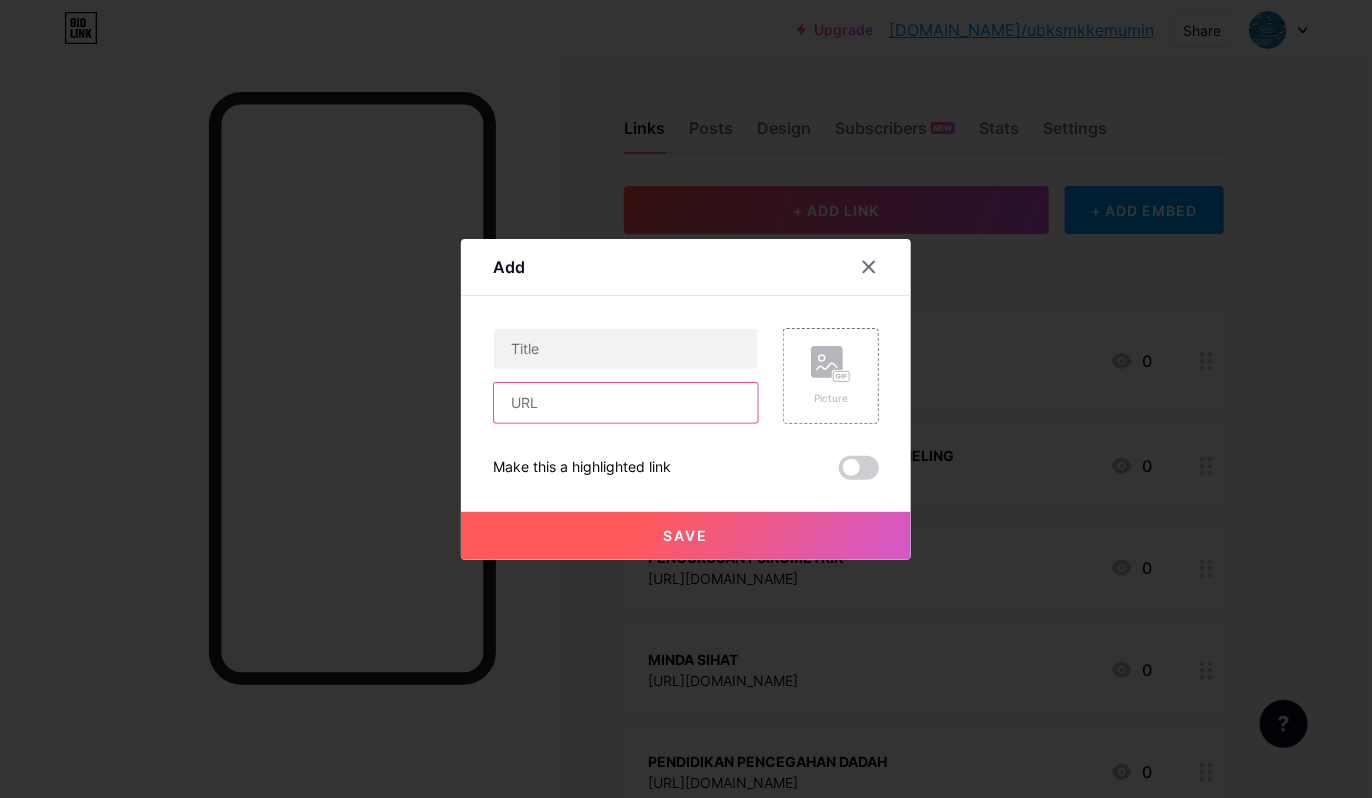 click at bounding box center (626, 403) 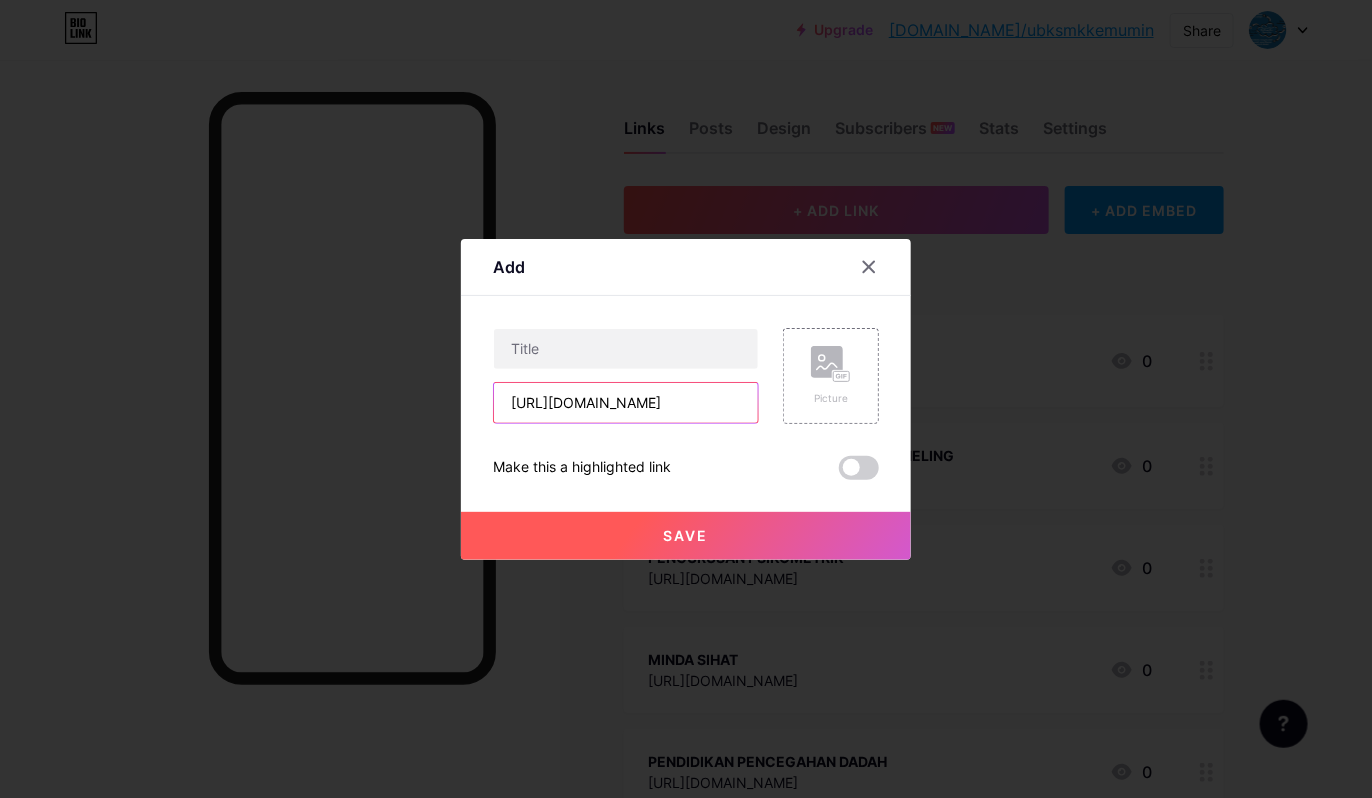 scroll, scrollTop: 0, scrollLeft: 70, axis: horizontal 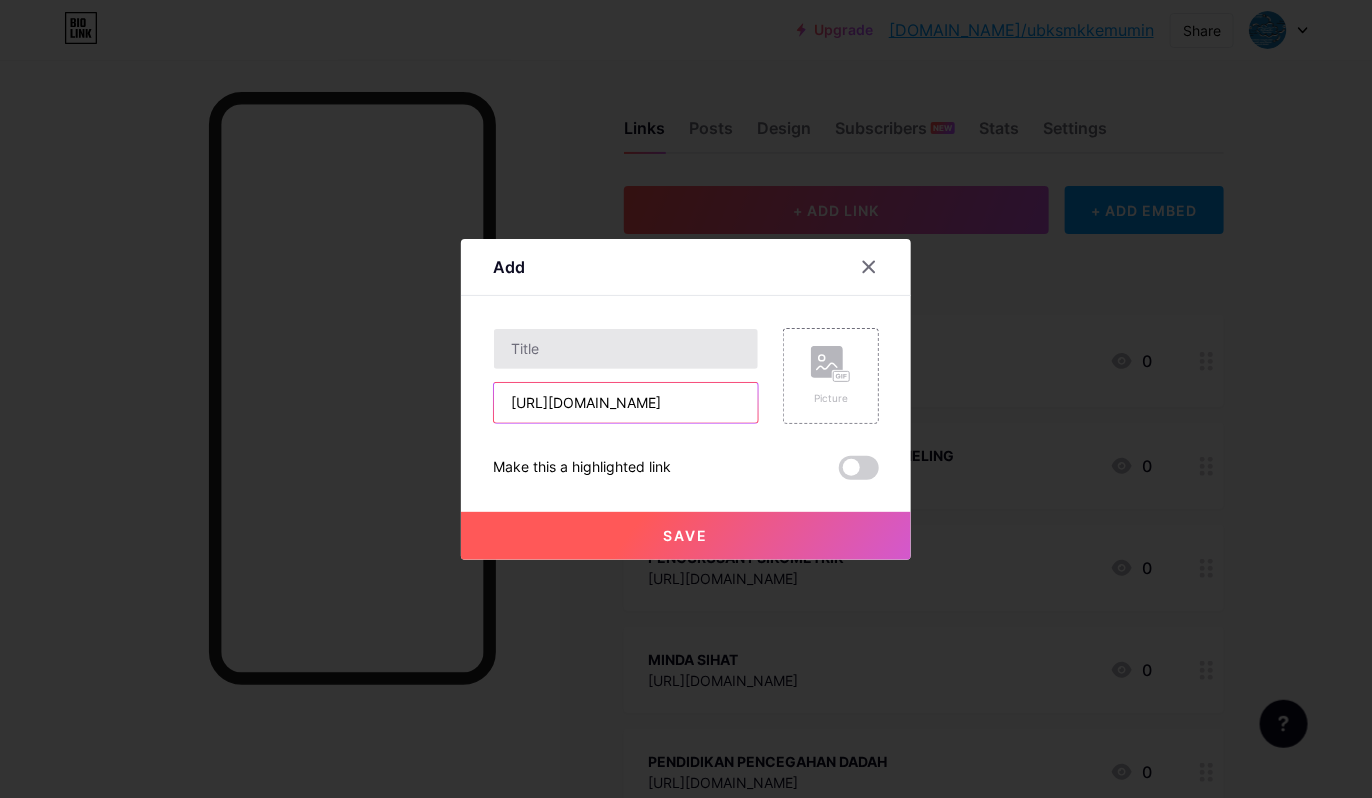type on "[URL][DOMAIN_NAME]" 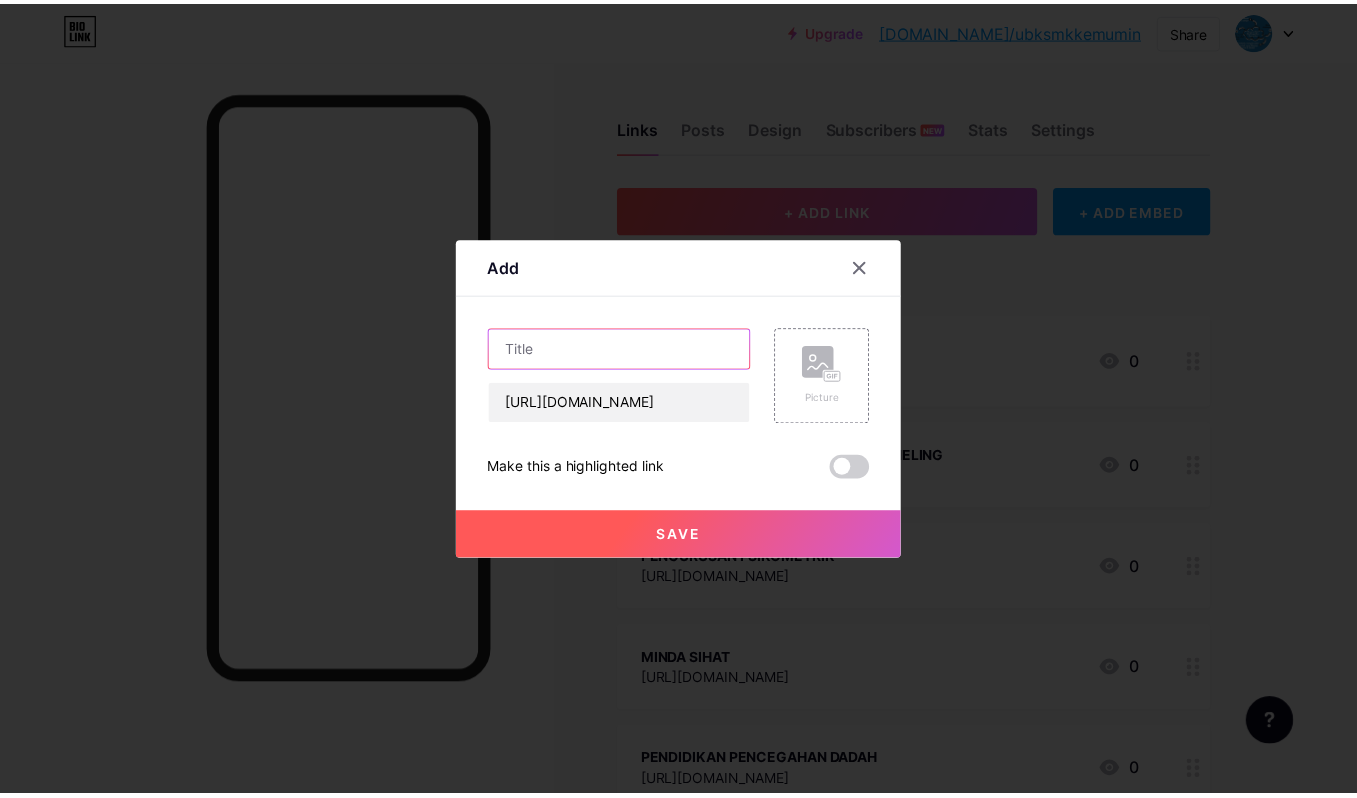 scroll, scrollTop: 0, scrollLeft: 0, axis: both 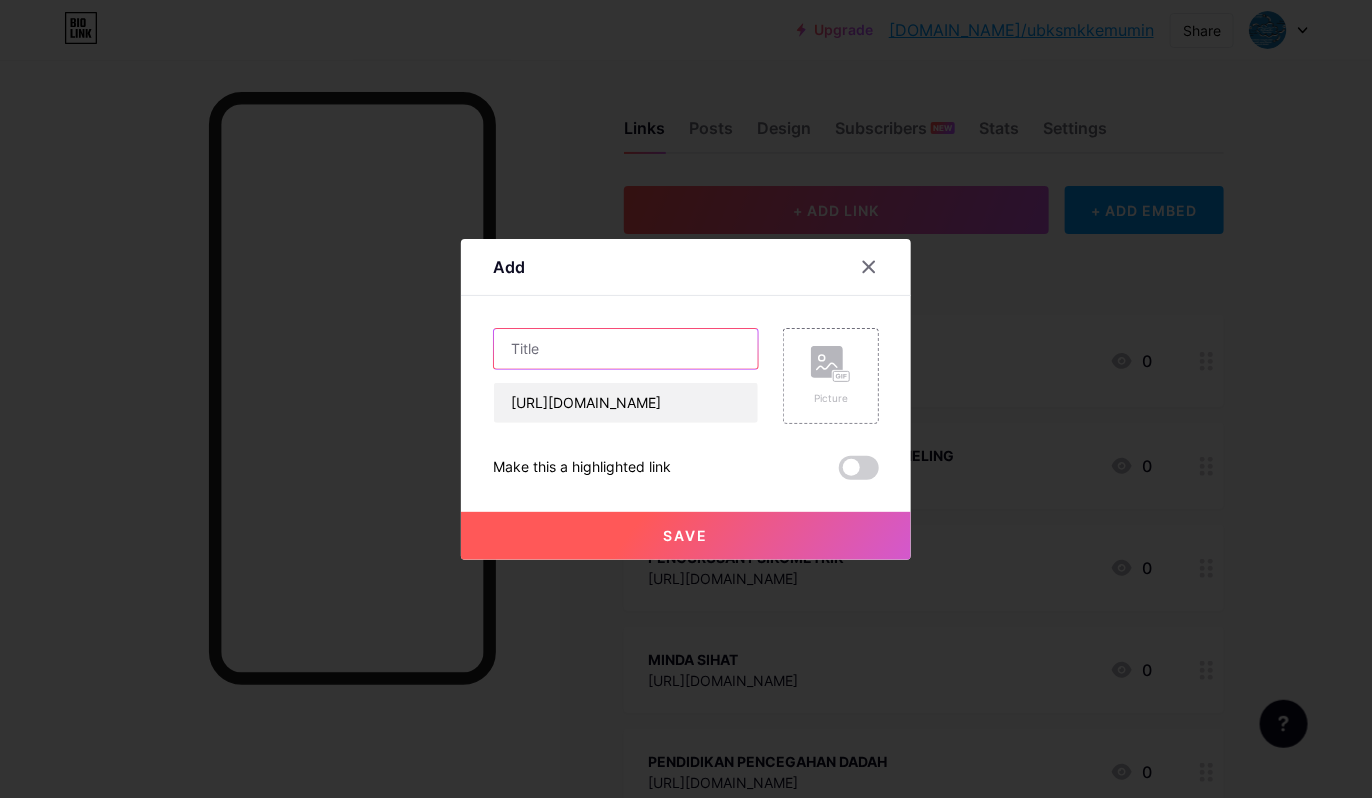 click at bounding box center (626, 349) 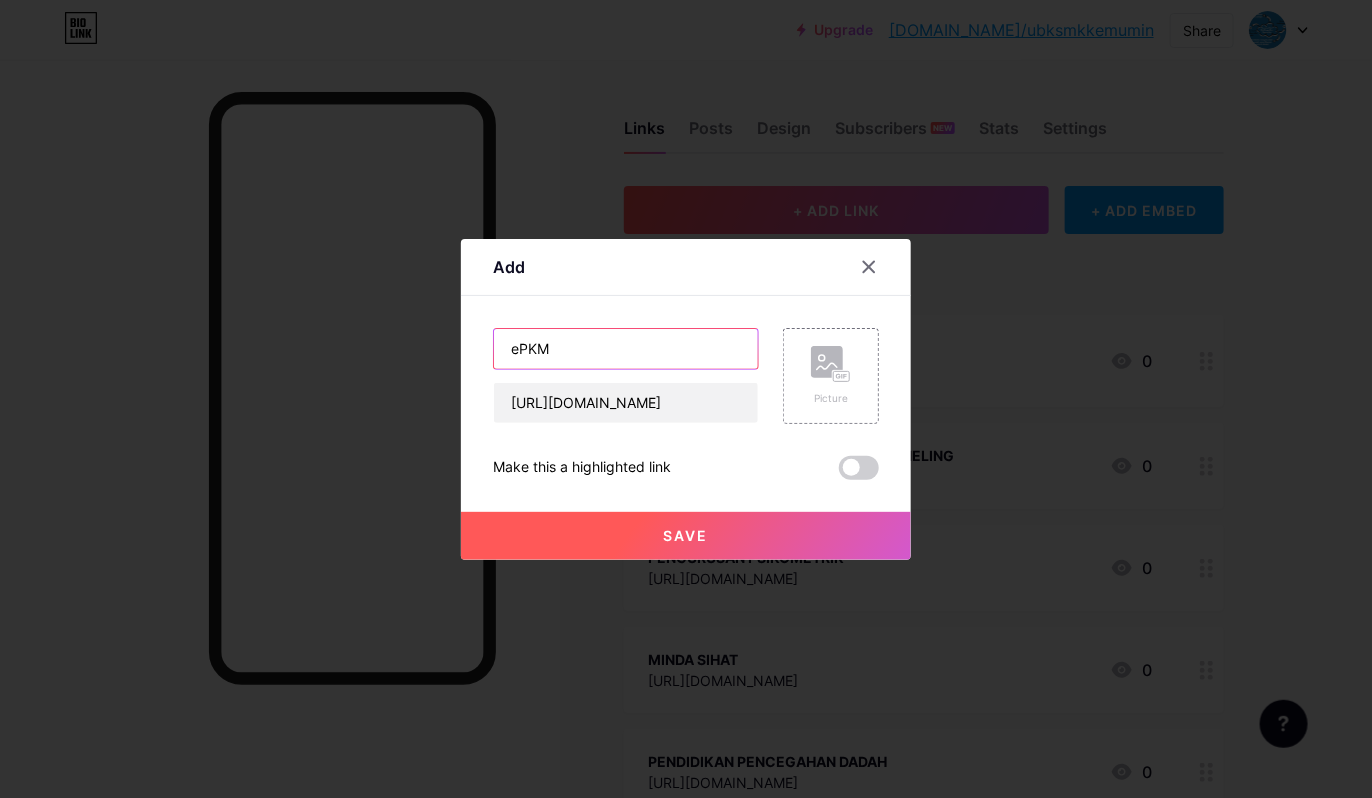 type on "ePKM" 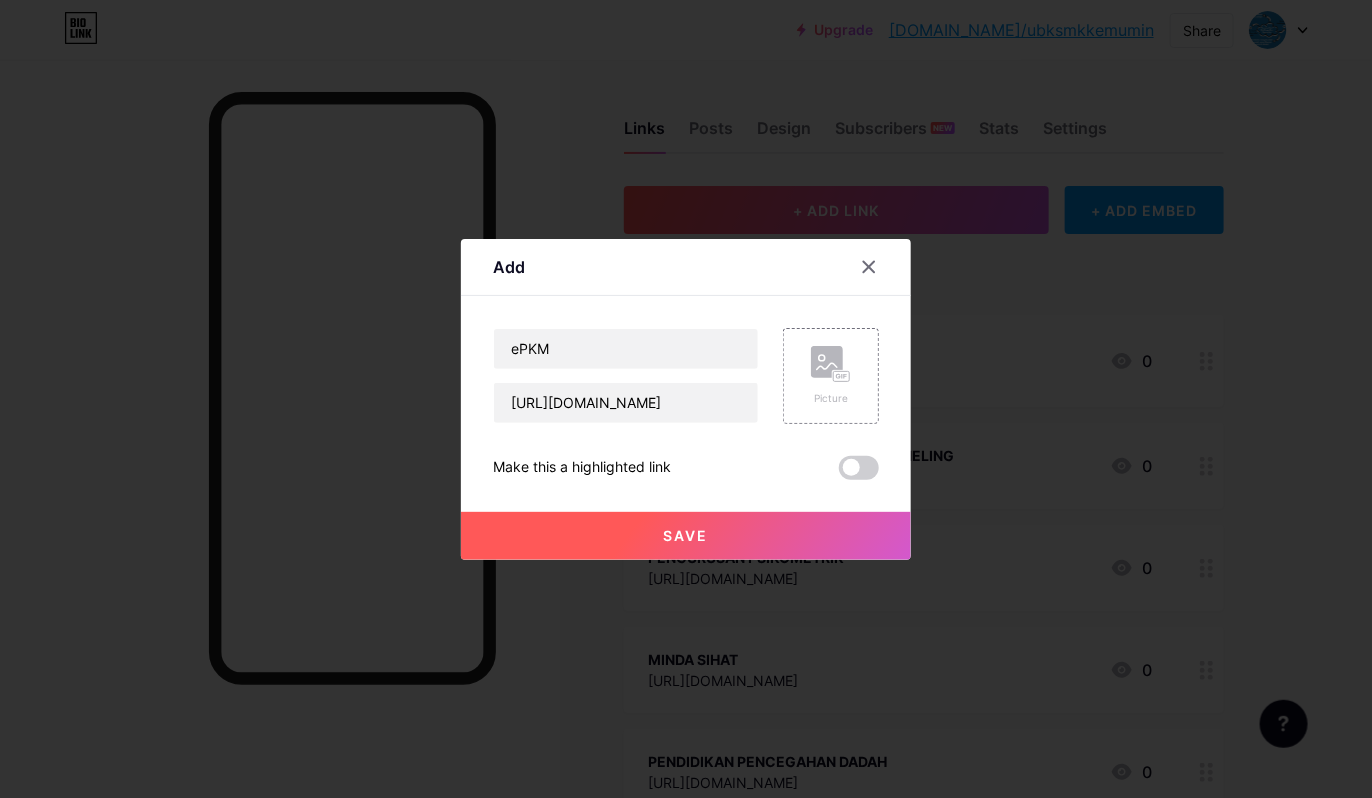 click on "Save" at bounding box center [686, 535] 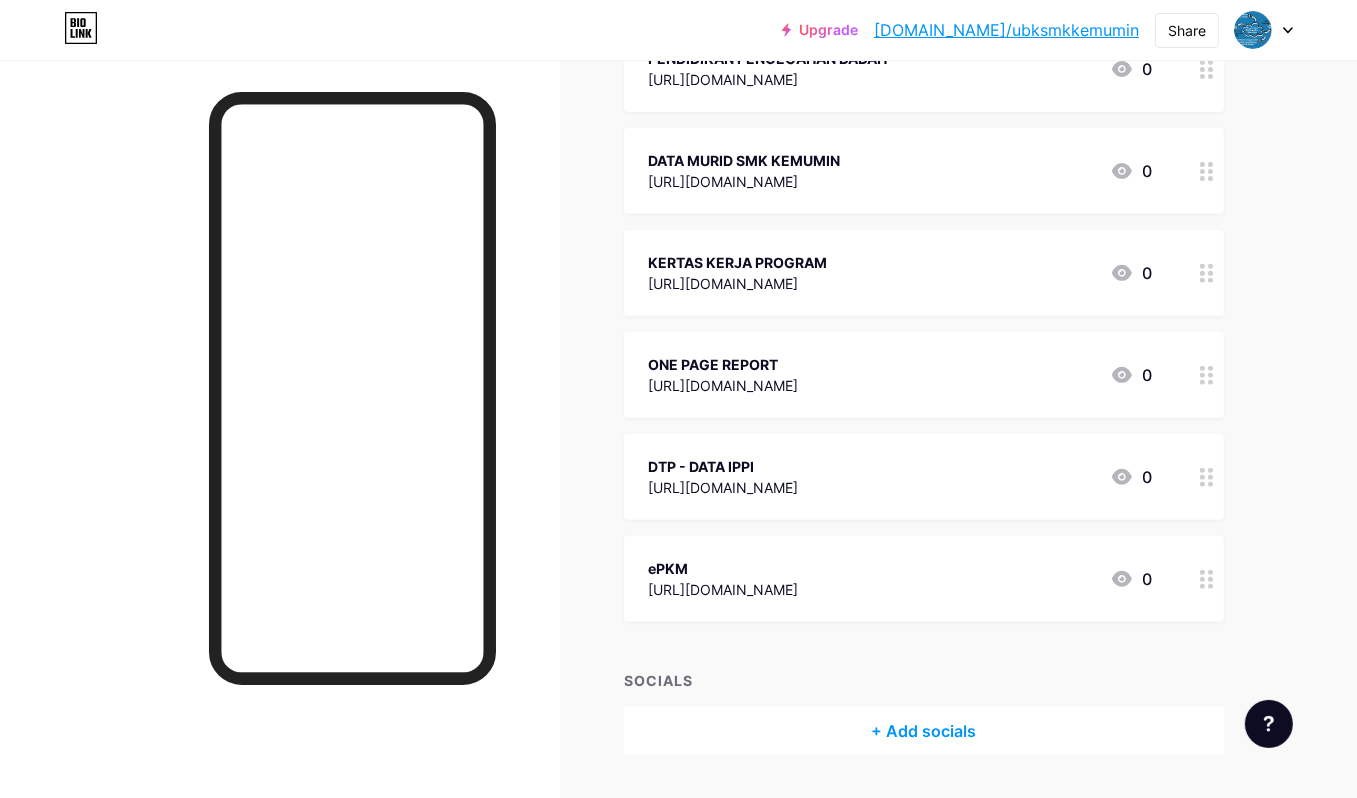 scroll, scrollTop: 758, scrollLeft: 0, axis: vertical 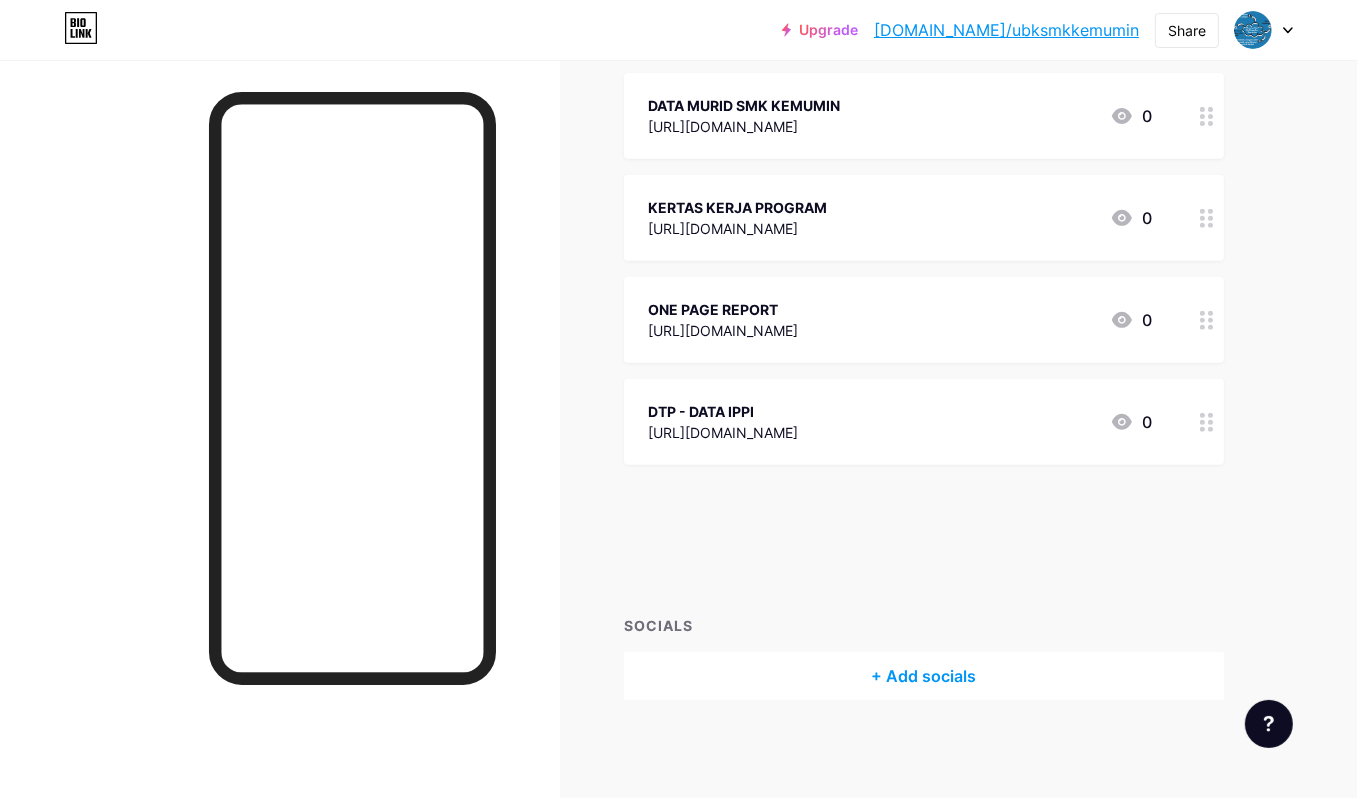 type 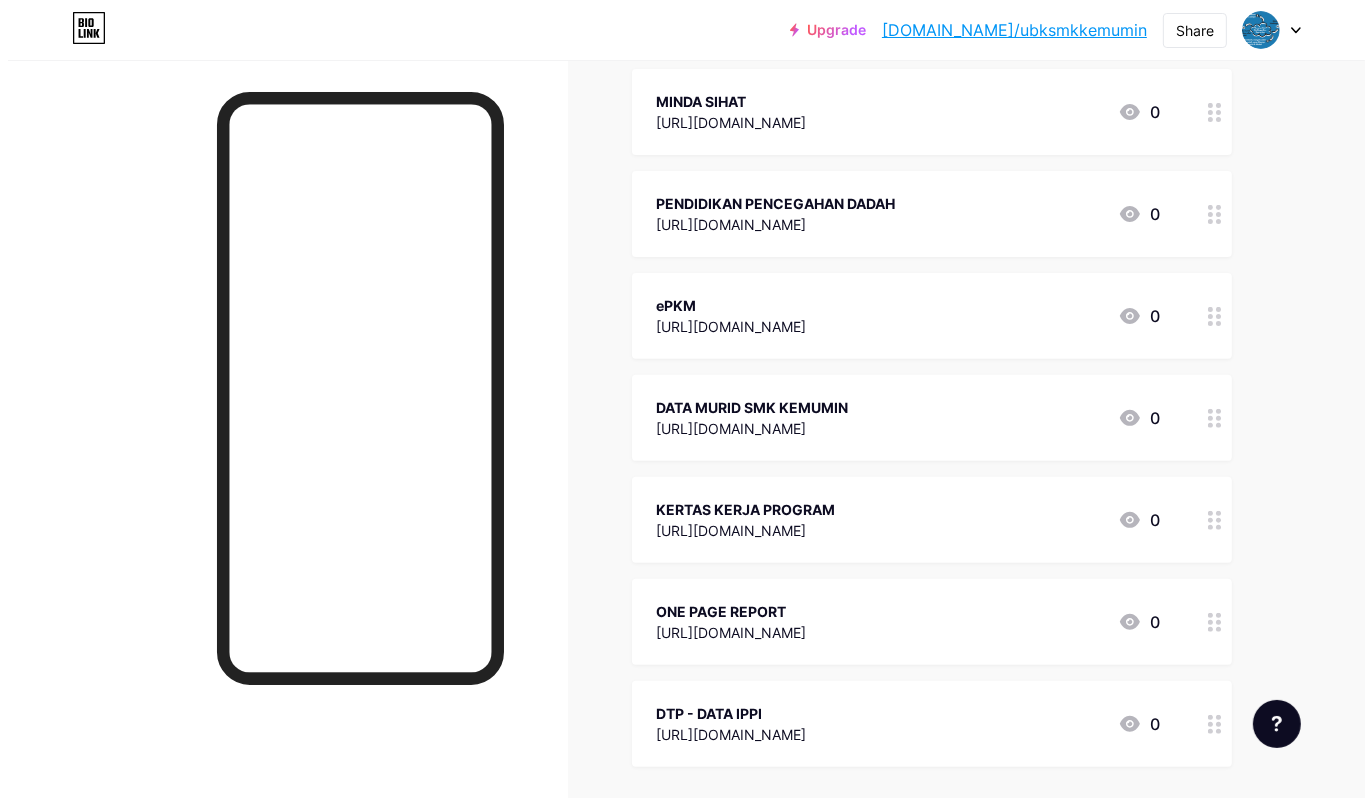 scroll, scrollTop: 258, scrollLeft: 0, axis: vertical 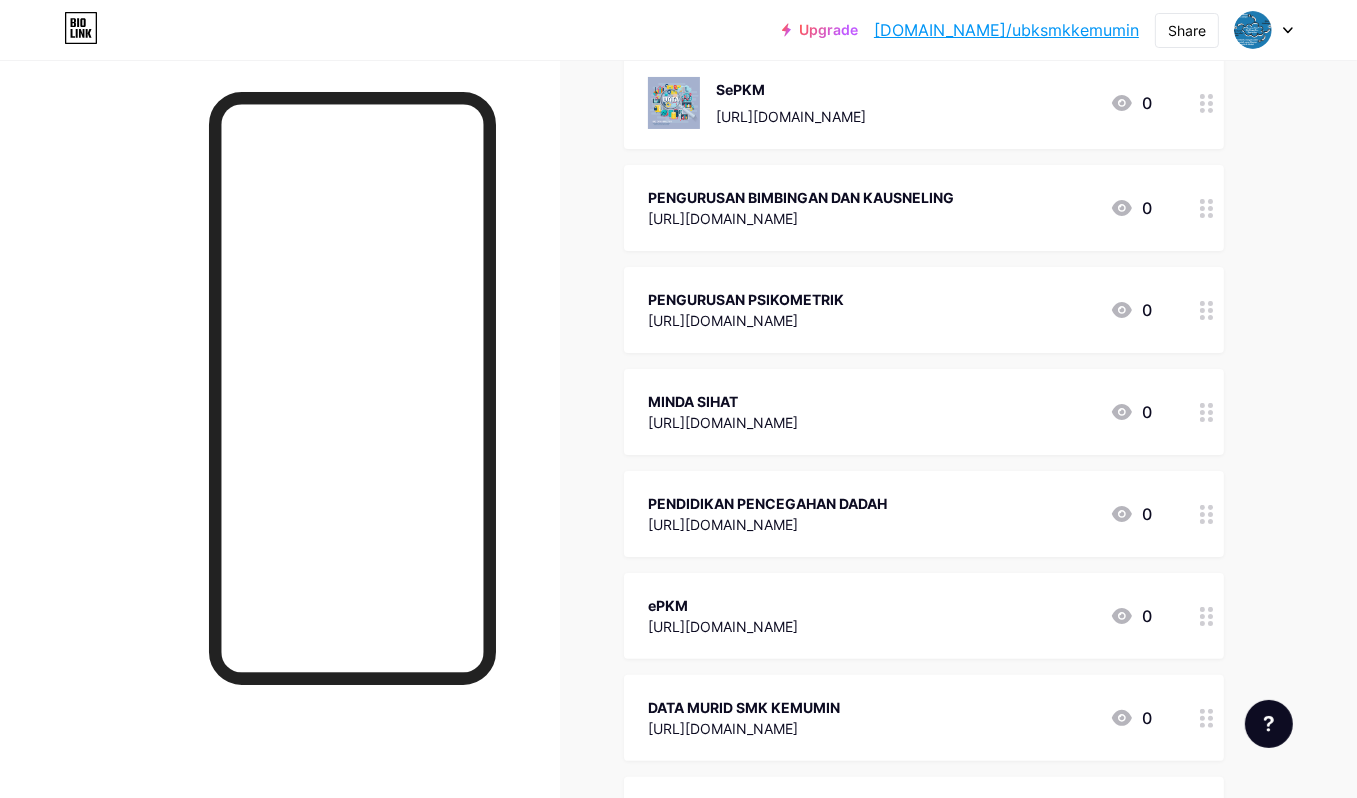 drag, startPoint x: 1181, startPoint y: 622, endPoint x: 1174, endPoint y: 345, distance: 277.08844 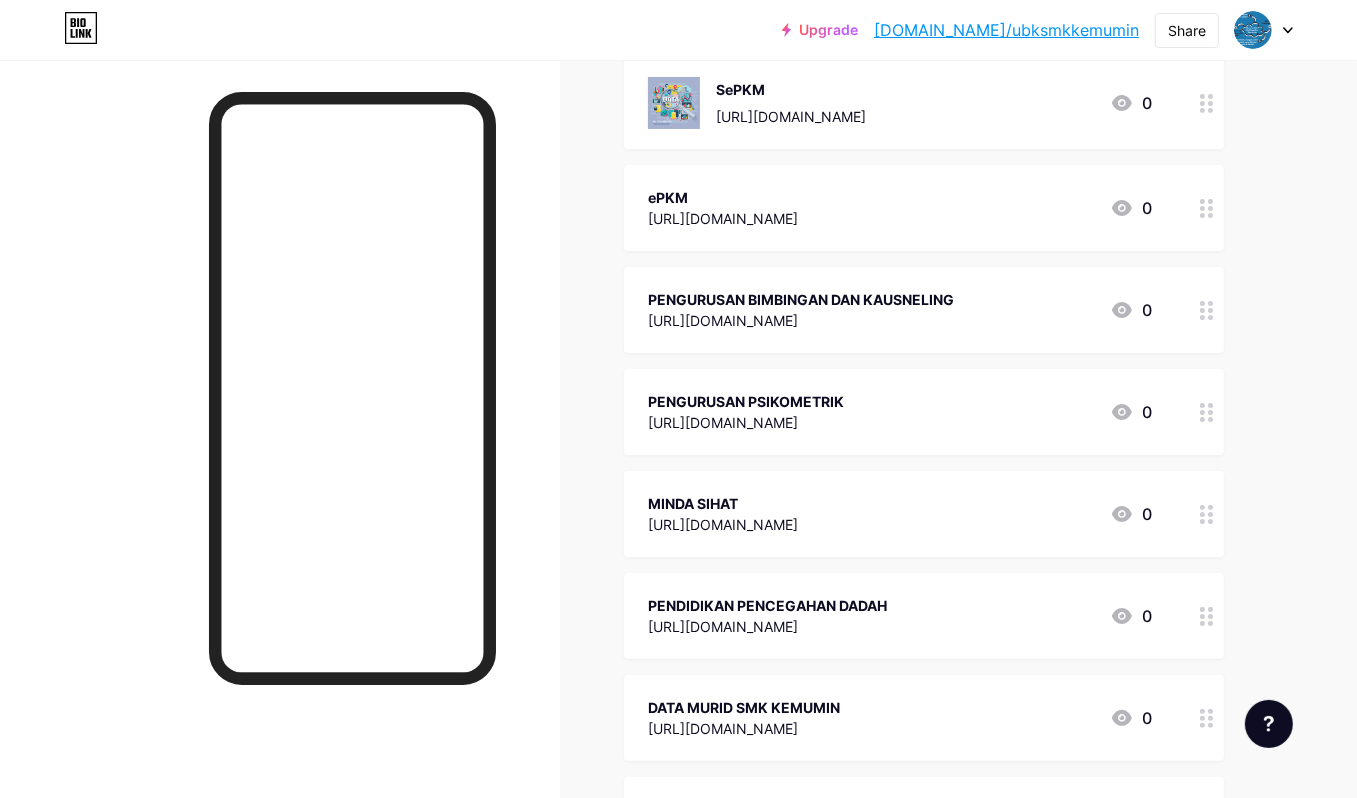 click on "Links
Posts
Design
Subscribers
NEW
Stats
Settings       + ADD LINK     + ADD EMBED
+ Add header
SePKM
https://www.sepkm.com/e/login/
0
ePKM
https://epkm.moe.gov.my/guru/user_guru.php
0
PENGURUSAN BIMBINGAN DAN KAUSNELING
https://drive.google.com/drive/folders/1DyaKVHE6PhlyTvNOkqv0fjf6PyROtqsQ?usp=drive_link
0
PENGURUSAN PSIKOMETRIK
https://drive.google.com/drive/folders/1DyaKVHE6PhlyTvNOkqv0fjf6PyROtqsQ?usp=drive_link
0
MINDA SIHAT
https://drive.google.com/drive/folders/1iH4KsHma3tMPbc1KUtRCoM5ivEP0n2IQ?usp=drive_link
0" at bounding box center (654, 551) 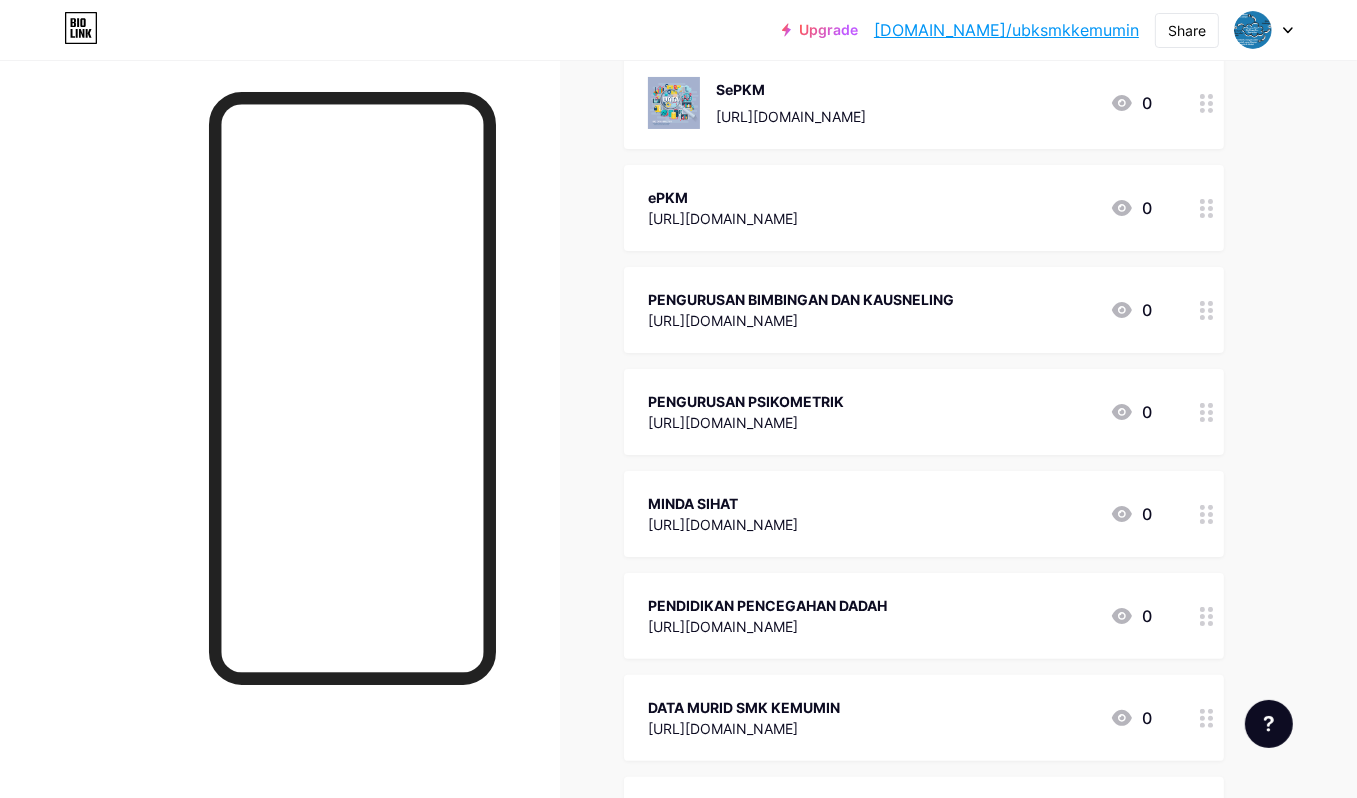 click on "PENGURUSAN BIMBINGAN DAN KAUSNELING" at bounding box center (801, 299) 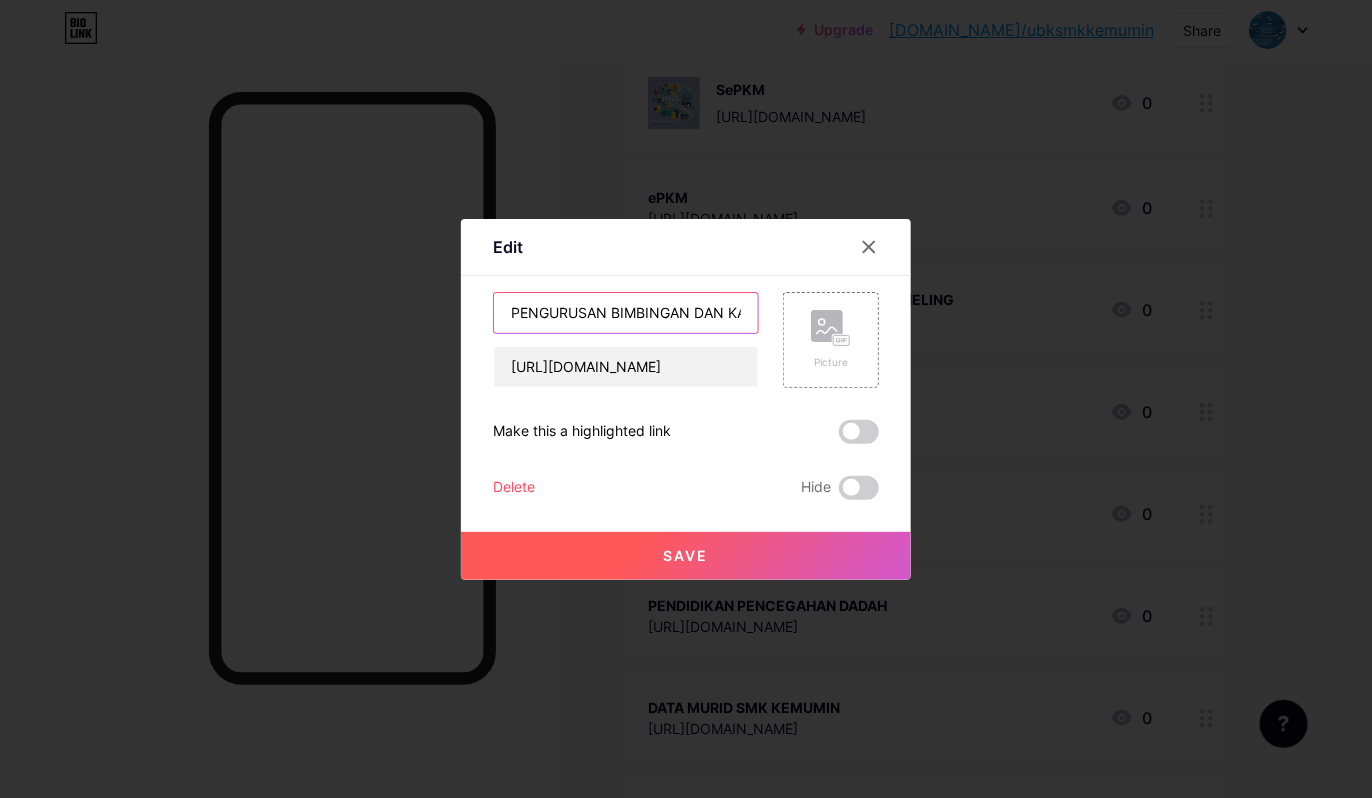 drag, startPoint x: 703, startPoint y: 310, endPoint x: 772, endPoint y: 324, distance: 70.40597 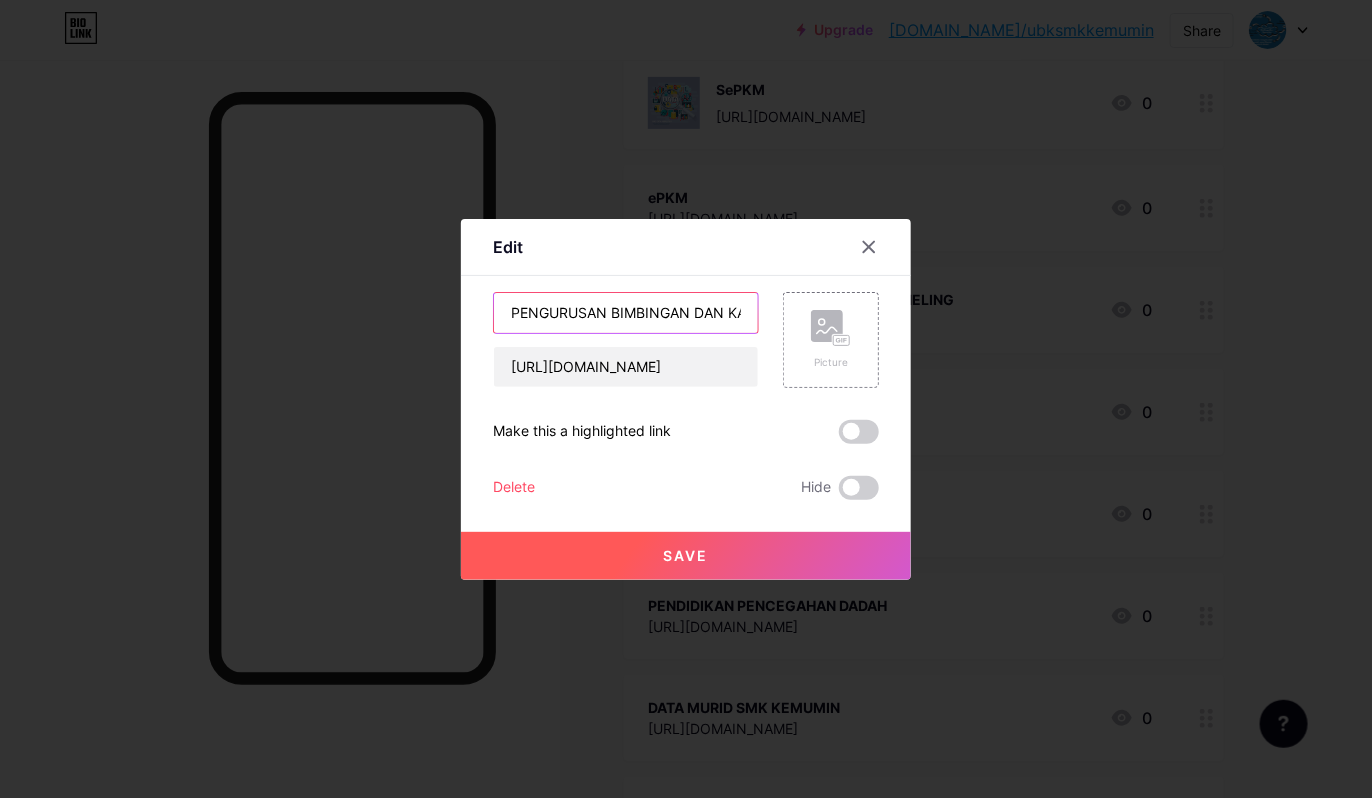 click on "PENGURUSAN BIMBINGAN DAN KAUSNELING" at bounding box center (626, 313) 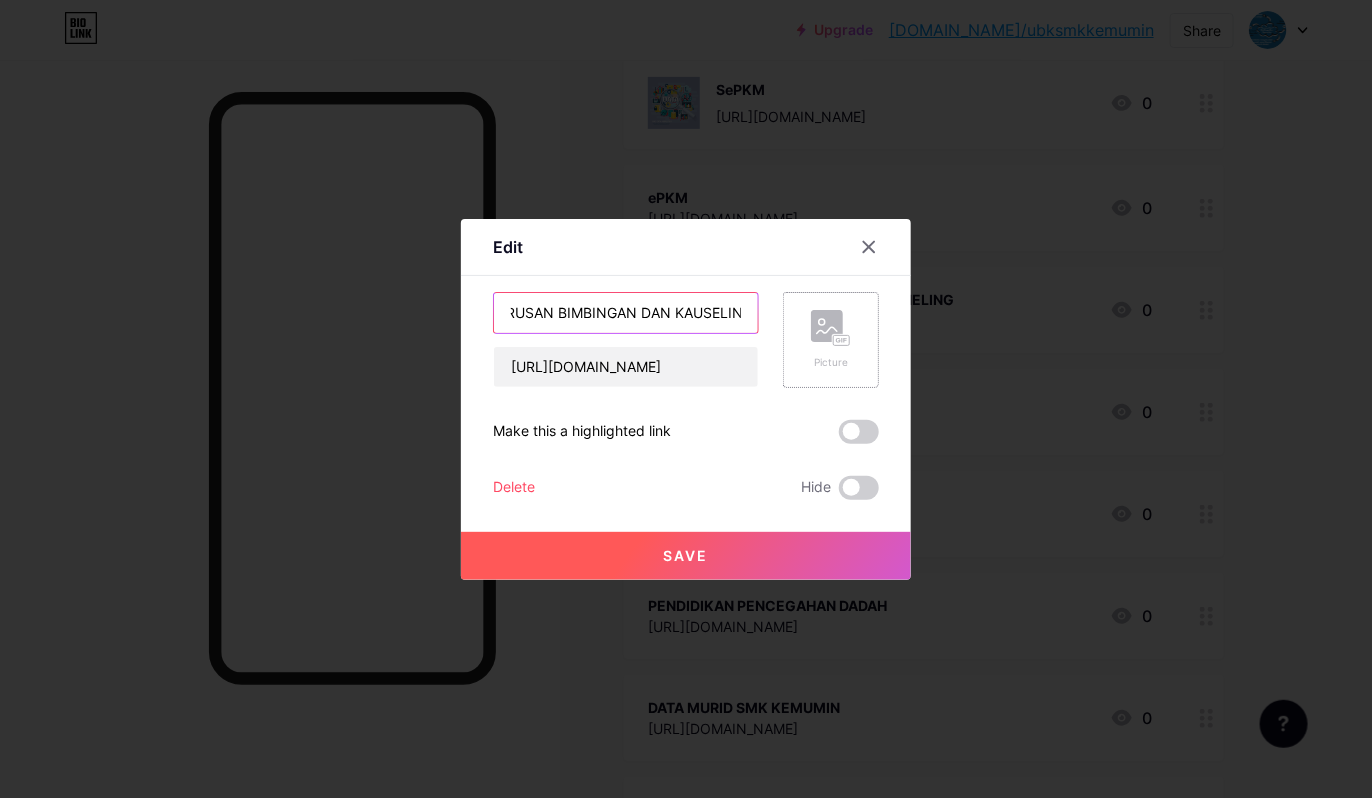 scroll, scrollTop: 0, scrollLeft: 63, axis: horizontal 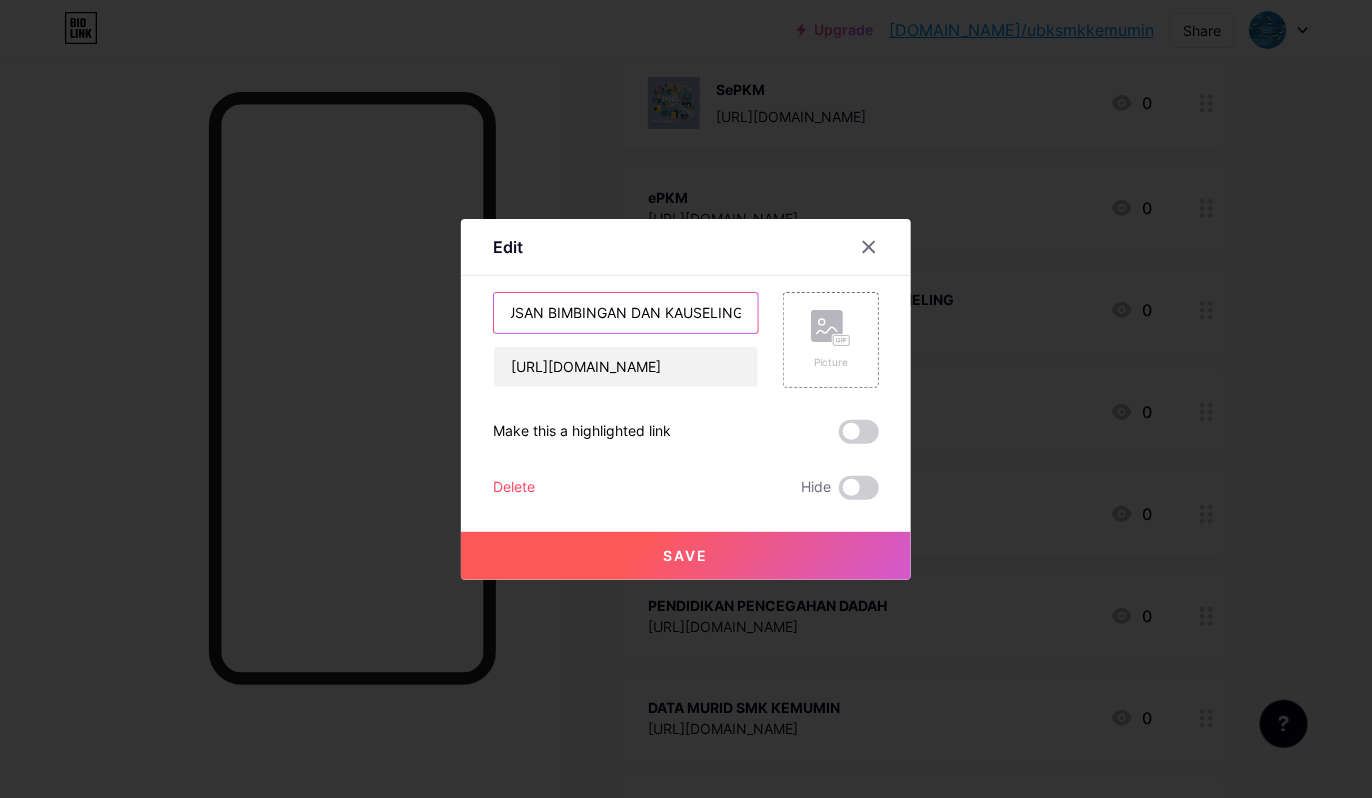 type on "PENGURUSAN BIMBINGAN DAN KAUSELING" 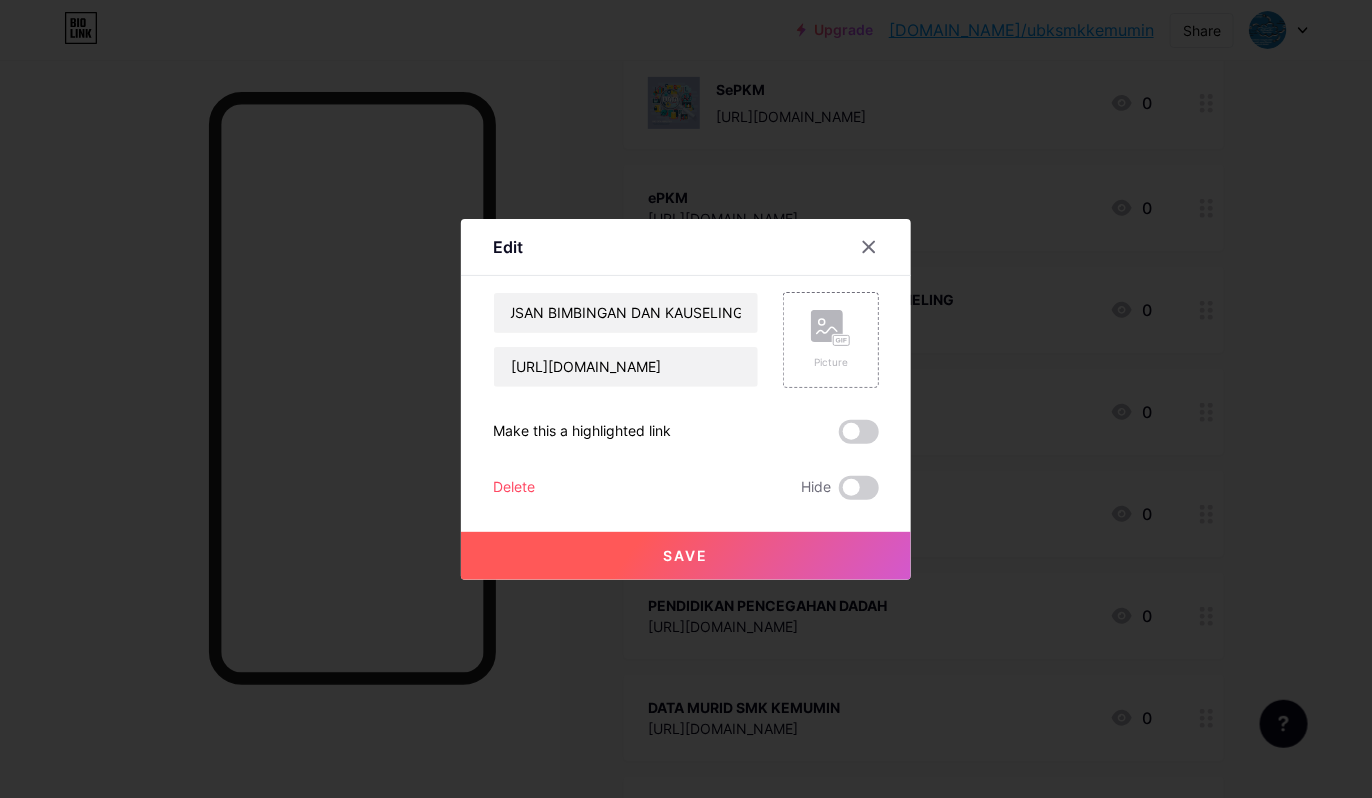 click on "Save" at bounding box center (686, 555) 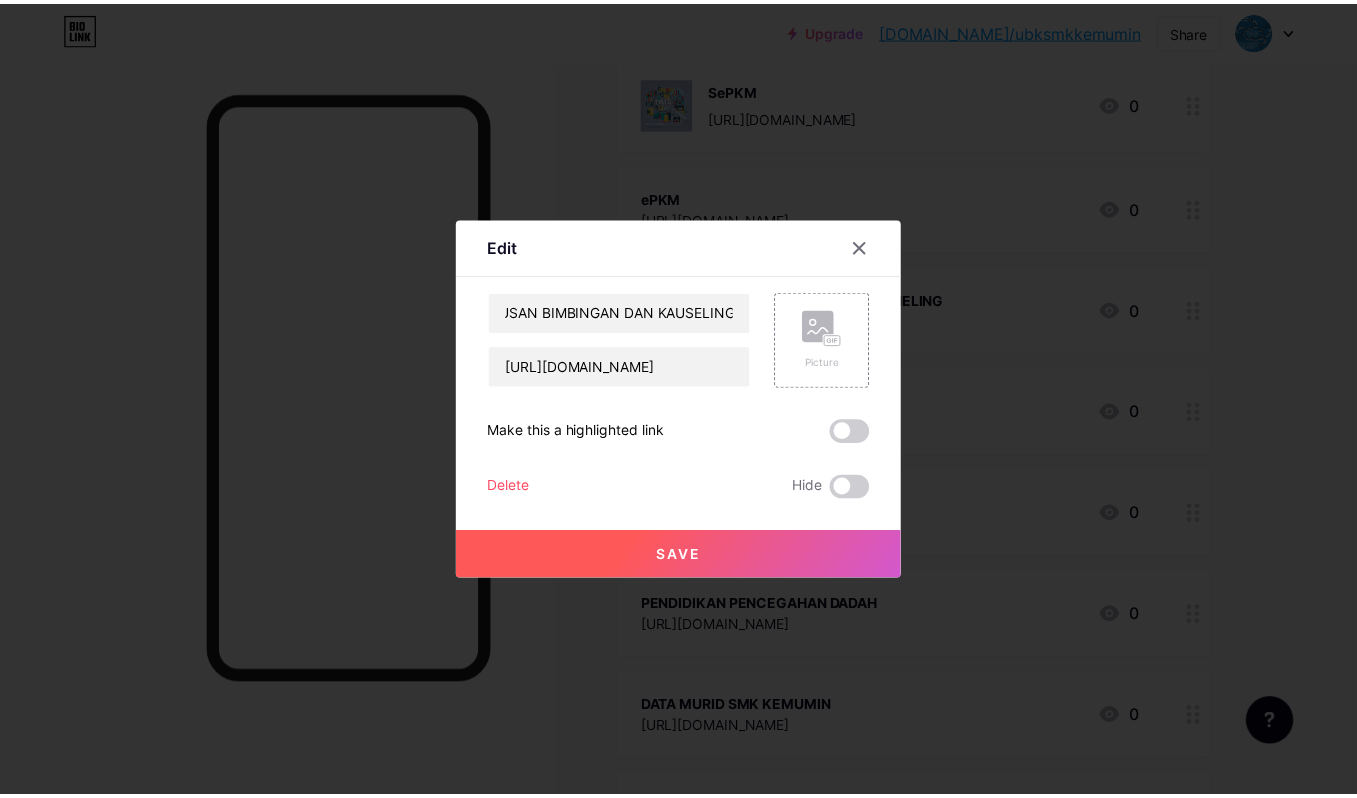 scroll, scrollTop: 0, scrollLeft: 0, axis: both 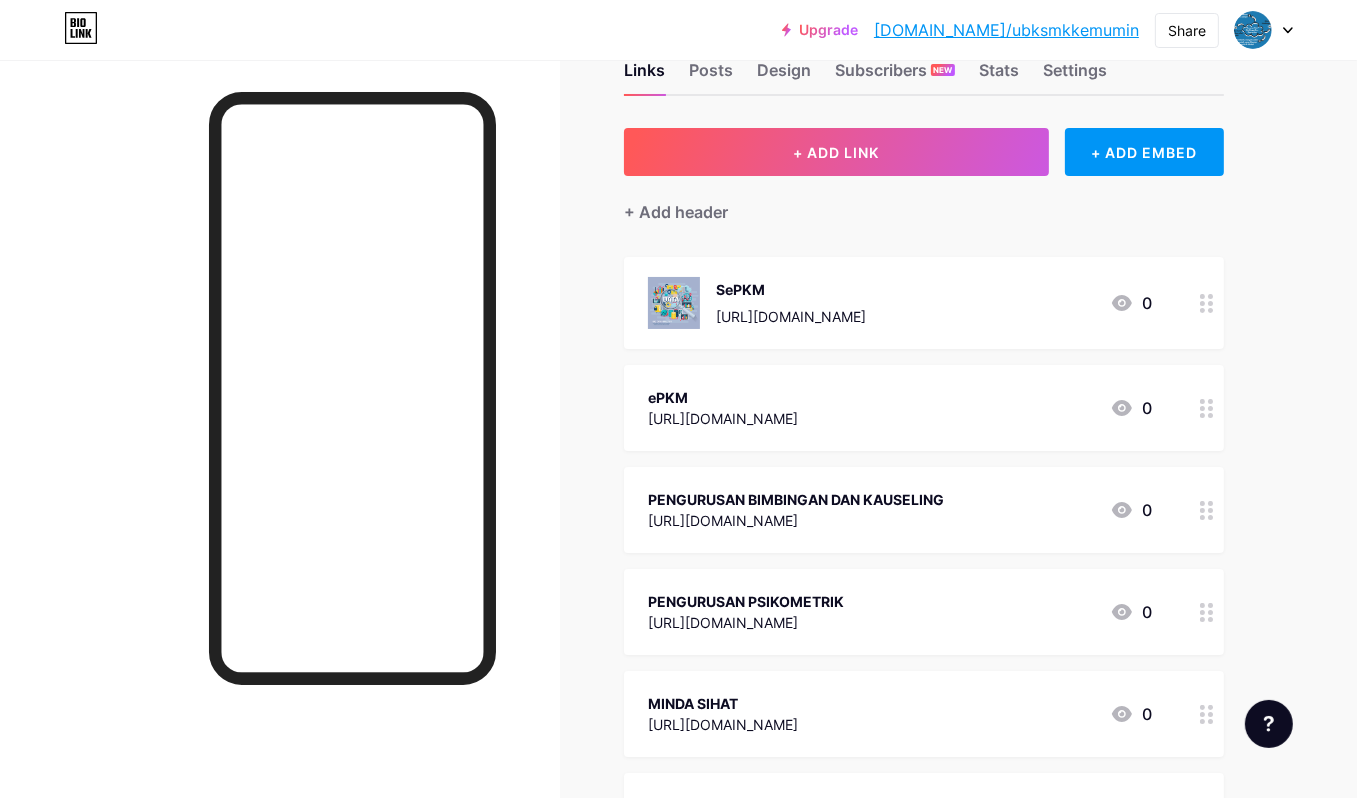 click on "Upgrade   bio.link/ubksmk...   bio.link/ubksmkkemumin   Share               Switch accounts     UBK SMK KEMUMIN   bio.link/ubksmkkemumin       + Add a new page        Account settings   Logout   Link Copied
Links
Posts
Design
Subscribers
NEW
Stats
Settings       + ADD LINK     + ADD EMBED
+ Add header
SePKM
https://www.sepkm.com/e/login/
0
ePKM
https://epkm.moe.gov.my/guru/user_guru.php
0
PENGURUSAN BIMBINGAN DAN KAUSELING
https://drive.google.com/drive/folders/1DyaKVHE6PhlyTvNOkqv0fjf6PyROtqsQ?usp=drive_link
0
PENGURUSAN PSIKOMETRIK
0
MINDA SIHAT" at bounding box center (678, 721) 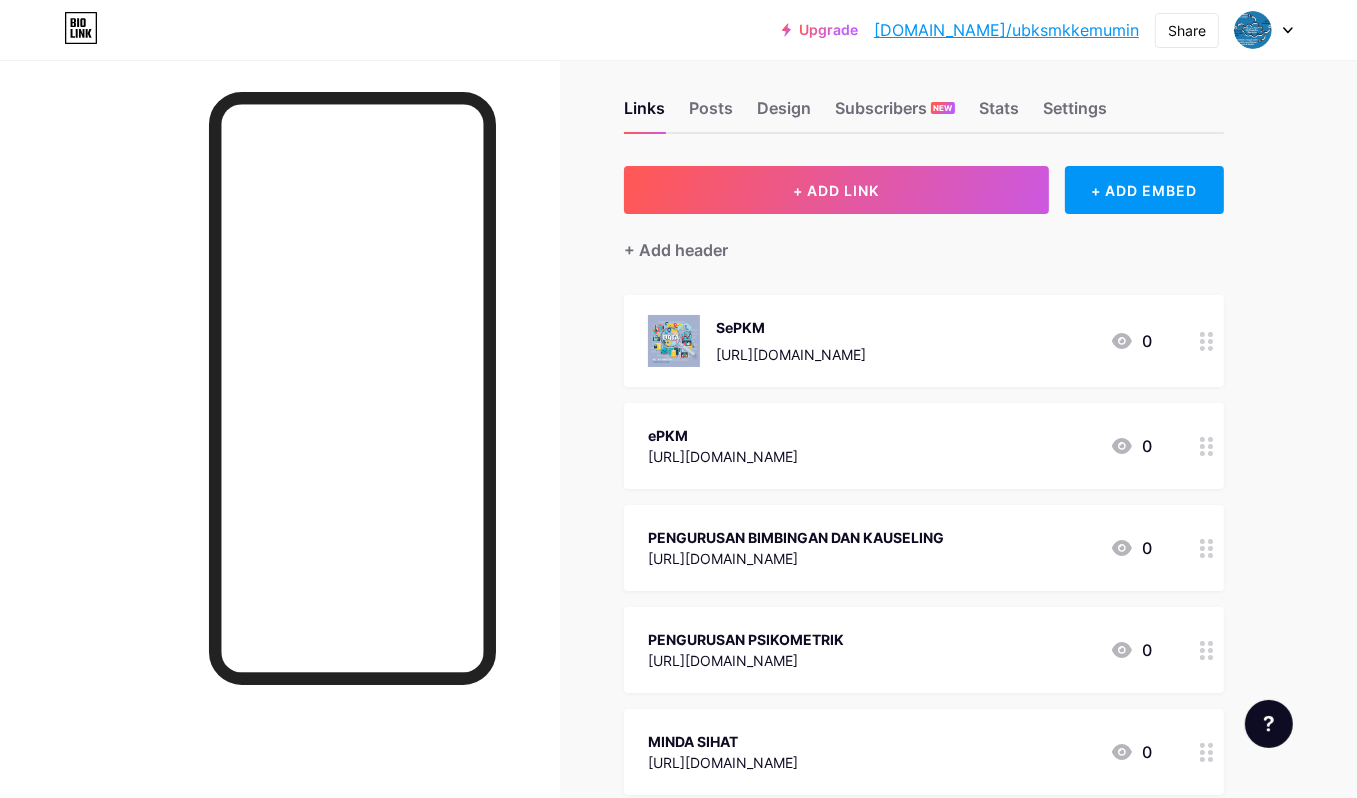 scroll, scrollTop: 0, scrollLeft: 0, axis: both 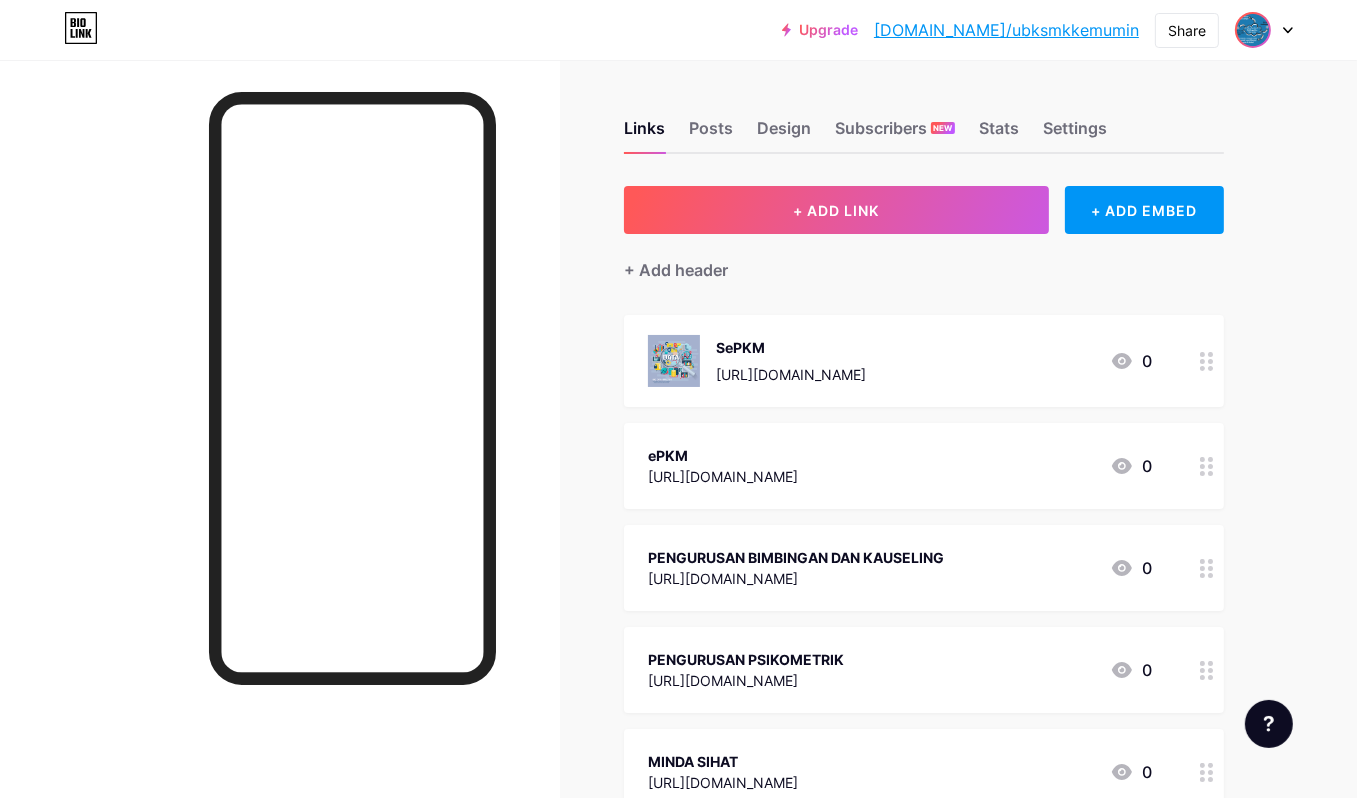 click at bounding box center (1253, 30) 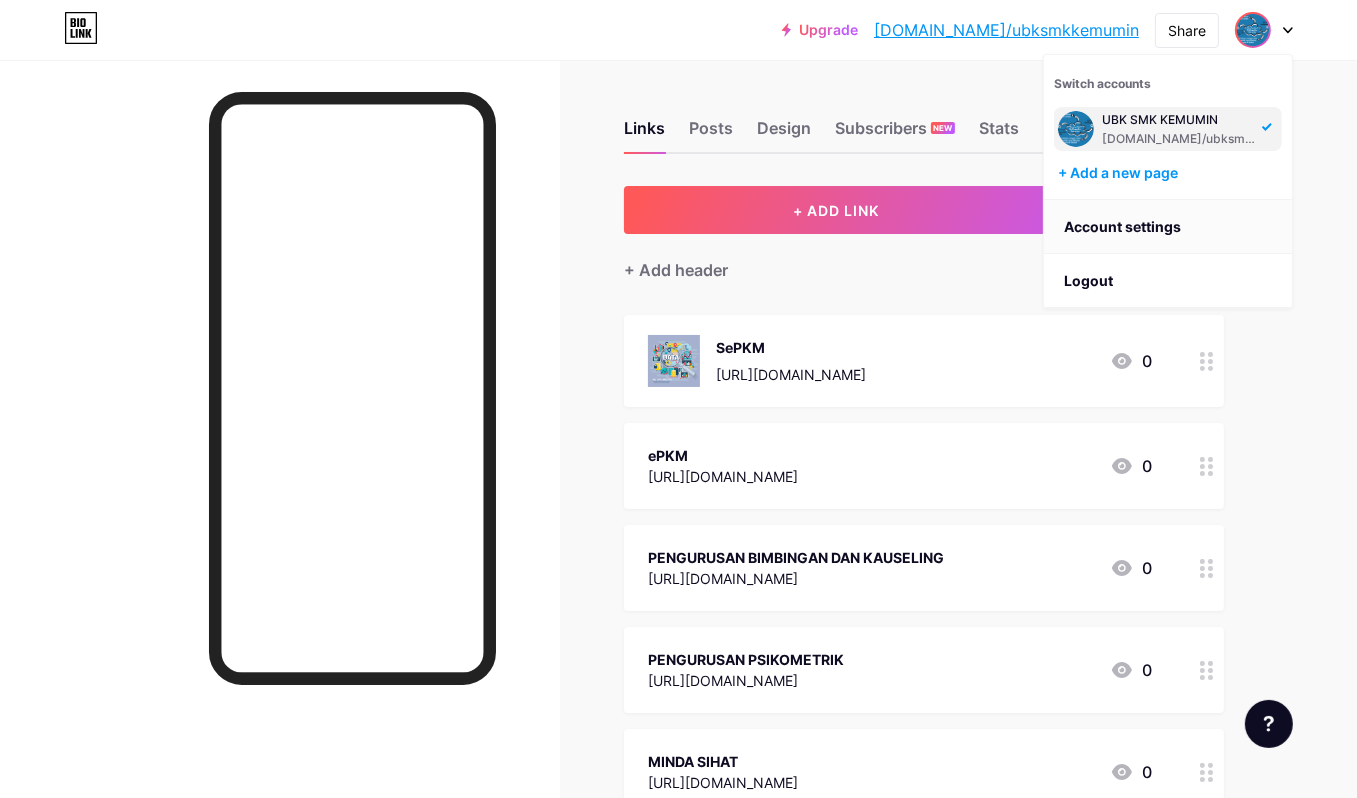 click on "Account settings" at bounding box center (1168, 227) 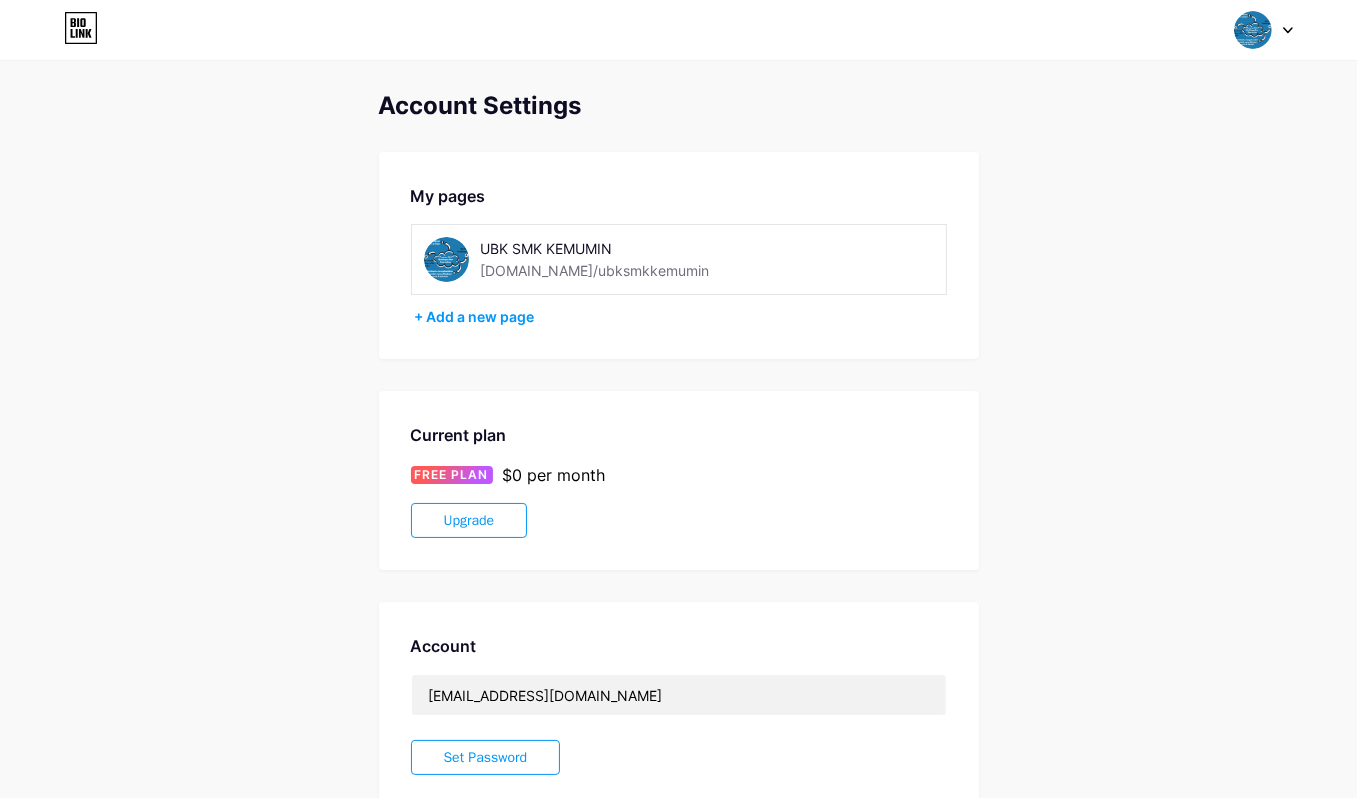 click at bounding box center (446, 259) 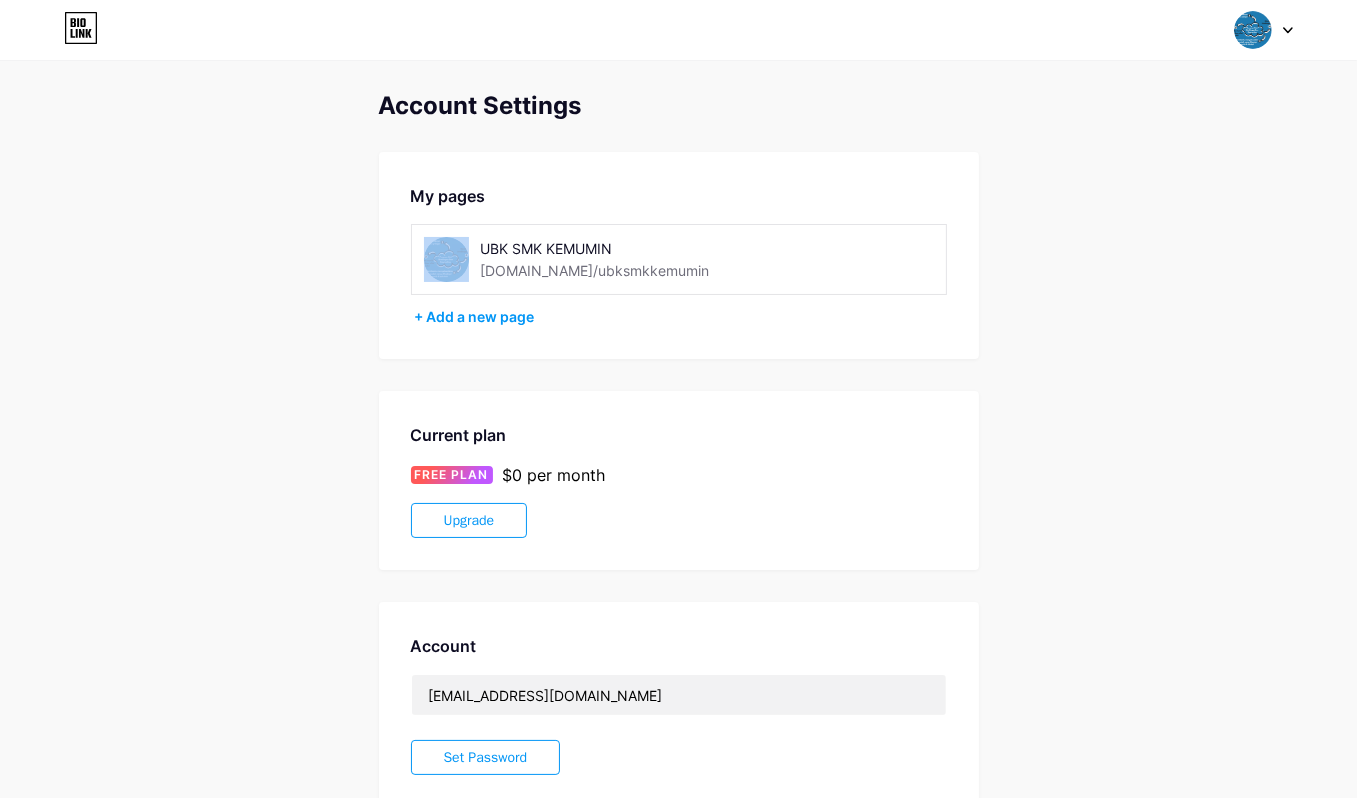 click on "UBK SMK KEMUMIN   bio.link/ubksmkkemumin" at bounding box center (594, 259) 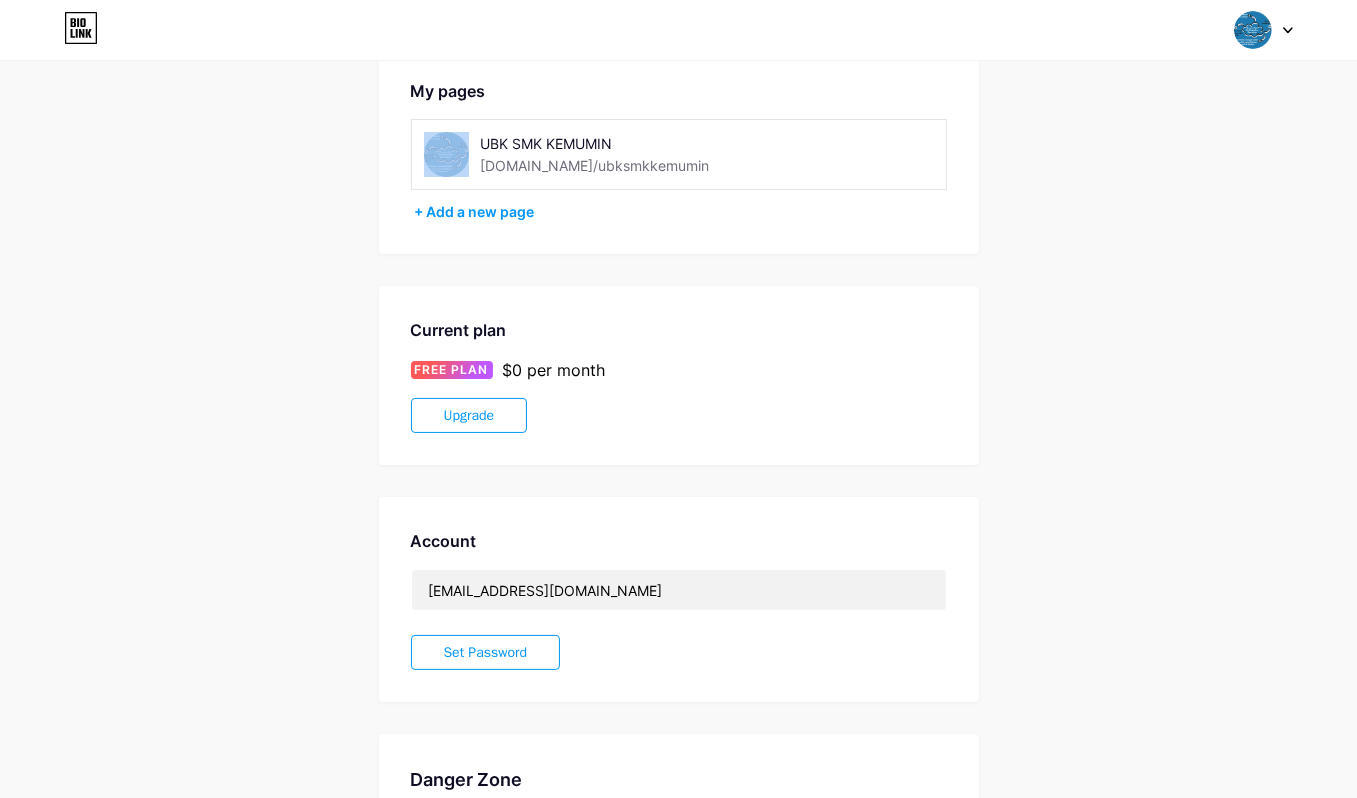 scroll, scrollTop: 0, scrollLeft: 0, axis: both 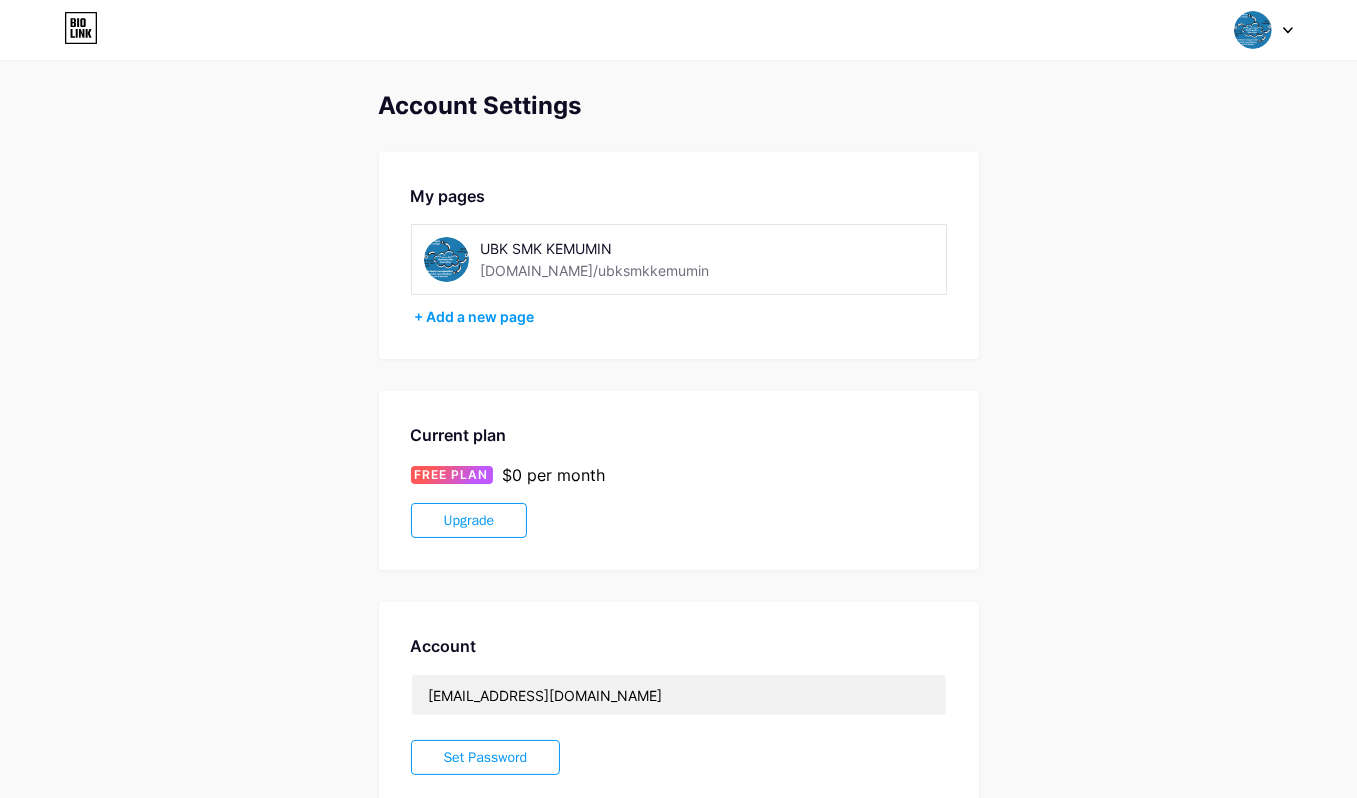 click on "My pages     UBK SMK KEMUMIN   bio.link/ubksmkkemumin      + Add a new page" at bounding box center [679, 255] 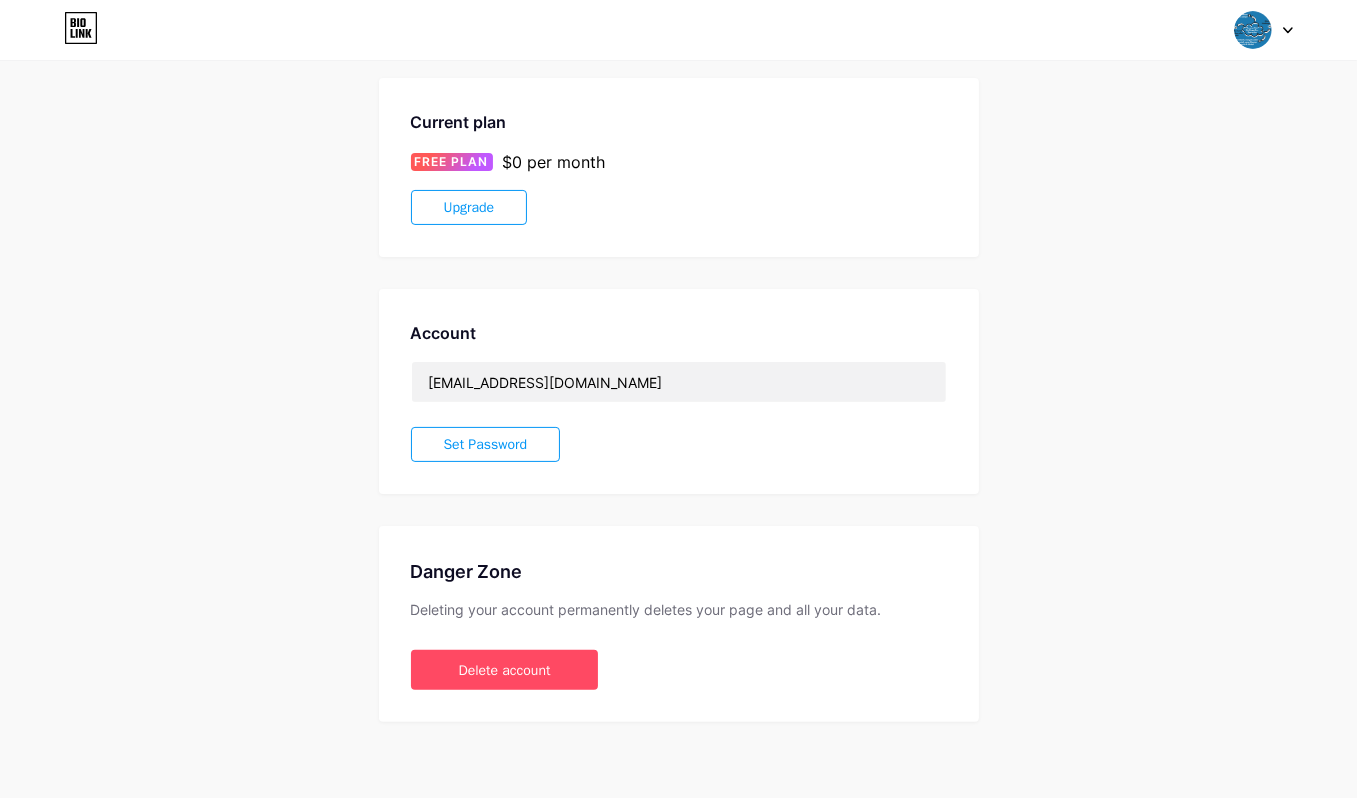 scroll, scrollTop: 0, scrollLeft: 0, axis: both 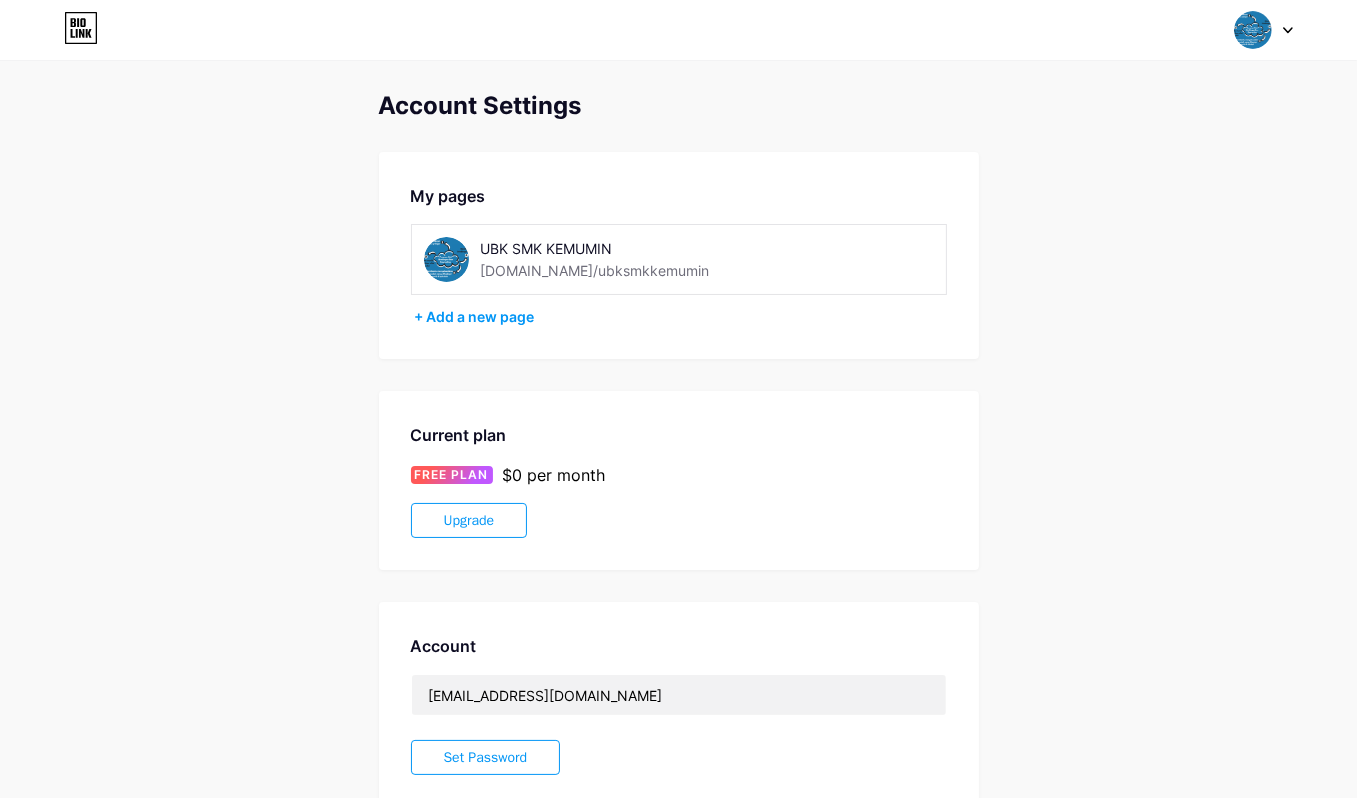 click at bounding box center [1253, 30] 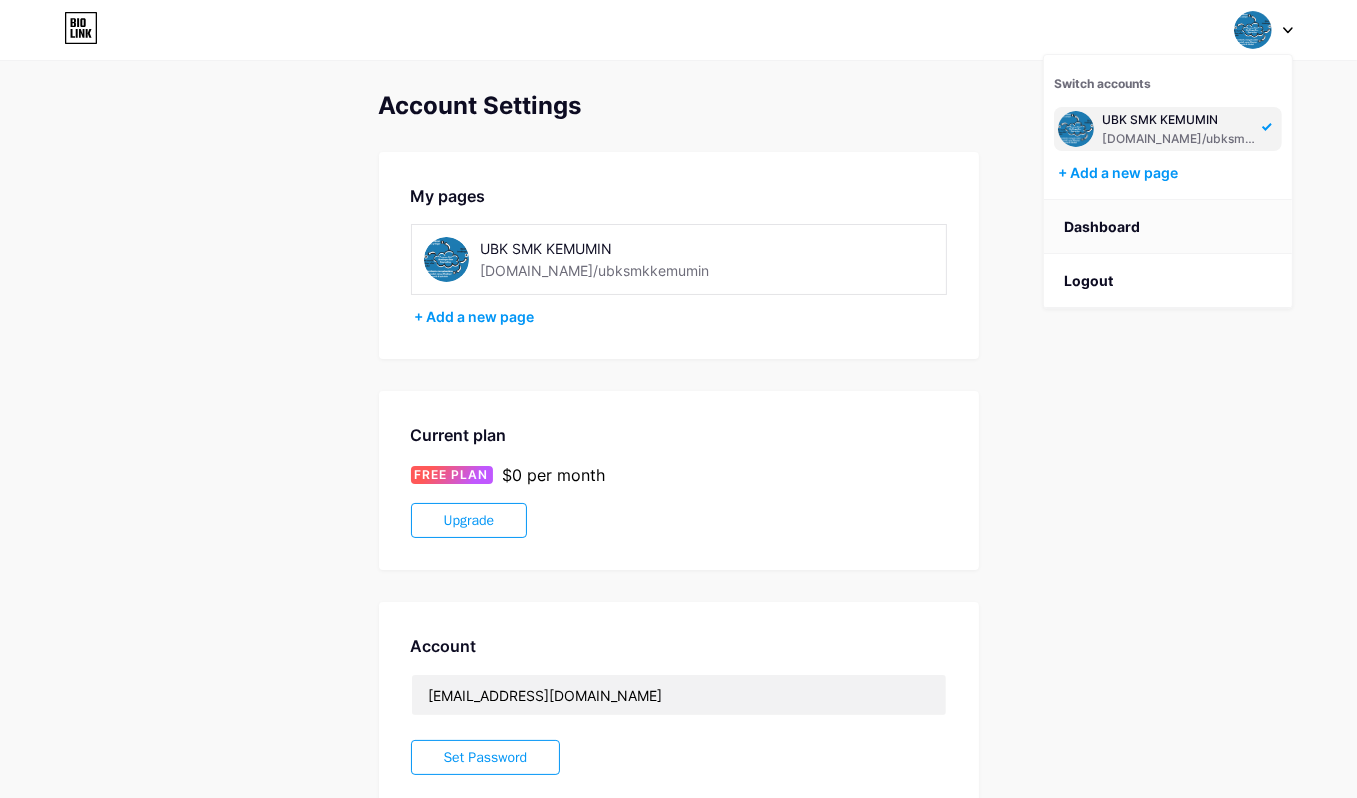 click on "Dashboard" at bounding box center [1168, 227] 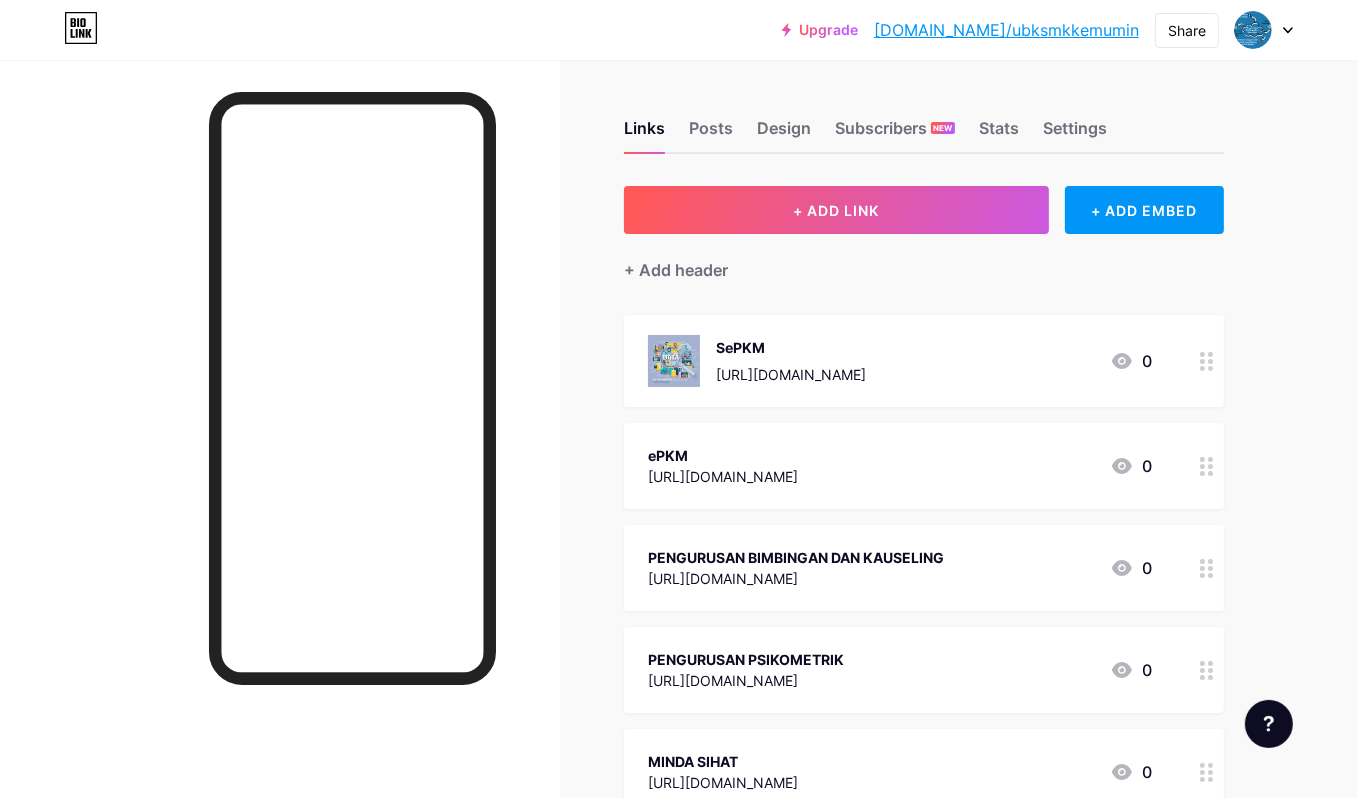 scroll, scrollTop: 100, scrollLeft: 0, axis: vertical 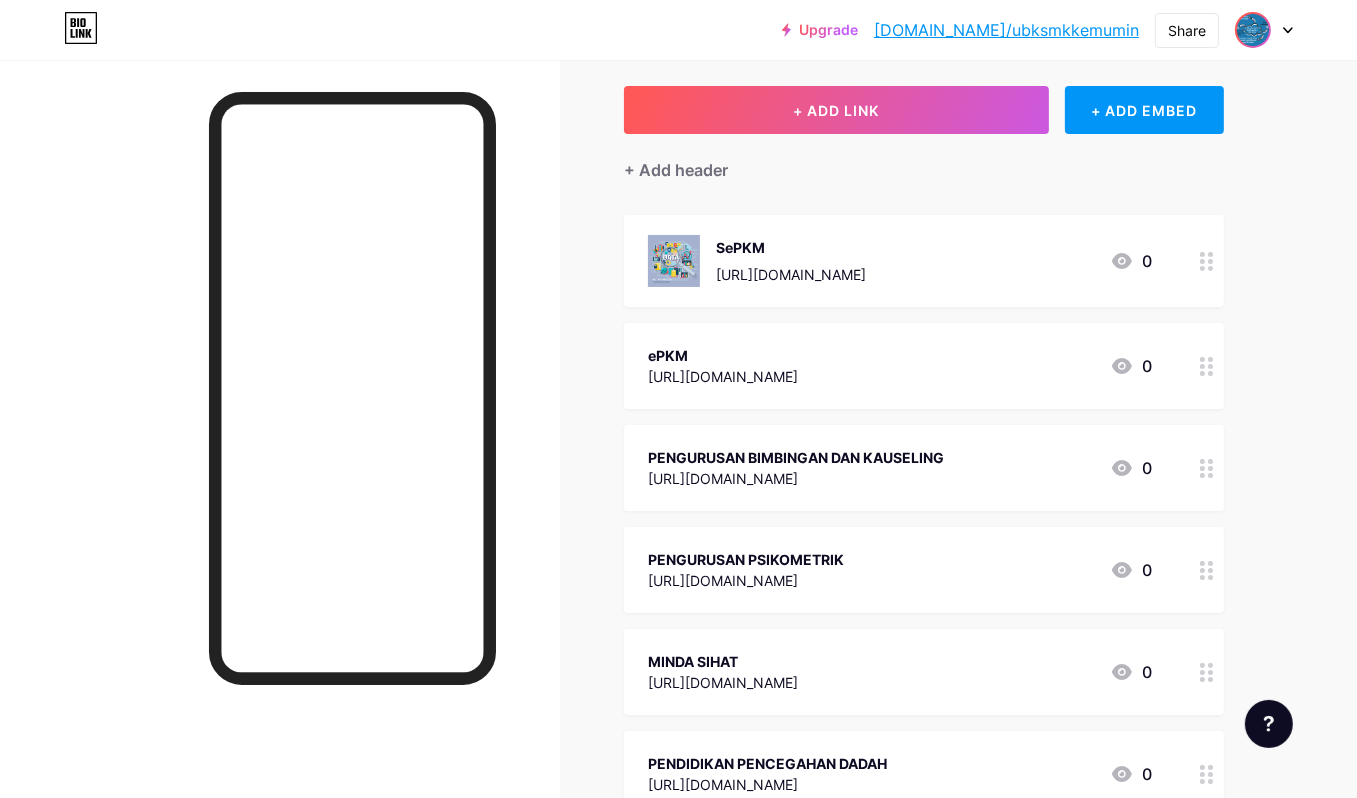click at bounding box center (1253, 30) 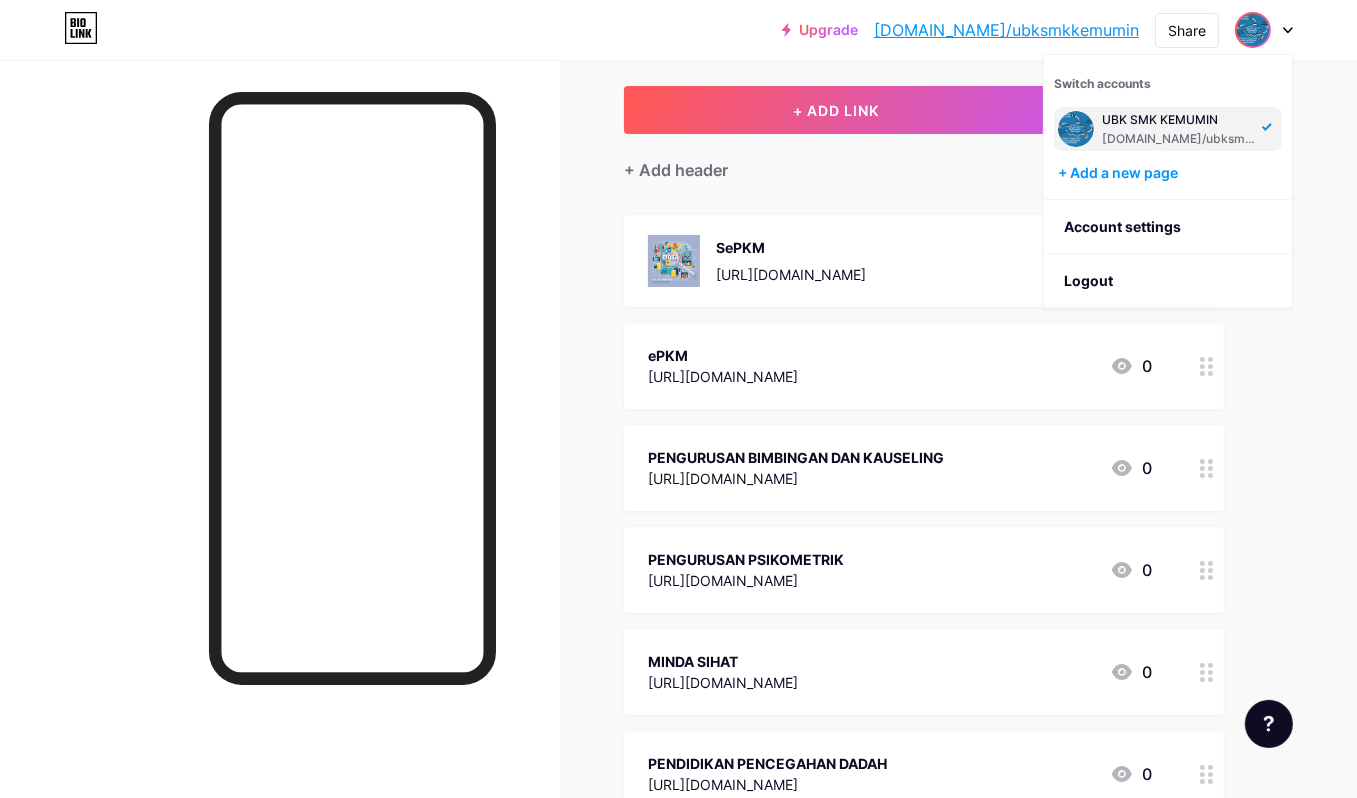 click on "[DOMAIN_NAME]/ubksmkkemumin" at bounding box center (1179, 139) 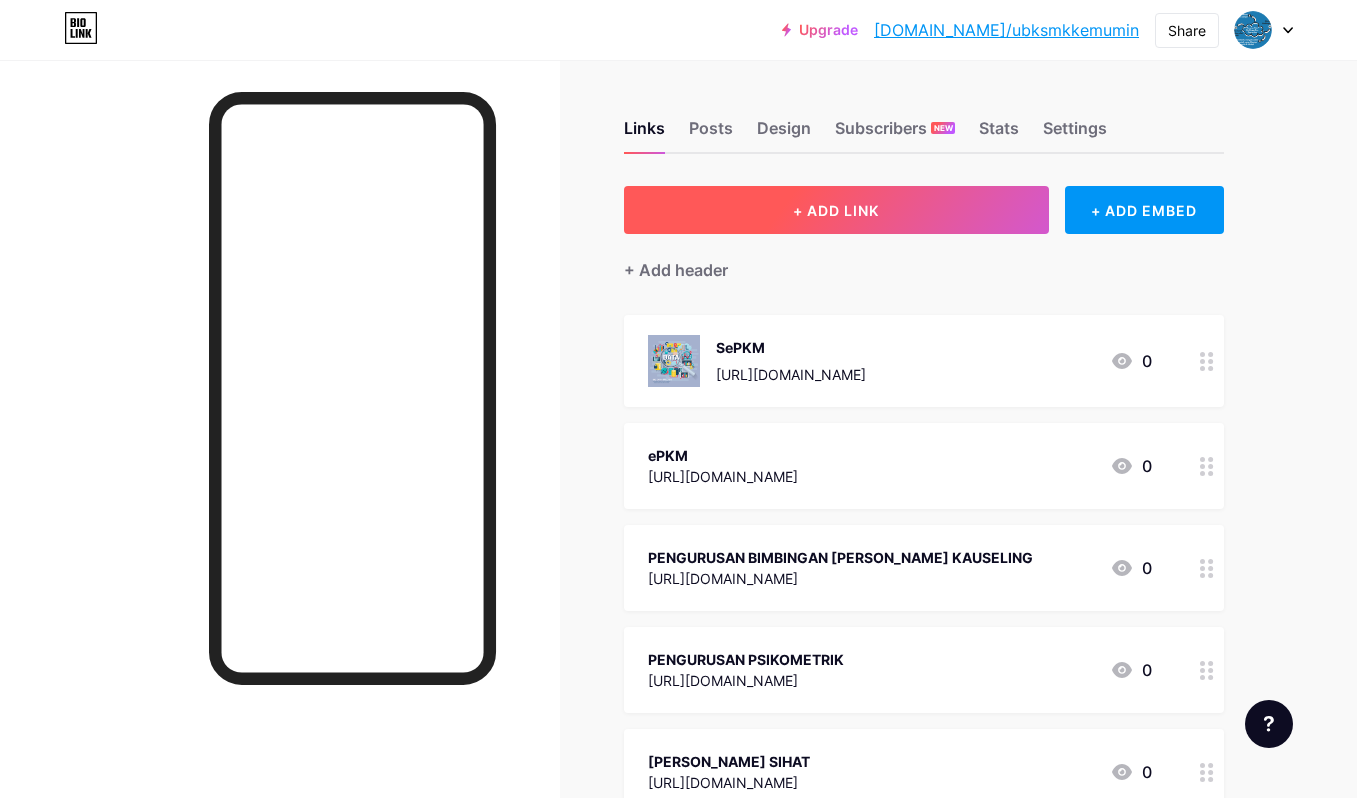 scroll, scrollTop: 0, scrollLeft: 0, axis: both 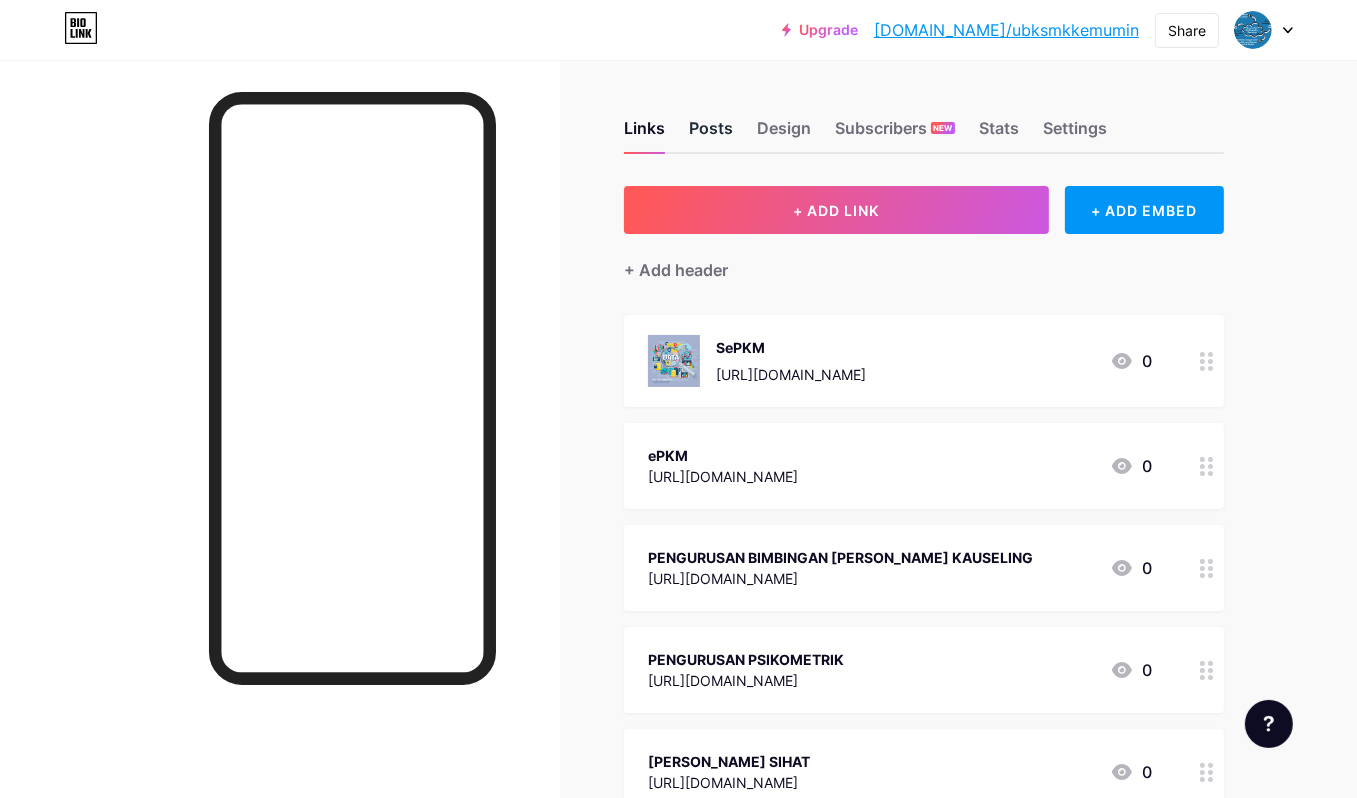 click on "Posts" at bounding box center [711, 134] 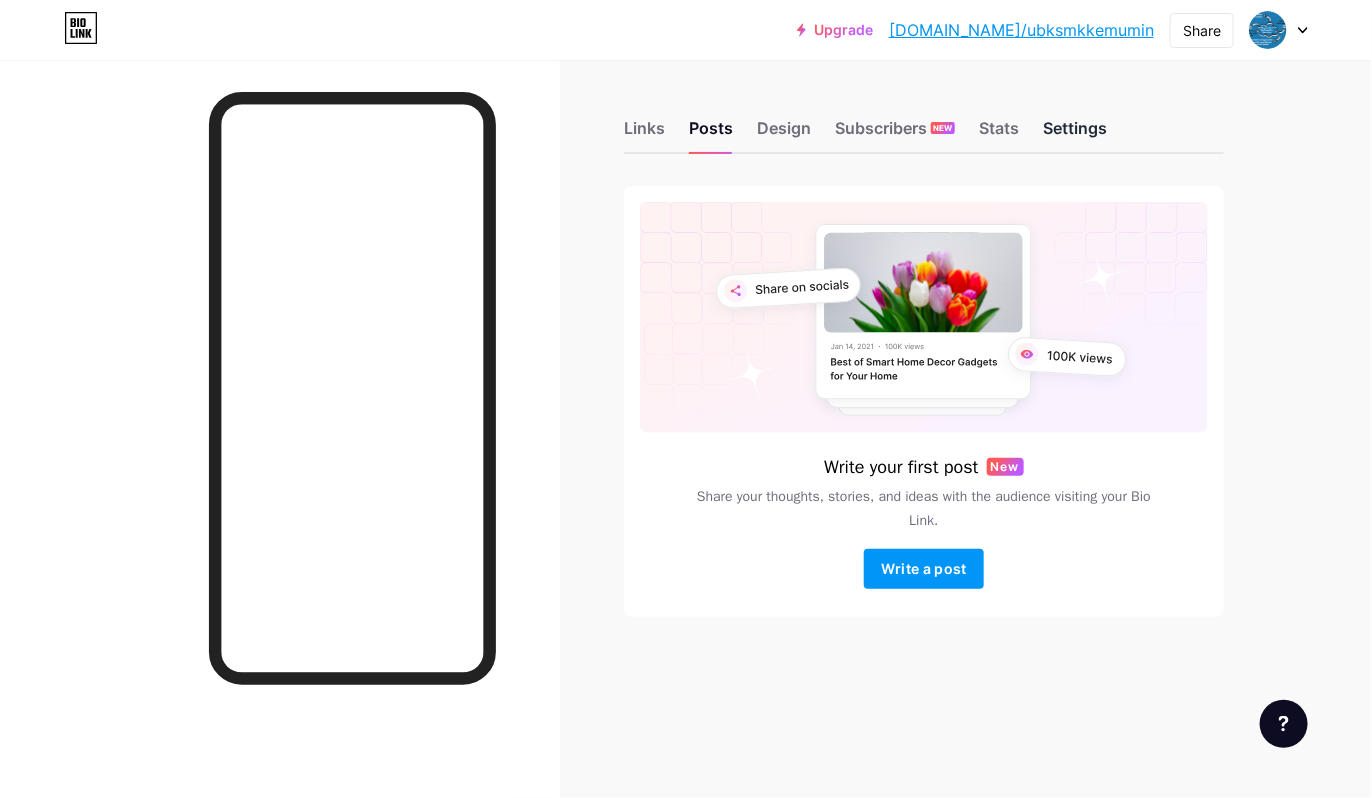 click on "Settings" at bounding box center [1075, 134] 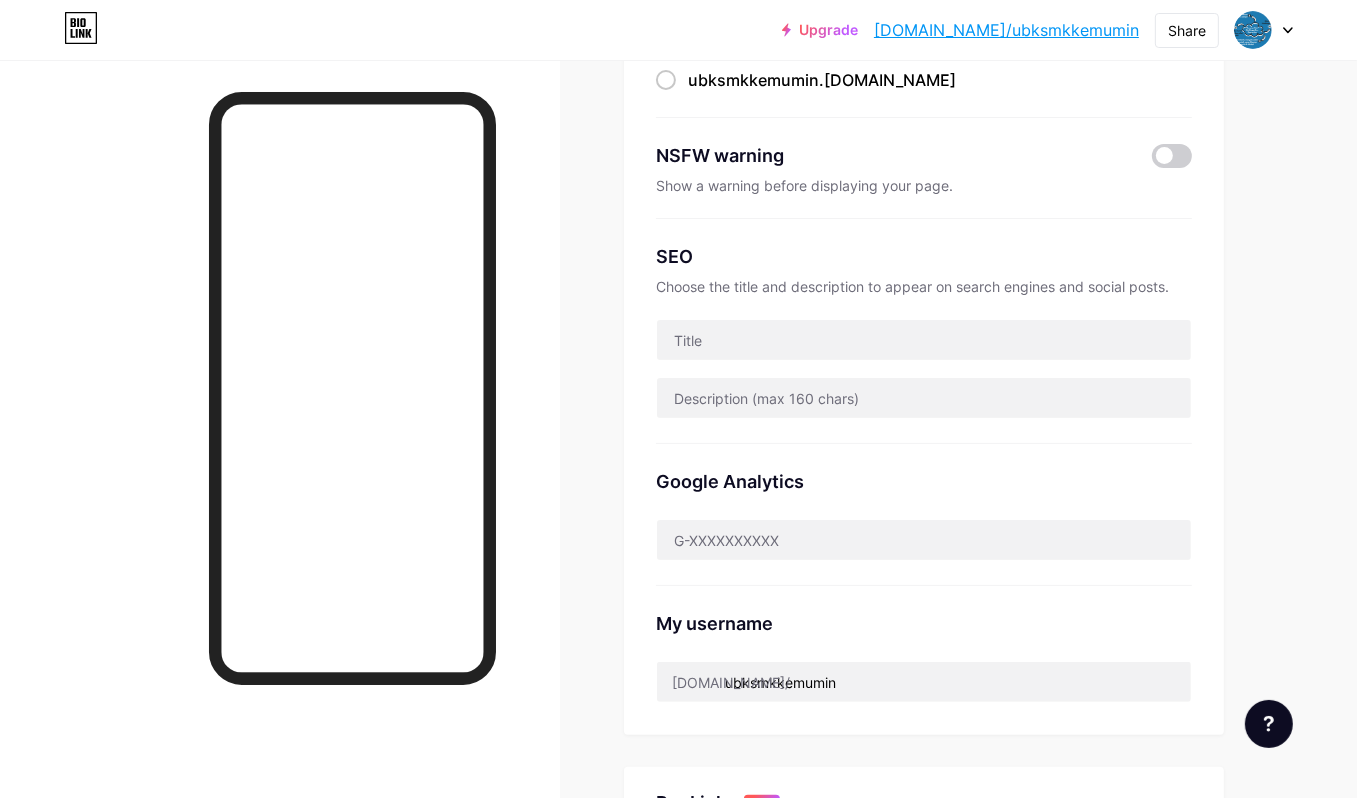 scroll, scrollTop: 0, scrollLeft: 0, axis: both 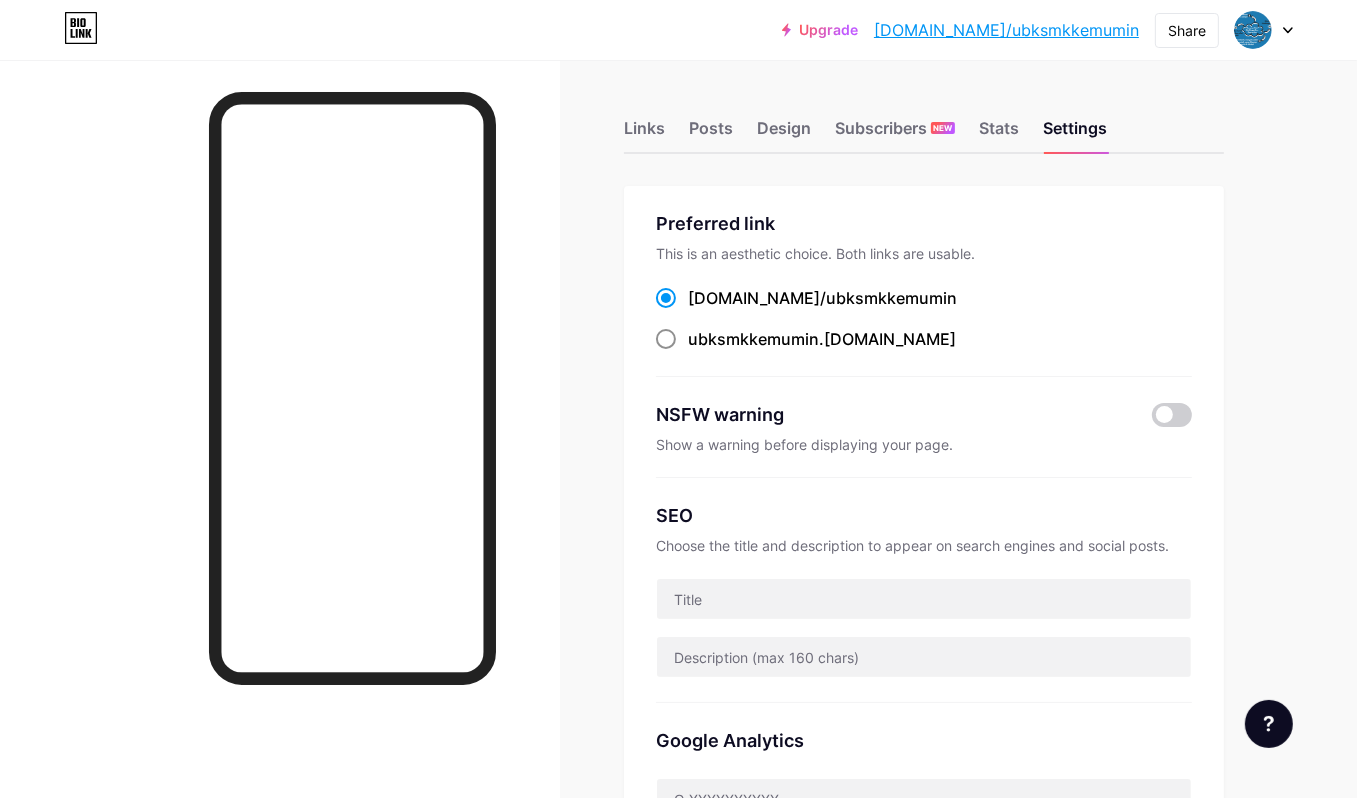 click at bounding box center (666, 339) 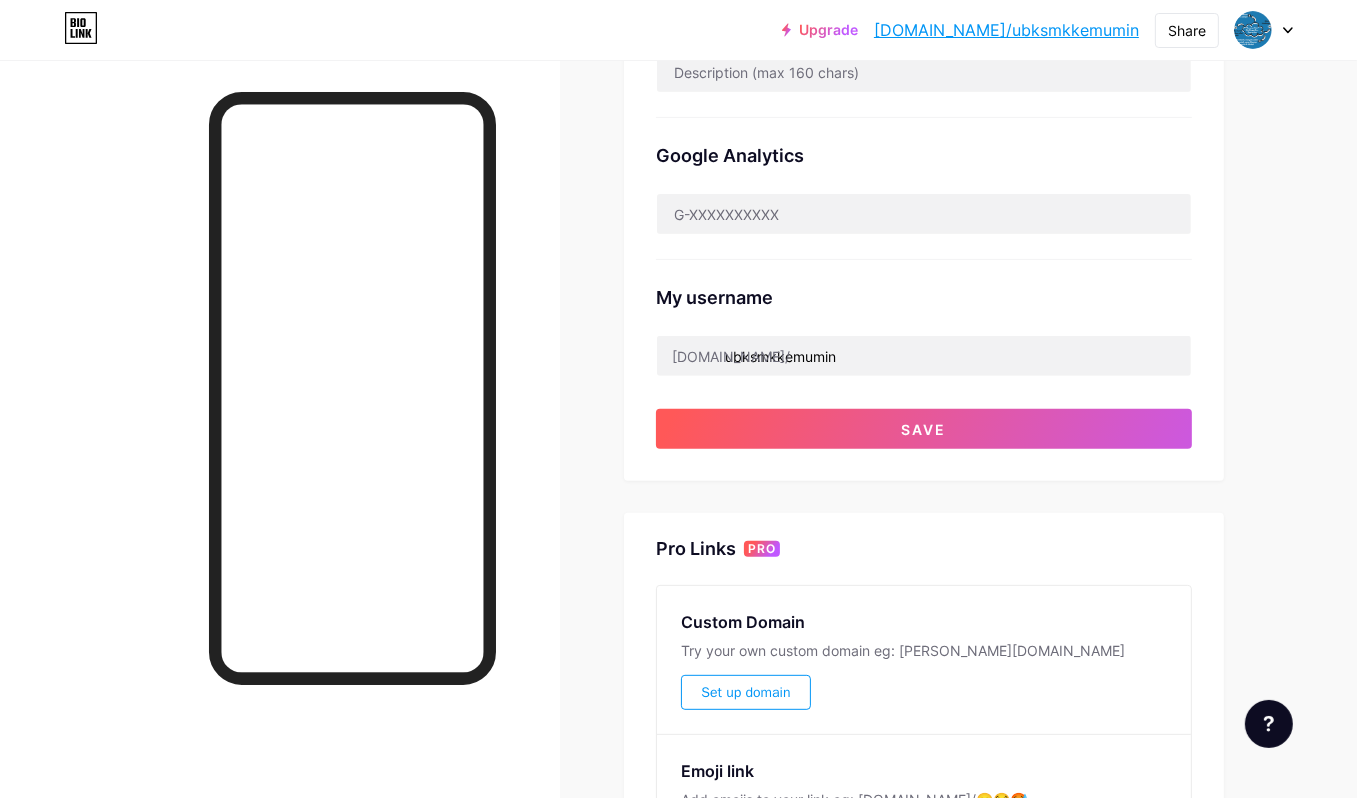 scroll, scrollTop: 800, scrollLeft: 0, axis: vertical 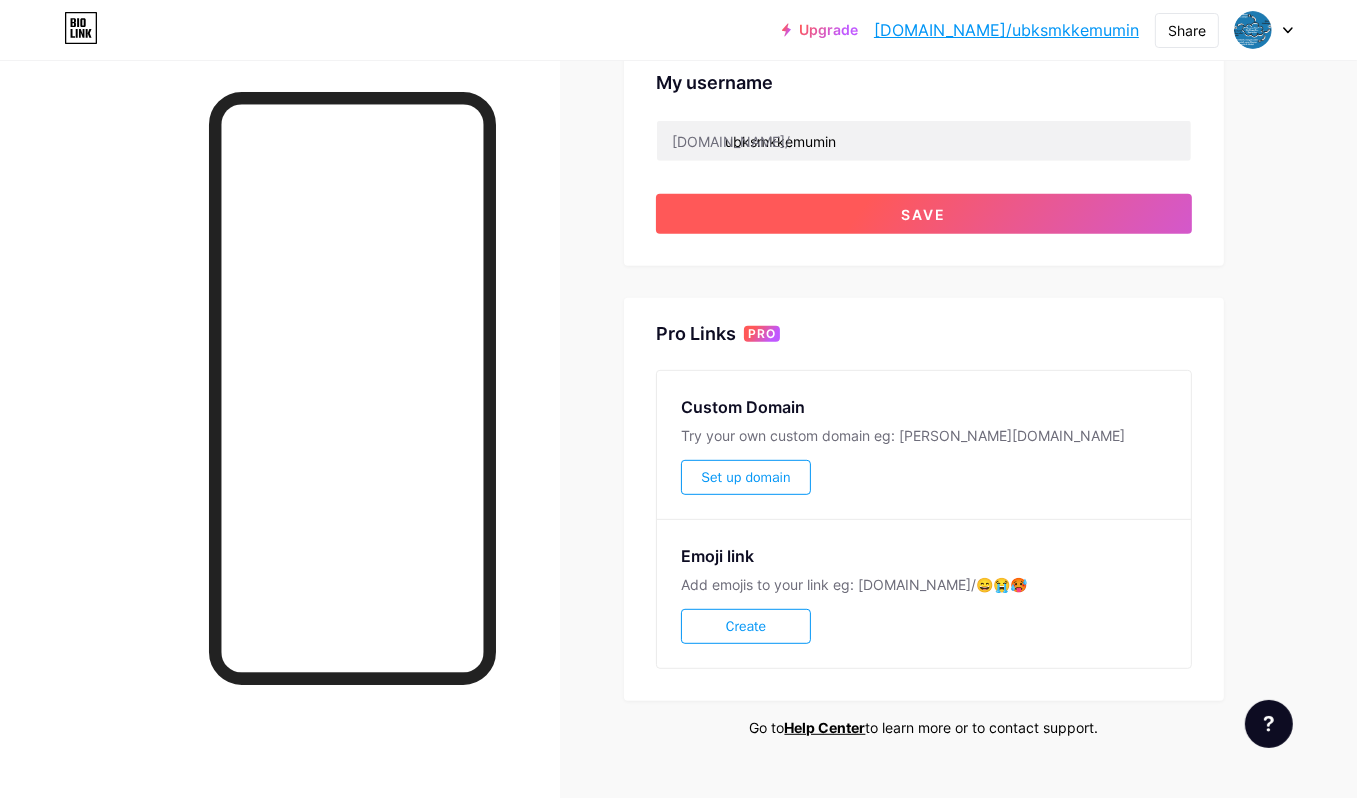 click on "Save" at bounding box center (924, 214) 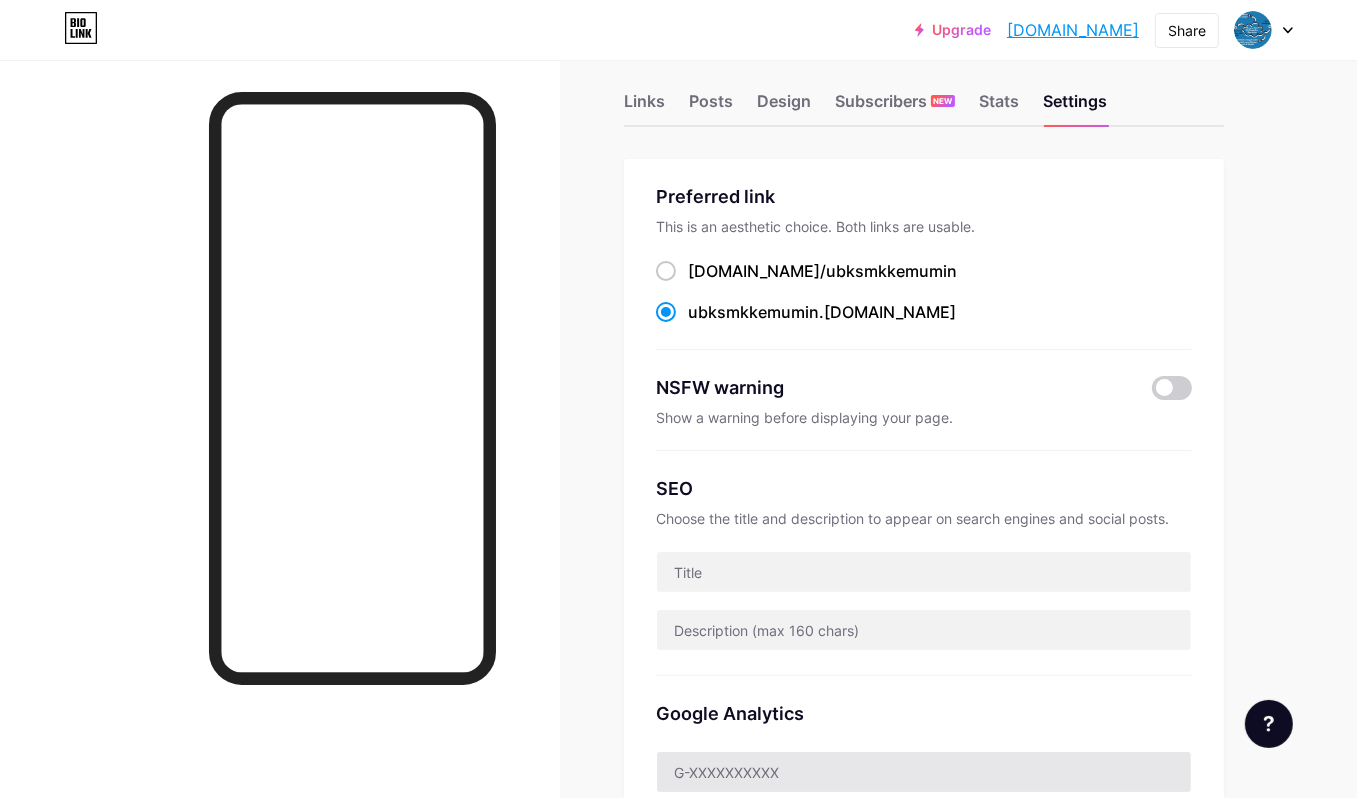 scroll, scrollTop: 0, scrollLeft: 0, axis: both 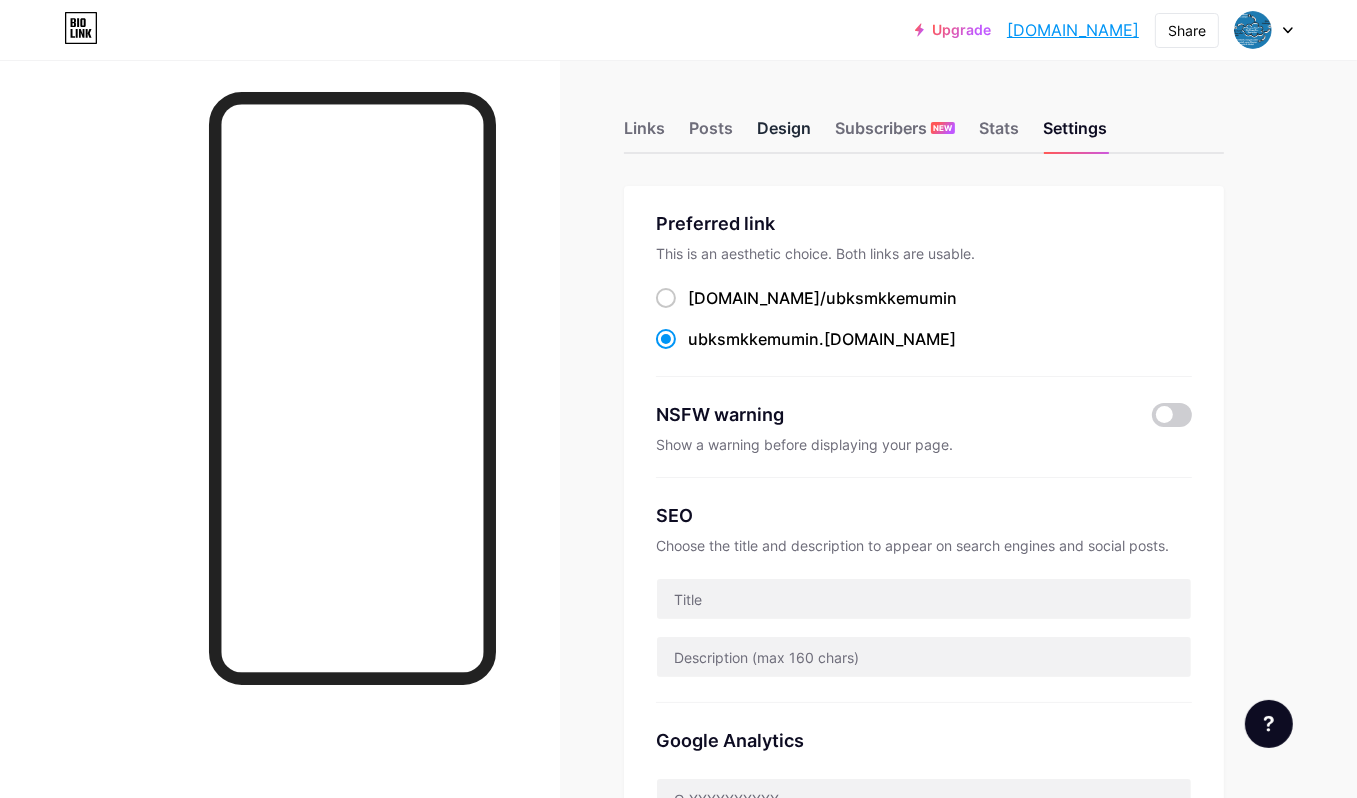click on "Design" at bounding box center [784, 134] 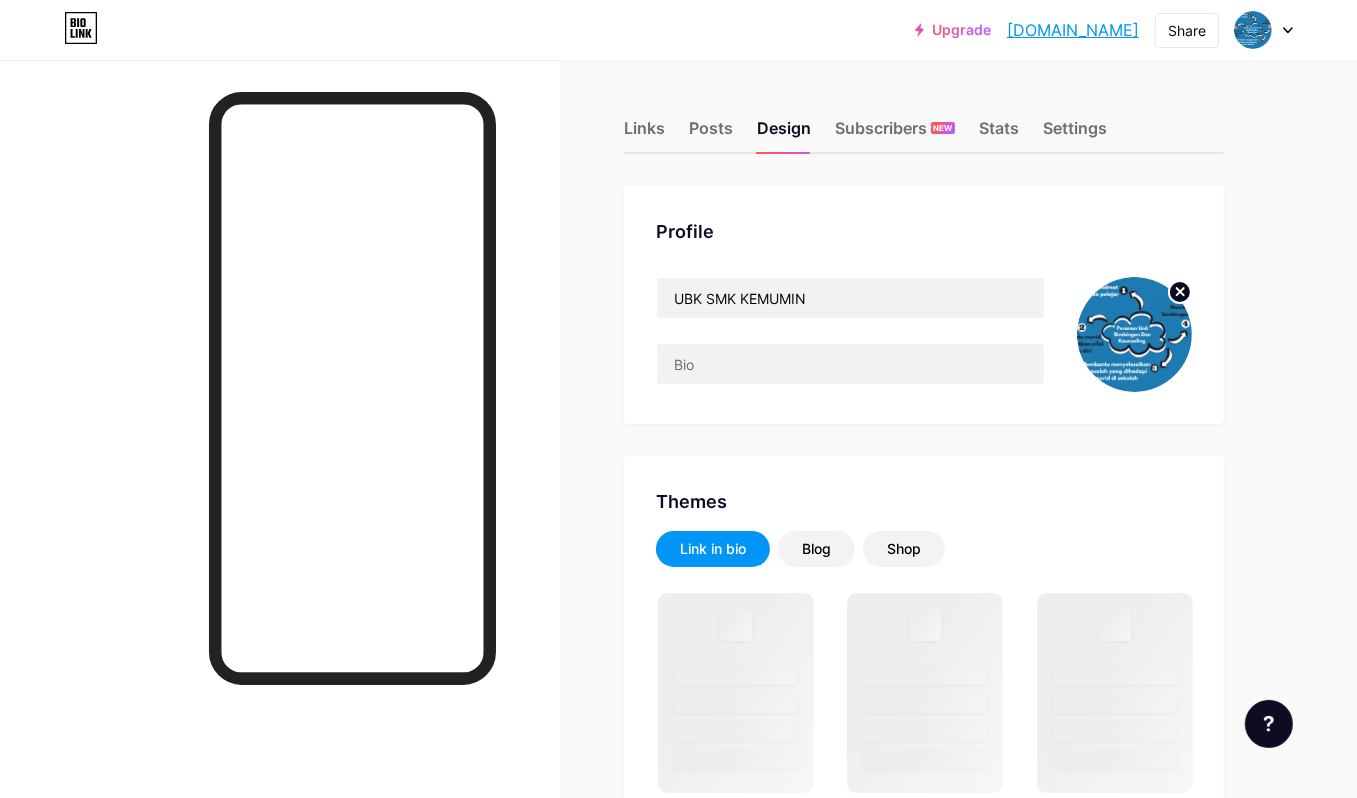 click 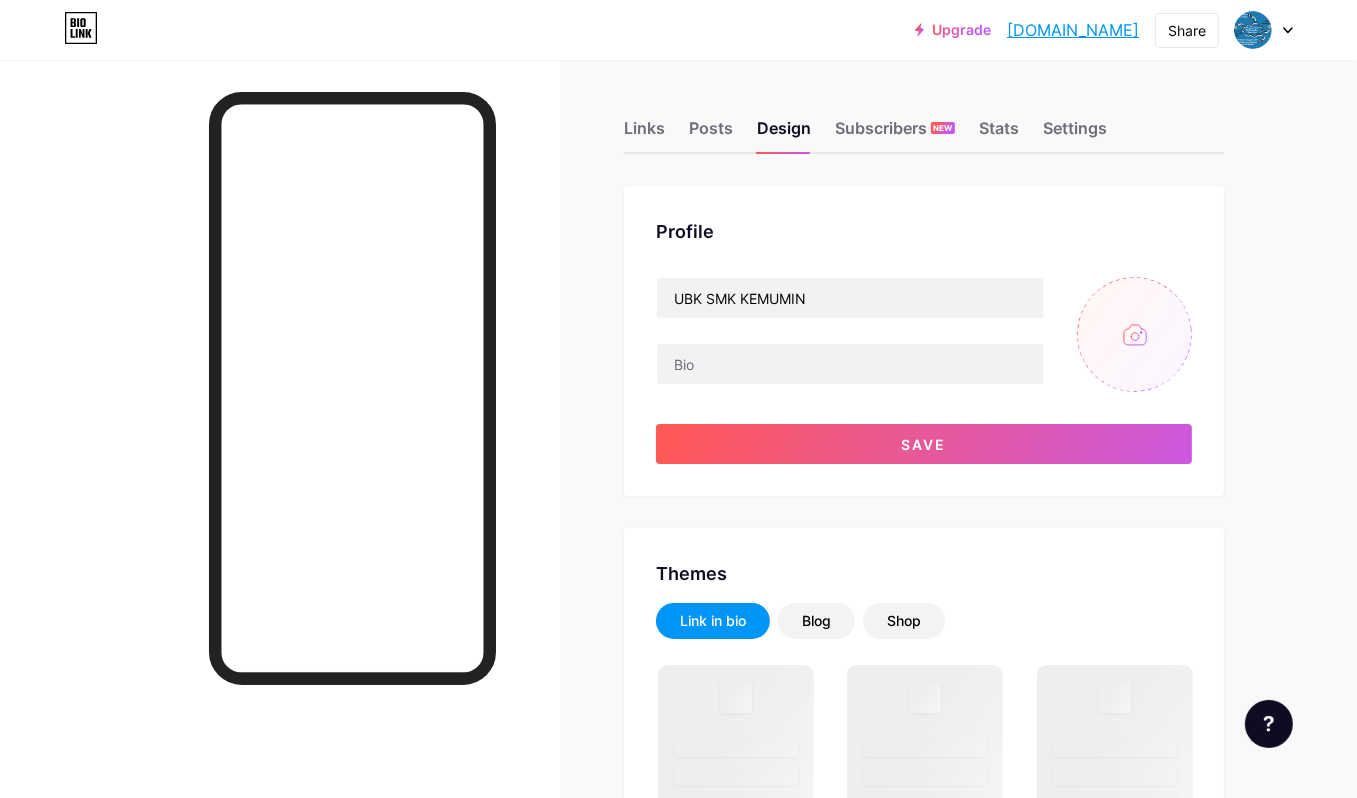 click at bounding box center [1134, 334] 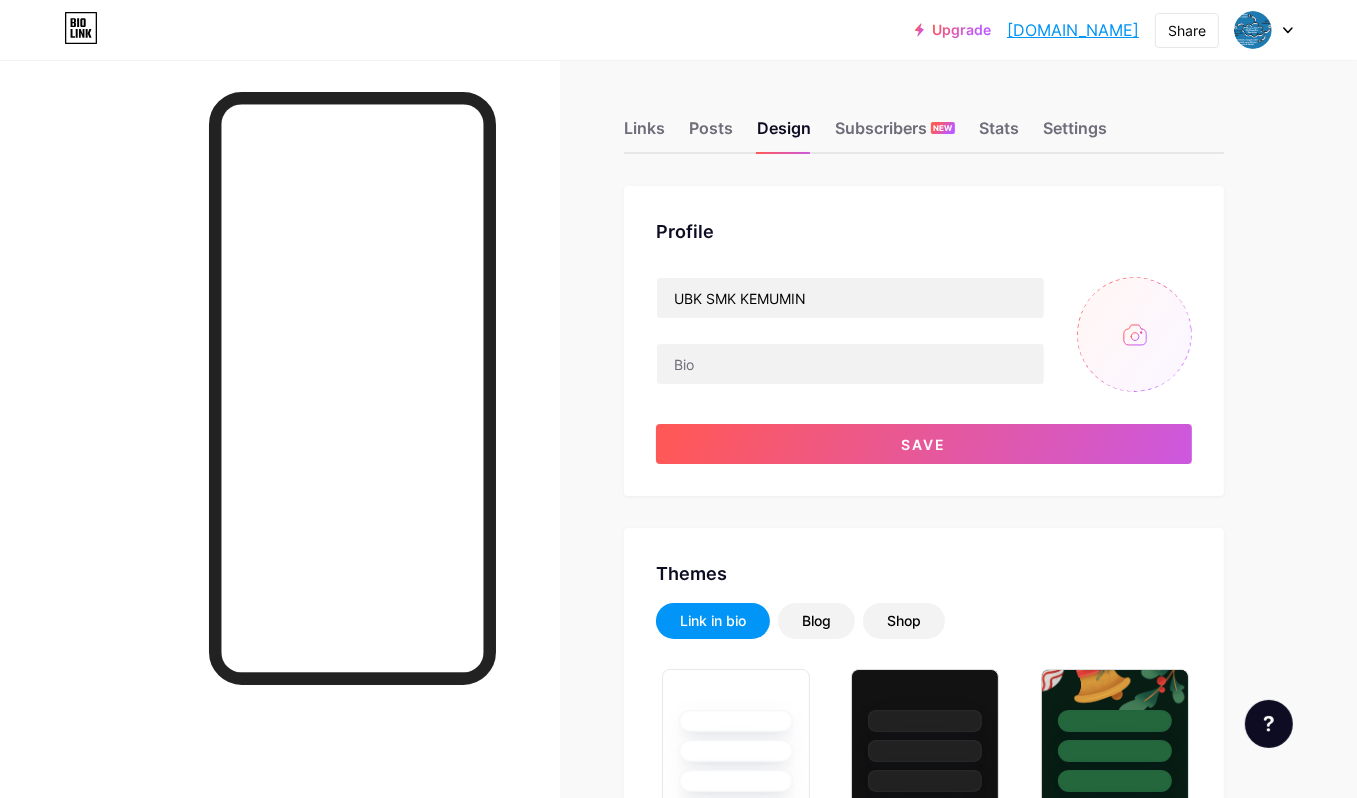 type on "C:\fakepath\image__1_-removebg-preview.png" 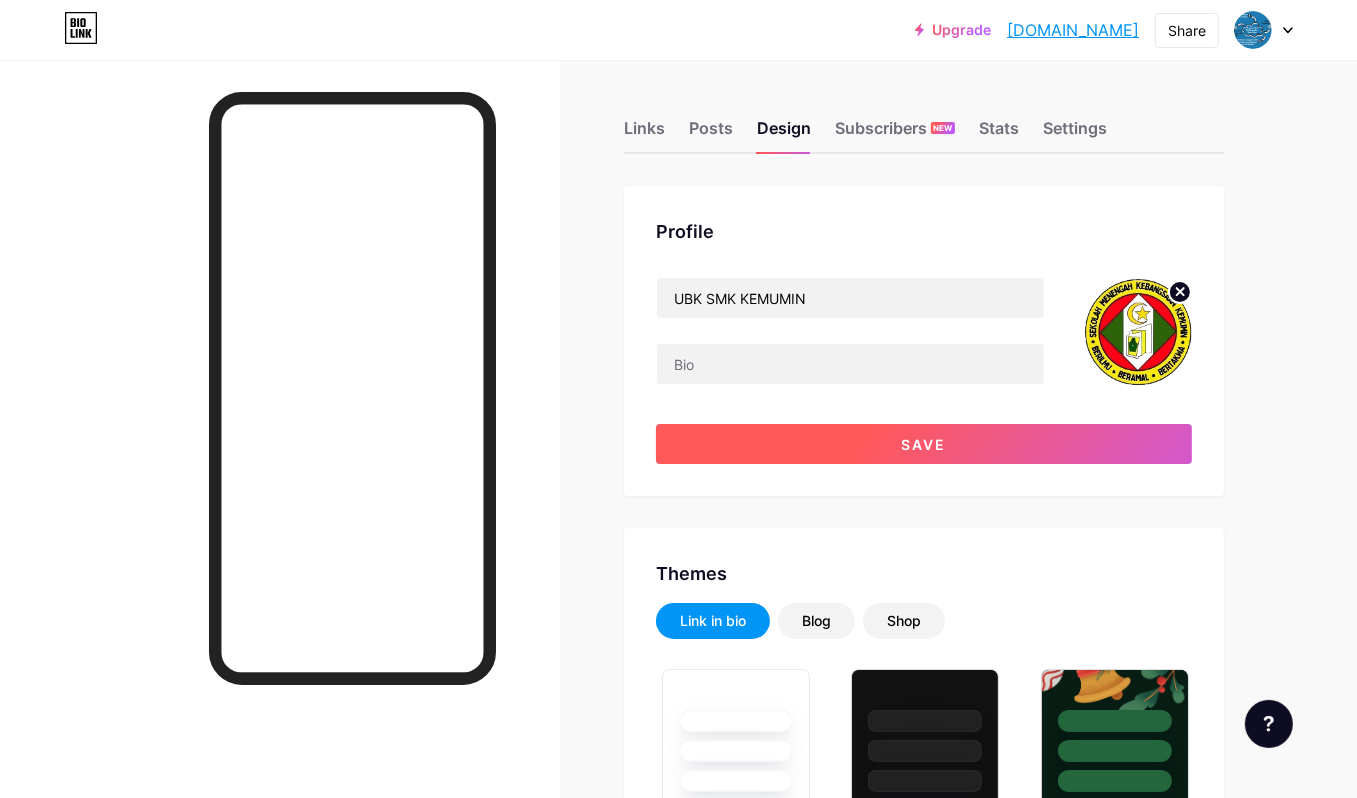 click on "Save" at bounding box center (924, 444) 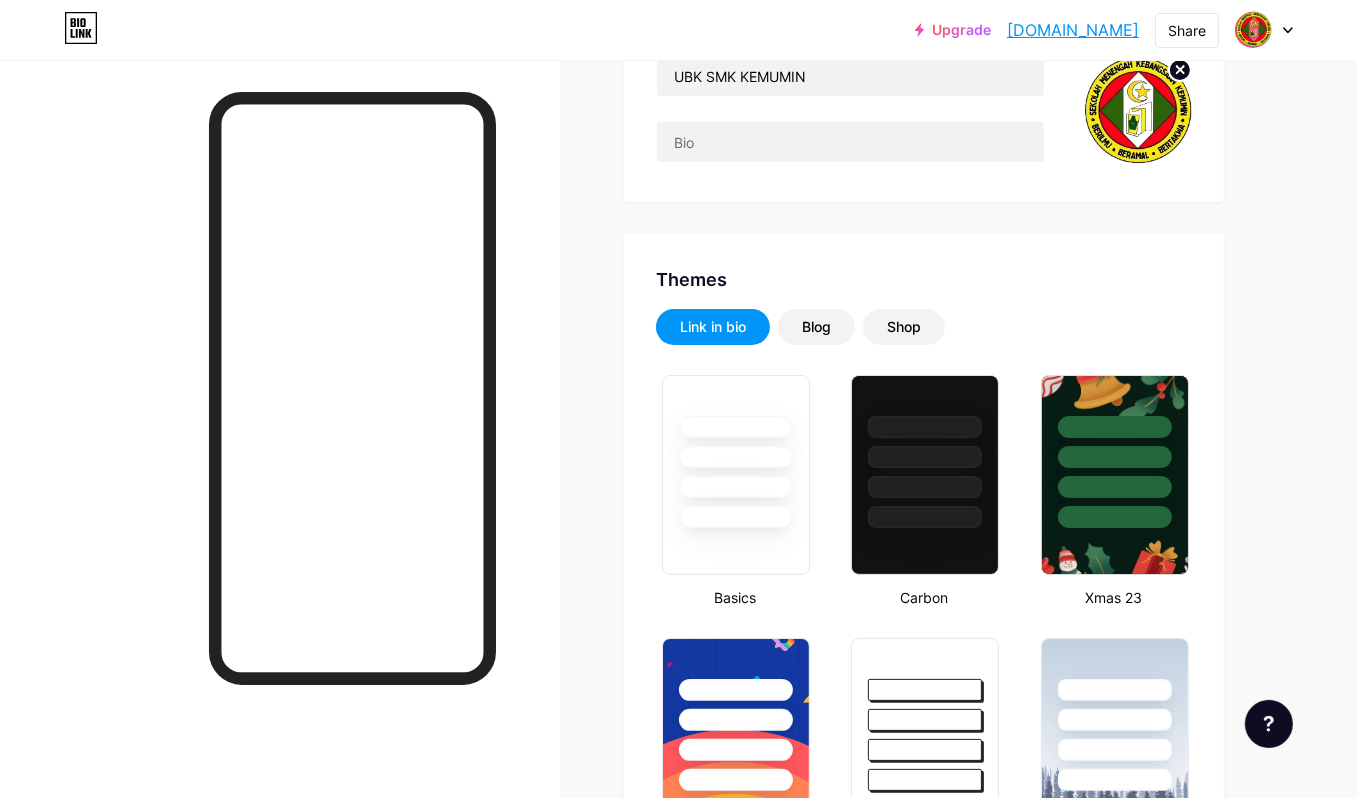 scroll, scrollTop: 195, scrollLeft: 0, axis: vertical 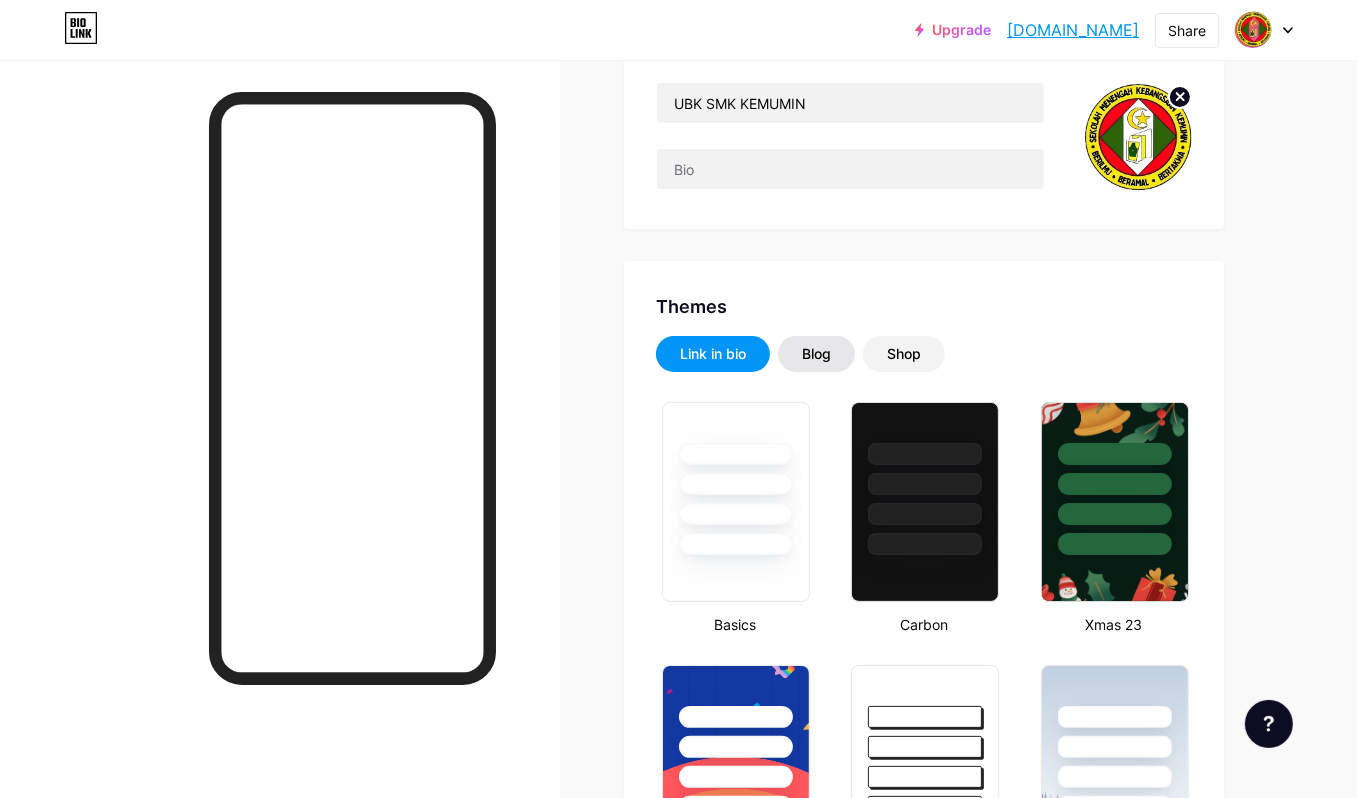 click on "Blog" at bounding box center [816, 354] 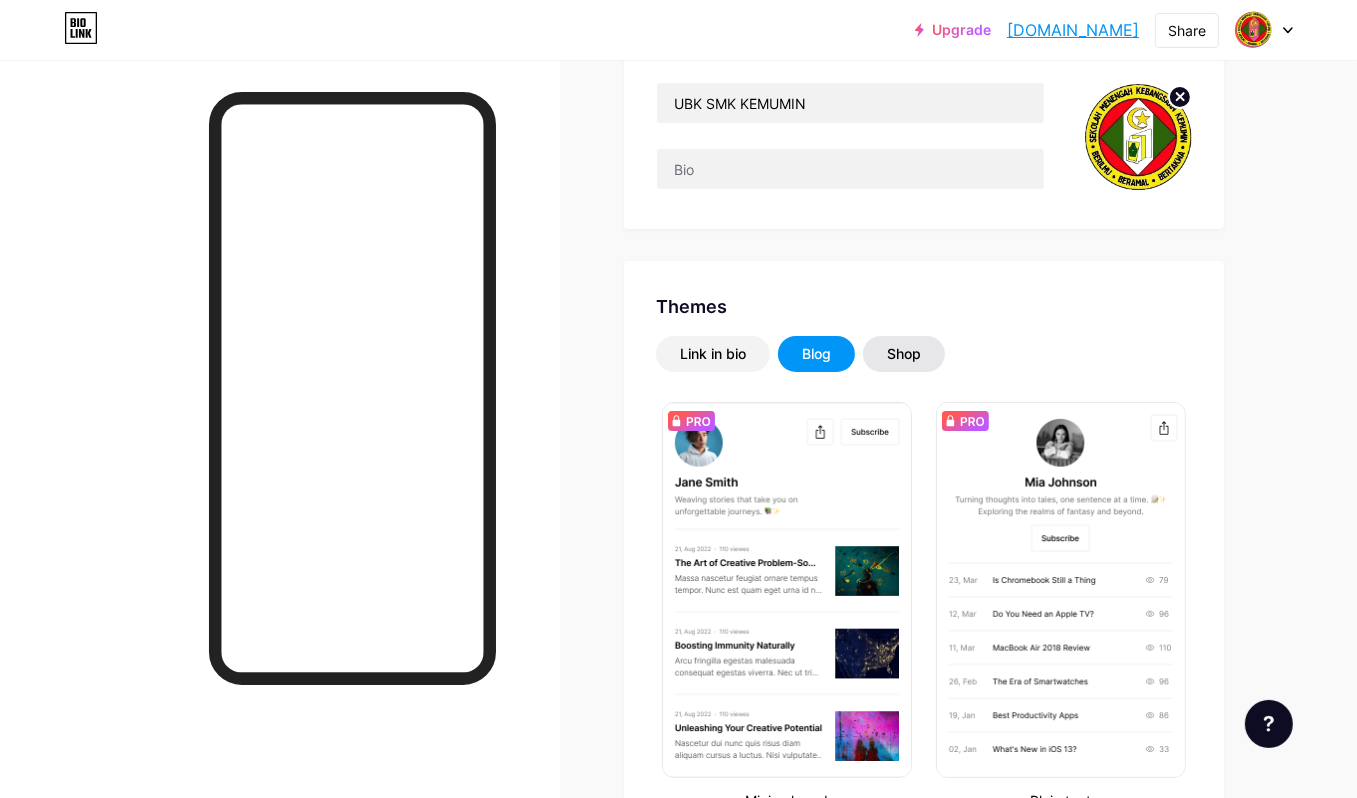 click on "Shop" at bounding box center (904, 354) 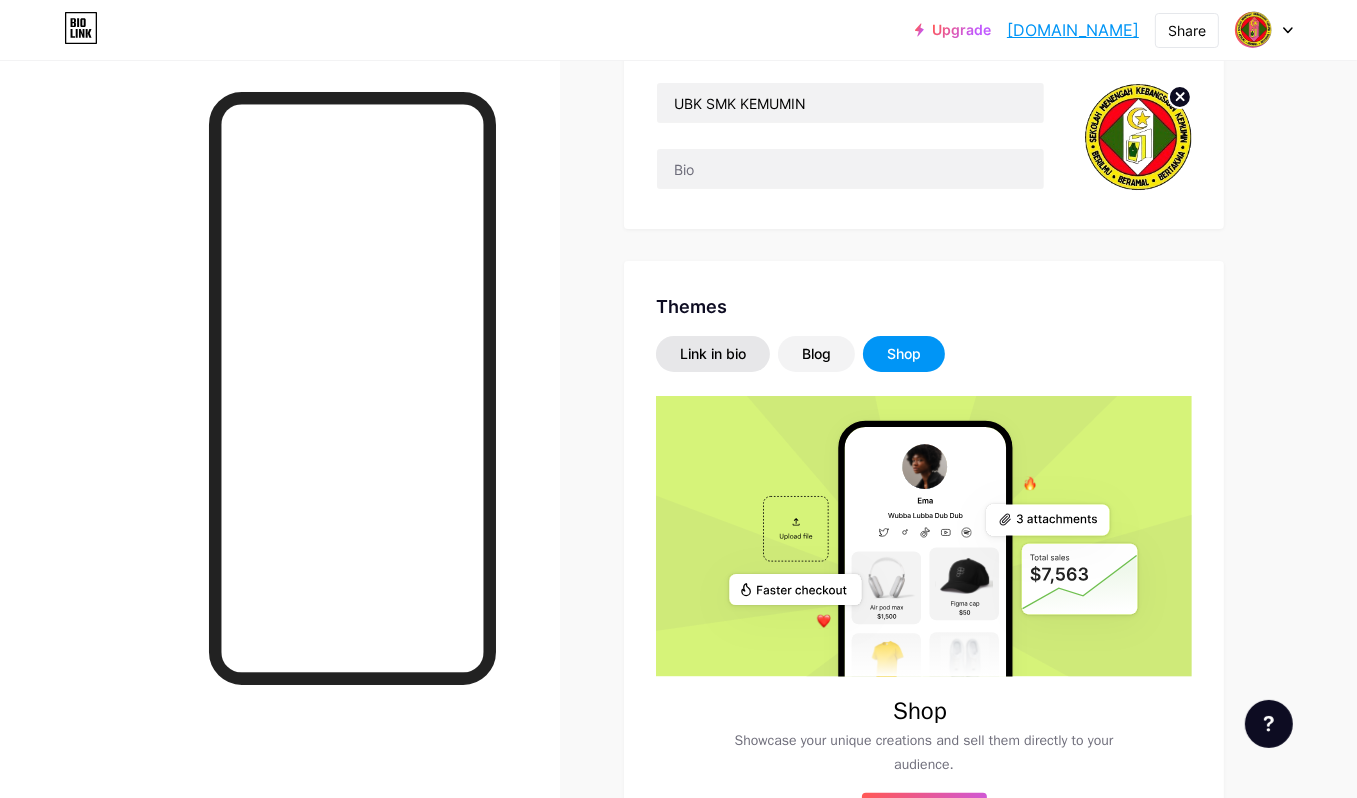 click on "Link in bio" at bounding box center [713, 354] 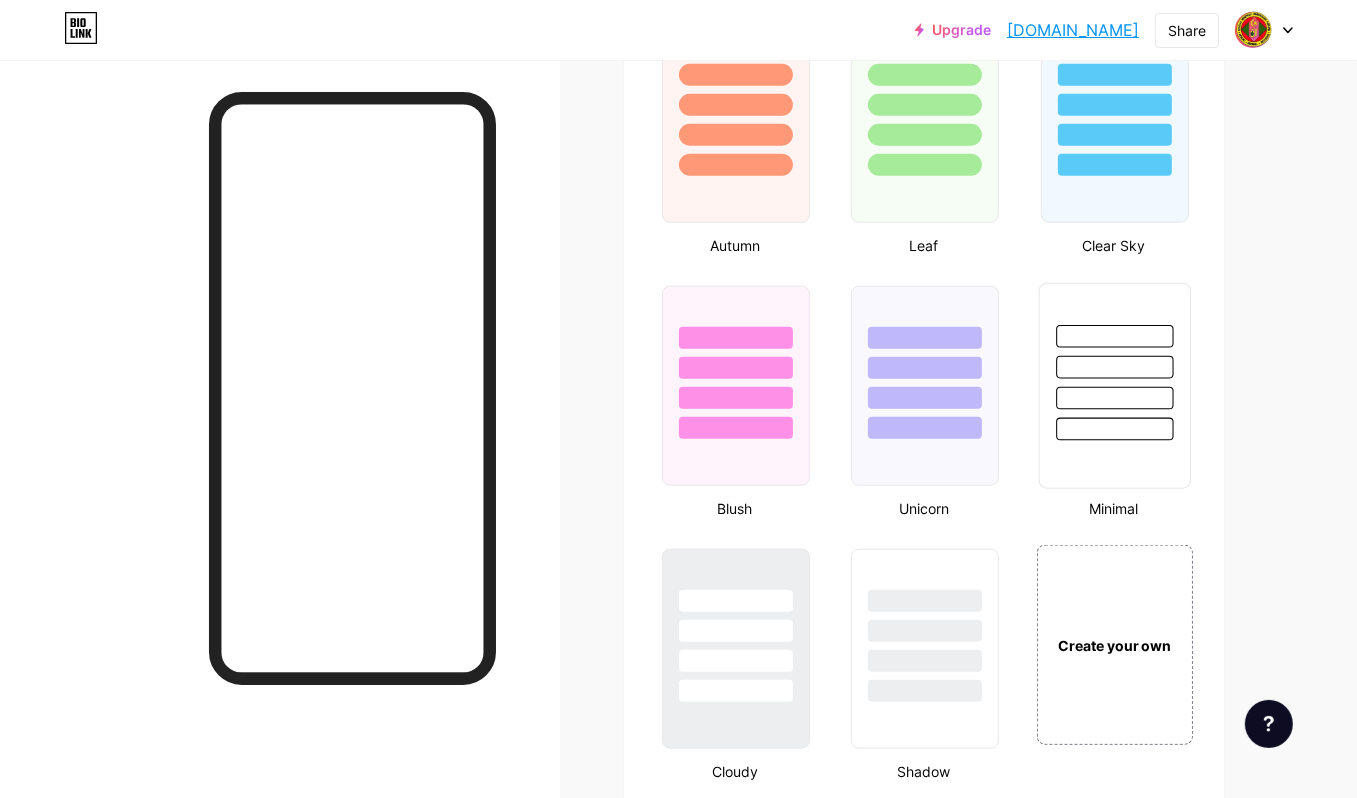 scroll, scrollTop: 2095, scrollLeft: 0, axis: vertical 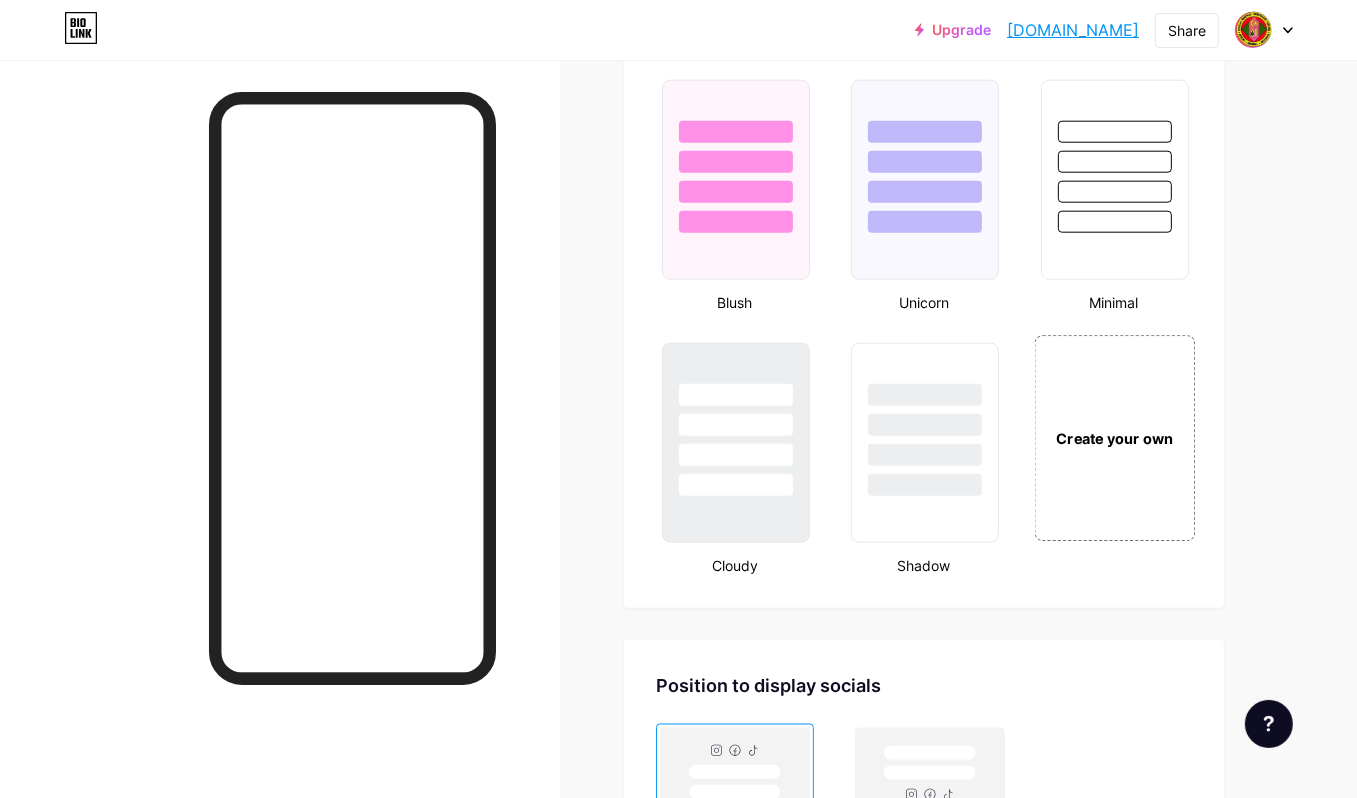 click on "Create your own" at bounding box center (1114, 439) 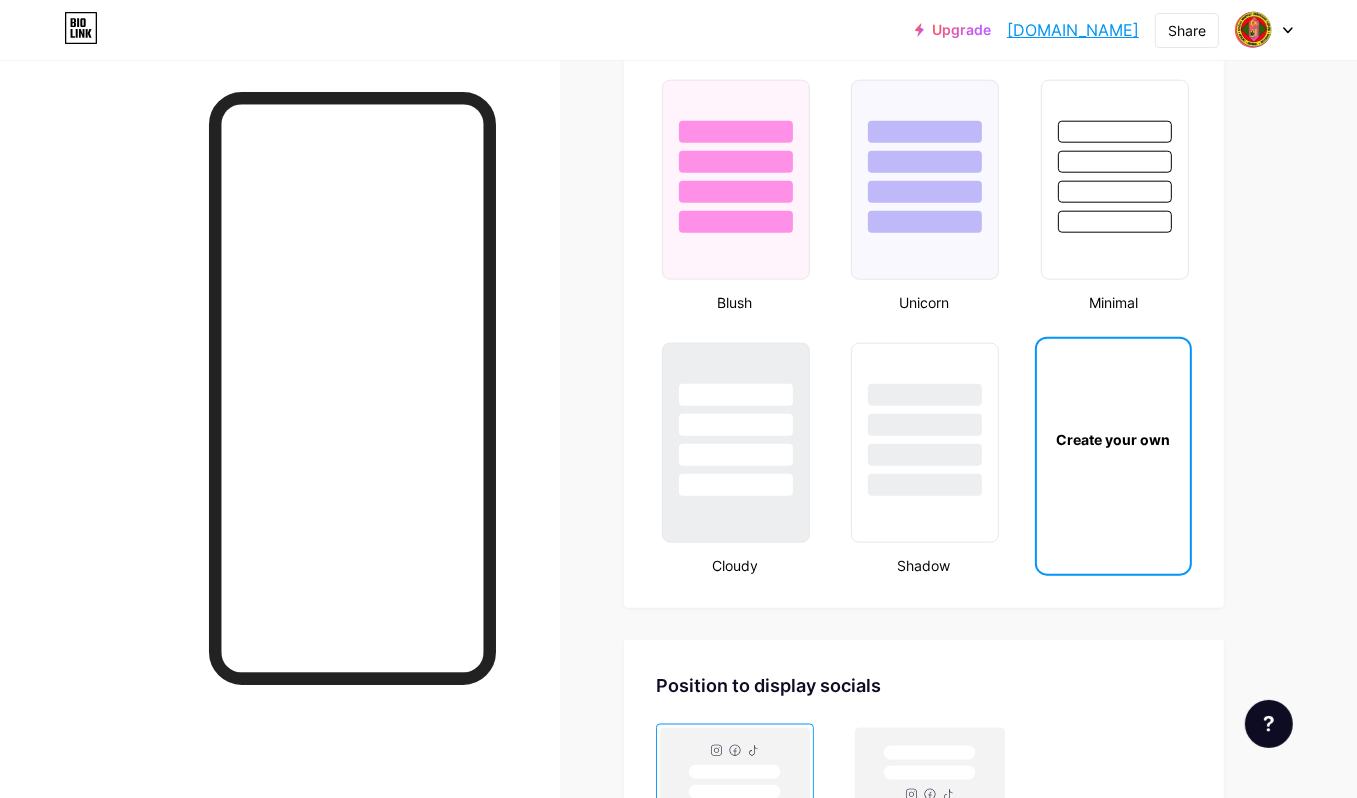 click on "Create your own" at bounding box center [1113, 439] 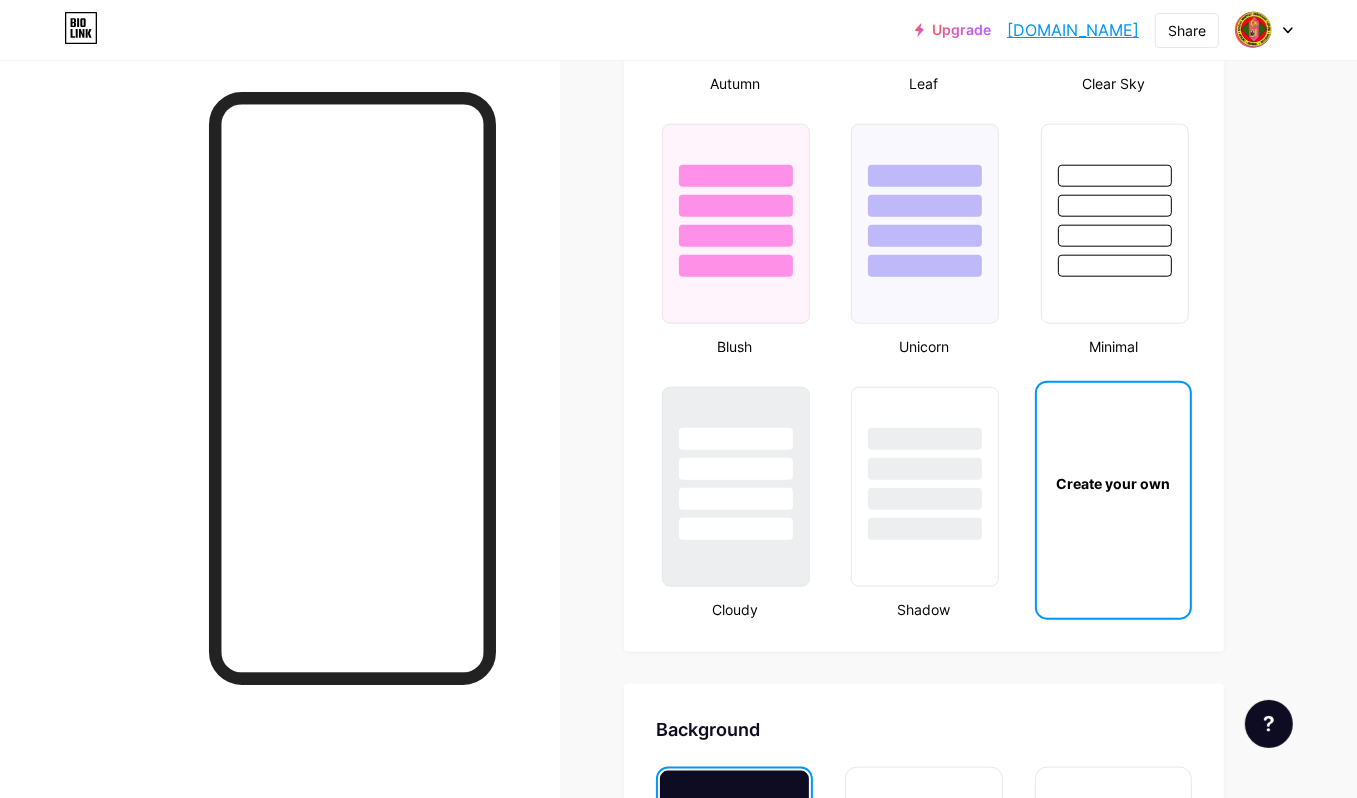 type on "#ffffff" 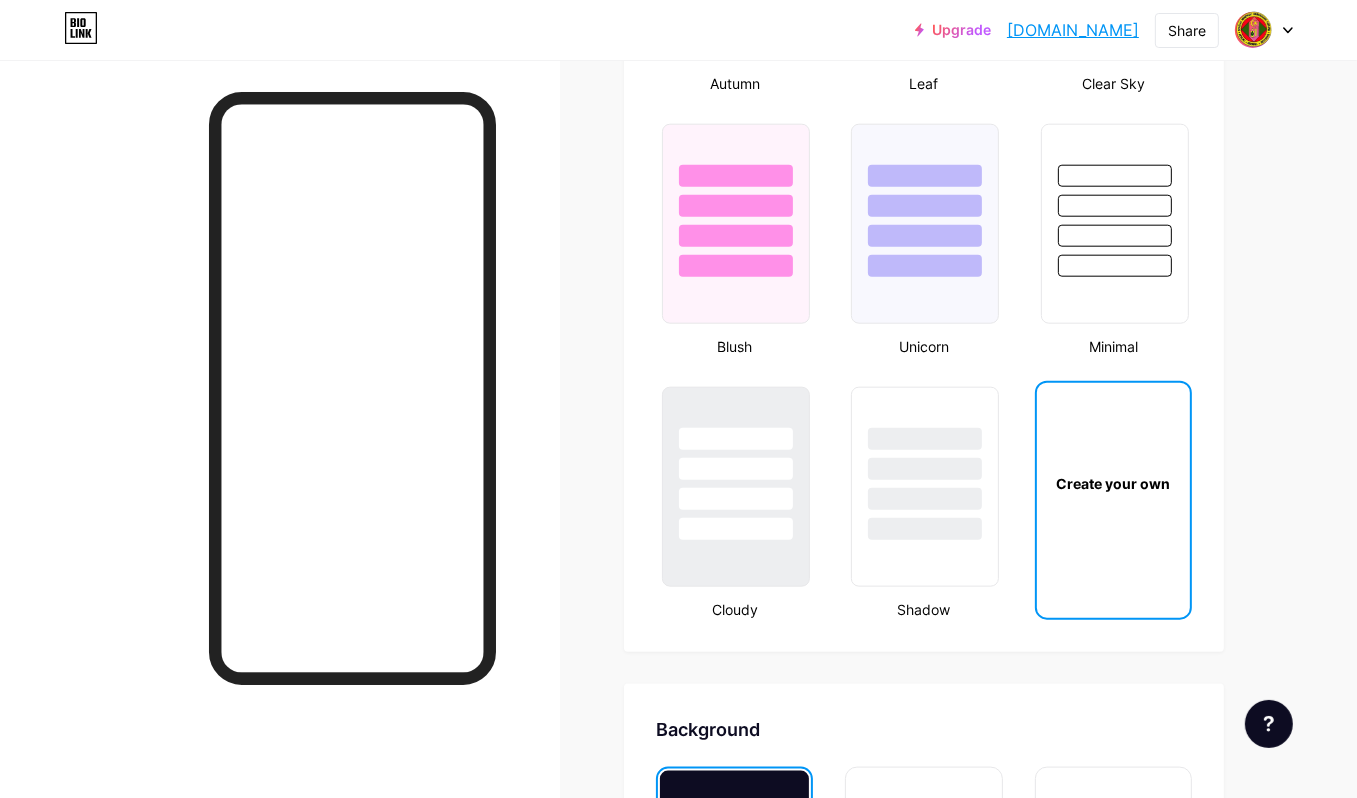 type on "#ffffff" 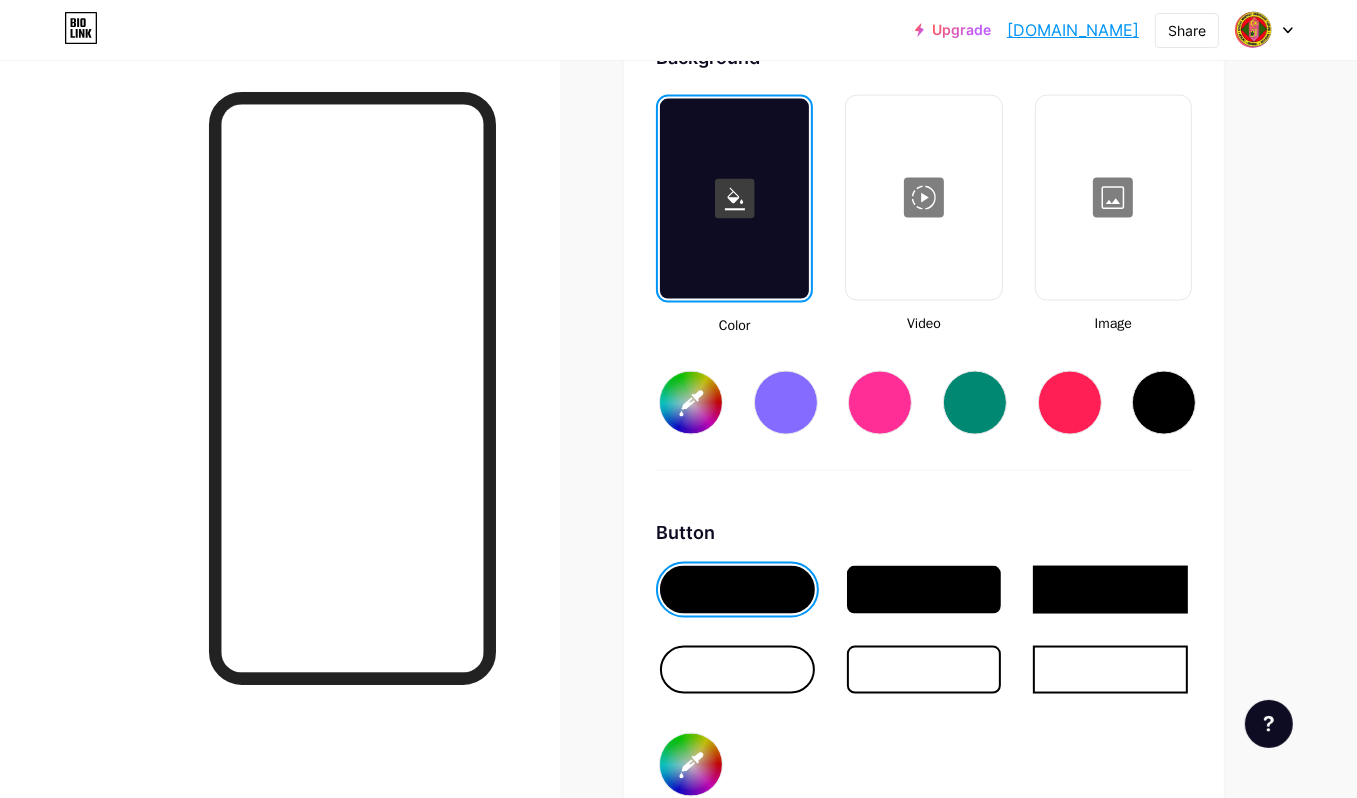 scroll, scrollTop: 2752, scrollLeft: 0, axis: vertical 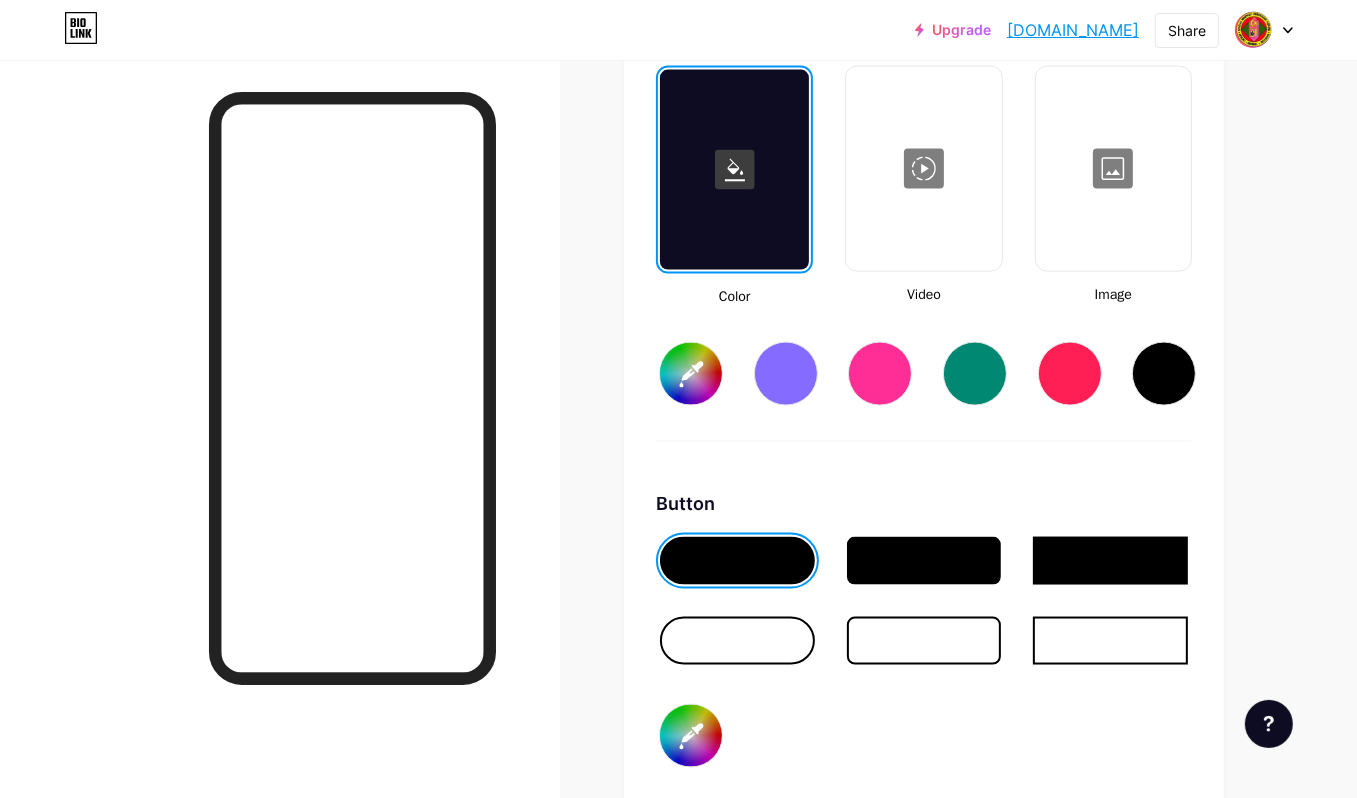 type on "#ffffff" 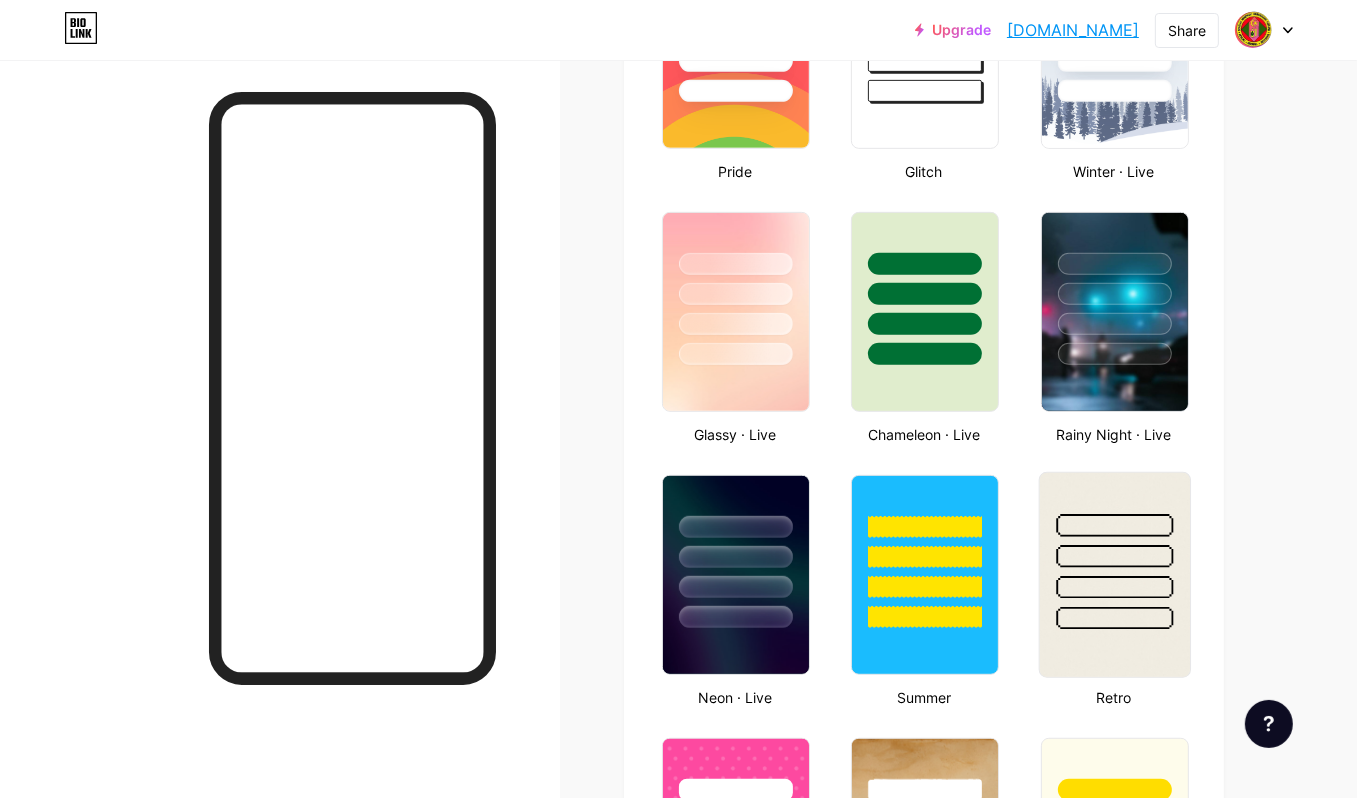 scroll, scrollTop: 752, scrollLeft: 0, axis: vertical 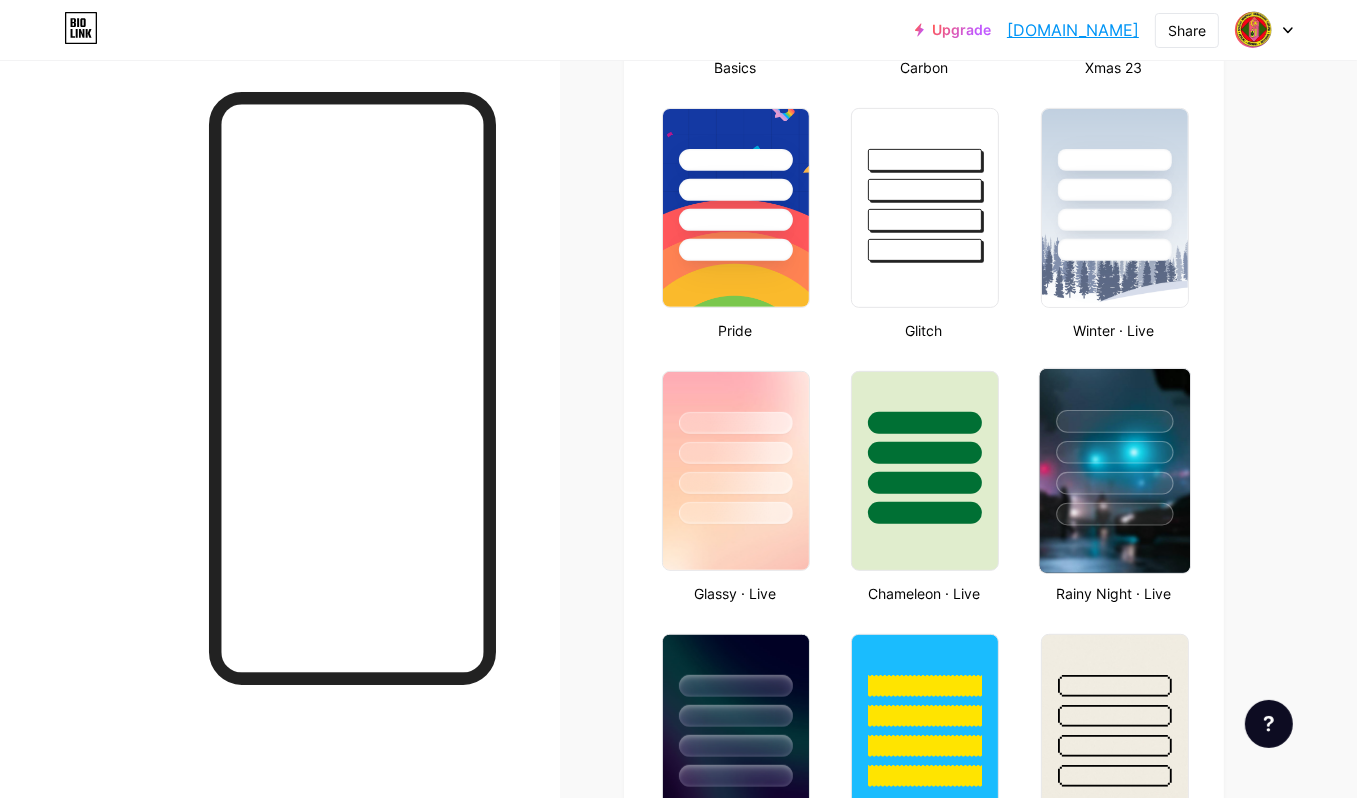 click at bounding box center [1114, 452] 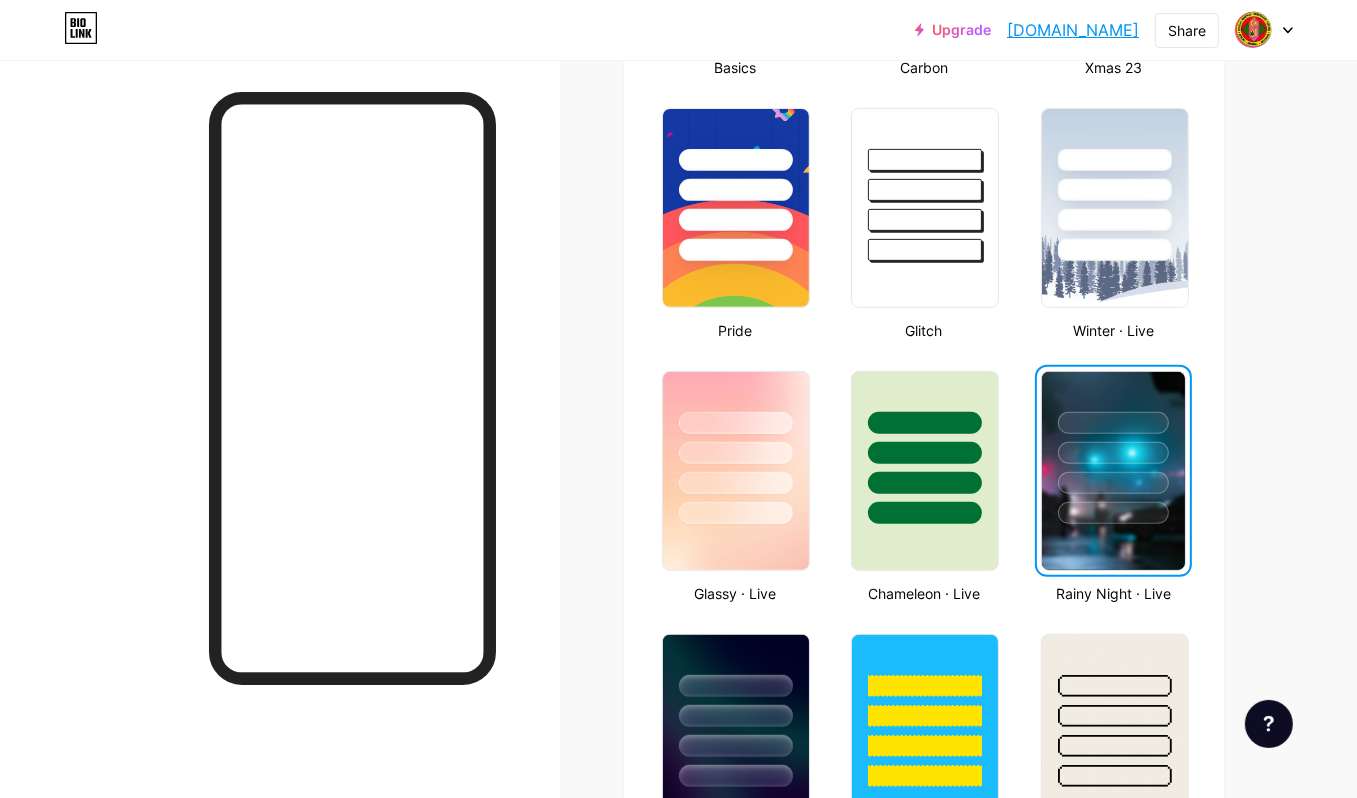click at bounding box center [1113, 448] 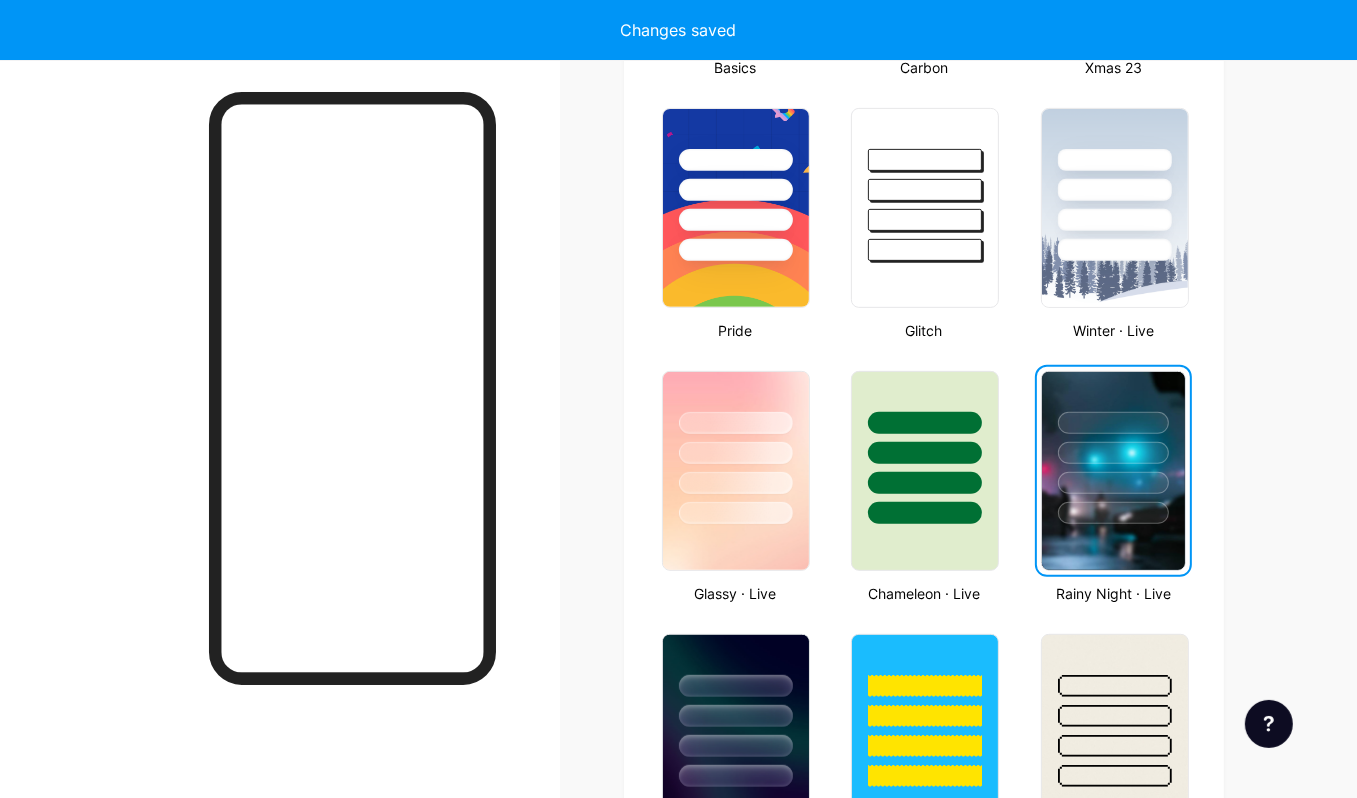 click at bounding box center [1113, 448] 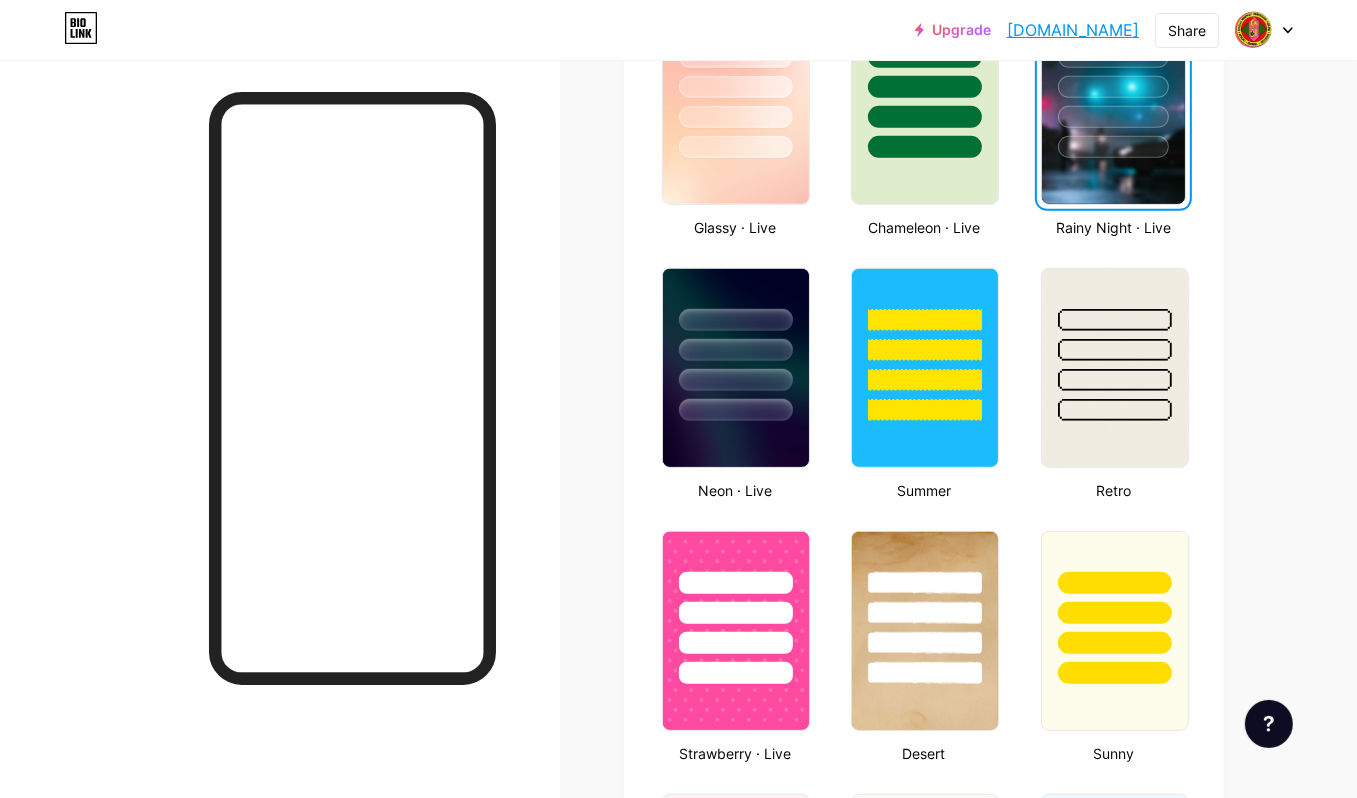 scroll, scrollTop: 1152, scrollLeft: 0, axis: vertical 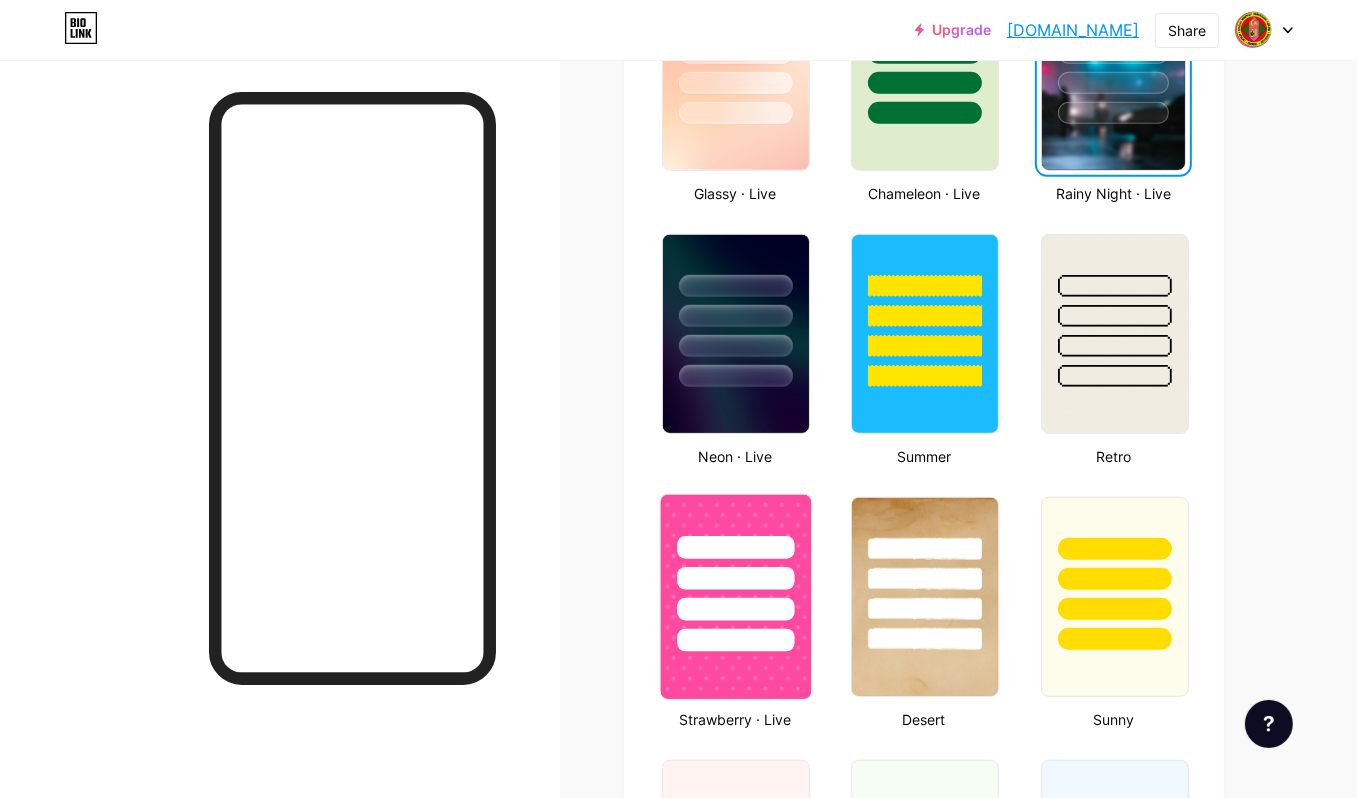 click at bounding box center [736, 573] 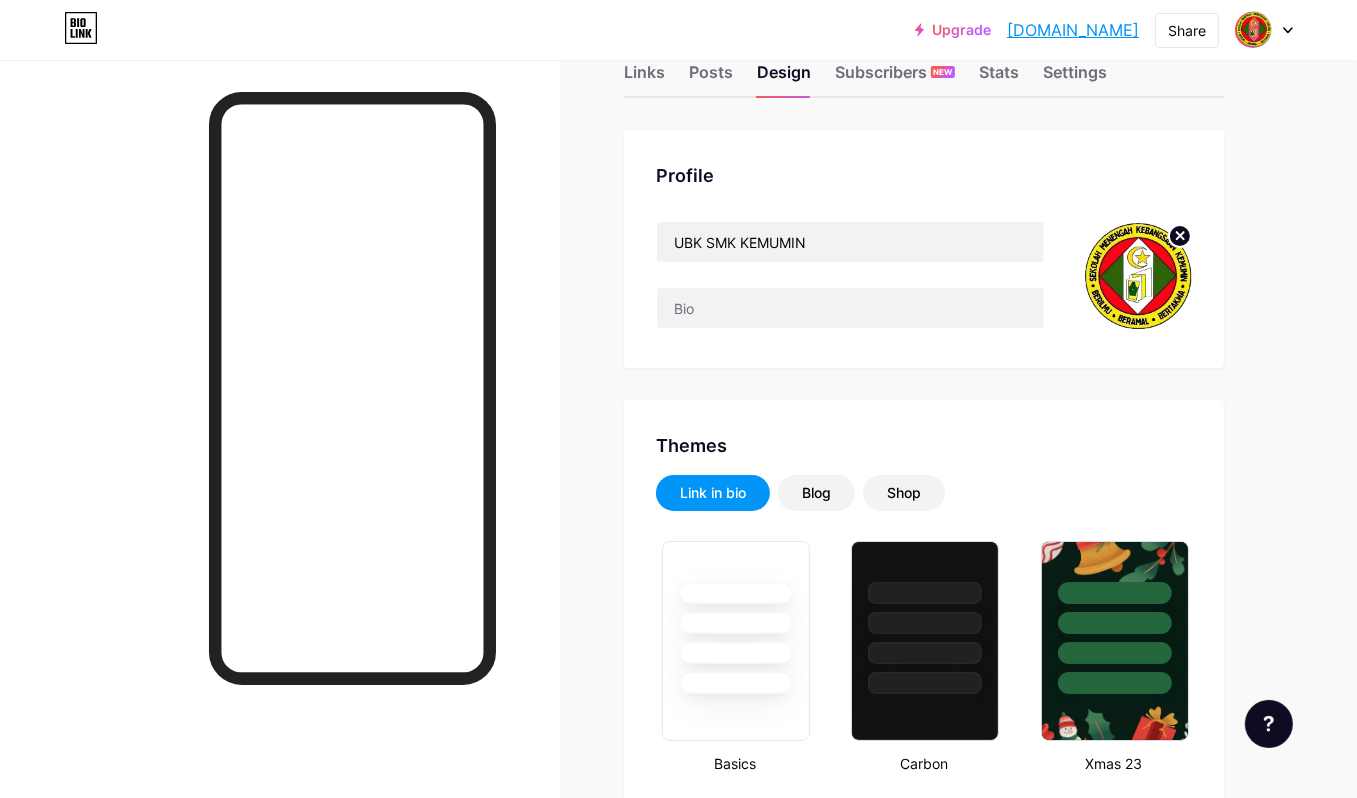 scroll, scrollTop: 0, scrollLeft: 0, axis: both 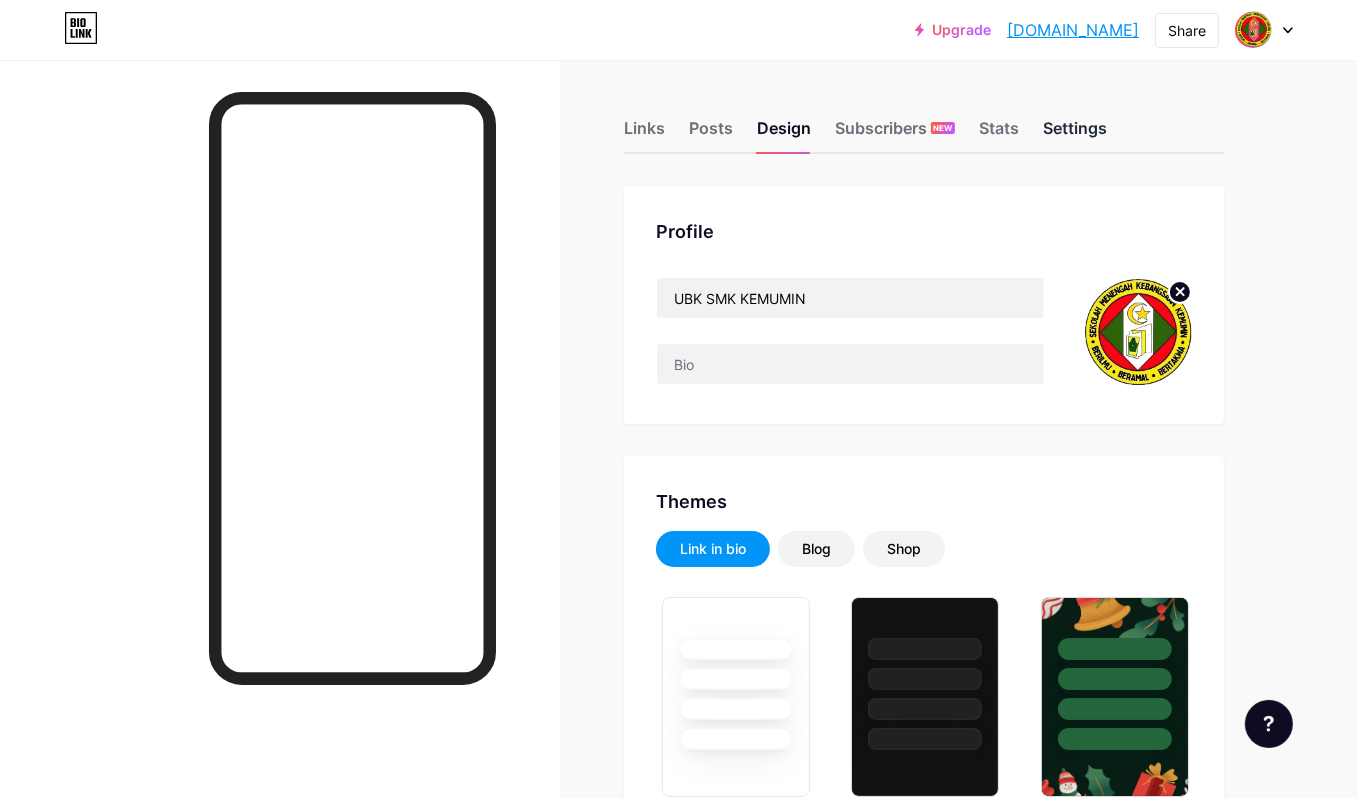 click on "Settings" at bounding box center [1075, 134] 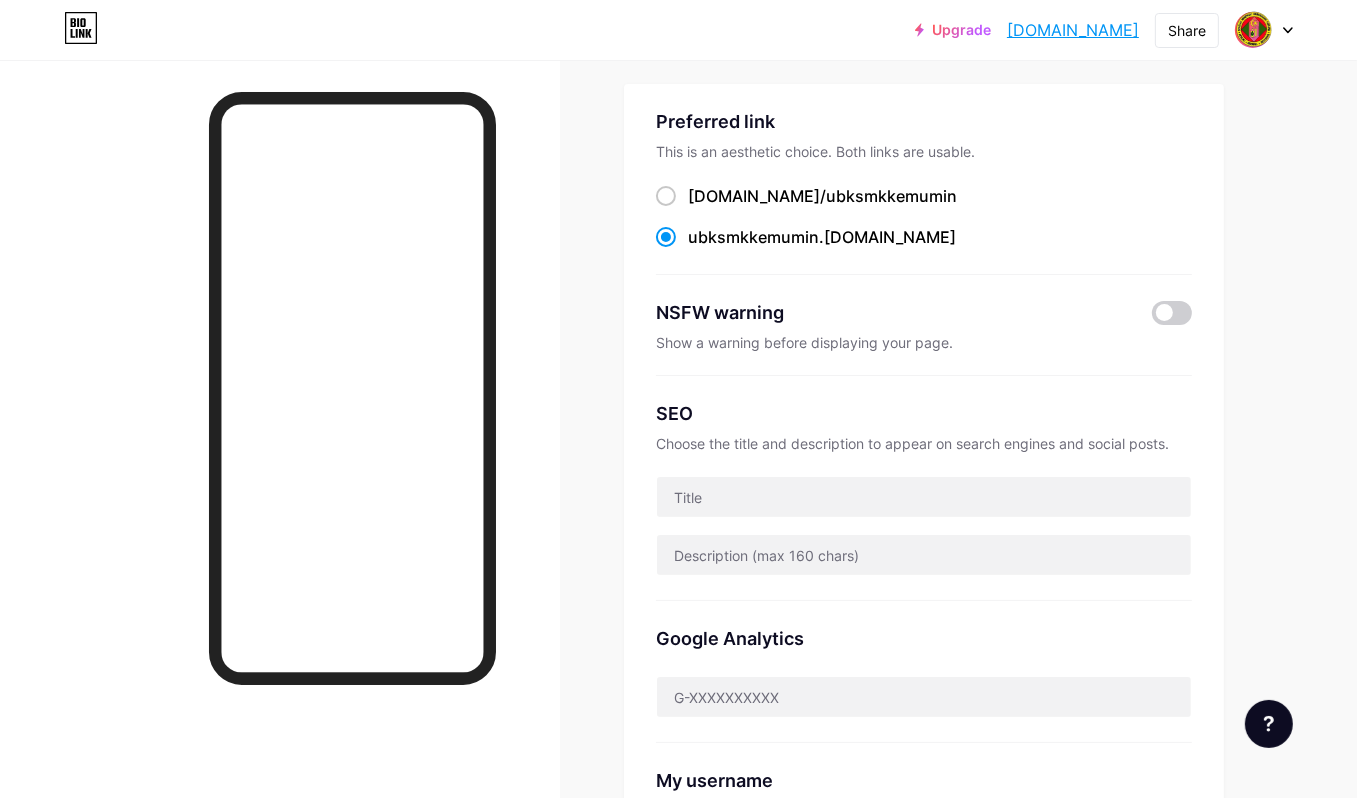 scroll, scrollTop: 0, scrollLeft: 0, axis: both 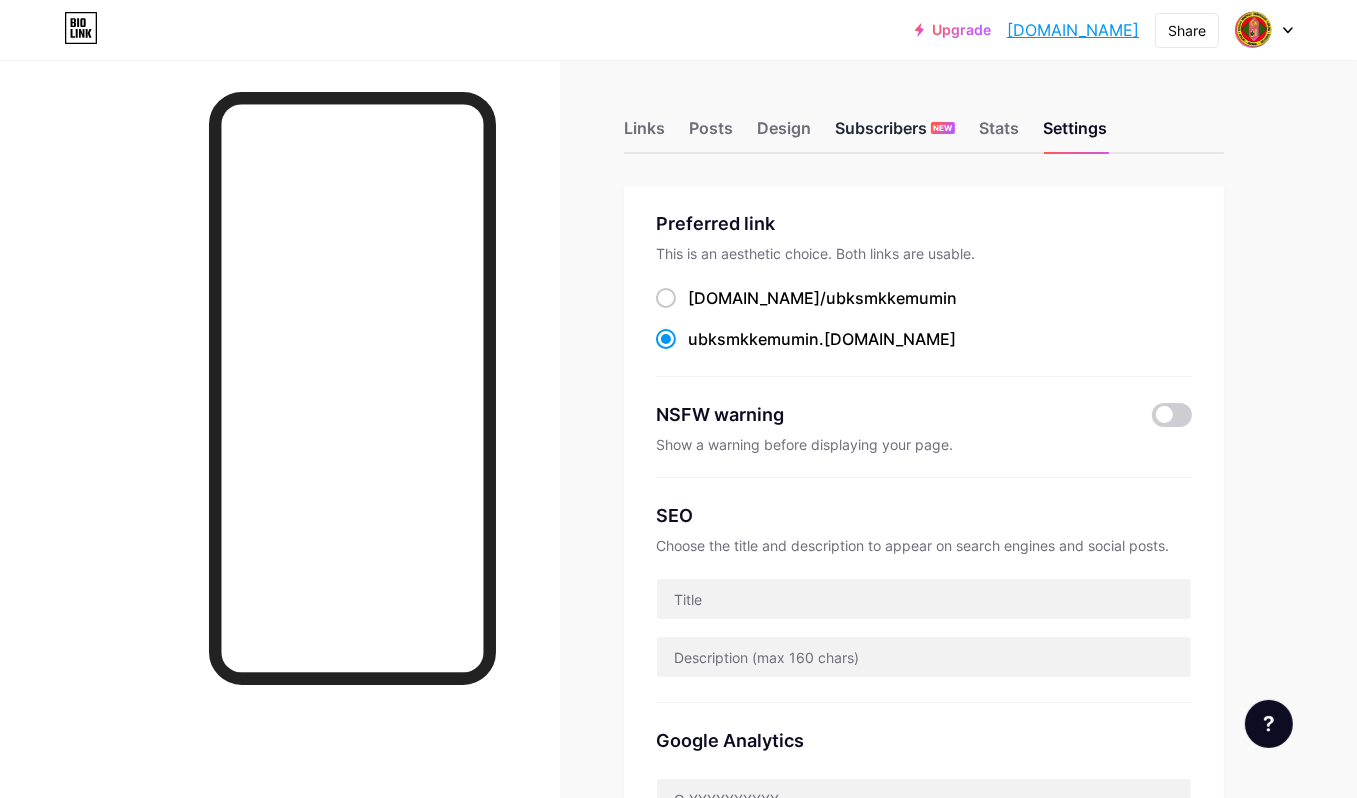 click on "Subscribers
NEW" at bounding box center [895, 134] 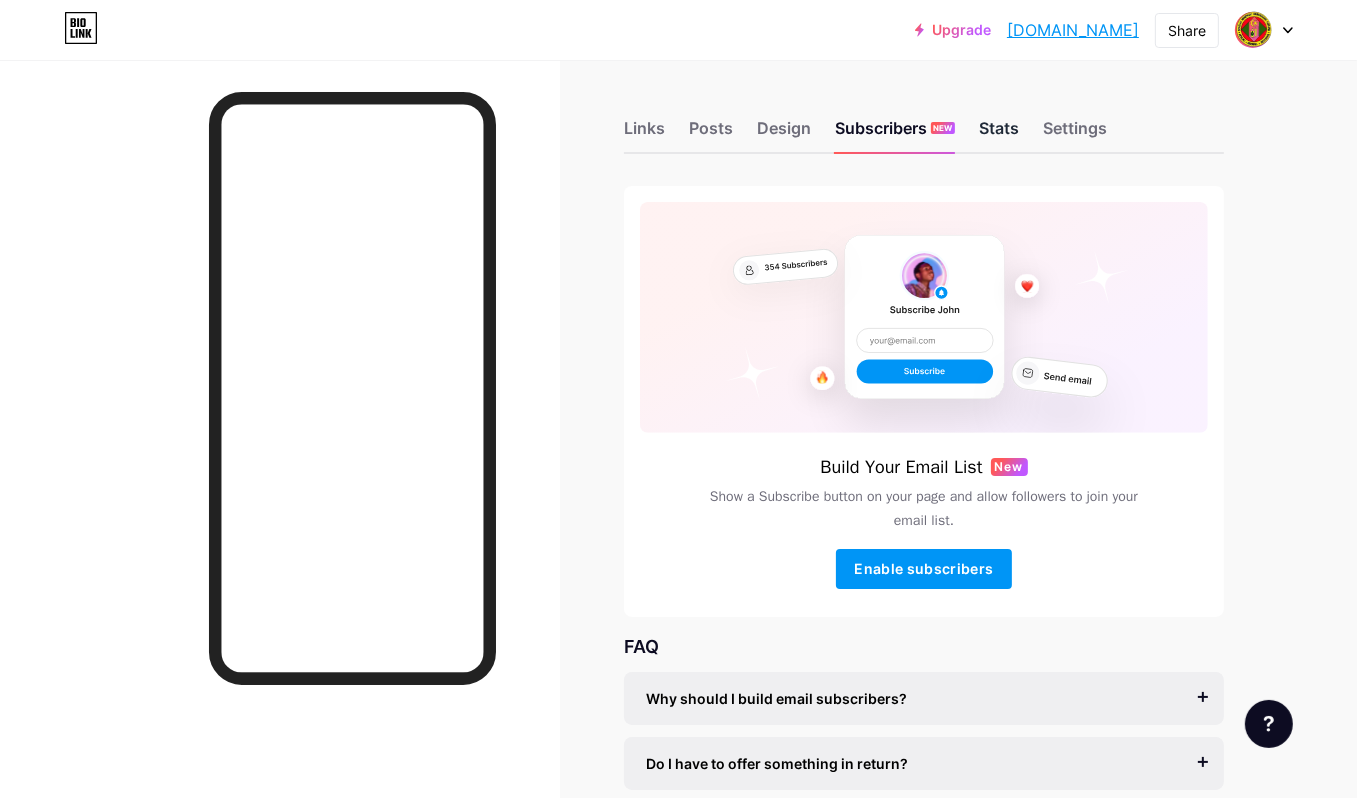 click on "Stats" at bounding box center [999, 134] 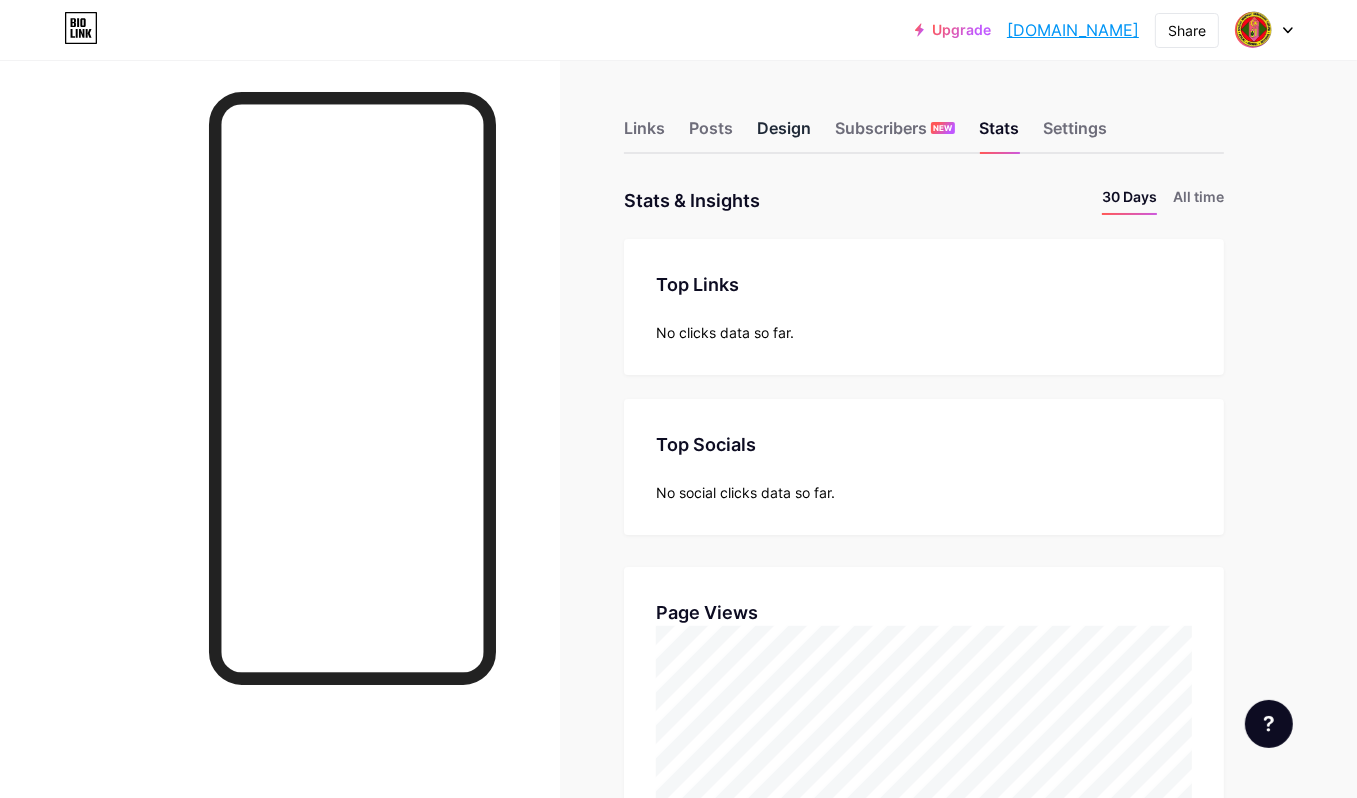 scroll, scrollTop: 999201, scrollLeft: 998642, axis: both 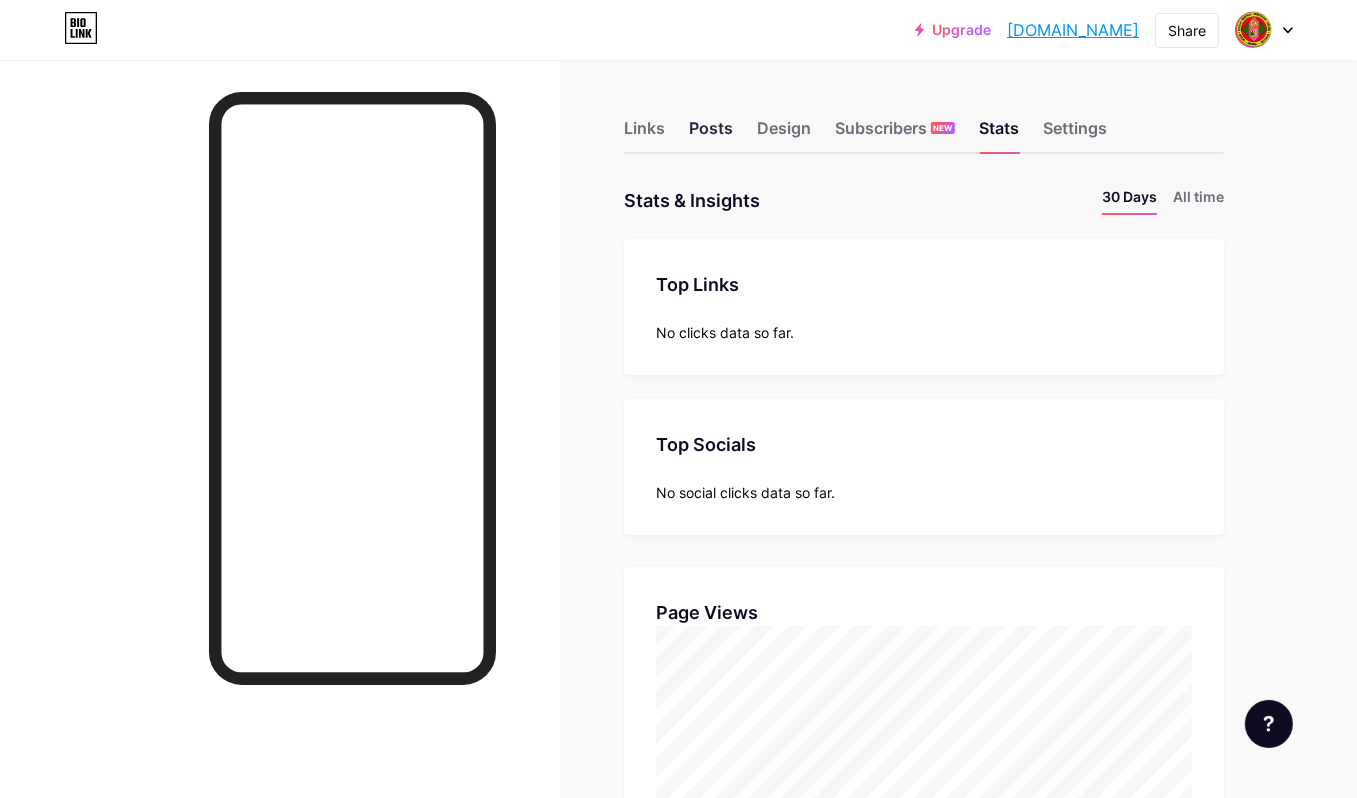 click on "Posts" at bounding box center [711, 134] 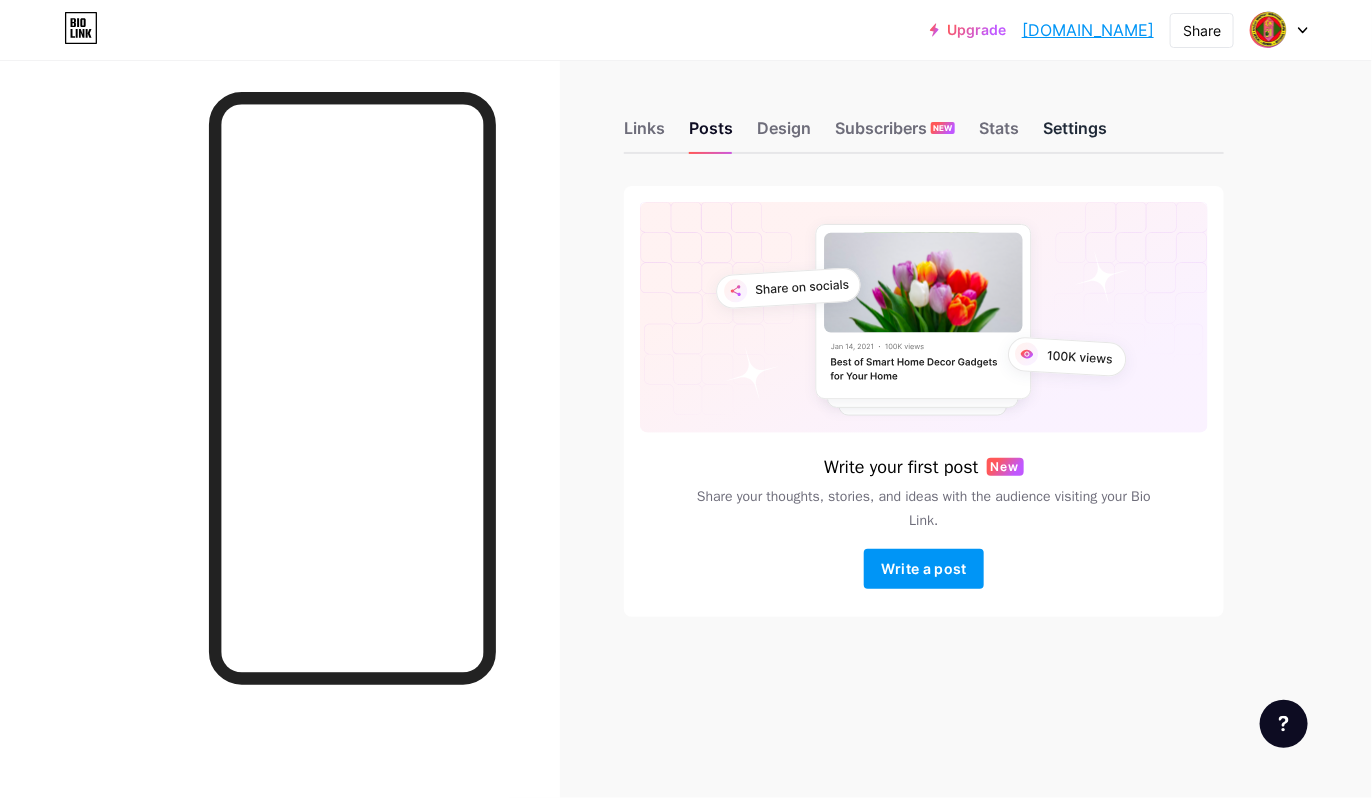 click on "Settings" at bounding box center (1075, 134) 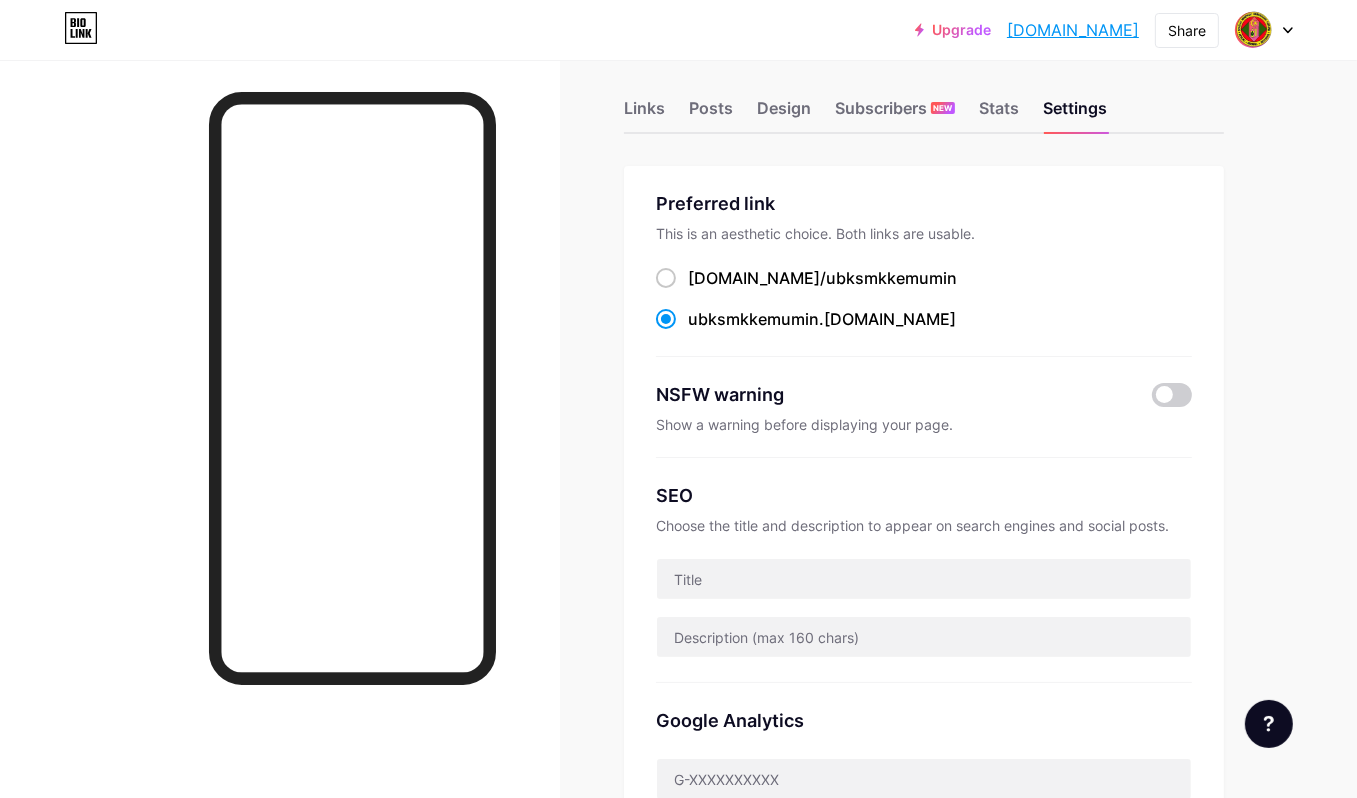 scroll, scrollTop: 0, scrollLeft: 0, axis: both 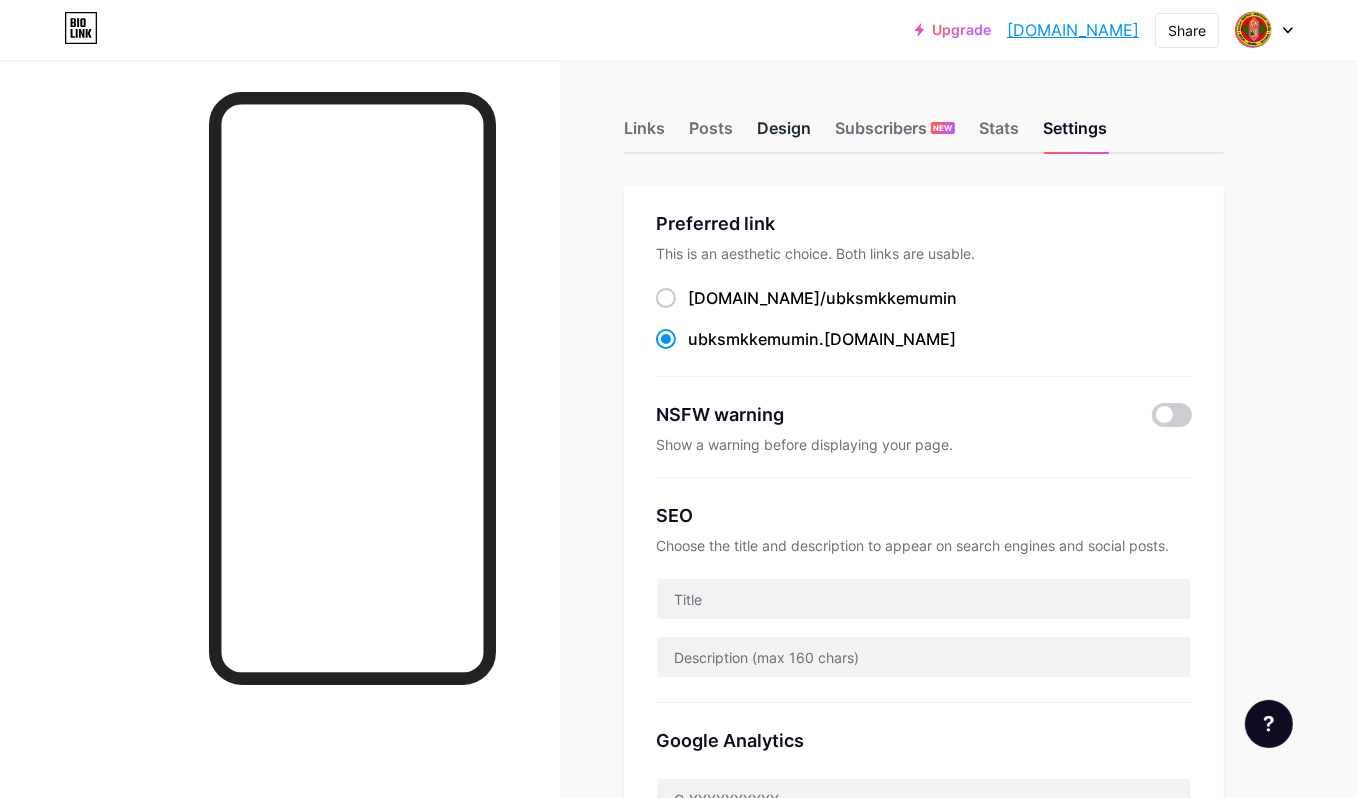 click on "Design" at bounding box center (784, 134) 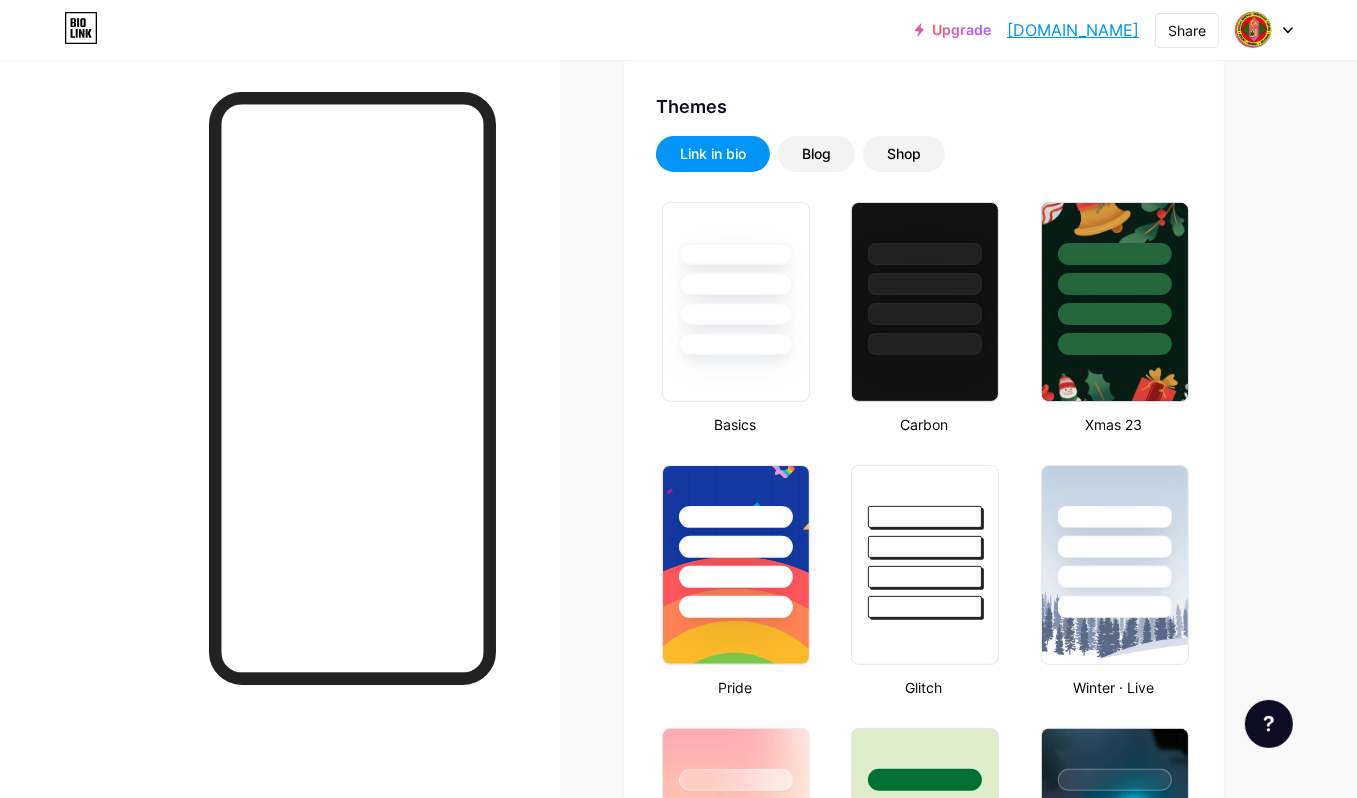 scroll, scrollTop: 95, scrollLeft: 0, axis: vertical 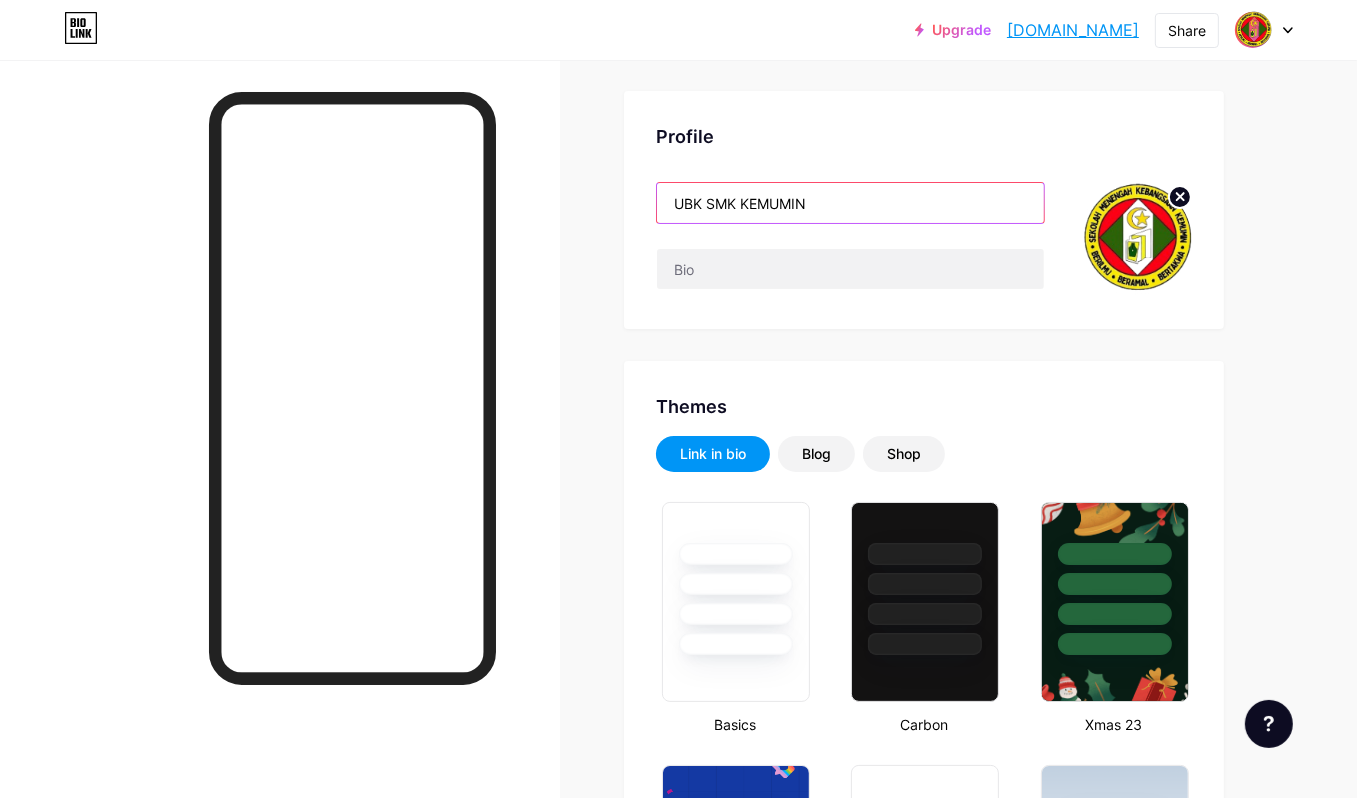 click on "UBK SMK KEMUMIN" at bounding box center (850, 203) 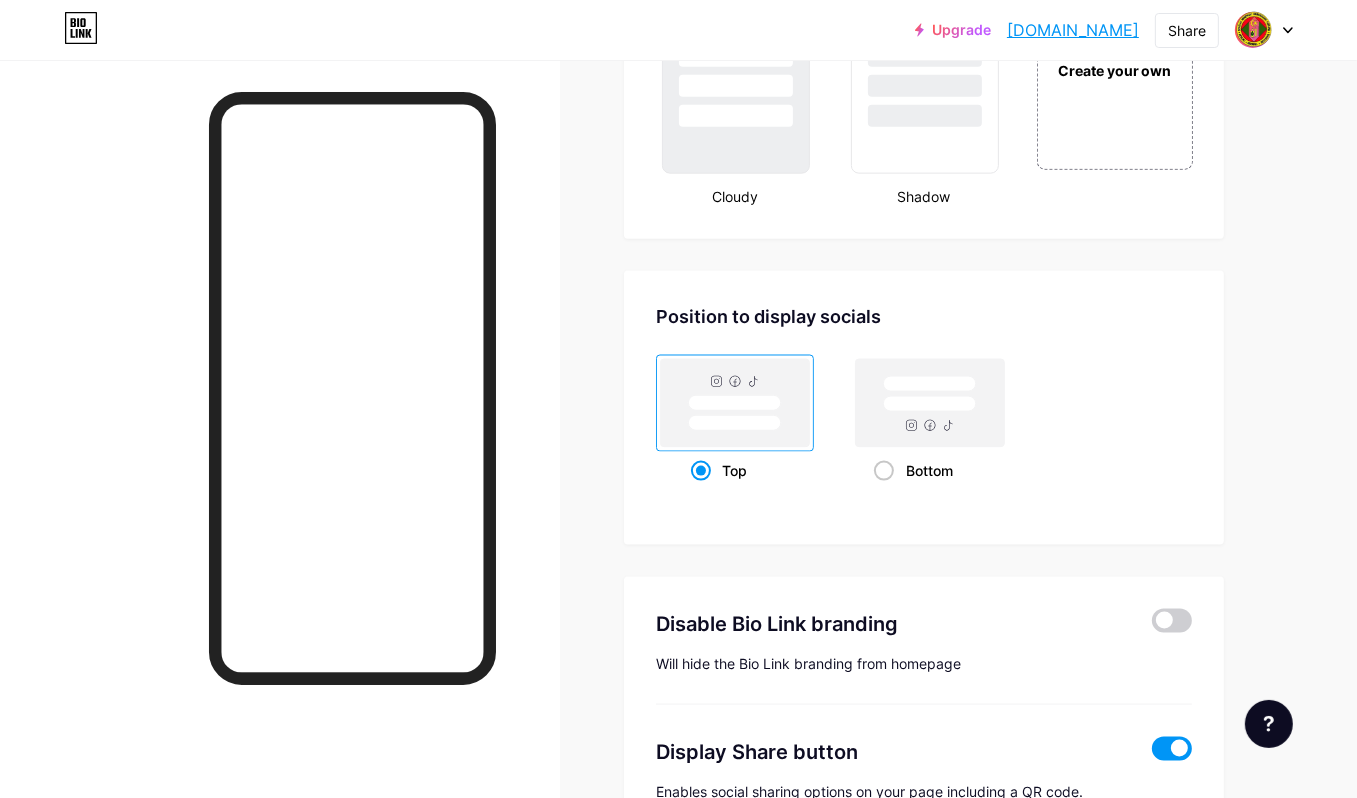scroll, scrollTop: 2495, scrollLeft: 0, axis: vertical 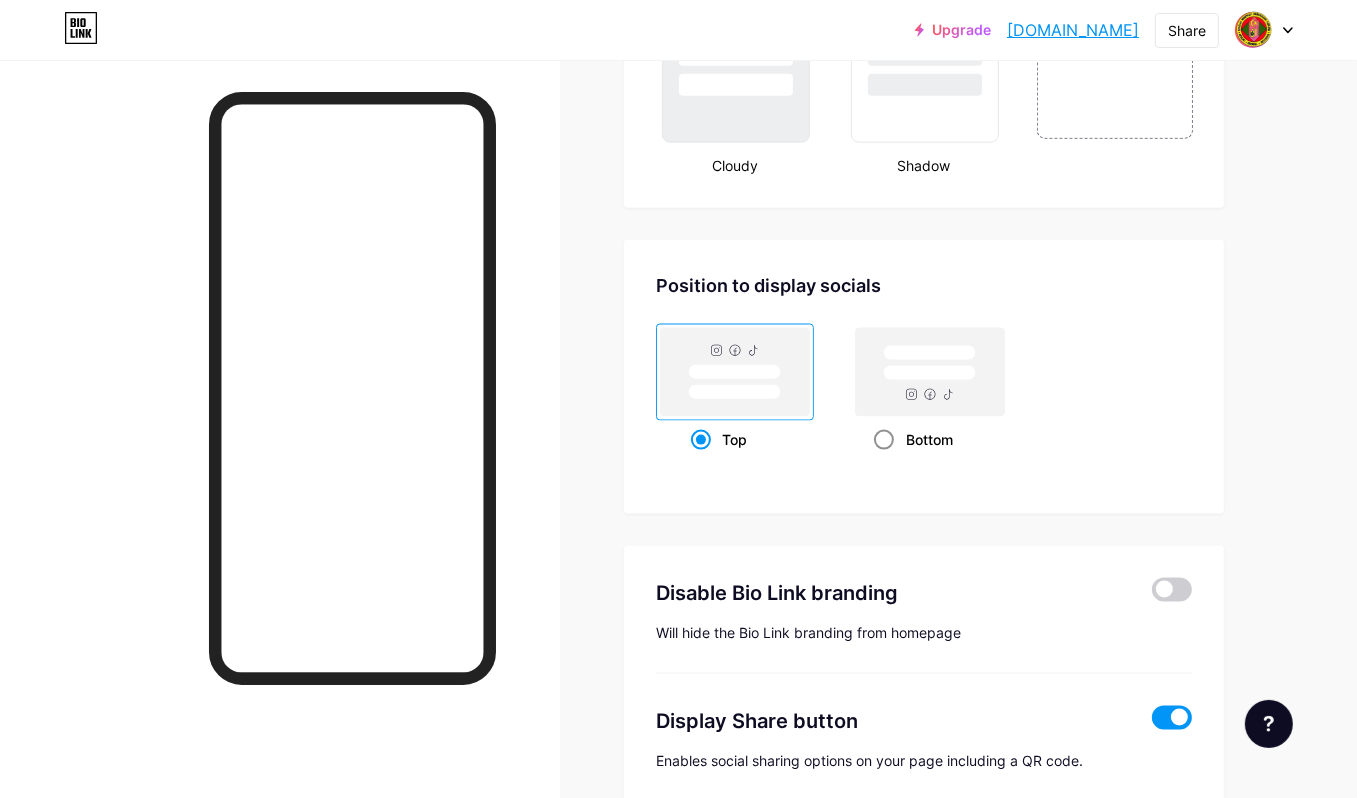 click at bounding box center (884, 440) 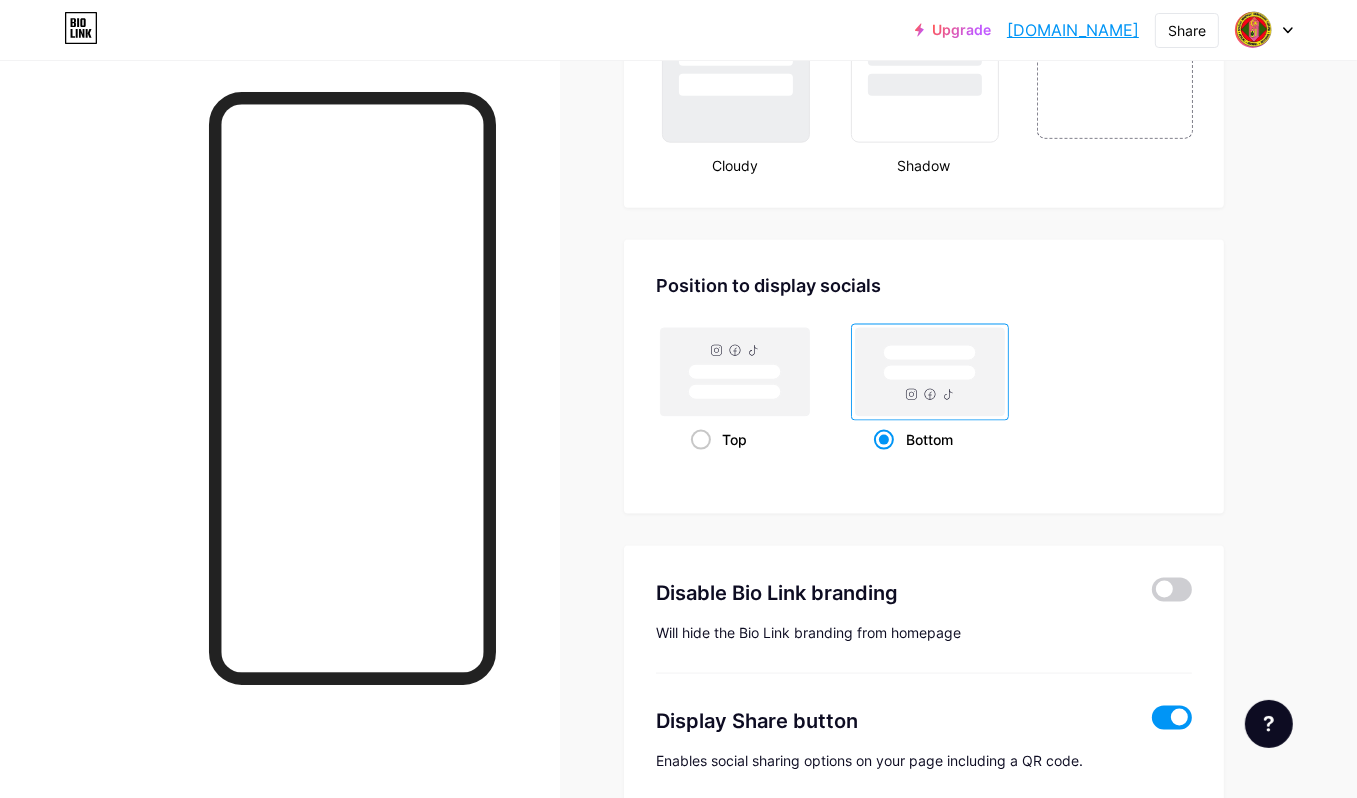 scroll, scrollTop: 2595, scrollLeft: 0, axis: vertical 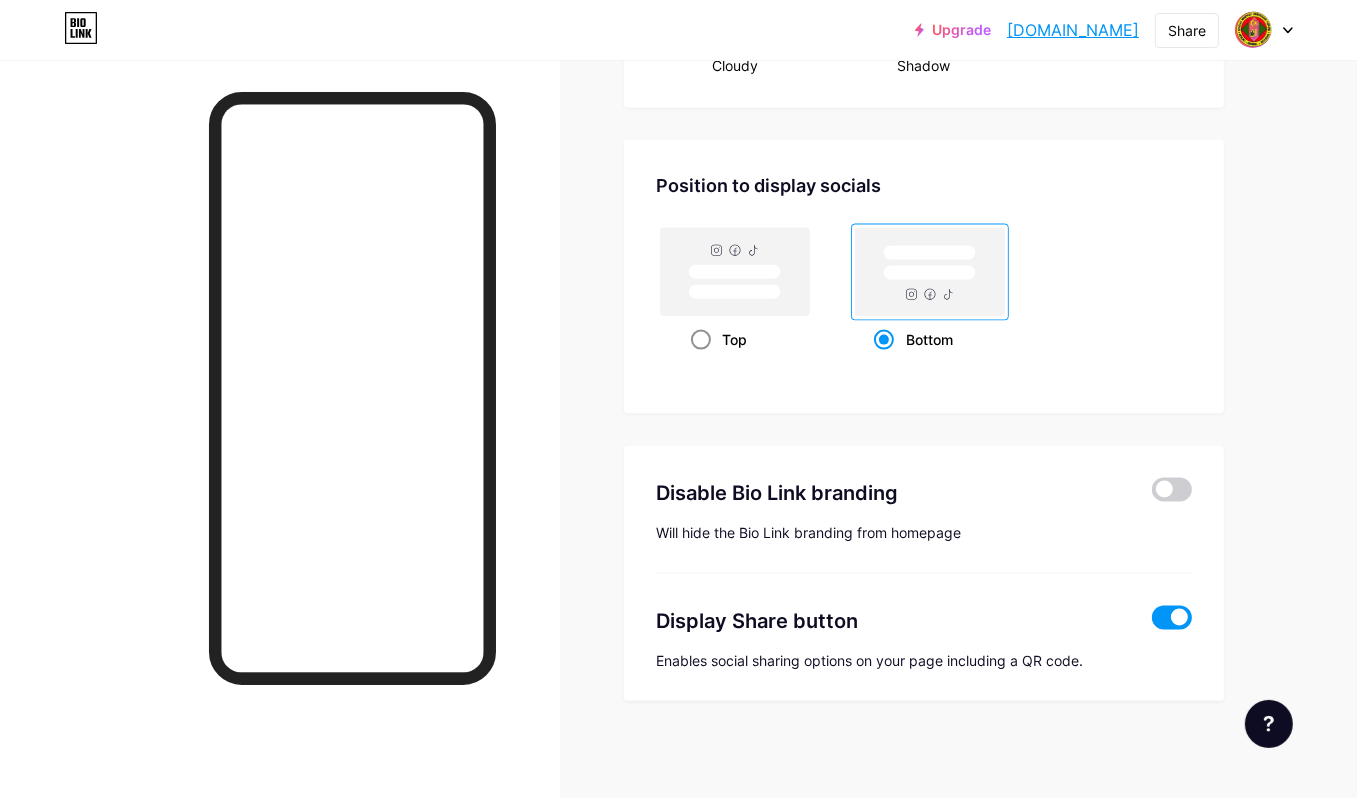 click at bounding box center (701, 340) 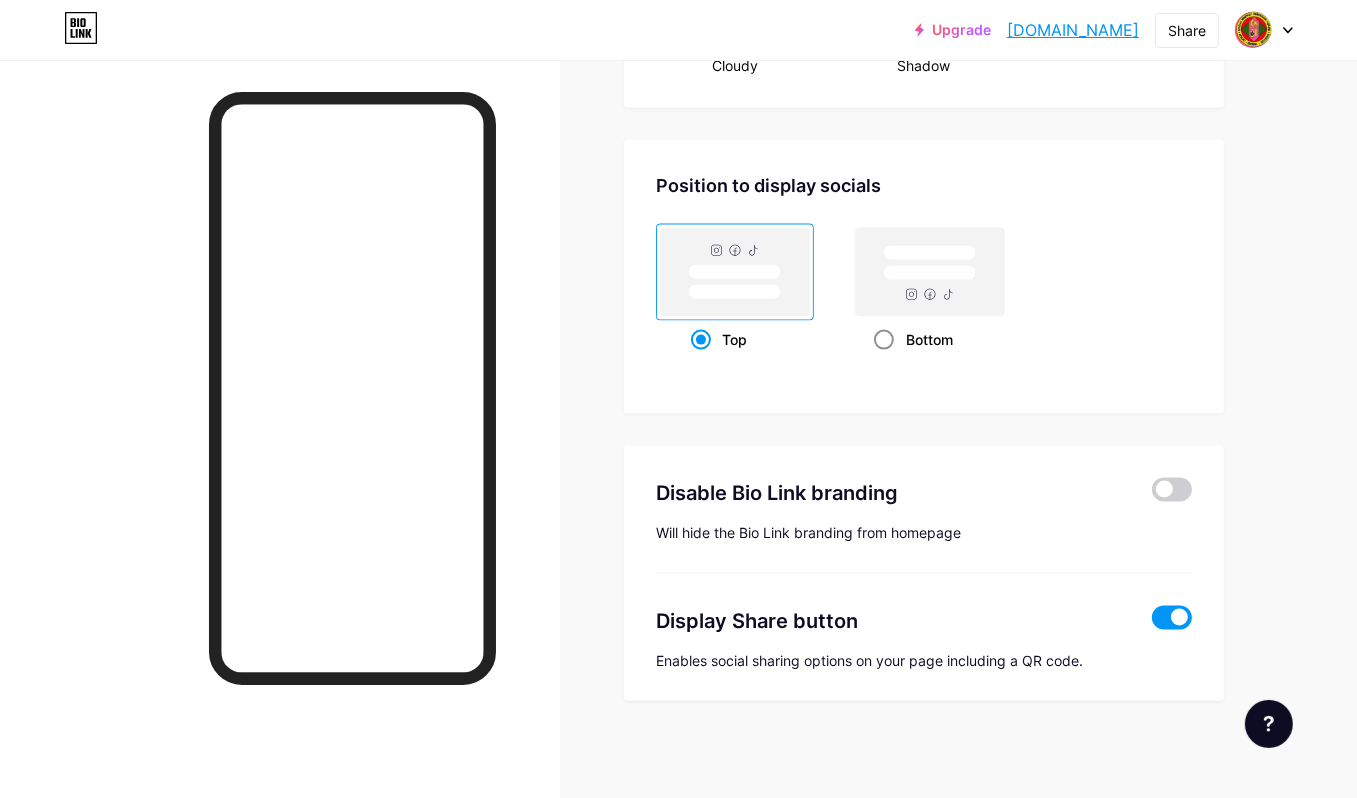 click at bounding box center [884, 340] 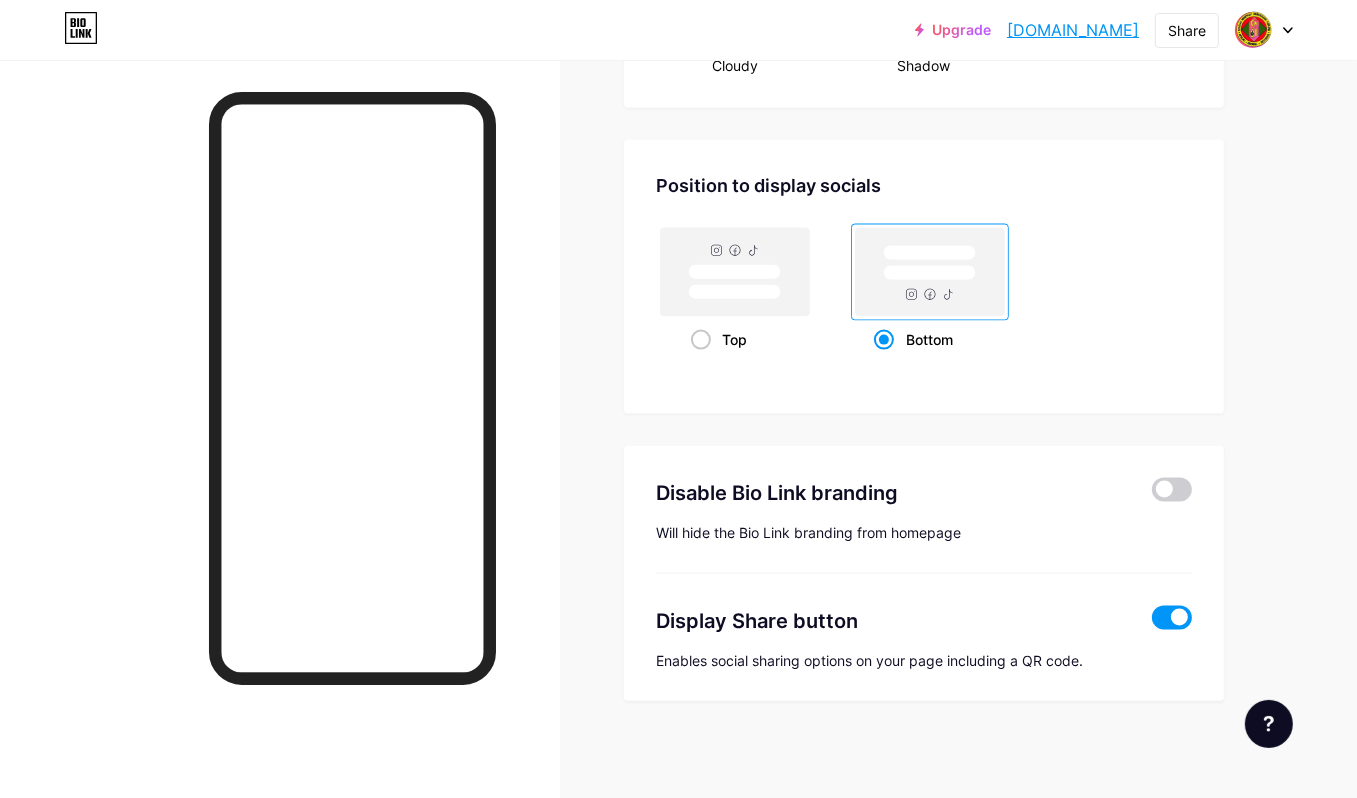 click on "Upgrade   ubksmkkemumin.b...   ubksmkkemumin.bio.link   Share               Switch accounts     UBK SMK KEMUMIN   bio.link/ubksmkkemumin       + Add a new page        Account settings   Logout   Link Copied
Links
Posts
Design
Subscribers
NEW
Stats
Settings     Profile   UBK SMK KEMUMIN                       Themes   Link in bio   Blog   Shop       Basics       Carbon       Xmas 23       Pride       Glitch       Winter · Live       Glassy · Live       Chameleon · Live       Rainy Night · Live       Neon · Live       Summer       Retro       Strawberry · Live       Desert       Sunny       Autumn       Leaf       Clear Sky       Blush       Unicorn       Minimal       Cloudy       Shadow     Create your own           Changes saved       Position to display socials                 Top                     Bottom
Disable Bio Link branding
Changes saved" at bounding box center [678, -897] 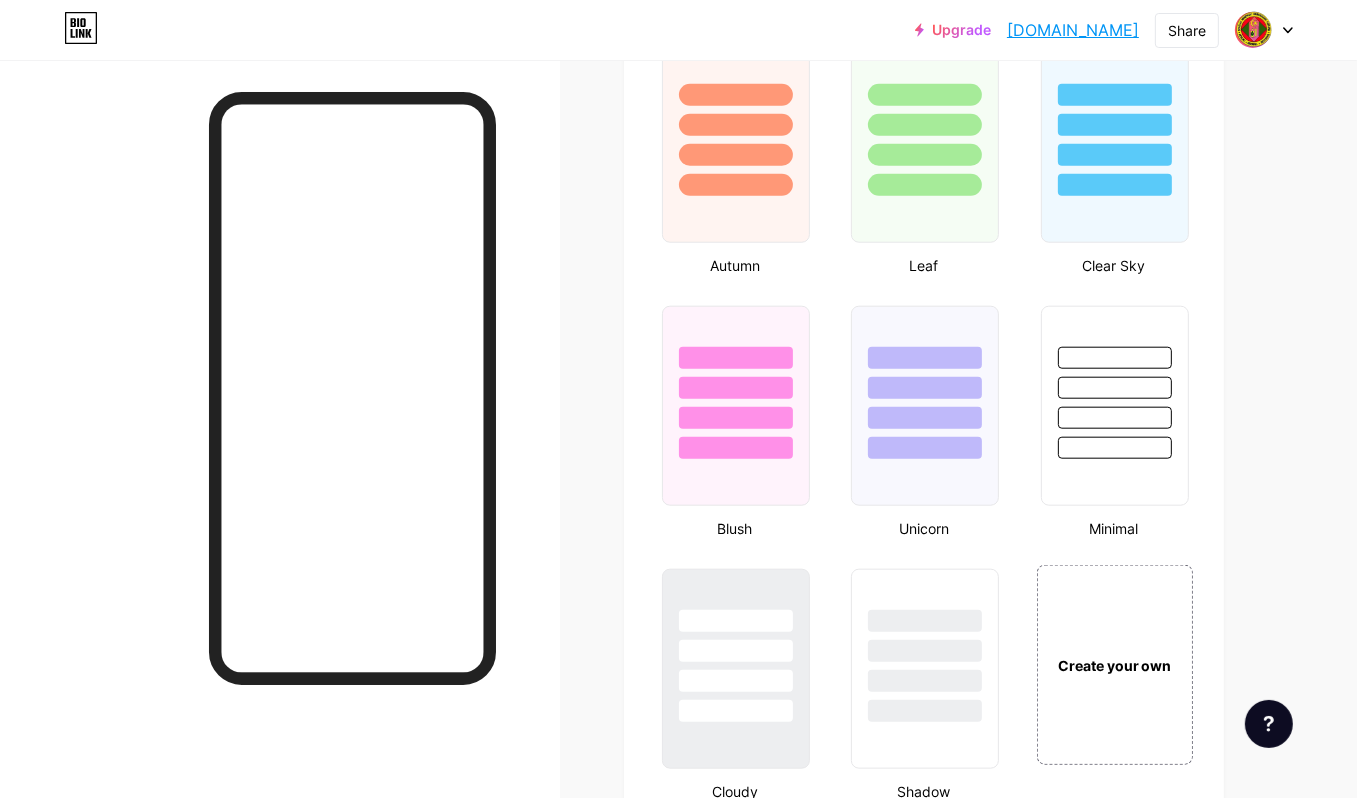 scroll, scrollTop: 1795, scrollLeft: 0, axis: vertical 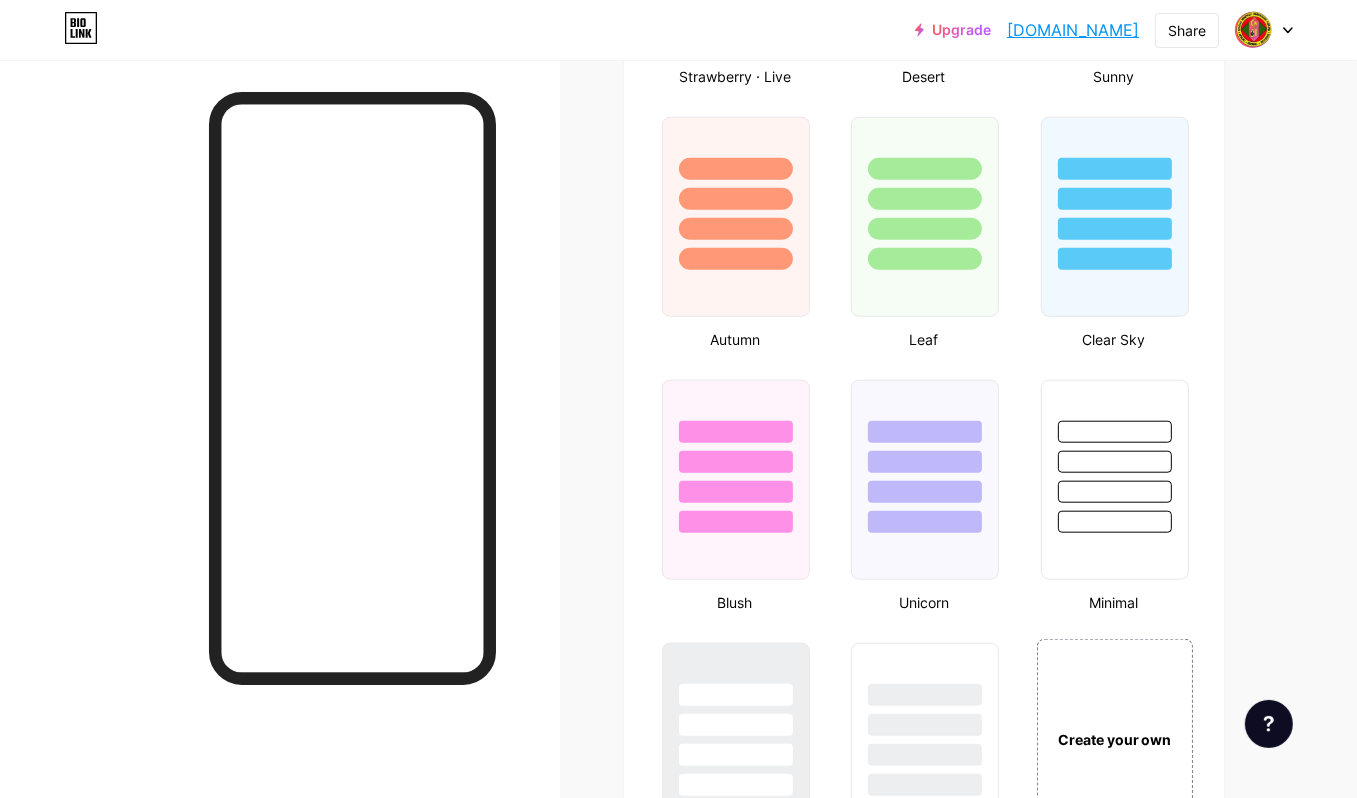click on "[DOMAIN_NAME]" at bounding box center [1073, 30] 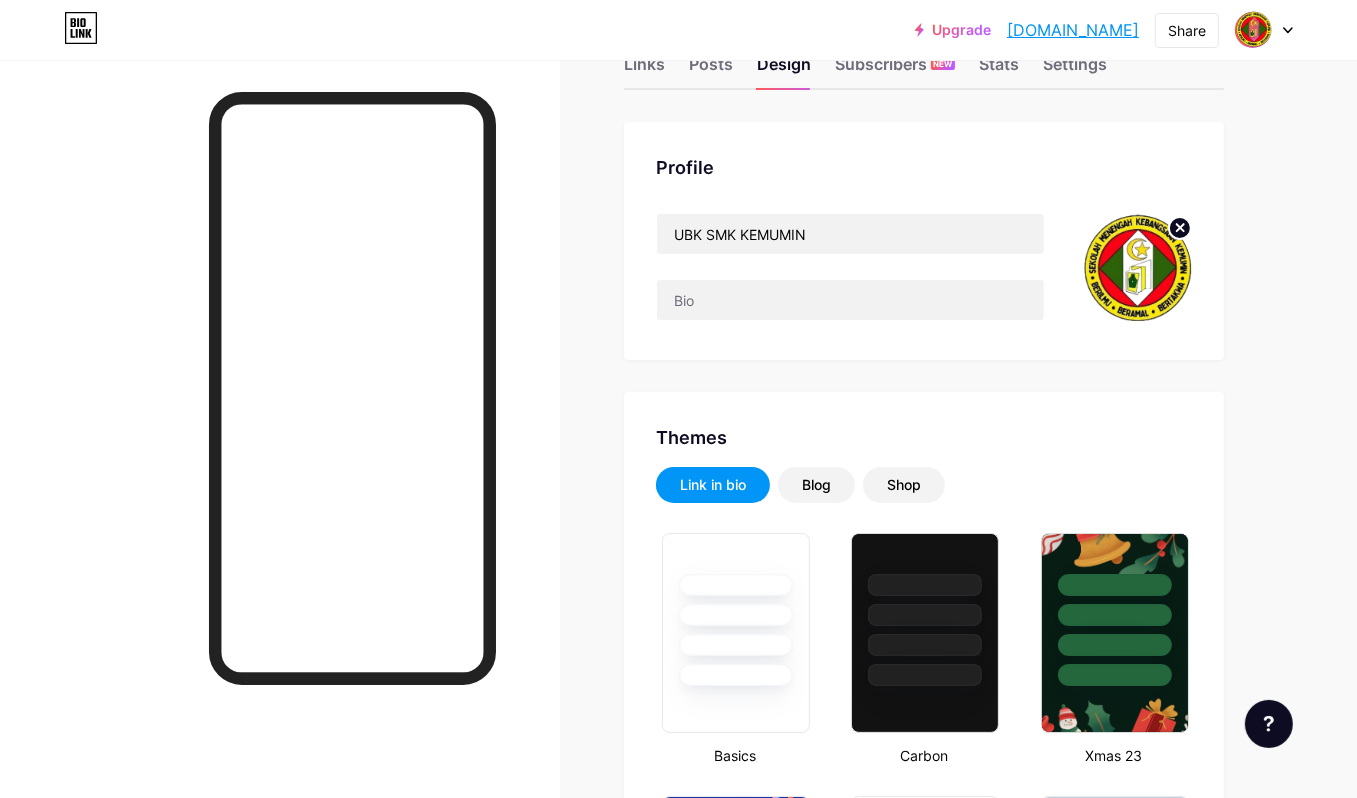 scroll, scrollTop: 0, scrollLeft: 0, axis: both 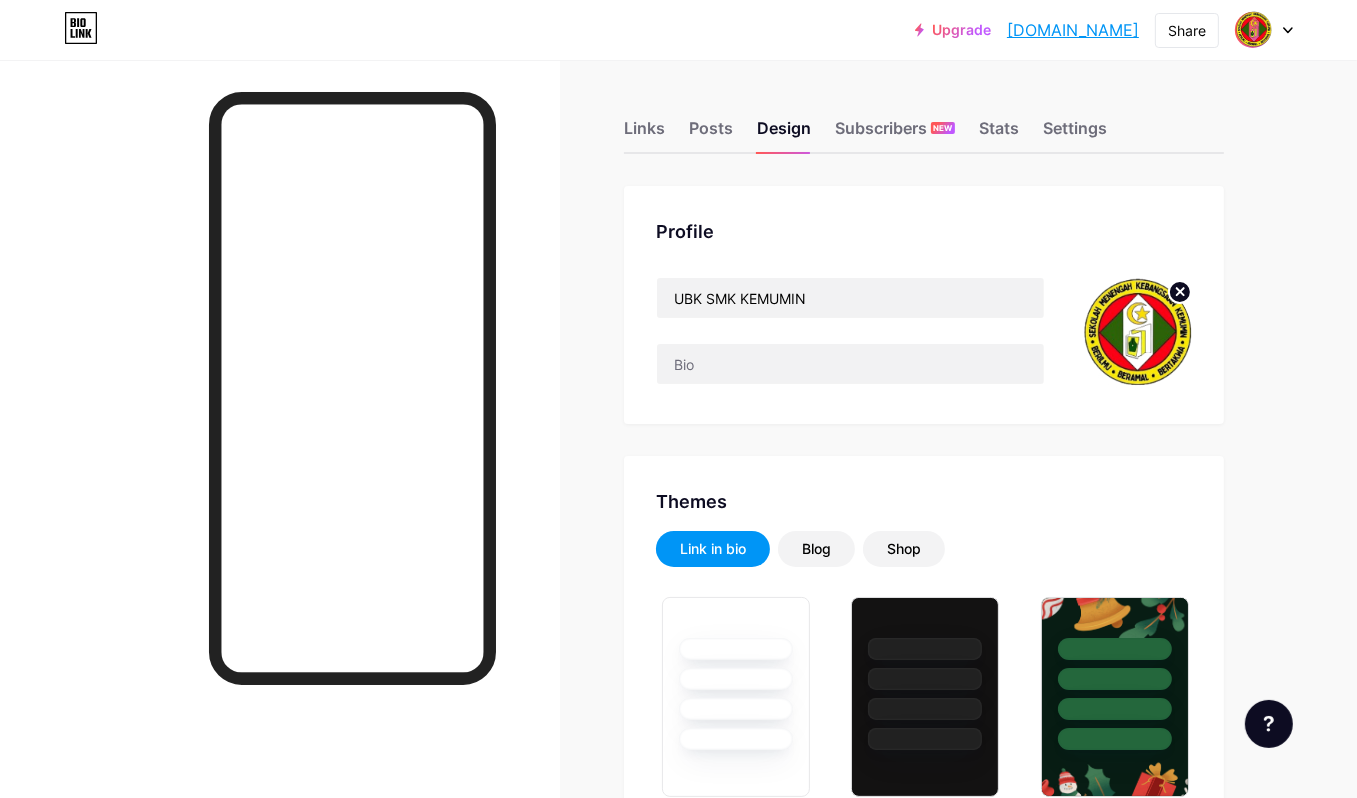 drag, startPoint x: 868, startPoint y: 127, endPoint x: 737, endPoint y: 127, distance: 131 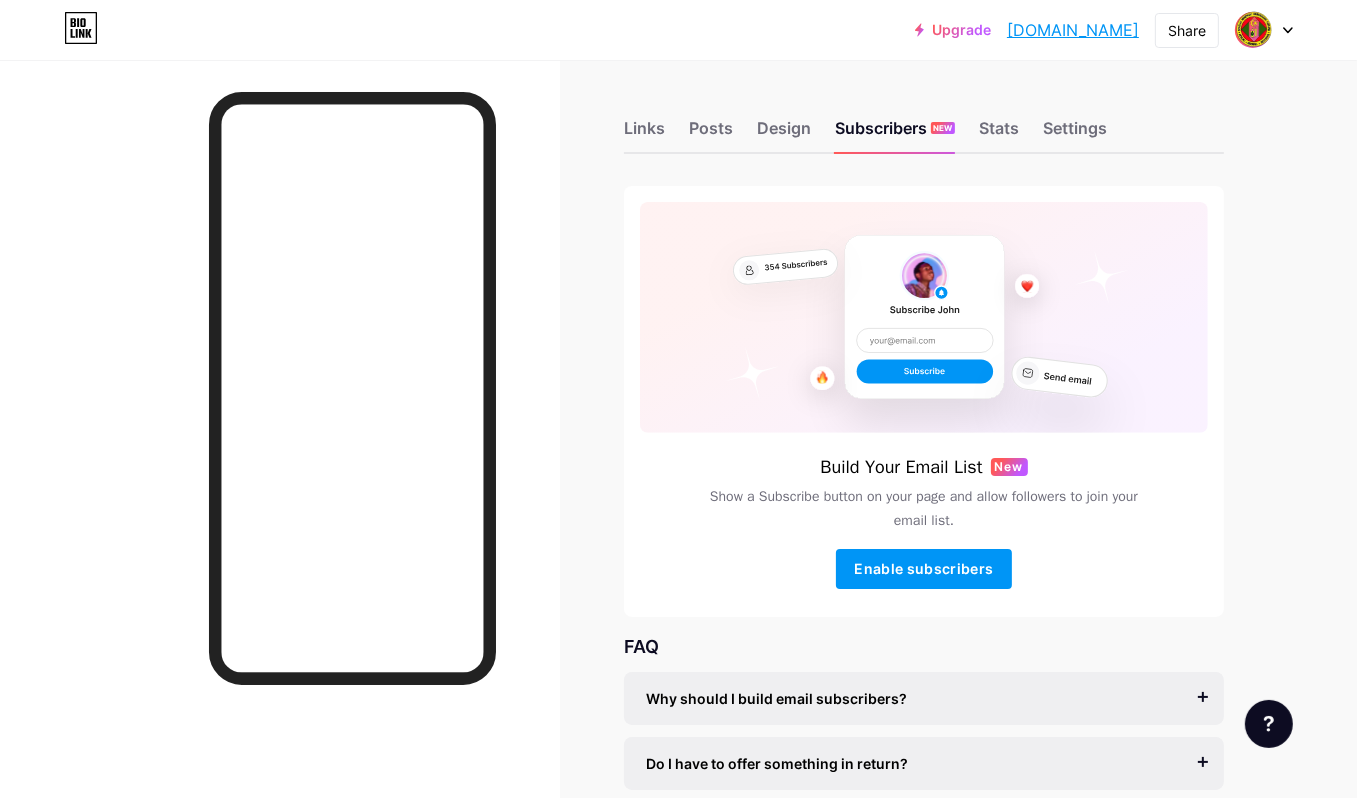 drag, startPoint x: 699, startPoint y: 122, endPoint x: 674, endPoint y: 126, distance: 25.317978 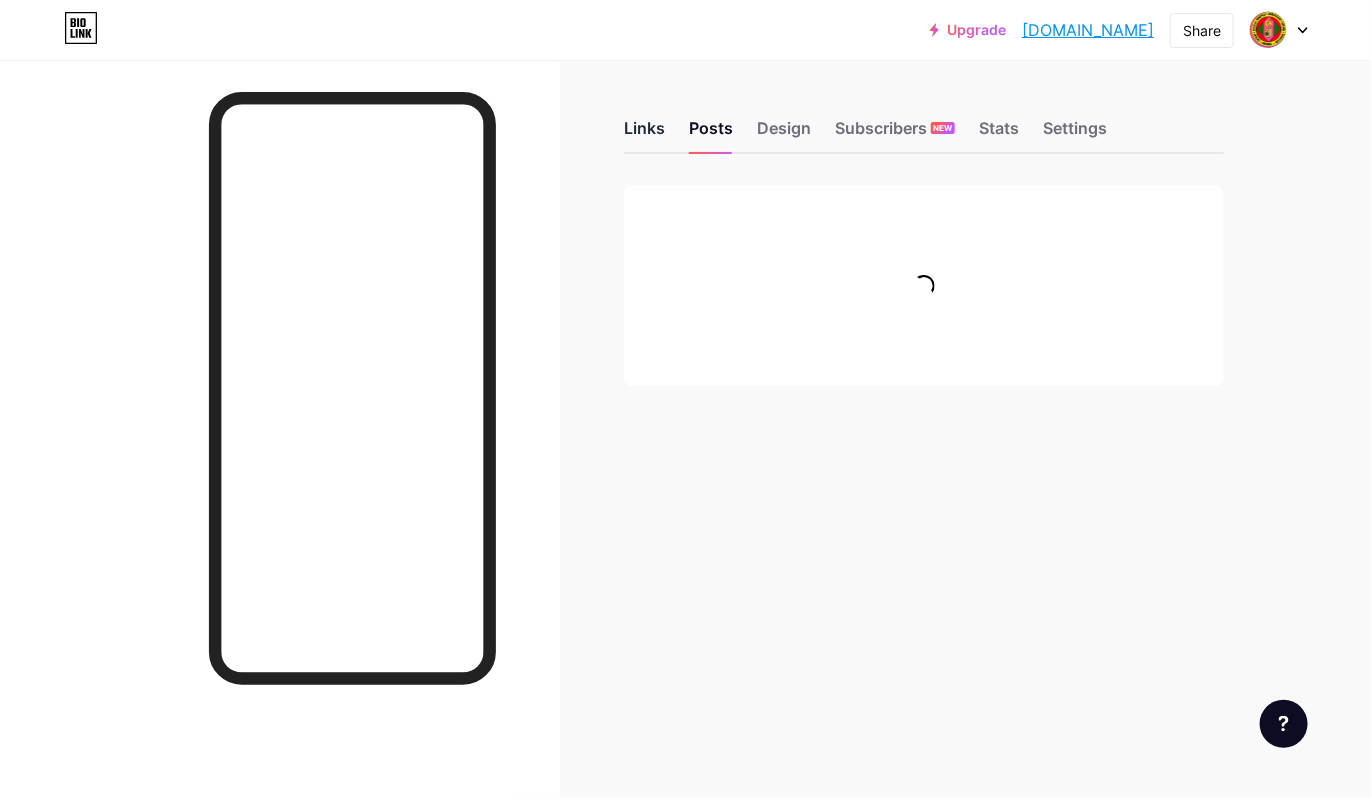 click on "Links" at bounding box center [644, 134] 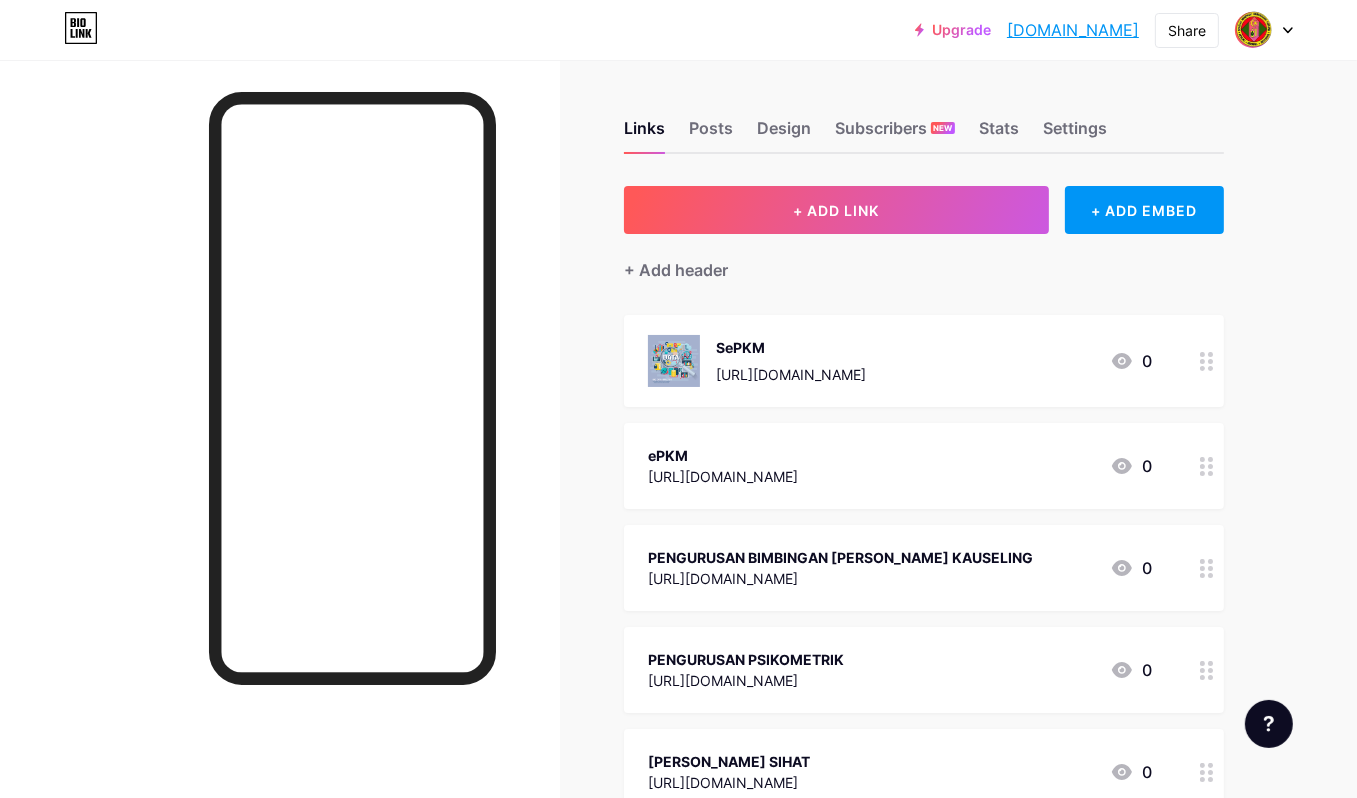 click on "[URL][DOMAIN_NAME]" at bounding box center [723, 476] 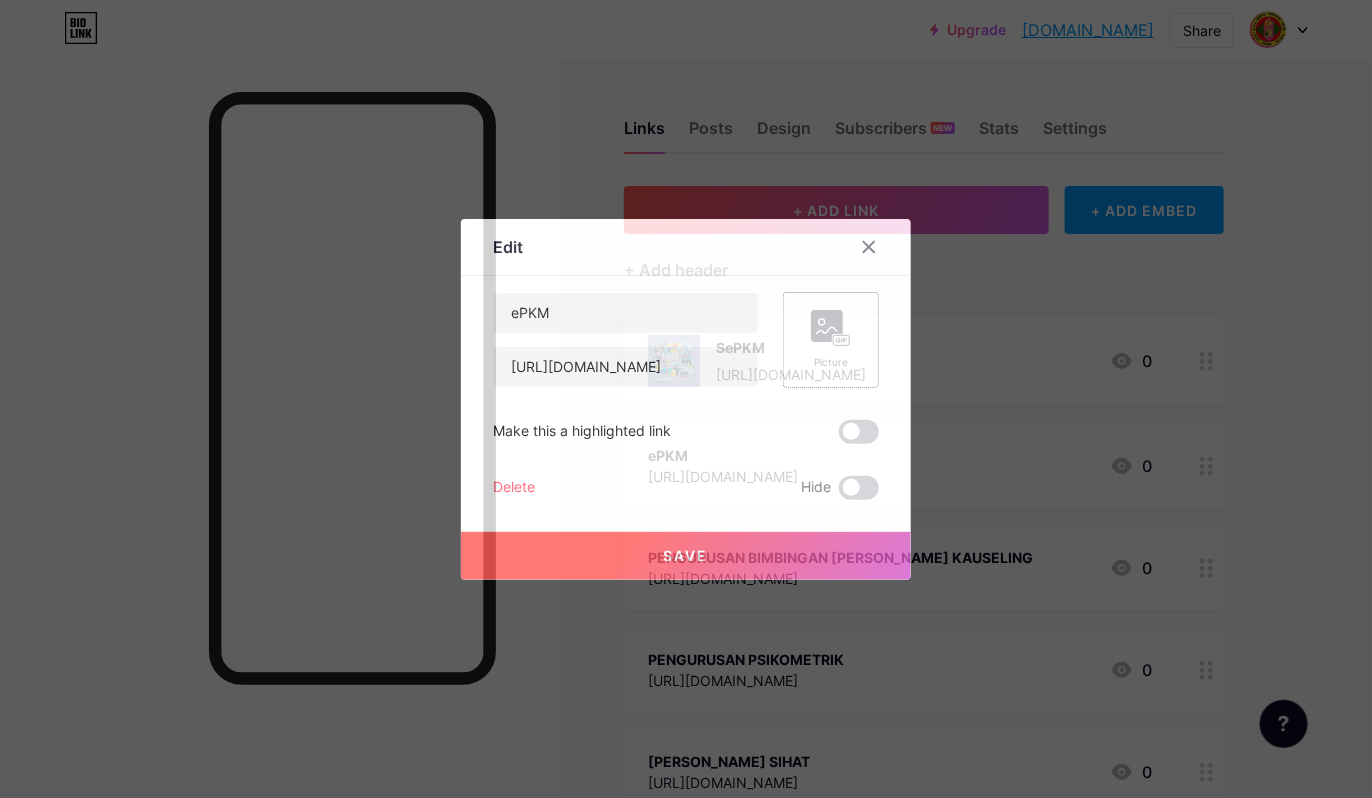 click 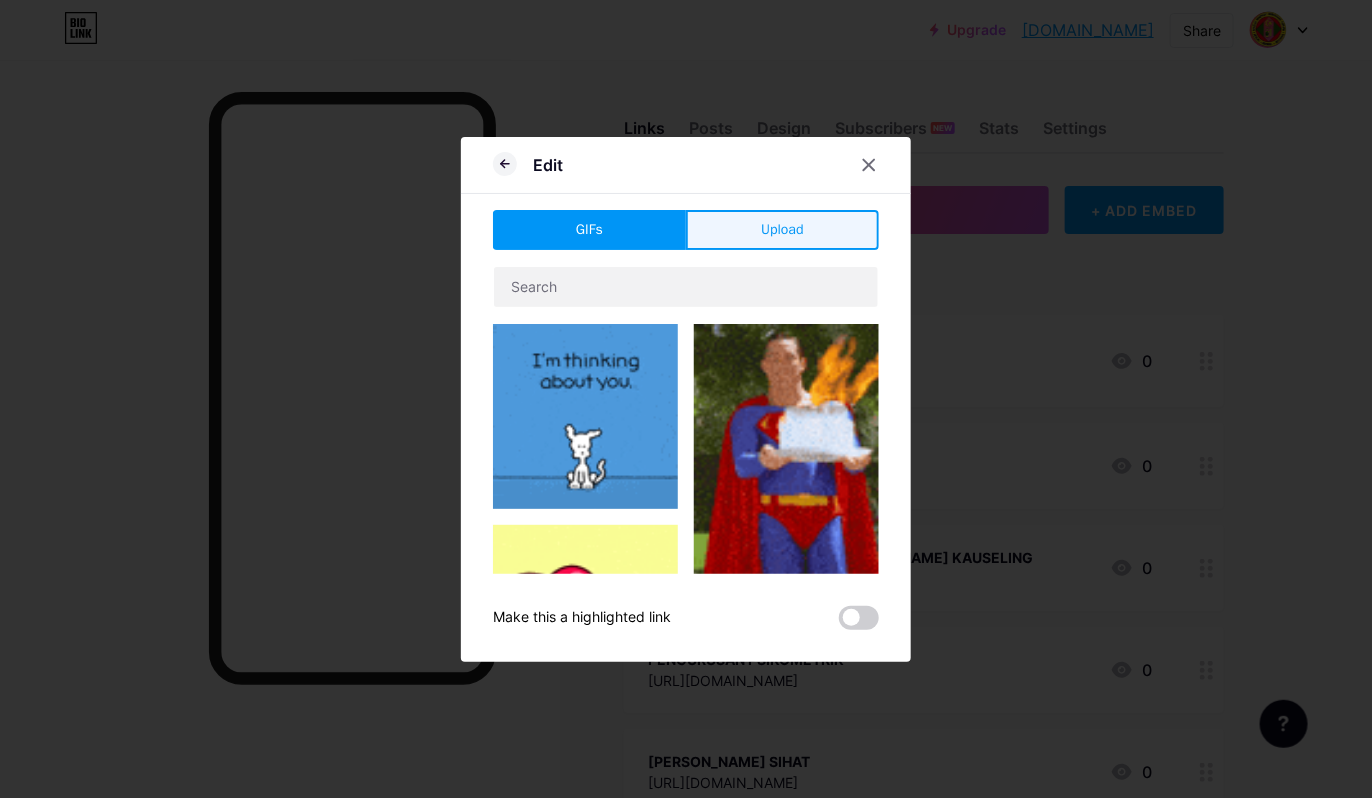 click on "Upload" at bounding box center [782, 229] 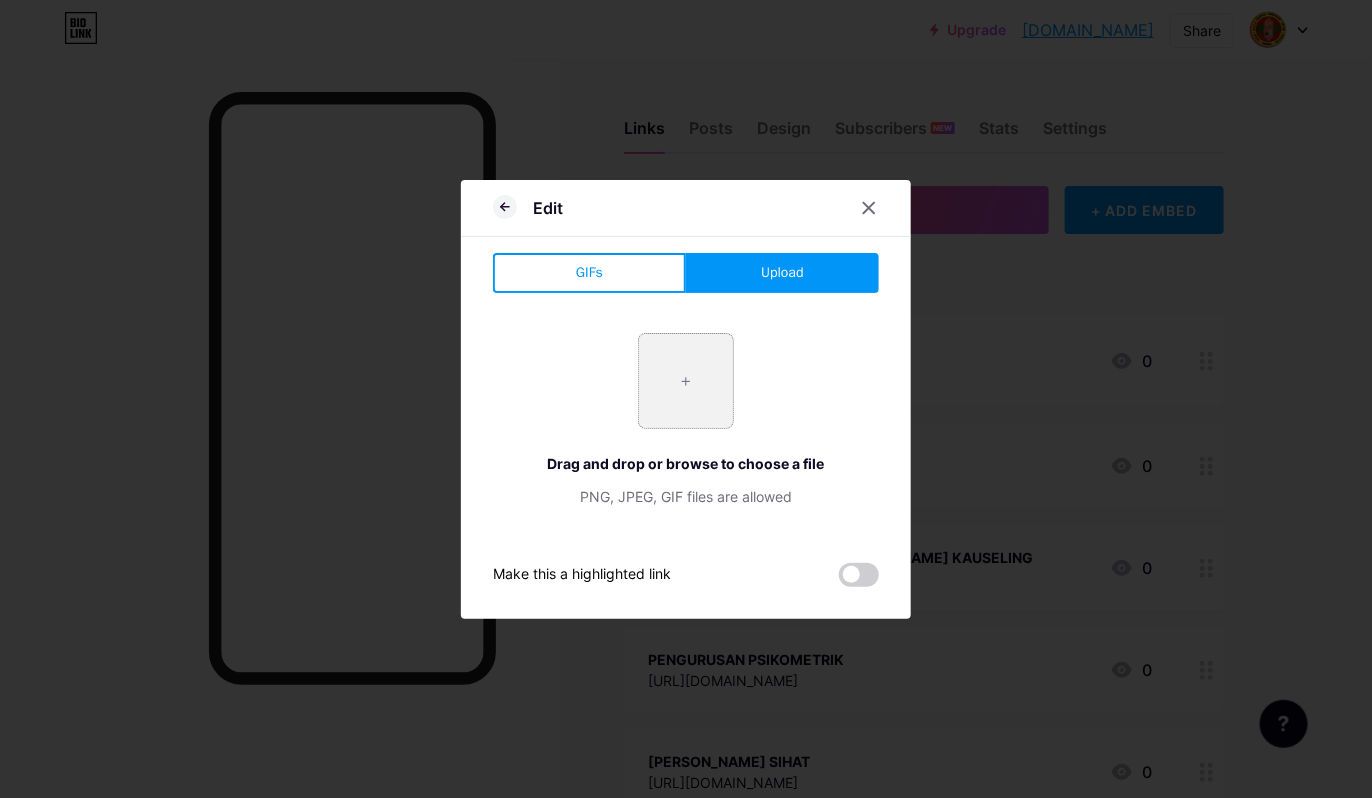 click at bounding box center [686, 381] 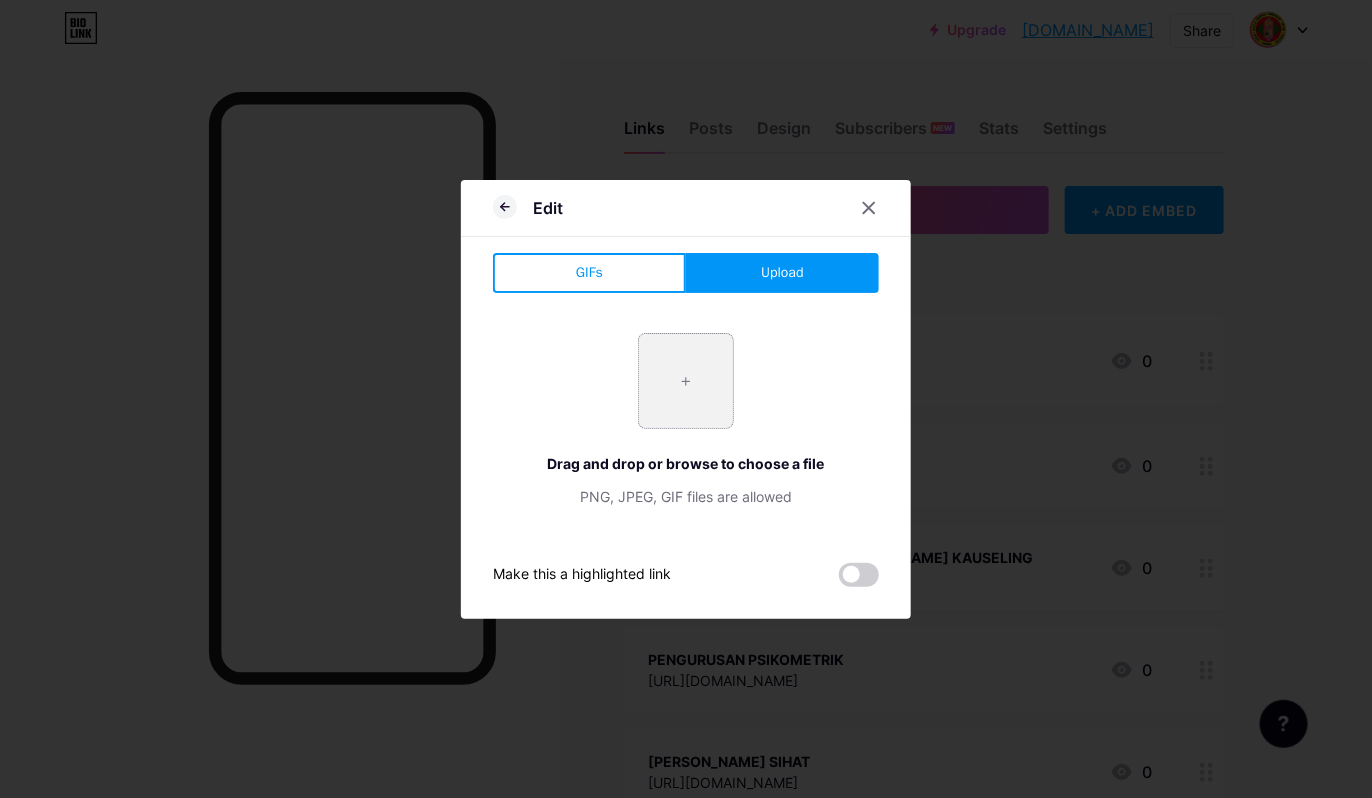 type on "C:\fakepath\_MG_1353.JPG" 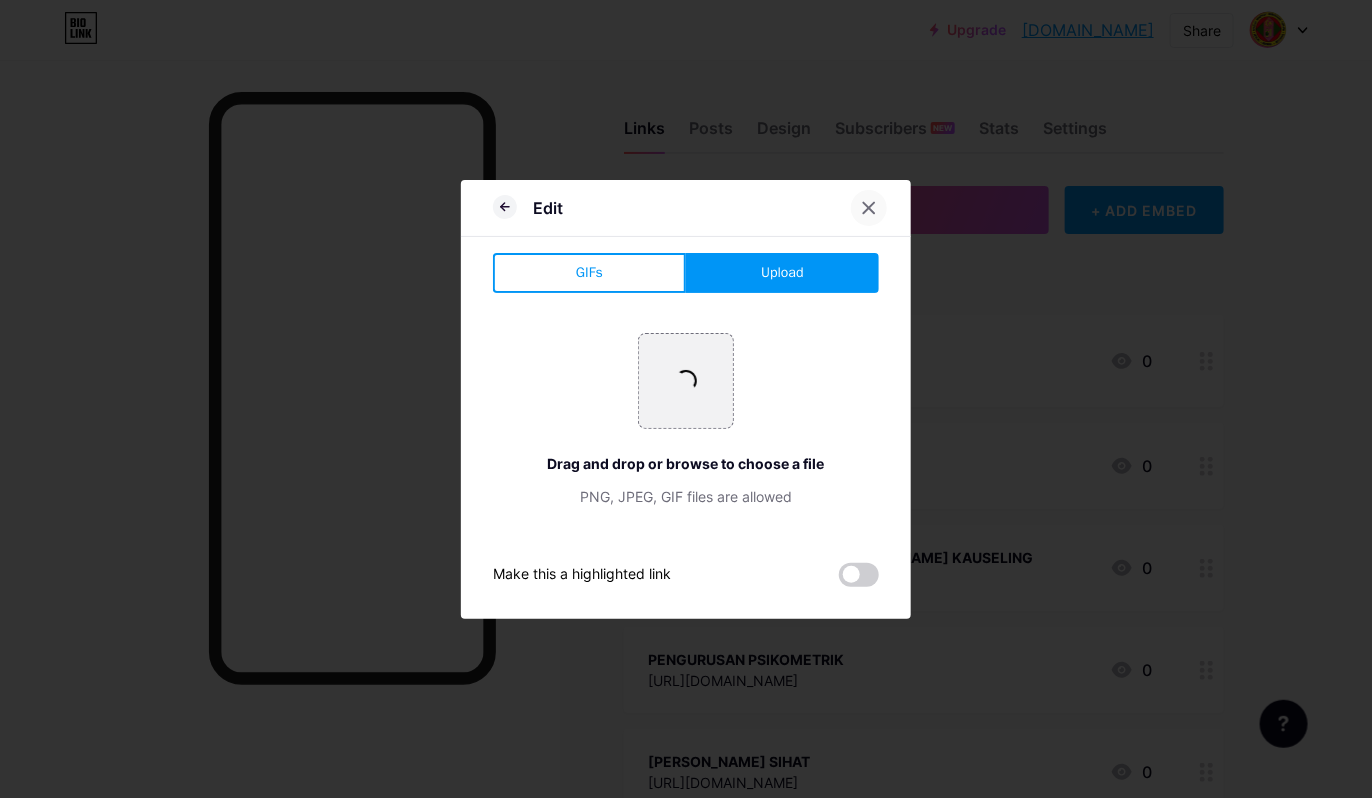 click 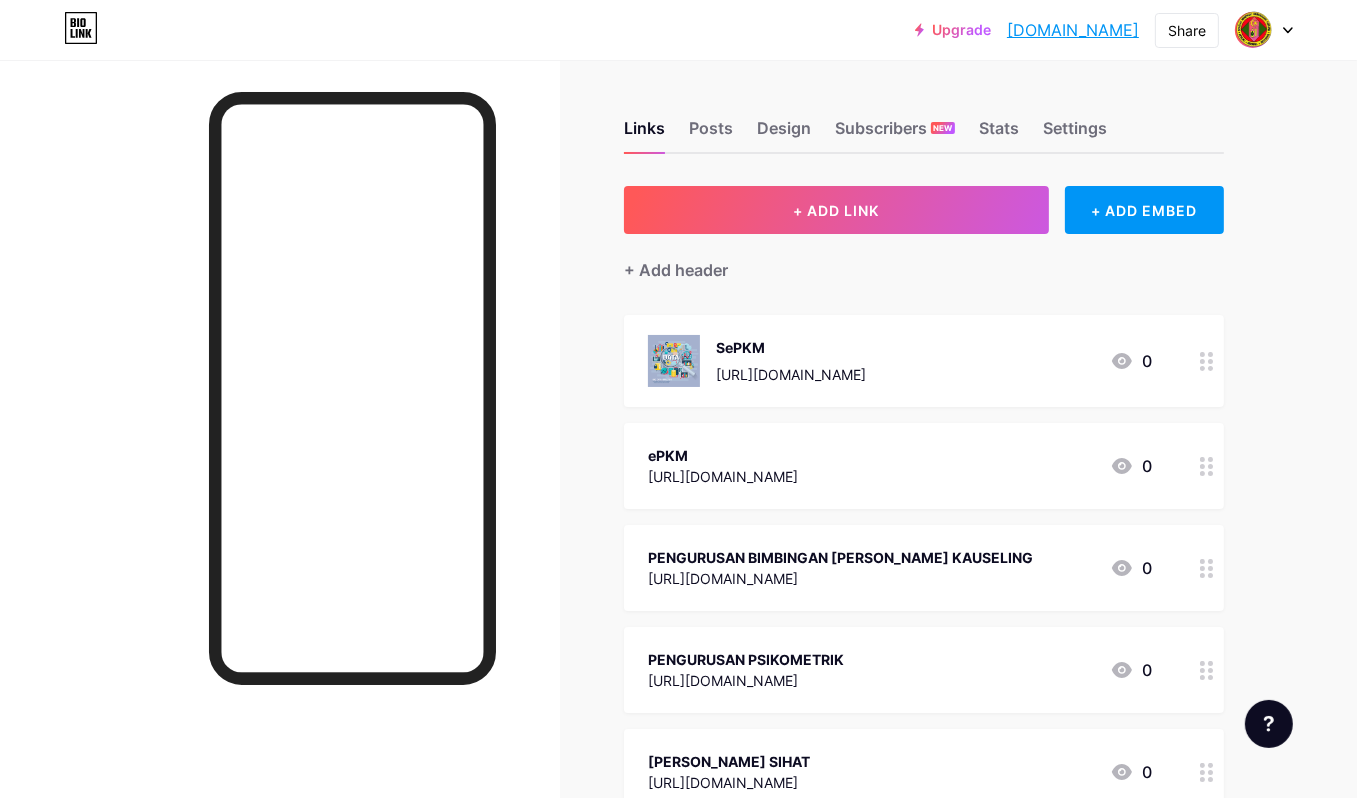 click on "[URL][DOMAIN_NAME]" at bounding box center (791, 374) 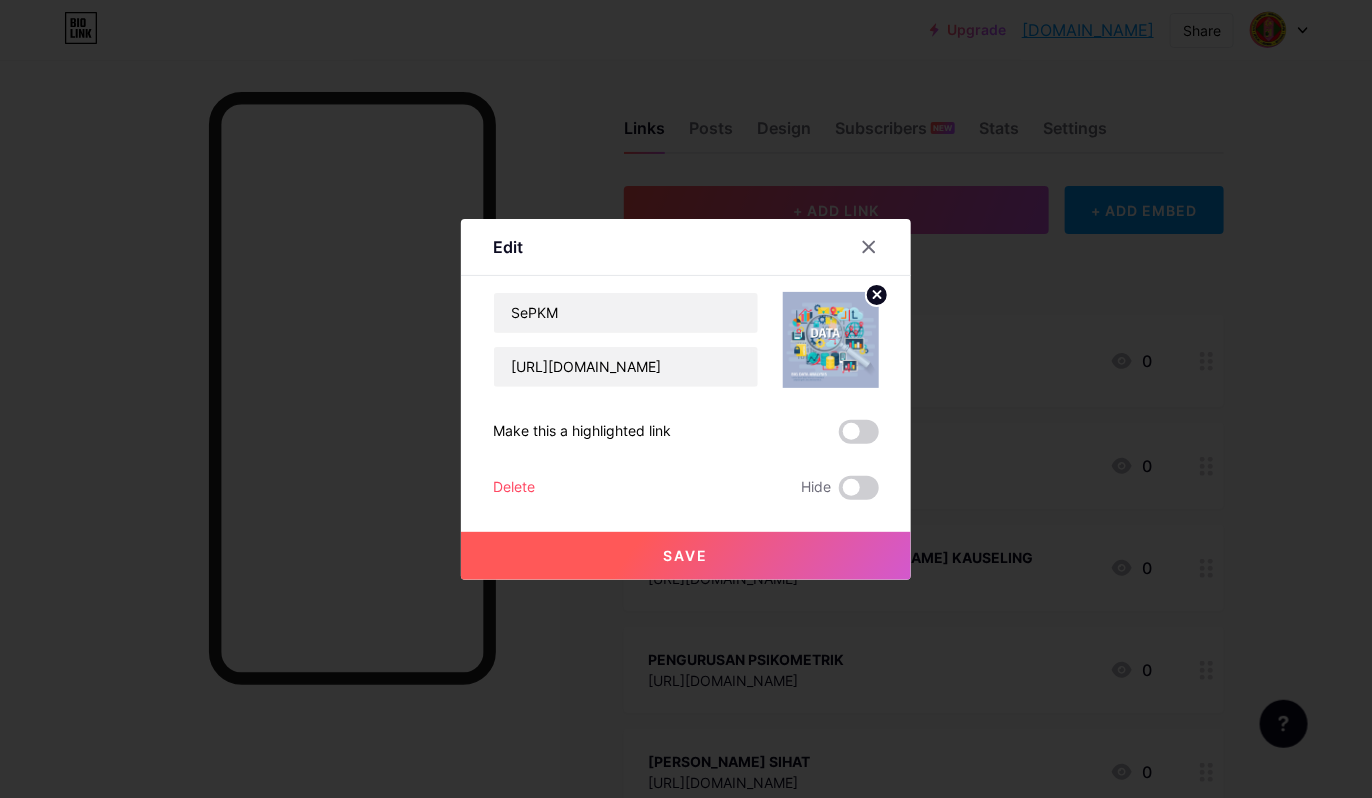 click 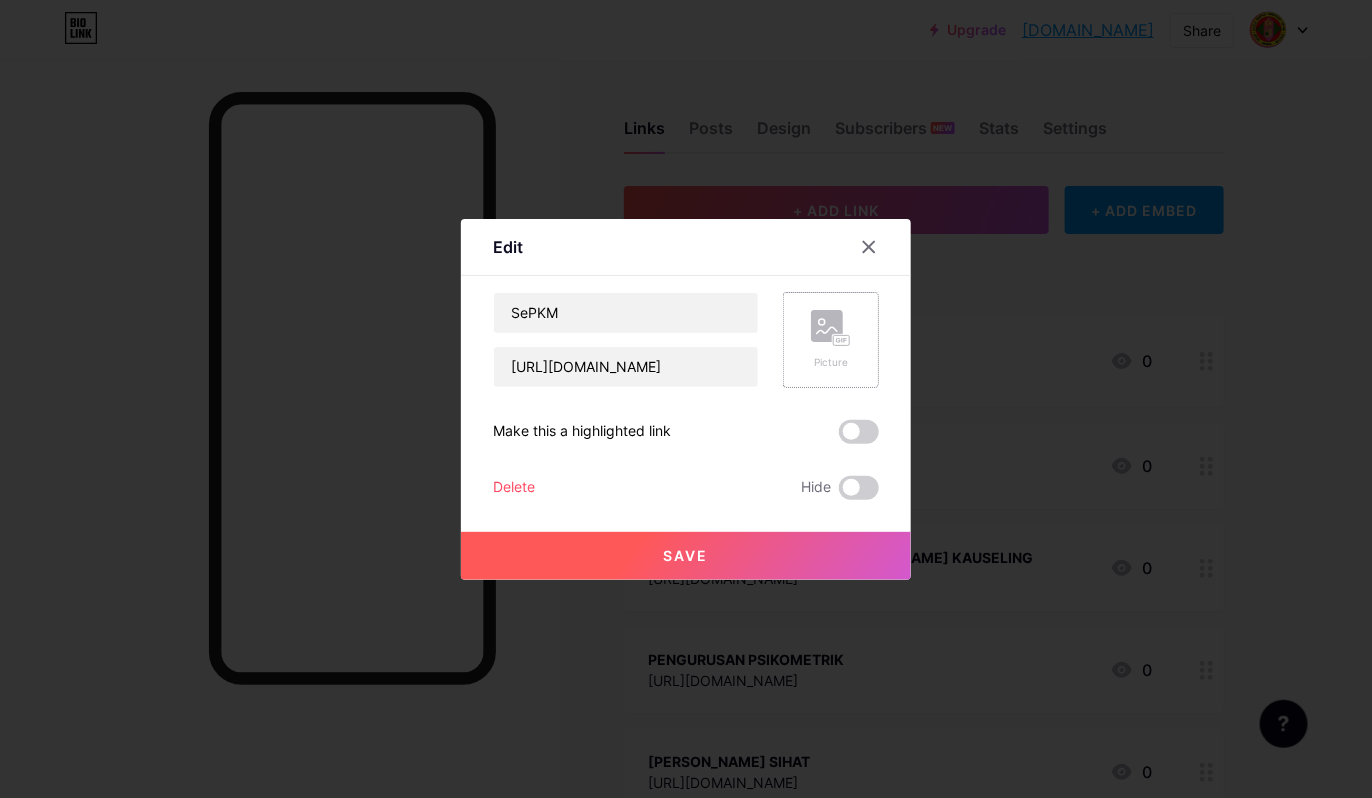 click on "Save" at bounding box center [686, 556] 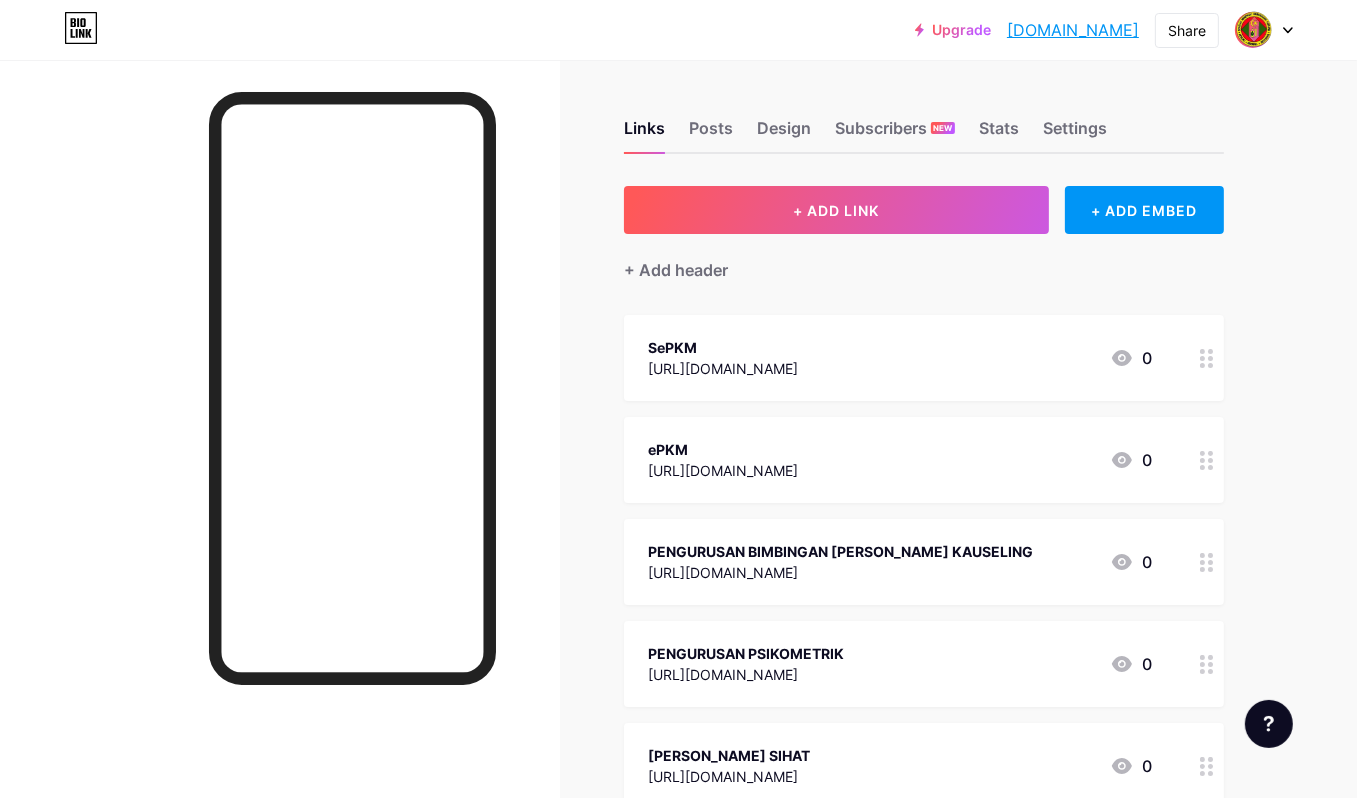 click at bounding box center (280, 459) 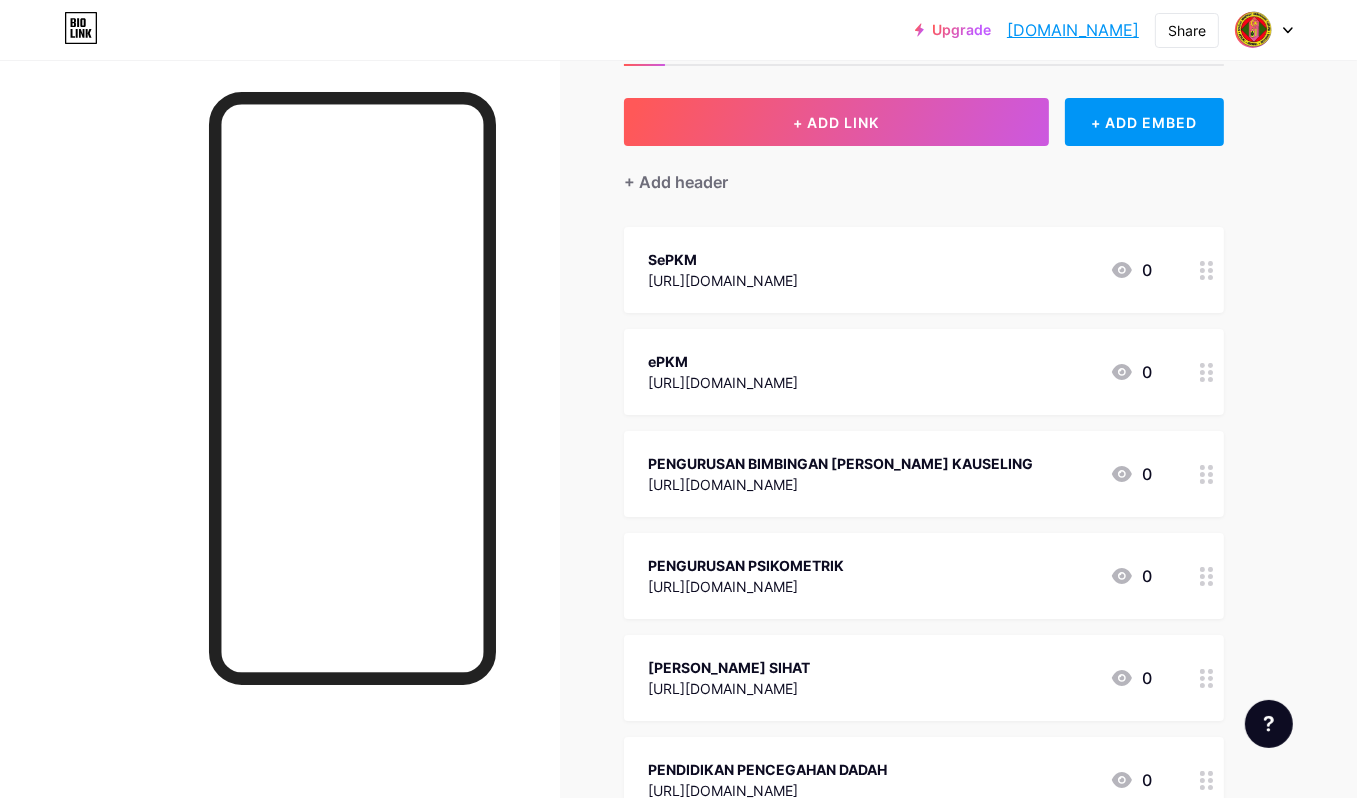 scroll, scrollTop: 0, scrollLeft: 0, axis: both 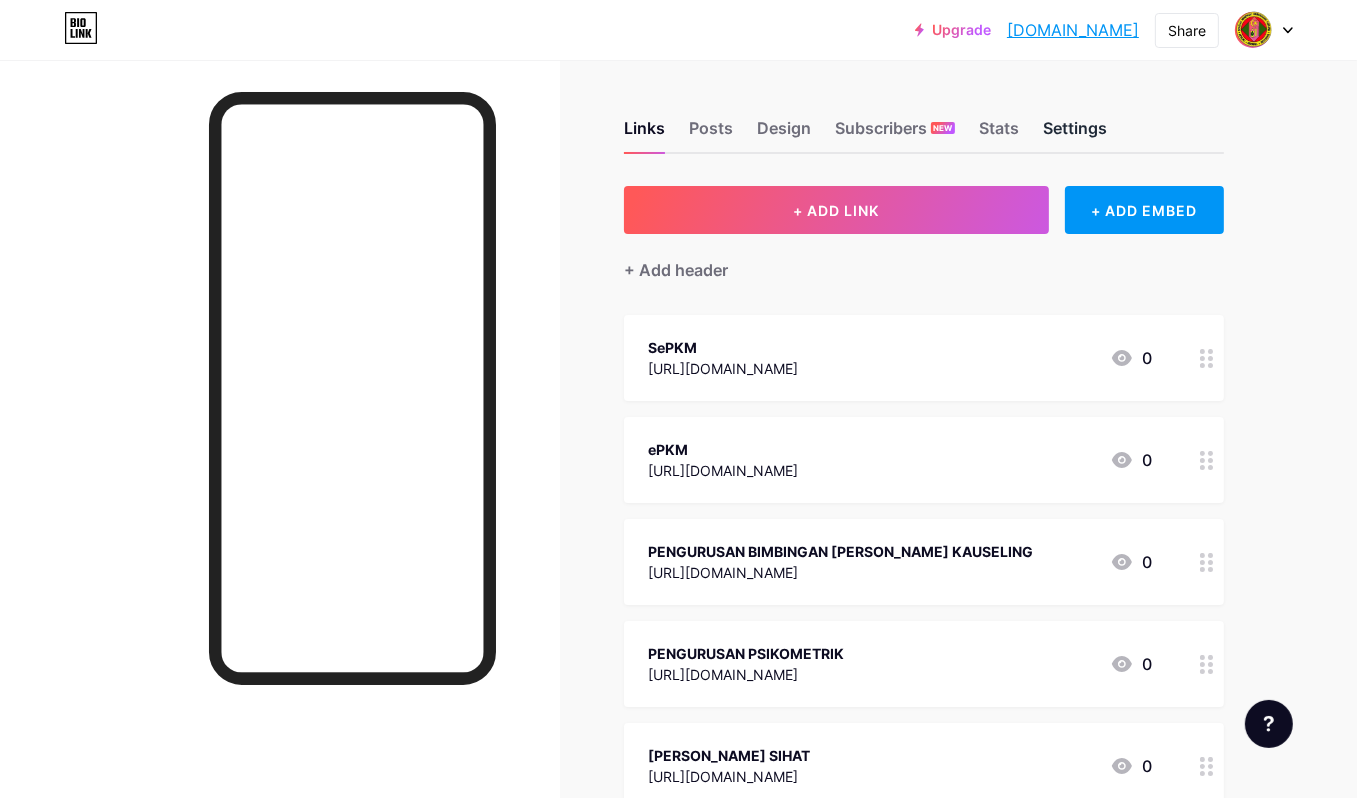 click on "Settings" at bounding box center (1075, 134) 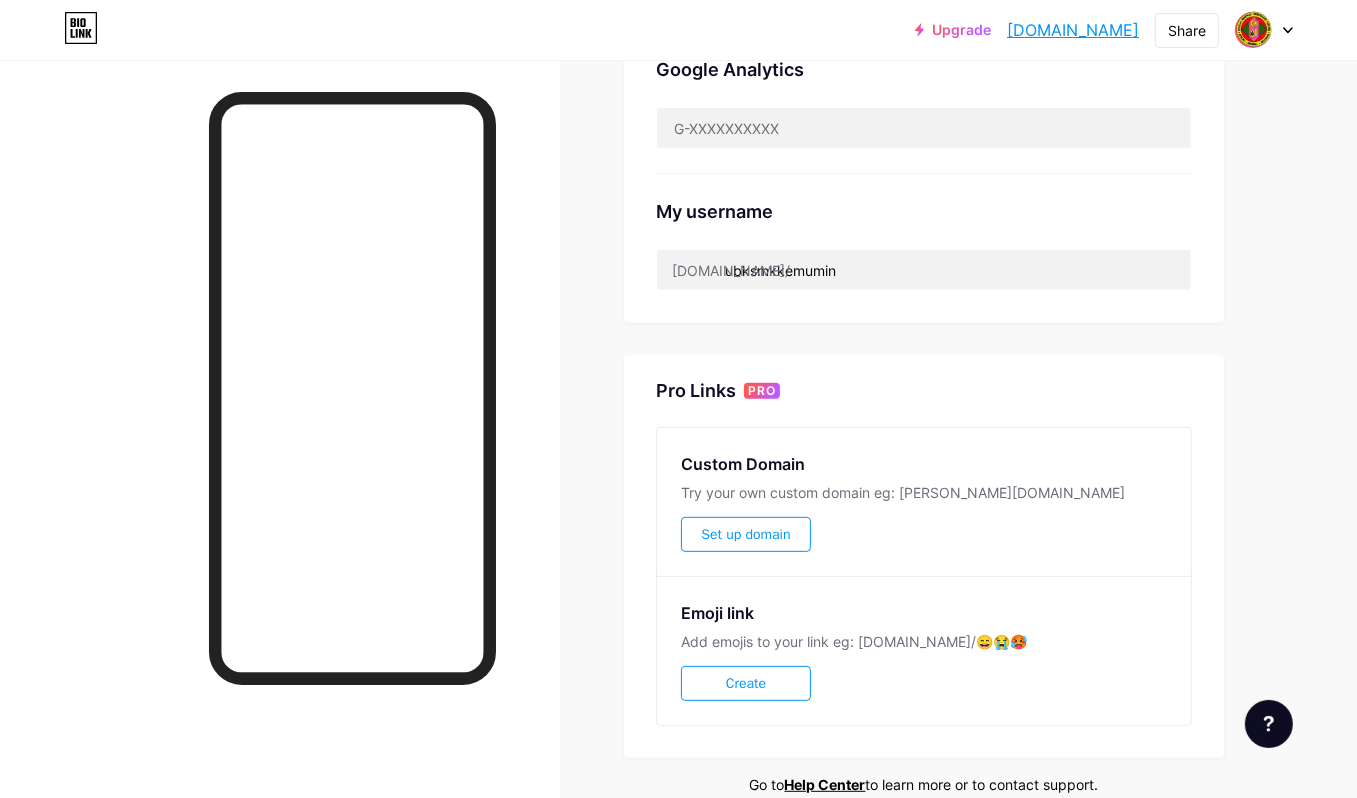 scroll, scrollTop: 759, scrollLeft: 0, axis: vertical 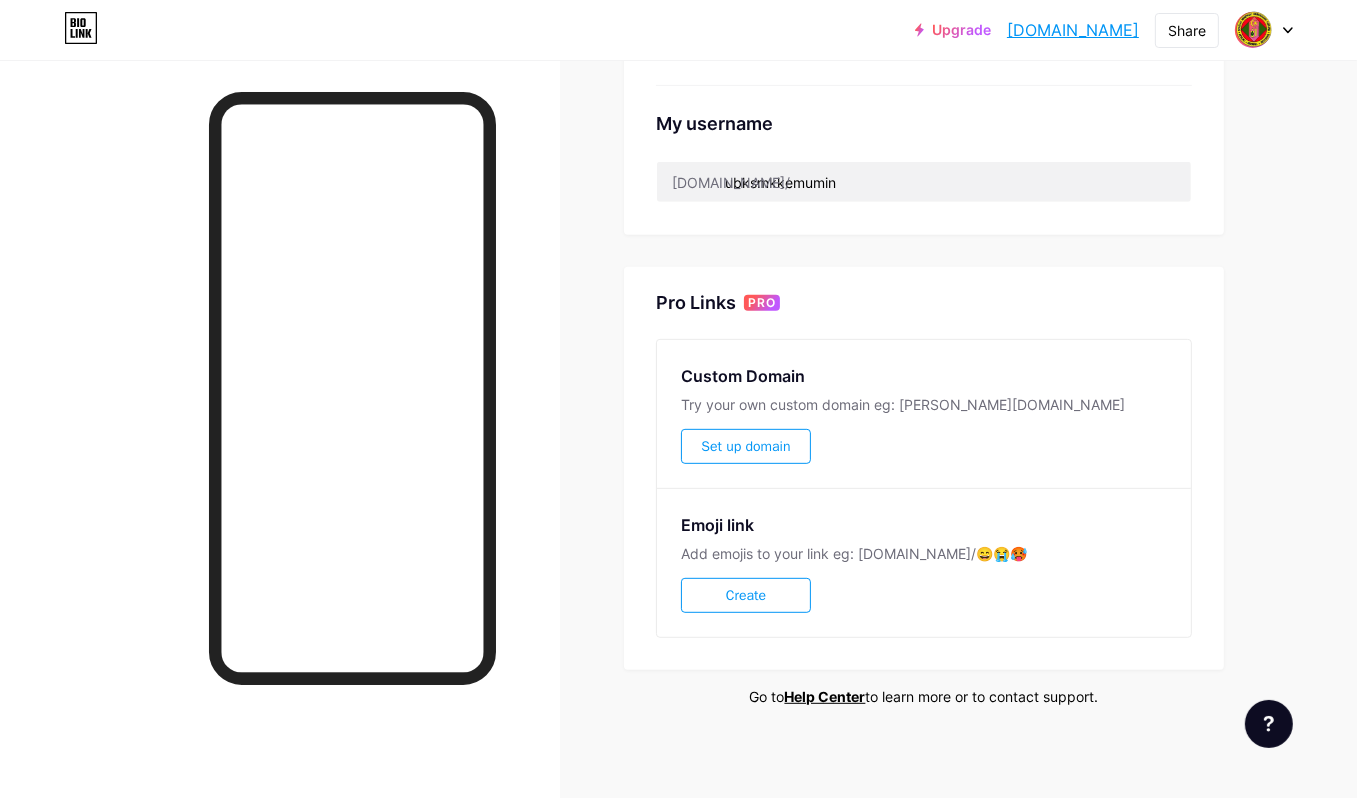 click on "Create" at bounding box center [746, 595] 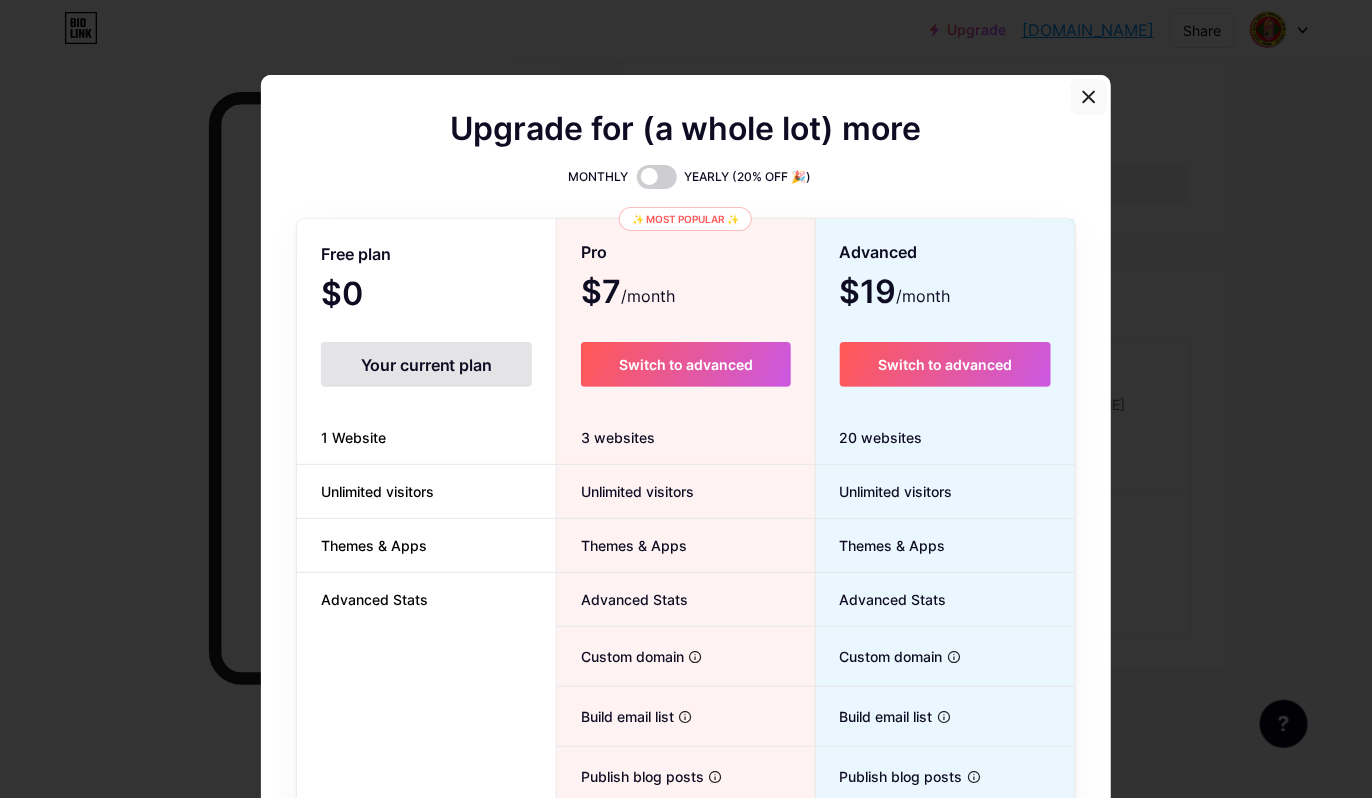 click 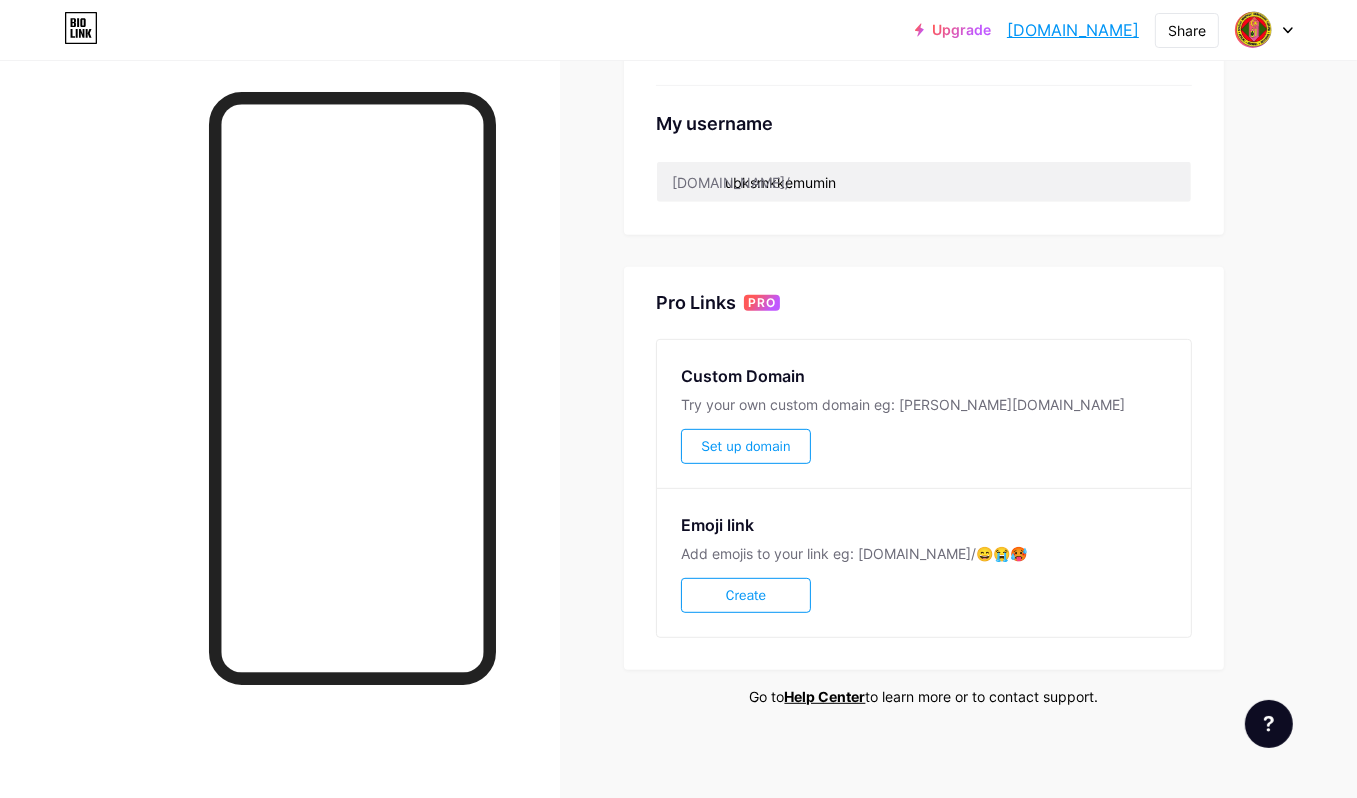 click on "Set
up domain" at bounding box center (745, 446) 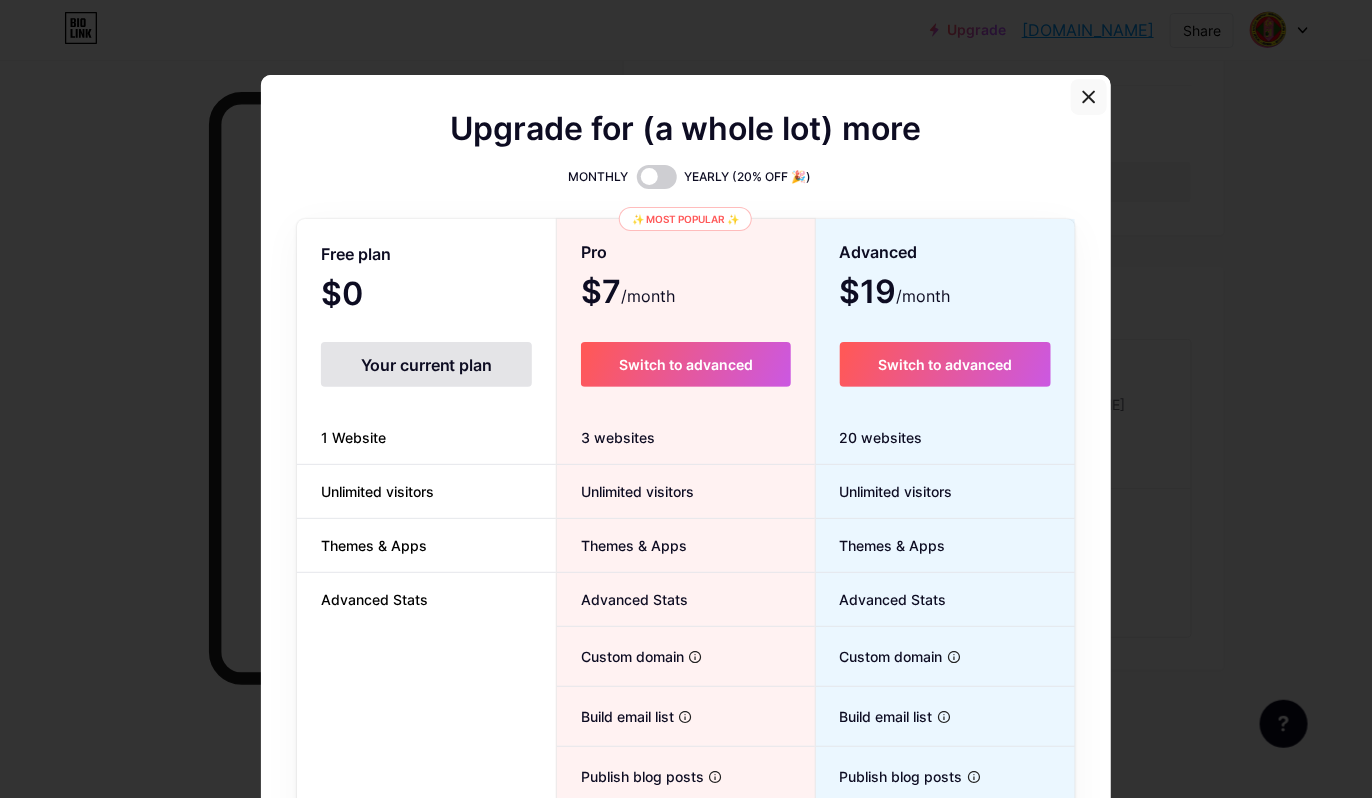click 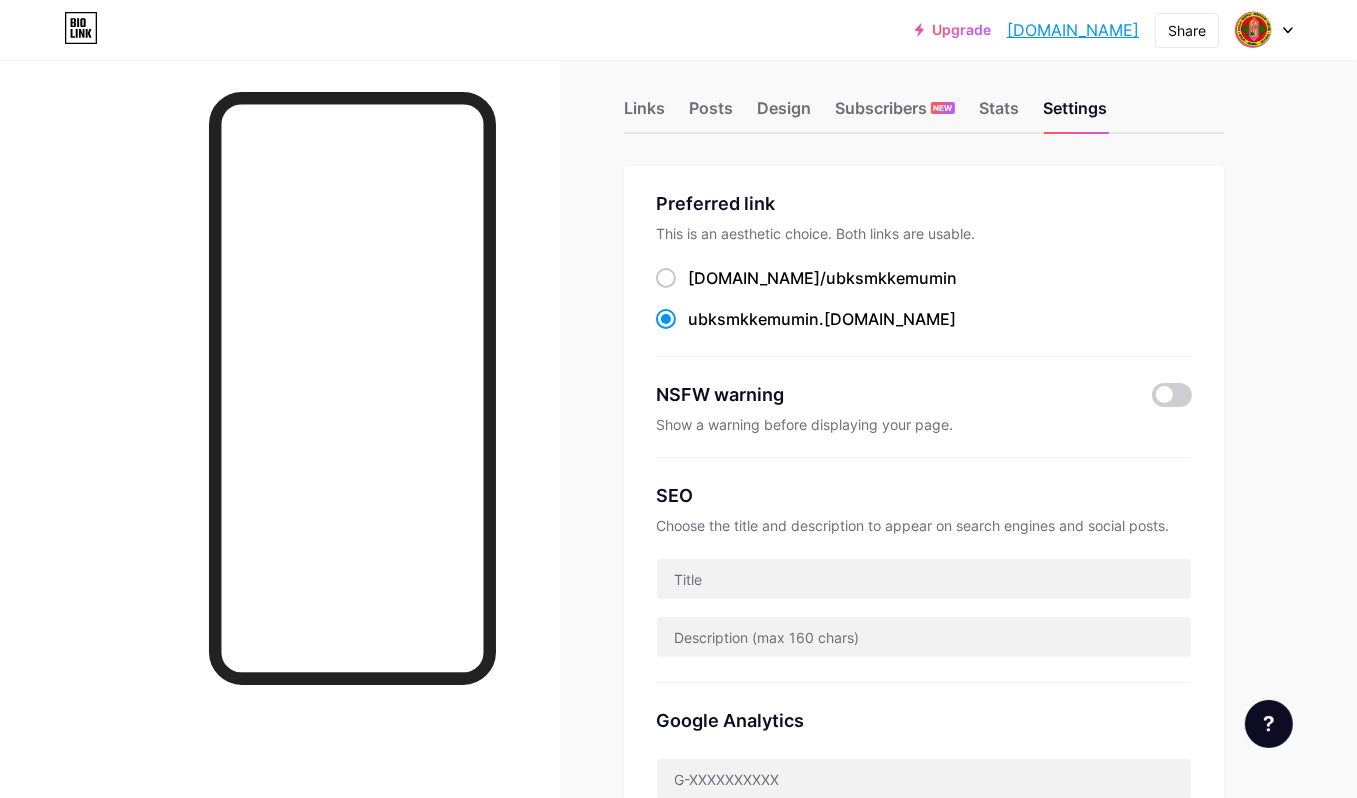 scroll, scrollTop: 0, scrollLeft: 0, axis: both 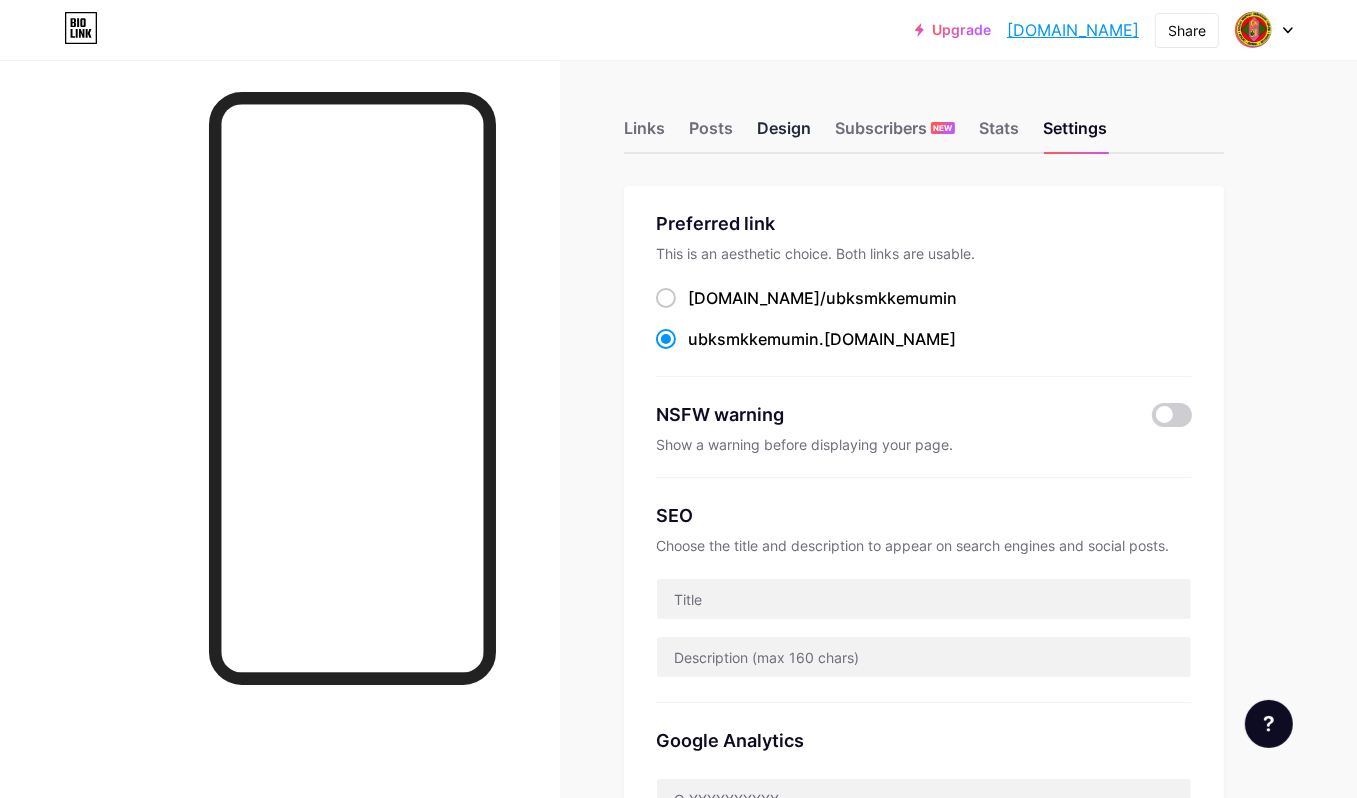 click on "Design" at bounding box center [784, 134] 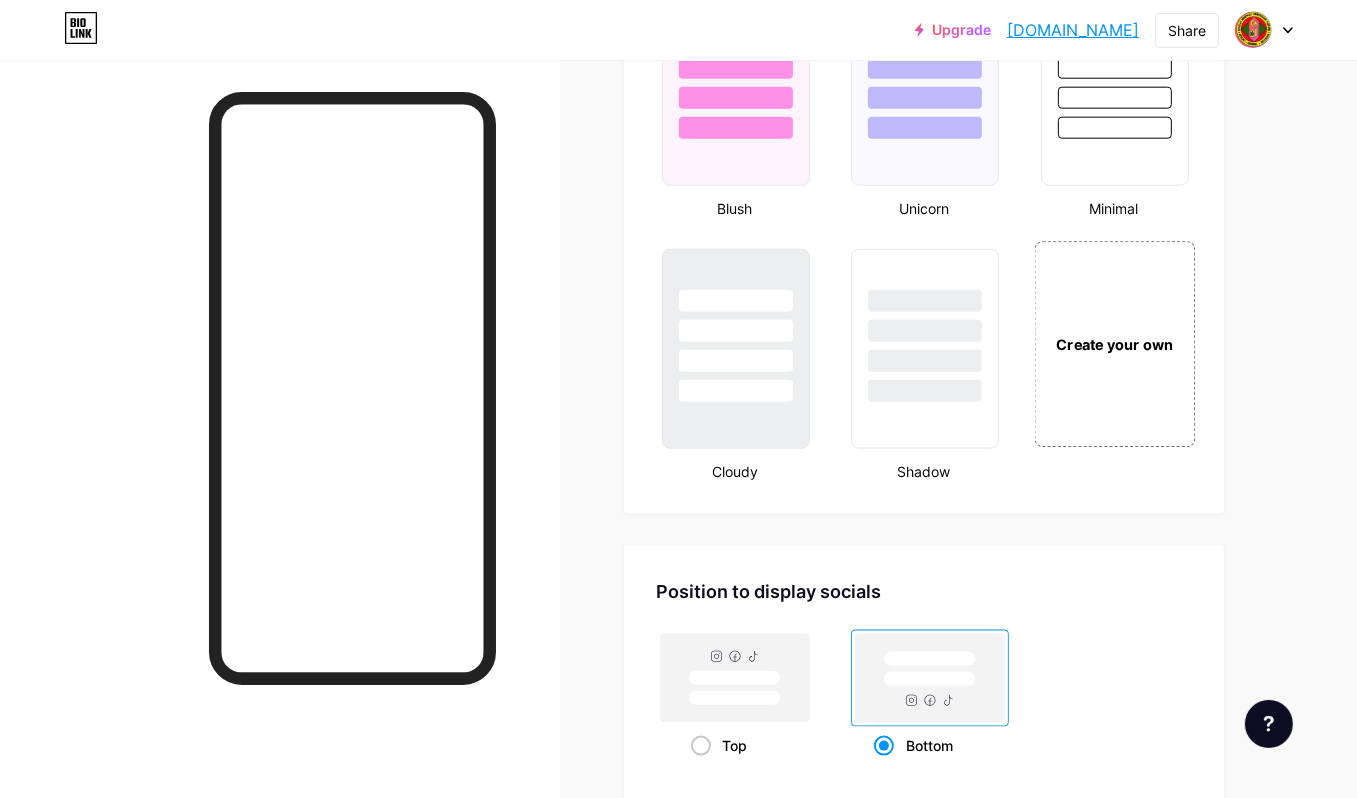scroll, scrollTop: 2200, scrollLeft: 0, axis: vertical 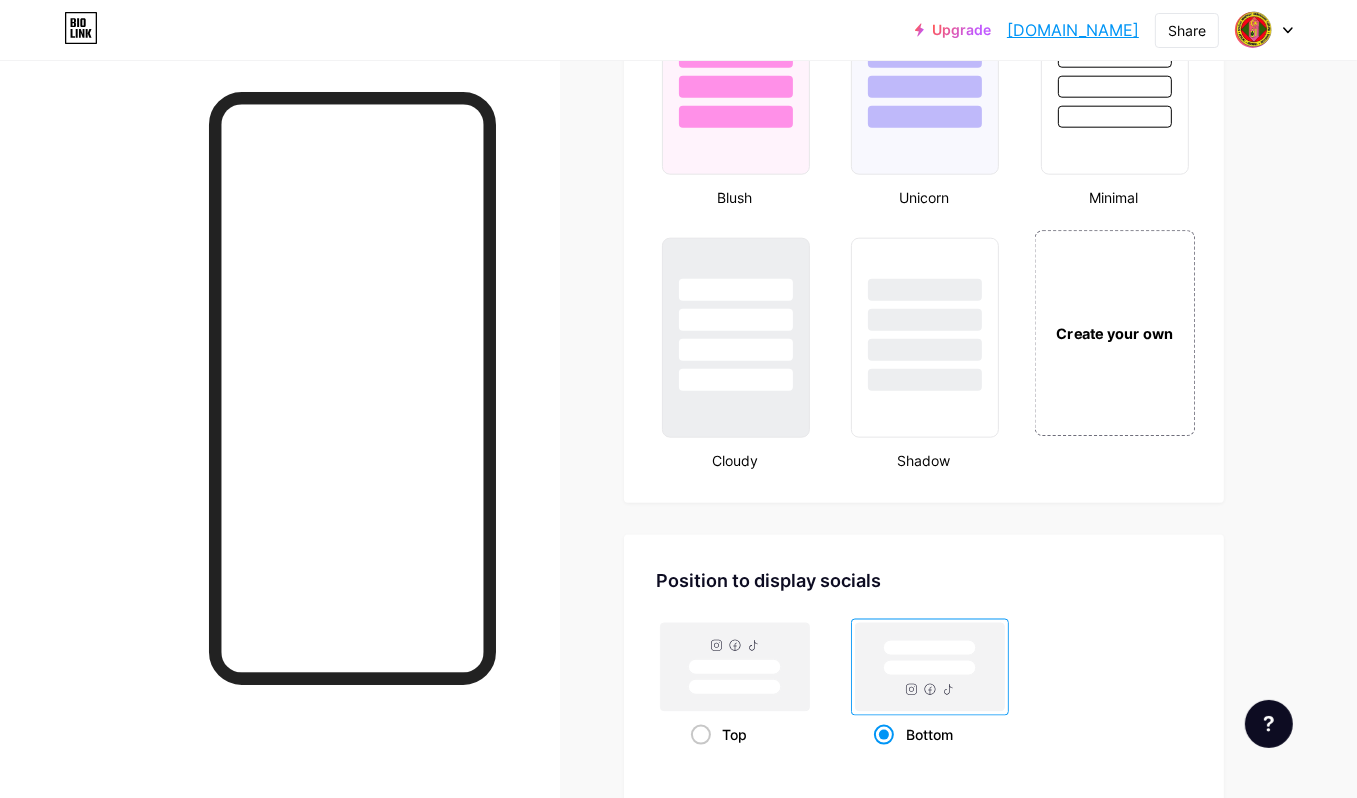 click on "Create your own" at bounding box center [1114, 333] 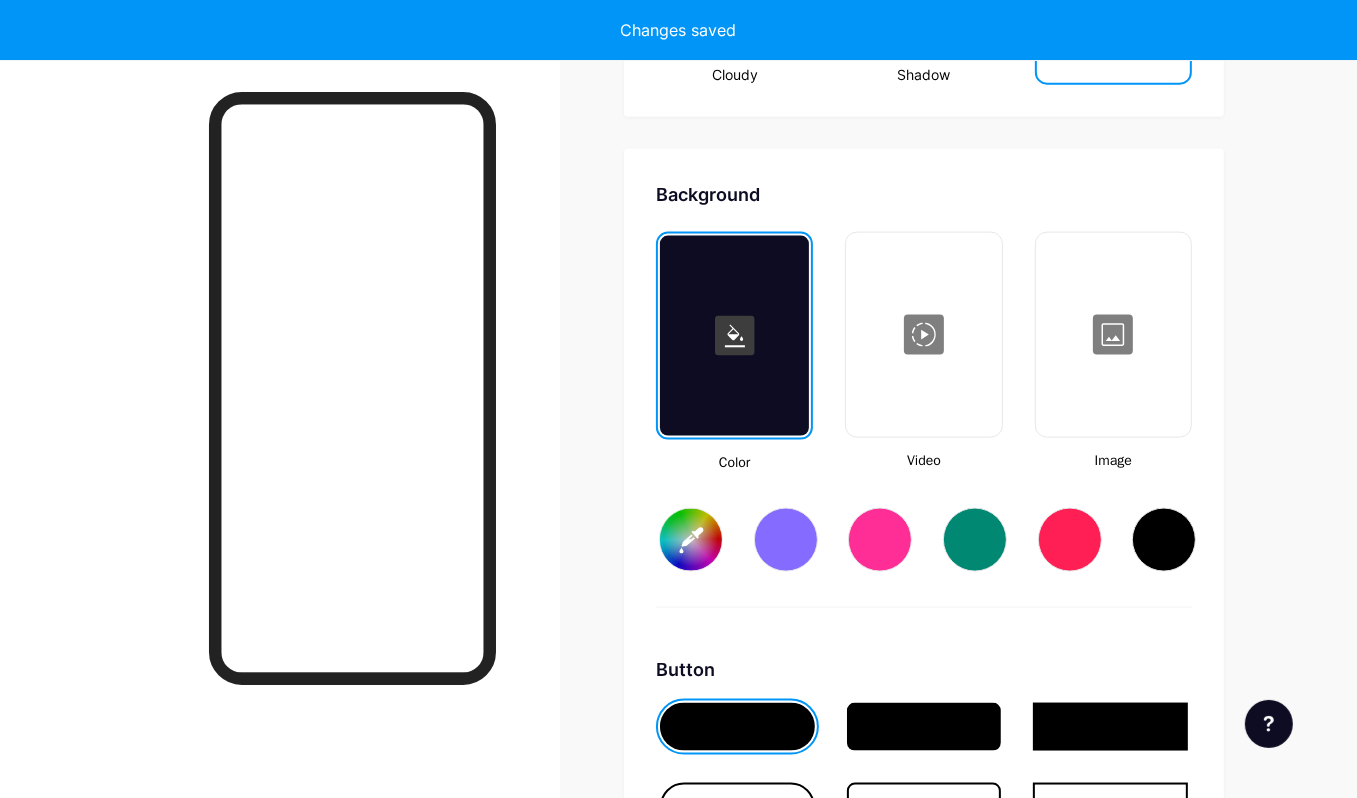 scroll, scrollTop: 2651, scrollLeft: 0, axis: vertical 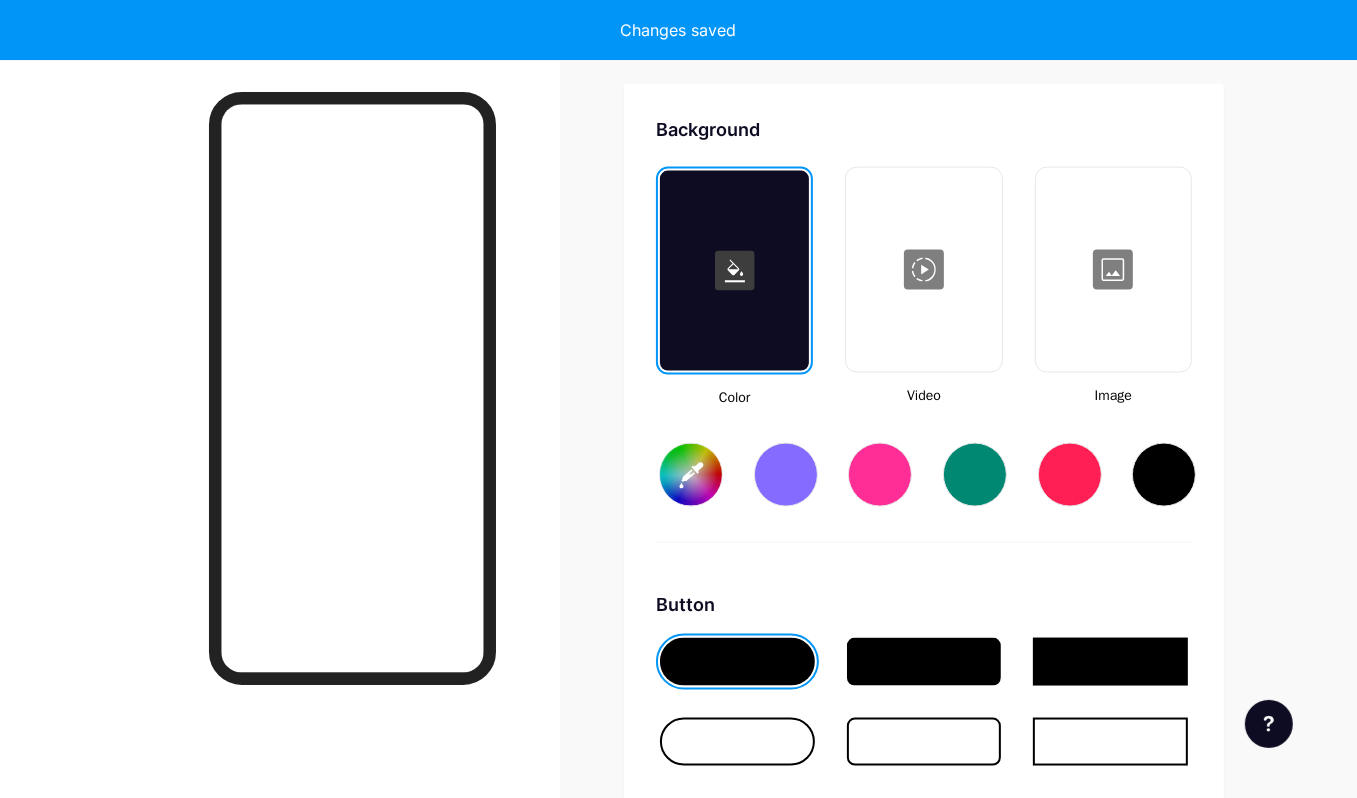 type on "#ffffff" 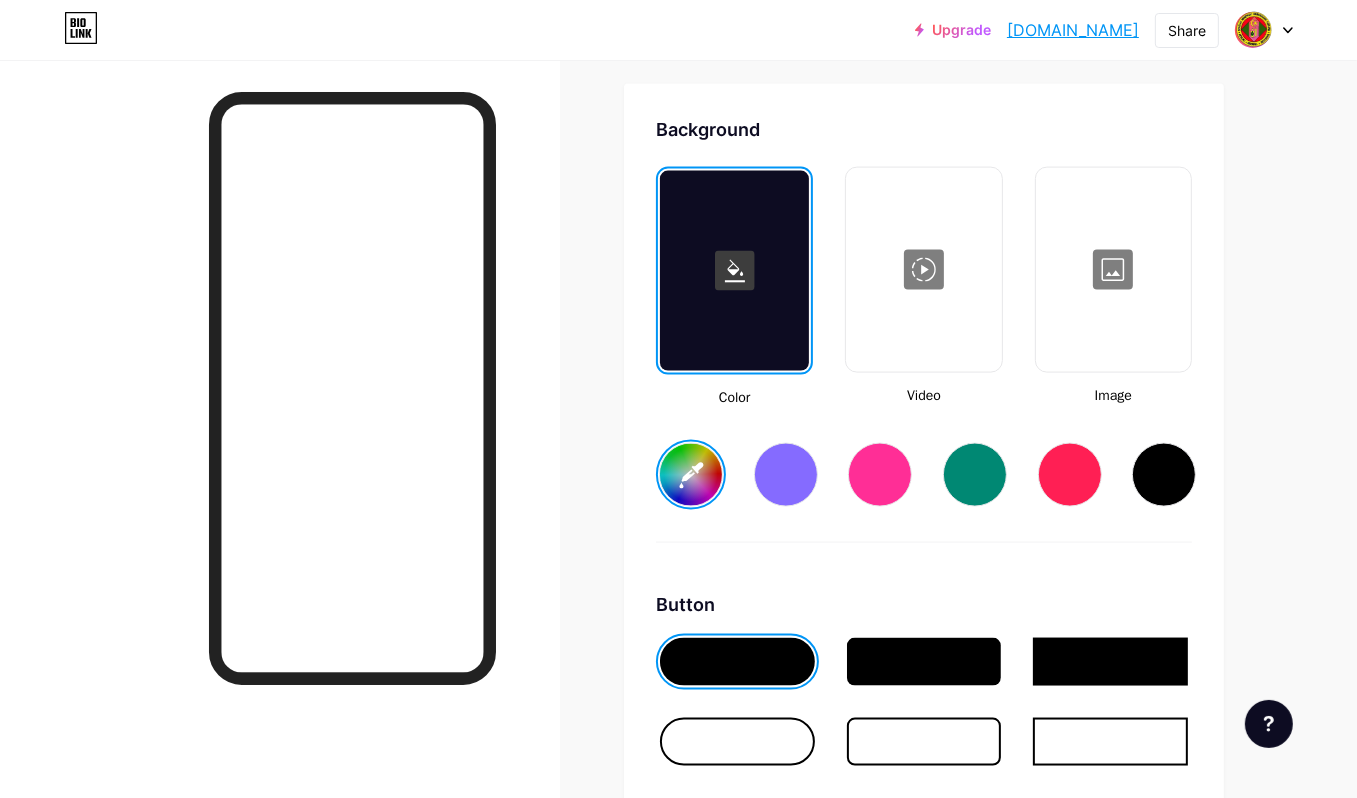 click at bounding box center (1113, 270) 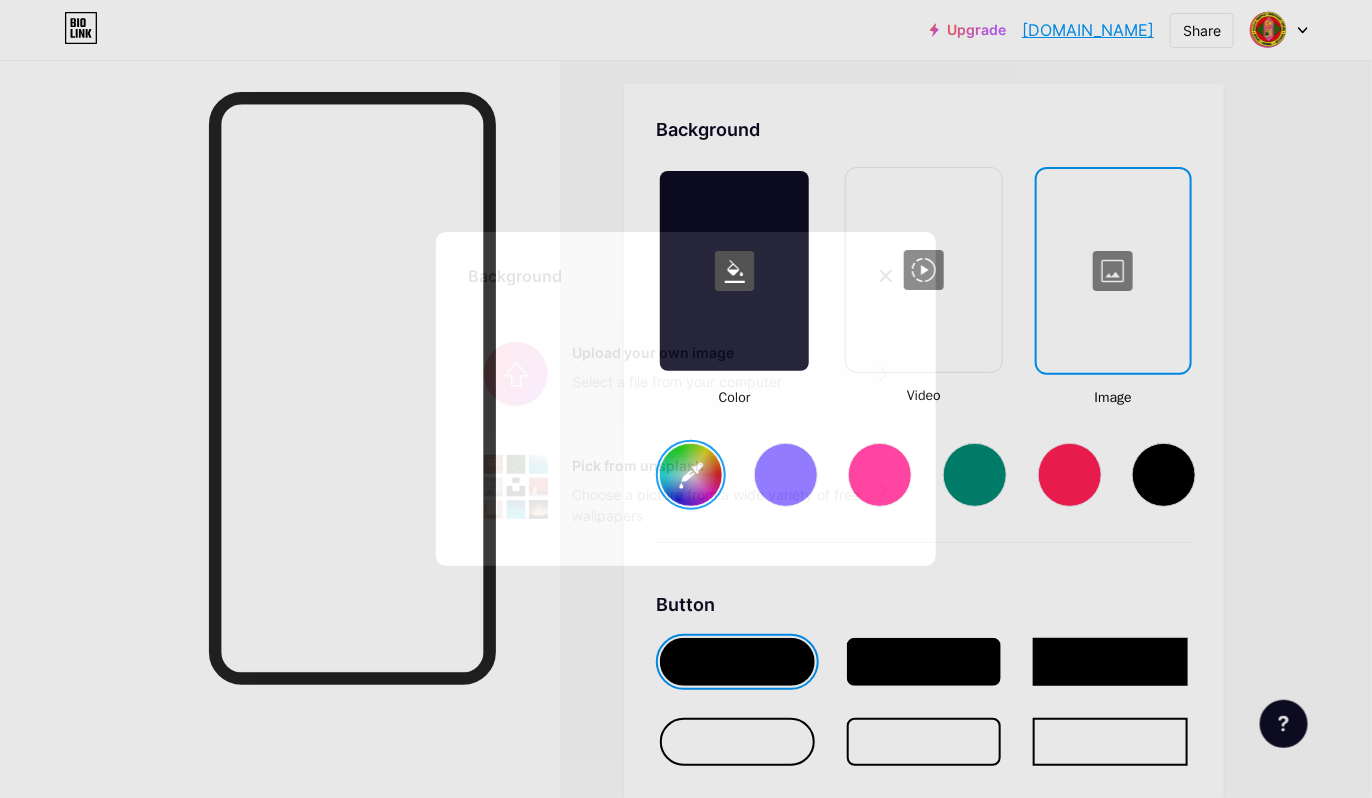 click at bounding box center [686, 374] 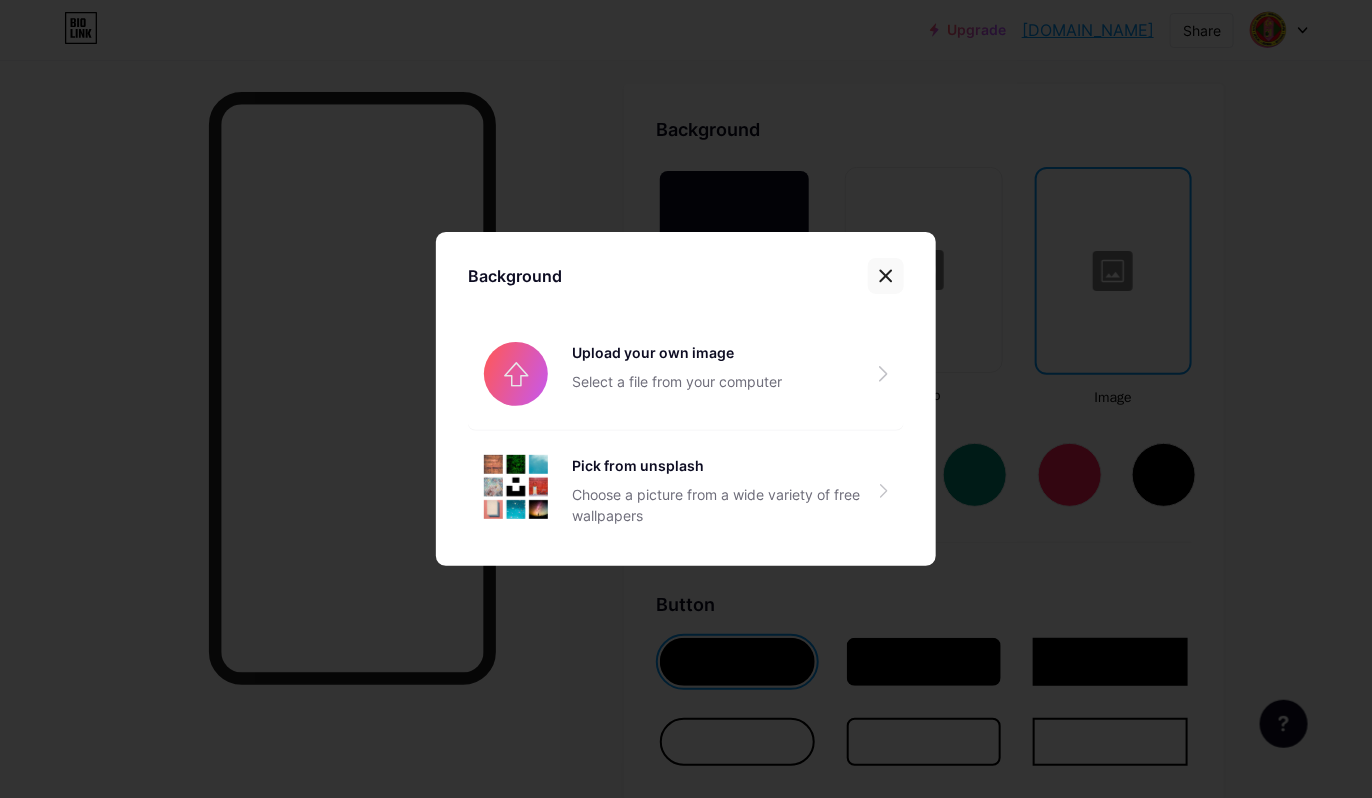 click 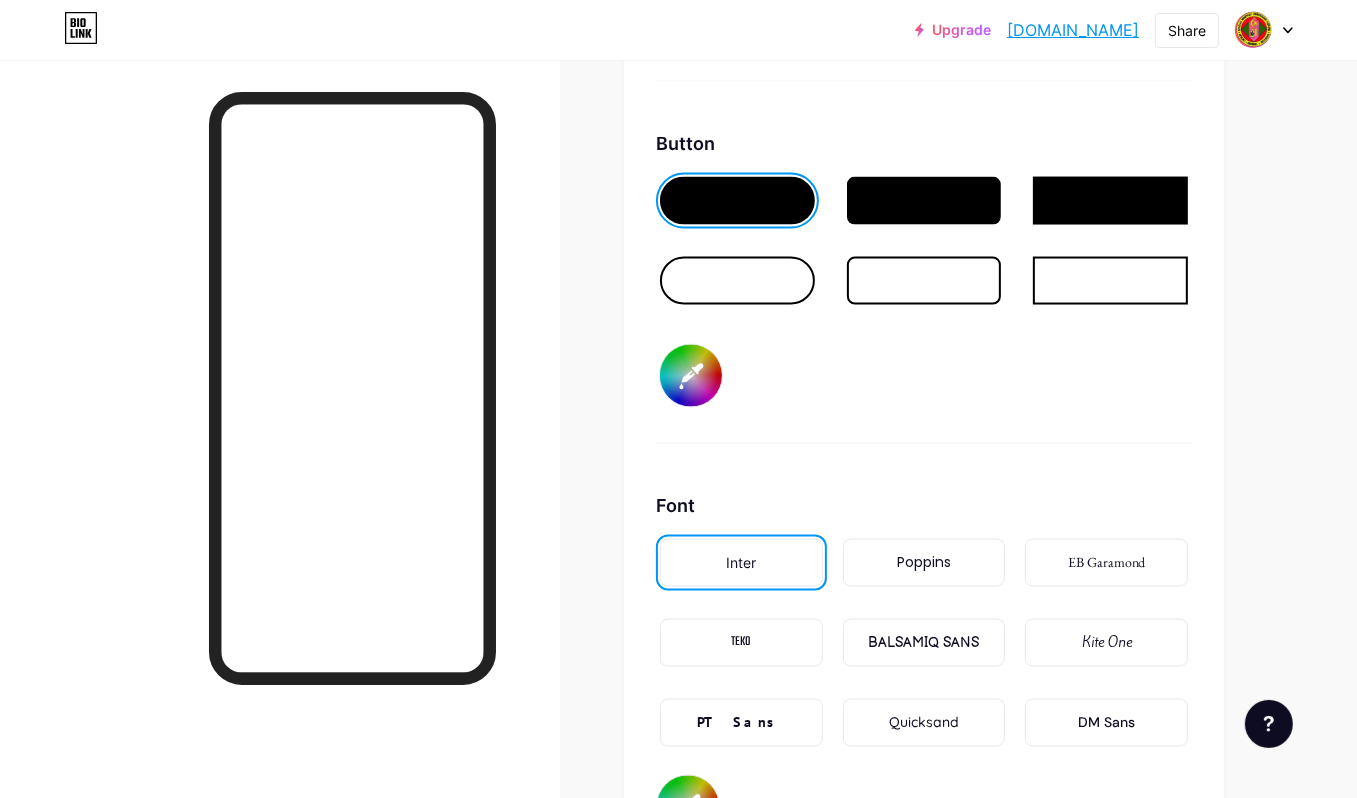 scroll, scrollTop: 2952, scrollLeft: 0, axis: vertical 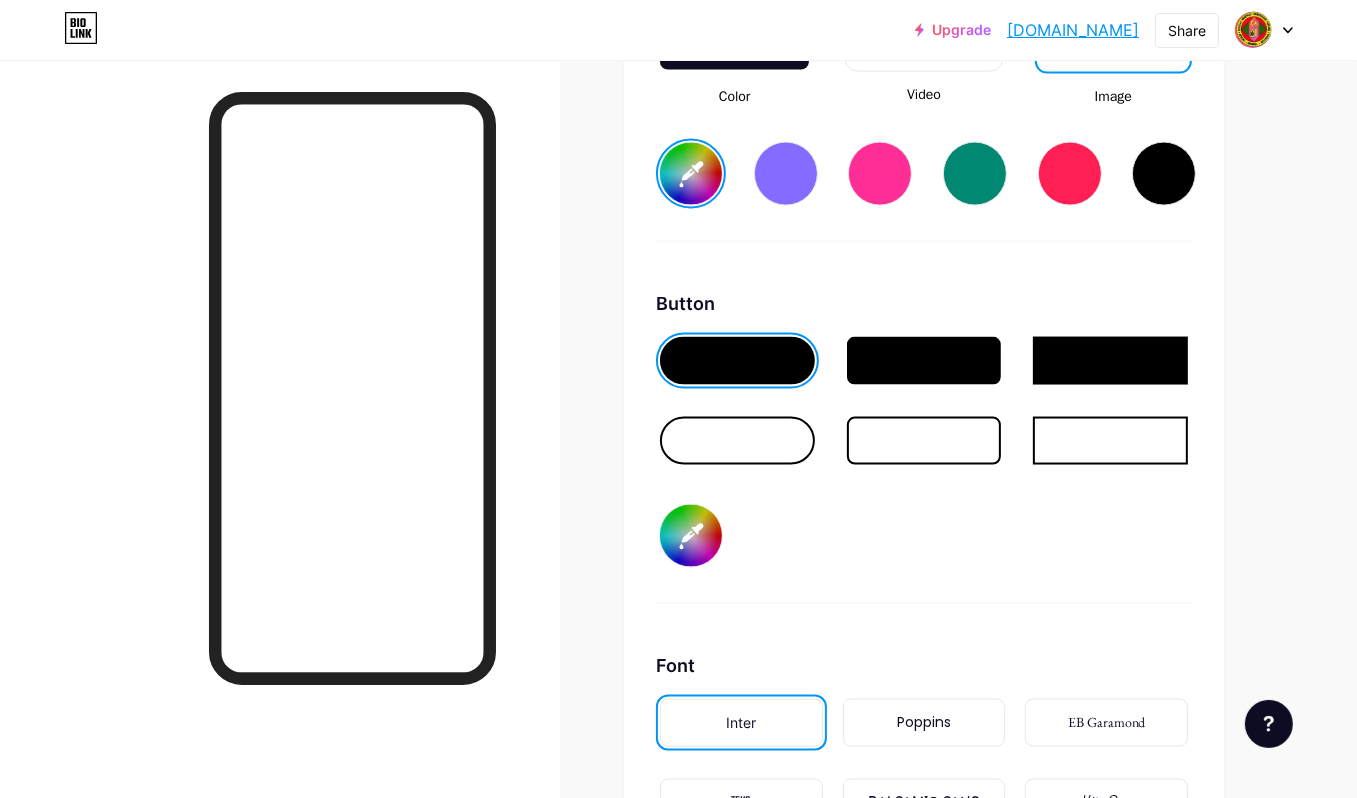 click at bounding box center (924, 361) 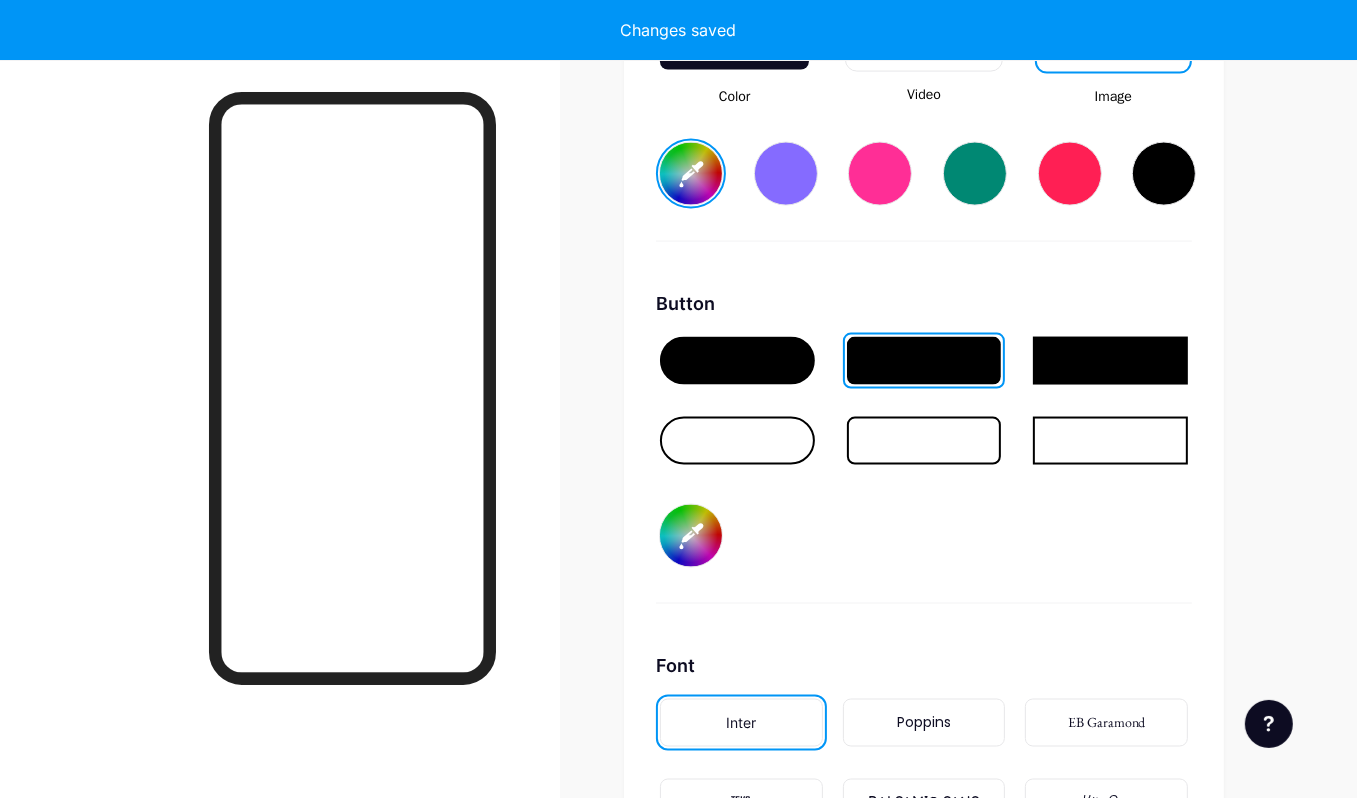 click at bounding box center (737, 441) 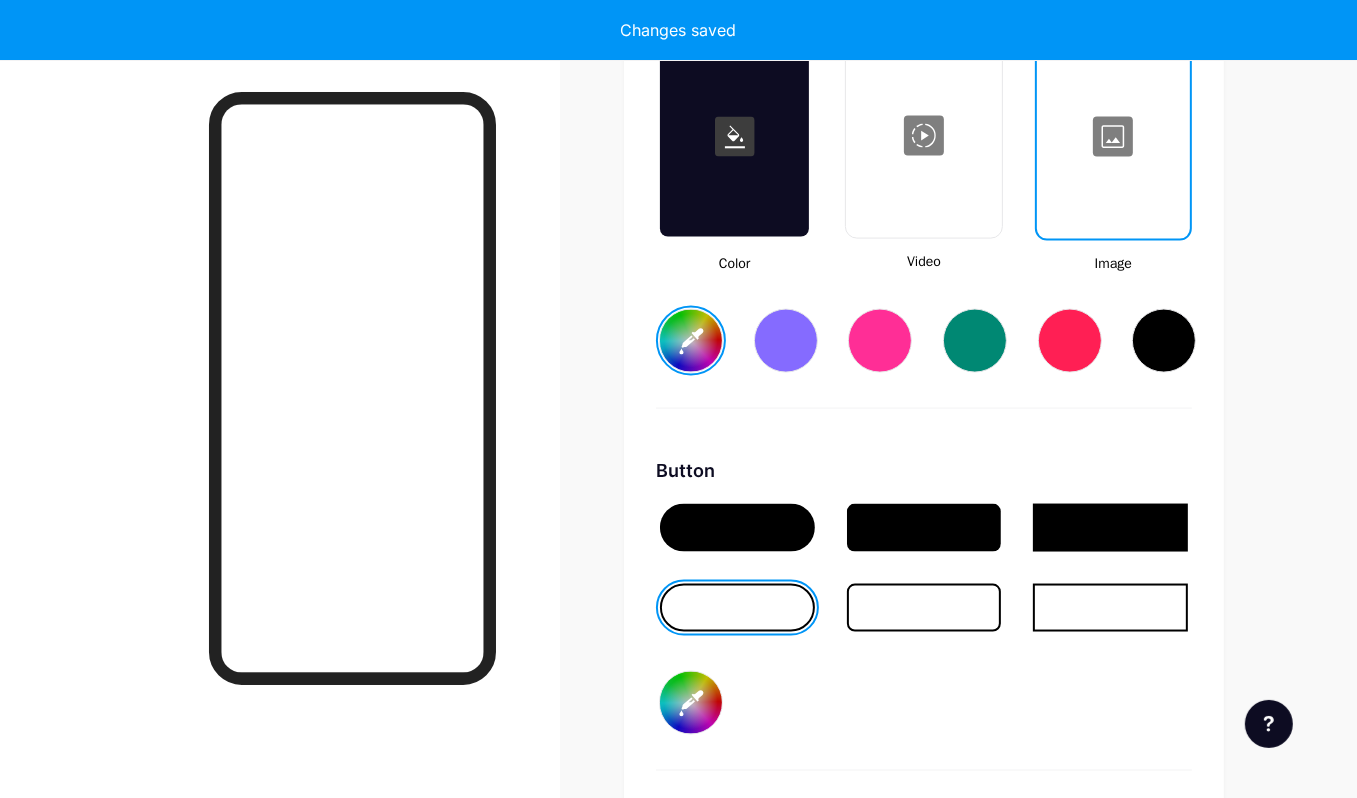 scroll, scrollTop: 2752, scrollLeft: 0, axis: vertical 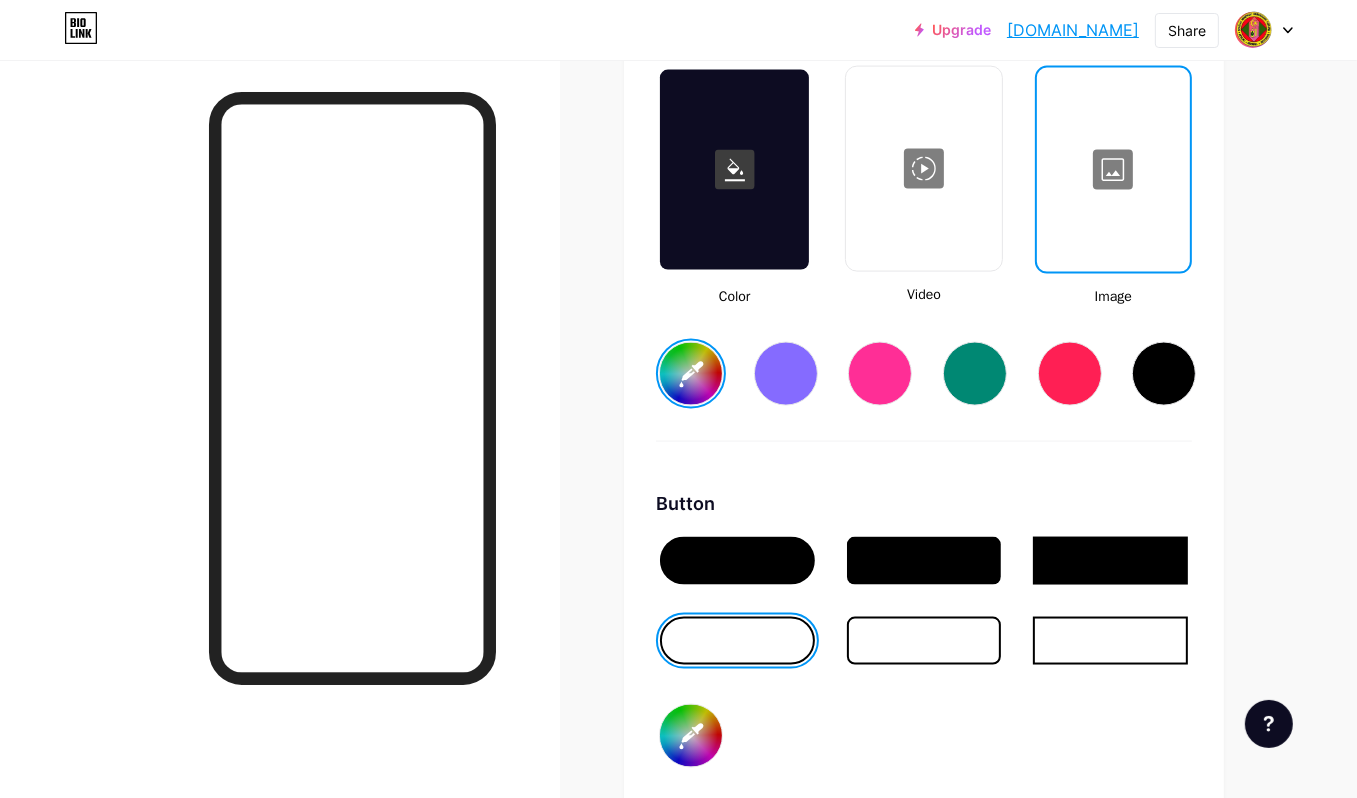 click at bounding box center (880, 374) 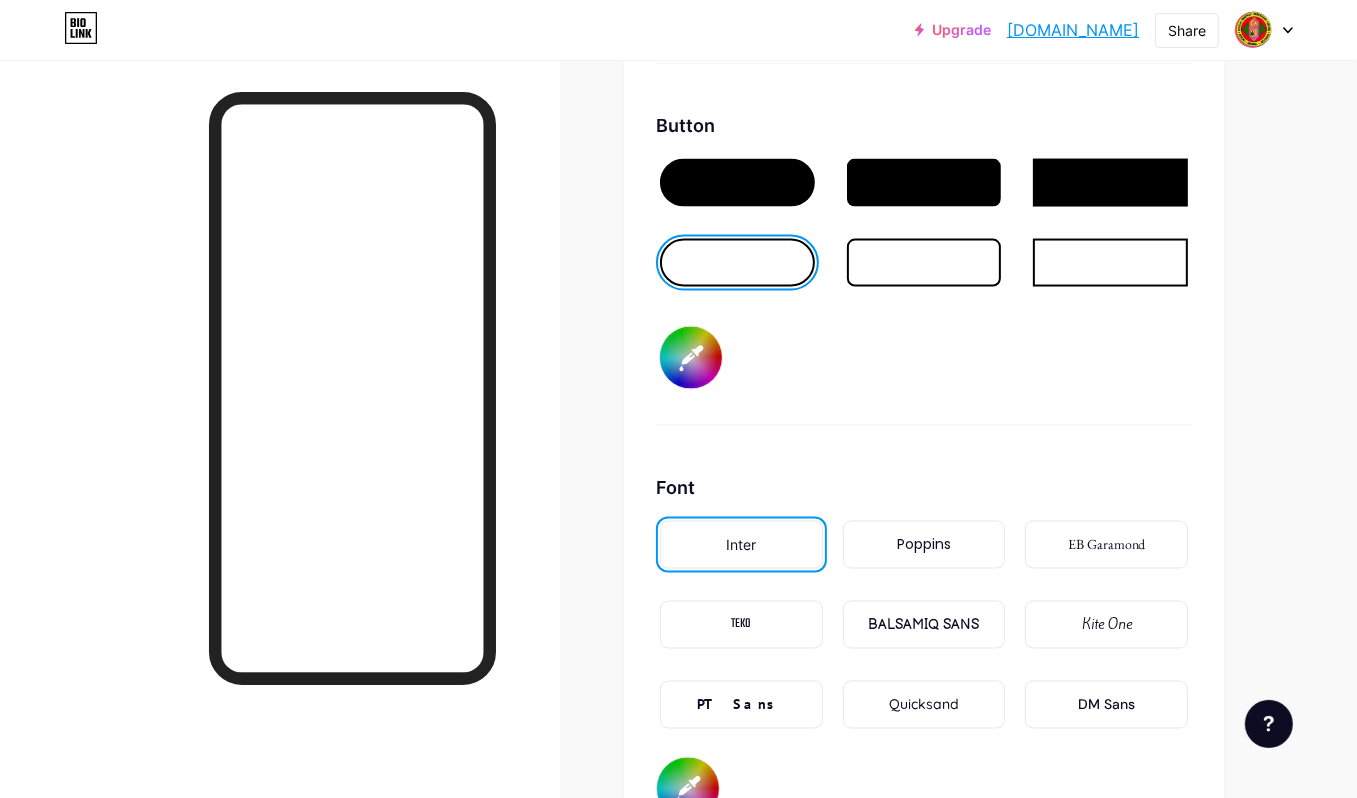 scroll, scrollTop: 3251, scrollLeft: 0, axis: vertical 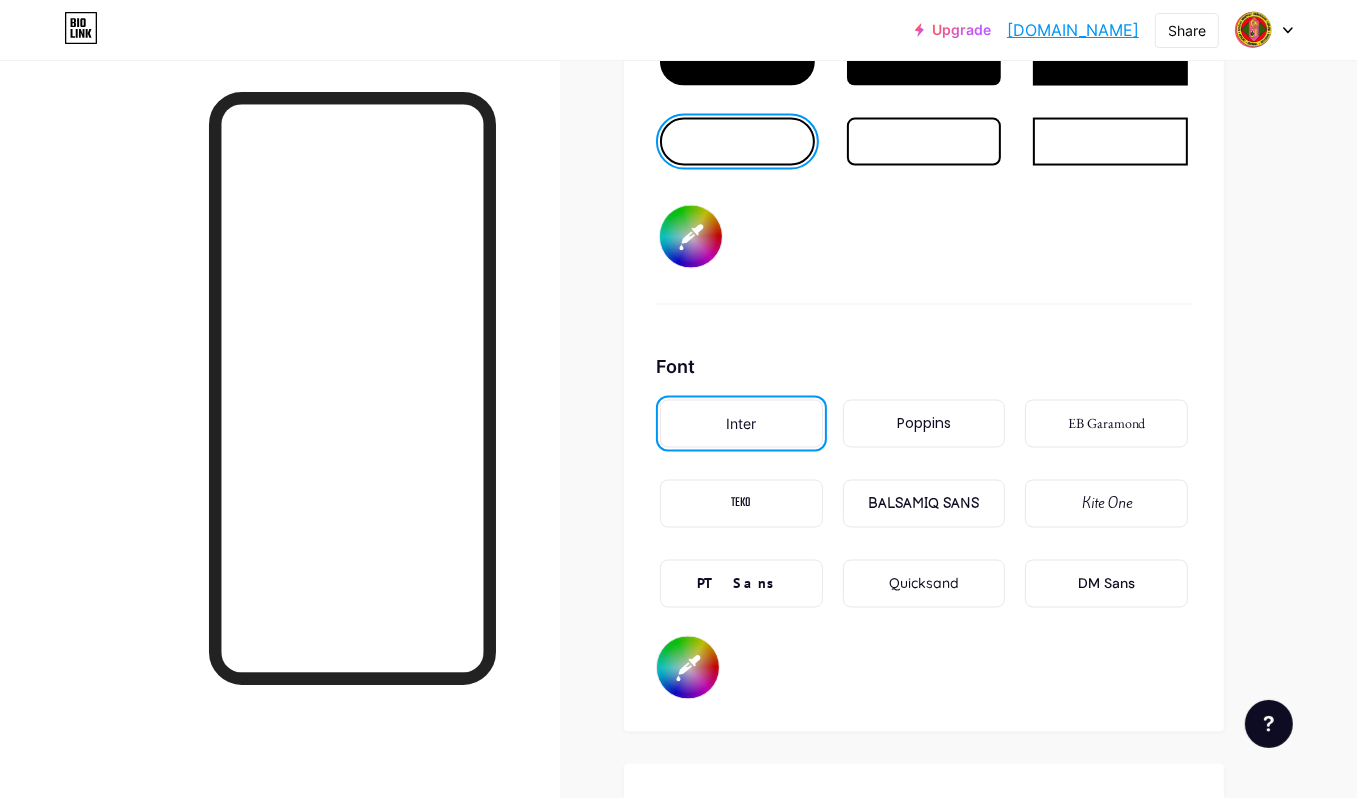 click on "BALSAMIQ SANS" at bounding box center [923, 504] 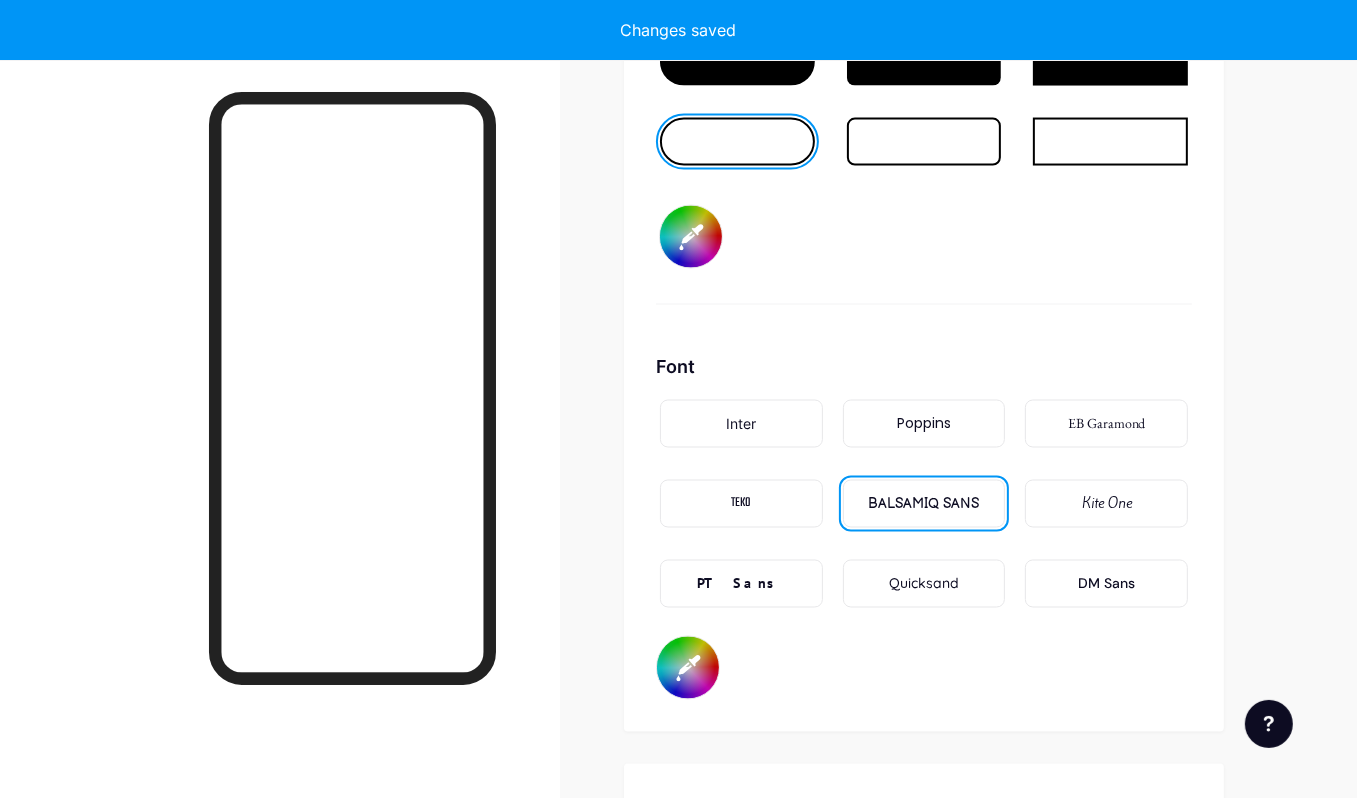 click on "Quicksand" at bounding box center (924, 584) 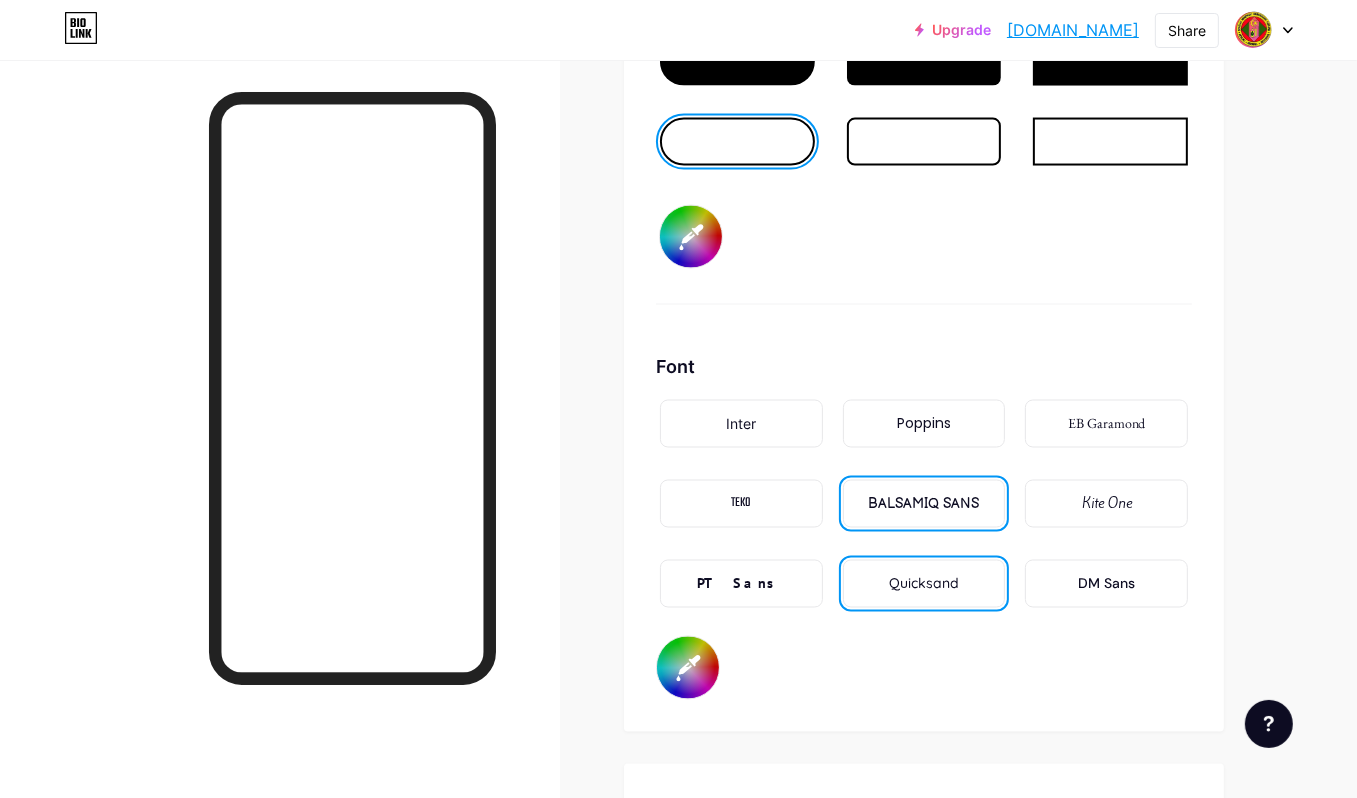 click on "DM Sans" at bounding box center (1106, 584) 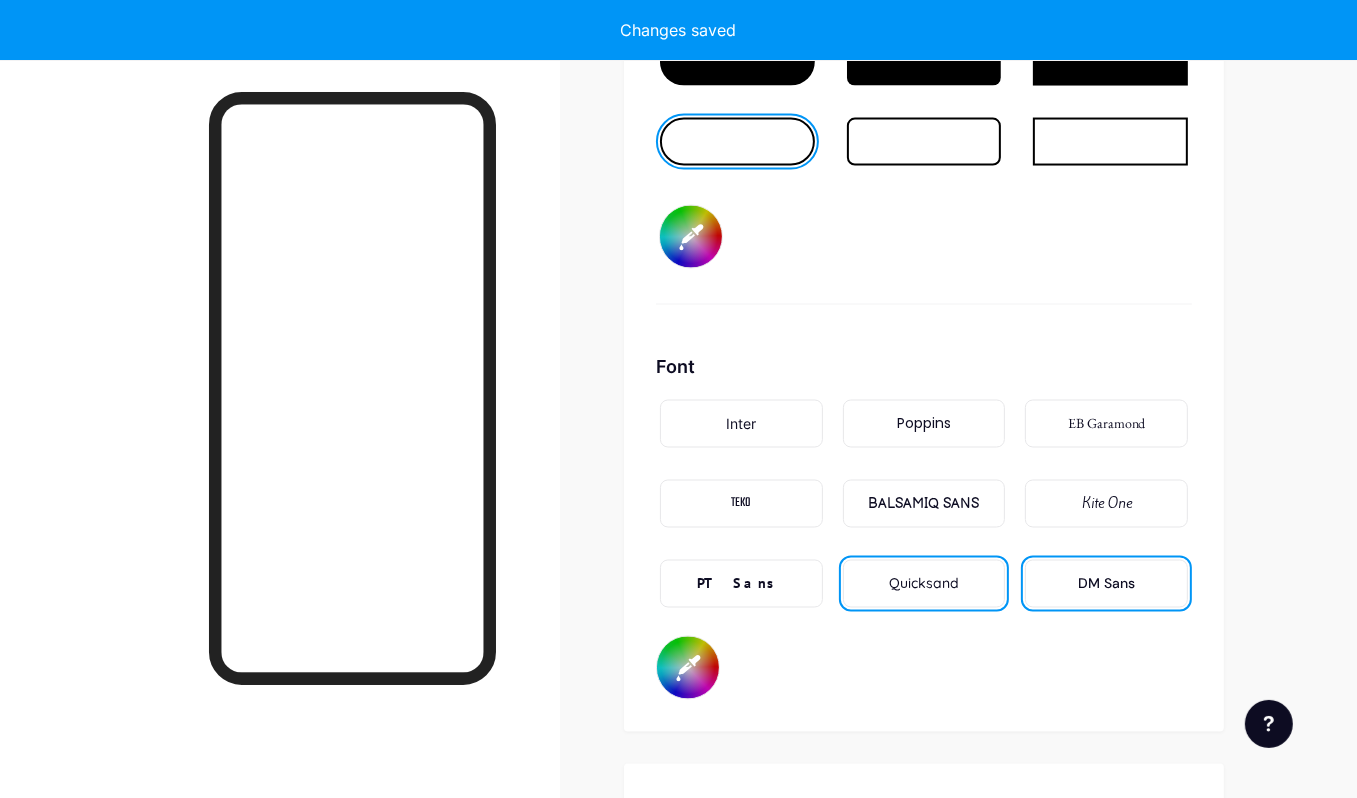 click on "PT Sans" at bounding box center [741, 584] 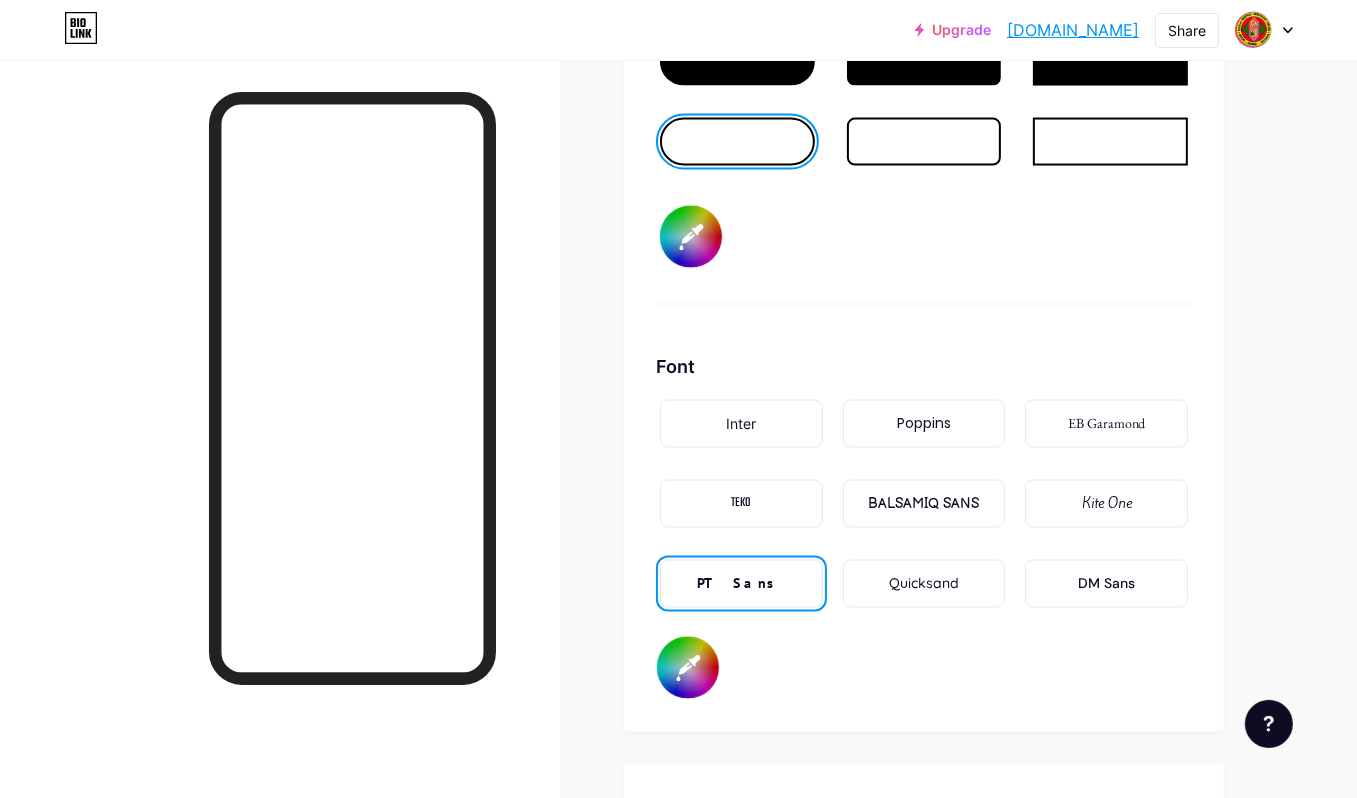 click on "TEKO" at bounding box center (741, 504) 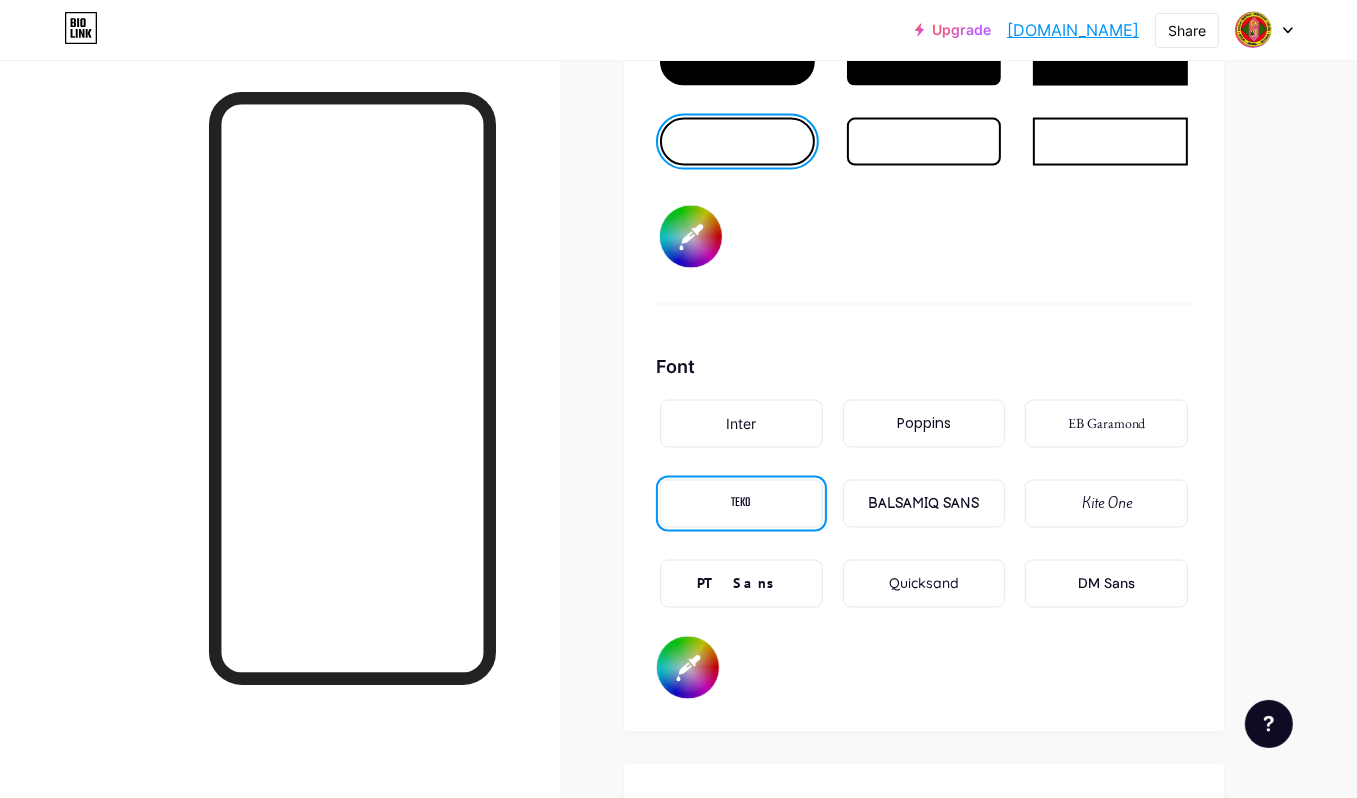 click on "BALSAMIQ SANS" at bounding box center [923, 504] 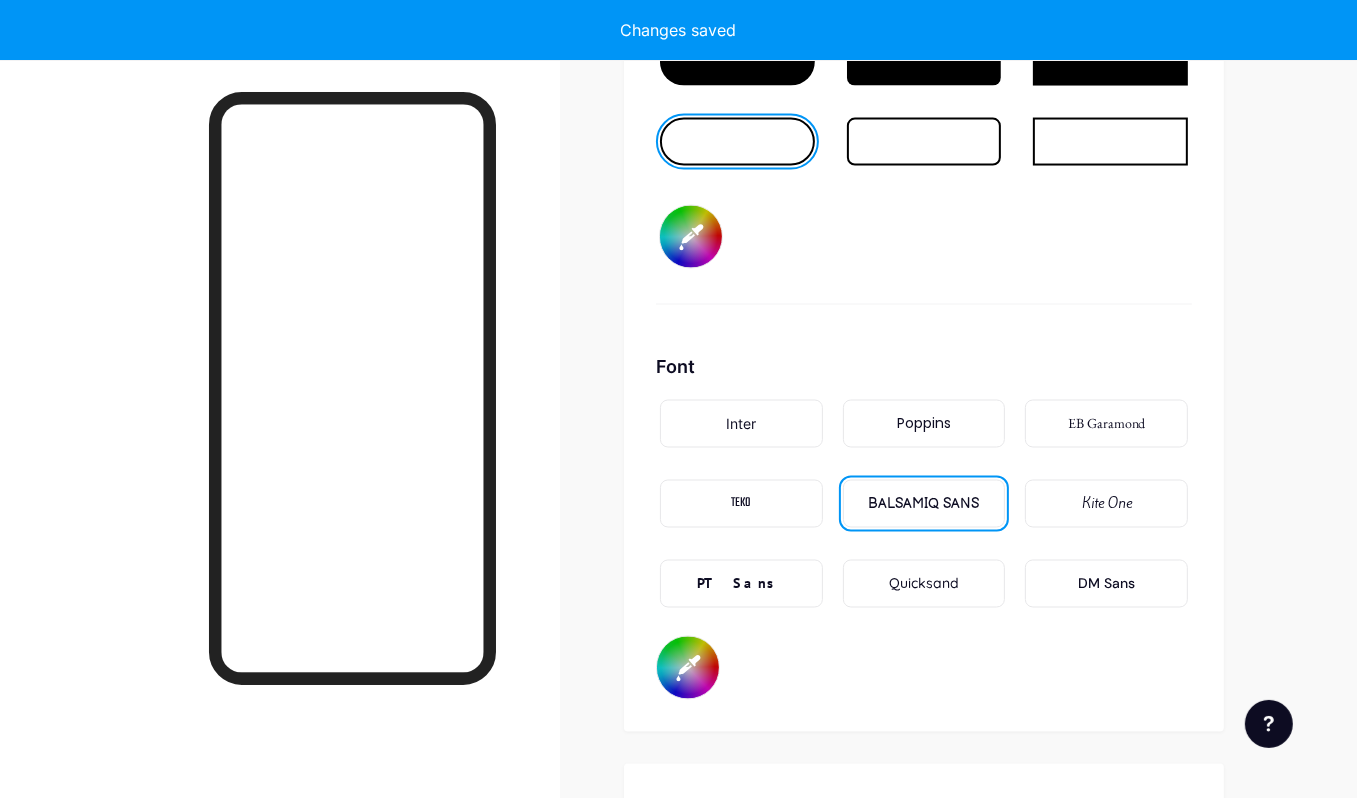 type on "#ff2e96" 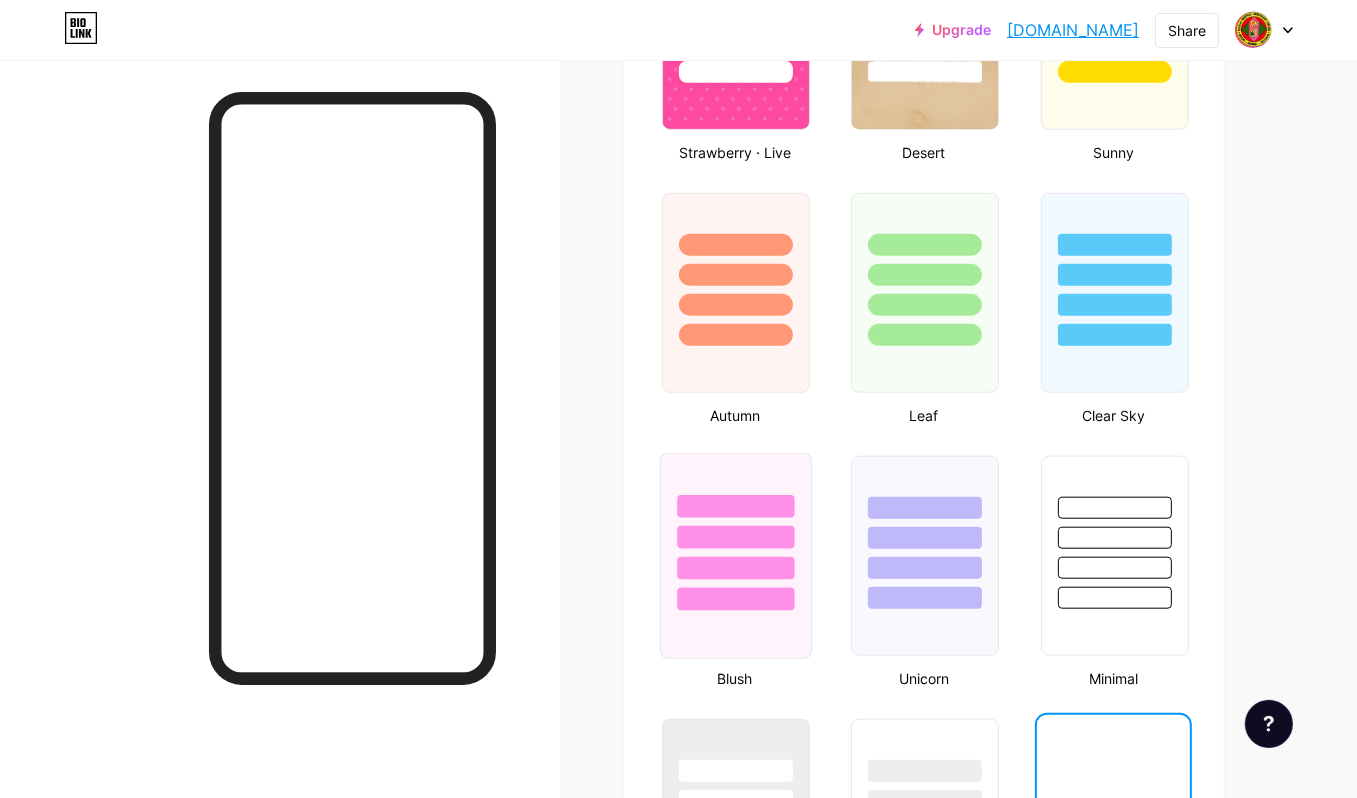 scroll, scrollTop: 1674, scrollLeft: 0, axis: vertical 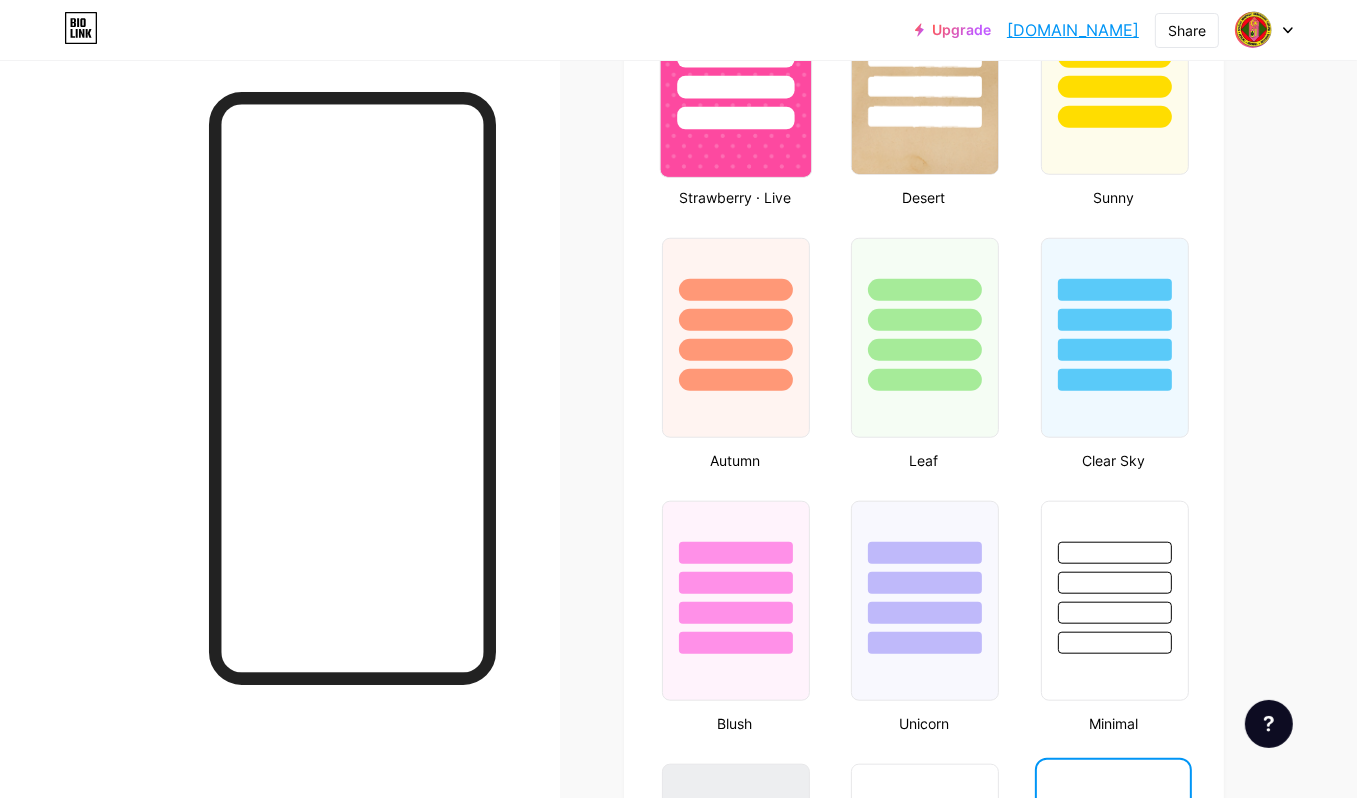 click at bounding box center (736, 75) 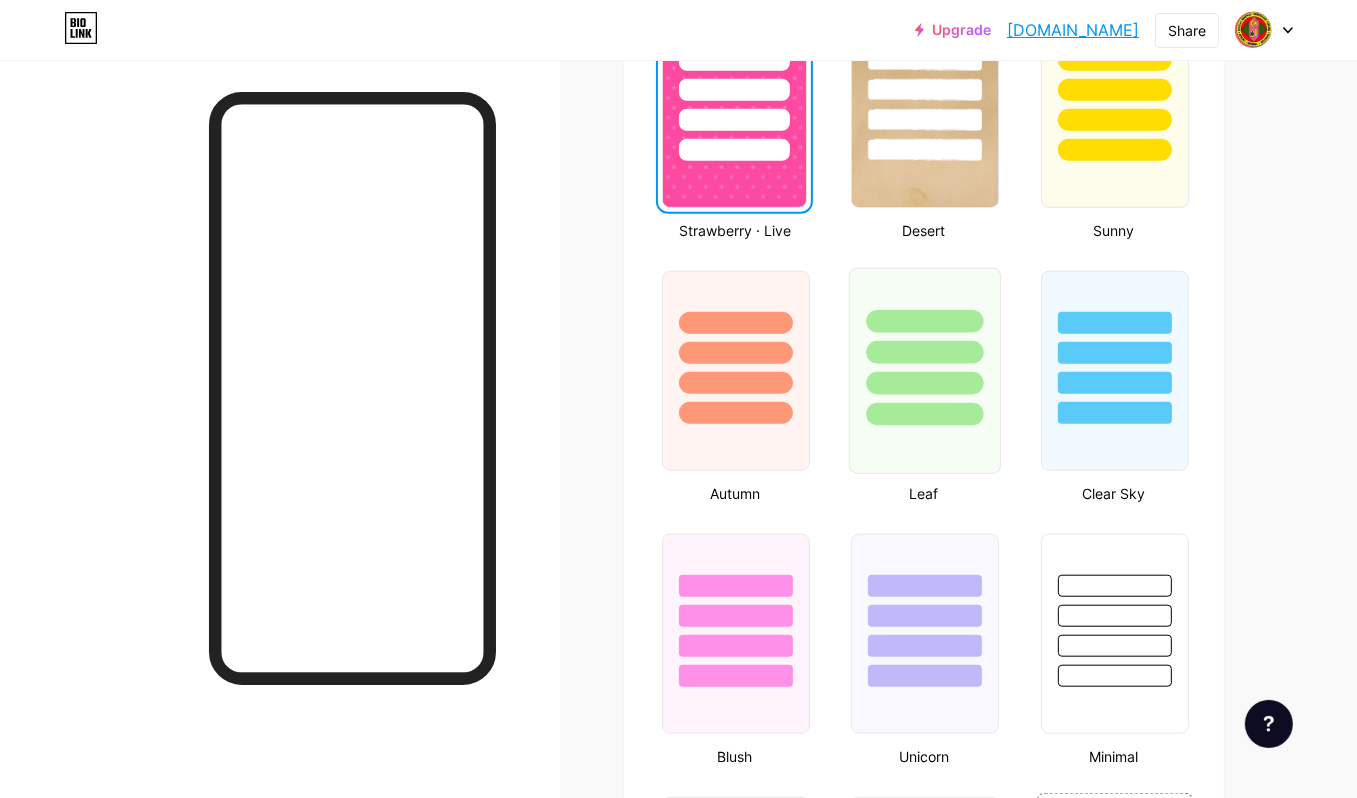 scroll, scrollTop: 1495, scrollLeft: 0, axis: vertical 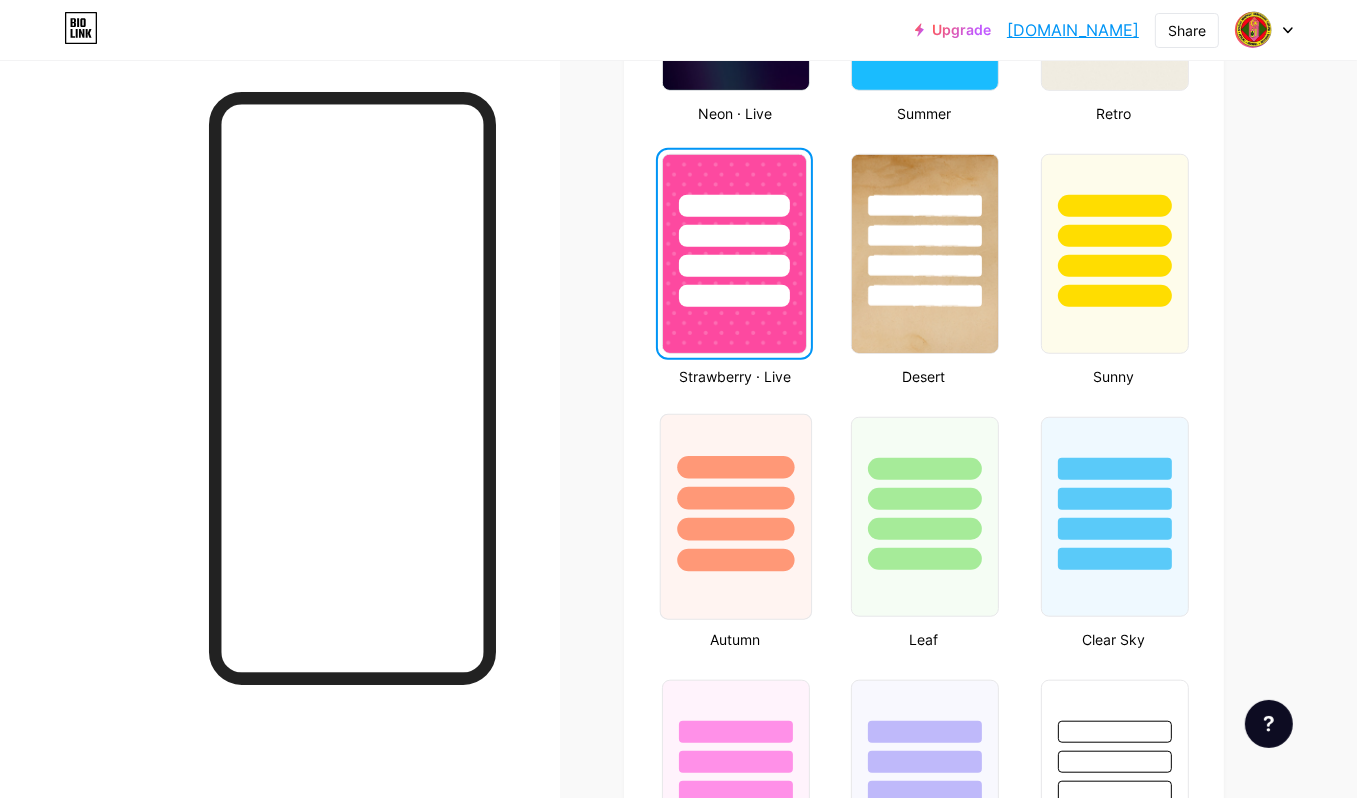 click at bounding box center [736, 493] 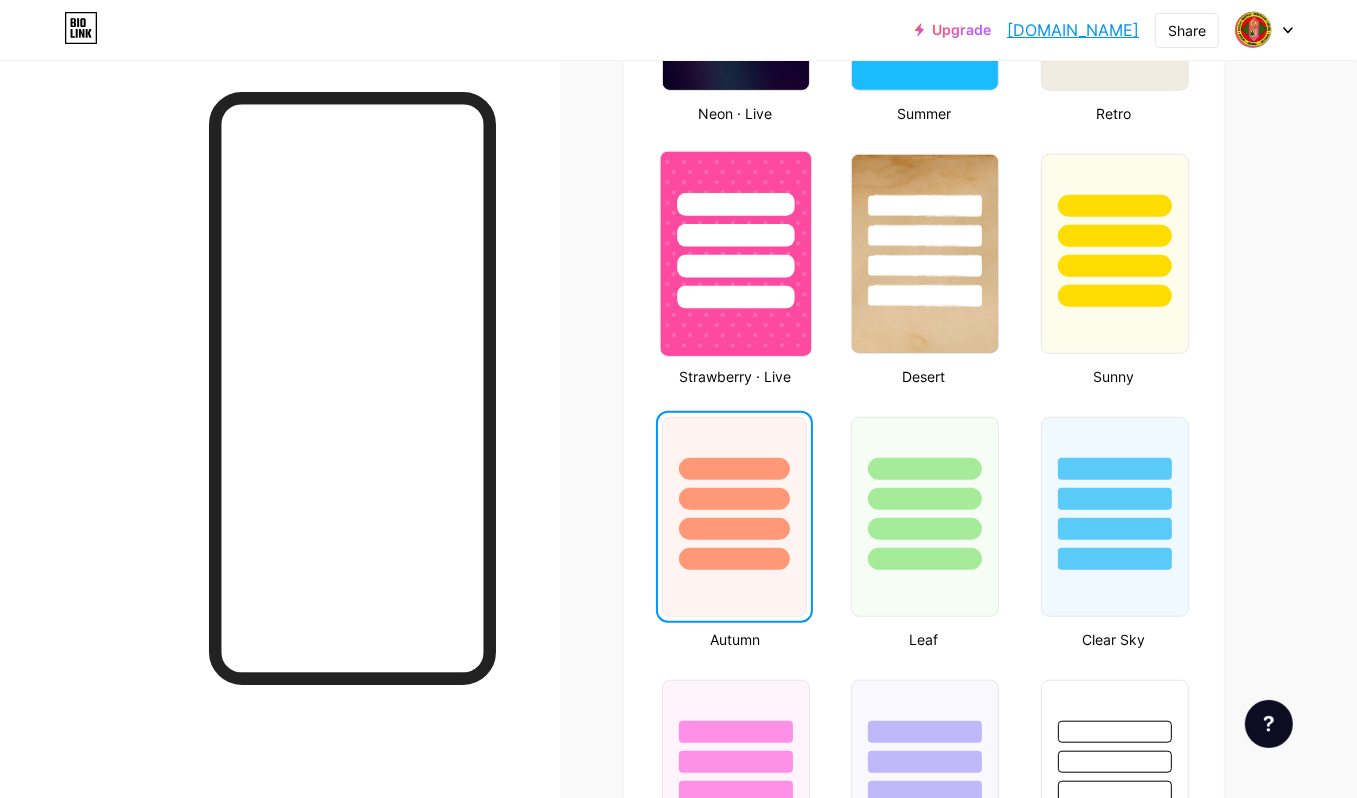 click at bounding box center (736, 230) 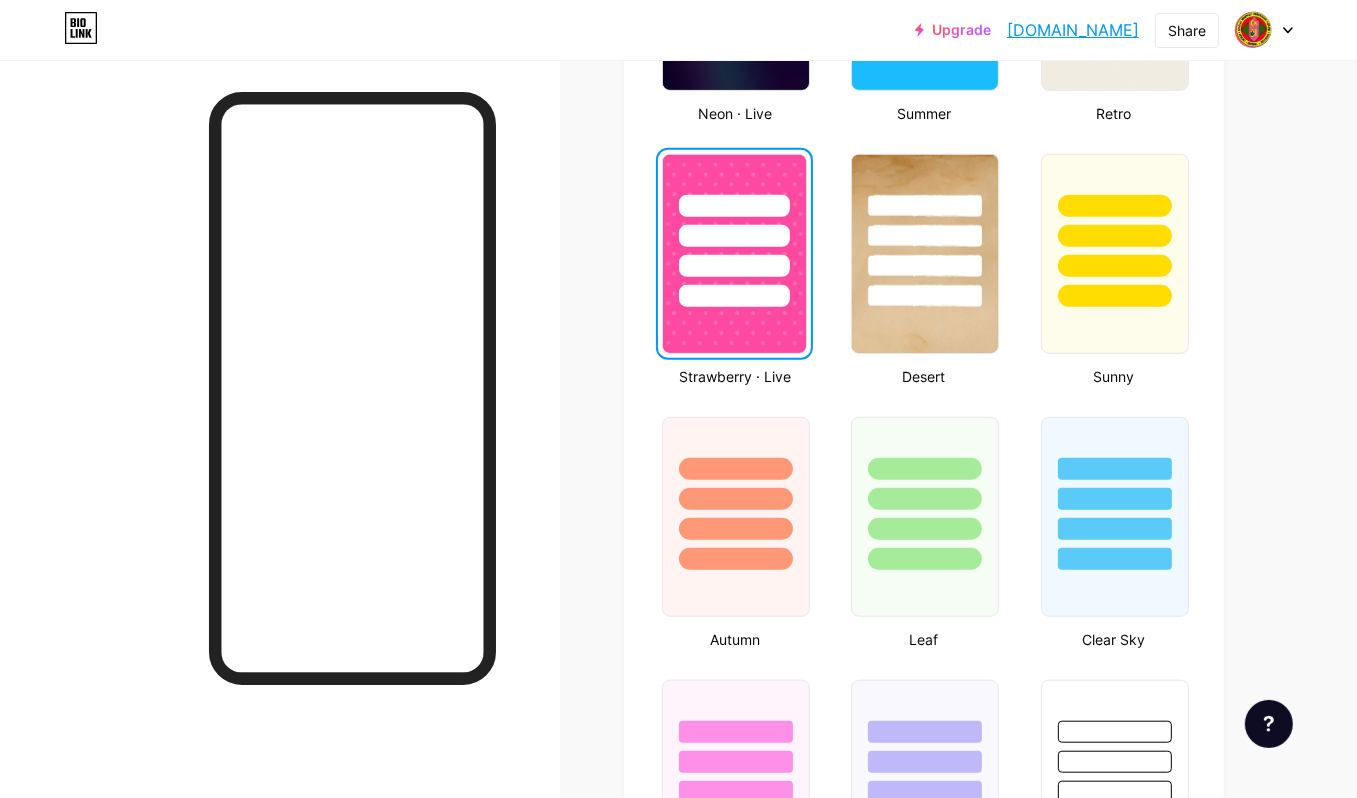 scroll, scrollTop: 1195, scrollLeft: 0, axis: vertical 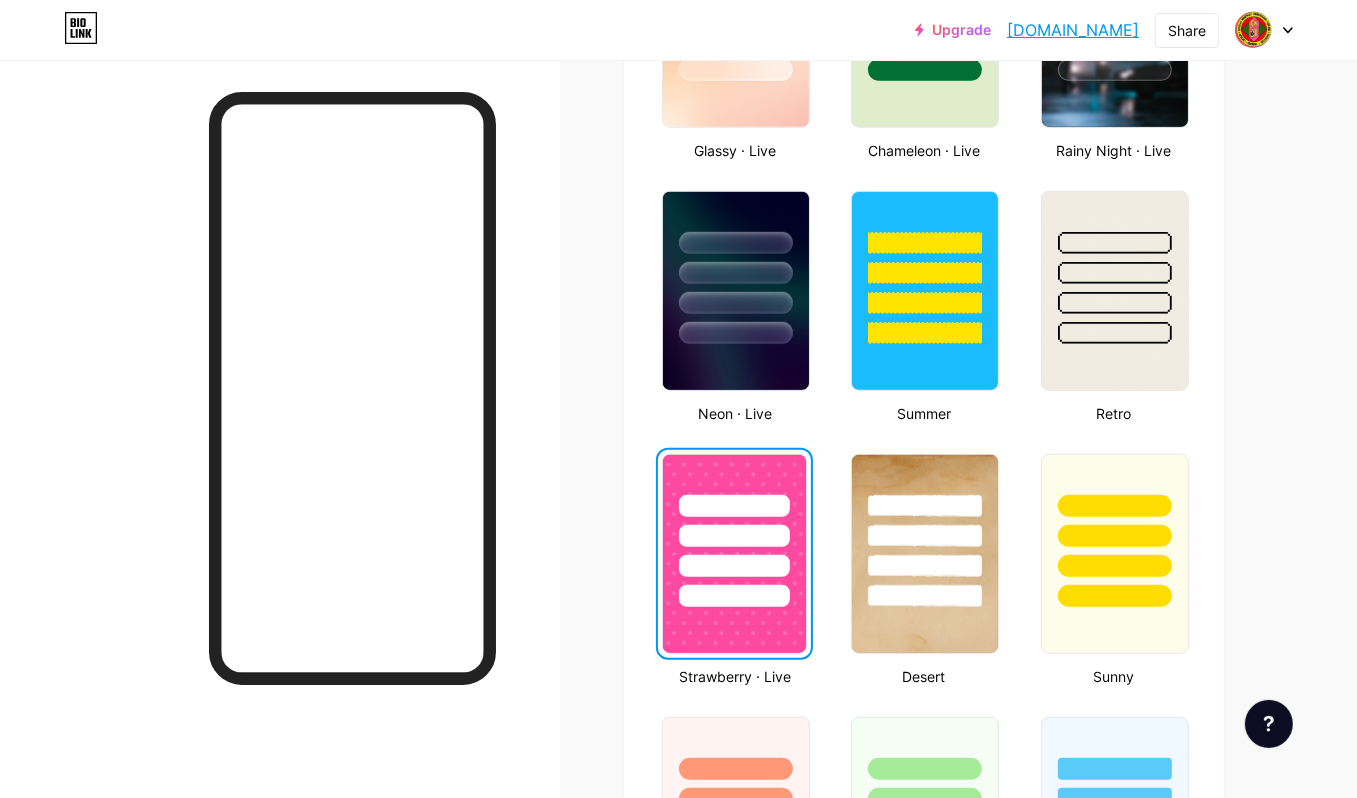 click on "[DOMAIN_NAME]" at bounding box center [1073, 30] 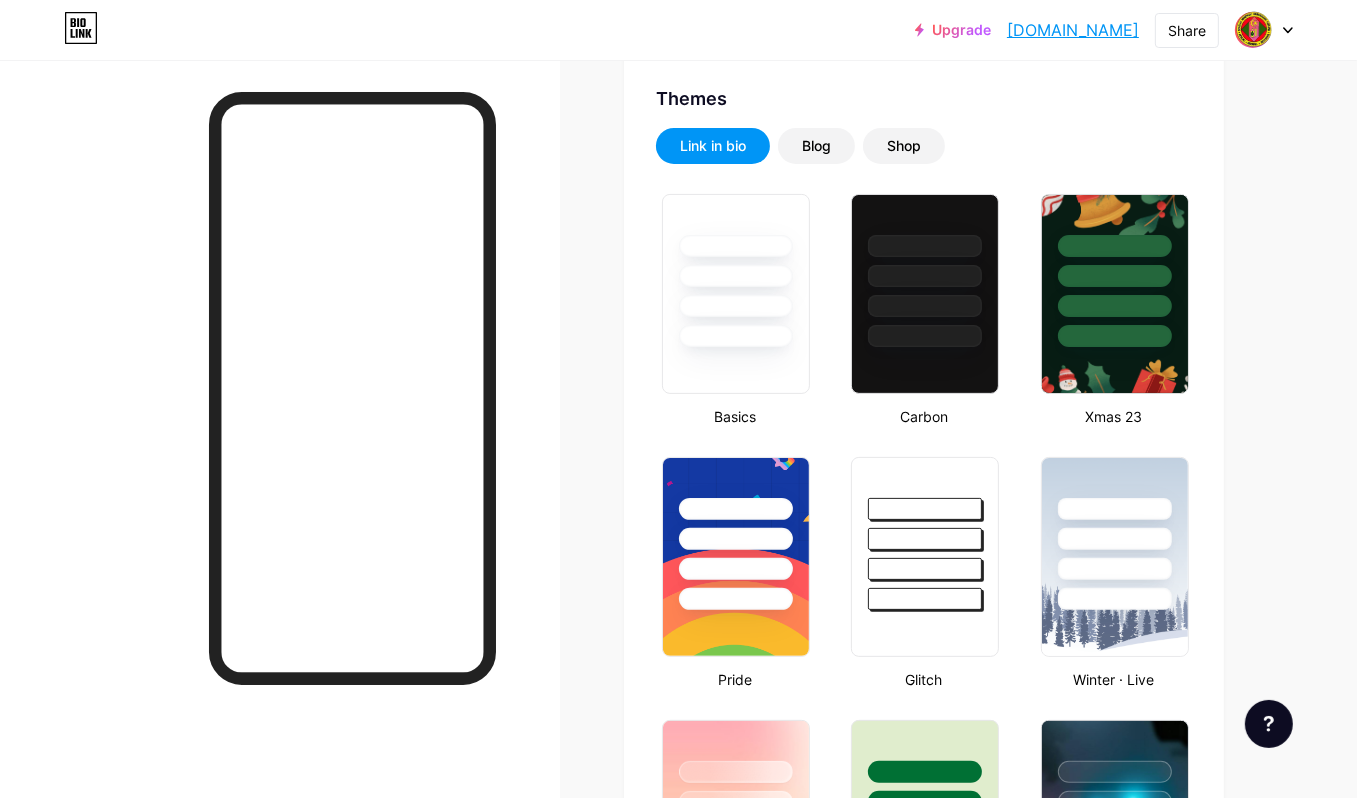 scroll, scrollTop: 295, scrollLeft: 0, axis: vertical 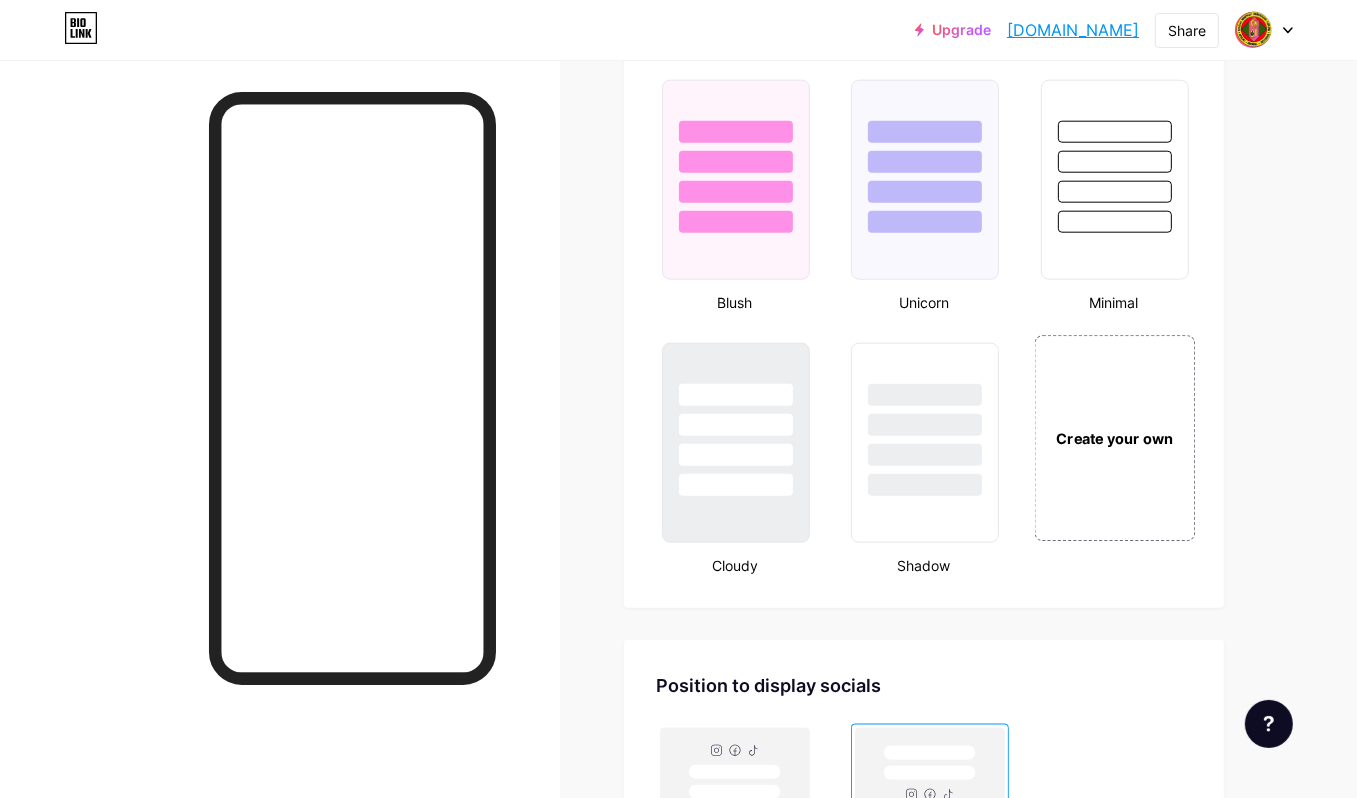 click on "Create your own" at bounding box center (1114, 439) 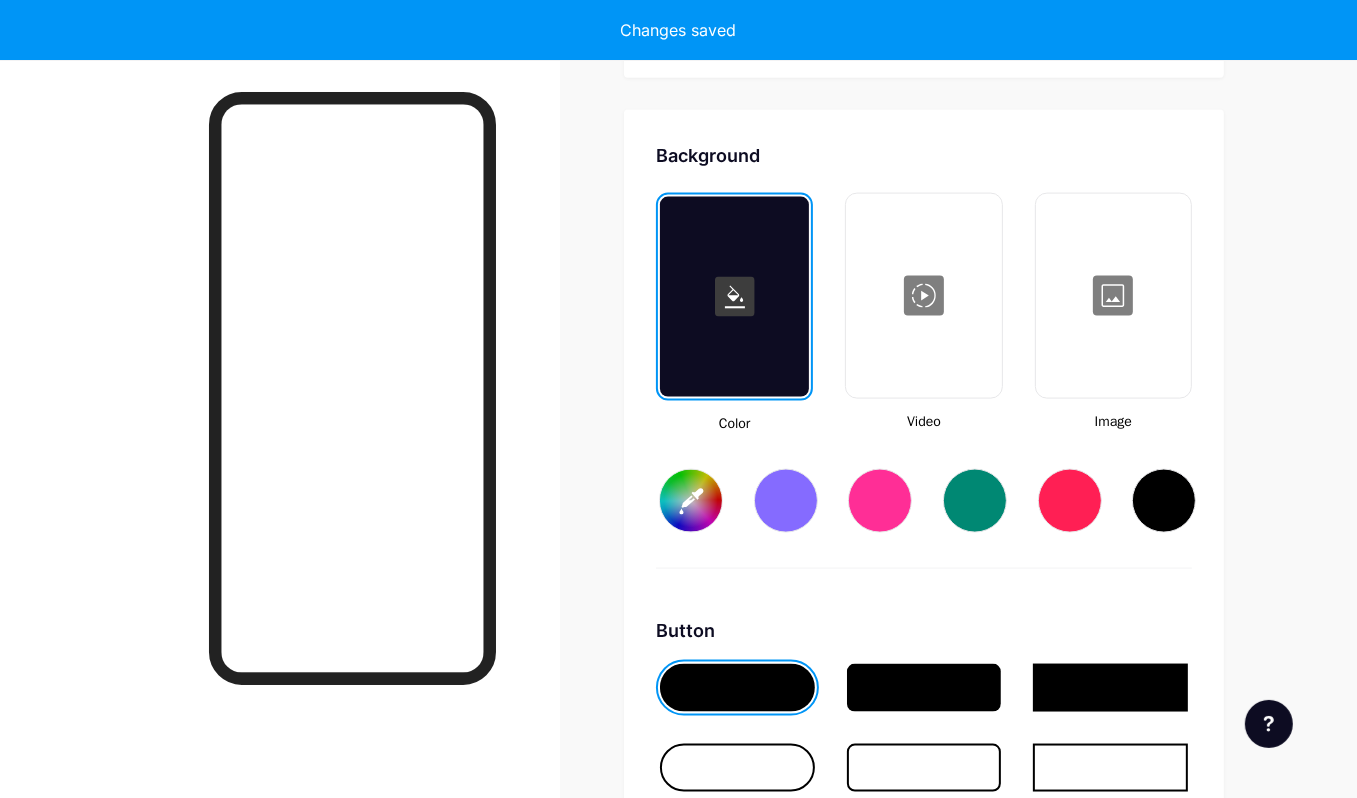 scroll, scrollTop: 2651, scrollLeft: 0, axis: vertical 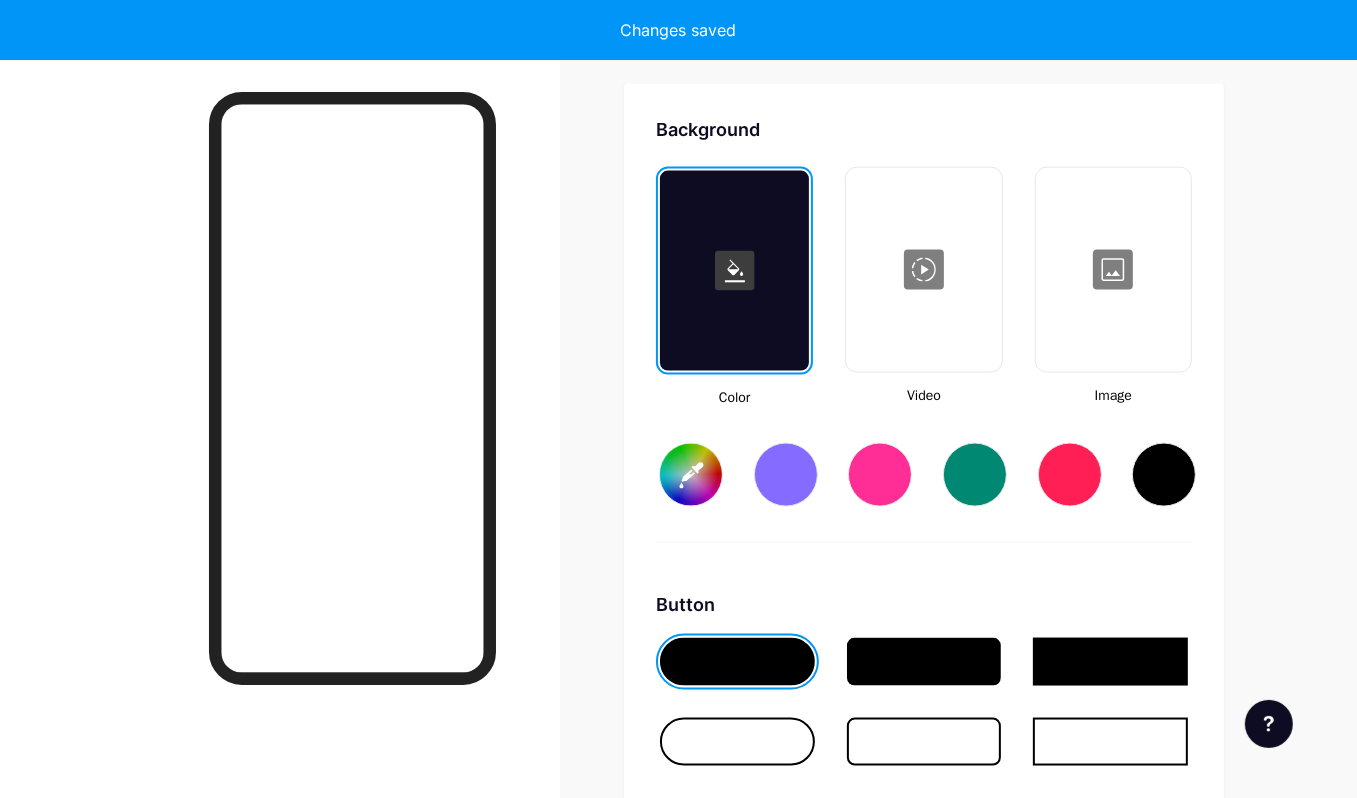 type on "#ffffff" 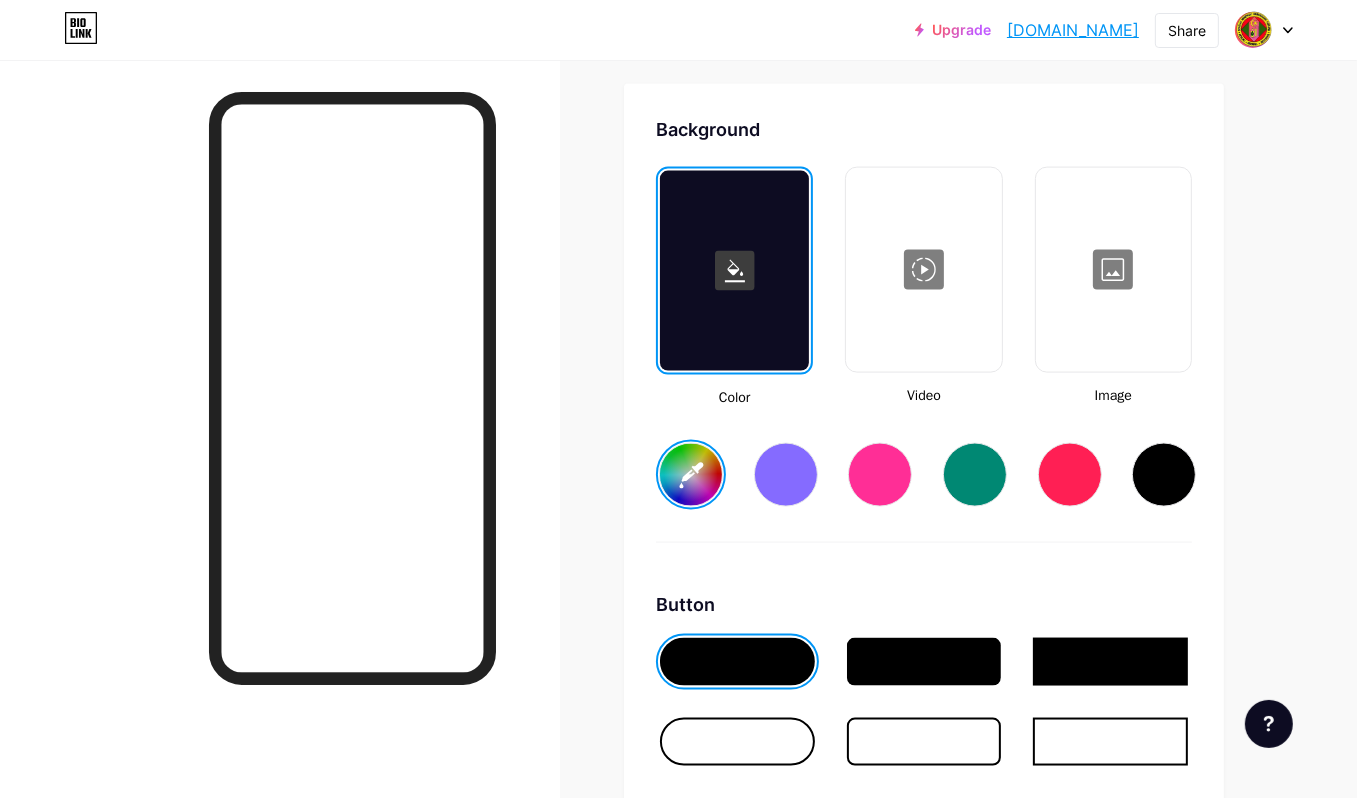 click at bounding box center (1113, 270) 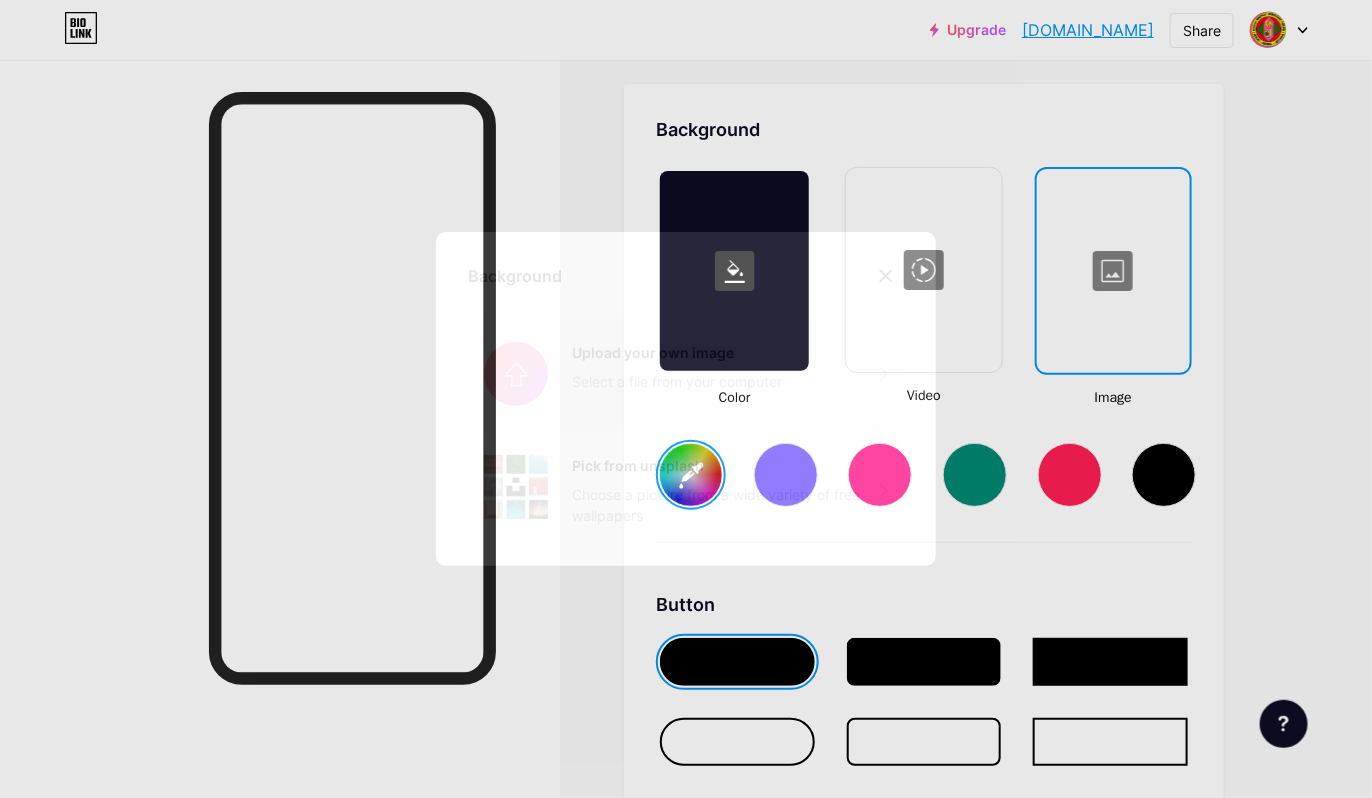 click at bounding box center (686, 374) 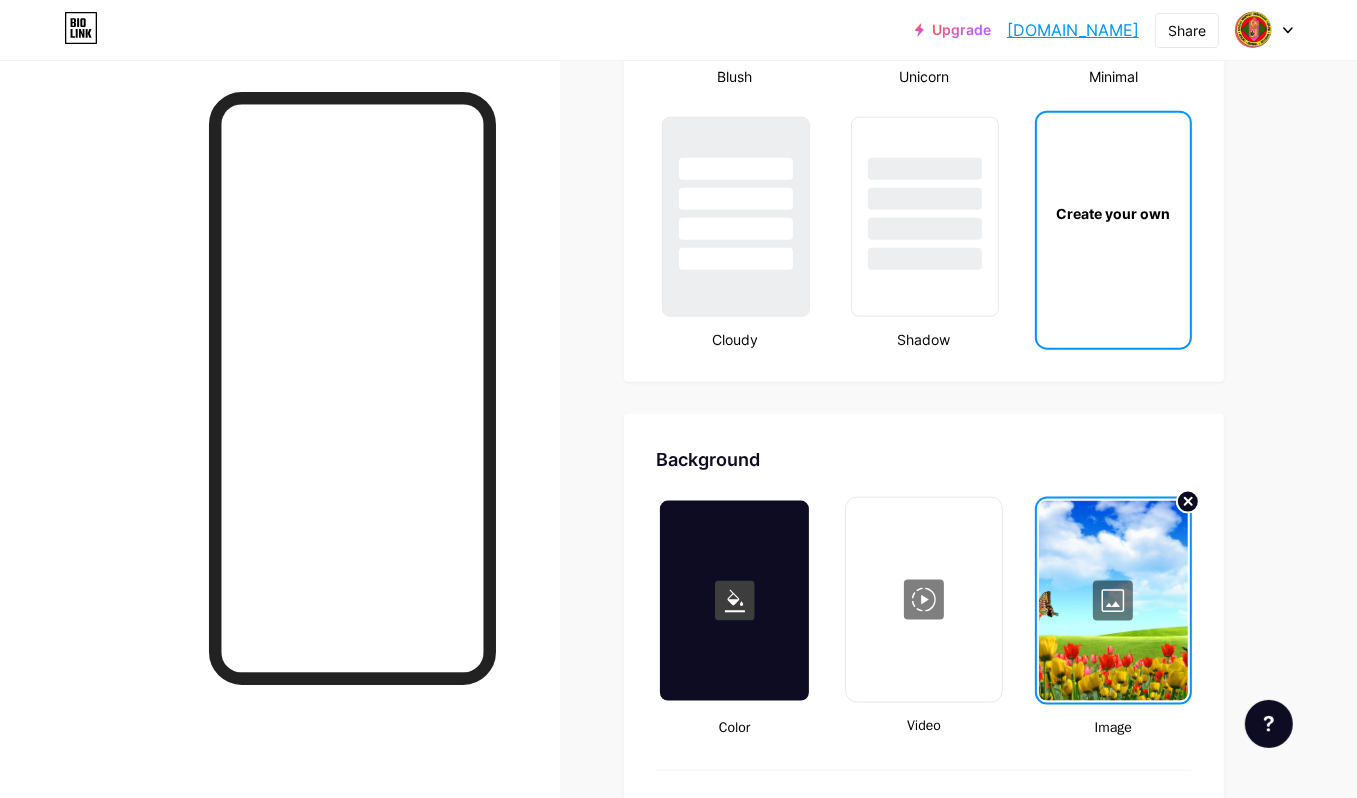 scroll, scrollTop: 2552, scrollLeft: 0, axis: vertical 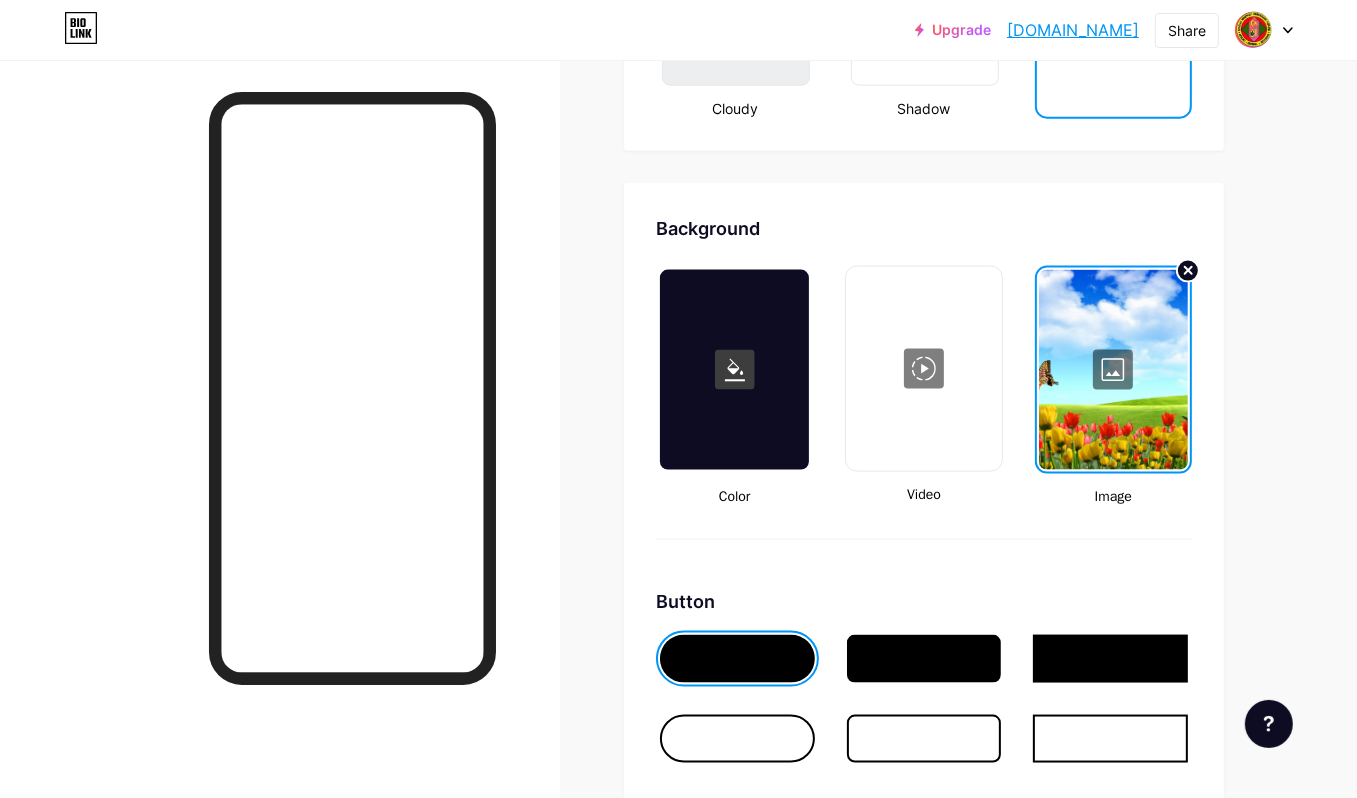 click at bounding box center [734, 370] 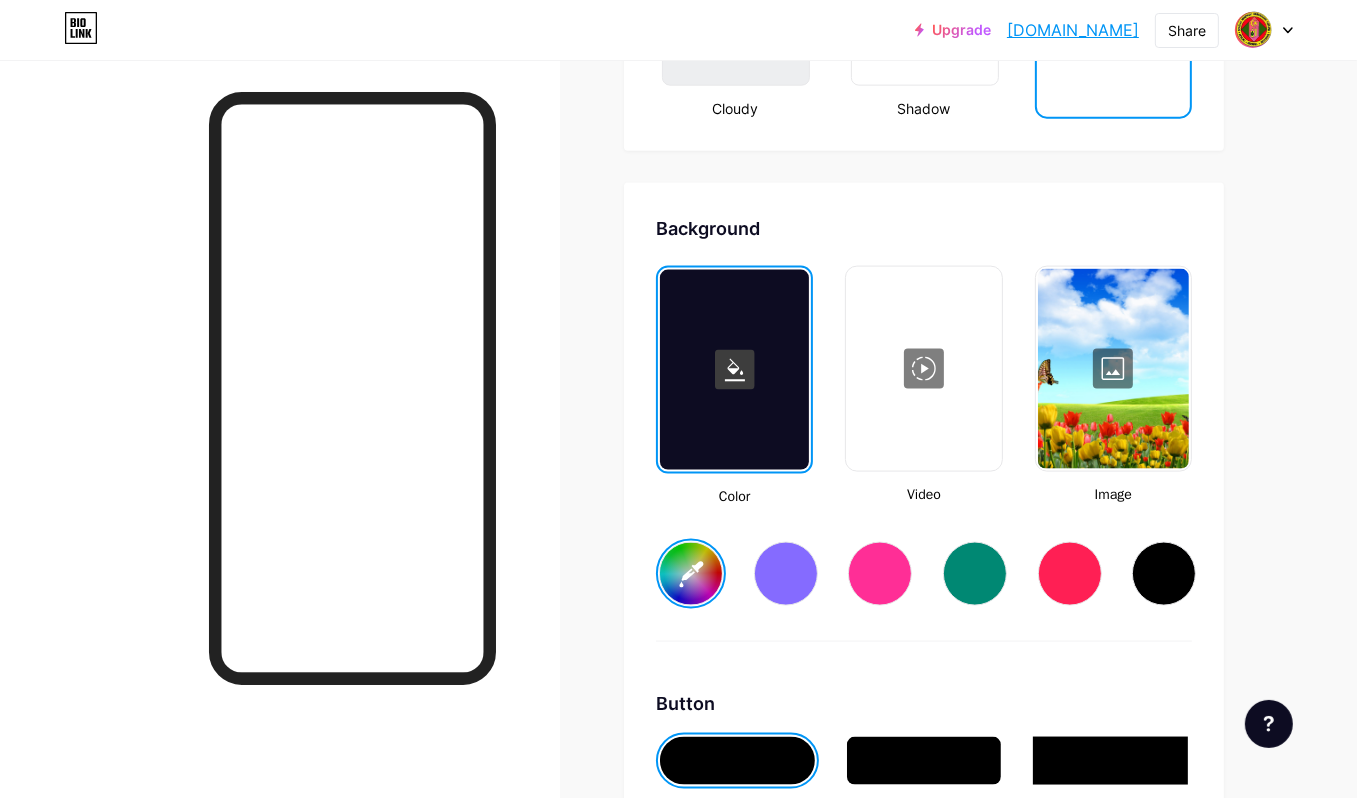 click at bounding box center (880, 574) 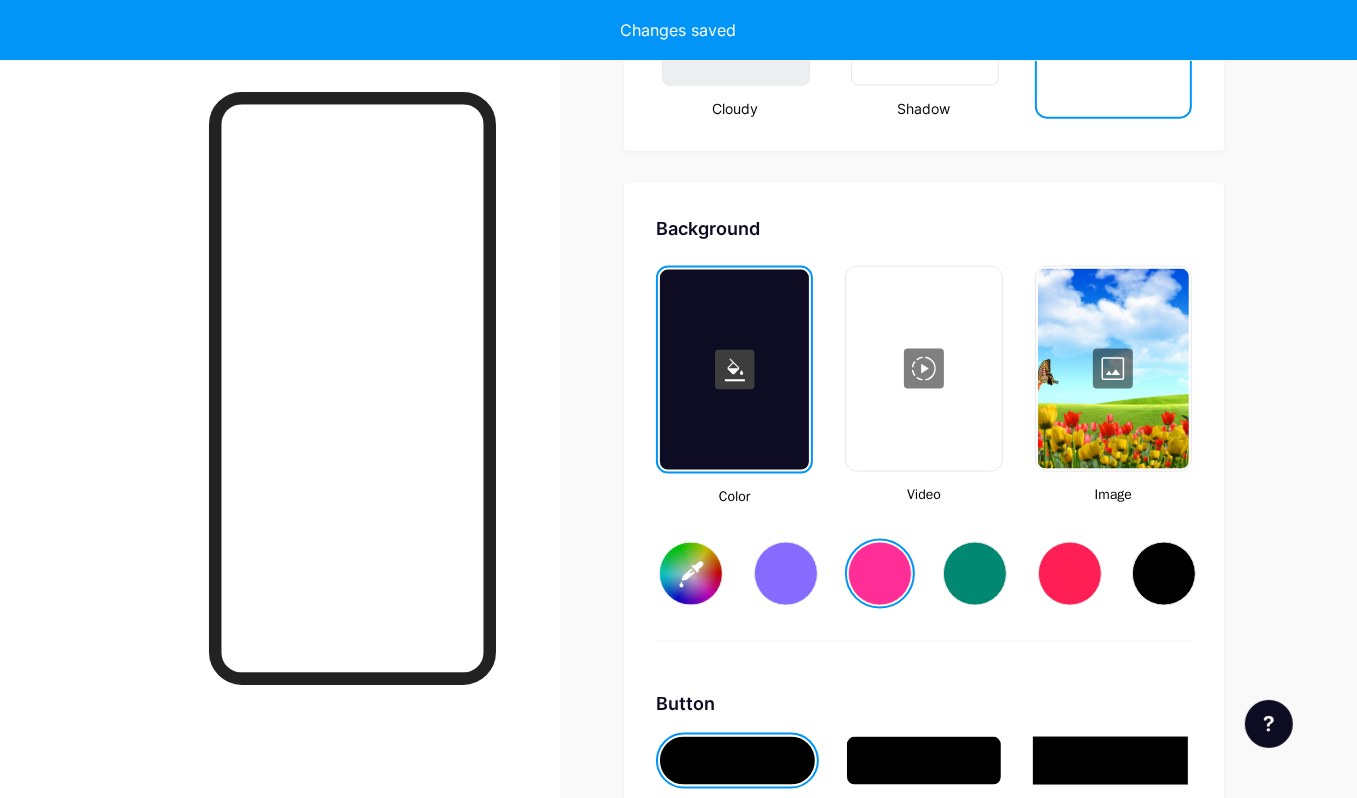 type on "#ff2e96" 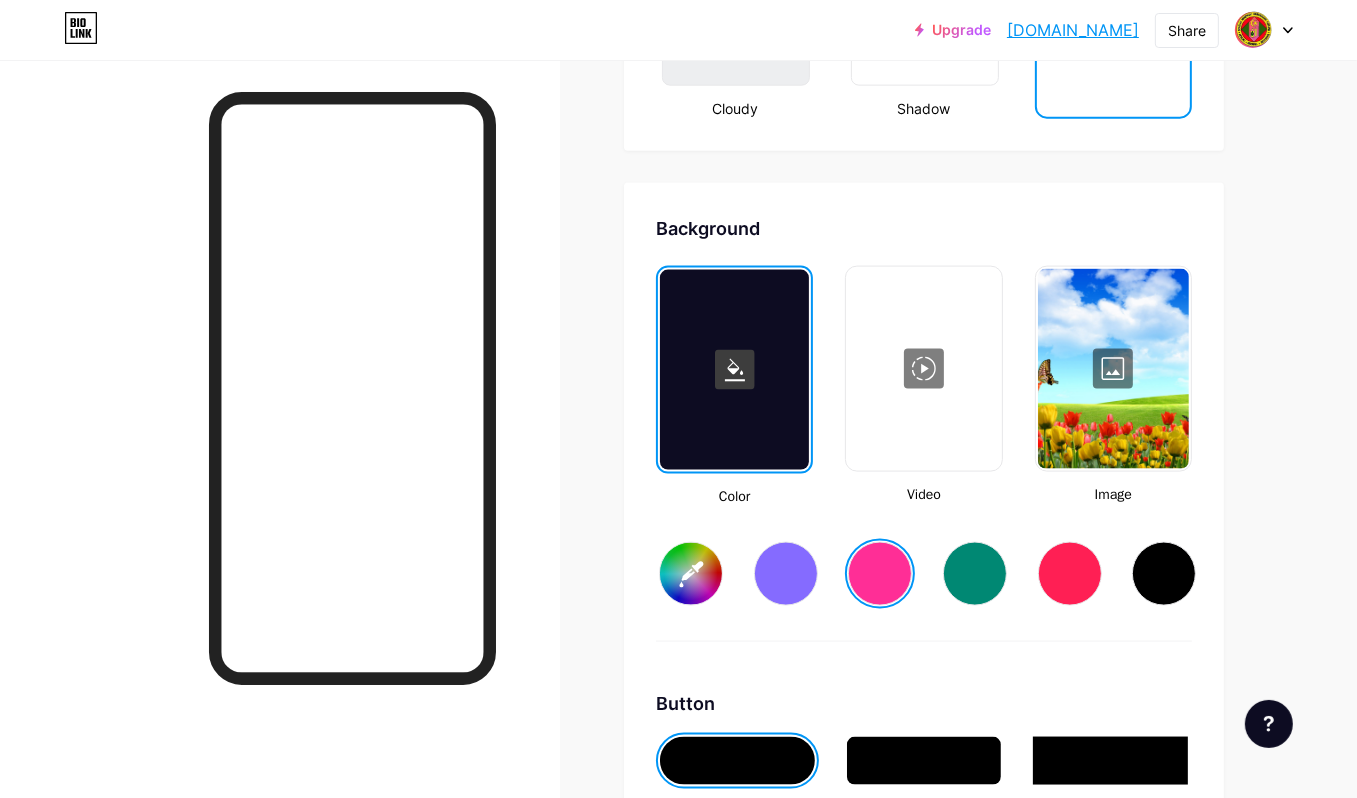 click at bounding box center [1113, 369] 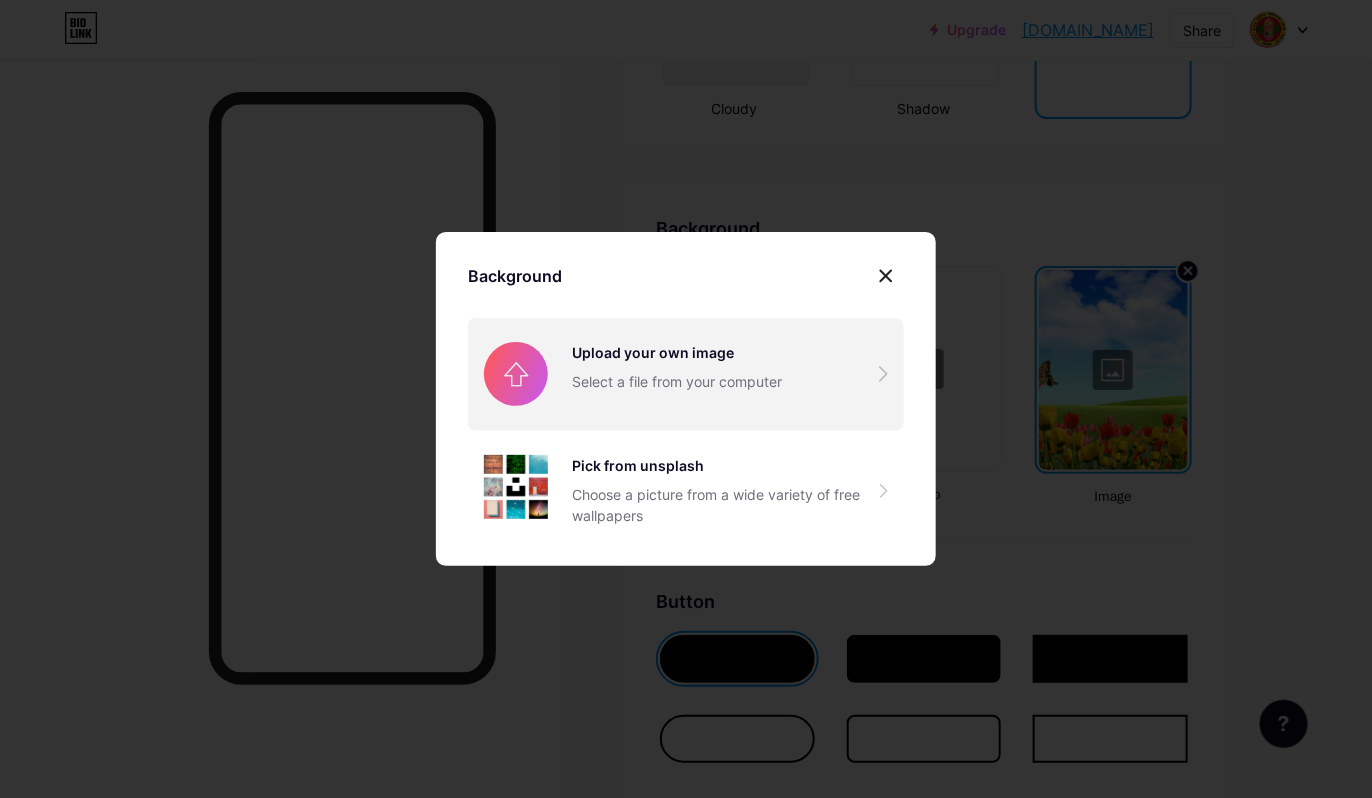 click at bounding box center (686, 374) 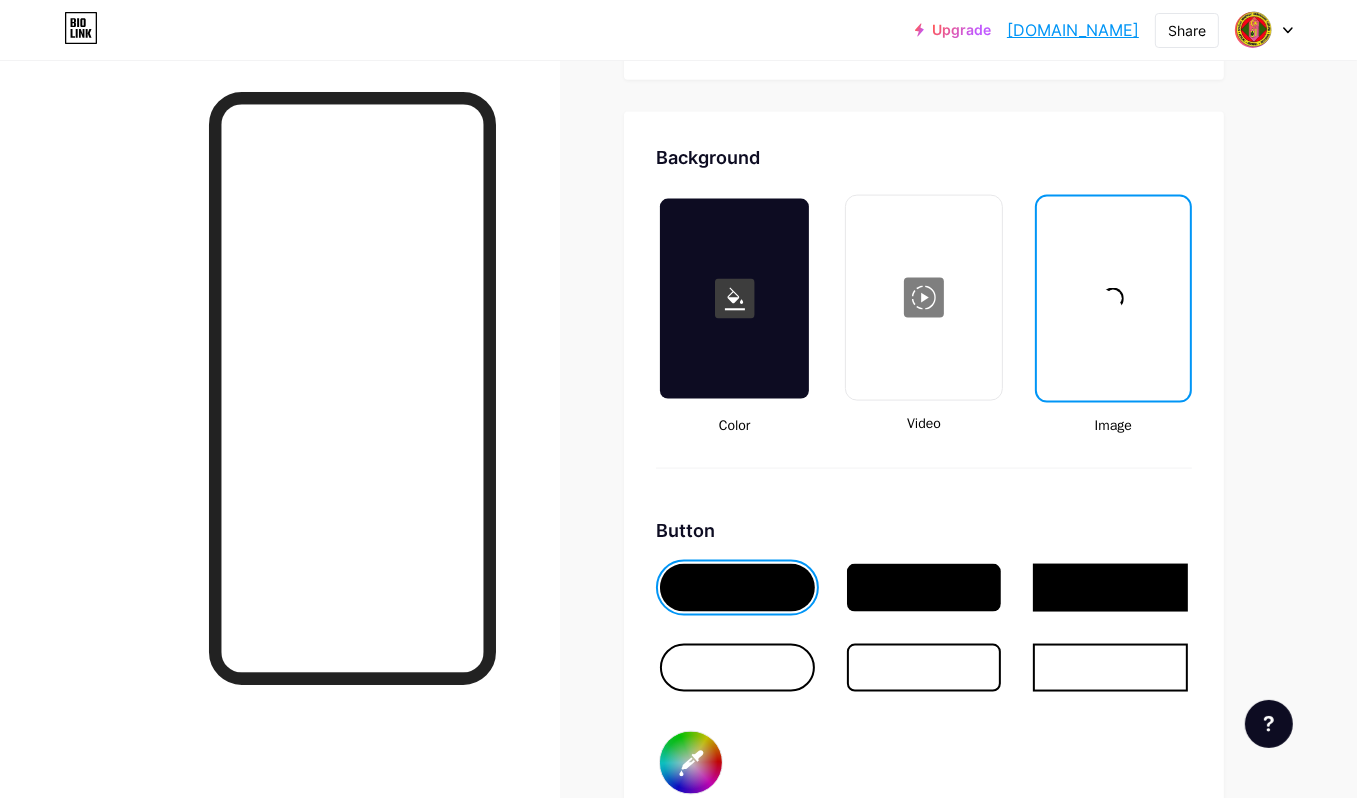 scroll, scrollTop: 2651, scrollLeft: 0, axis: vertical 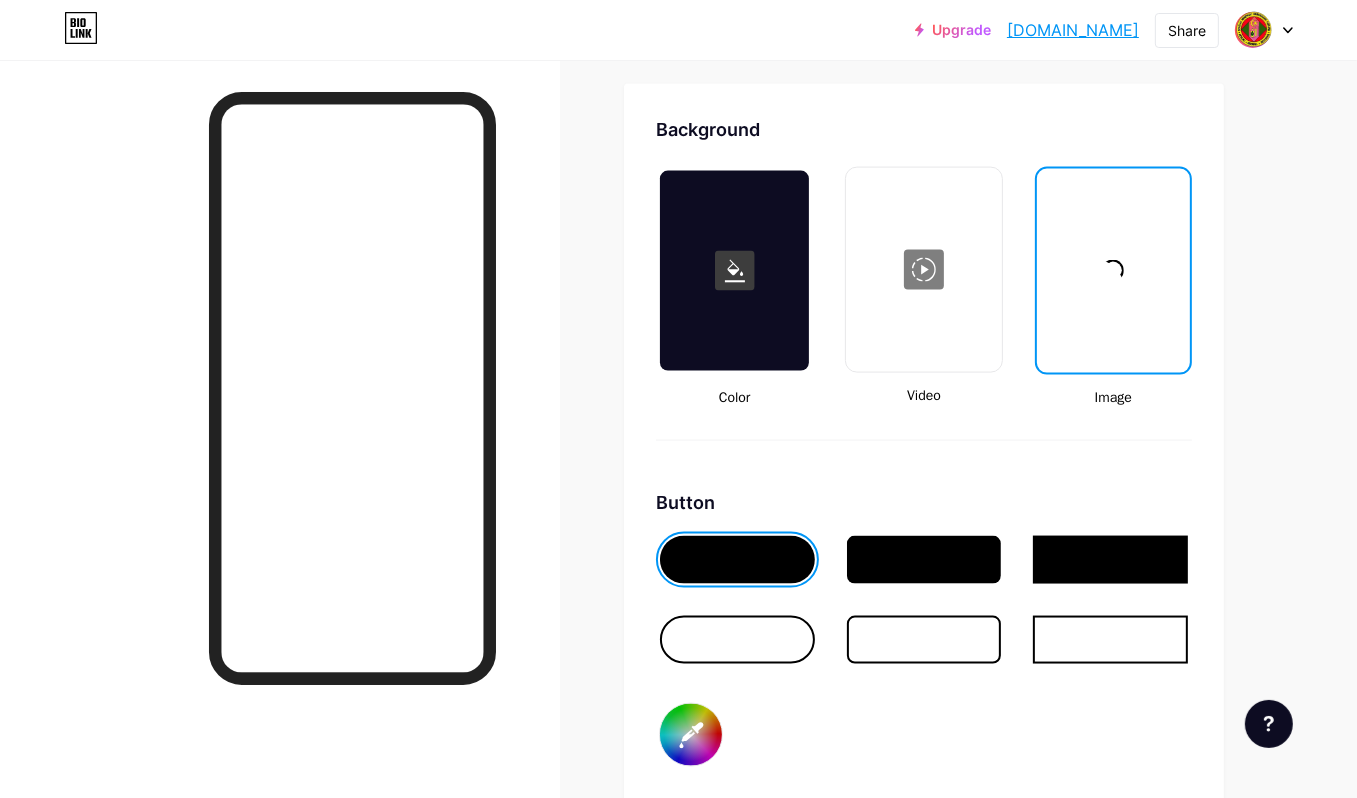 click at bounding box center [737, 640] 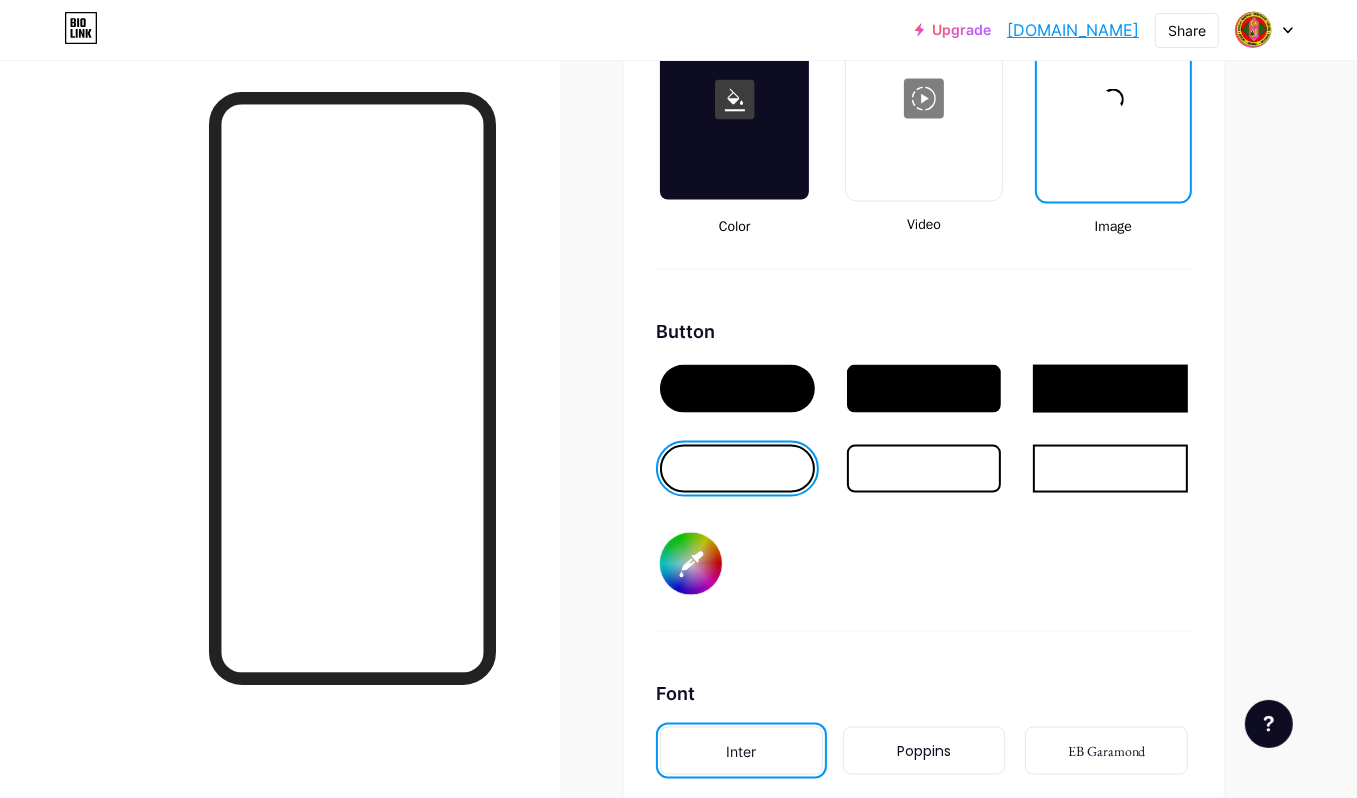 scroll, scrollTop: 2851, scrollLeft: 0, axis: vertical 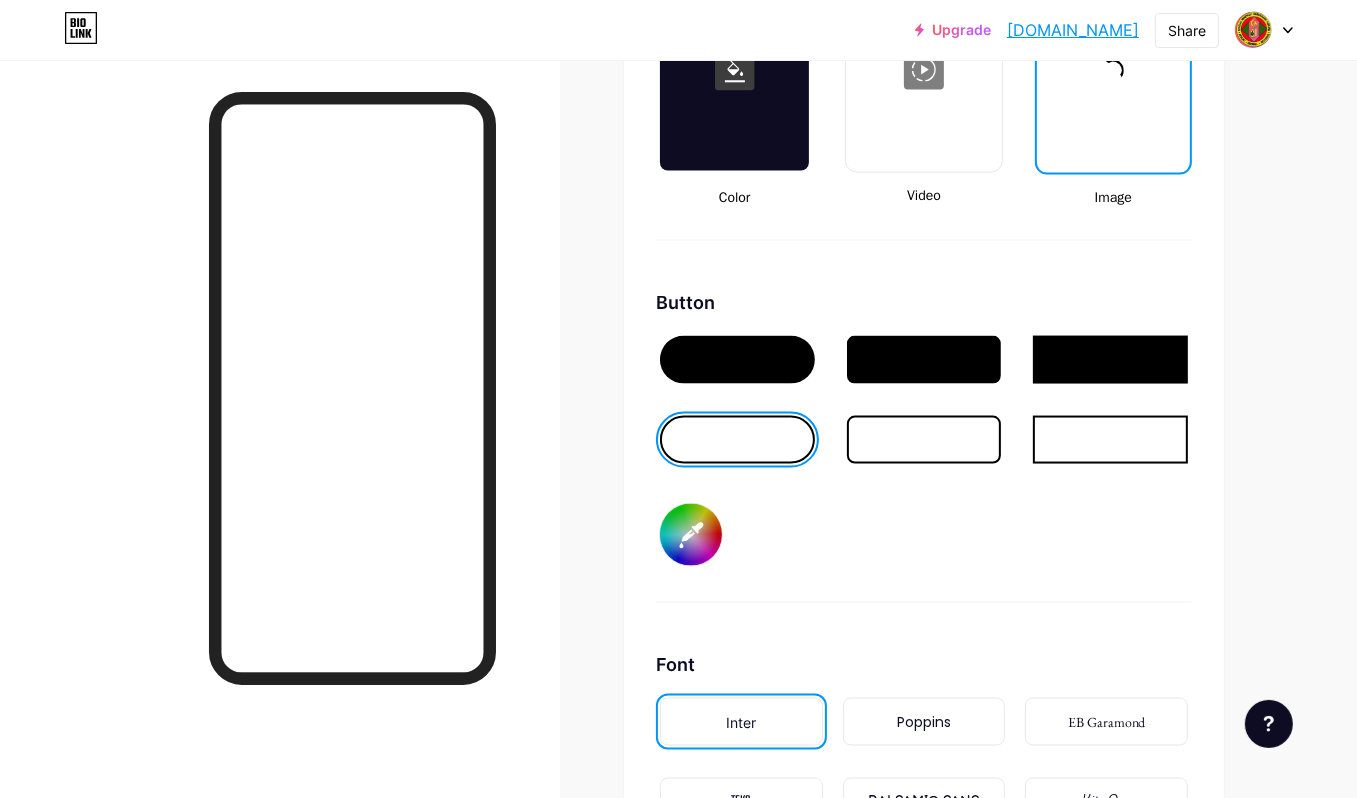 click on "#000000" at bounding box center [691, 535] 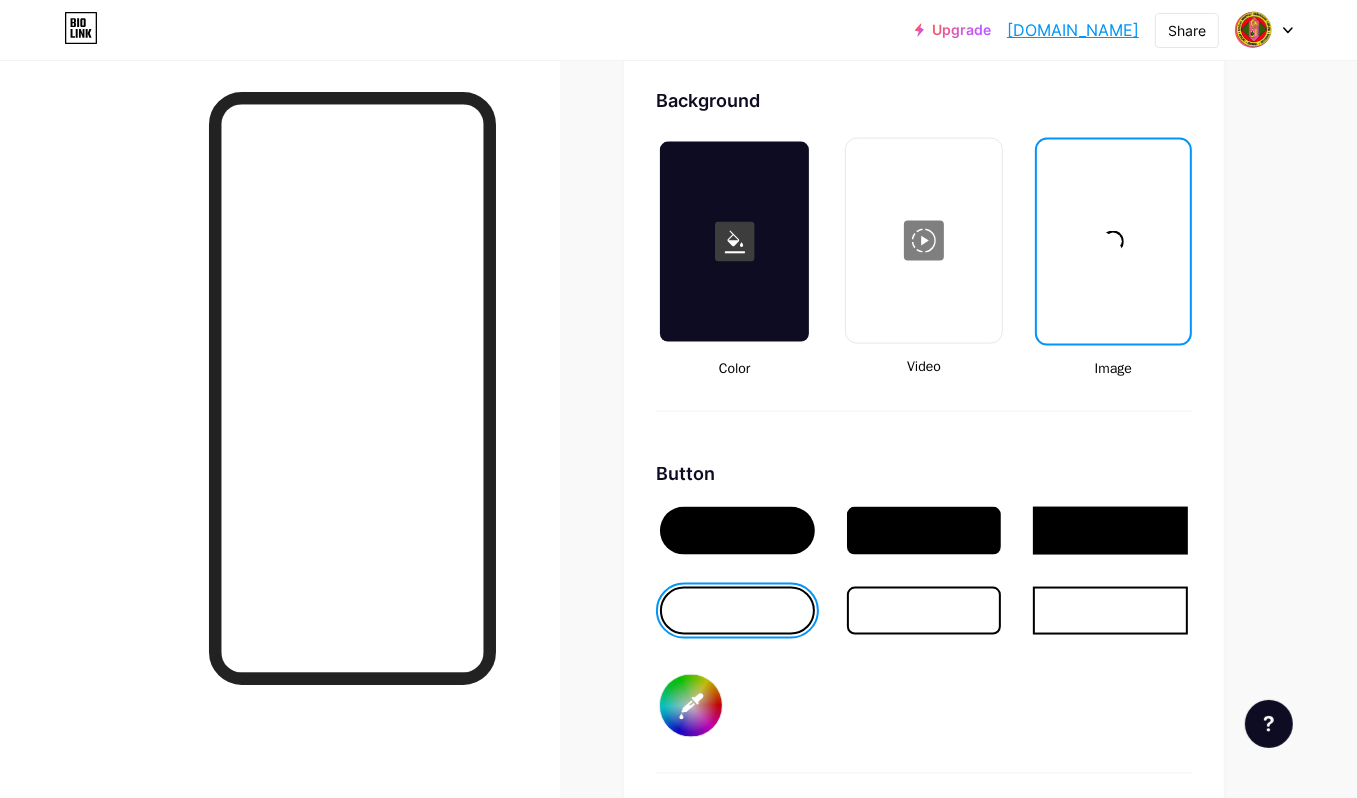 scroll, scrollTop: 2552, scrollLeft: 0, axis: vertical 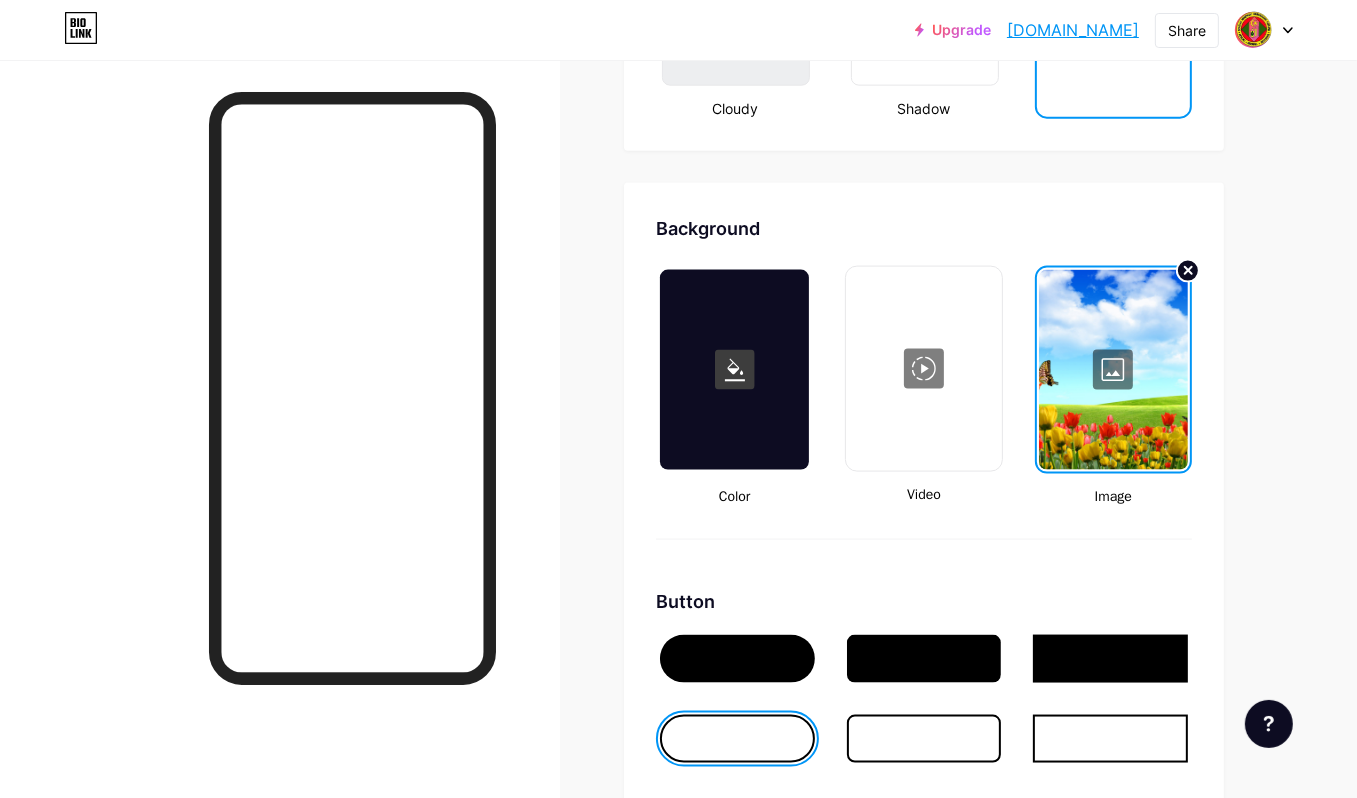 click at bounding box center [737, 659] 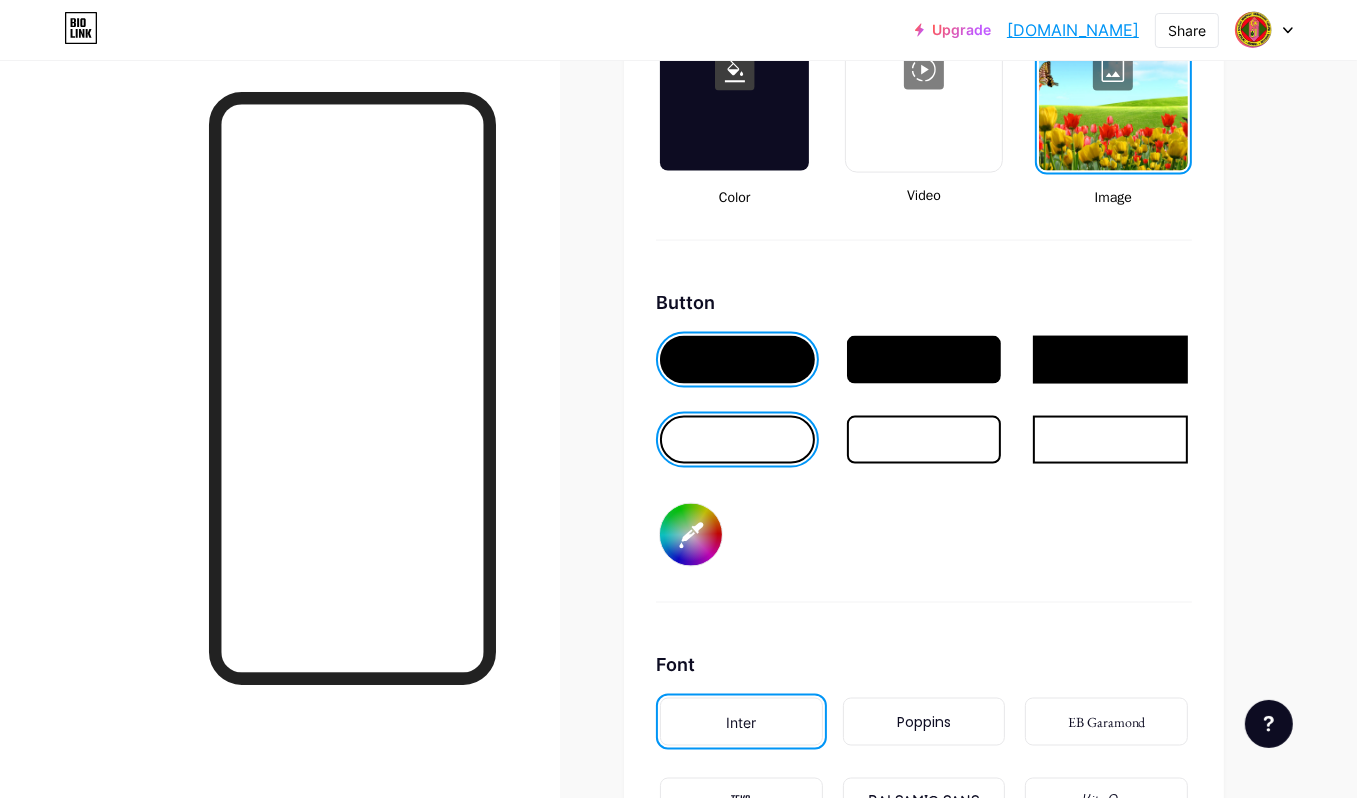 scroll, scrollTop: 2851, scrollLeft: 0, axis: vertical 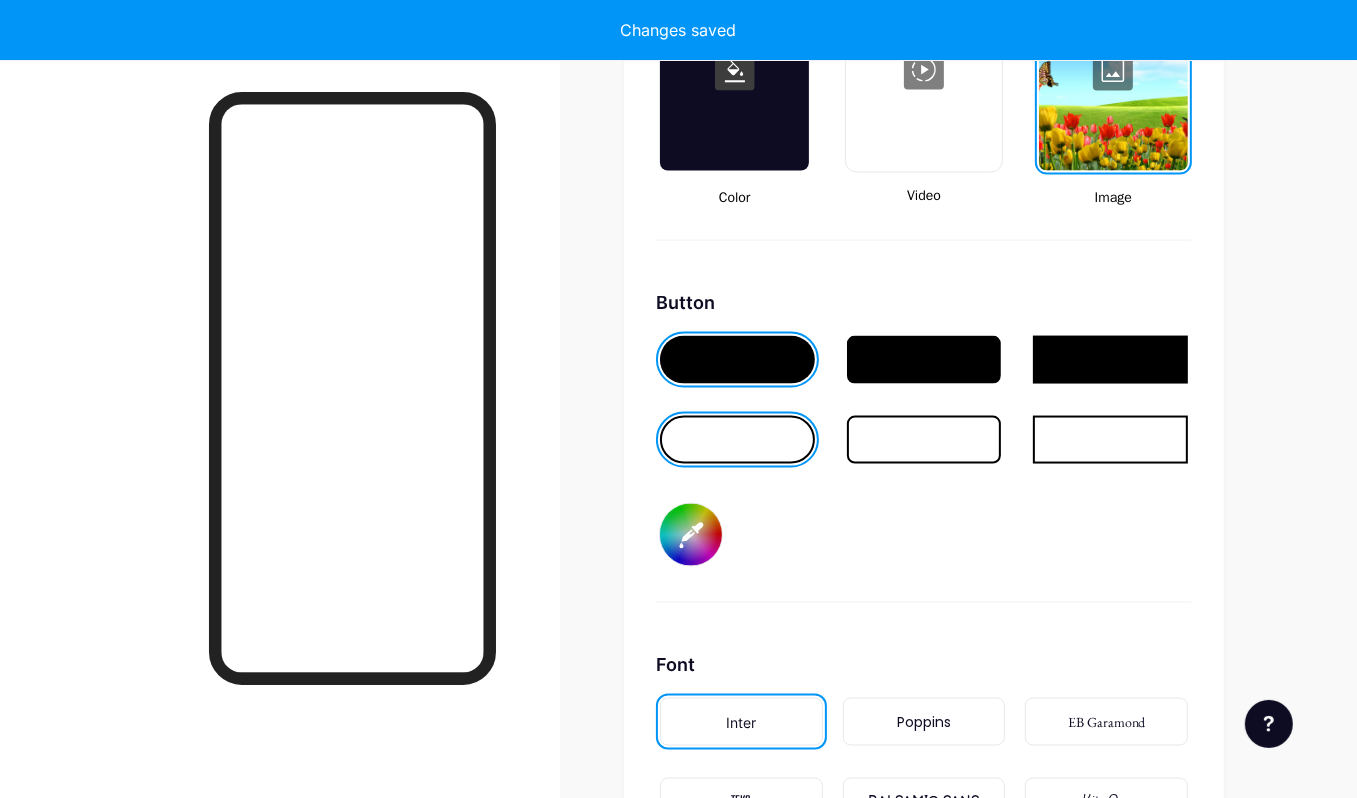 click on "#000000" at bounding box center (691, 535) 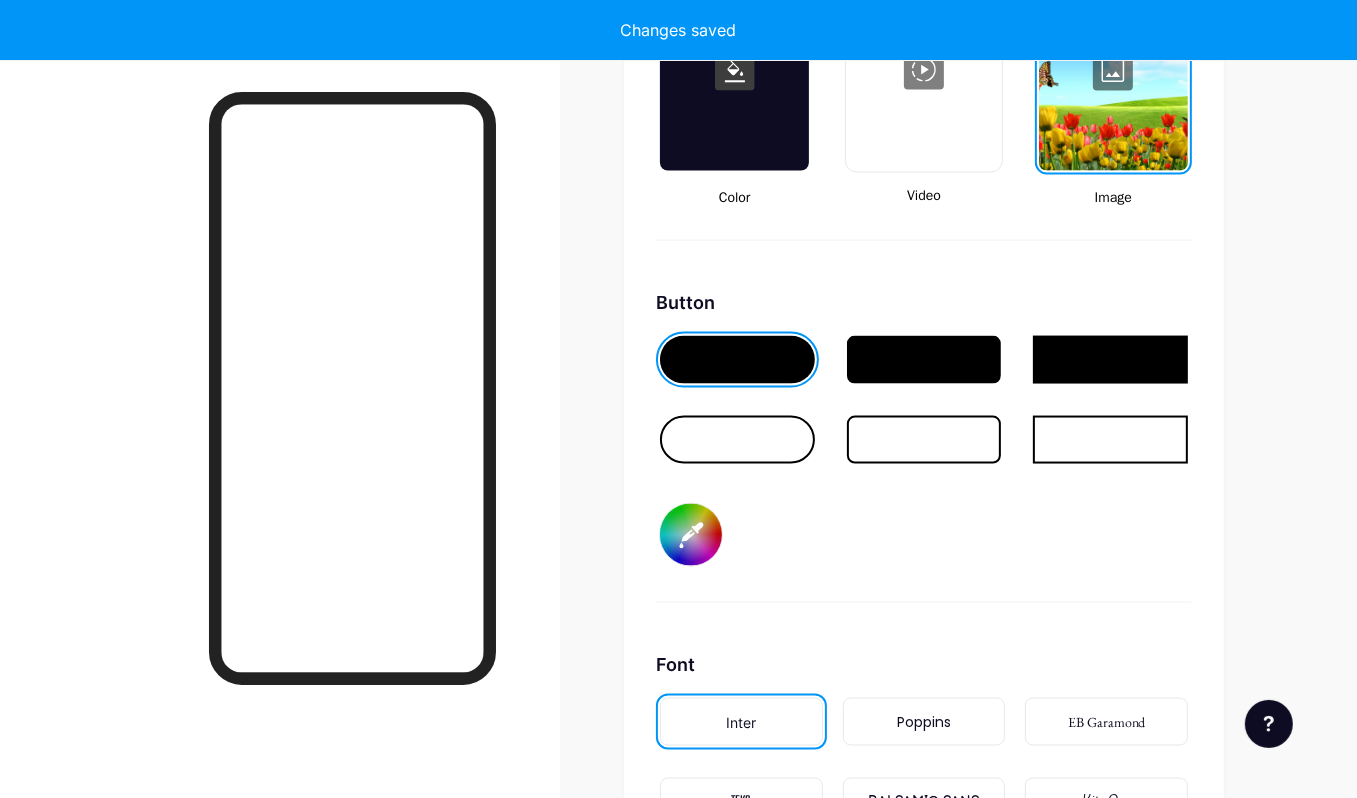 type on "#f08ada" 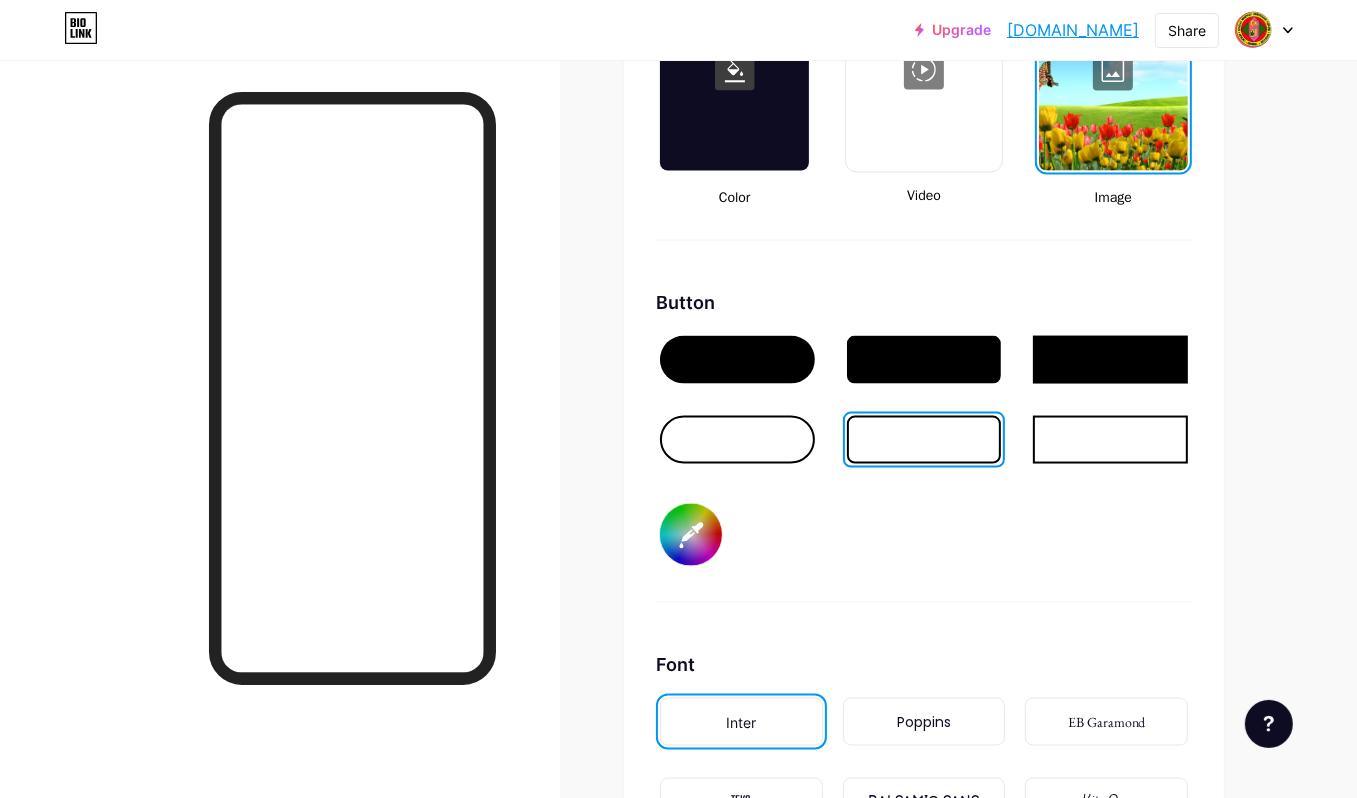 click at bounding box center (737, 440) 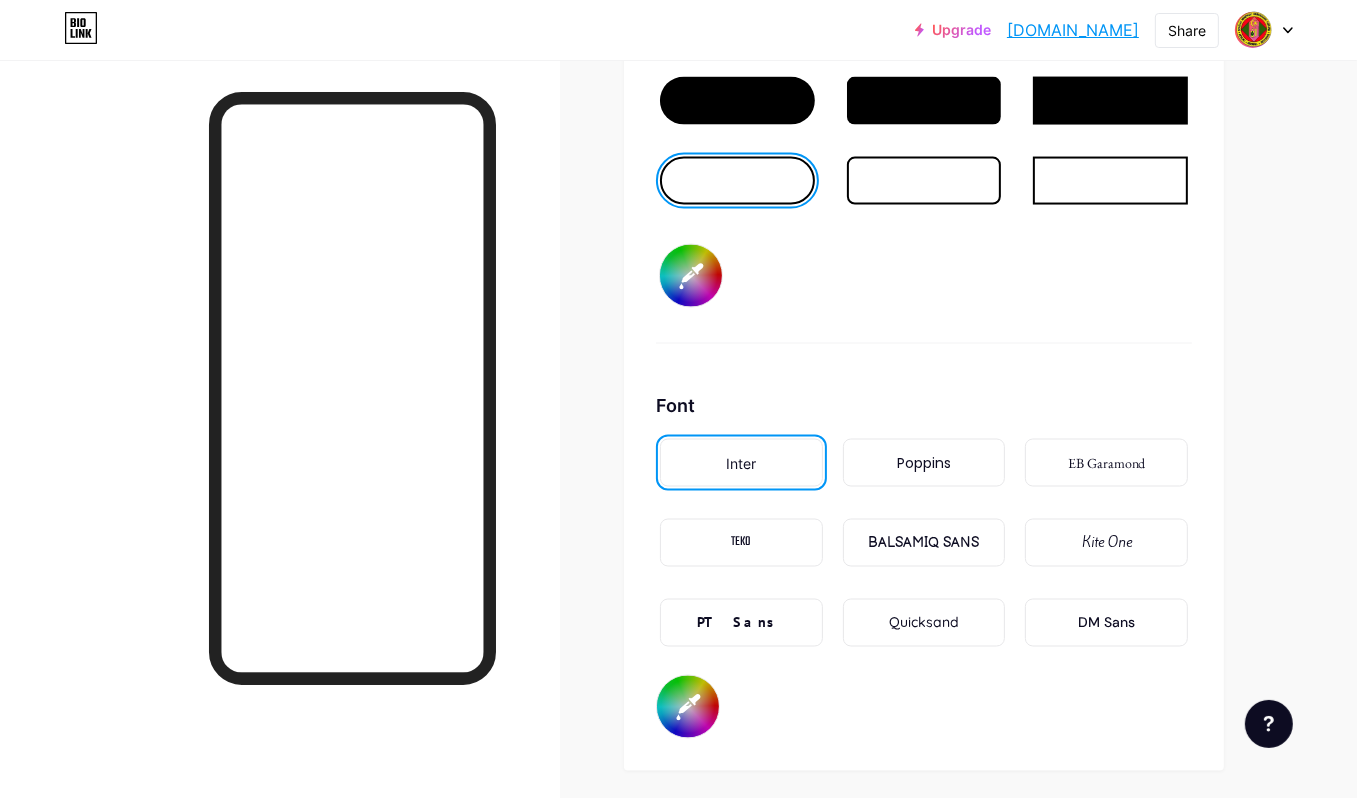 scroll, scrollTop: 3152, scrollLeft: 0, axis: vertical 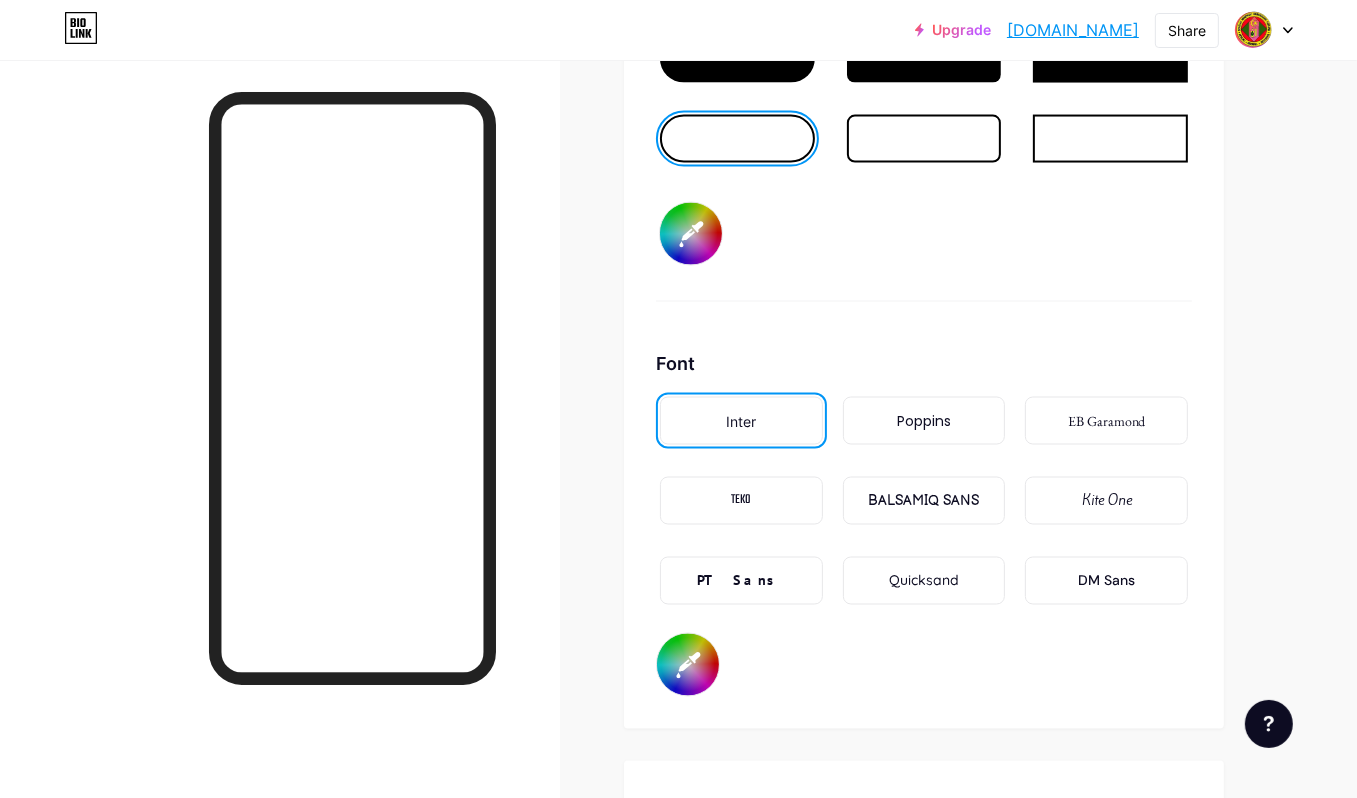click on "BALSAMIQ SANS" at bounding box center [923, 501] 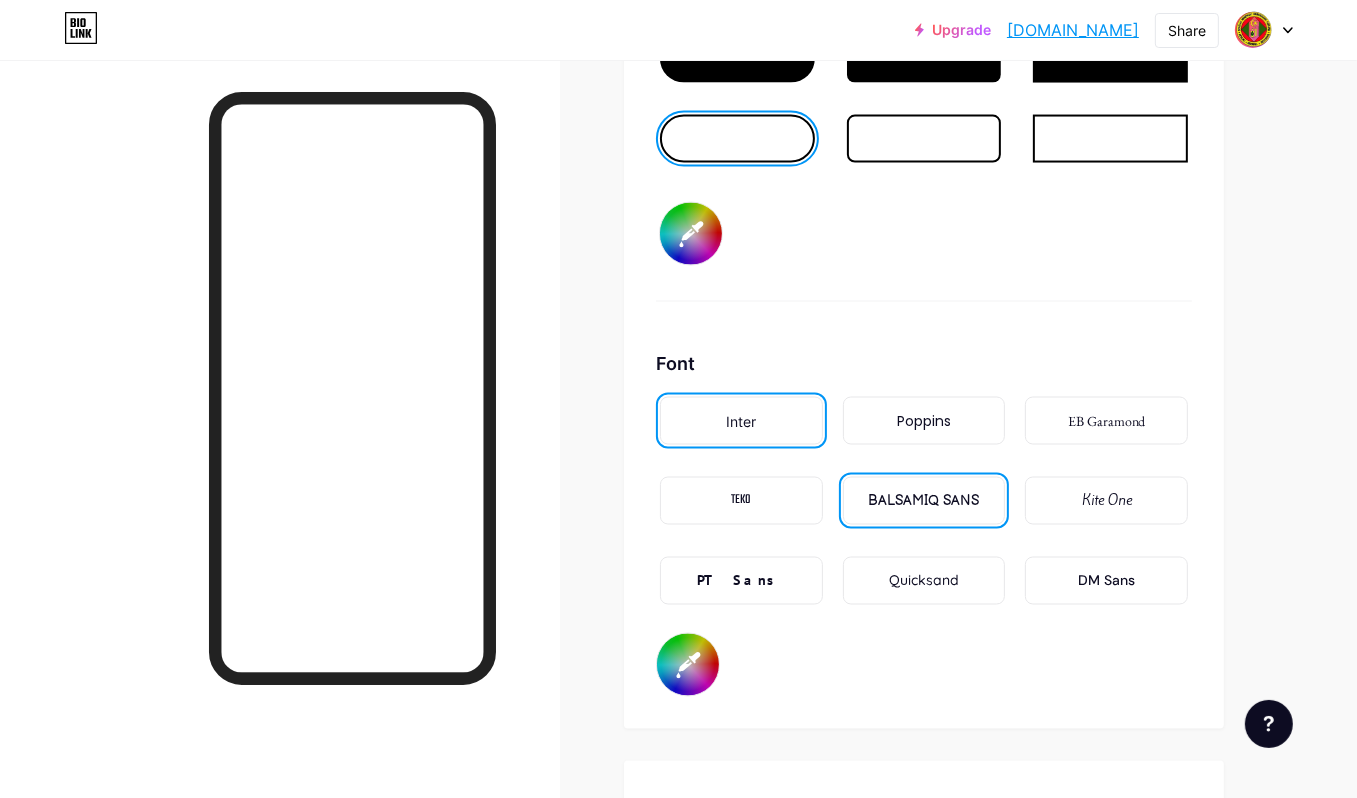 click on "Quicksand" at bounding box center [924, 581] 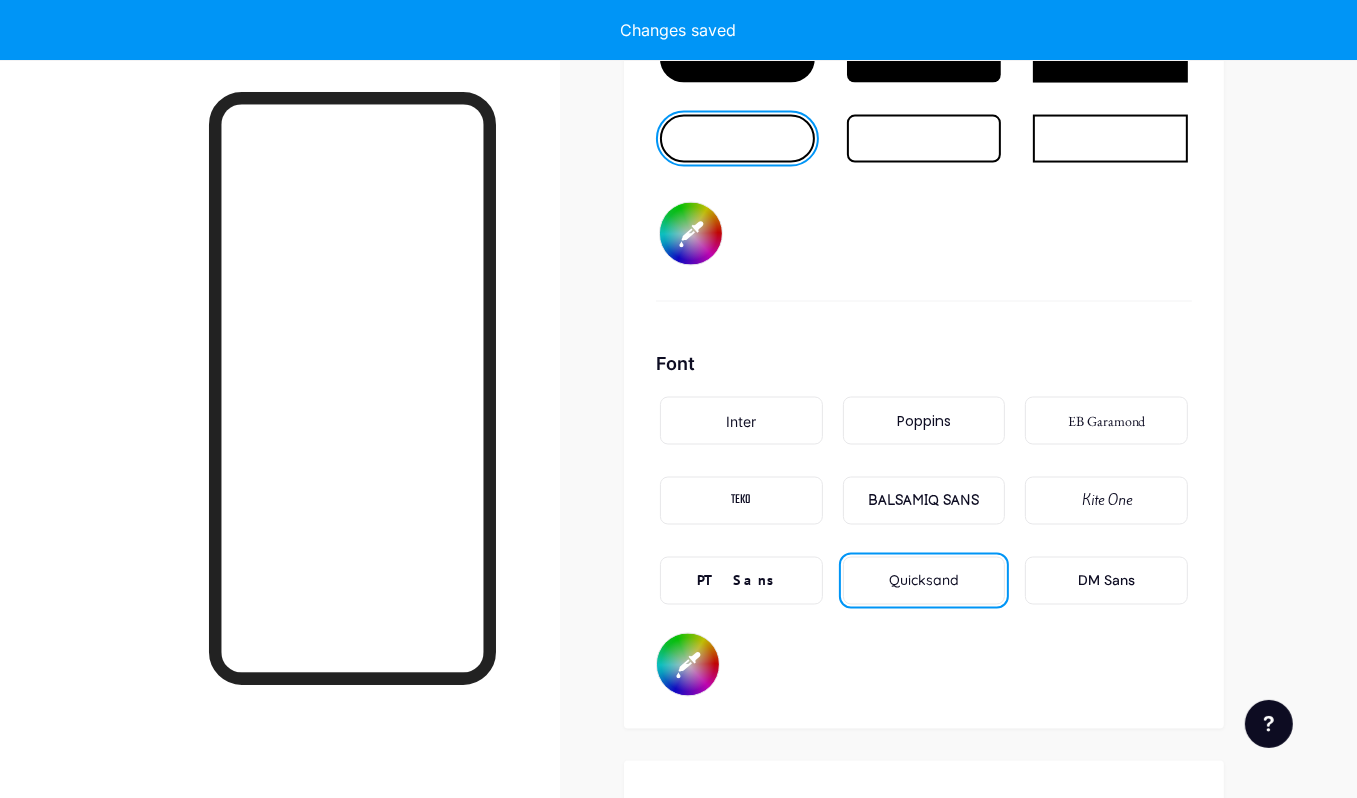 drag, startPoint x: 1075, startPoint y: 572, endPoint x: 1082, endPoint y: 582, distance: 12.206555 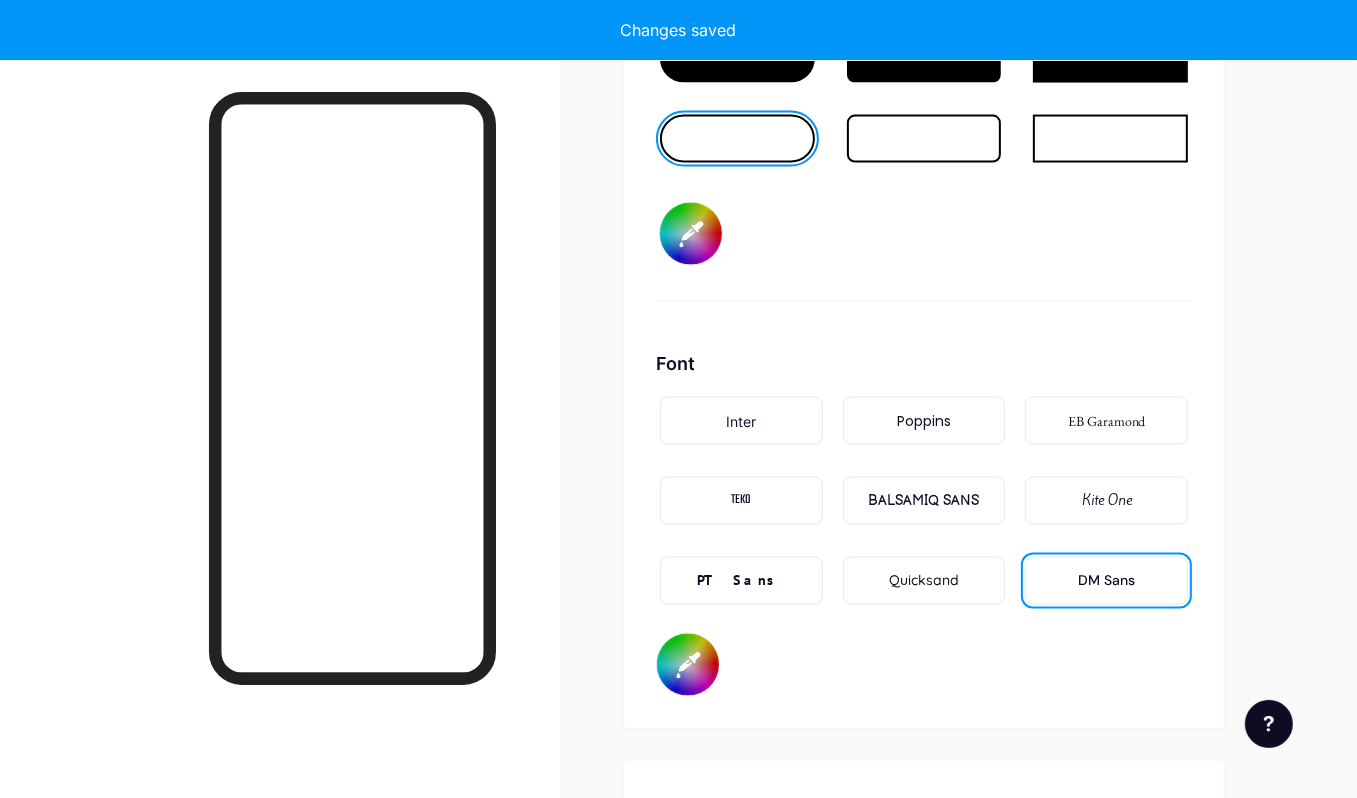 click on "Kite One" at bounding box center [1107, 501] 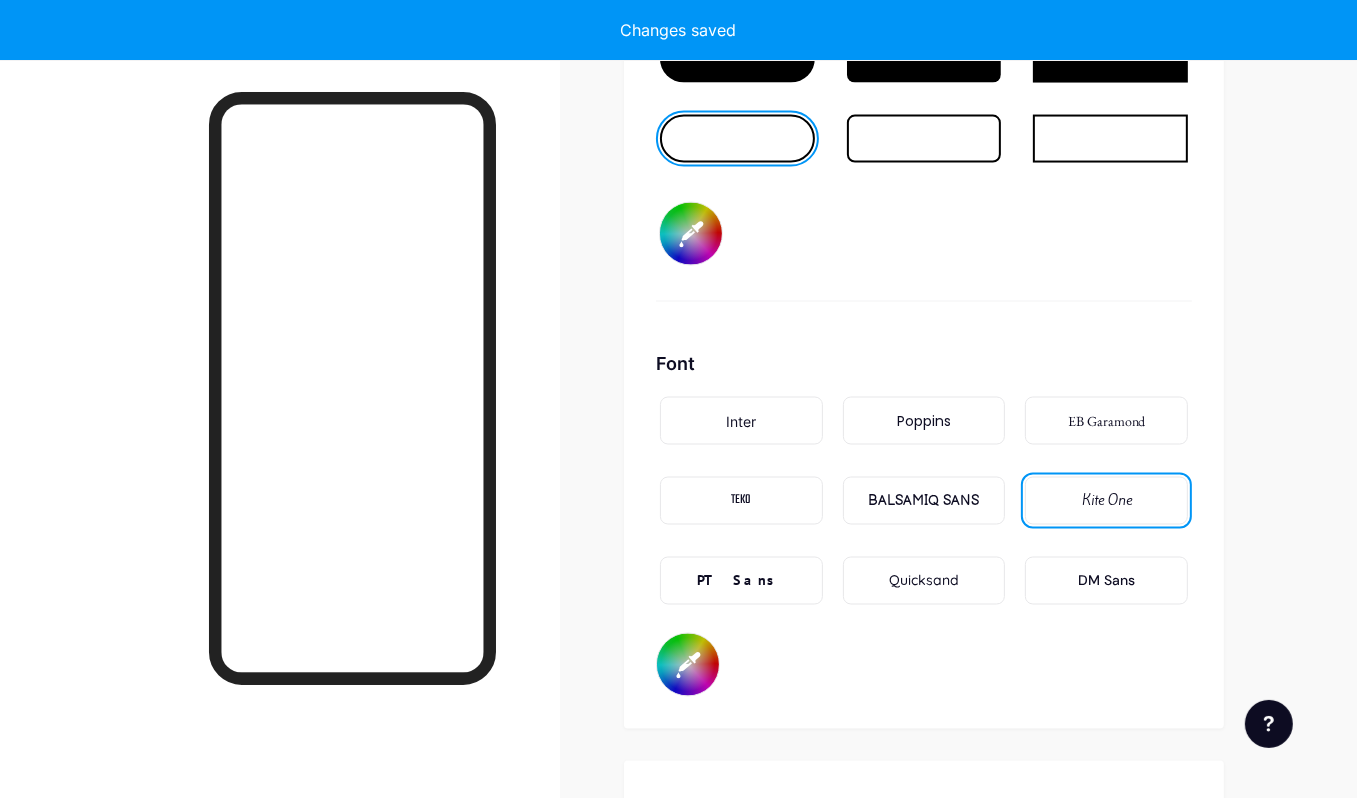 click on "EB Garamond" at bounding box center (1107, 421) 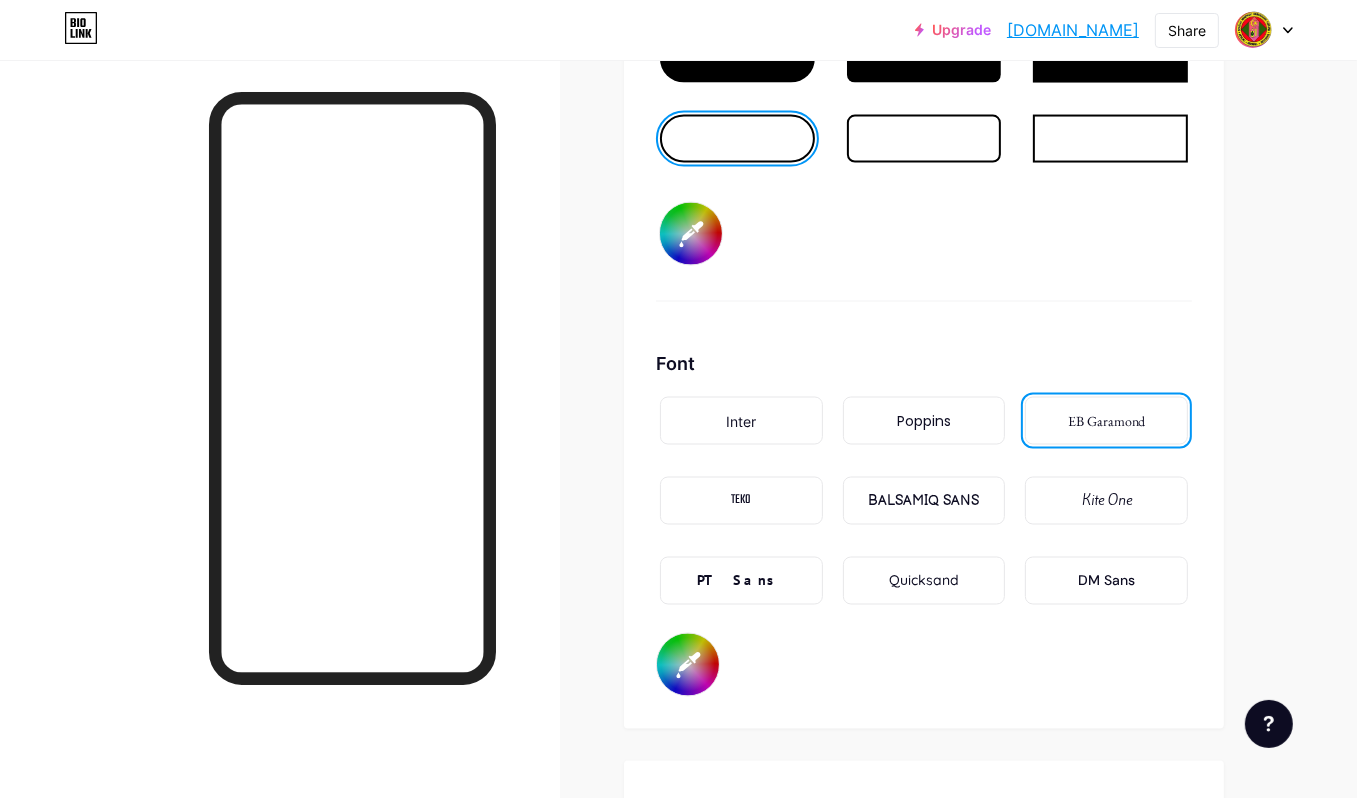 click on "BALSAMIQ SANS" at bounding box center (923, 501) 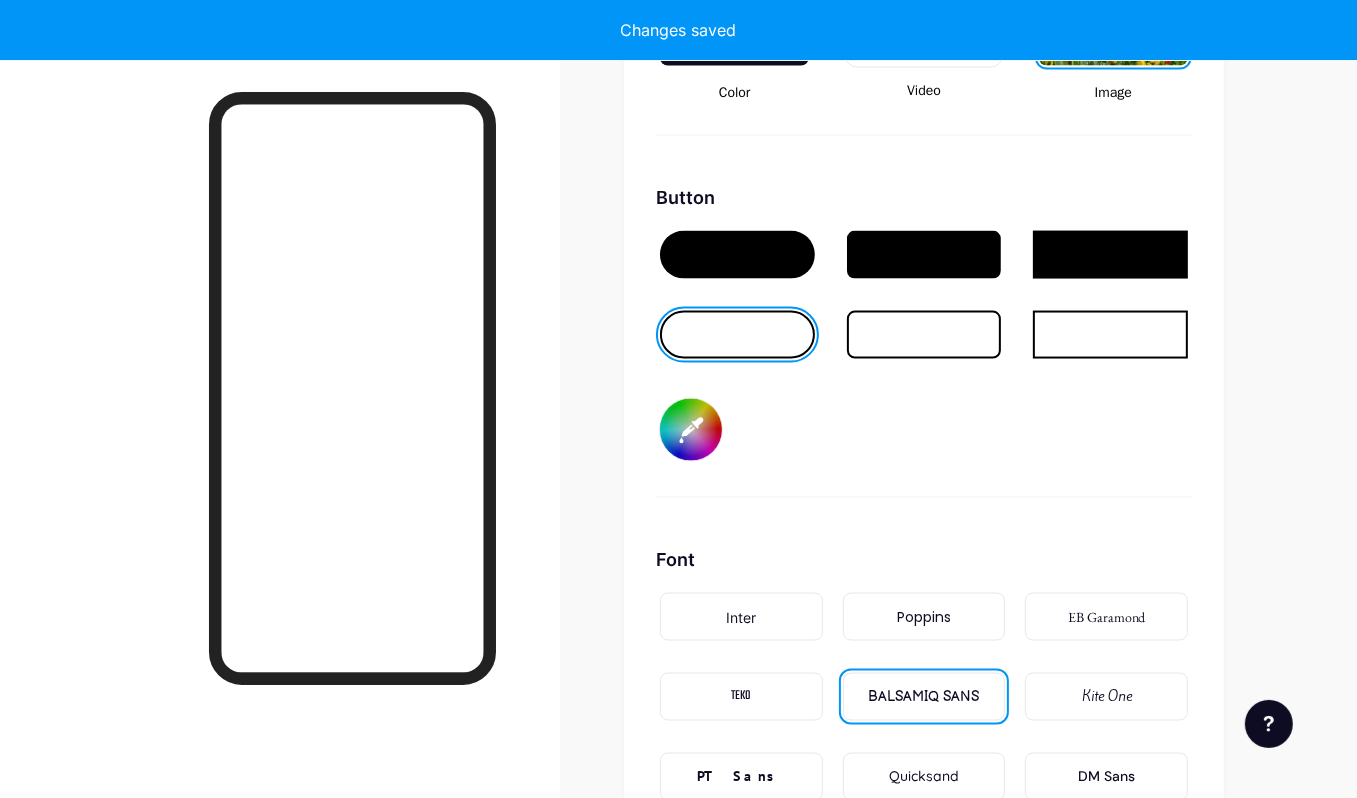 scroll, scrollTop: 2952, scrollLeft: 0, axis: vertical 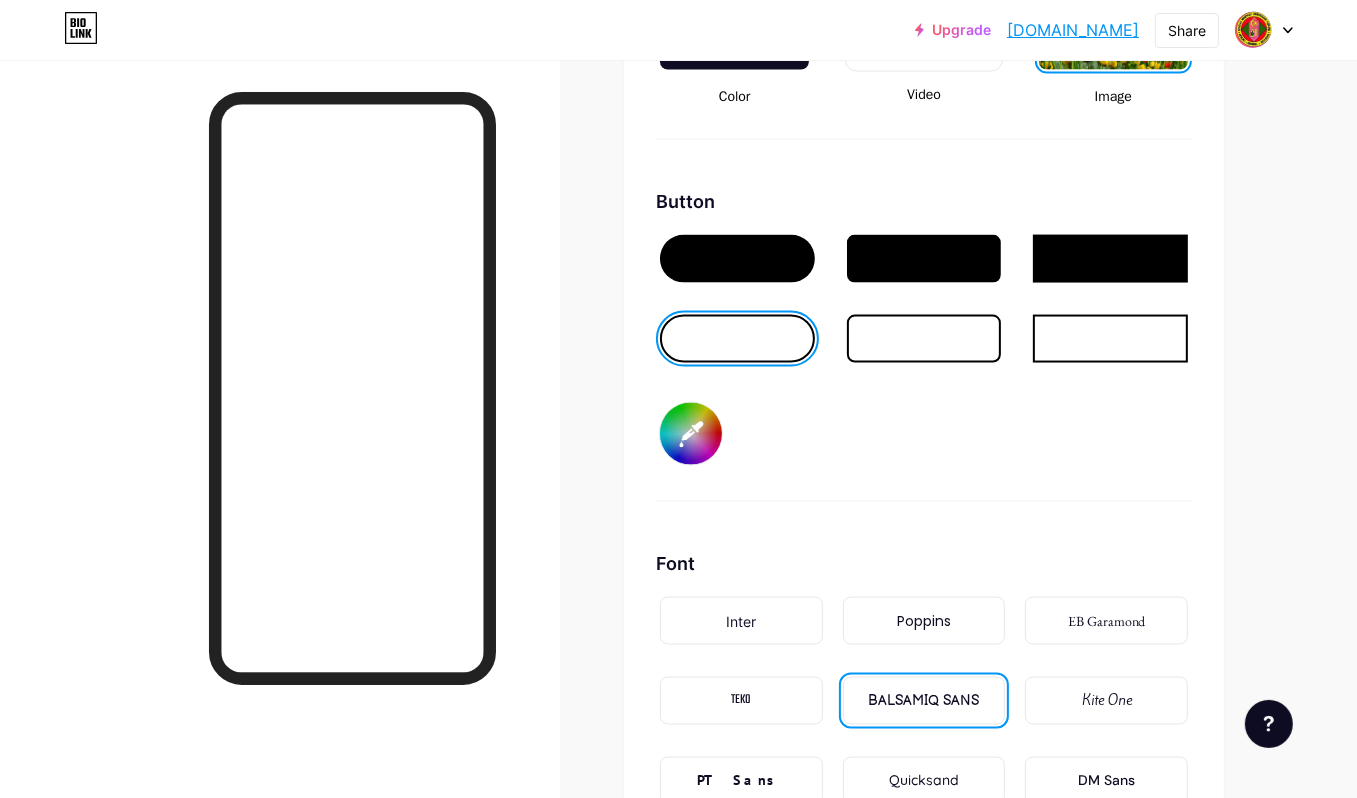 click at bounding box center (737, 259) 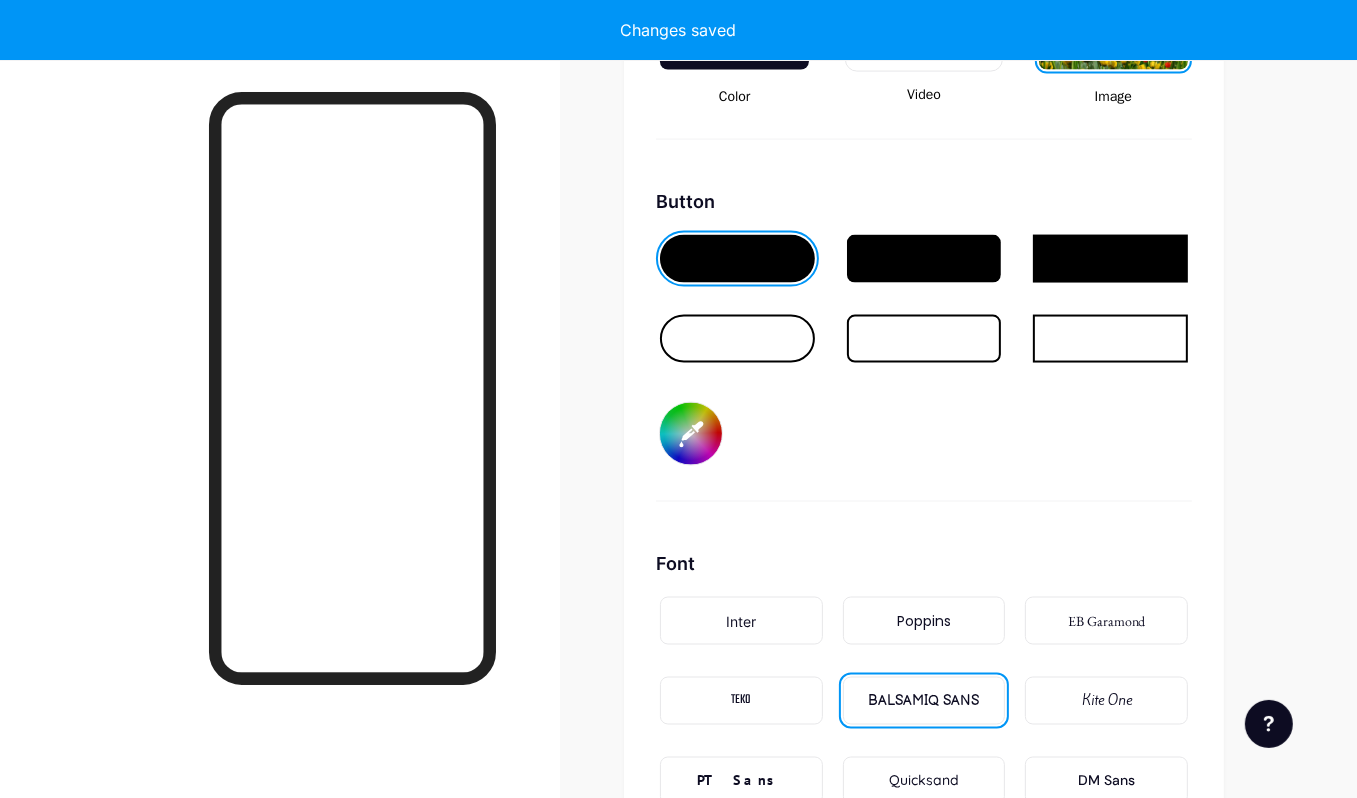 click at bounding box center (924, 259) 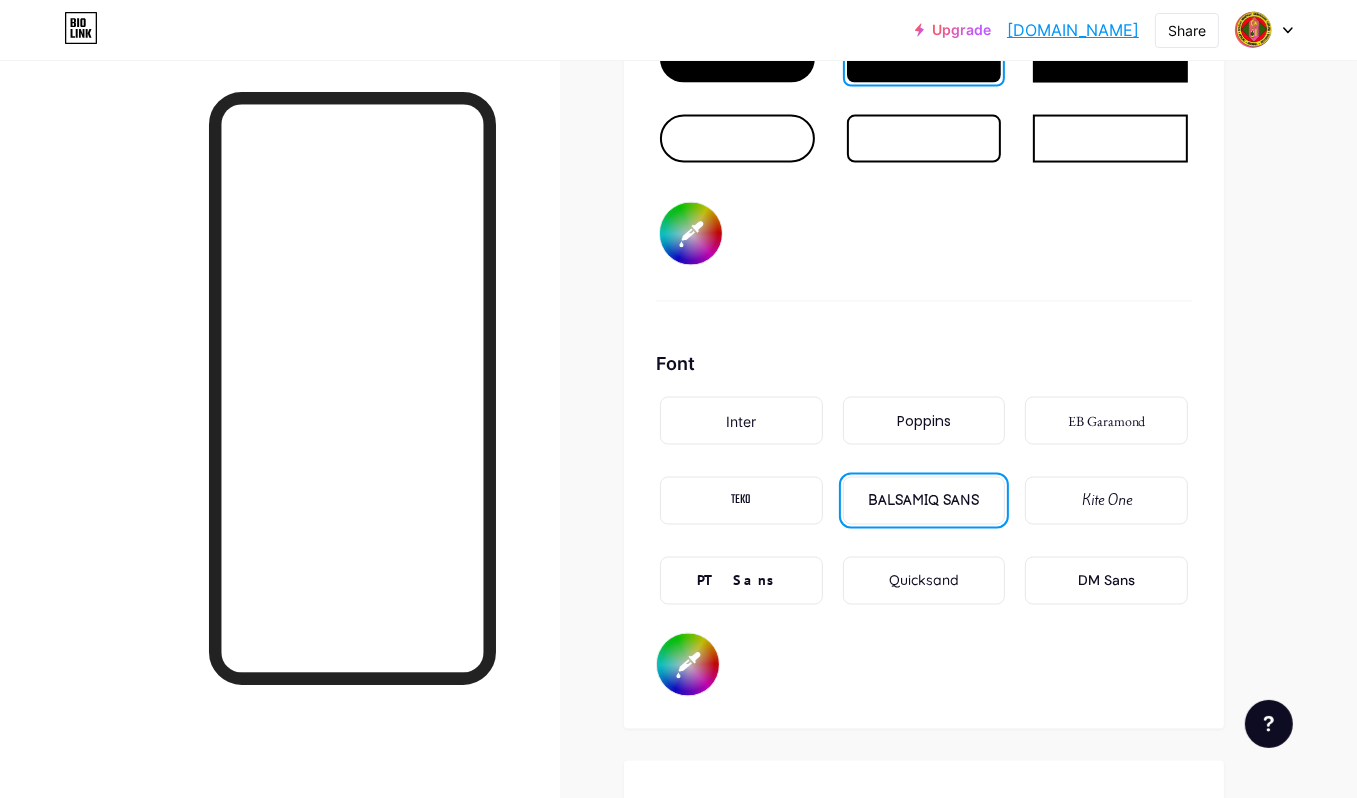 scroll, scrollTop: 3552, scrollLeft: 0, axis: vertical 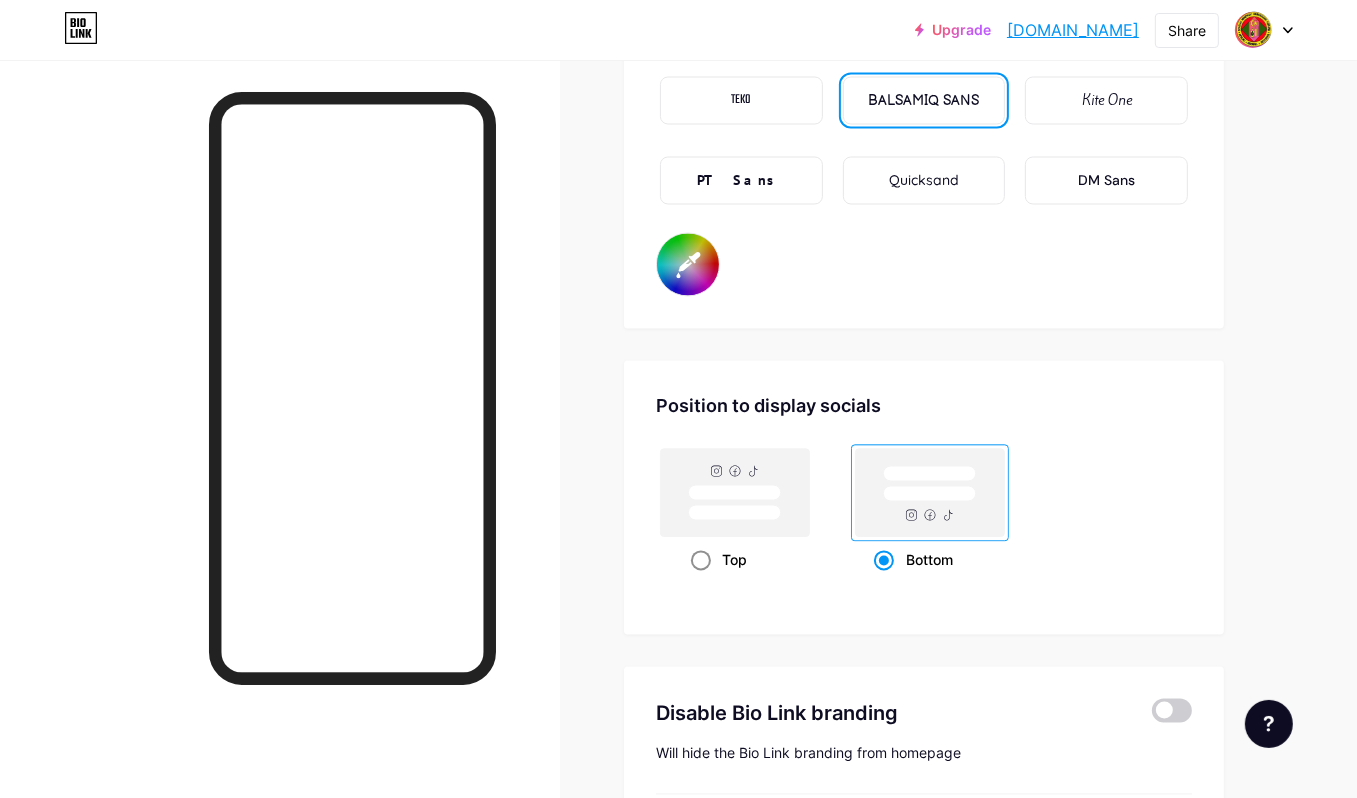 click at bounding box center [701, 561] 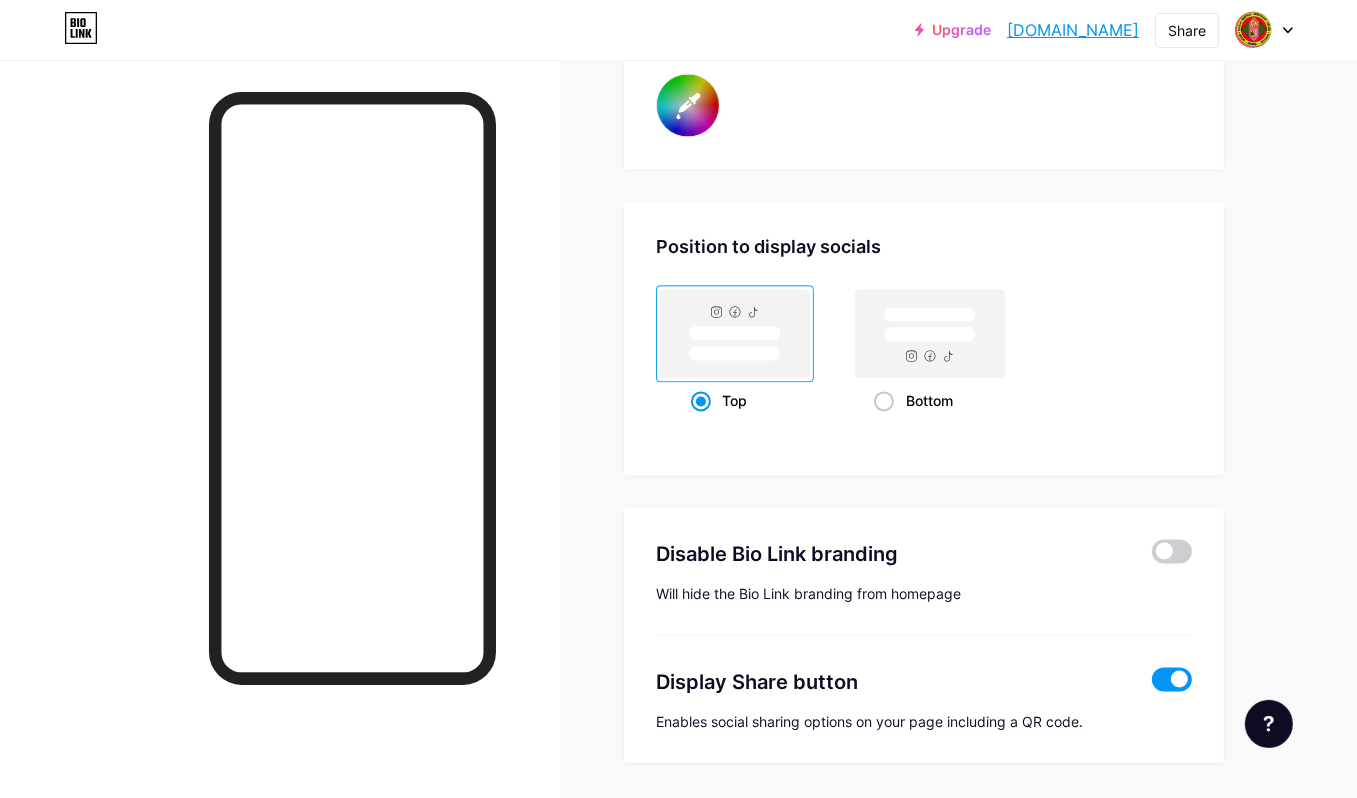 scroll, scrollTop: 3752, scrollLeft: 0, axis: vertical 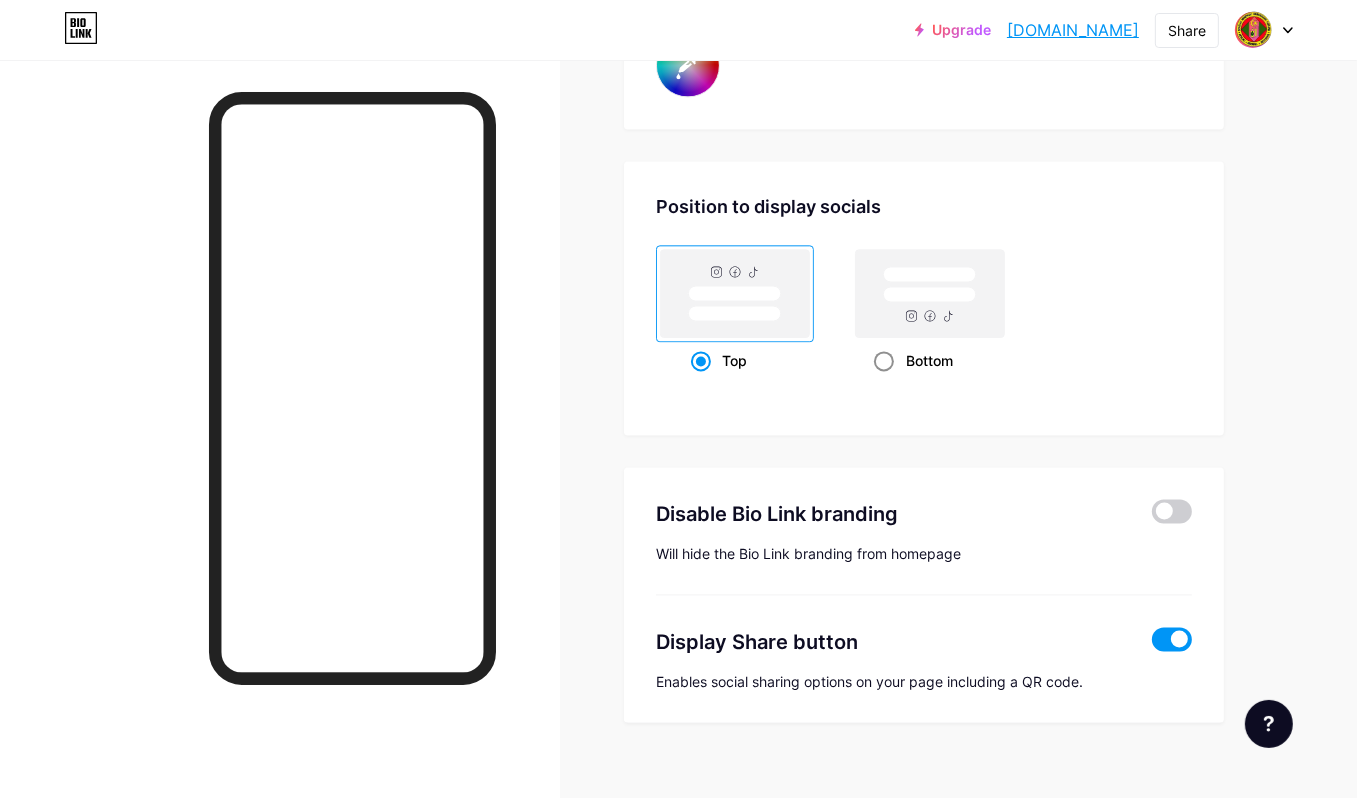 click at bounding box center (884, 361) 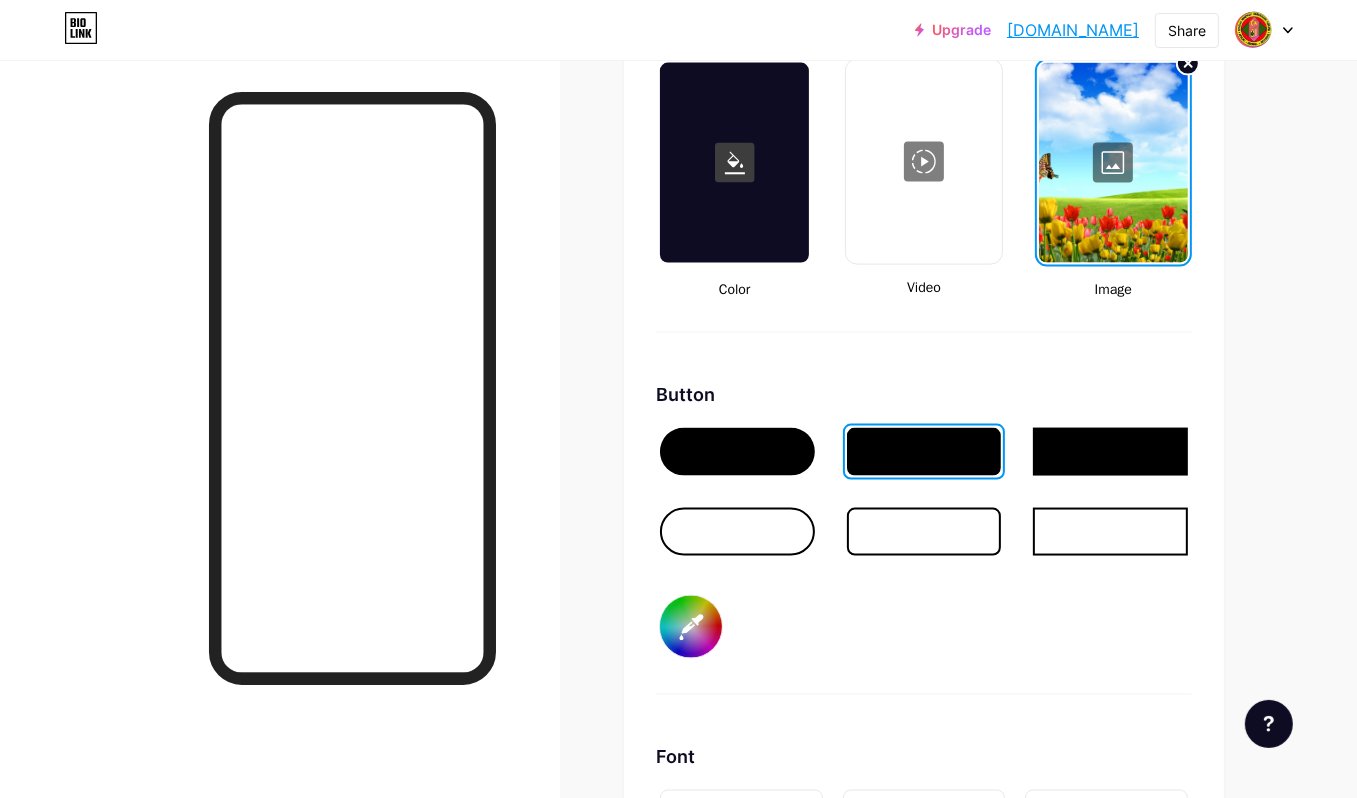 scroll, scrollTop: 2672, scrollLeft: 0, axis: vertical 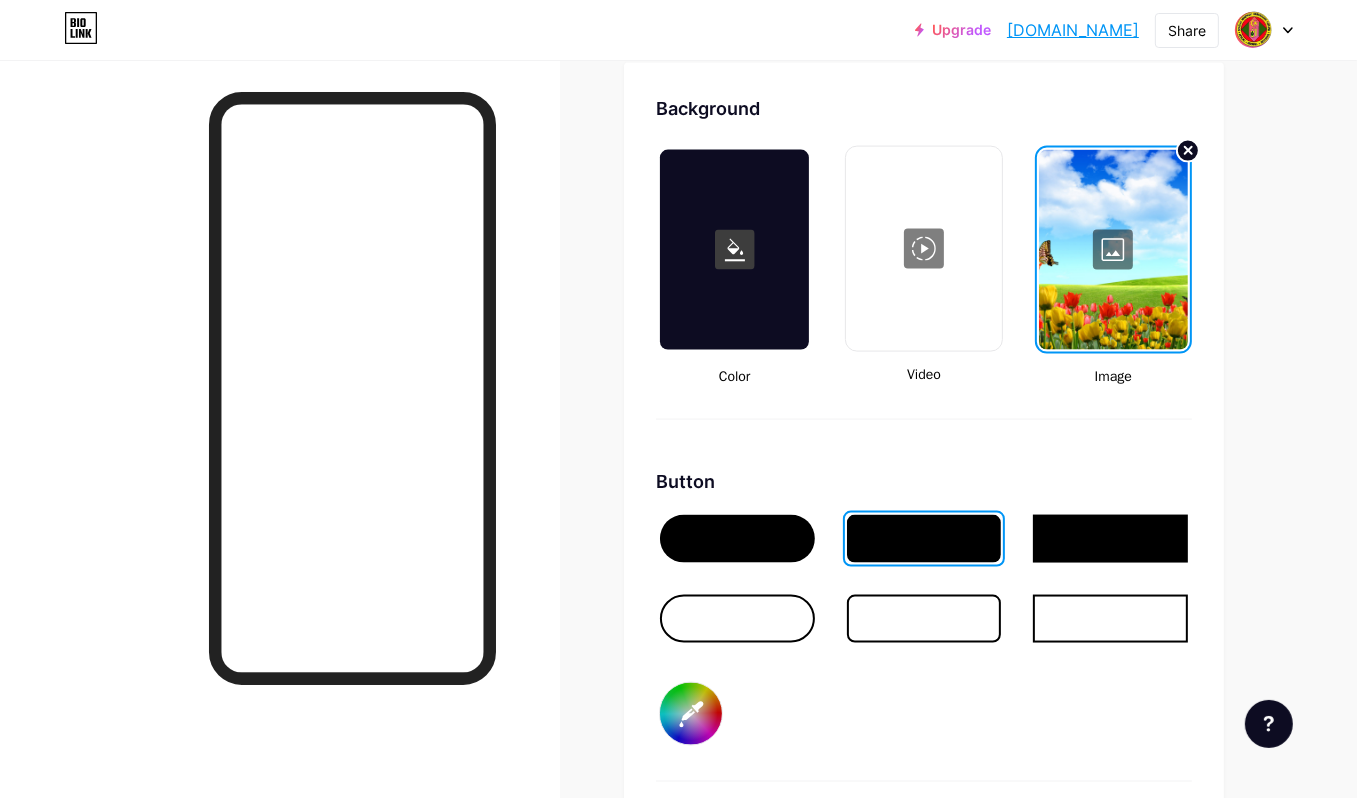 click on "Links
Posts
Design
Subscribers
NEW
Stats
Settings     Profile   UBK SMK KEMUMIN                       Themes   Link in bio   Blog   Shop       Basics       Carbon       Xmas 23       Pride       Glitch       Winter · Live       Glassy · Live       Chameleon · Live       Rainy Night · Live       Neon · Live       Summer       Retro       Strawberry · Live       Desert       Sunny       Autumn       Leaf       Clear Sky       Blush       Unicorn       Minimal       Cloudy       Shadow     Create your own           Changes saved     Background         Color           Video                   Image           Button       #f08ada   Font   Inter Poppins EB Garamond TEKO BALSAMIQ SANS Kite One PT Sans Quicksand DM Sans     #000000   Changes saved     Position to display socials                 Top                     Bottom
Disable Bio Link branding
Will hide the Bio Link branding from homepage" at bounding box center (654, -355) 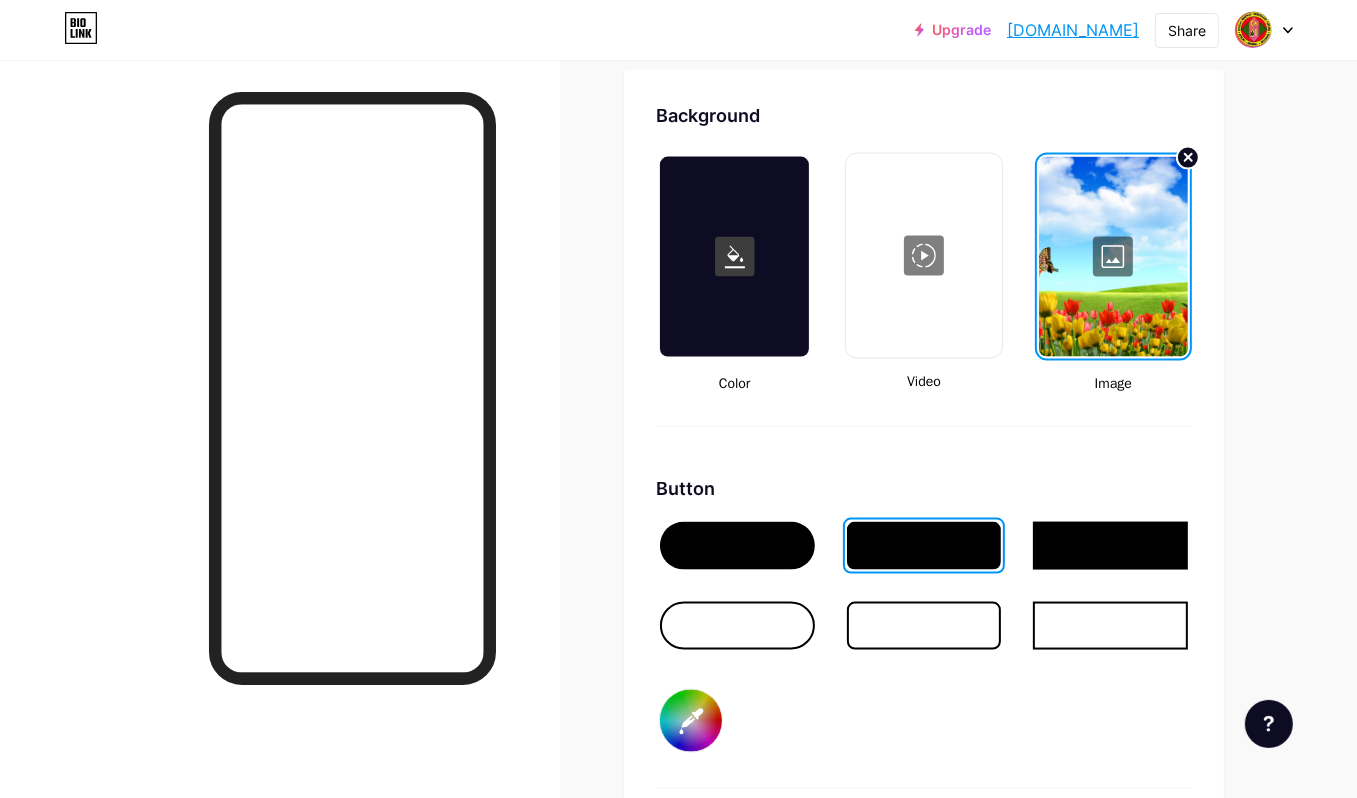 scroll, scrollTop: 2371, scrollLeft: 0, axis: vertical 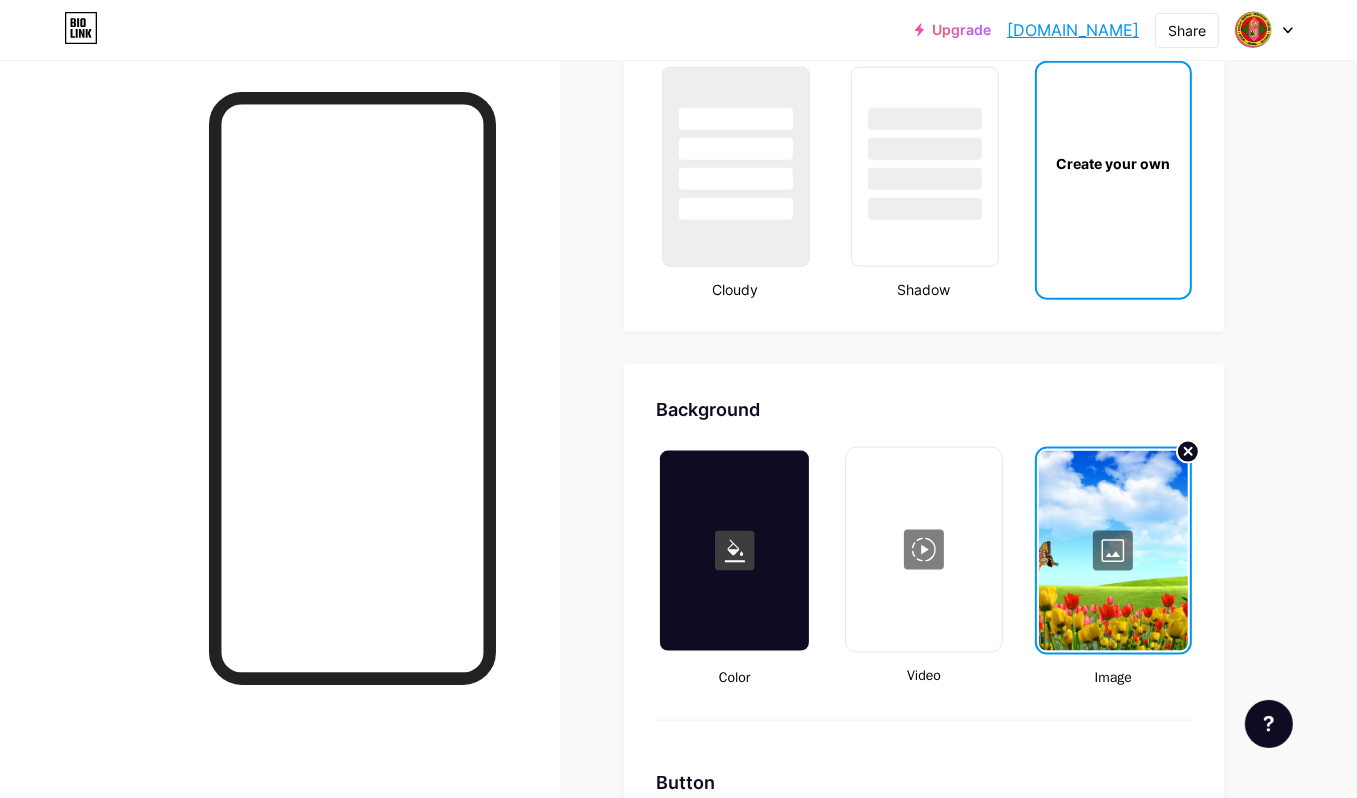 click on "[DOMAIN_NAME]" at bounding box center [1073, 30] 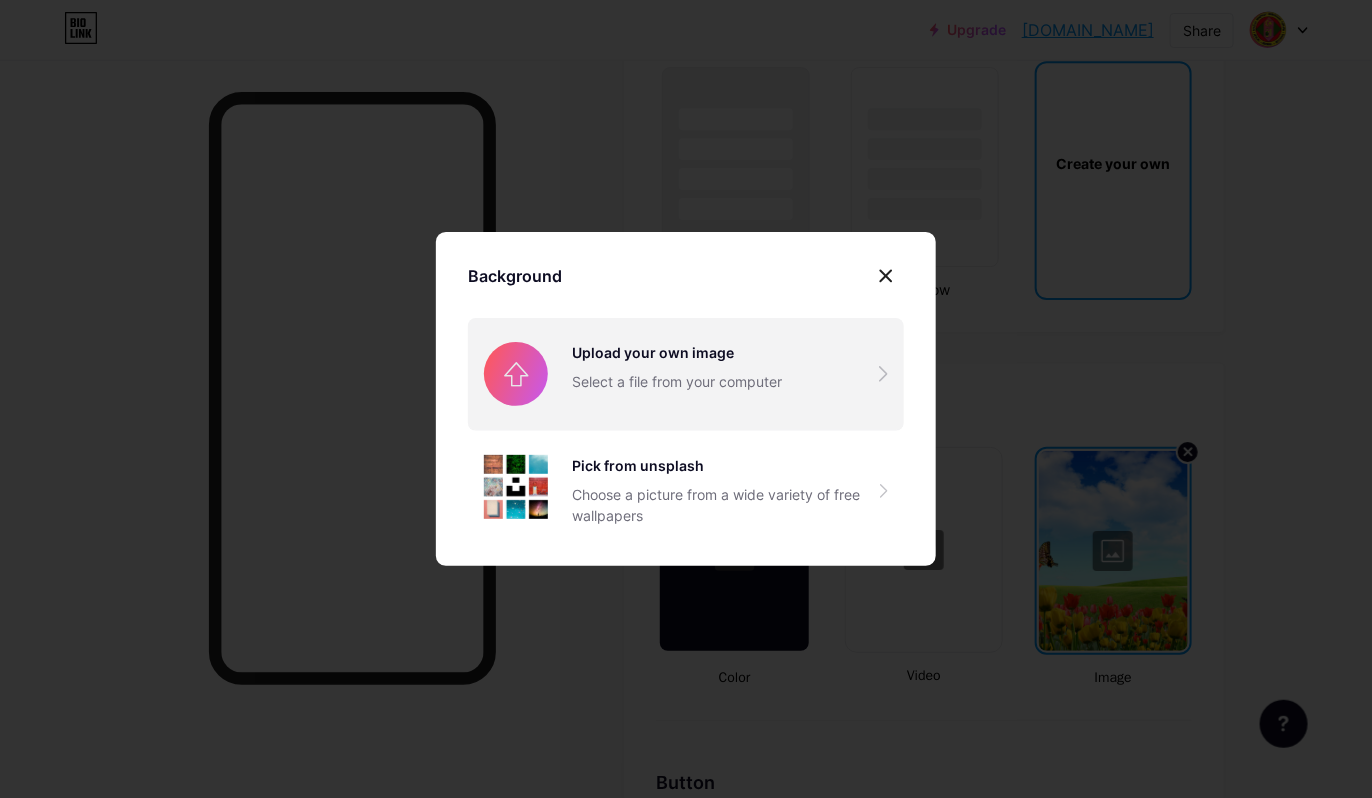 click at bounding box center [686, 374] 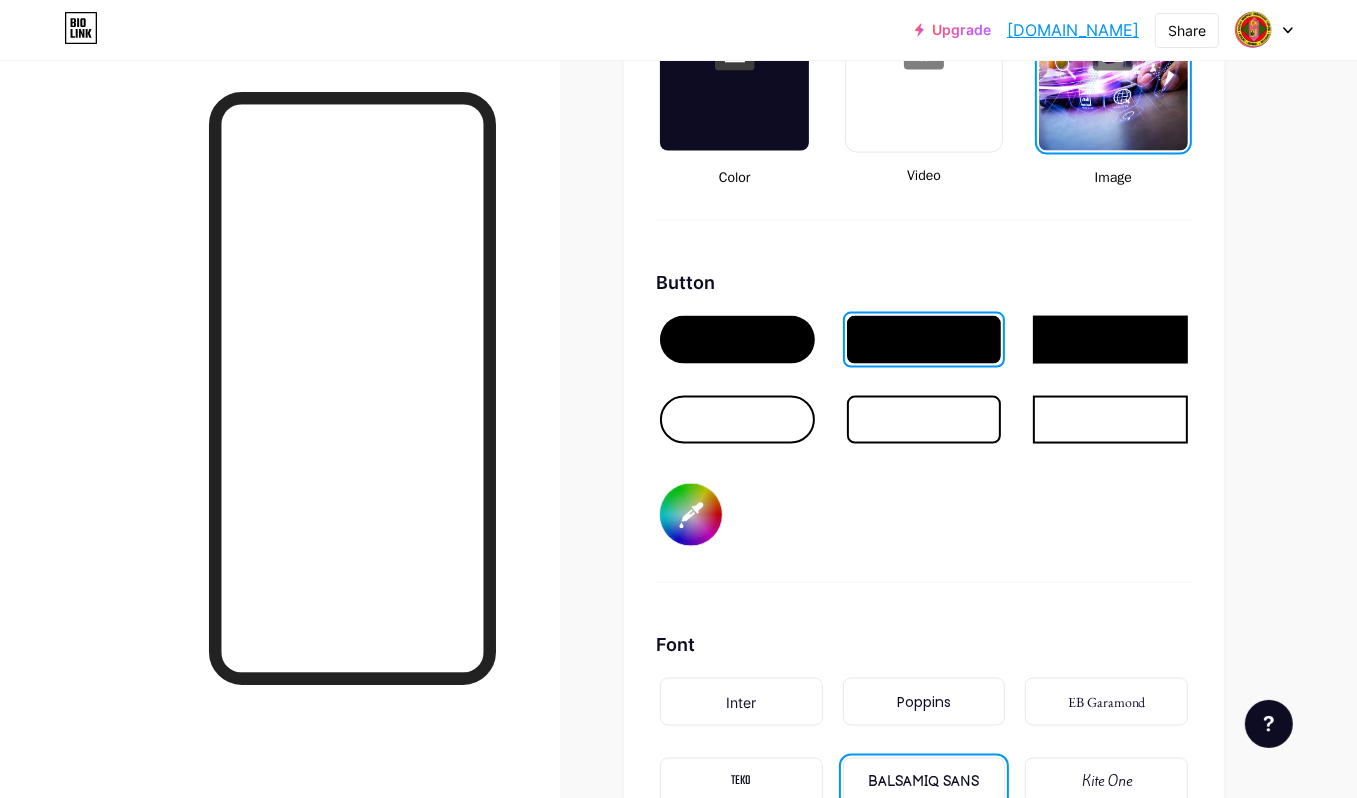 scroll, scrollTop: 2872, scrollLeft: 0, axis: vertical 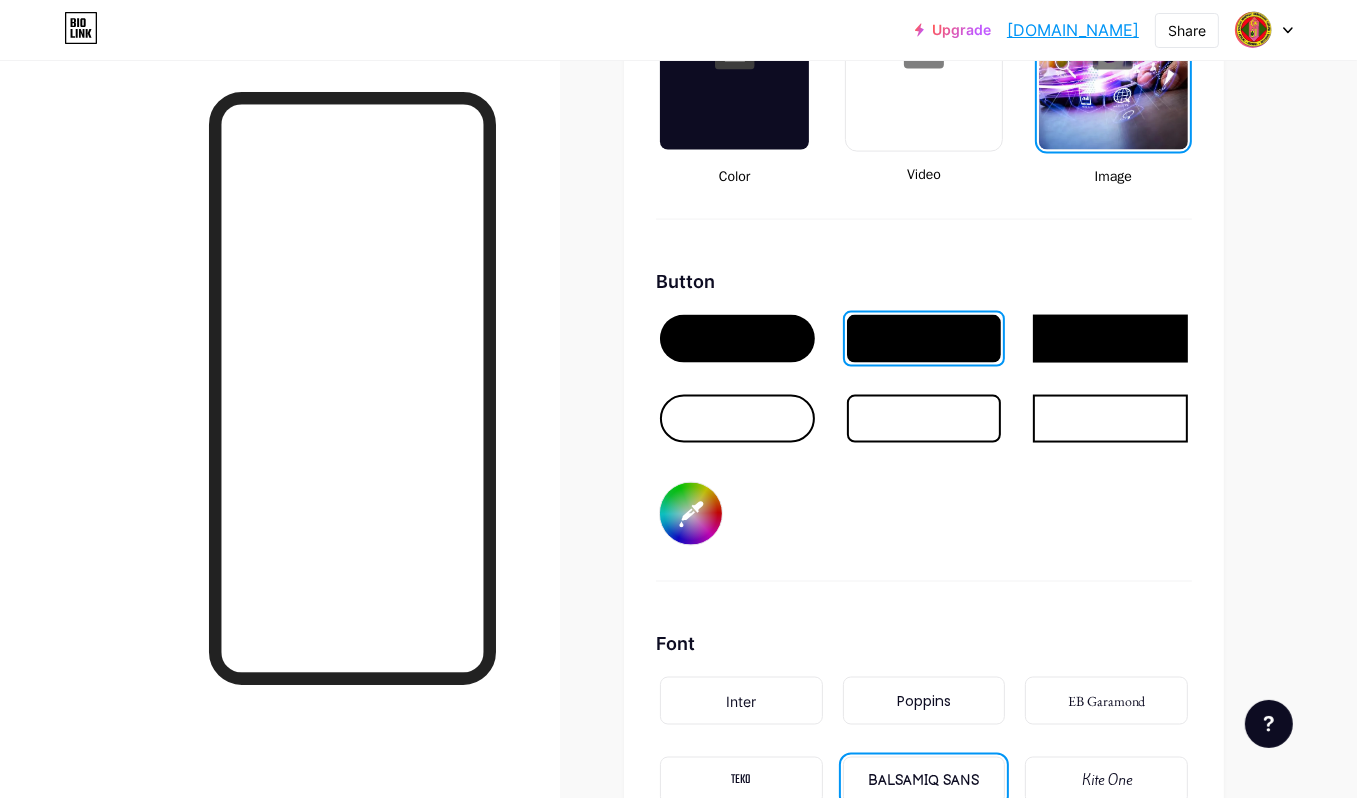 click on "Links
Posts
Design
Subscribers
NEW
Stats
Settings     Profile   UBK SMK KEMUMIN                       Themes   Link in bio   Blog   Shop       Basics       Carbon       Xmas 23       Pride       Glitch       Winter · Live       Glassy · Live       Chameleon · Live       Rainy Night · Live       Neon · Live       Summer       Retro       Strawberry · Live       Desert       Sunny       Autumn       Leaf       Clear Sky       Blush       Unicorn       Minimal       Cloudy       Shadow     Create your own           Changes saved     Background         Color           Video                   Image           Button       #f08ada   Font   Inter Poppins EB Garamond TEKO BALSAMIQ SANS Kite One PT Sans Quicksand DM Sans     #000000   Changes saved     Position to display socials                 Top                     Bottom
Disable Bio Link branding
Will hide the Bio Link branding from homepage" at bounding box center [654, -555] 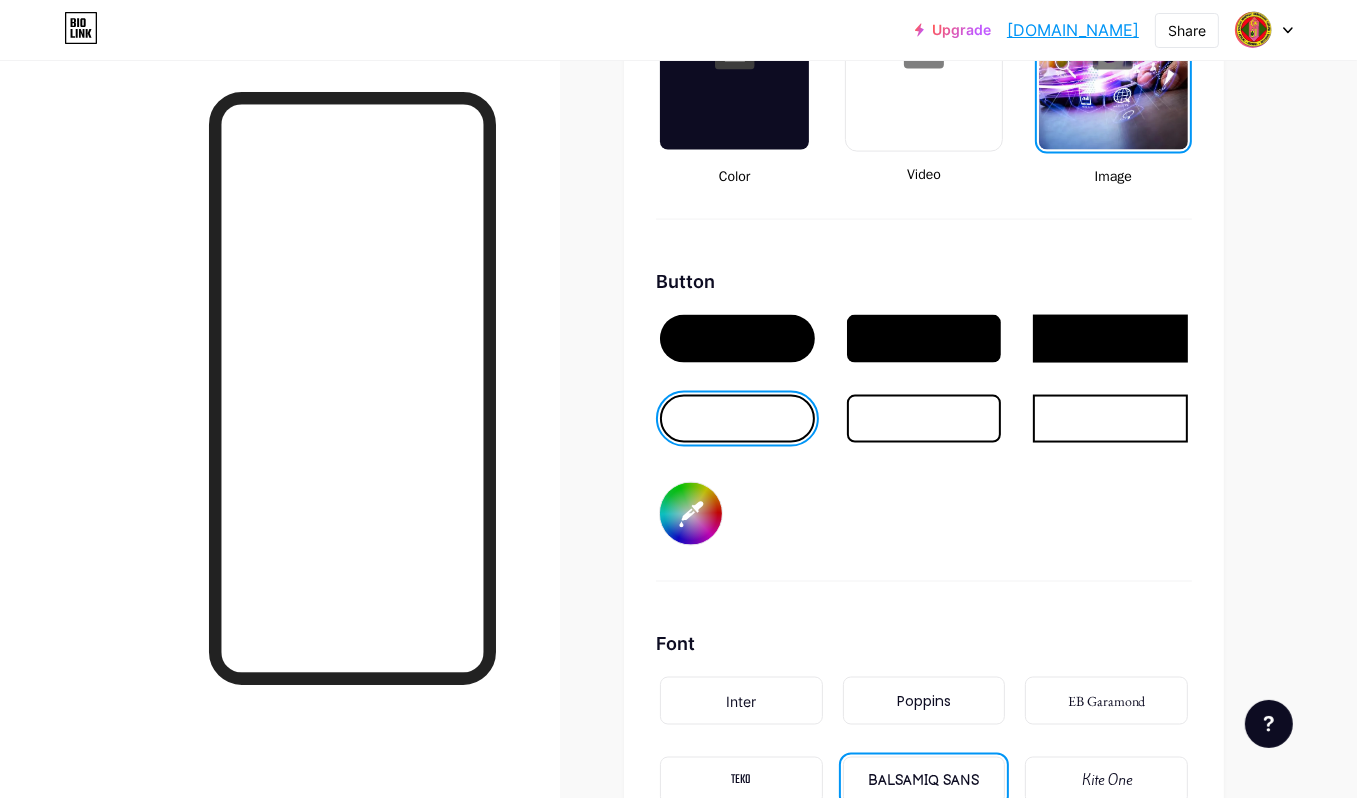 click at bounding box center [924, 339] 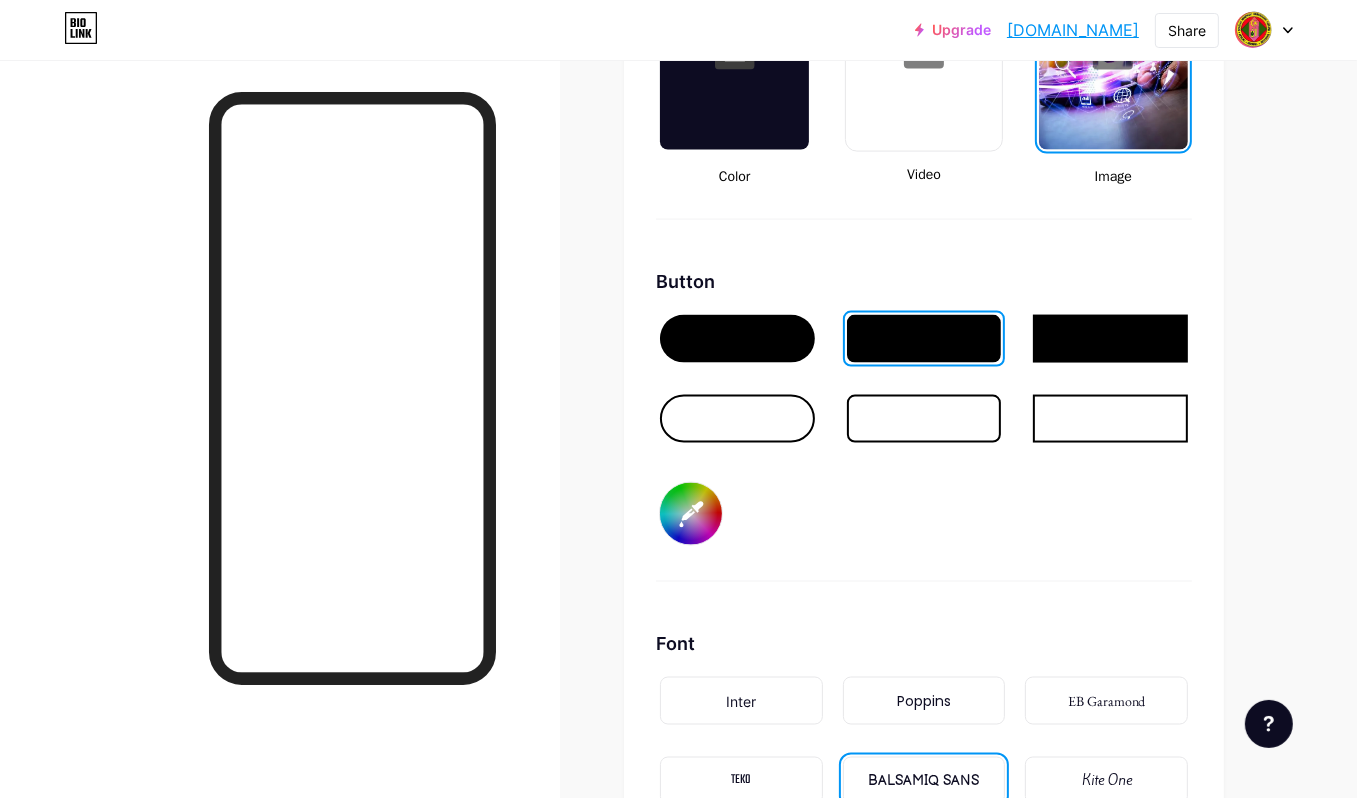 click on "#f08ada" at bounding box center (691, 514) 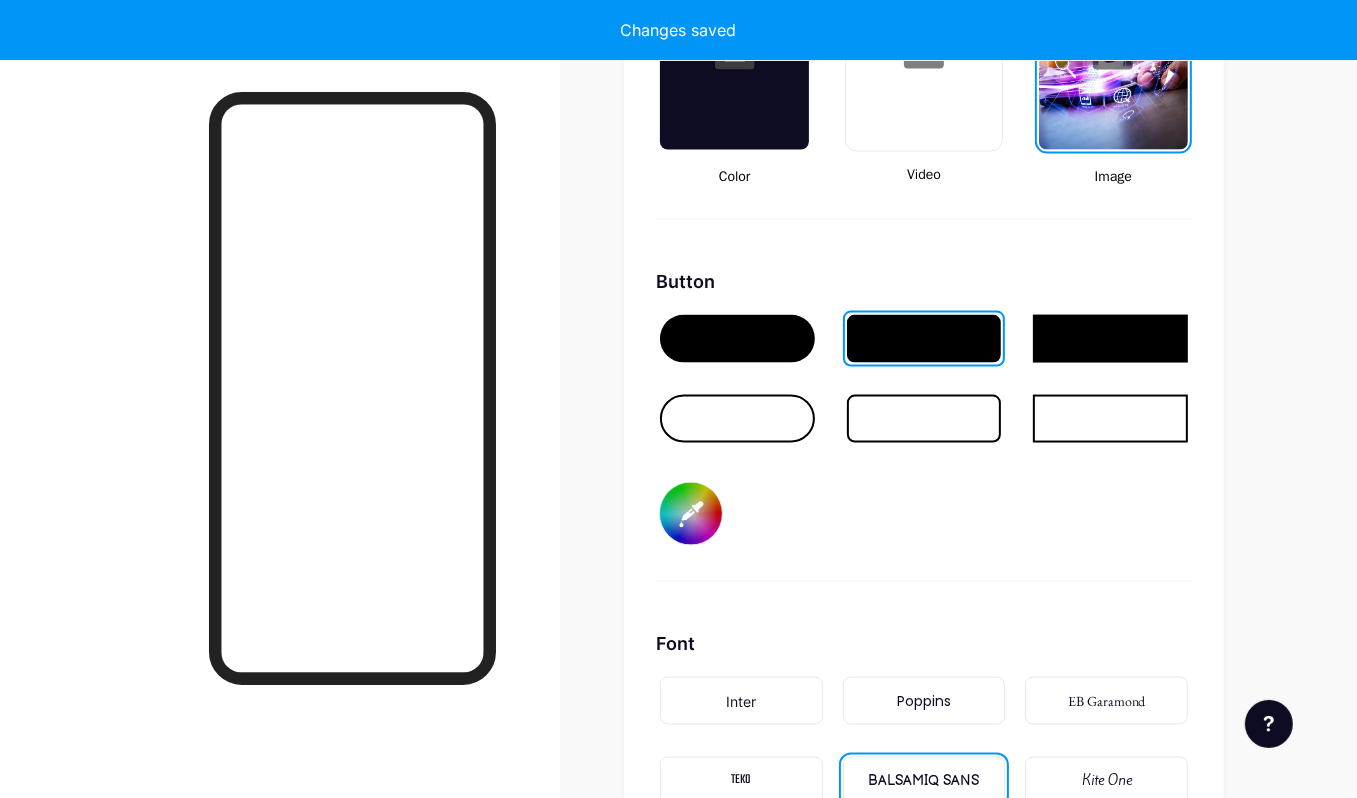 click on "Button       #a16394" at bounding box center [924, 425] 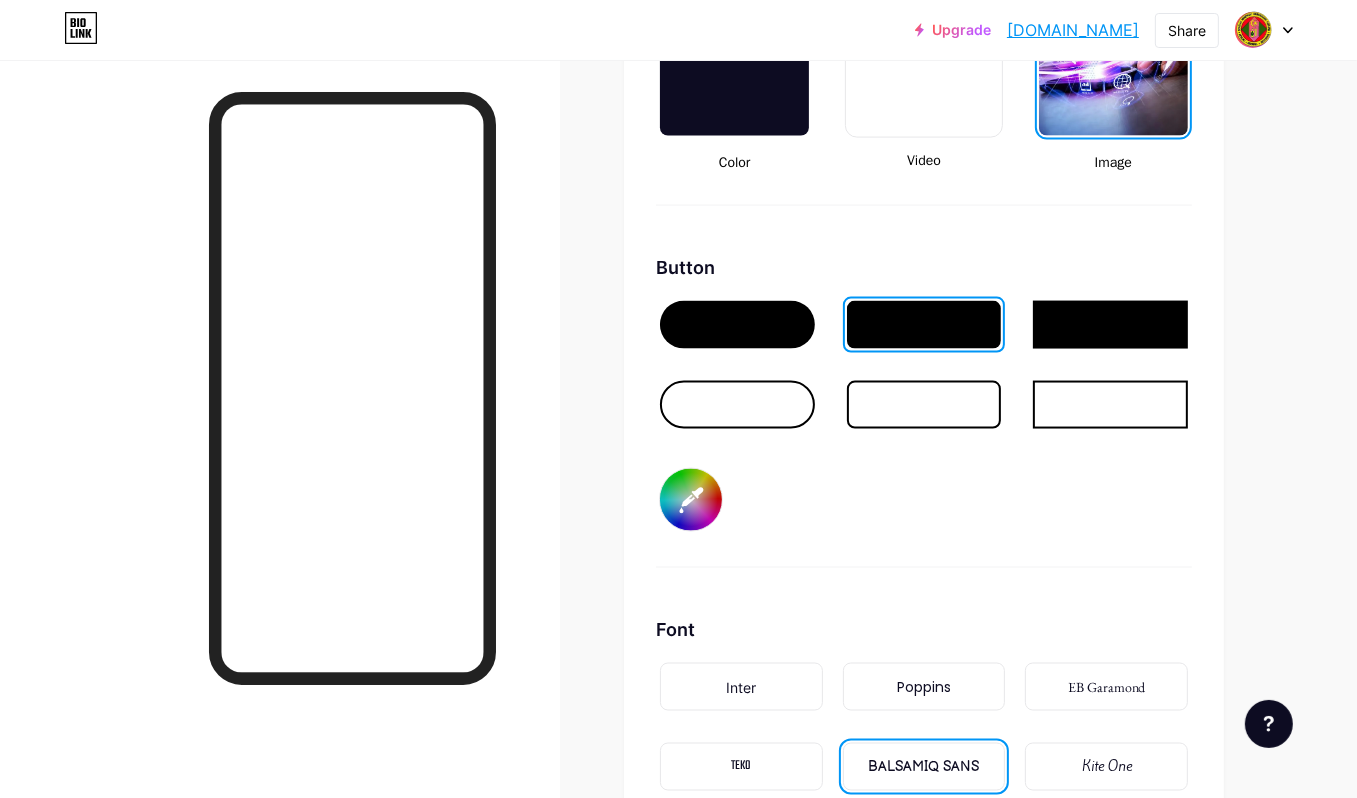 scroll, scrollTop: 2771, scrollLeft: 0, axis: vertical 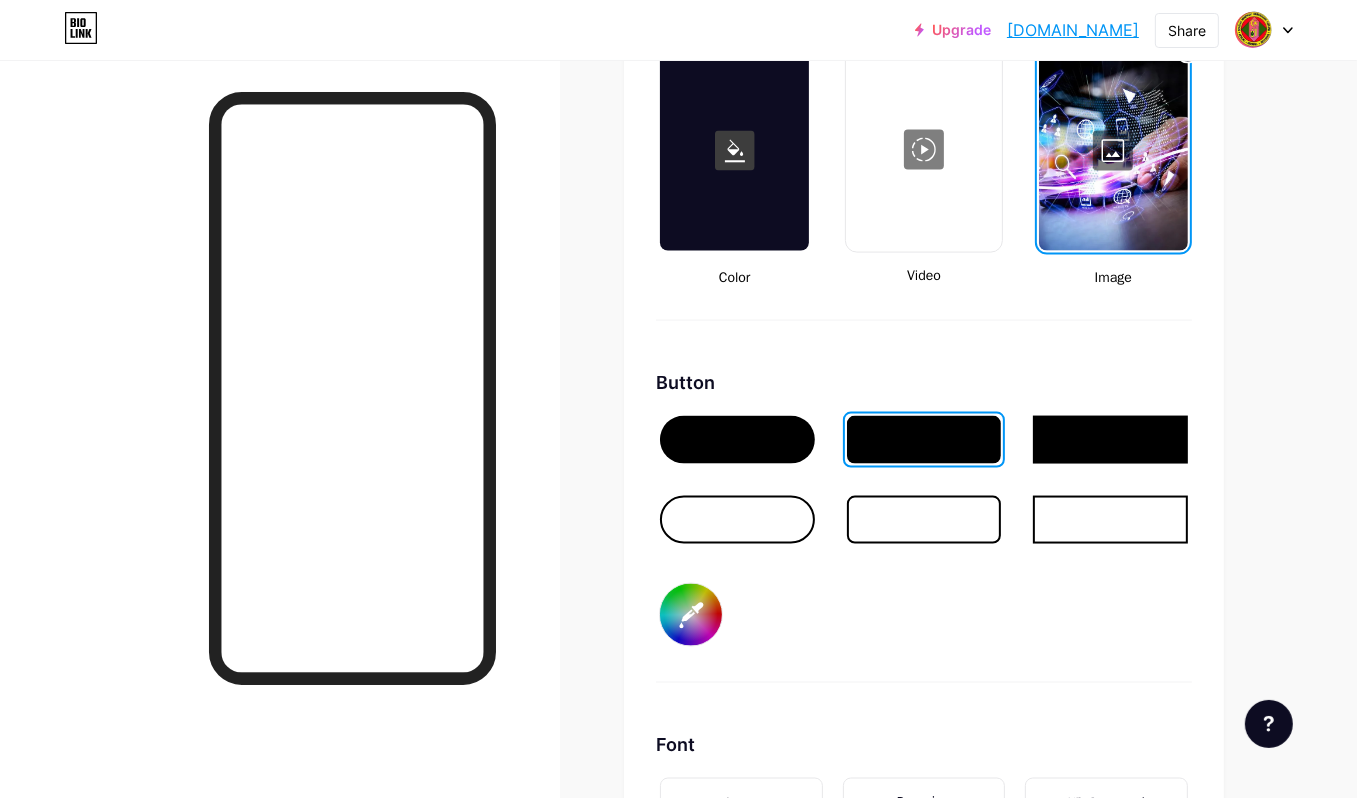 click on "[DOMAIN_NAME]" at bounding box center [1073, 30] 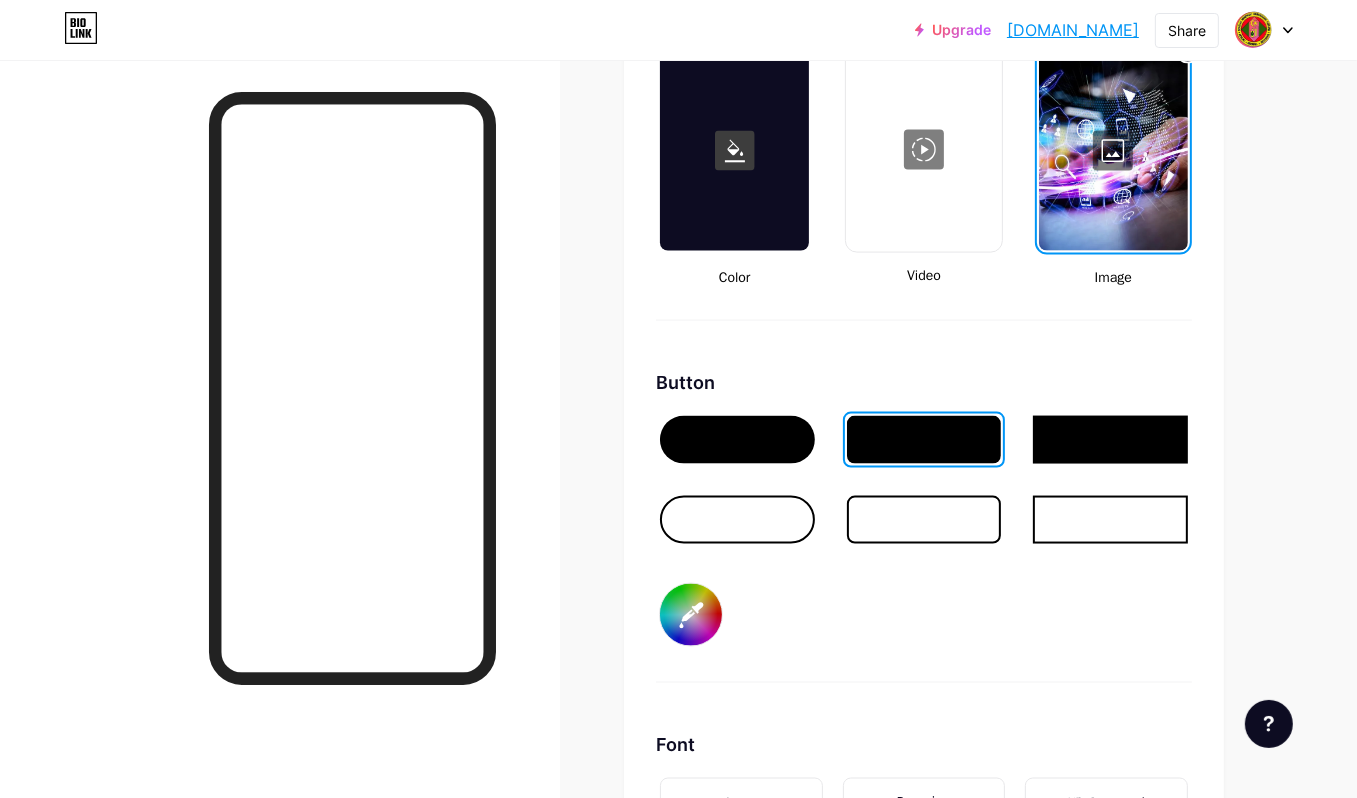 scroll, scrollTop: 2971, scrollLeft: 0, axis: vertical 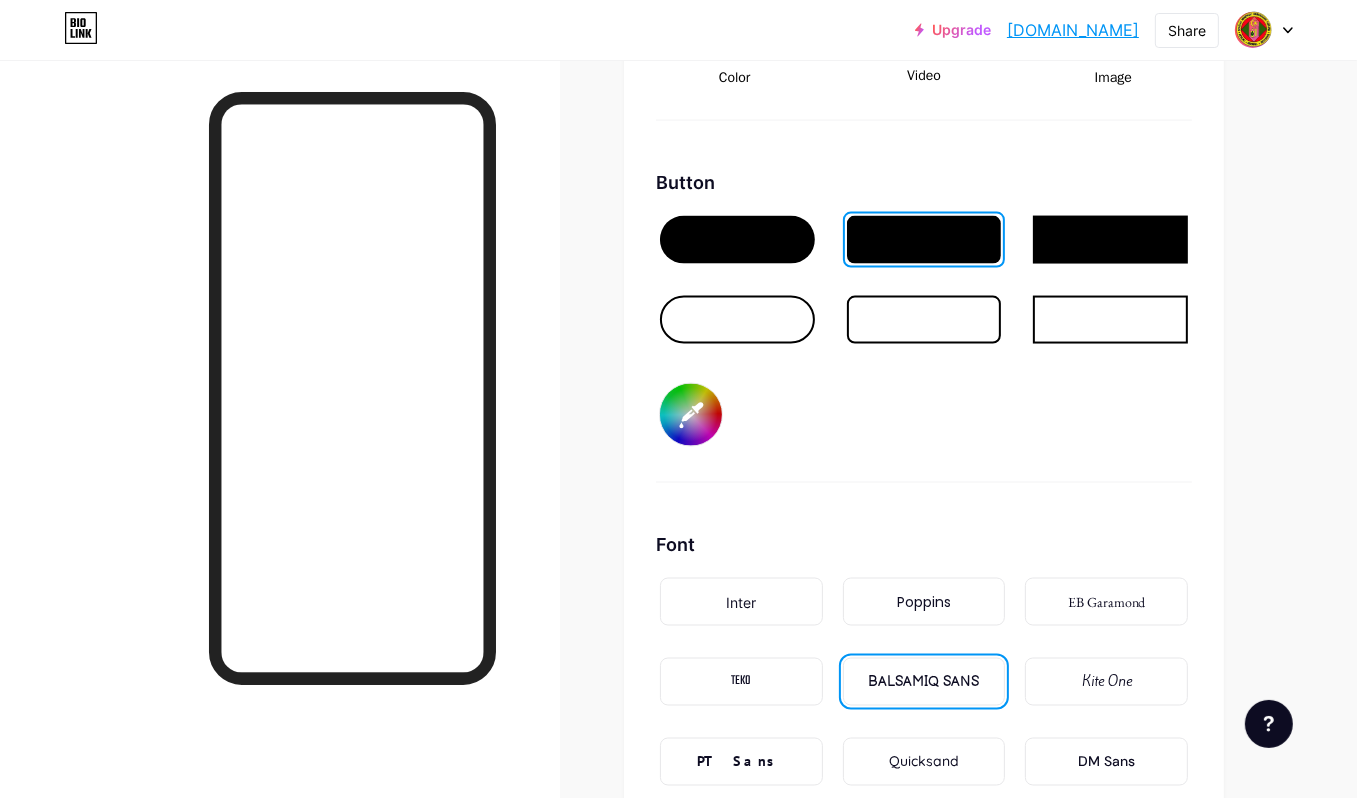 click on "#a16394" at bounding box center [691, 415] 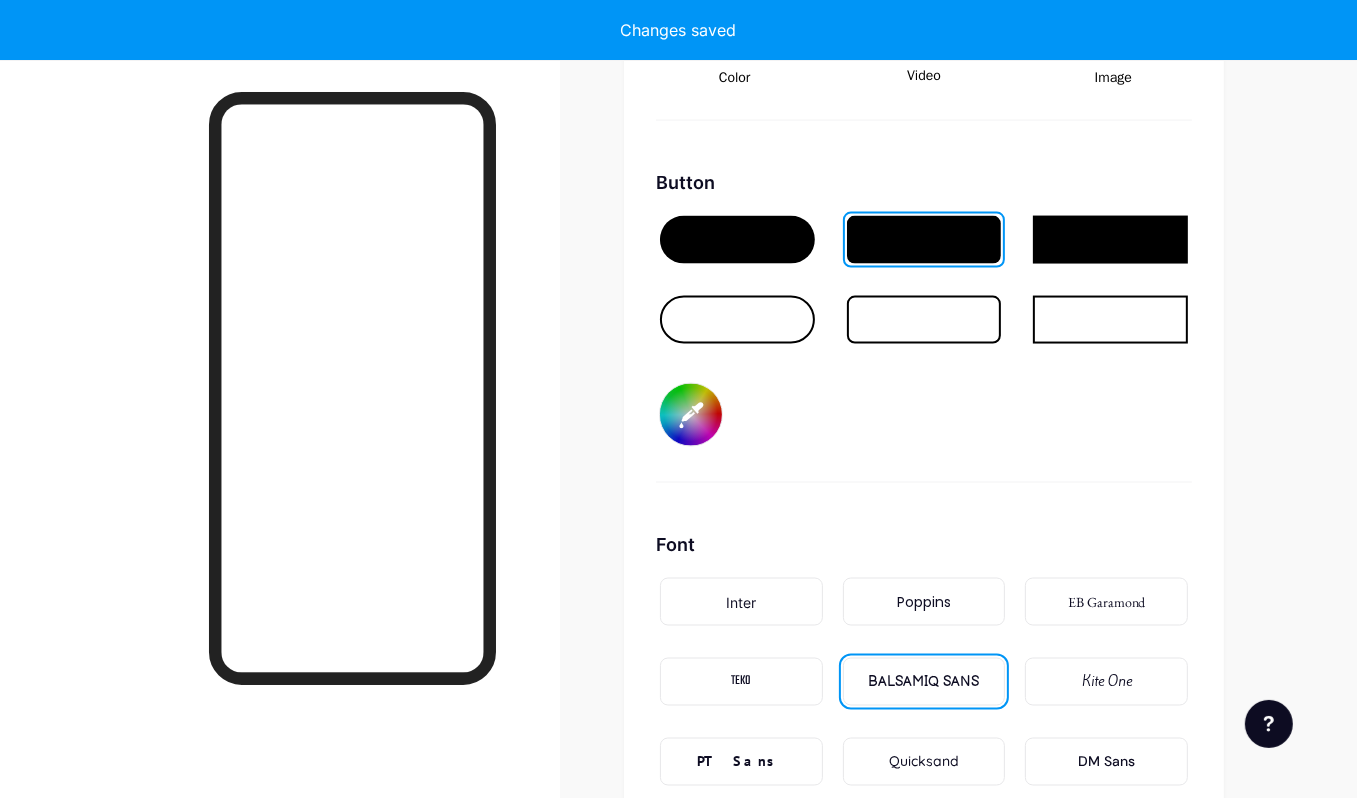 type on "#f368d5" 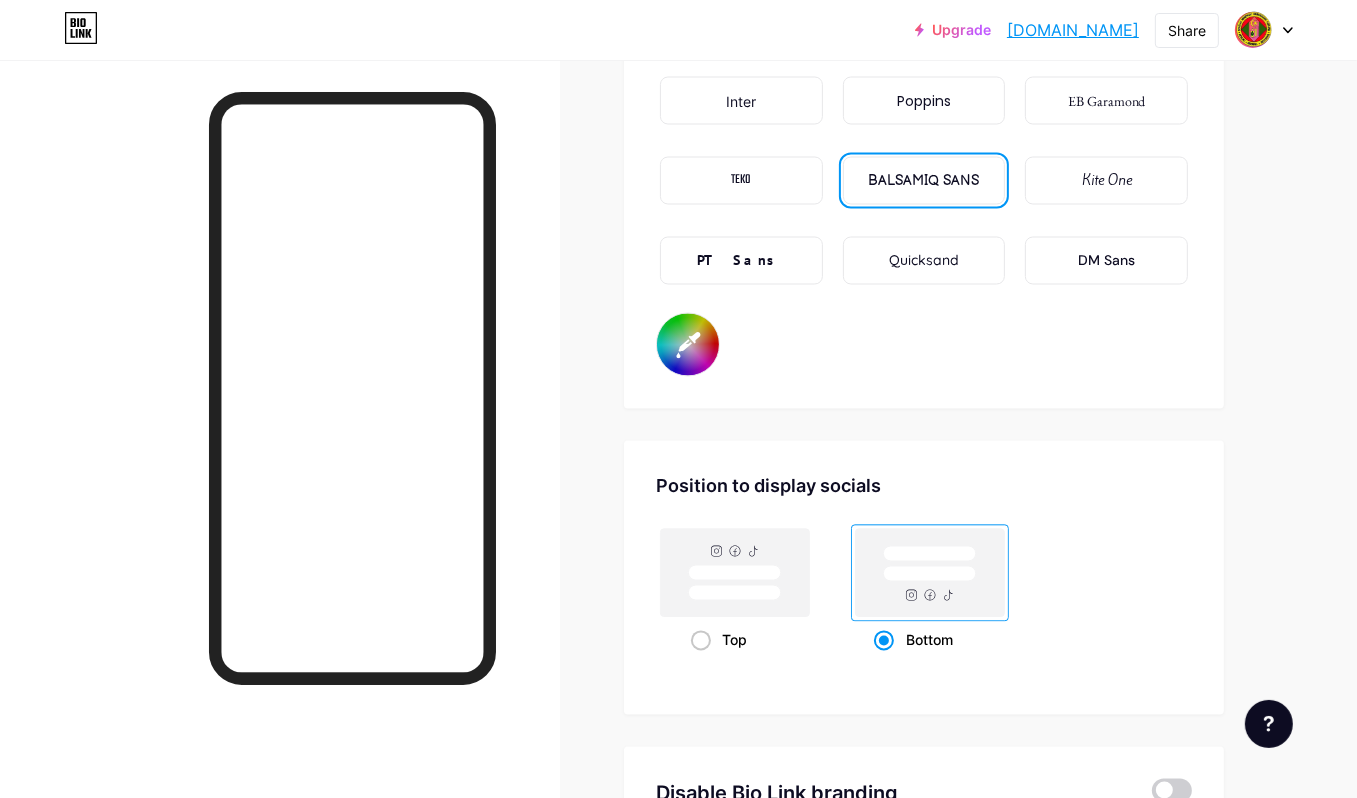 scroll, scrollTop: 3171, scrollLeft: 0, axis: vertical 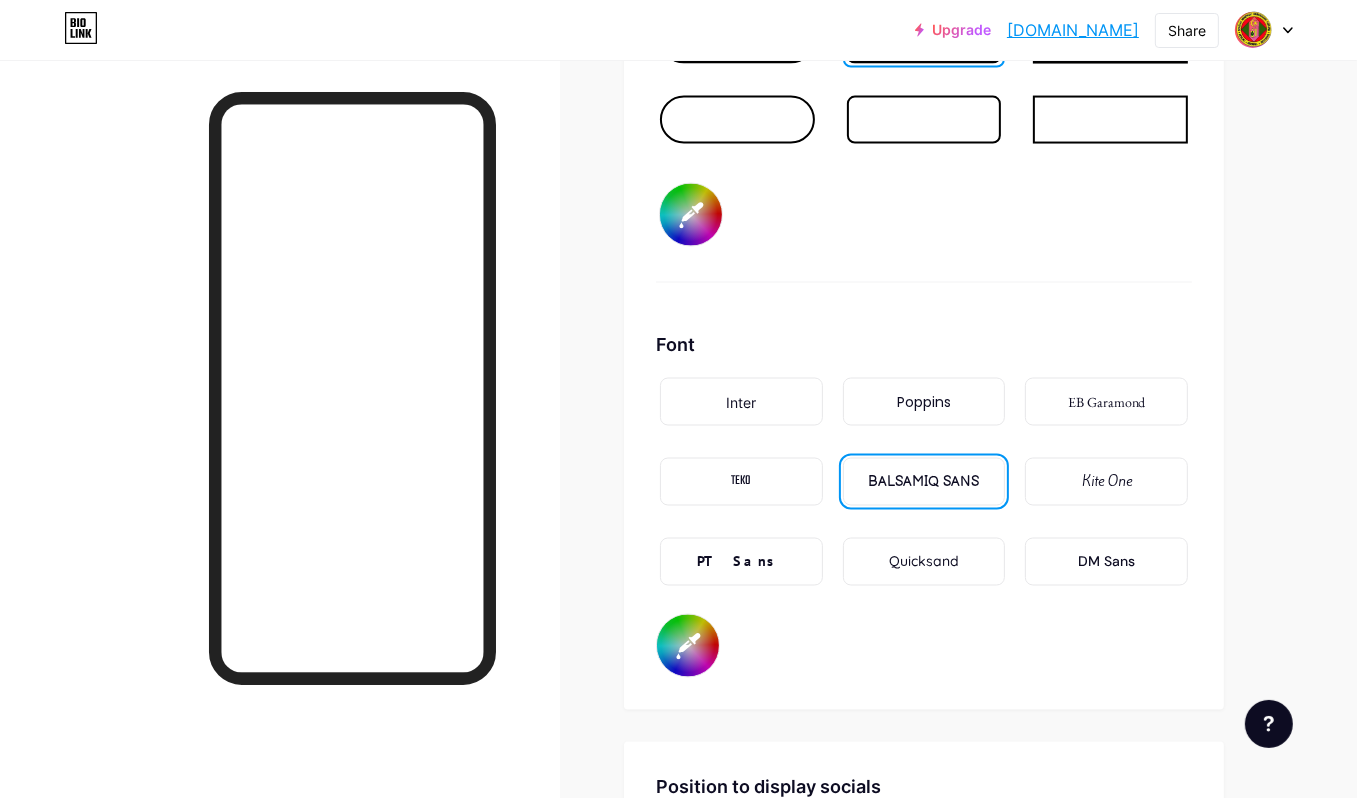 click on "[DOMAIN_NAME]" at bounding box center (1073, 30) 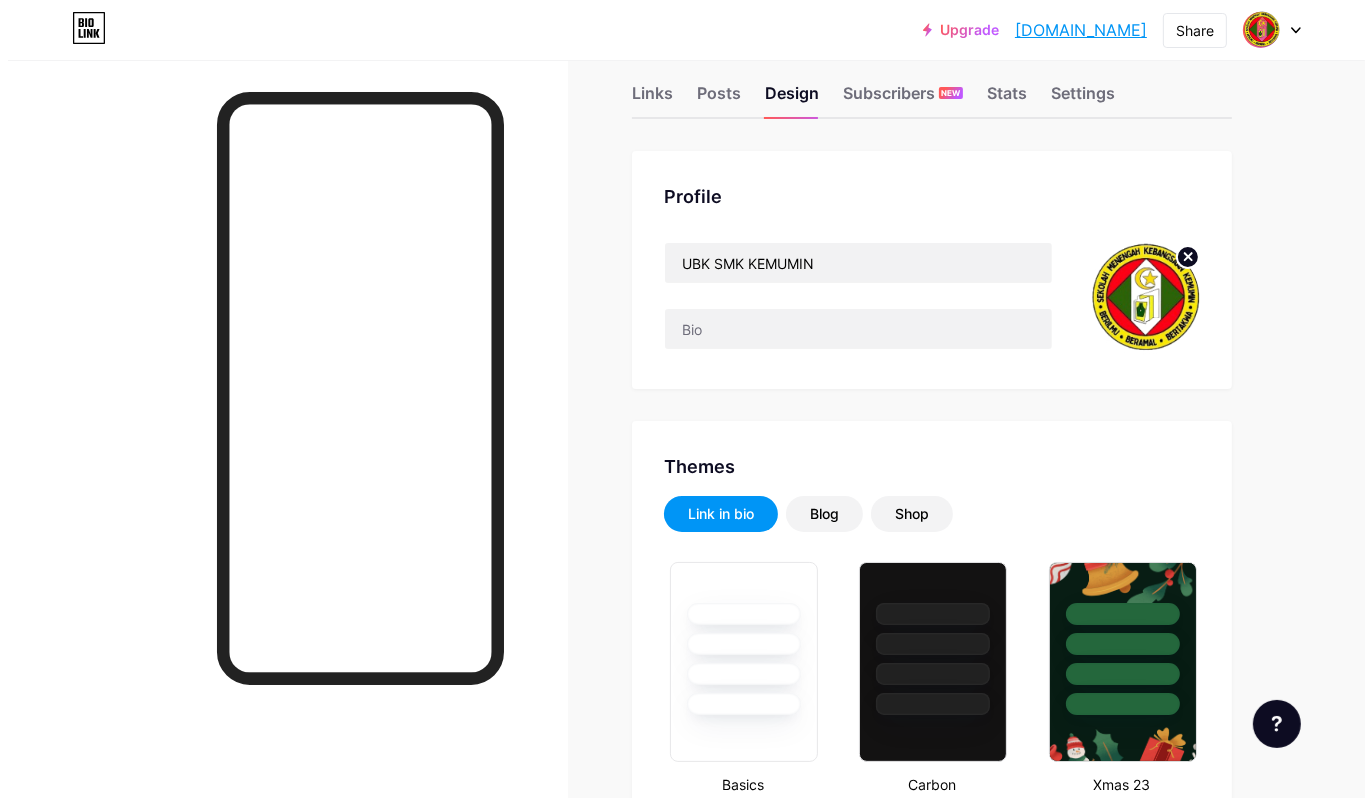 scroll, scrollTop: 0, scrollLeft: 0, axis: both 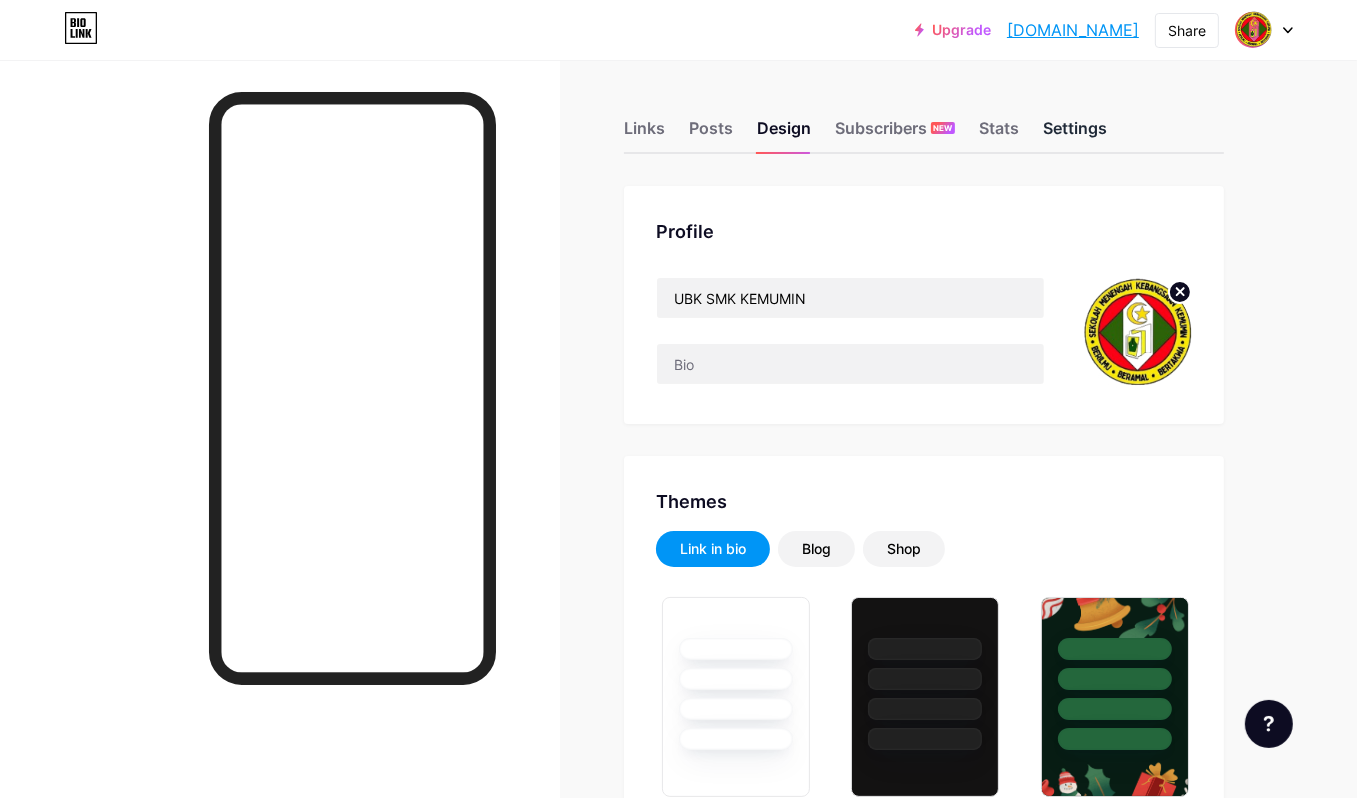 click on "Settings" at bounding box center (1075, 134) 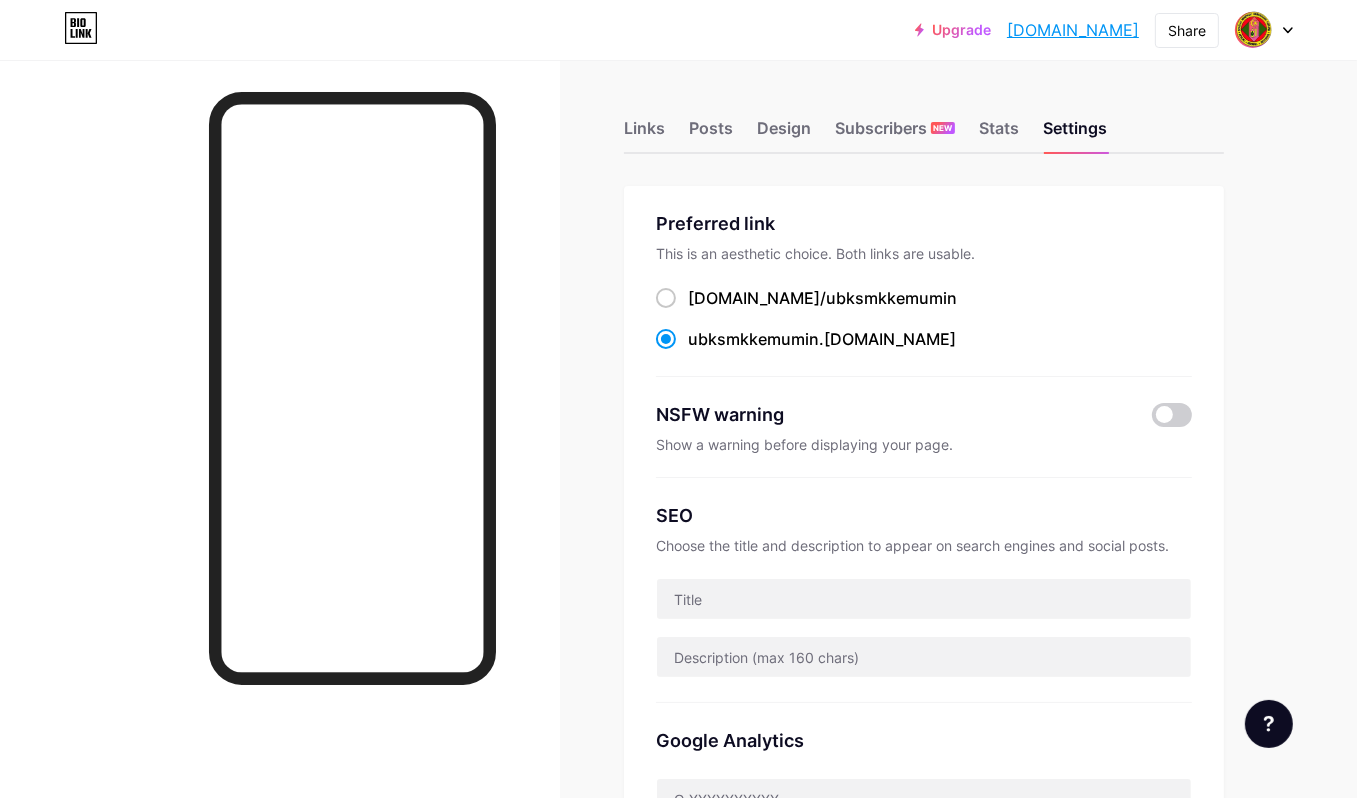 click on "Posts" at bounding box center [711, 134] 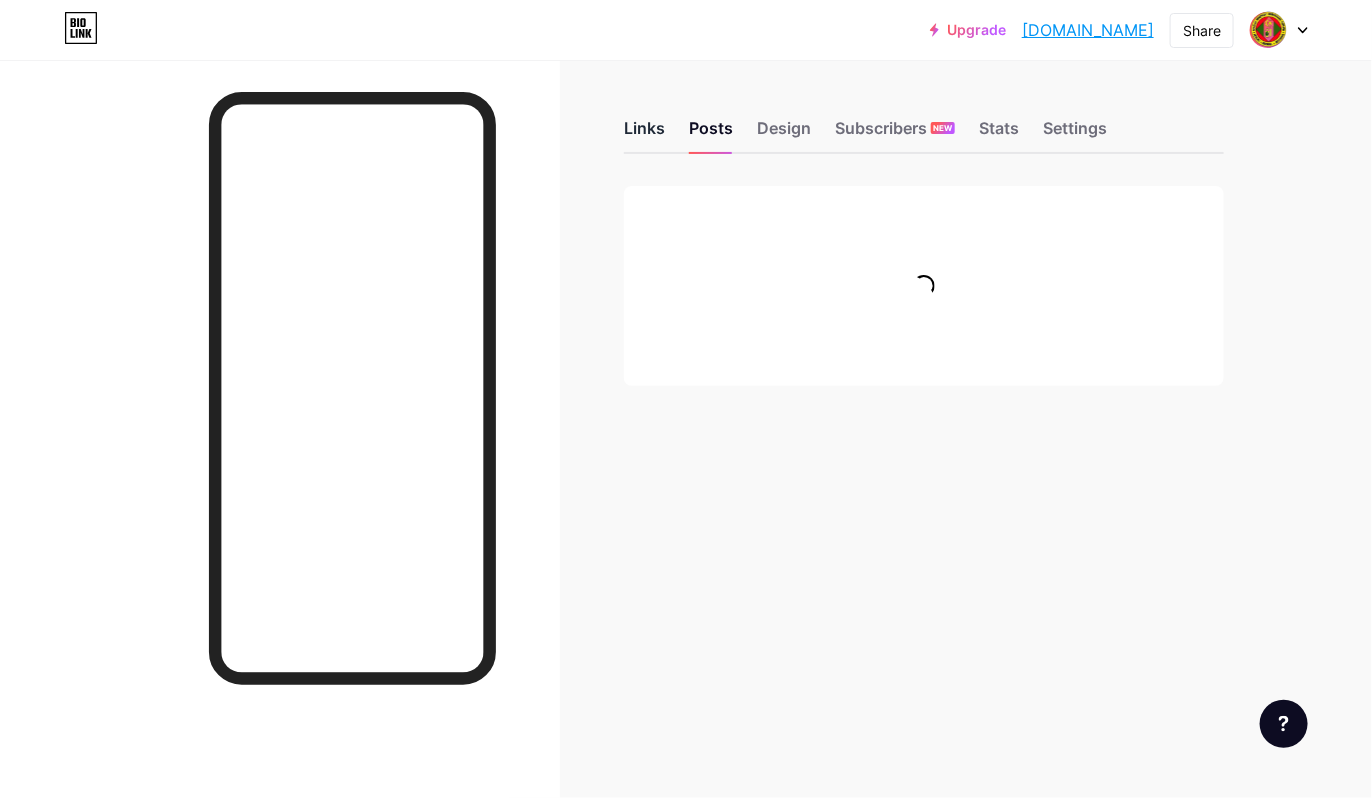 click on "Links" at bounding box center [644, 134] 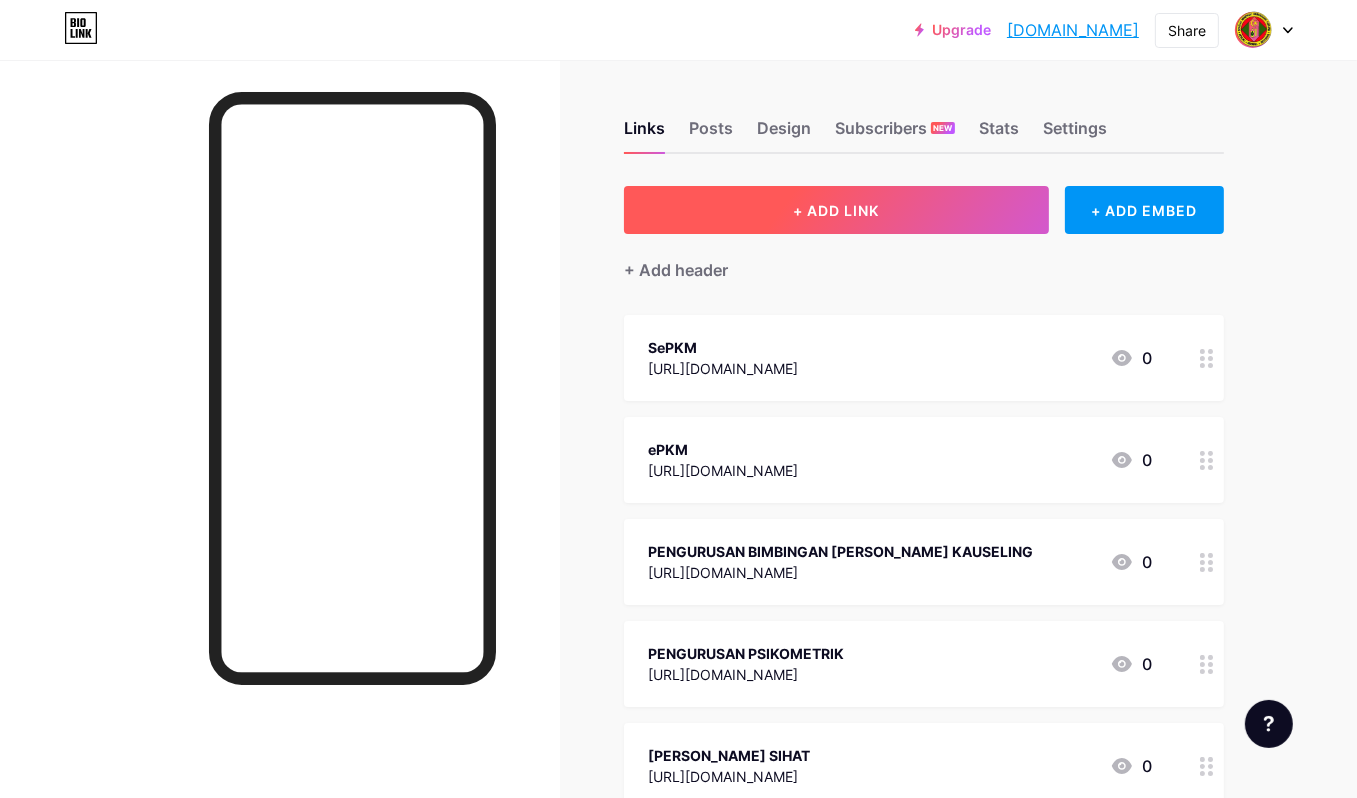 click on "+ ADD LINK" at bounding box center [836, 210] 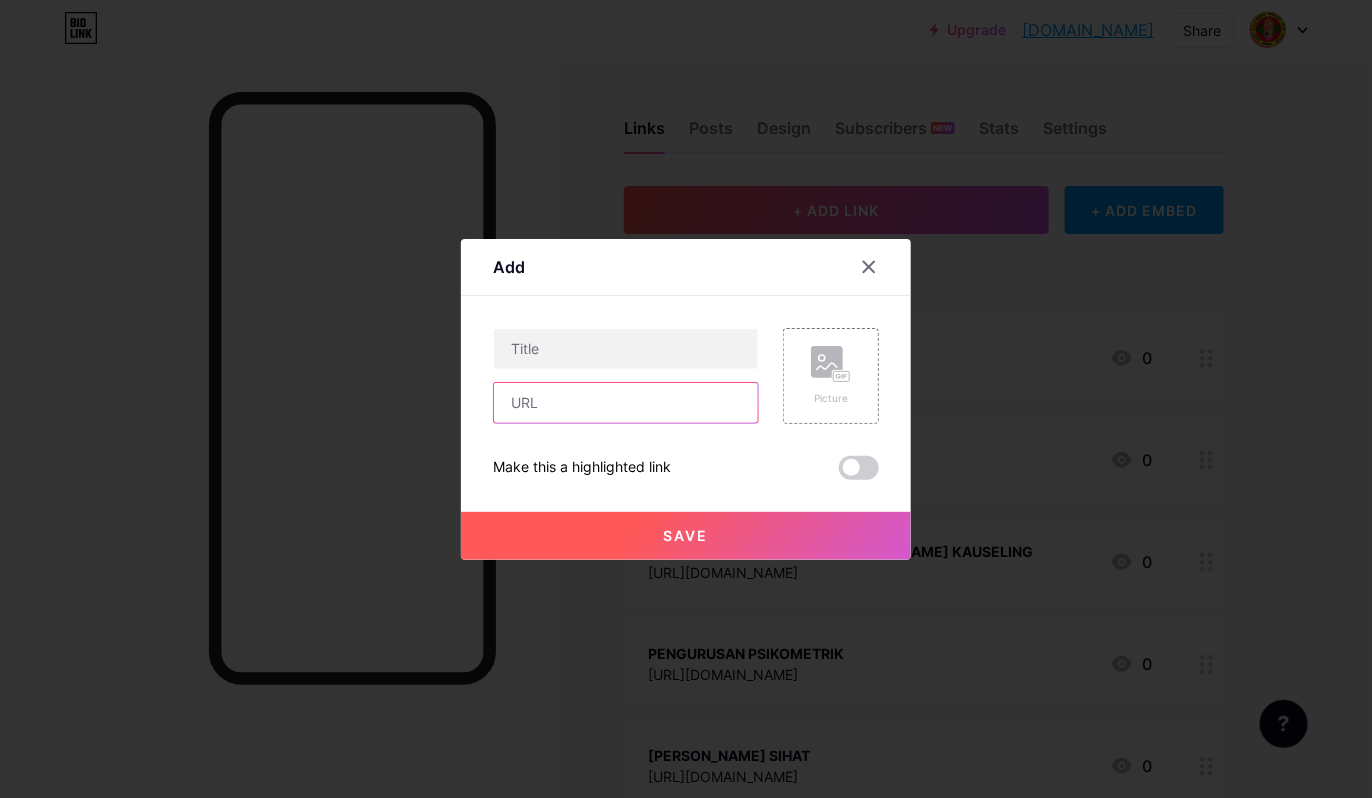 click at bounding box center (626, 403) 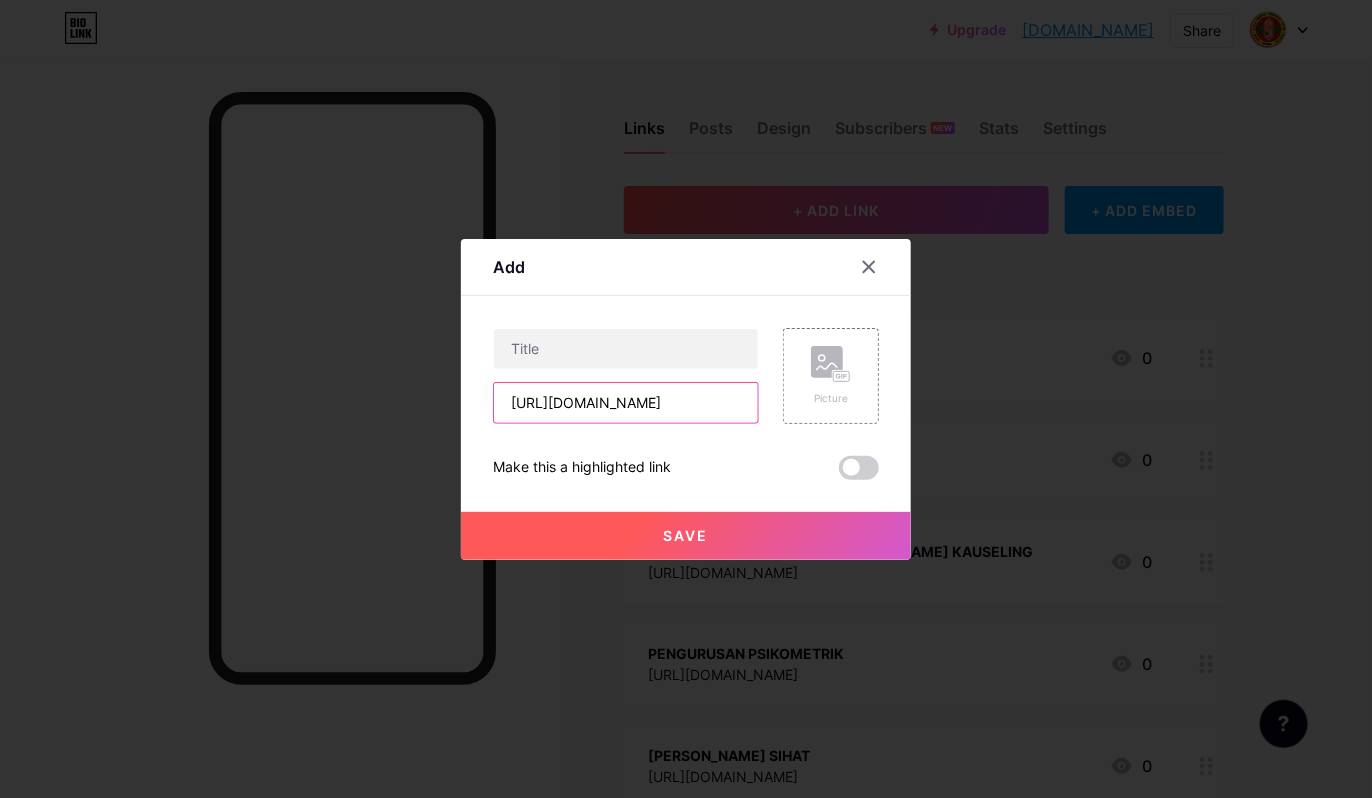 scroll, scrollTop: 0, scrollLeft: 656, axis: horizontal 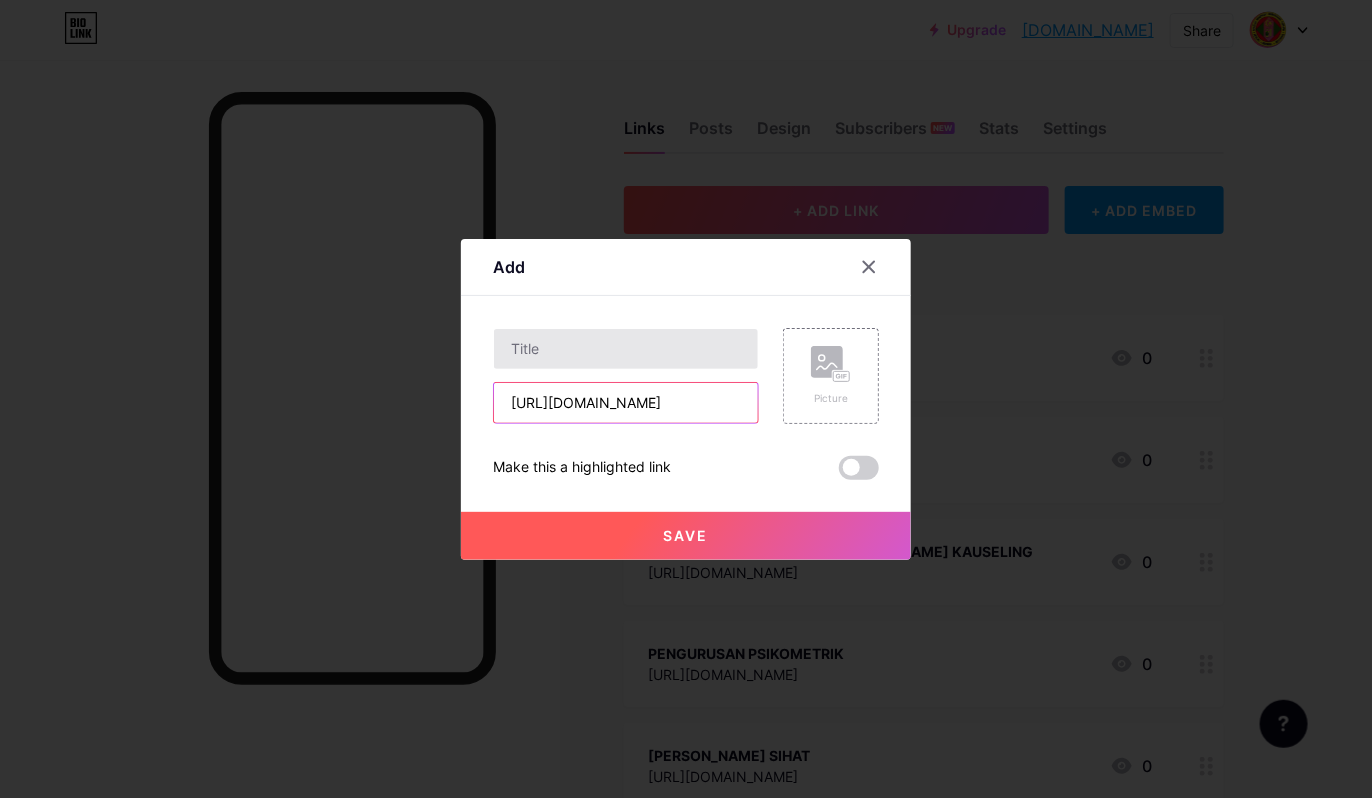 type on "[URL][DOMAIN_NAME]" 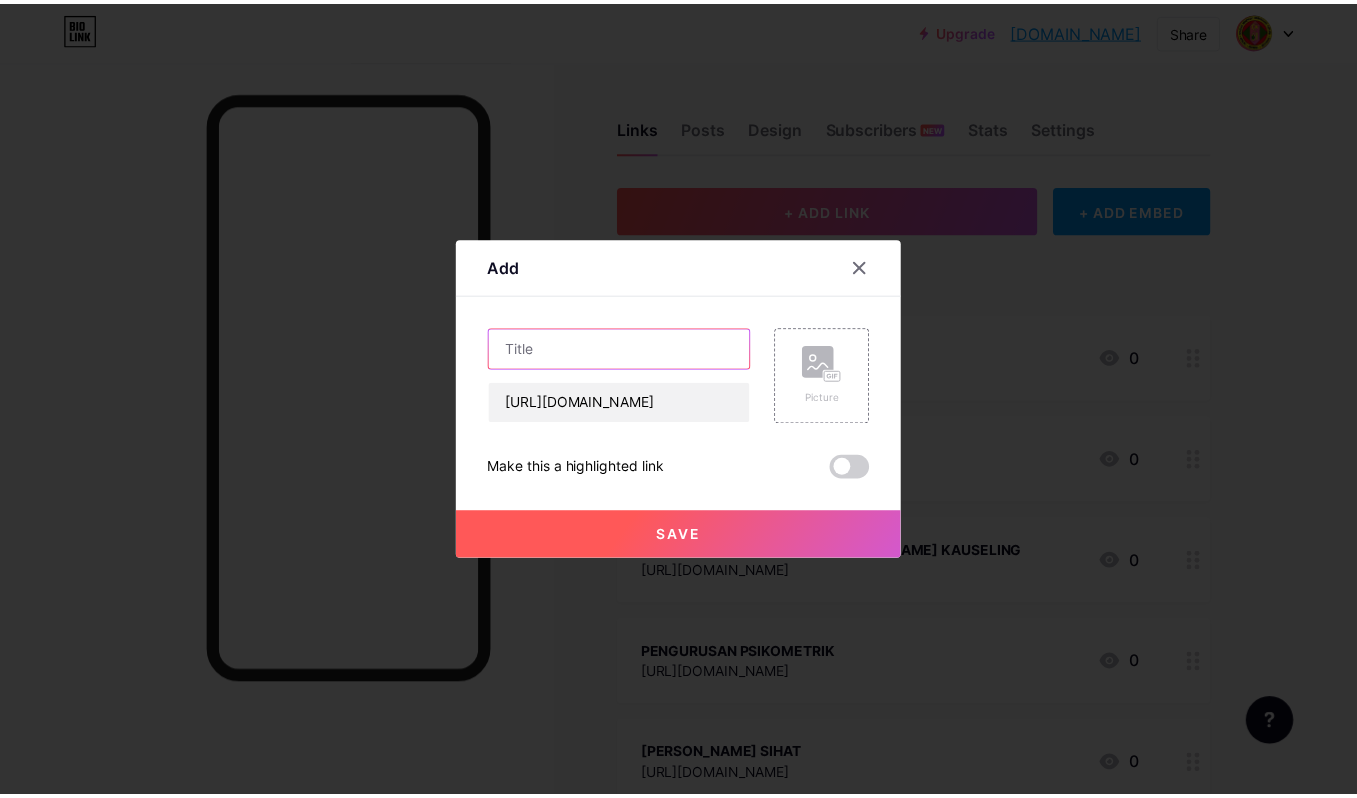 scroll, scrollTop: 0, scrollLeft: 0, axis: both 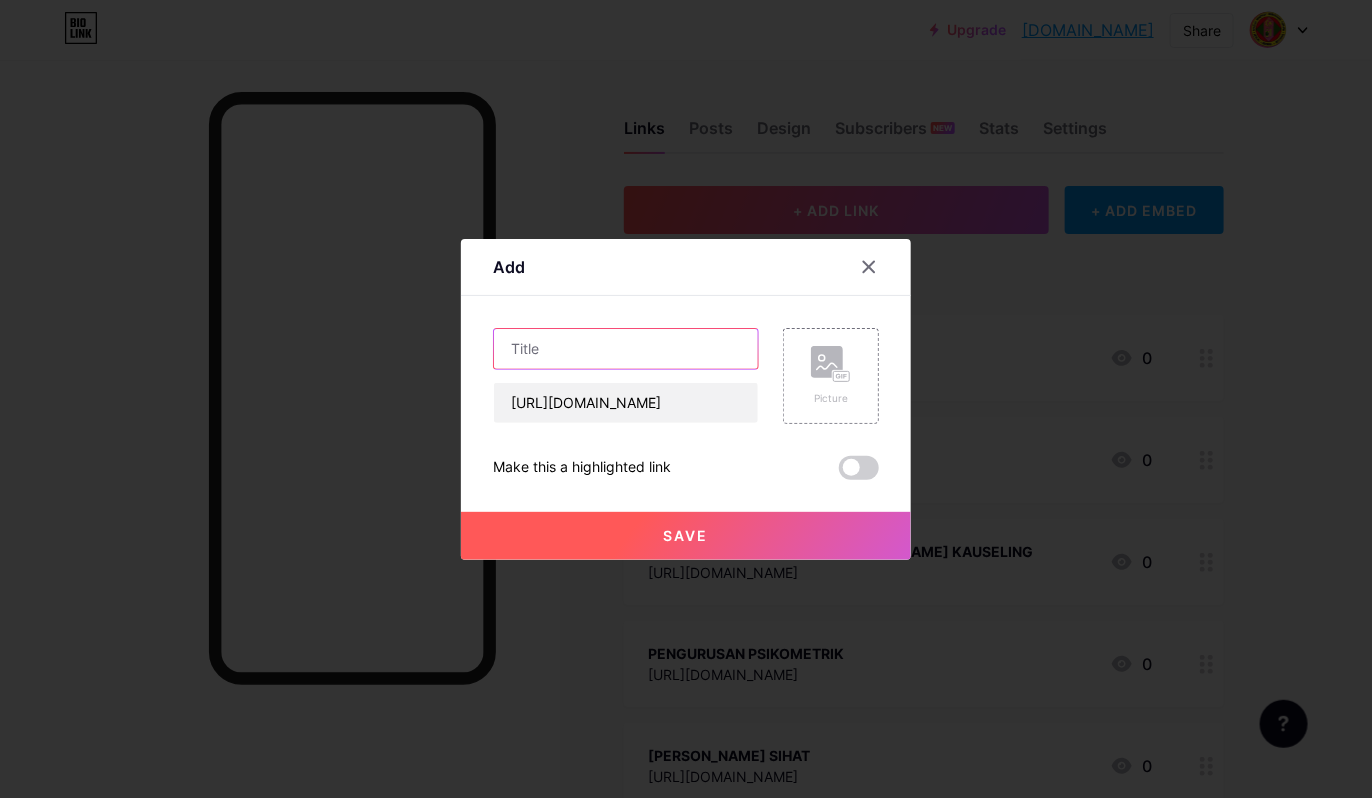 click at bounding box center [626, 349] 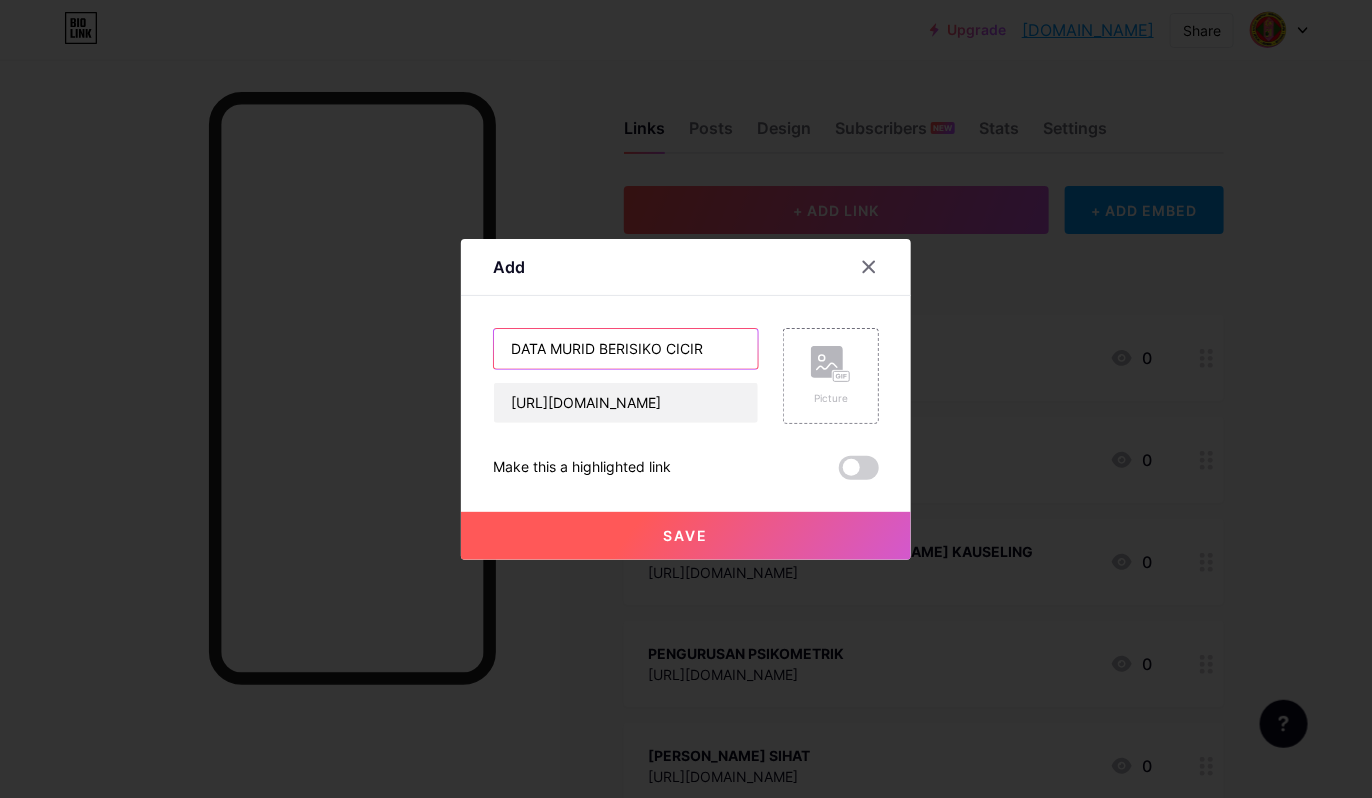 type on "DATA MURID BERISIKO CICIR" 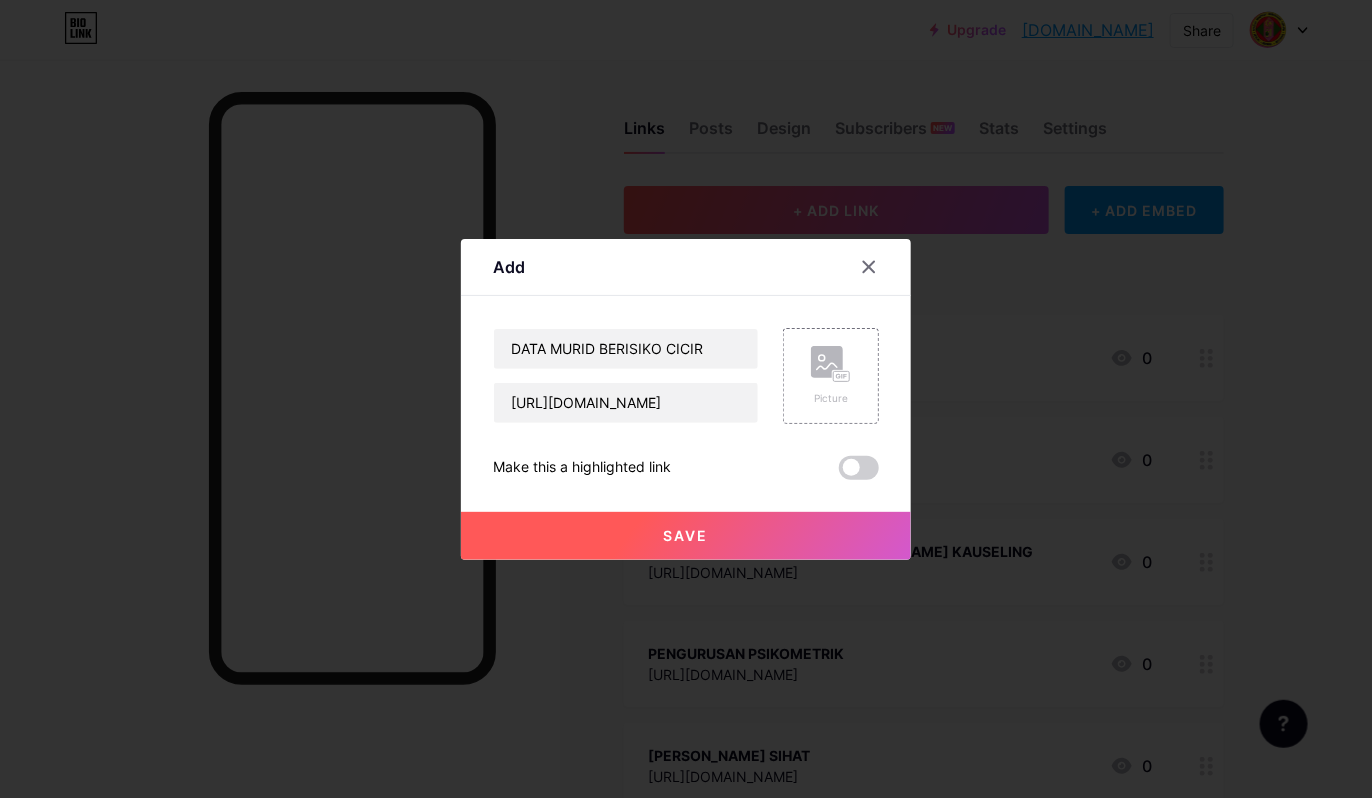 click on "Save" at bounding box center (686, 536) 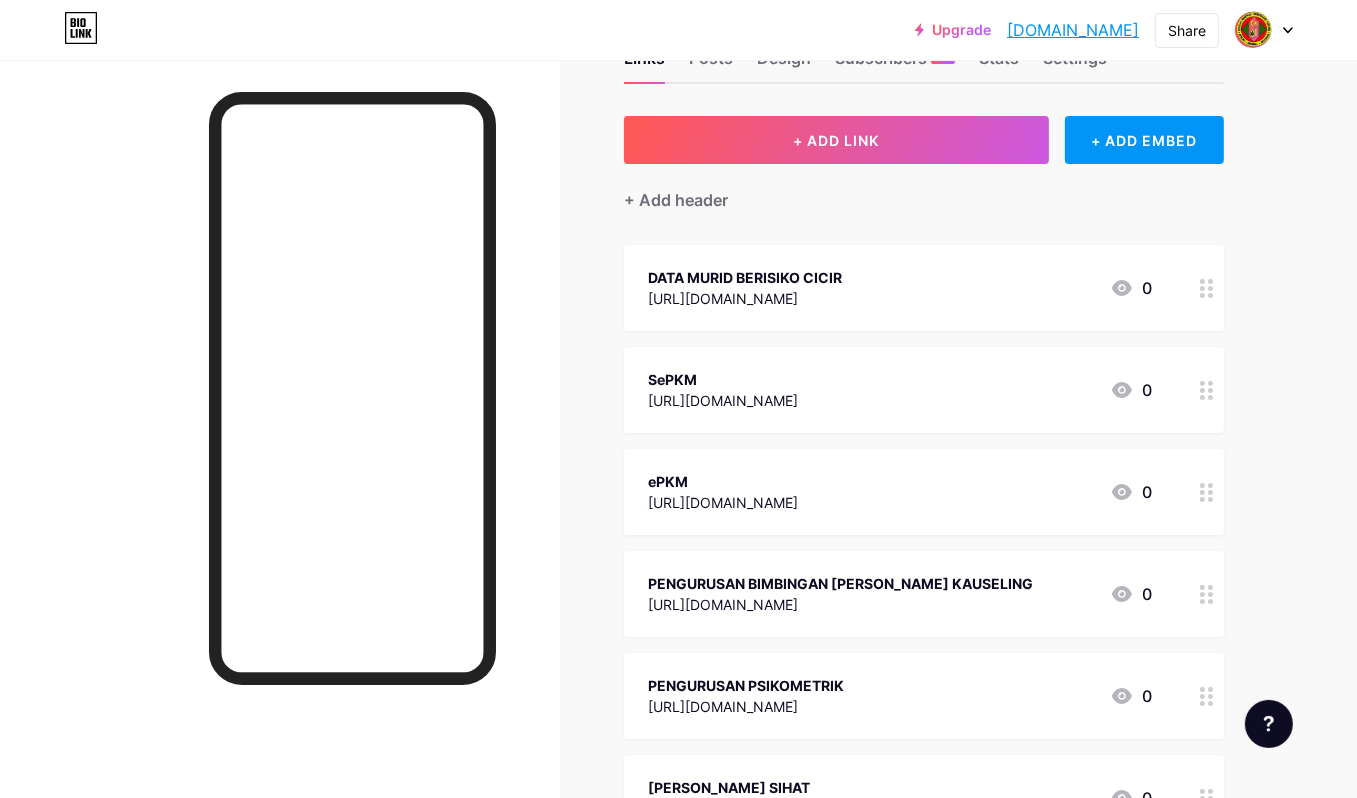 scroll, scrollTop: 100, scrollLeft: 0, axis: vertical 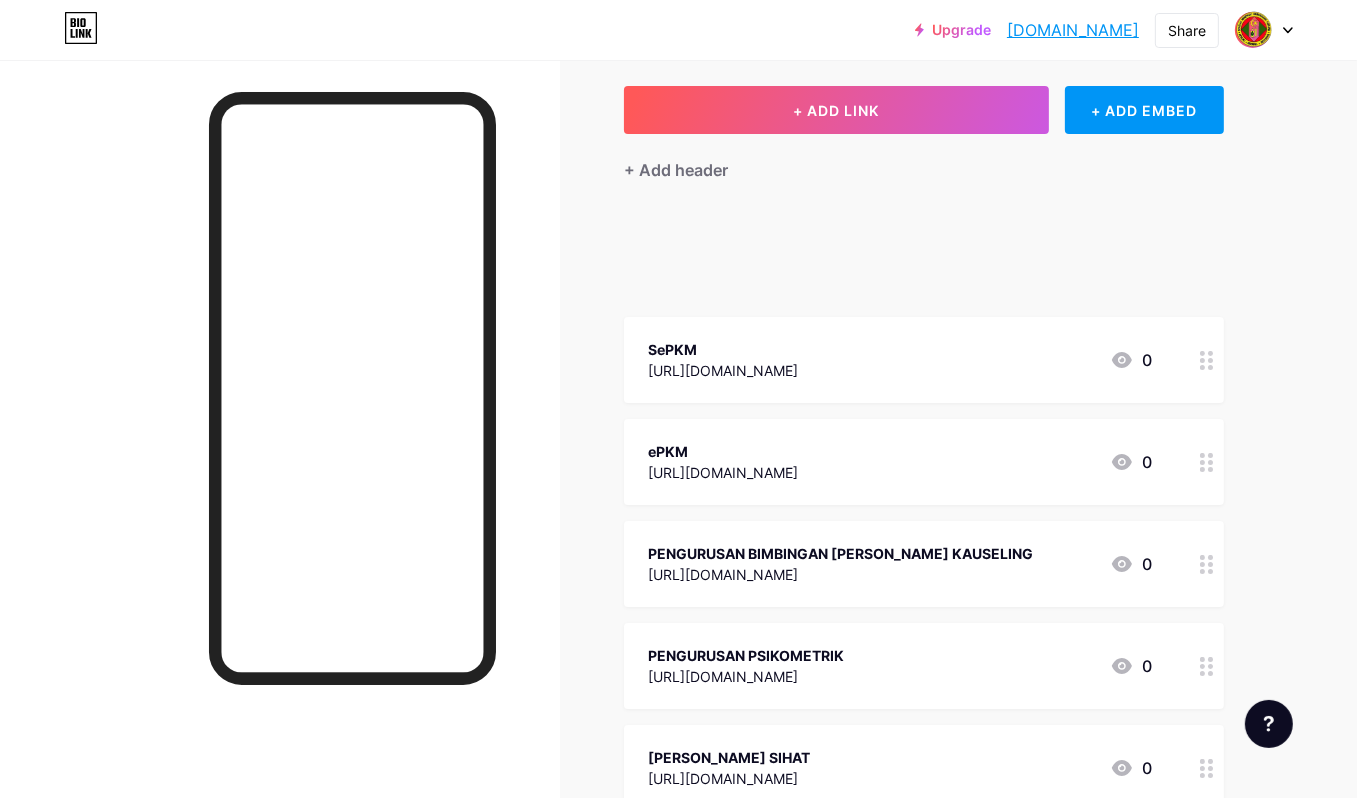 type 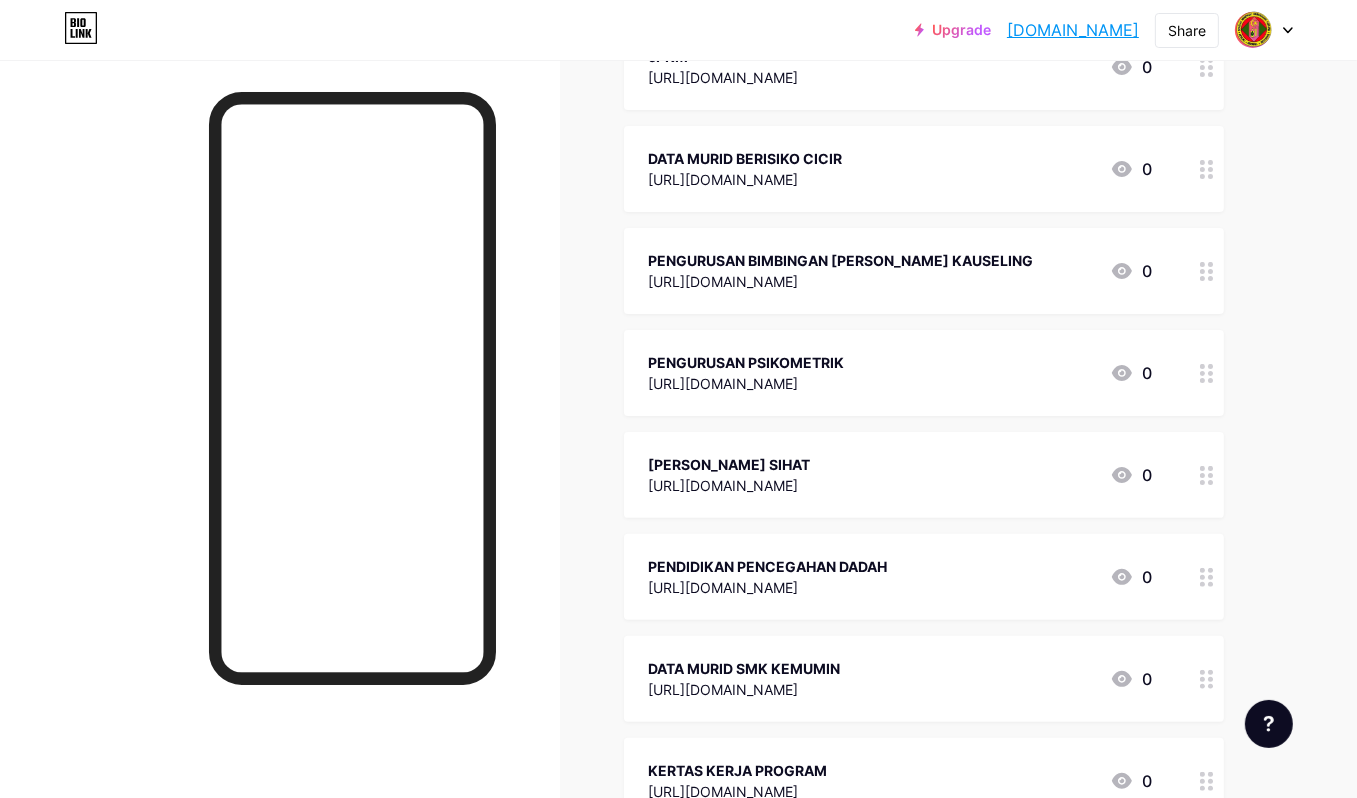 scroll, scrollTop: 400, scrollLeft: 0, axis: vertical 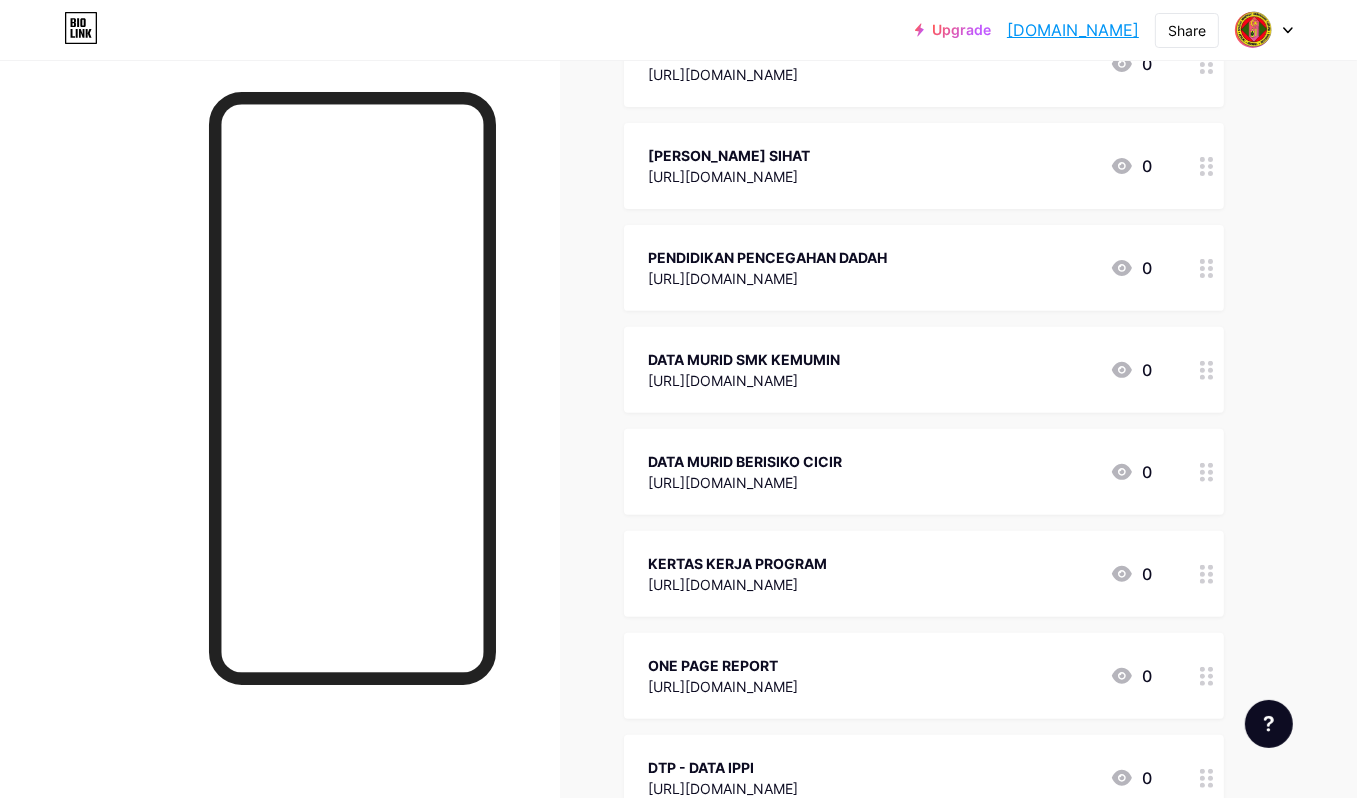 click on "Links
Posts
Design
Subscribers
NEW
Stats
Settings       + ADD LINK     + ADD EMBED
+ Add header
SePKM
https://www.sepkm.com/e/login/
0
ePKM
https://epkm.moe.gov.my/guru/user_guru.php
0
PENGURUSAN BIMBINGAN DAN KAUSELING
https://drive.google.com/drive/folders/1DyaKVHE6PhlyTvNOkqv0fjf6PyROtqsQ?usp=drive_link
0
PENGURUSAN PSIKOMETRIK
https://drive.google.com/drive/folders/1DyaKVHE6PhlyTvNOkqv0fjf6PyROtqsQ?usp=drive_link
0
MINDA SIHAT
https://drive.google.com/drive/folders/1iH4KsHma3tMPbc1KUtRCoM5ivEP0n2IQ?usp=drive_link
0" at bounding box center [654, 257] 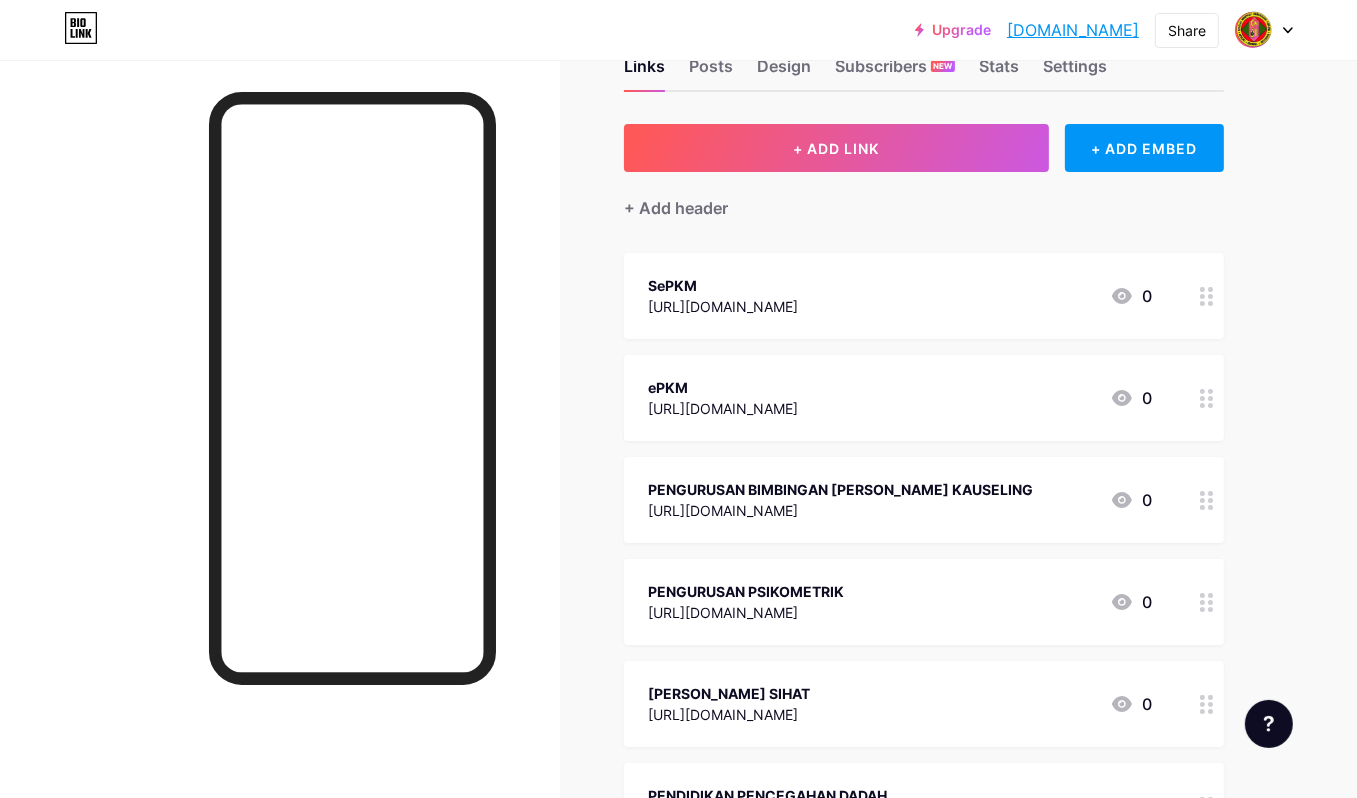scroll, scrollTop: 0, scrollLeft: 0, axis: both 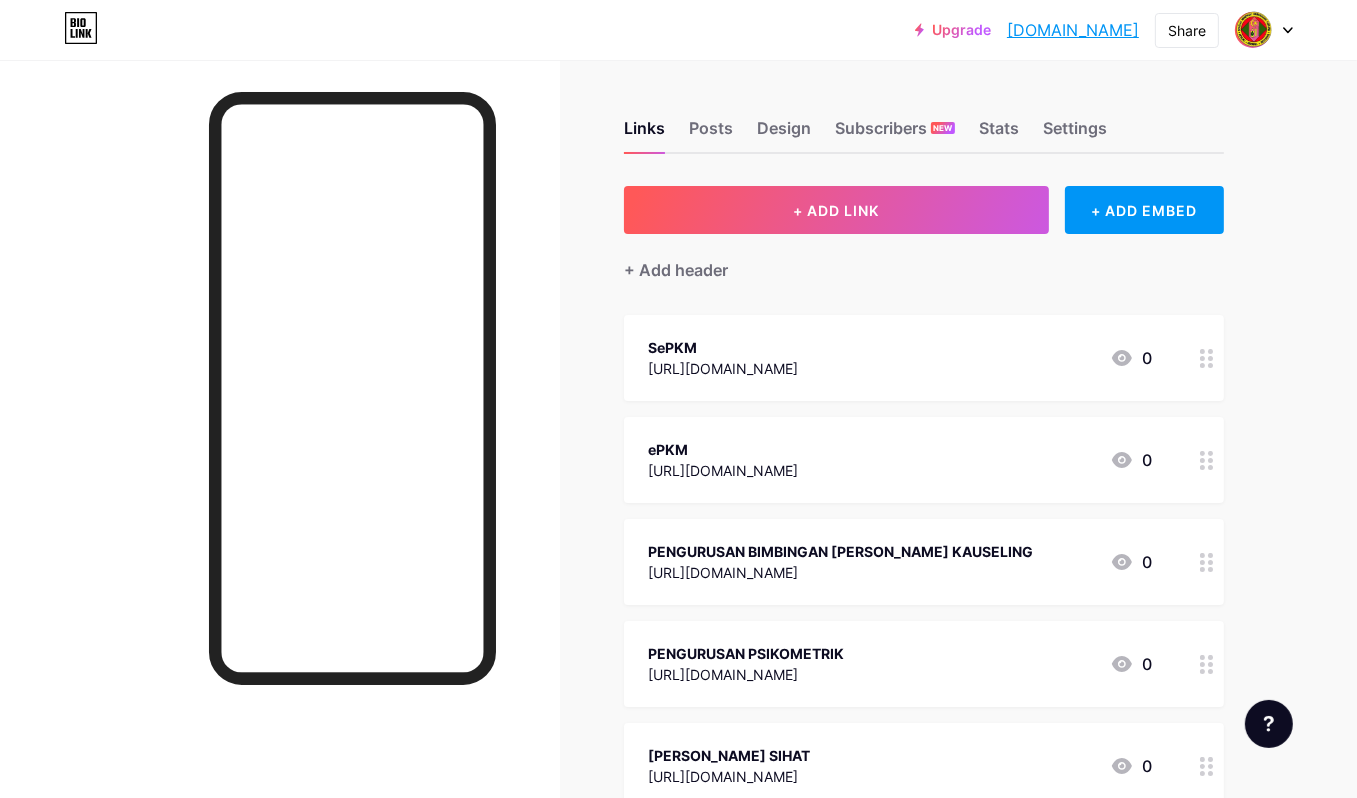 click on "[DOMAIN_NAME]" at bounding box center (1073, 30) 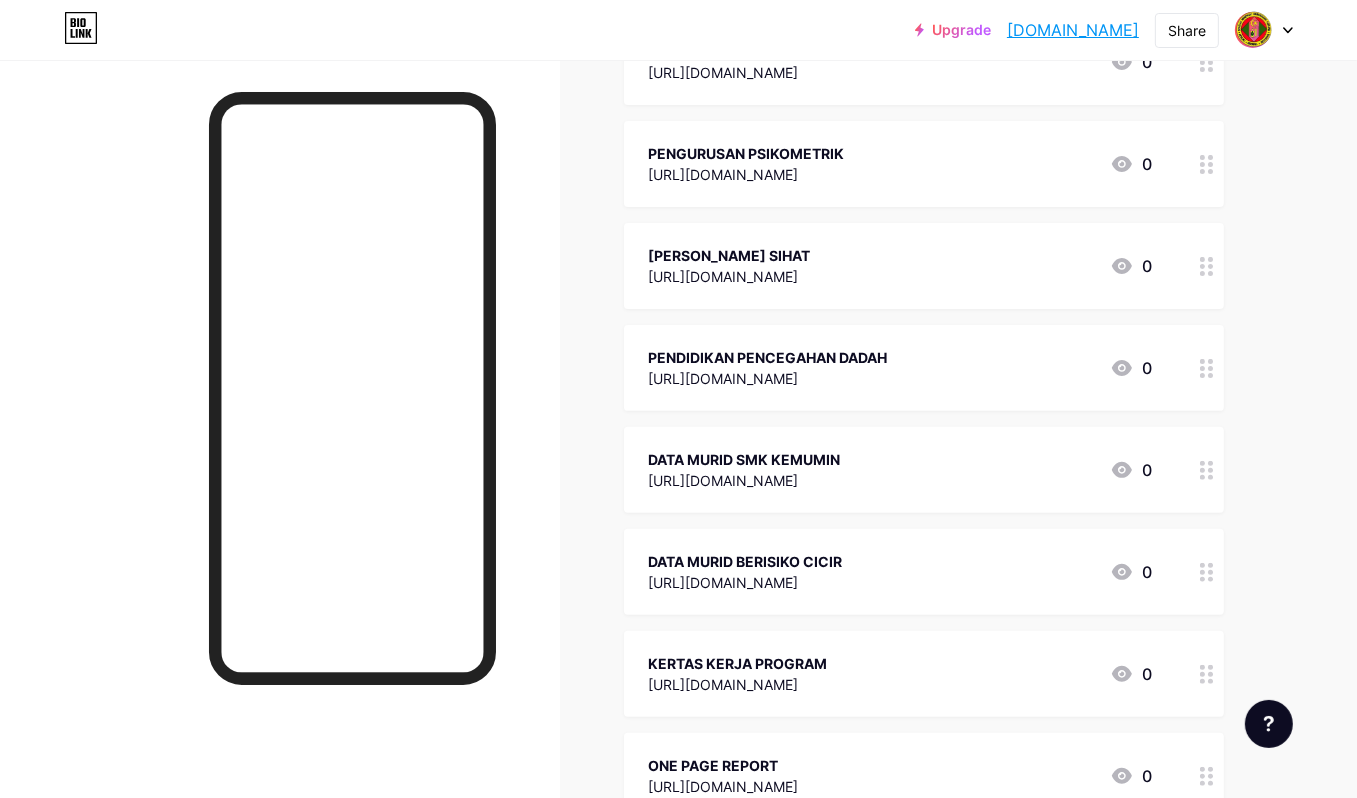 scroll, scrollTop: 854, scrollLeft: 0, axis: vertical 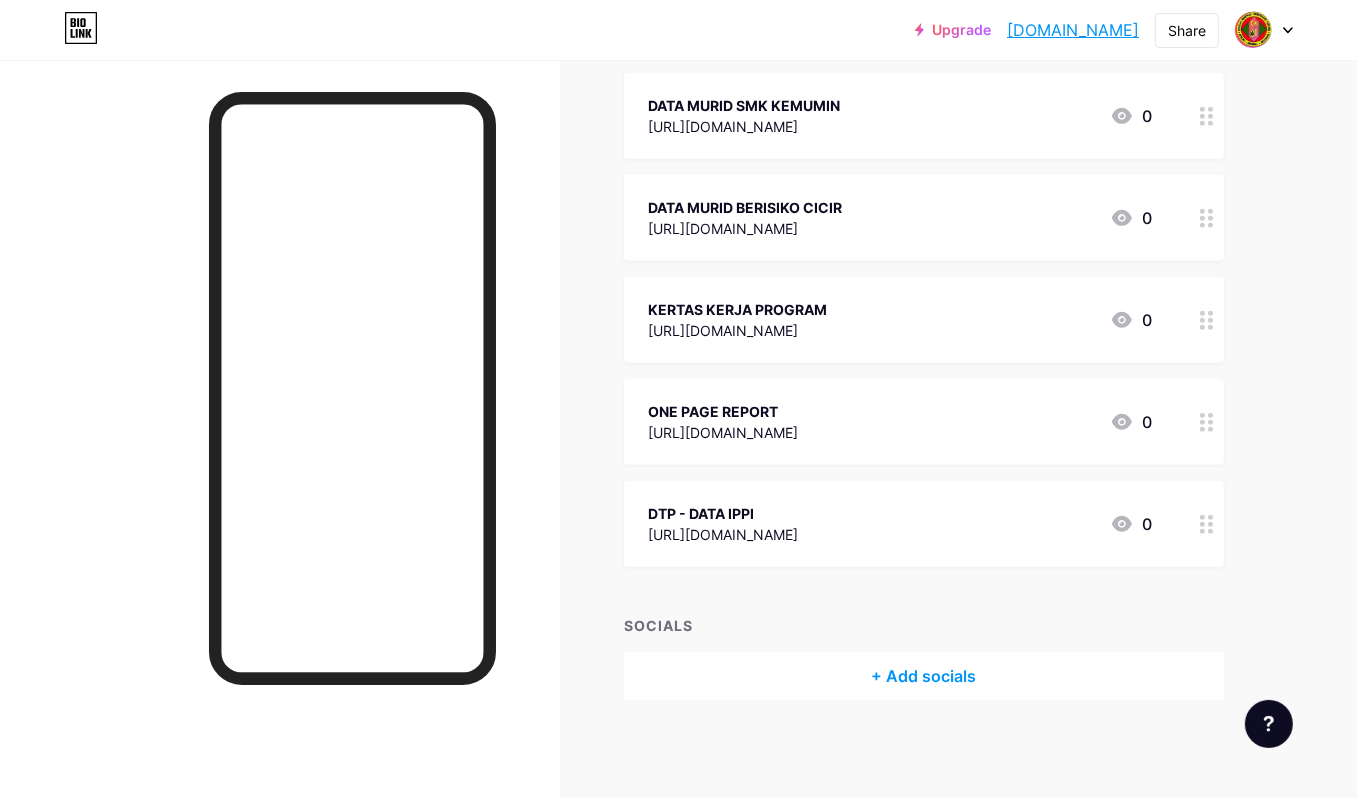 click at bounding box center (1264, 30) 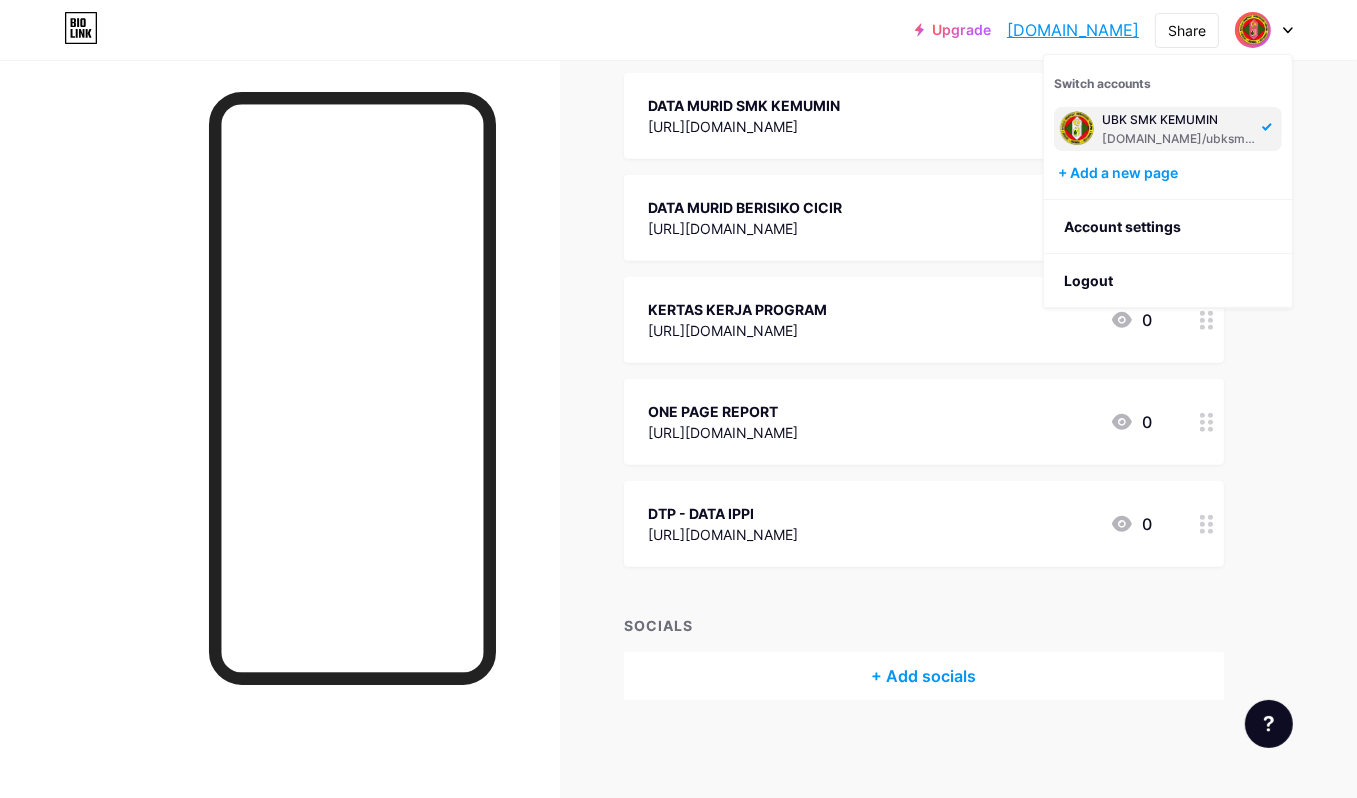 click at bounding box center (1264, 30) 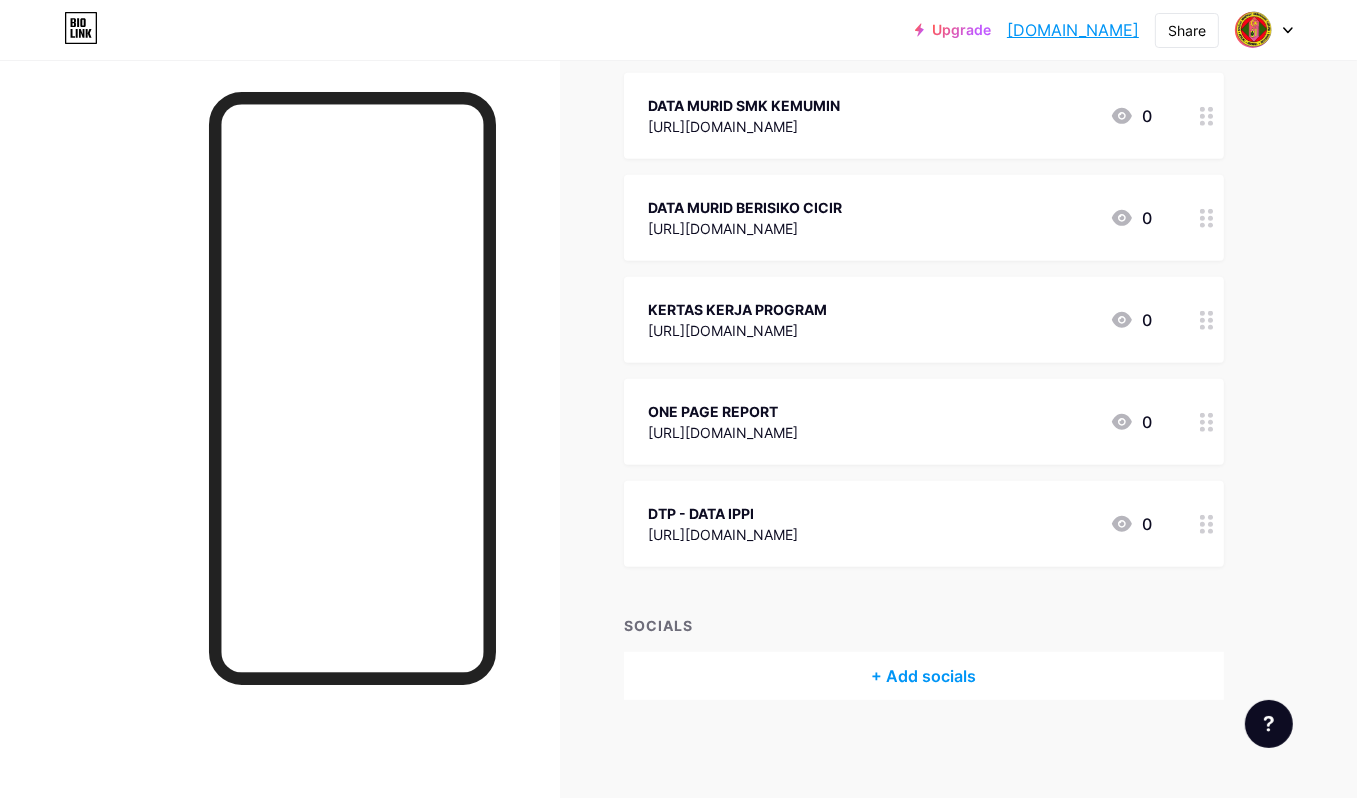 click on "Upgrade   ubksmkkemumin.b...   ubksmkkemumin.bio.link   Share               Switch accounts     UBK SMK KEMUMIN   bio.link/ubksmkkemumin       + Add a new page        Account settings   Logout   Link Copied
Links
Posts
Design
Subscribers
NEW
Stats
Settings       + ADD LINK     + ADD EMBED
+ Add header
SePKM
https://www.sepkm.com/e/login/
0
ePKM
https://epkm.moe.gov.my/guru/user_guru.php
0
PENGURUSAN BIMBINGAN DAN KAUSELING
https://drive.google.com/drive/folders/1DyaKVHE6PhlyTvNOkqv0fjf6PyROtqsQ?usp=drive_link
0
PENGURUSAN PSIKOMETRIK
0
MINDA SIHAT" at bounding box center [678, -27] 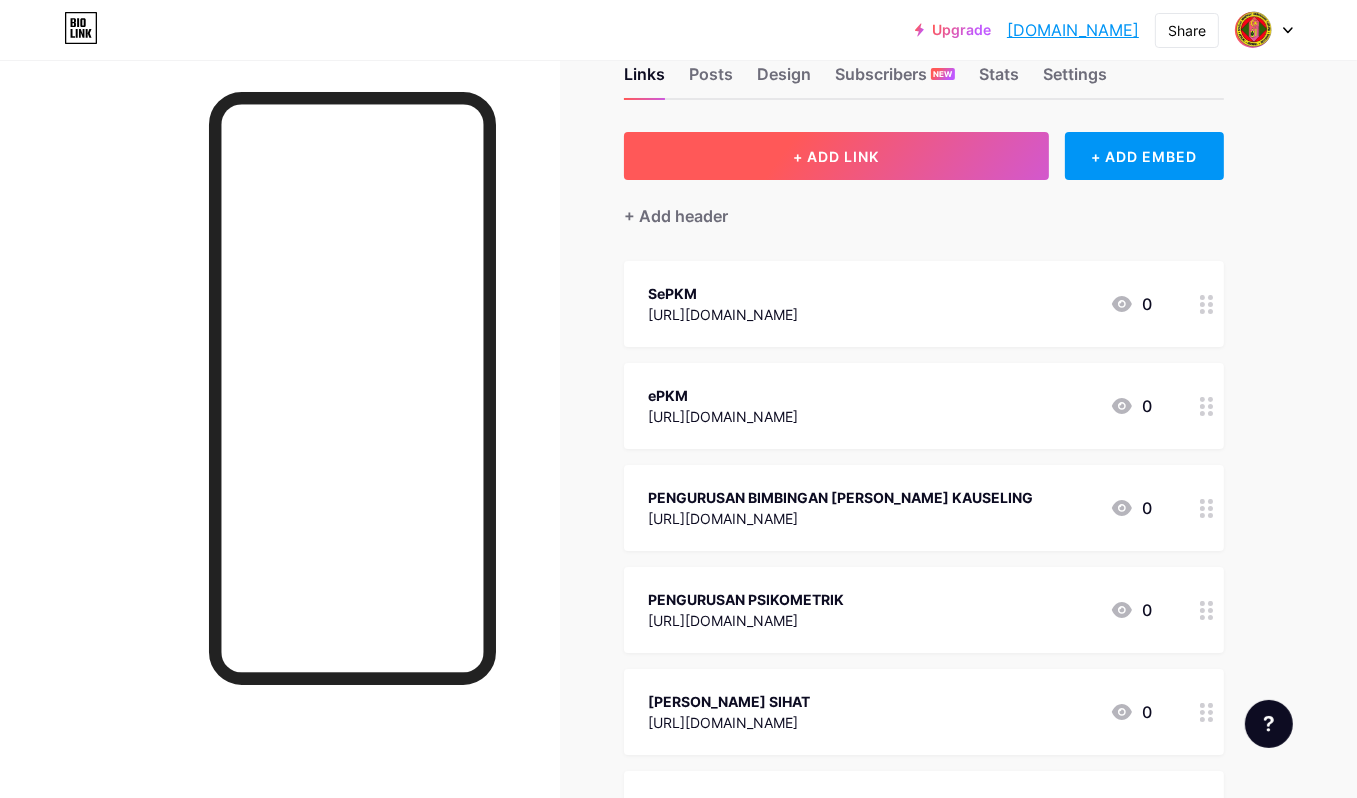scroll, scrollTop: 0, scrollLeft: 0, axis: both 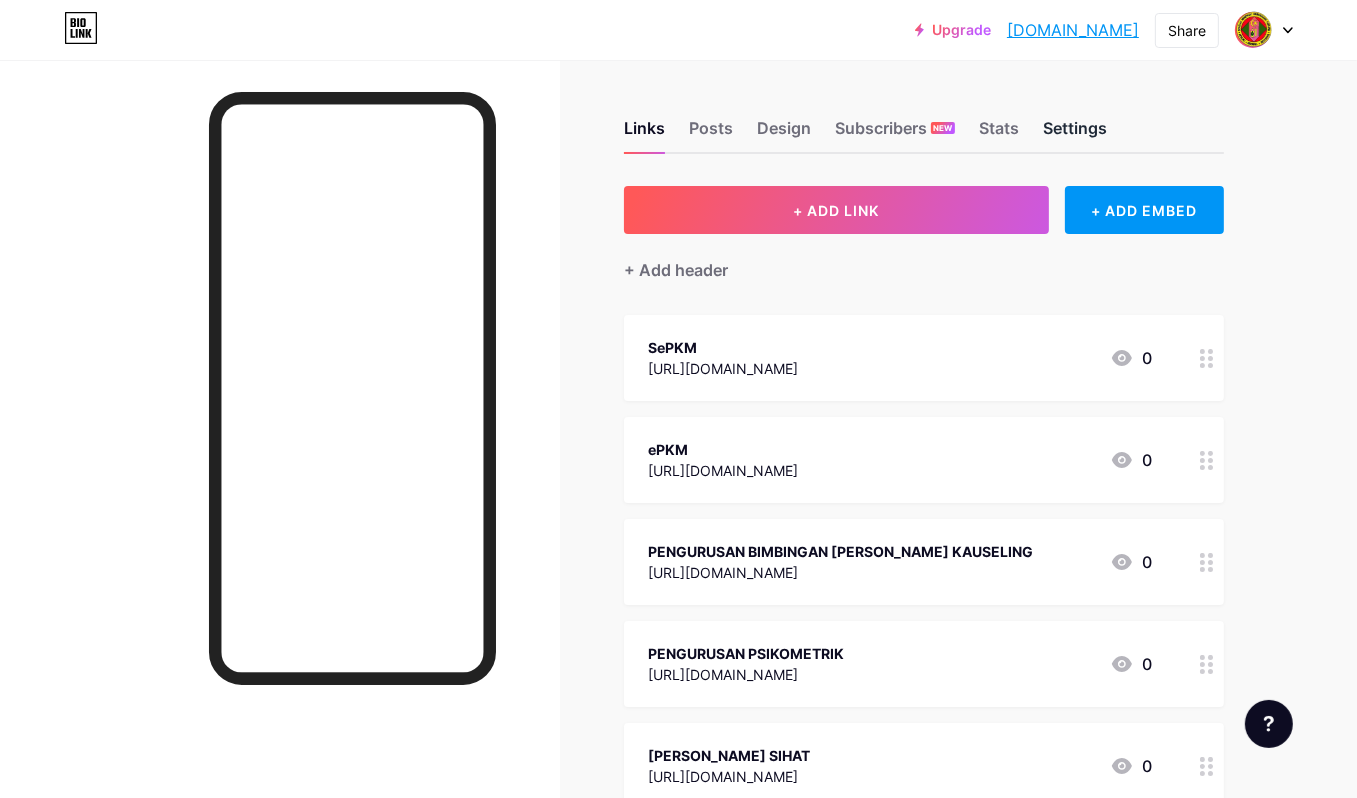 click on "Settings" at bounding box center (1075, 134) 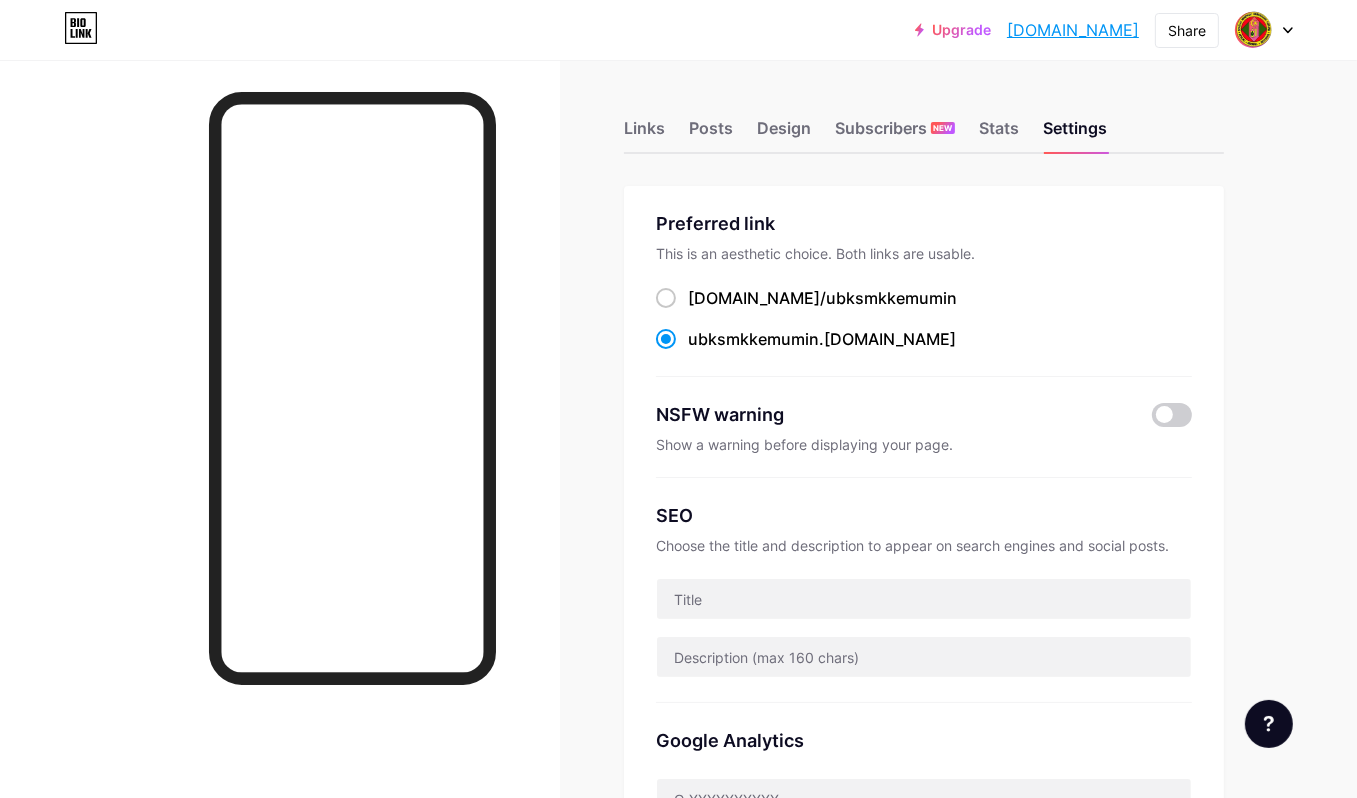 click on "Links
Posts
Design
Subscribers
NEW
Stats
Settings     Preferred link   This is an aesthetic choice. Both links are usable.
bio.link/ ubksmkkemumin       ubksmkkemumin .bio.link
NSFW warning       Show a warning before displaying your page.     SEO   Choose the title and description to appear on search engines and social posts.           Google Analytics       My username   bio.link/   ubksmkkemumin           Pro Links   PRO   Custom Domain   Try your own custom domain eg: jaseem.com   Set
up domain             Emoji link   Add emojis to your link eg: bio.link/😄😭🥵   Create
Go to  Help Center  to learn more or to contact support.   Changes saved           Feature requests             Help center         Contact support" at bounding box center [654, 813] 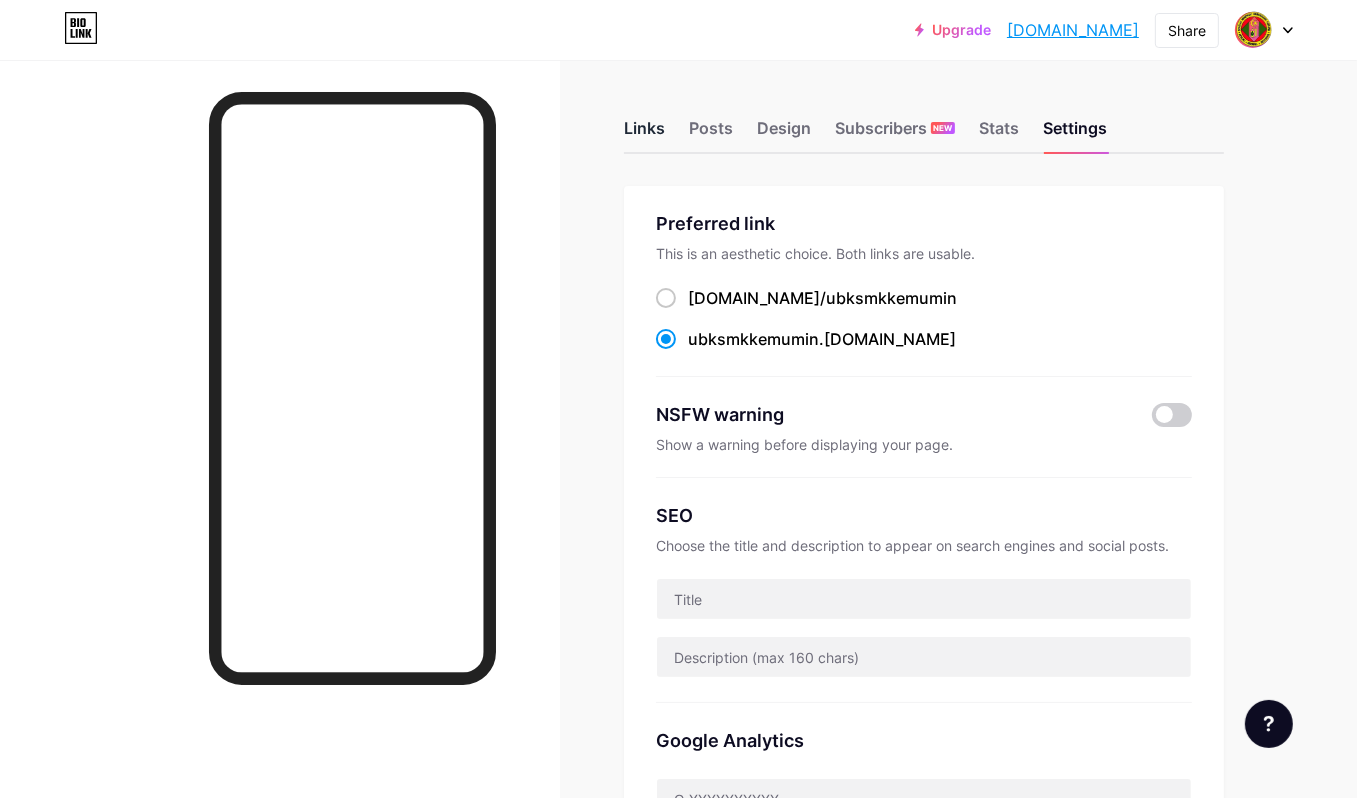 click on "Links" at bounding box center [644, 134] 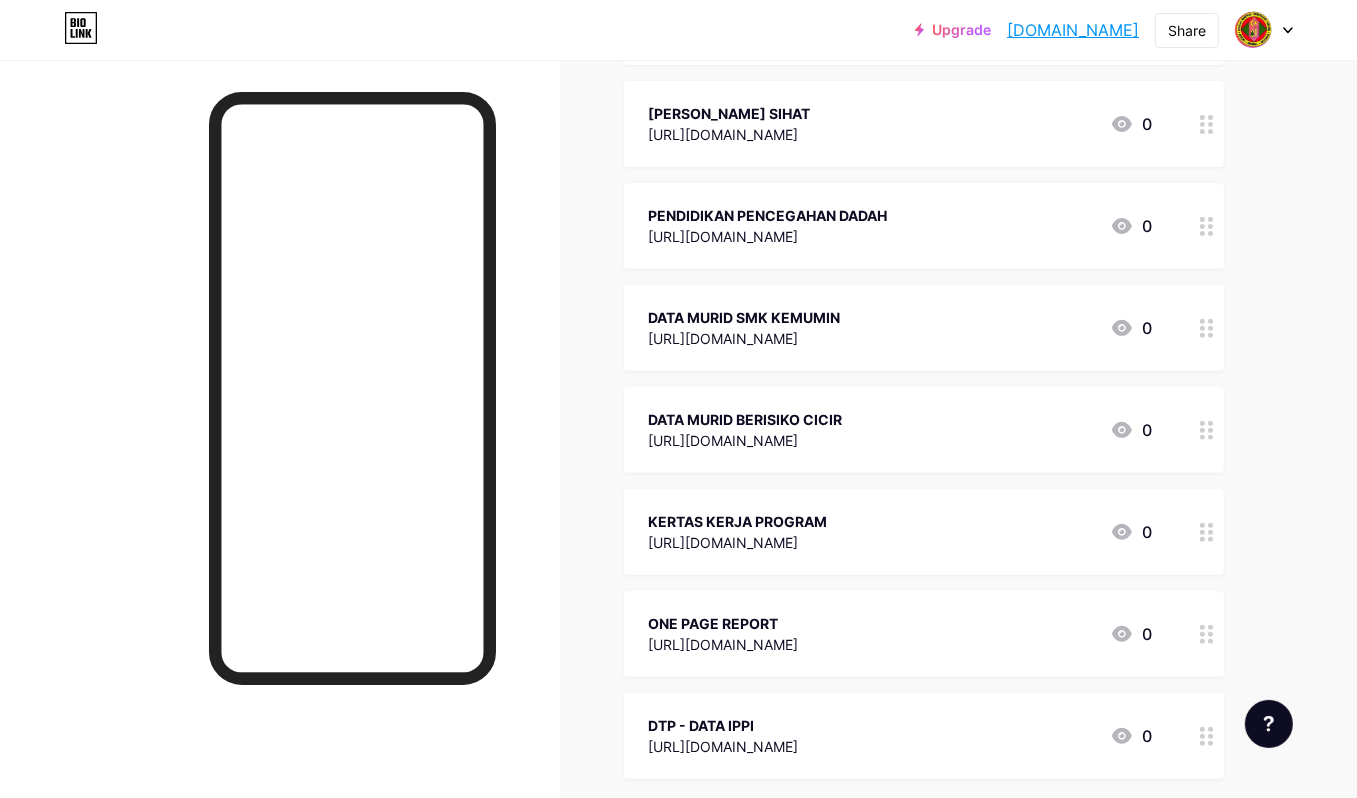 scroll, scrollTop: 654, scrollLeft: 0, axis: vertical 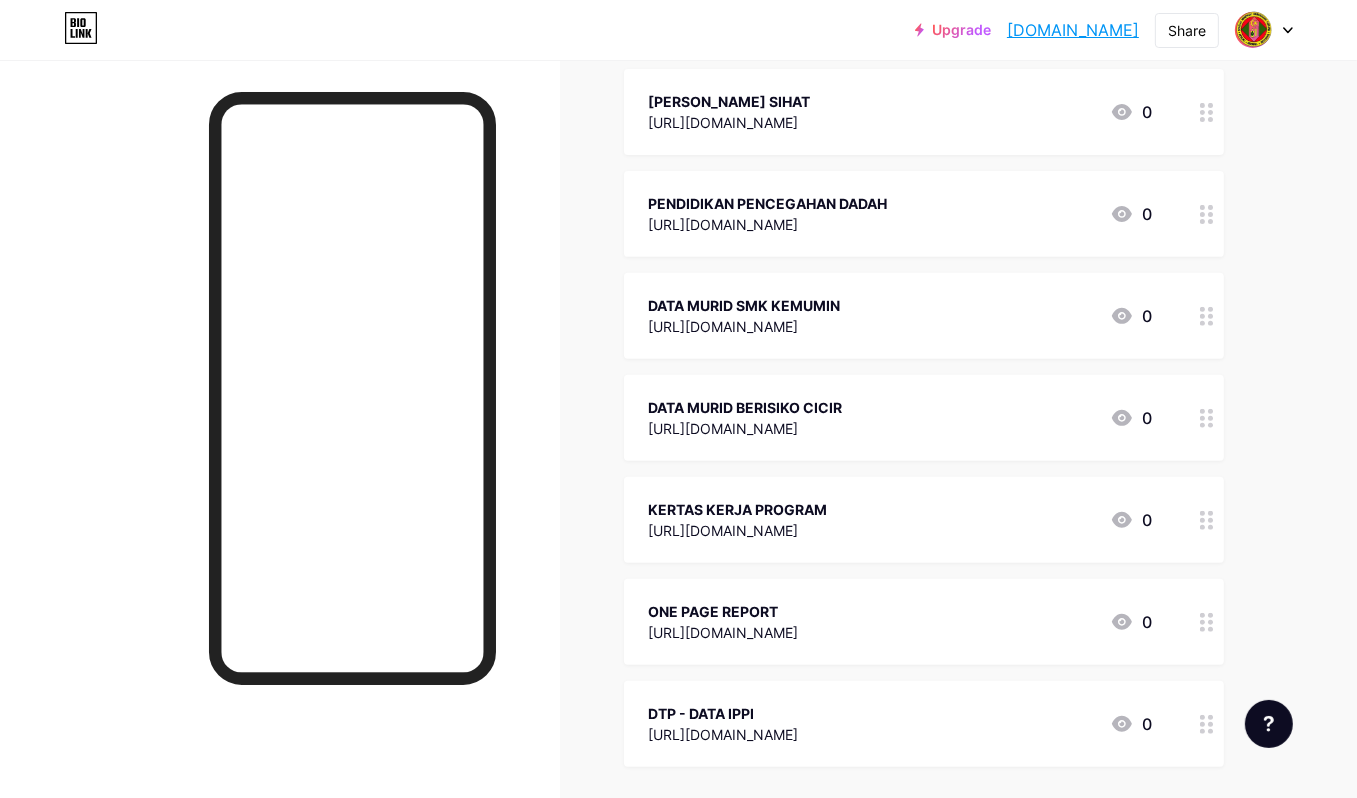 click on "[URL][DOMAIN_NAME]" at bounding box center (745, 428) 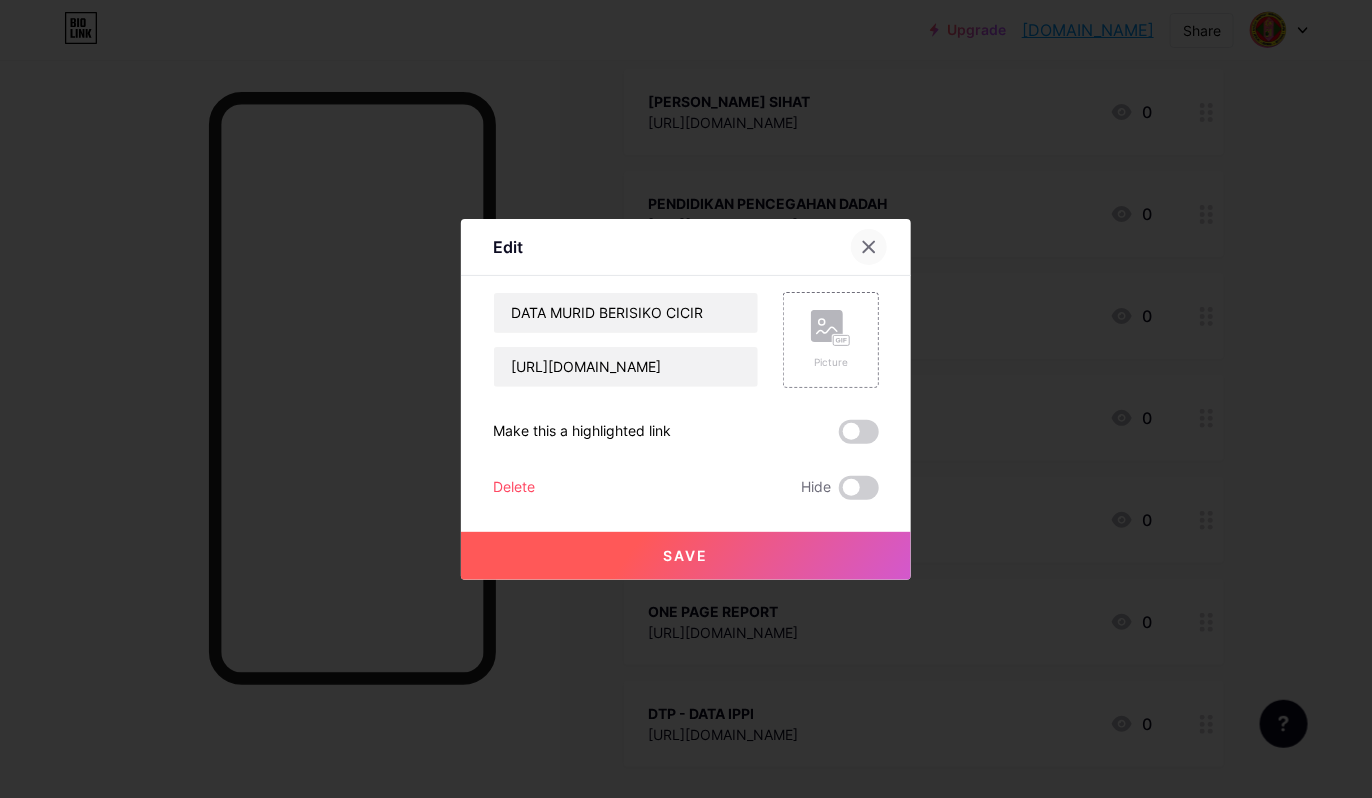 click 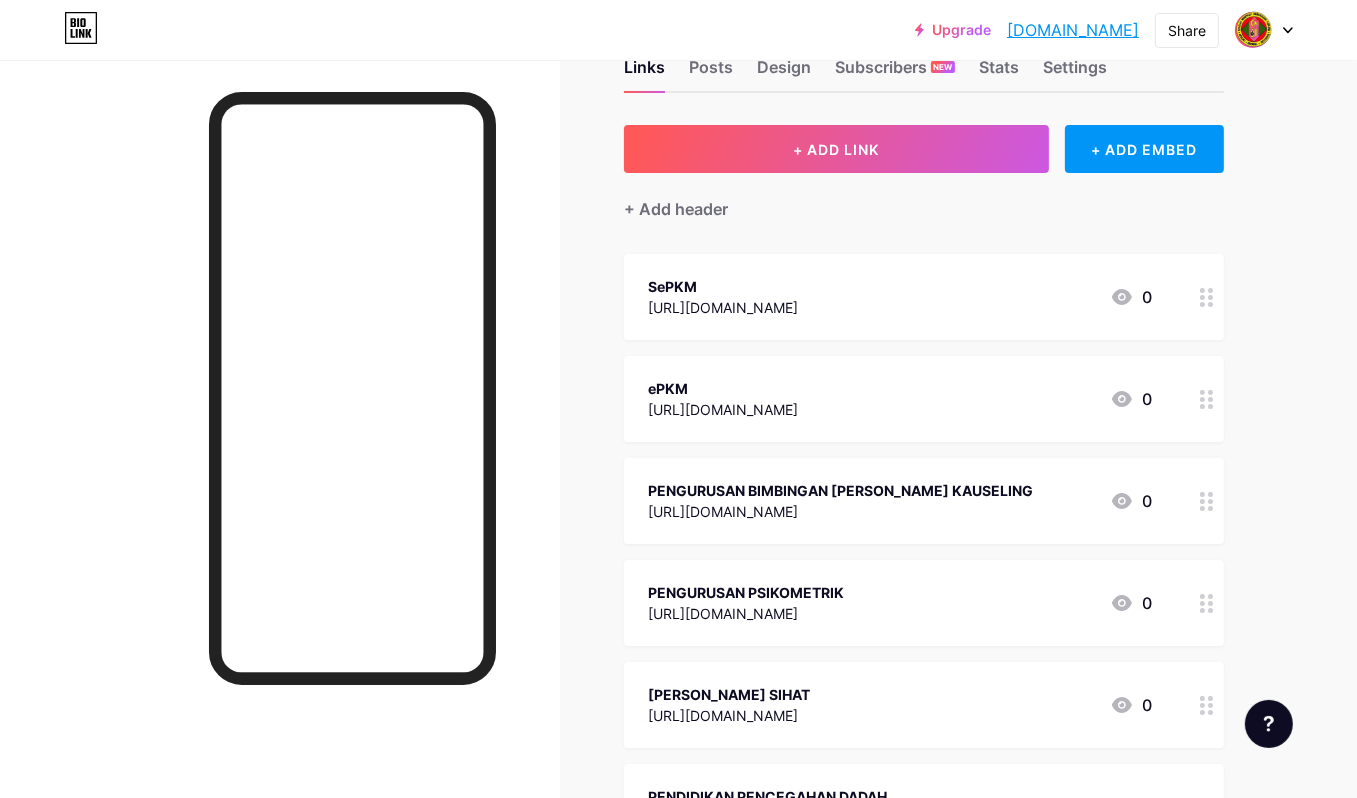 scroll, scrollTop: 0, scrollLeft: 0, axis: both 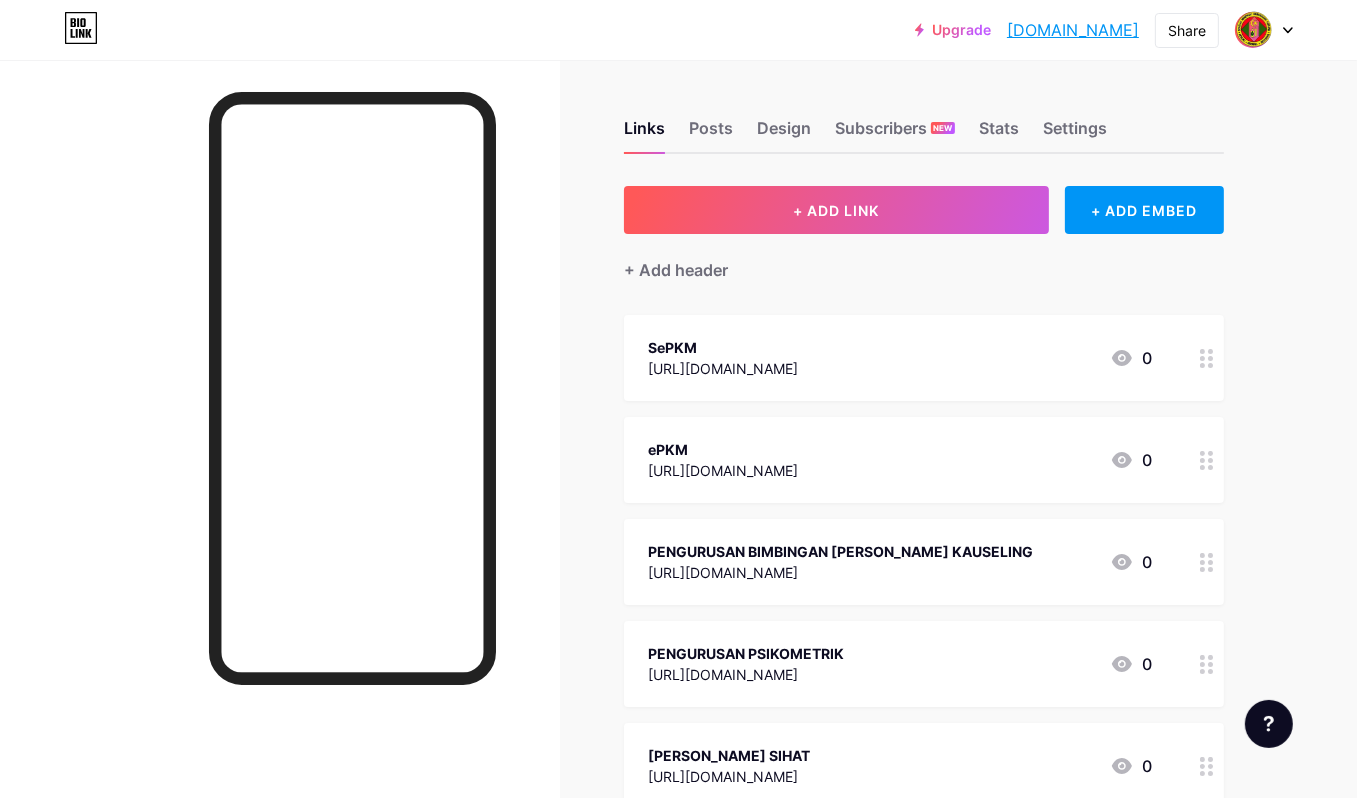 click at bounding box center (1264, 30) 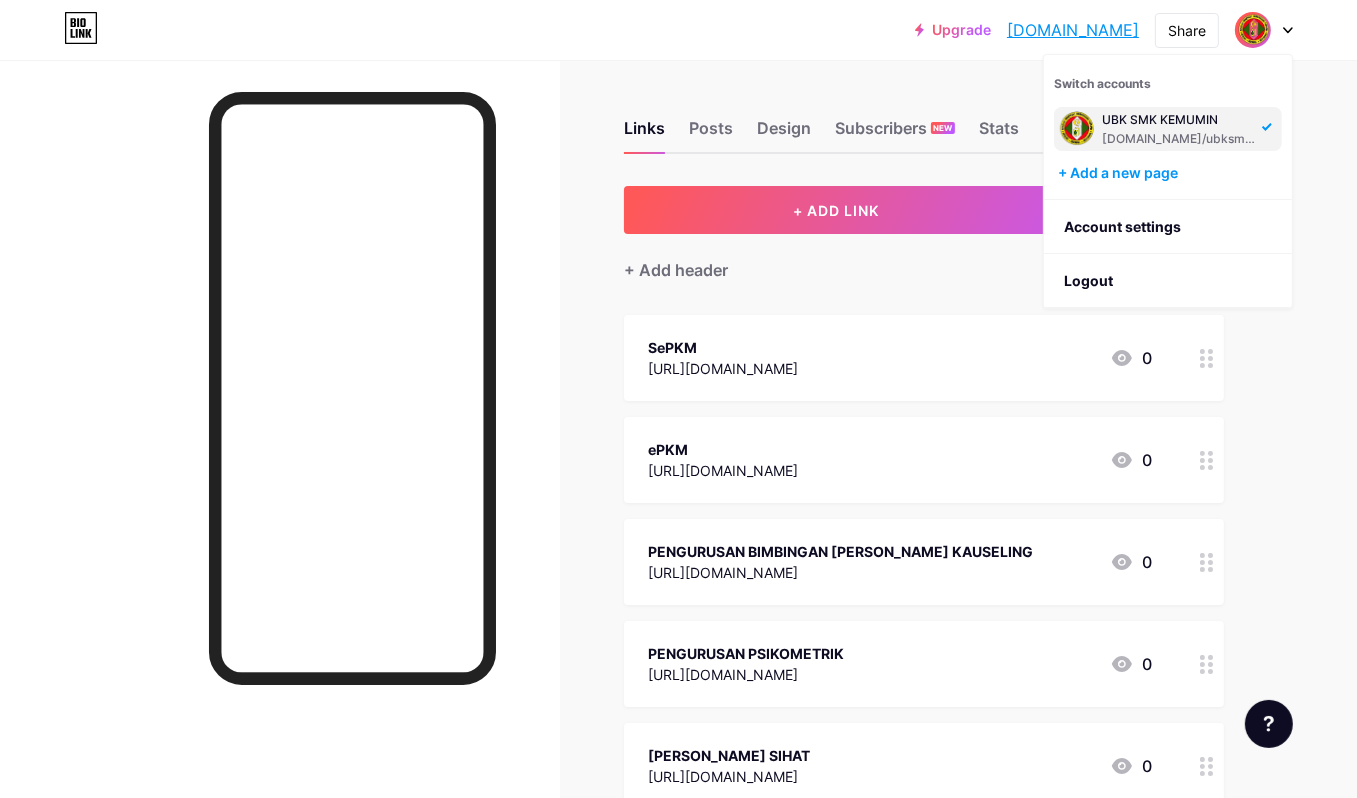 click at bounding box center (1264, 30) 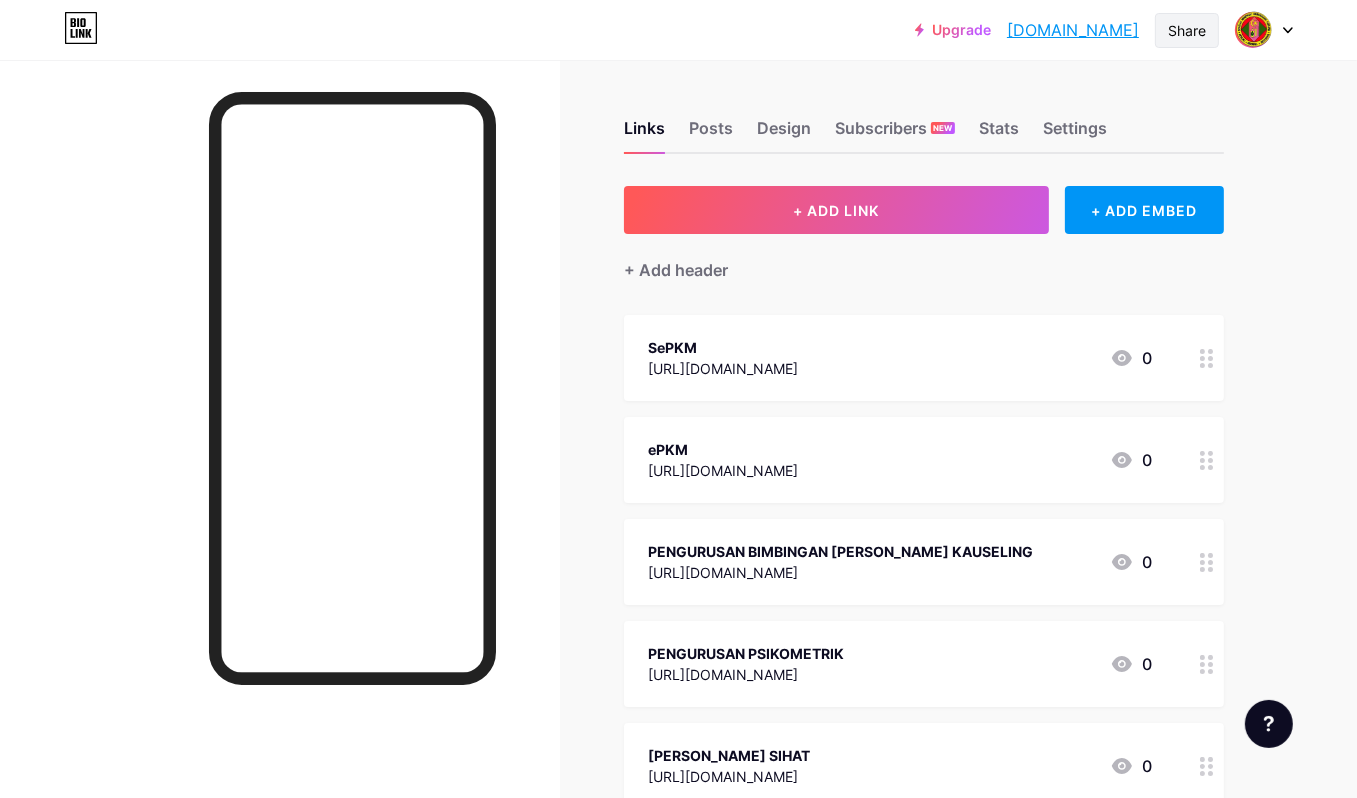click on "Share" at bounding box center [1187, 30] 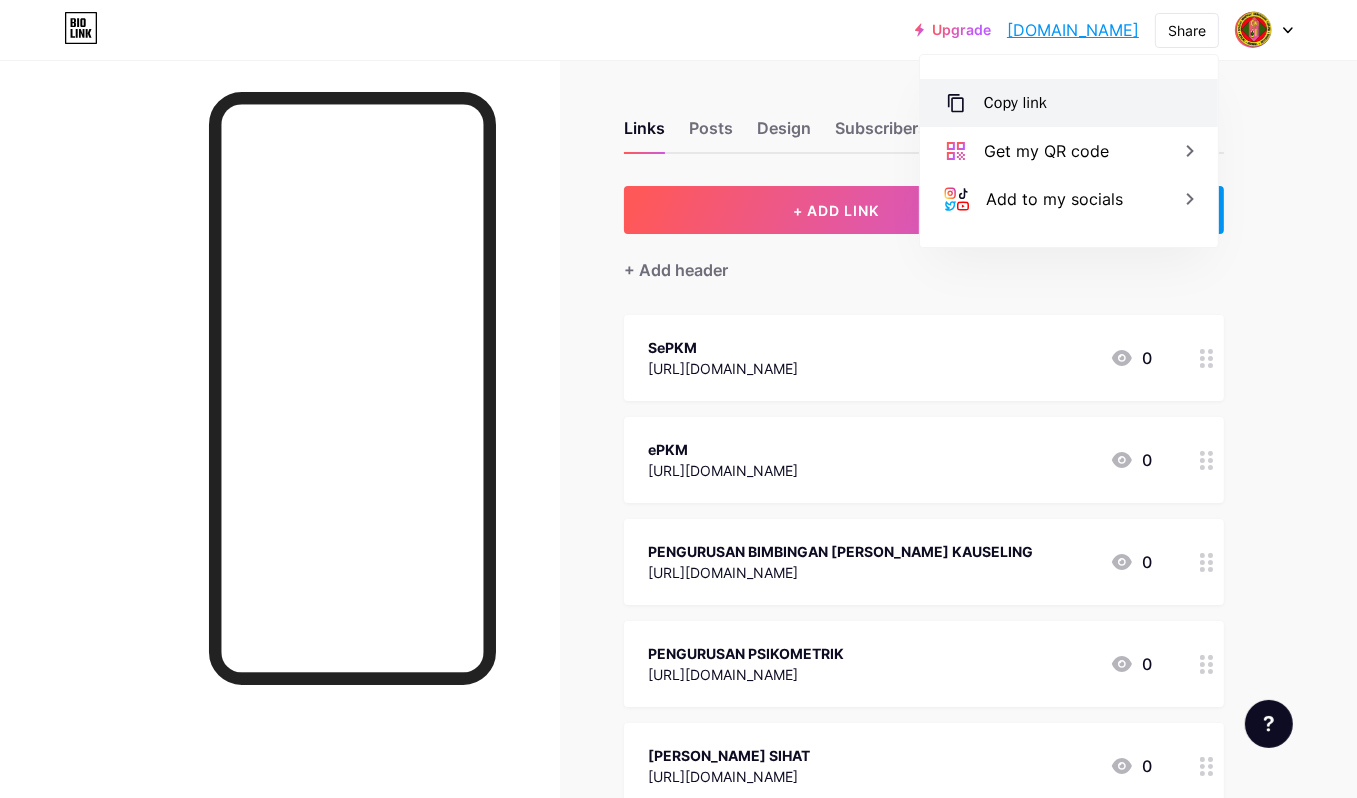 click on "Copy link" at bounding box center (1069, 103) 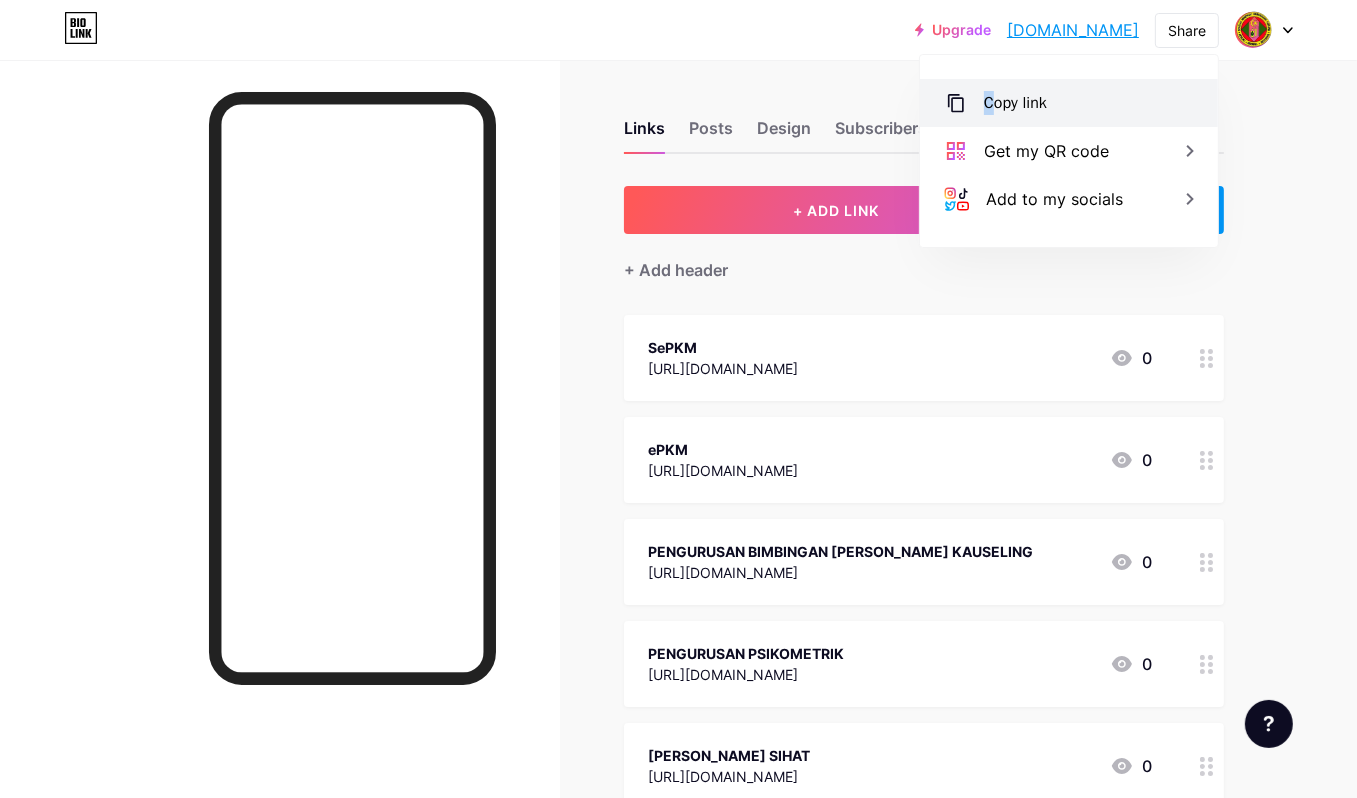 drag, startPoint x: 1068, startPoint y: 103, endPoint x: 989, endPoint y: 97, distance: 79.22752 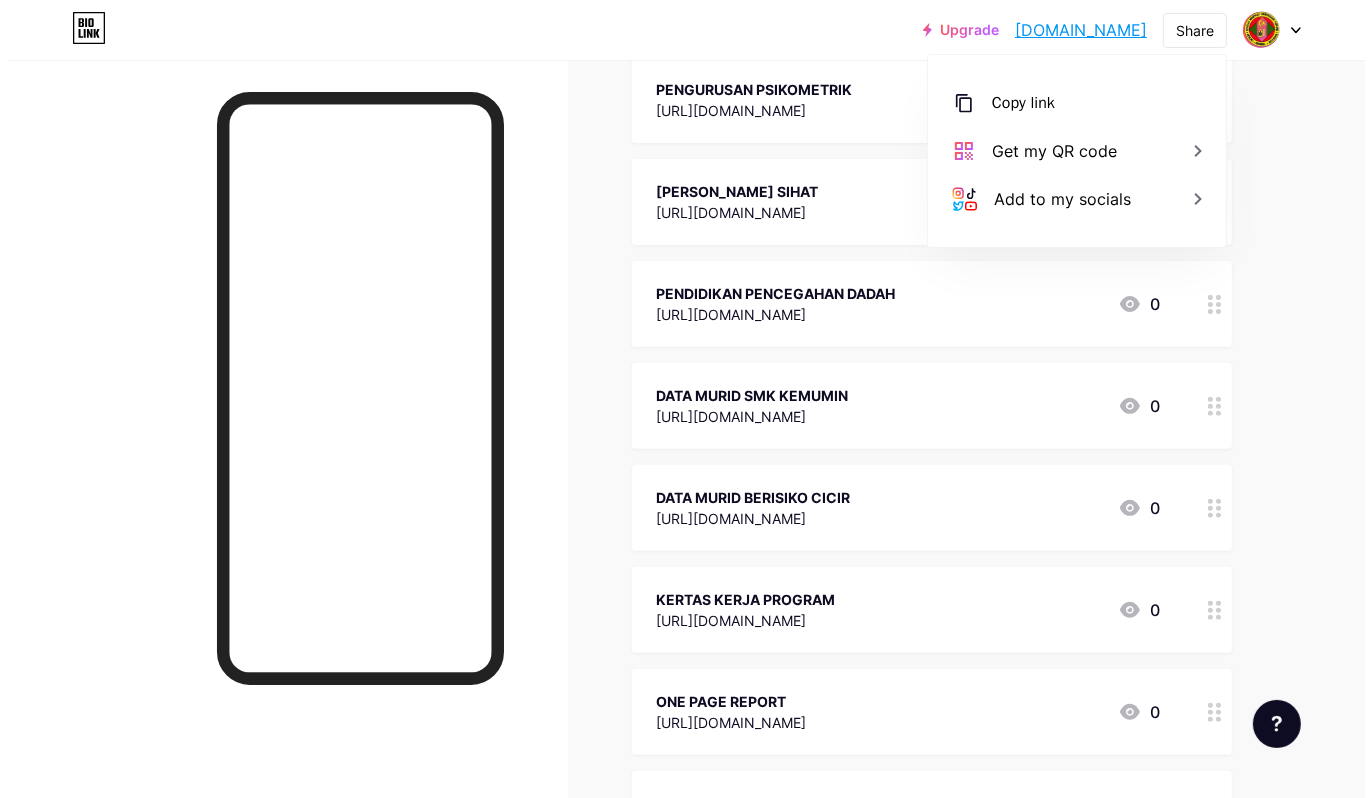 scroll, scrollTop: 600, scrollLeft: 0, axis: vertical 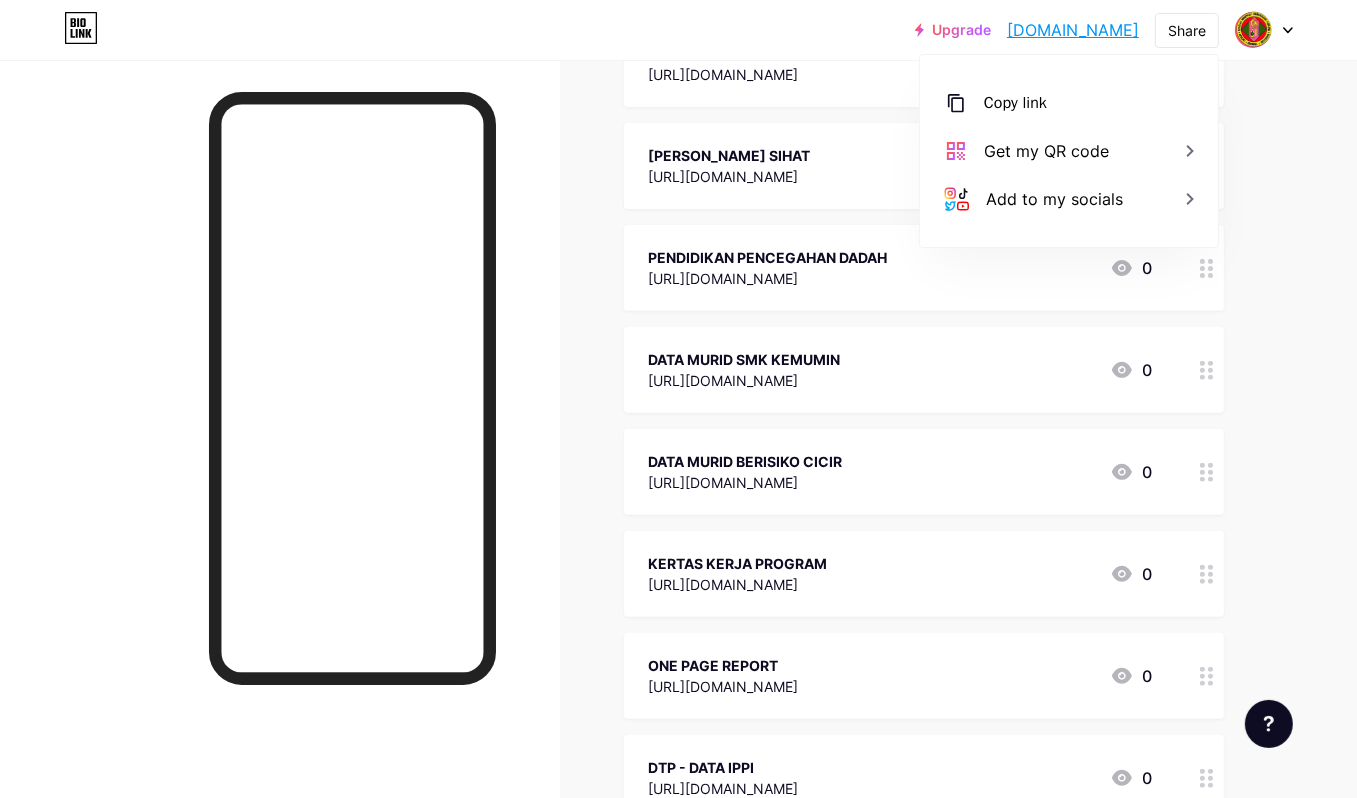 click on "DATA MURID BERISIKO CICIR" at bounding box center [745, 461] 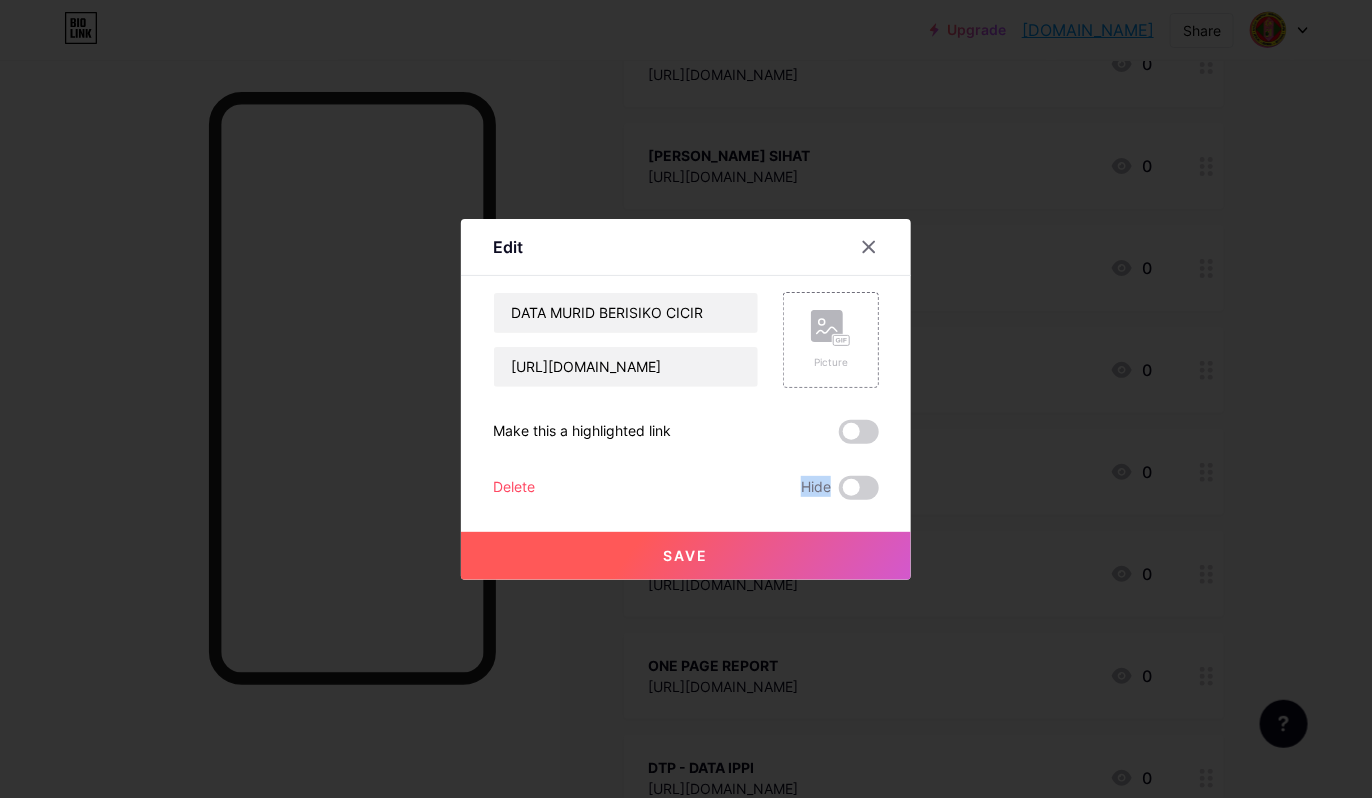 click on "DATA MURID BERISIKO CICIR     https://docs.google.com/spreadsheets/d/1Q7orDJr0jHpI51mpLBNtzeODof8w7ojQihUsohGNH_U/edit?gid=259890918#gid=259890918                     Picture
Make this a highlighted link
Delete
Hide         Save" at bounding box center [686, 396] 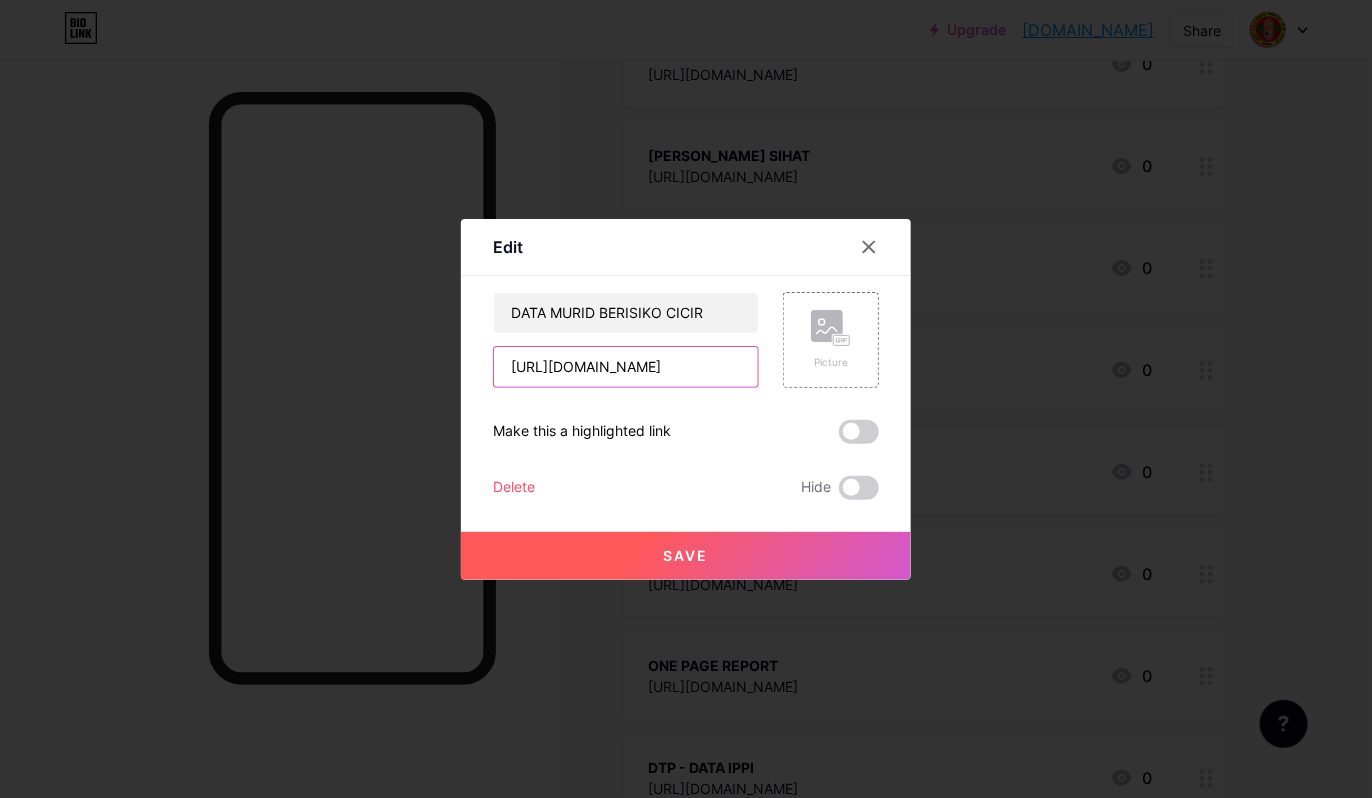 drag, startPoint x: 802, startPoint y: 459, endPoint x: 687, endPoint y: 368, distance: 146.64925 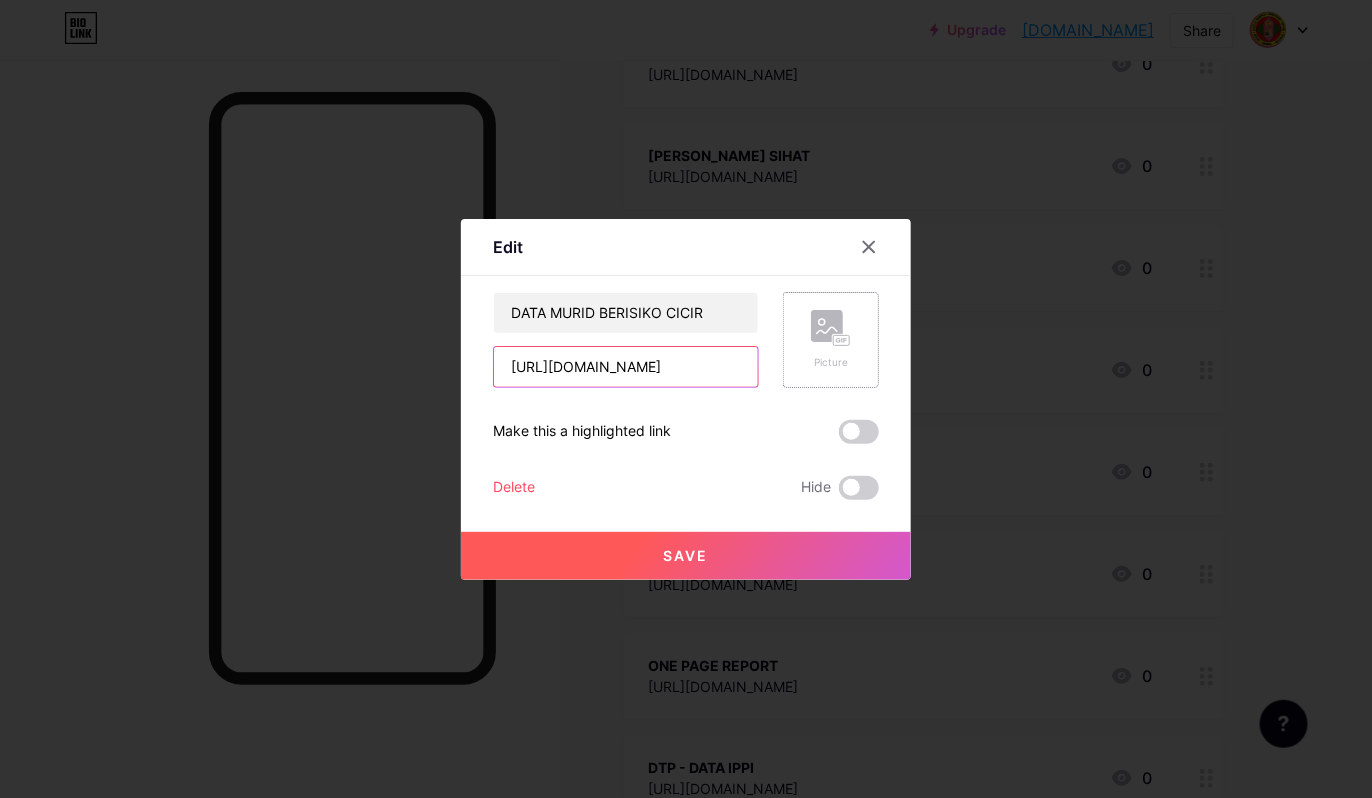 scroll, scrollTop: 0, scrollLeft: 656, axis: horizontal 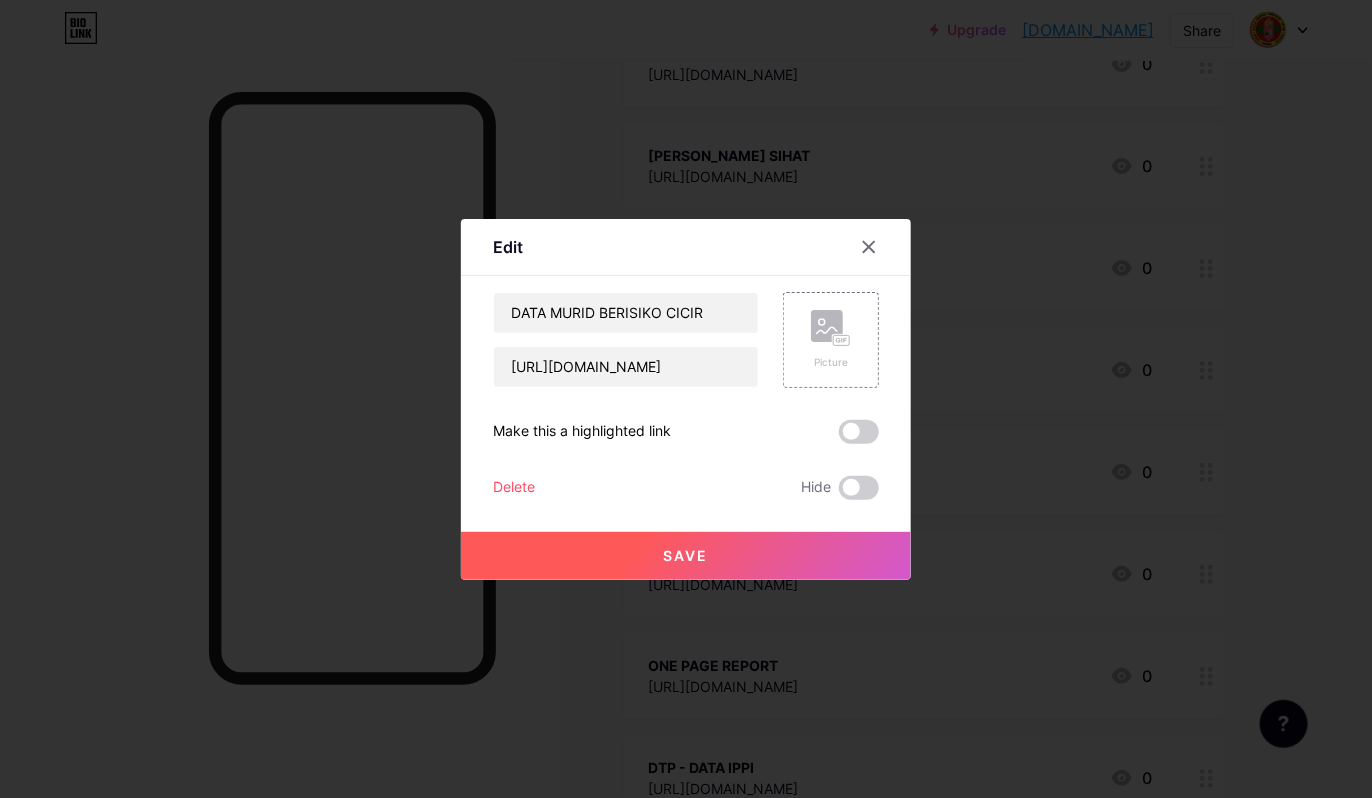 click on "Save" at bounding box center (686, 556) 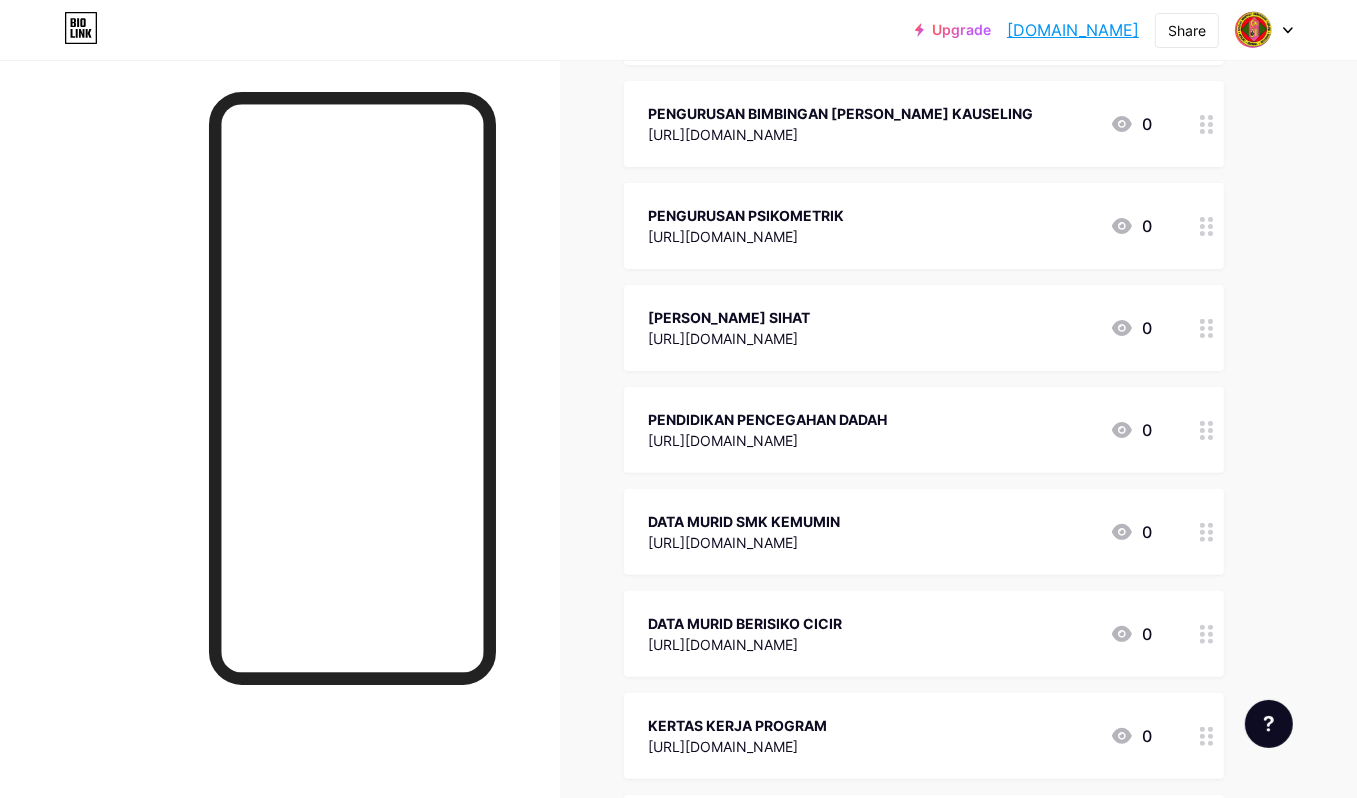 scroll, scrollTop: 0, scrollLeft: 0, axis: both 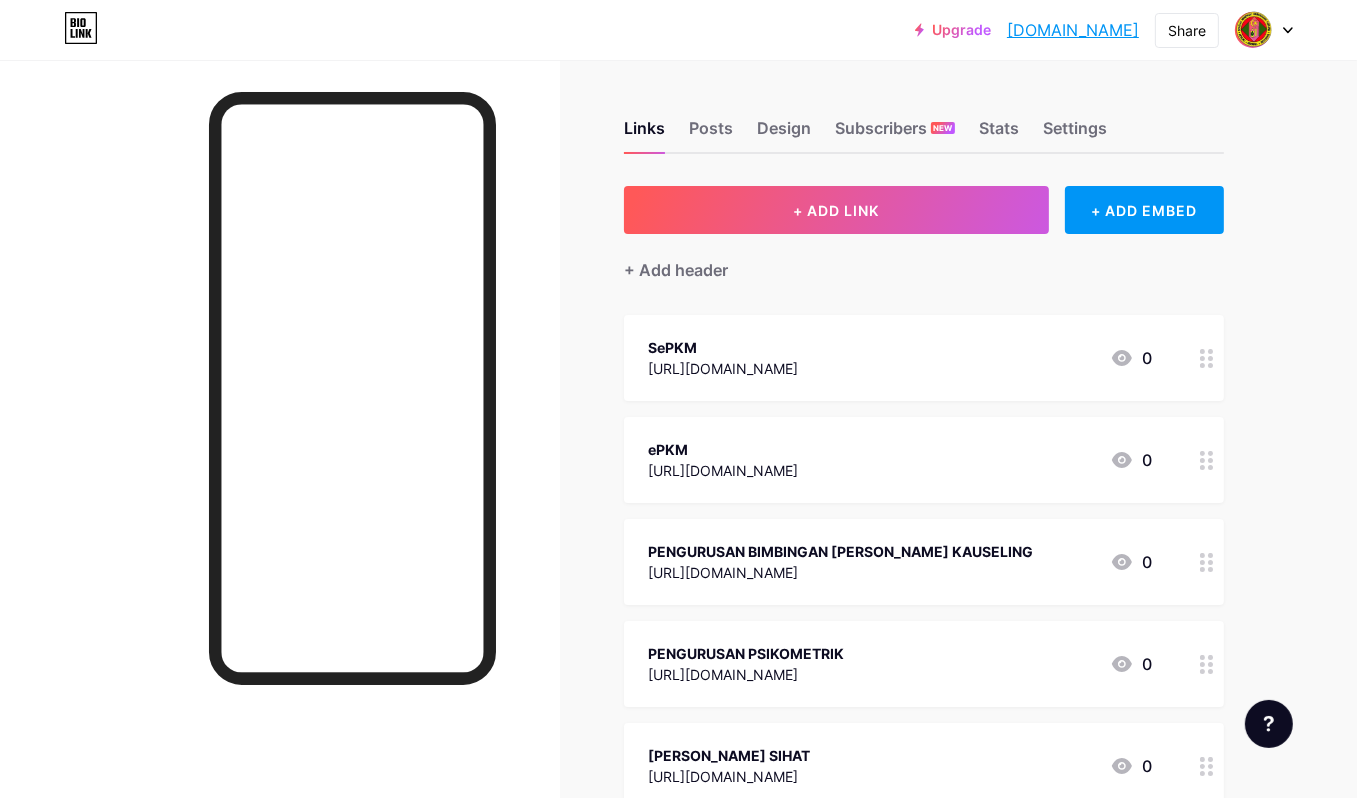 click on "[DOMAIN_NAME]" at bounding box center [1073, 30] 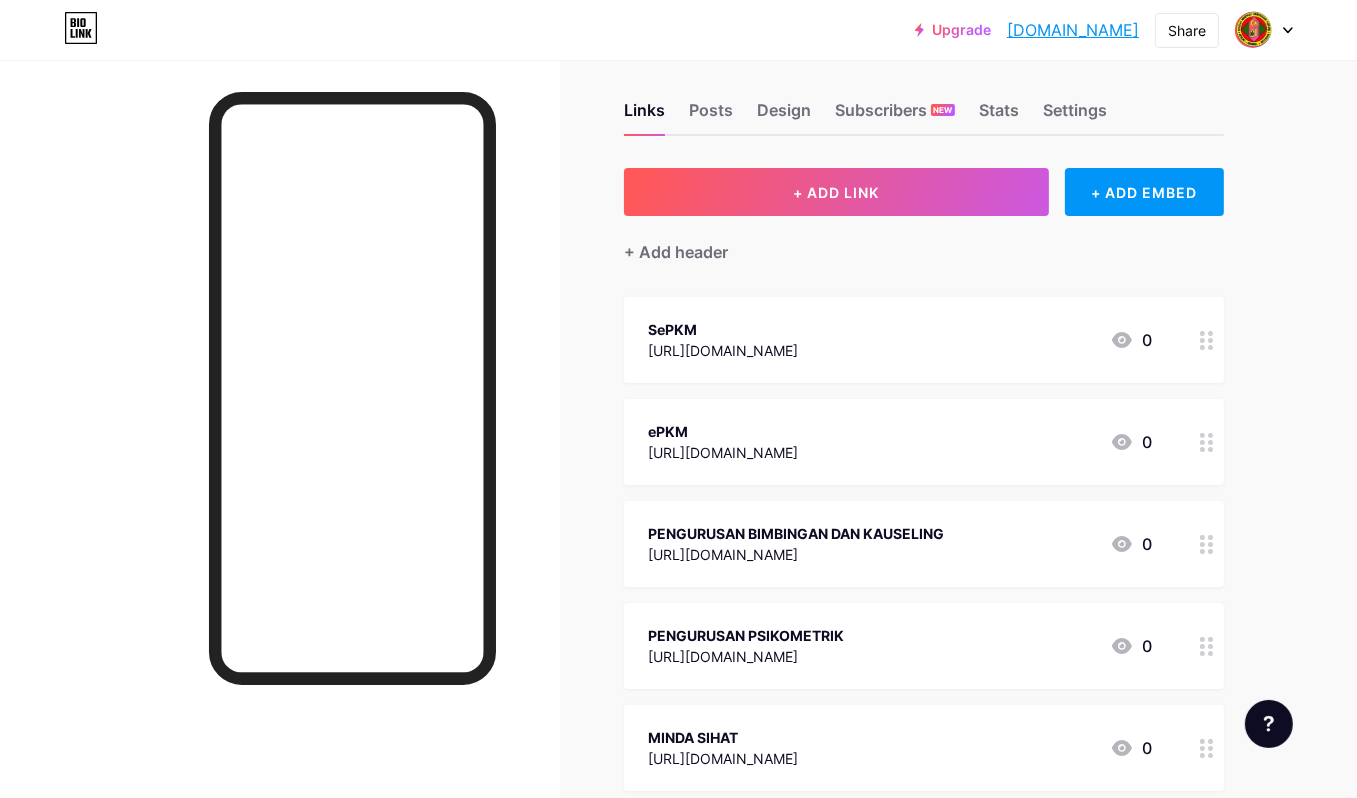 scroll, scrollTop: 0, scrollLeft: 0, axis: both 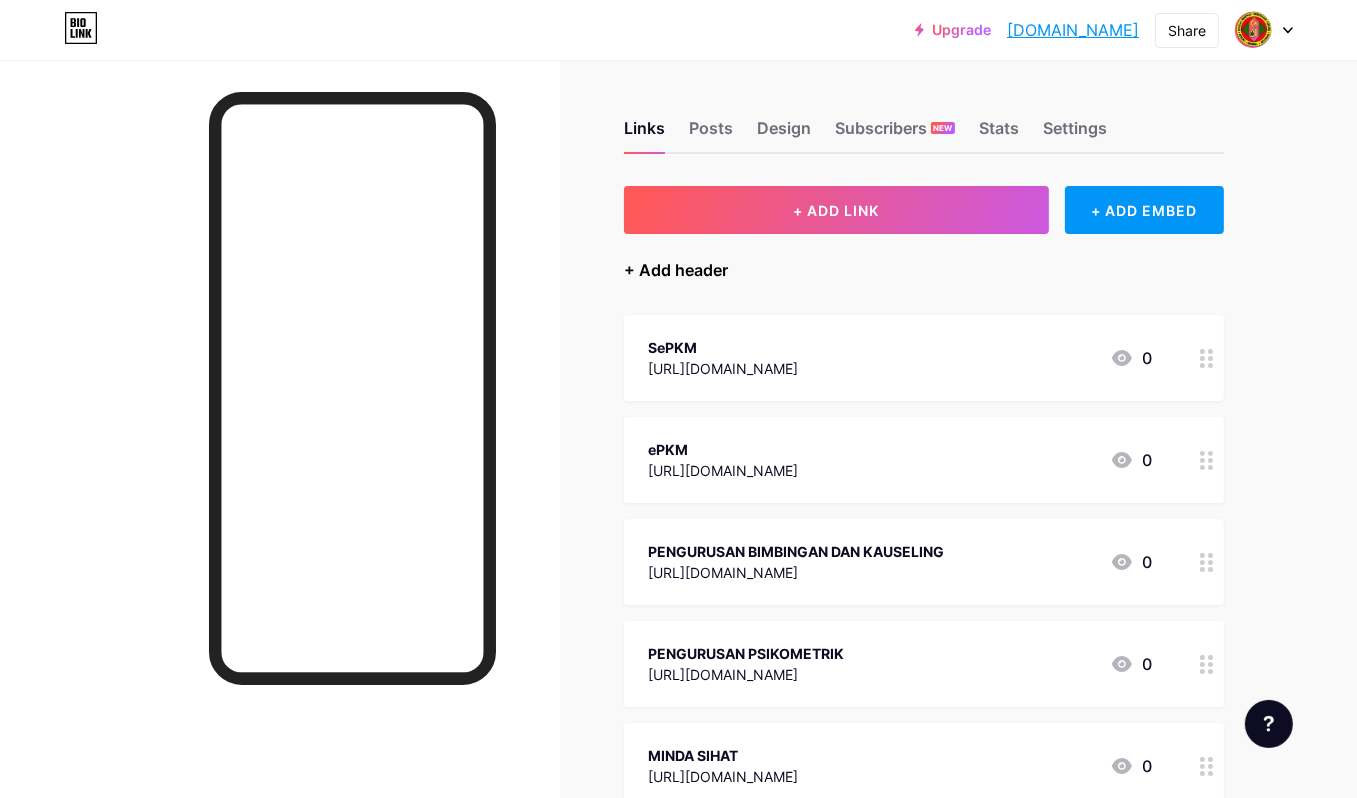 click on "+ Add header" at bounding box center (676, 270) 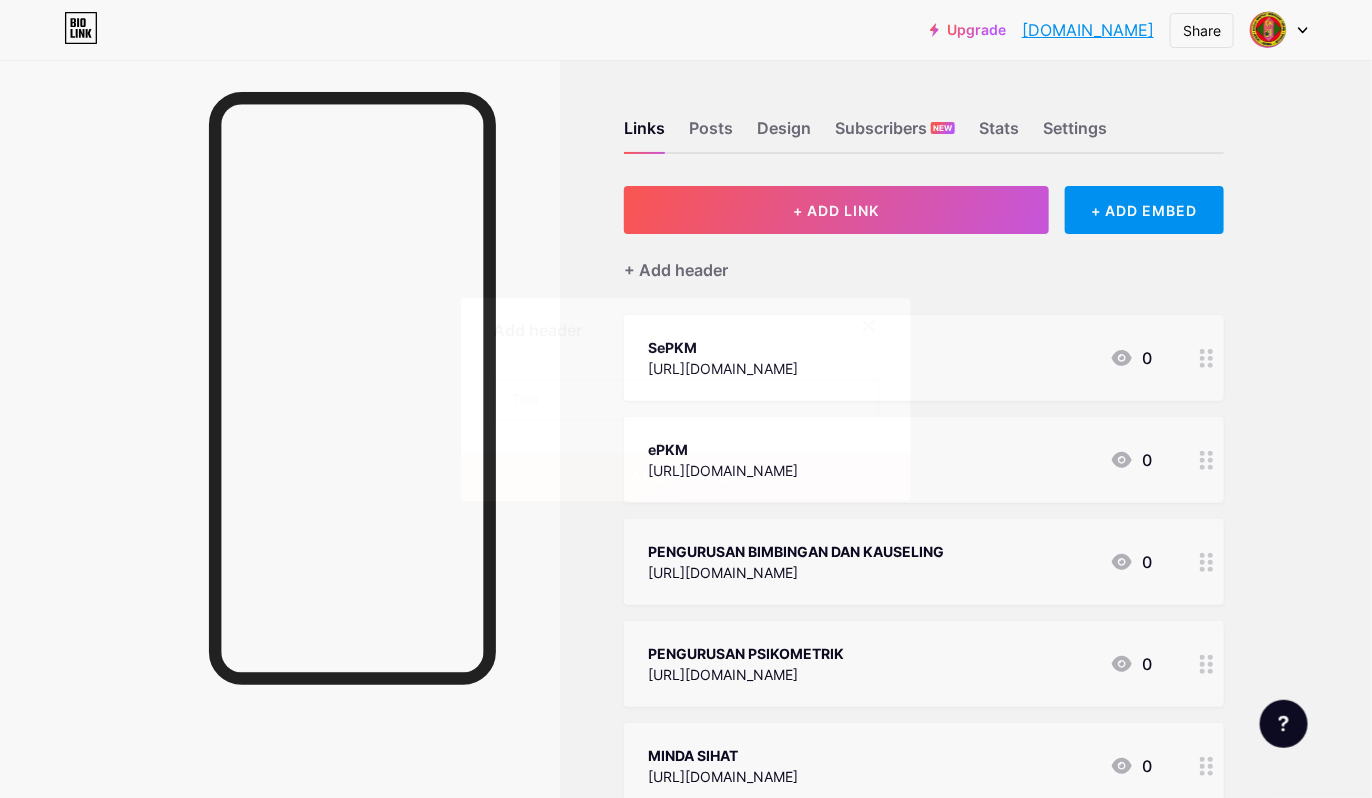 click at bounding box center [686, 400] 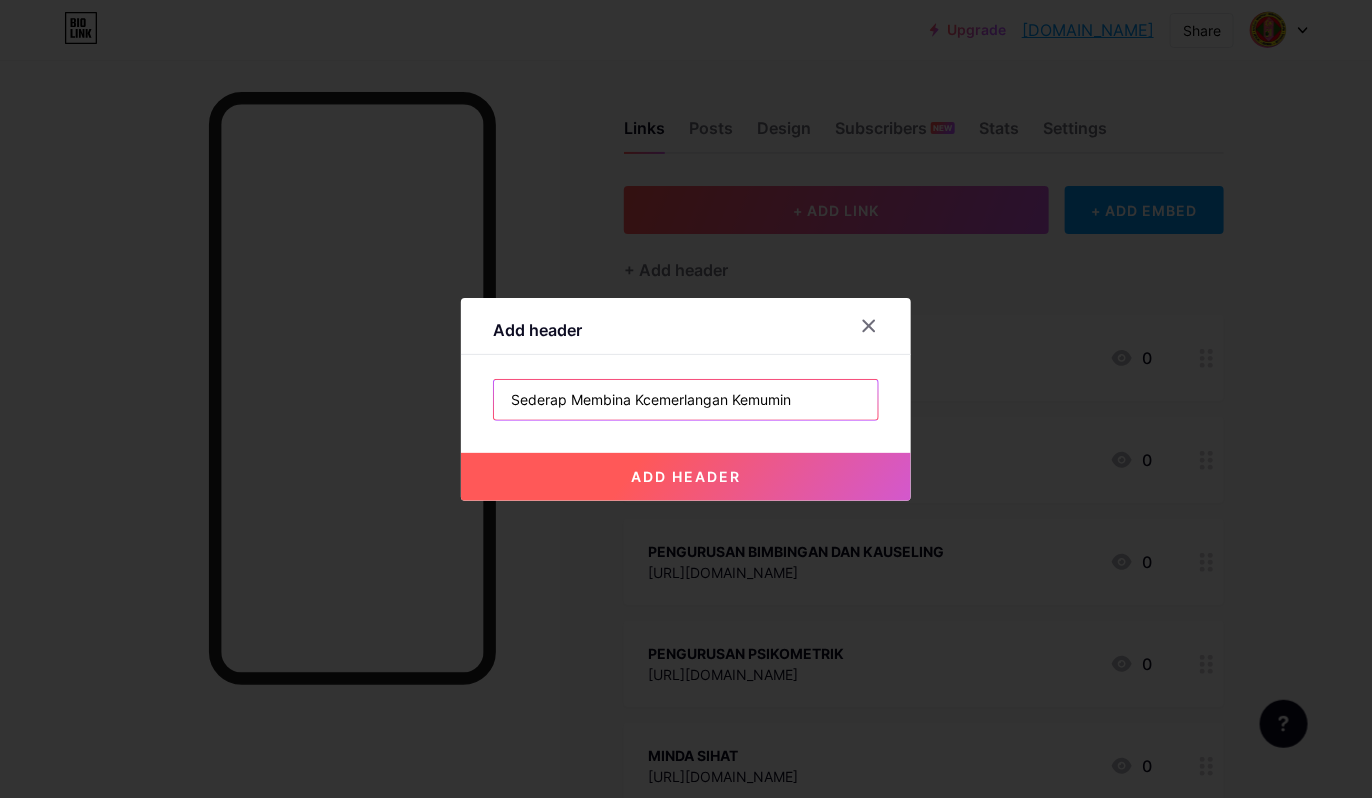 type on "Sederap Membina Kcemerlangan Kemumin" 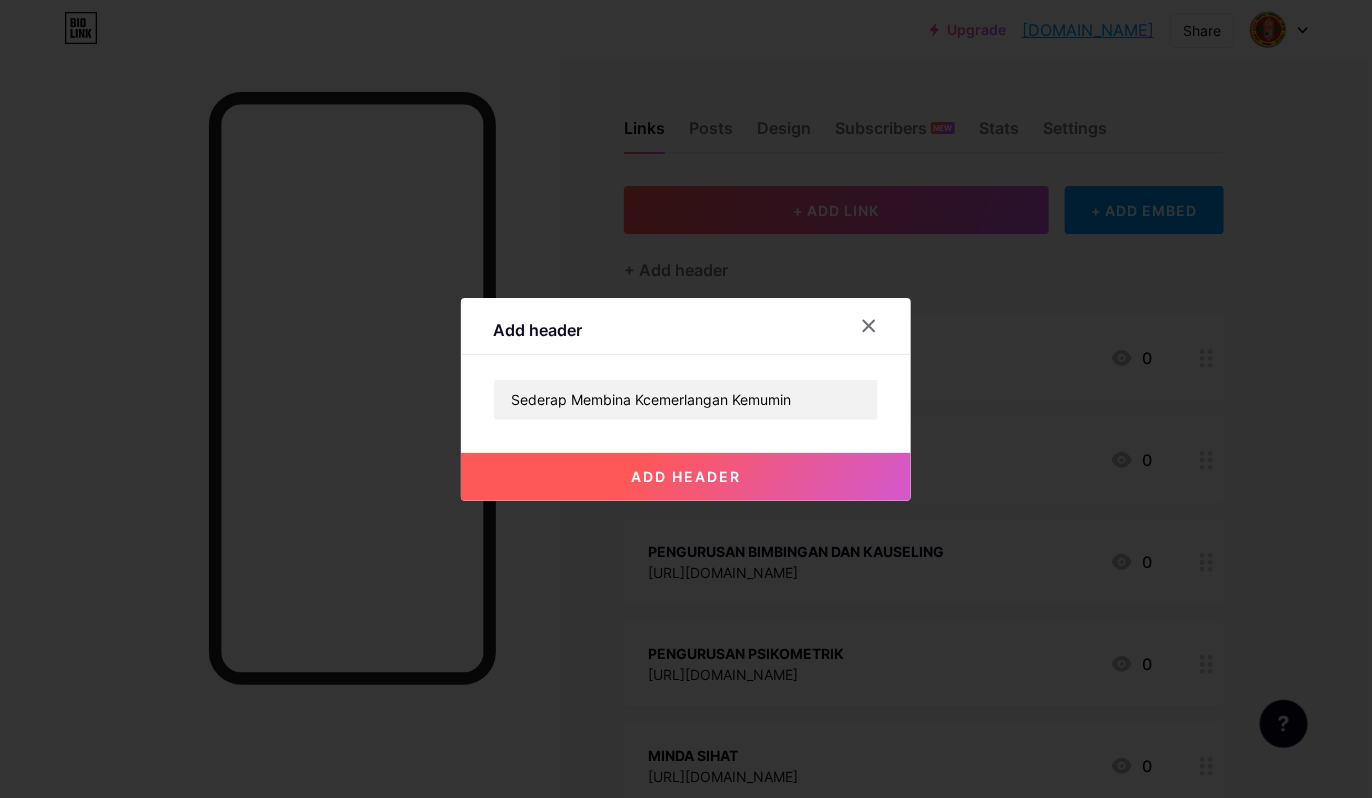 click on "add header" at bounding box center [686, 477] 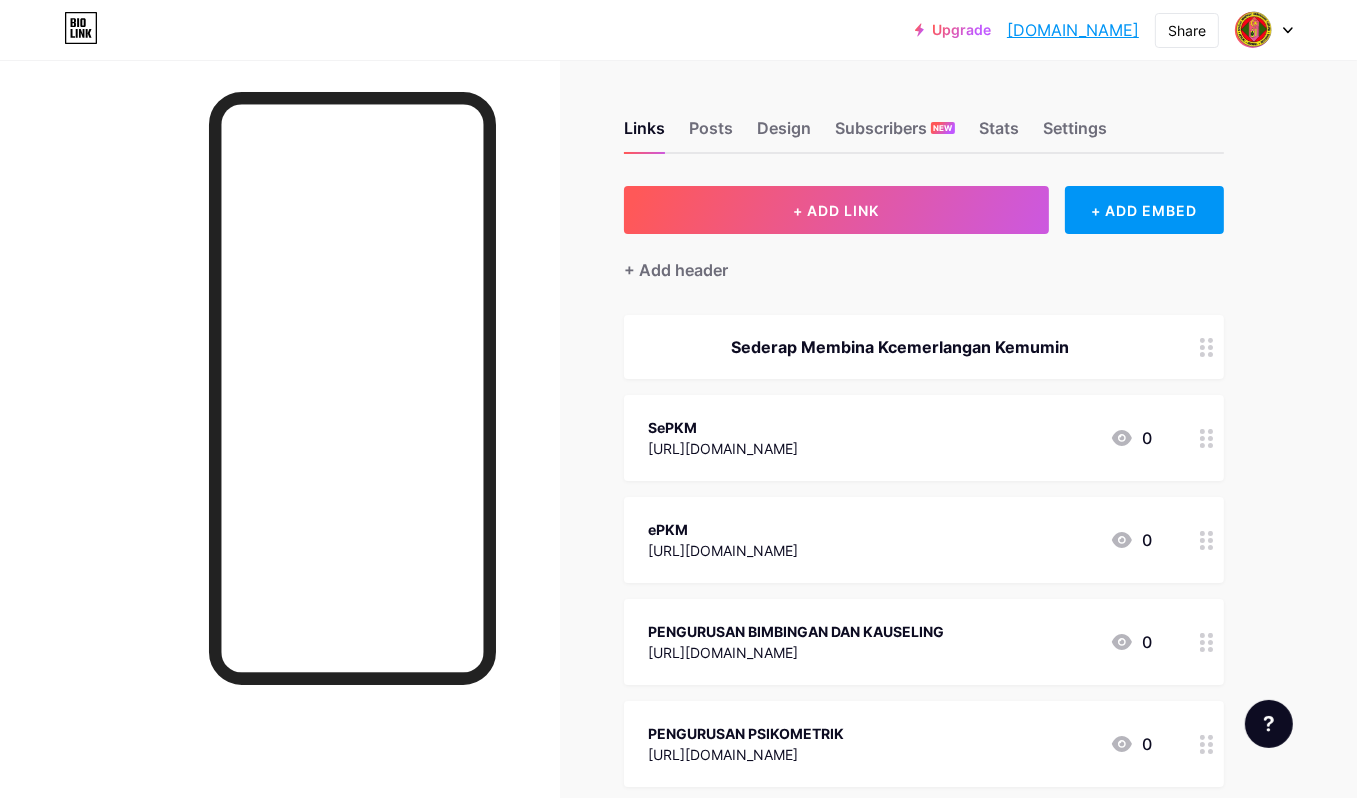 click on "Sederap Membina Kcemerlangan Kemumin" at bounding box center (900, 347) 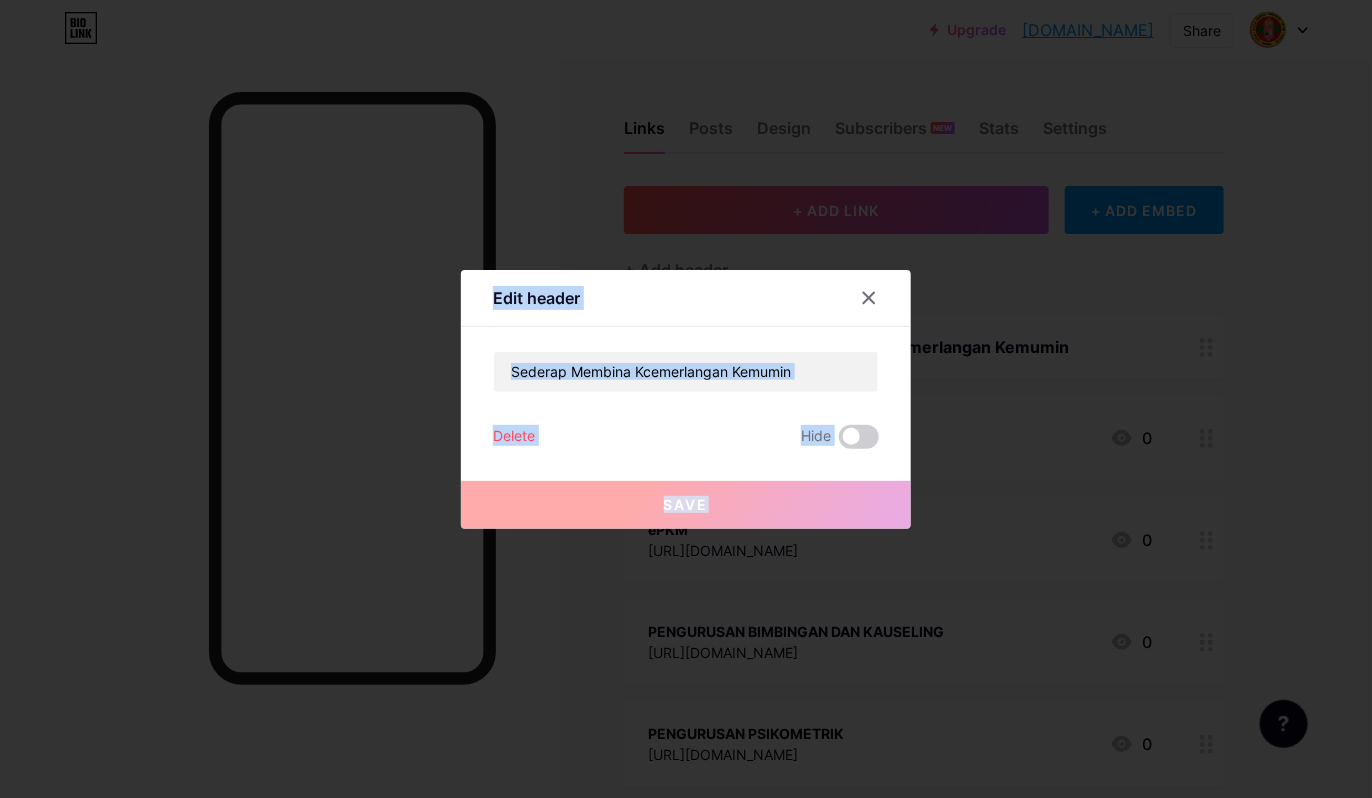 click on "Edit header       Sederap Membina Kcemerlangan Kemumin
Delete
Hide         Save" at bounding box center [686, 399] 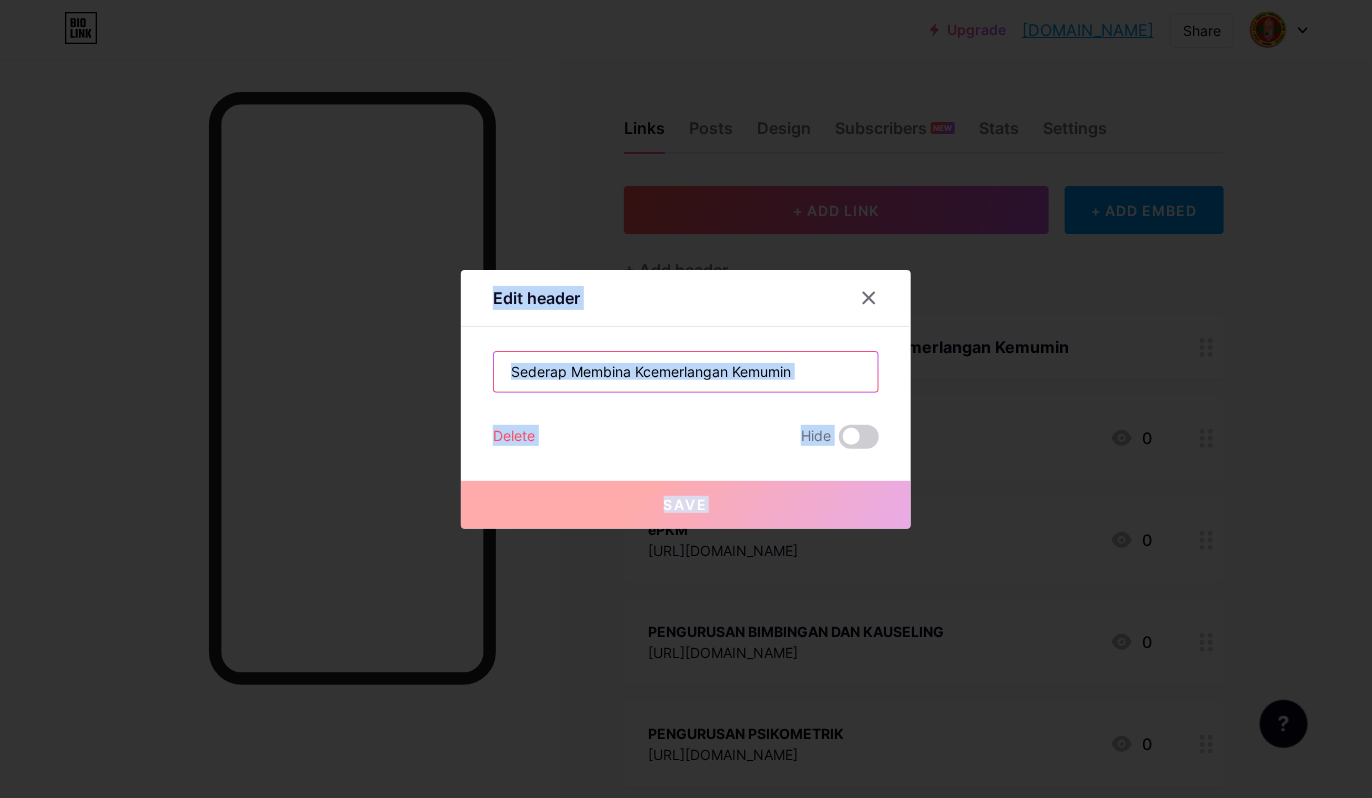 click on "Sederap Membina Kcemerlangan Kemumin" at bounding box center (686, 372) 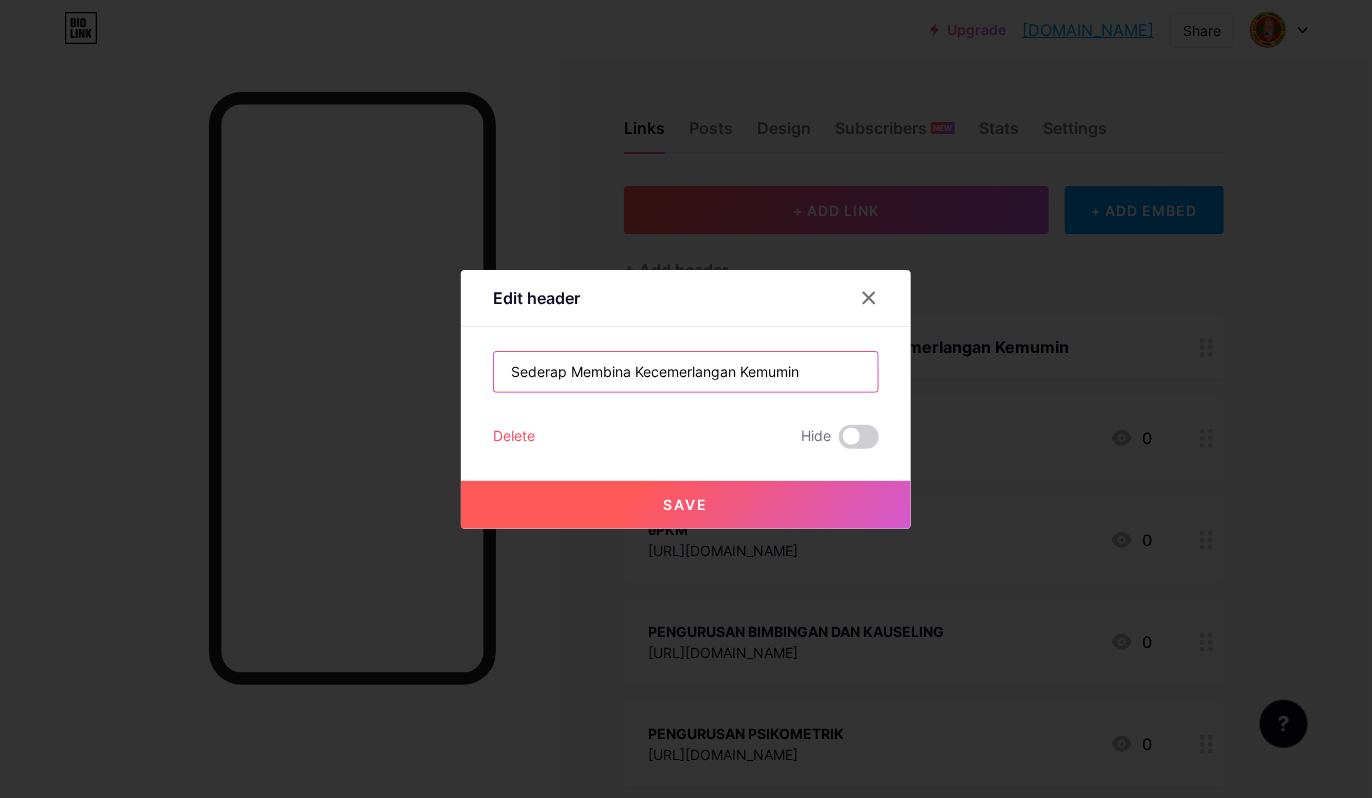 type on "Sederap Membina Kecemerlangan Kemumin" 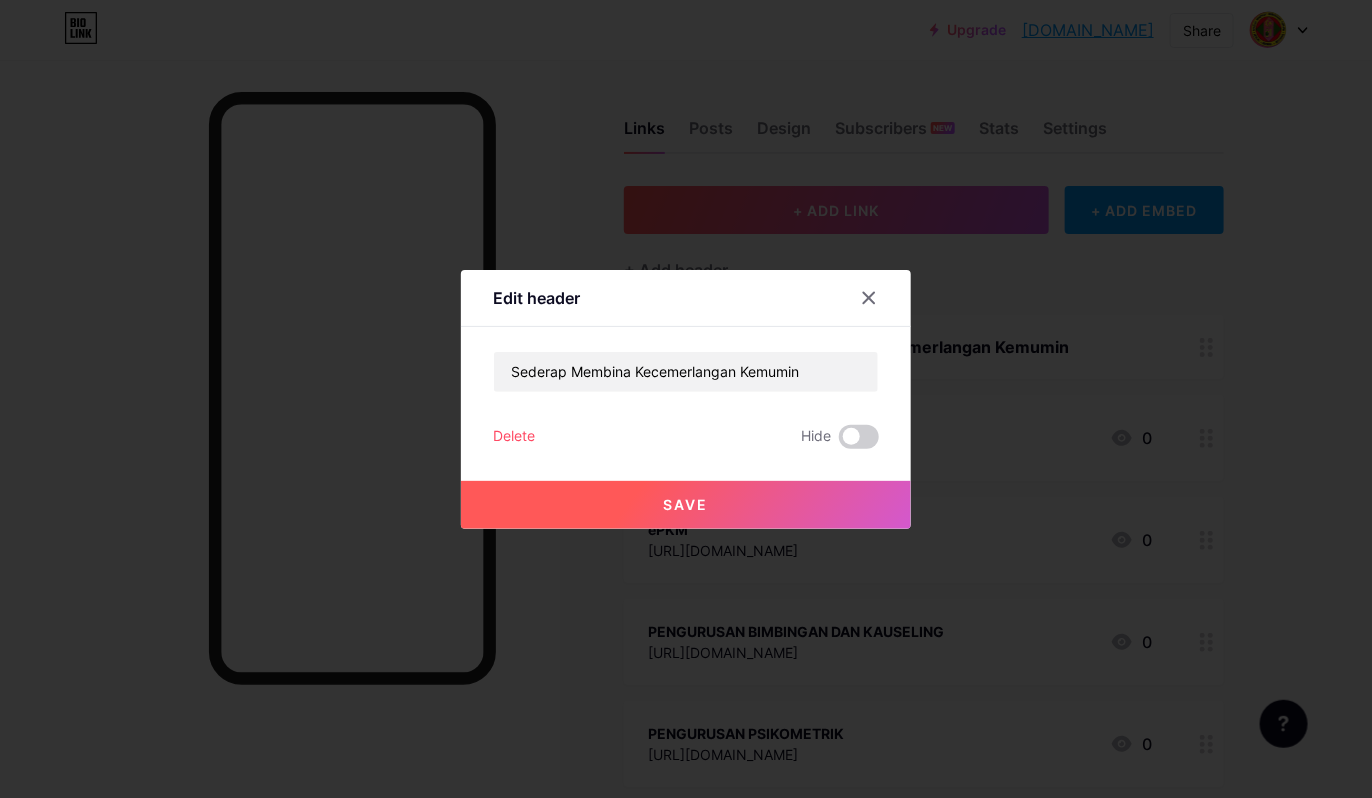 click on "Save" at bounding box center [686, 505] 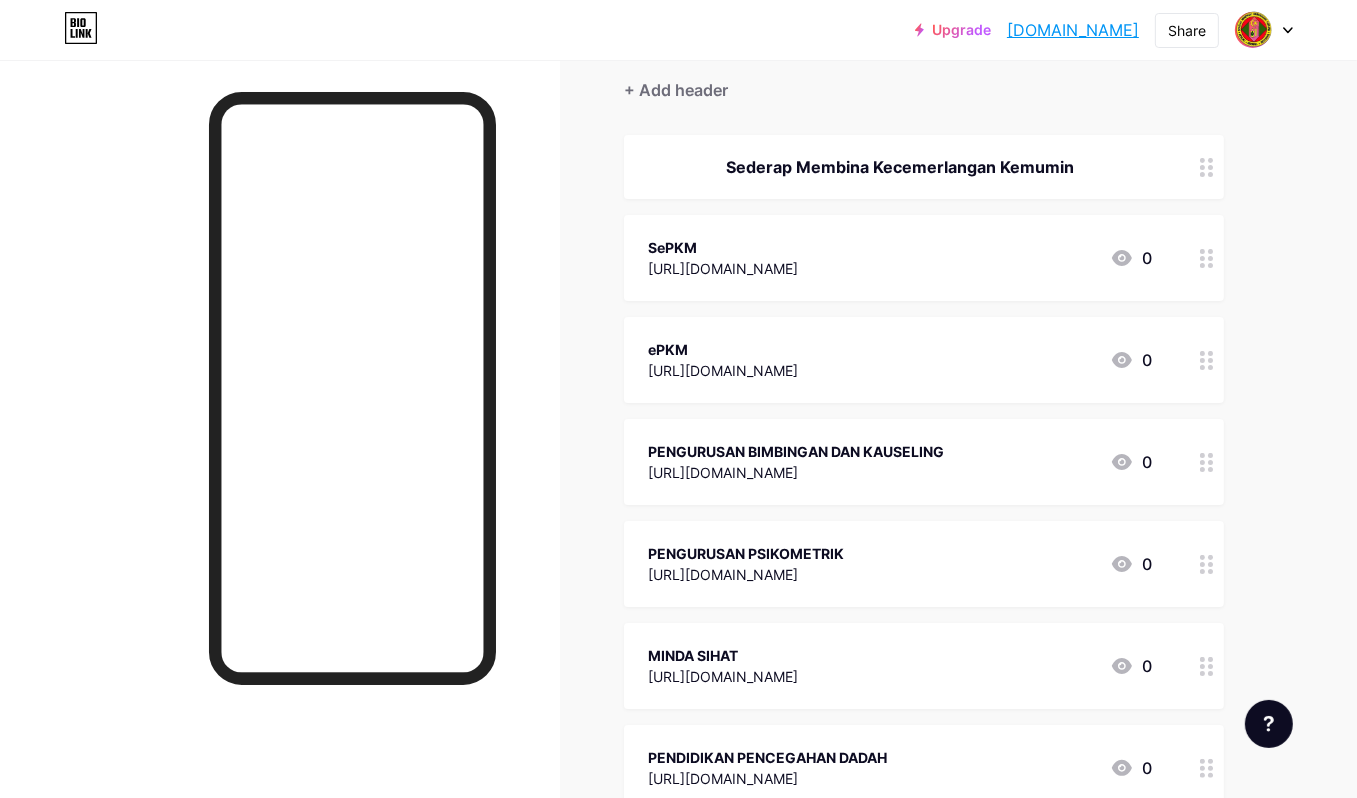 scroll, scrollTop: 0, scrollLeft: 0, axis: both 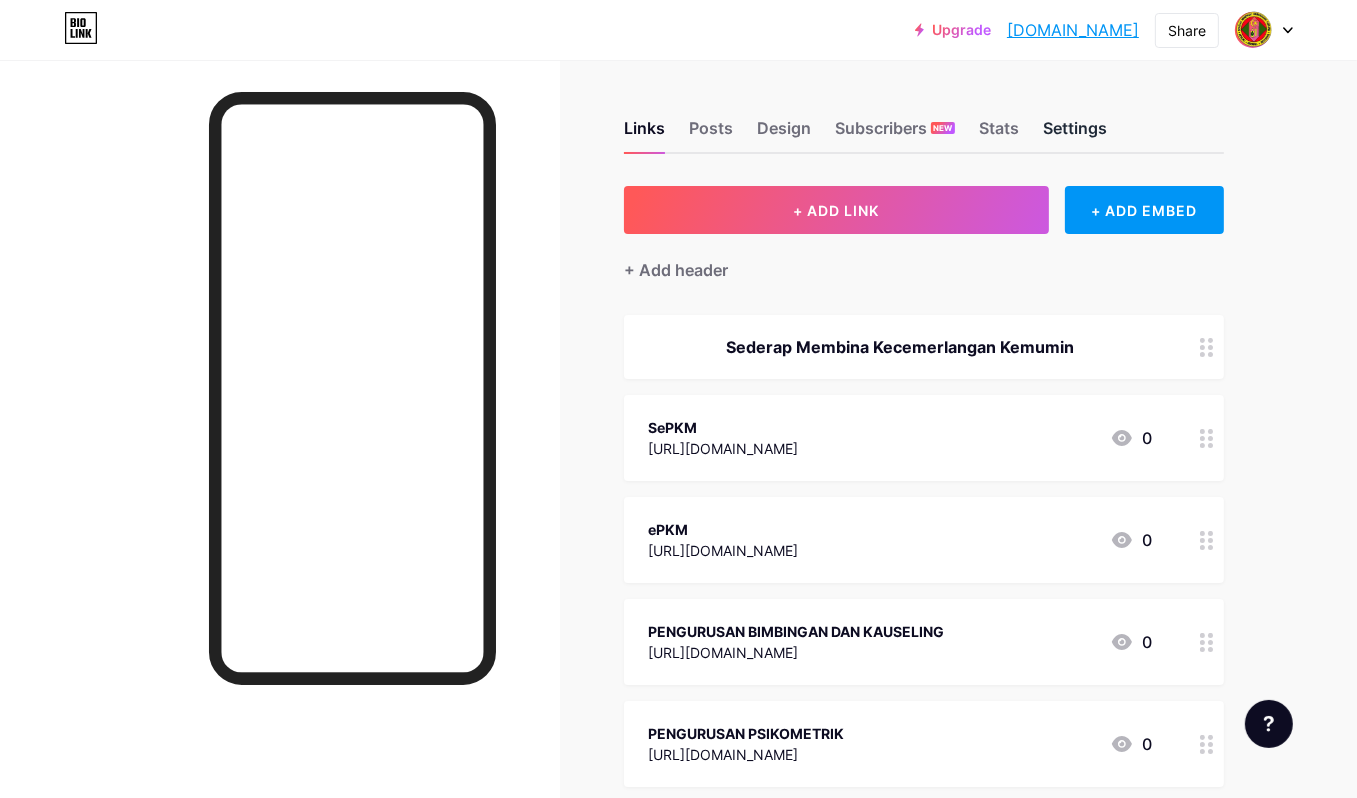 drag, startPoint x: 1079, startPoint y: 127, endPoint x: 1203, endPoint y: 171, distance: 131.57507 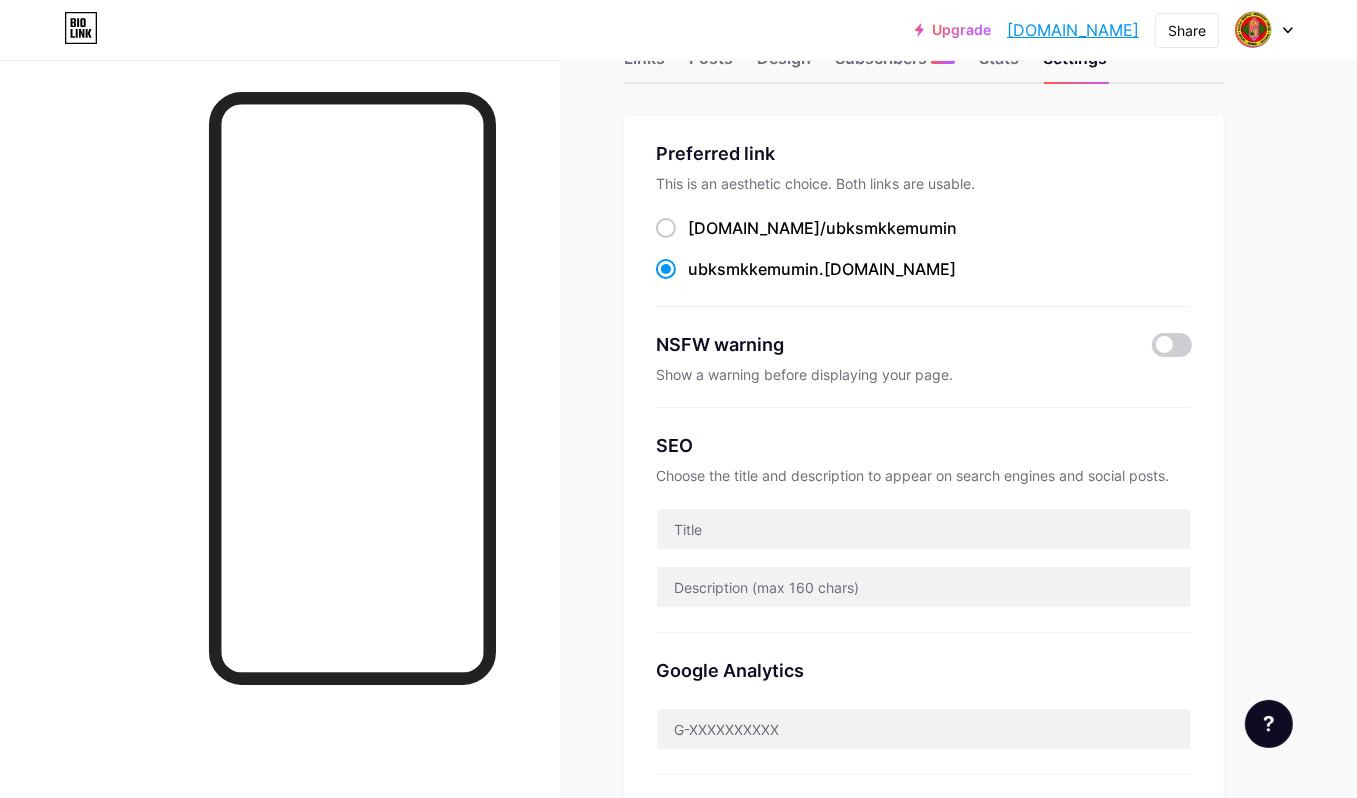 scroll, scrollTop: 0, scrollLeft: 0, axis: both 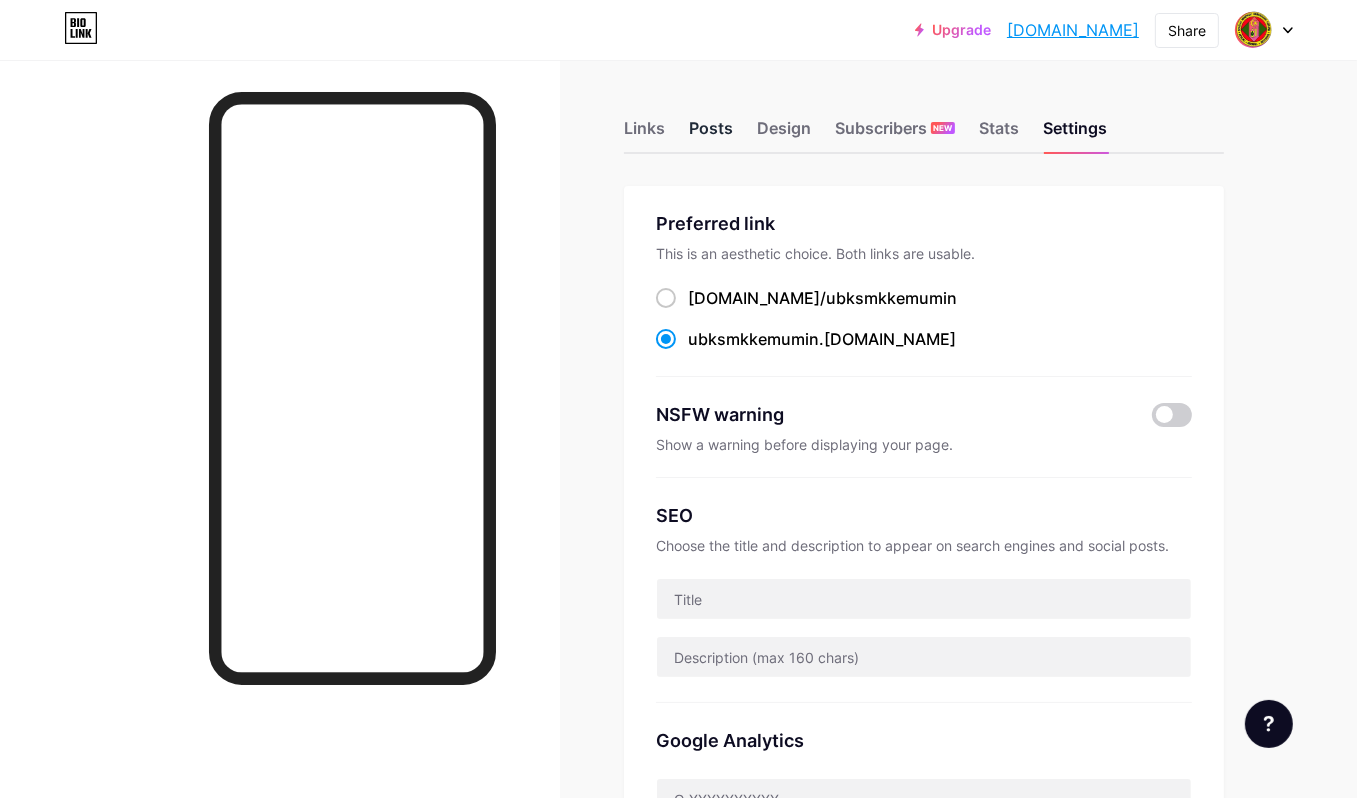 click on "Posts" at bounding box center (711, 134) 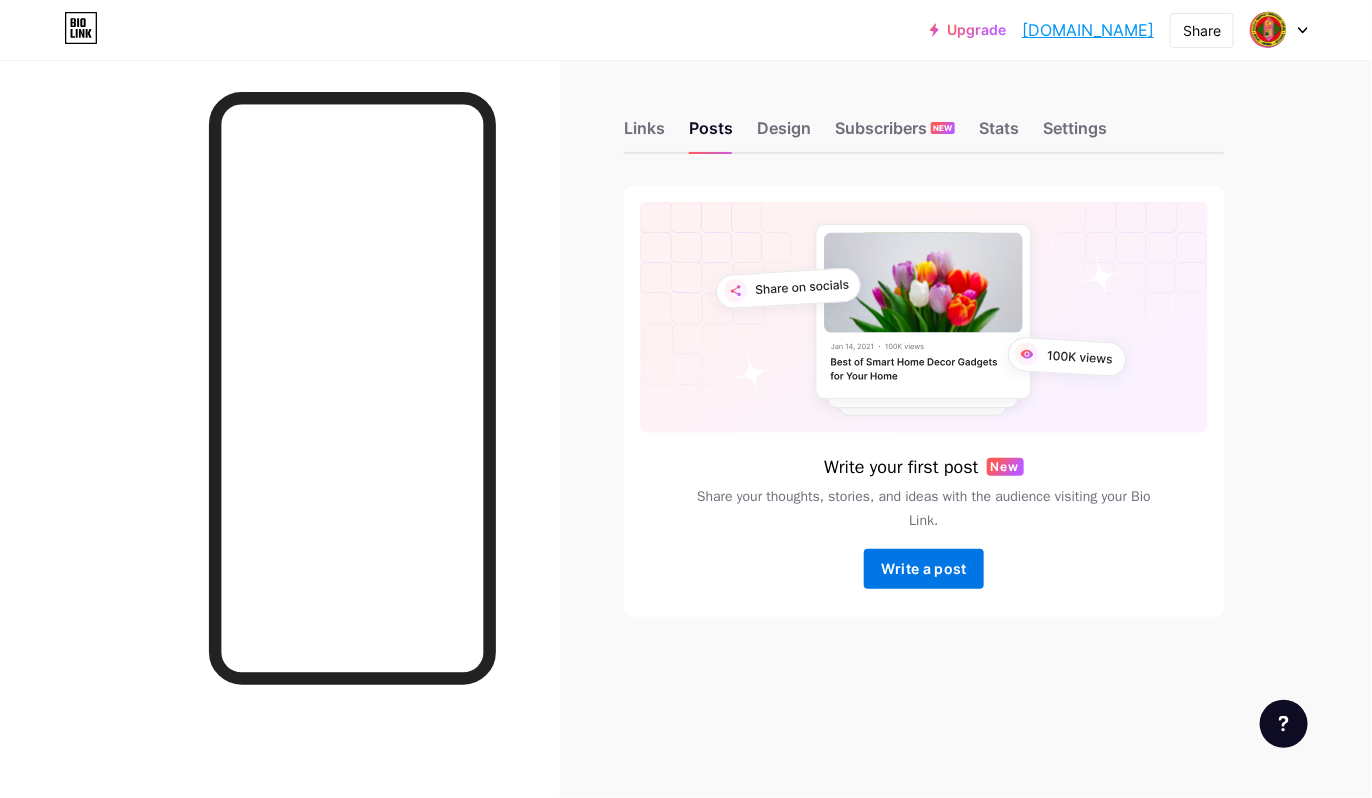 click on "Write a post" at bounding box center [924, 569] 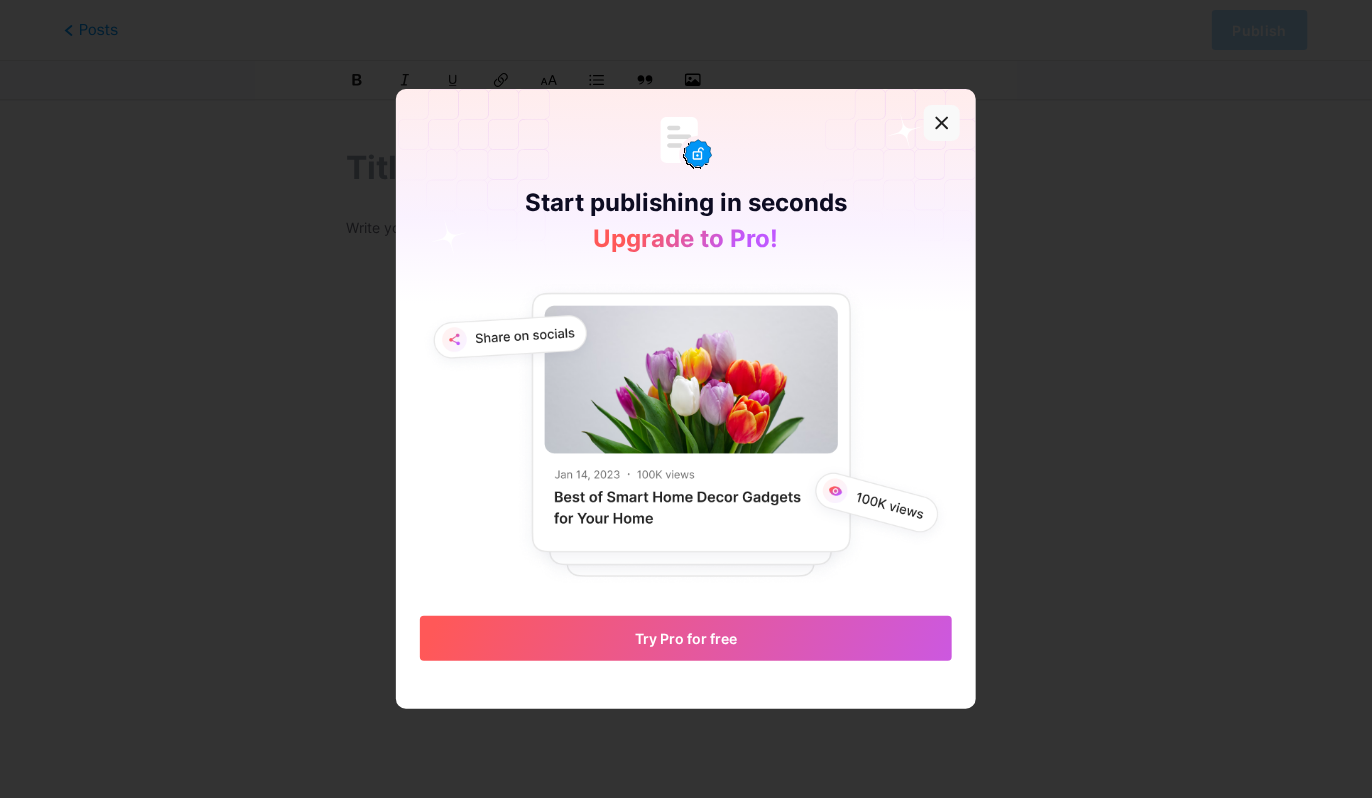 click 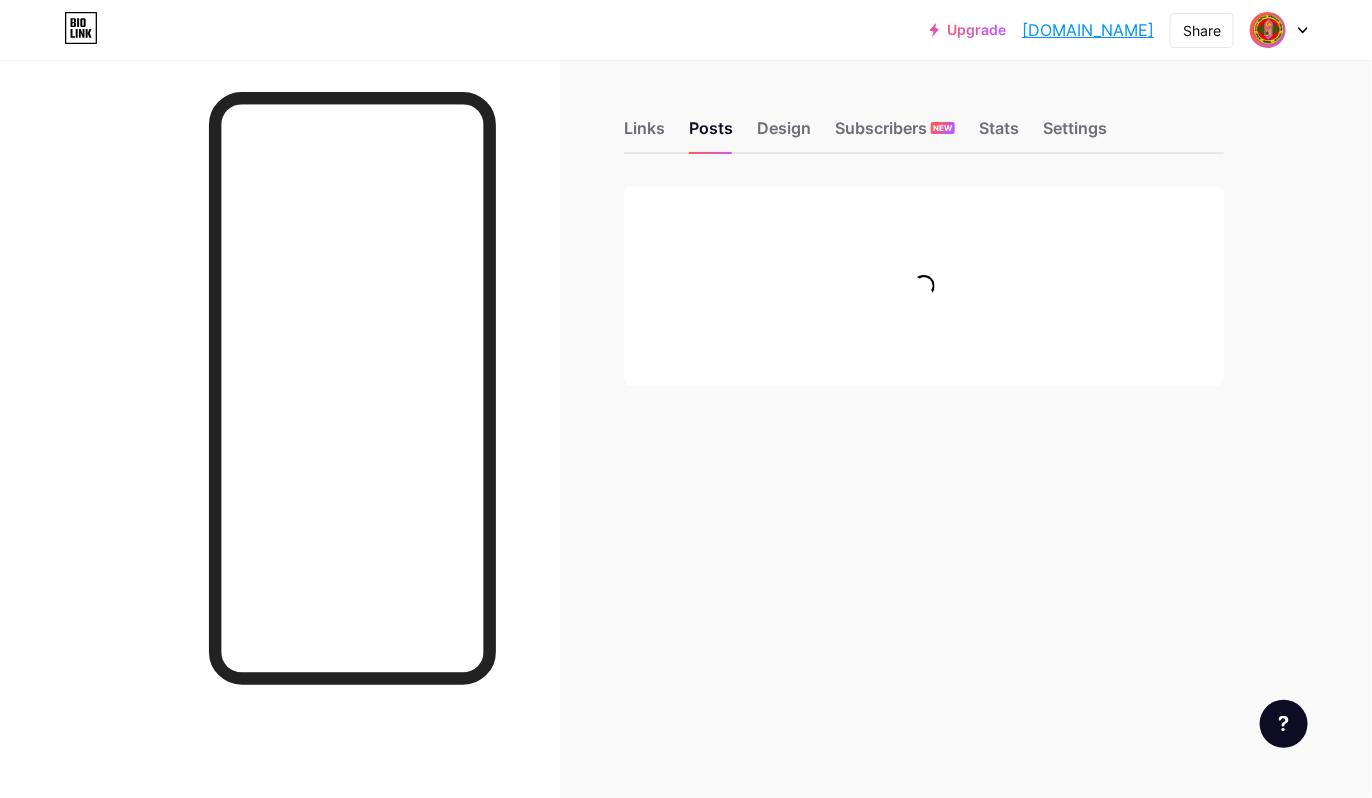 click at bounding box center (1268, 30) 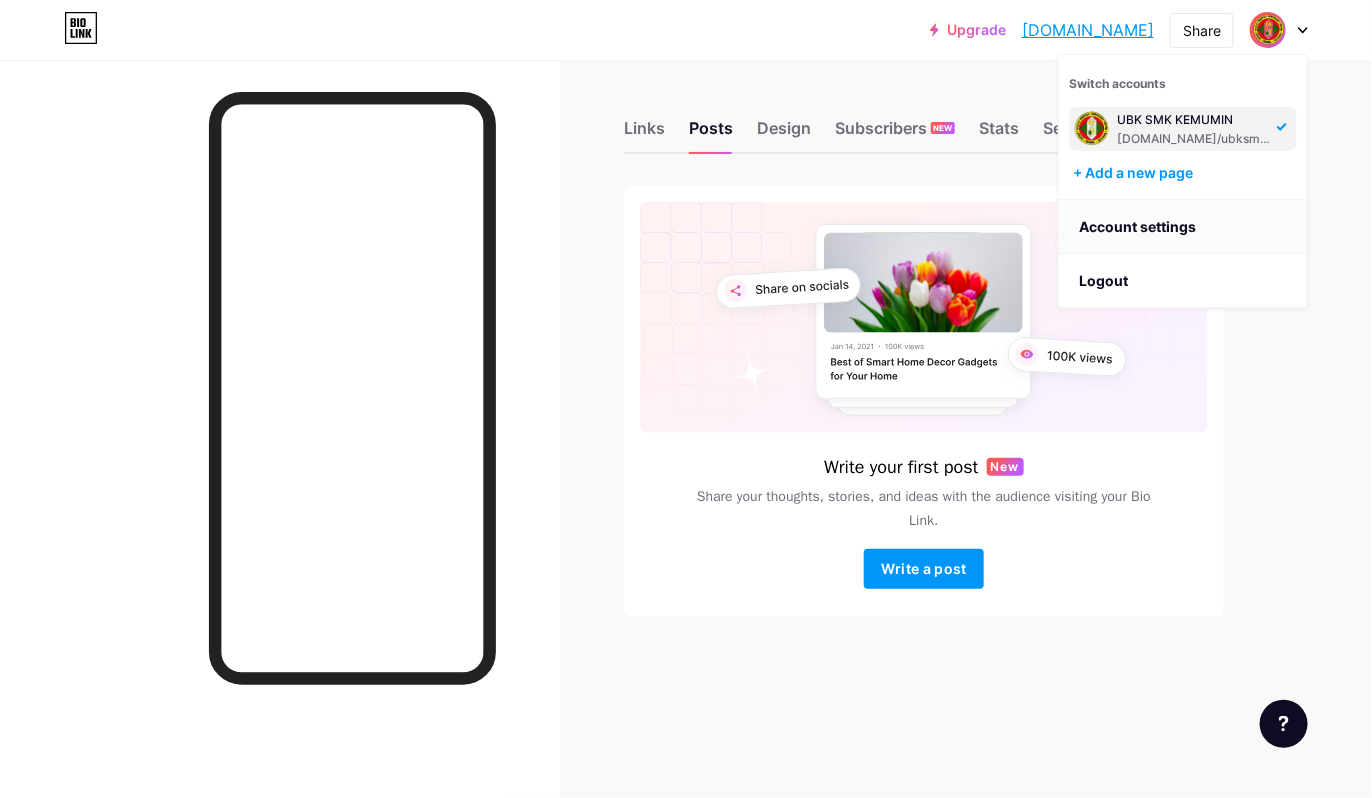 click on "Account settings" at bounding box center (1183, 227) 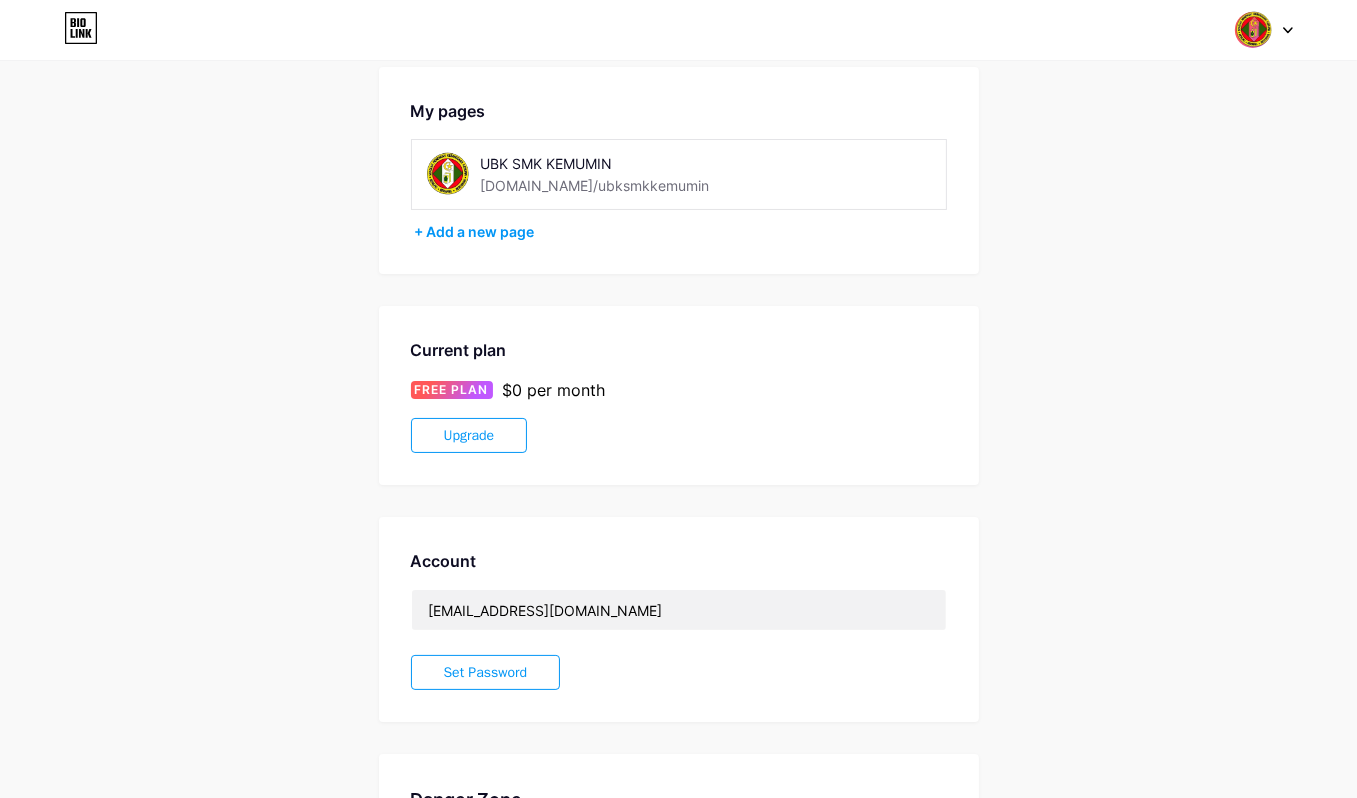 scroll, scrollTop: 0, scrollLeft: 0, axis: both 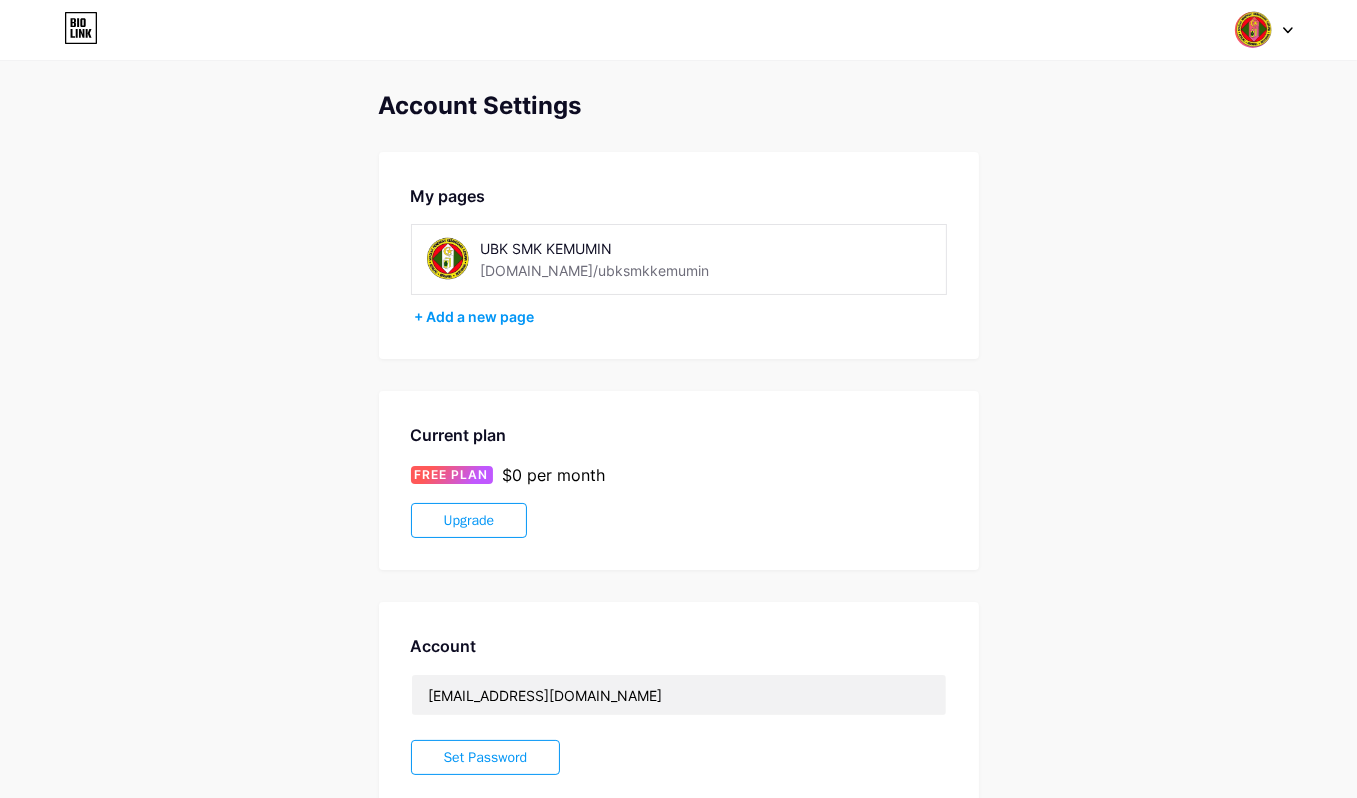 click at bounding box center [1253, 30] 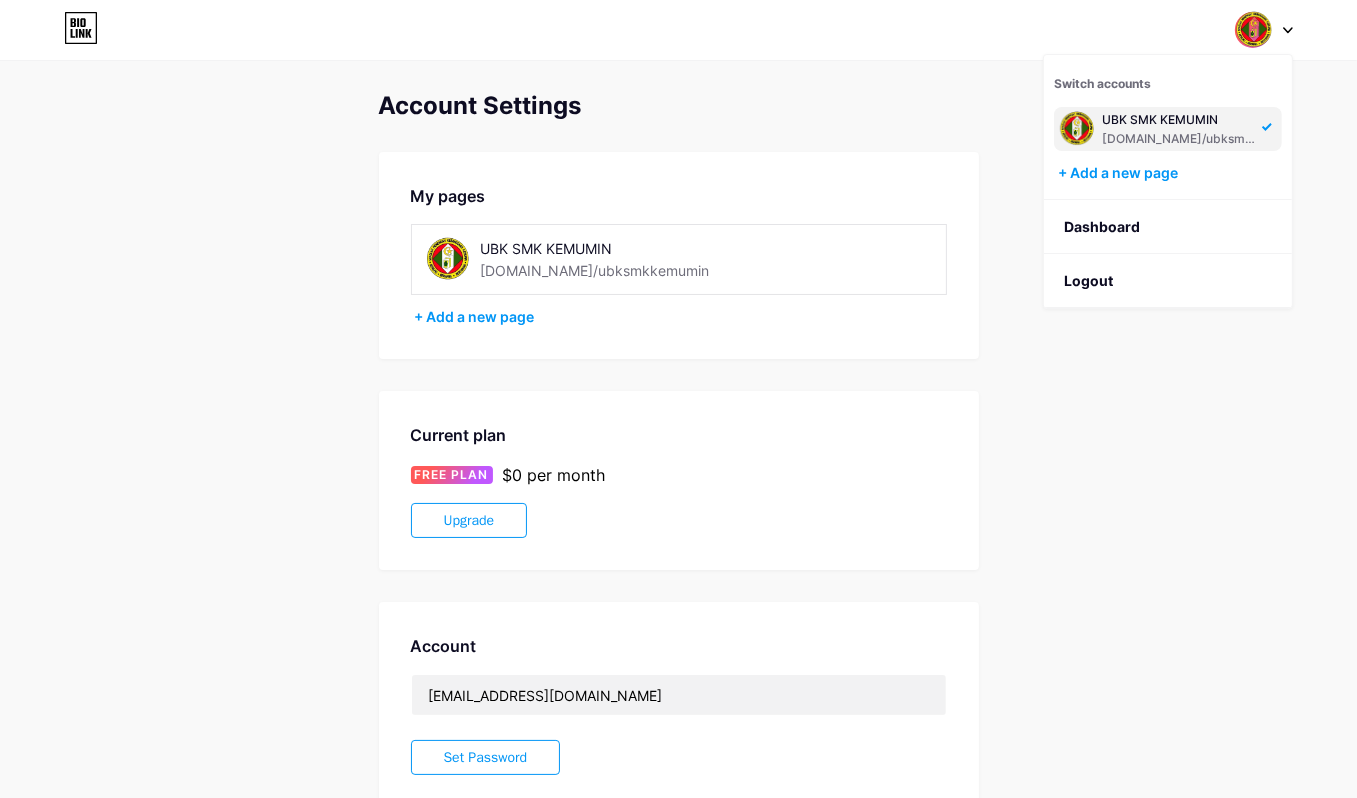click on "[DOMAIN_NAME]/ubksmkkemumin" at bounding box center (1179, 139) 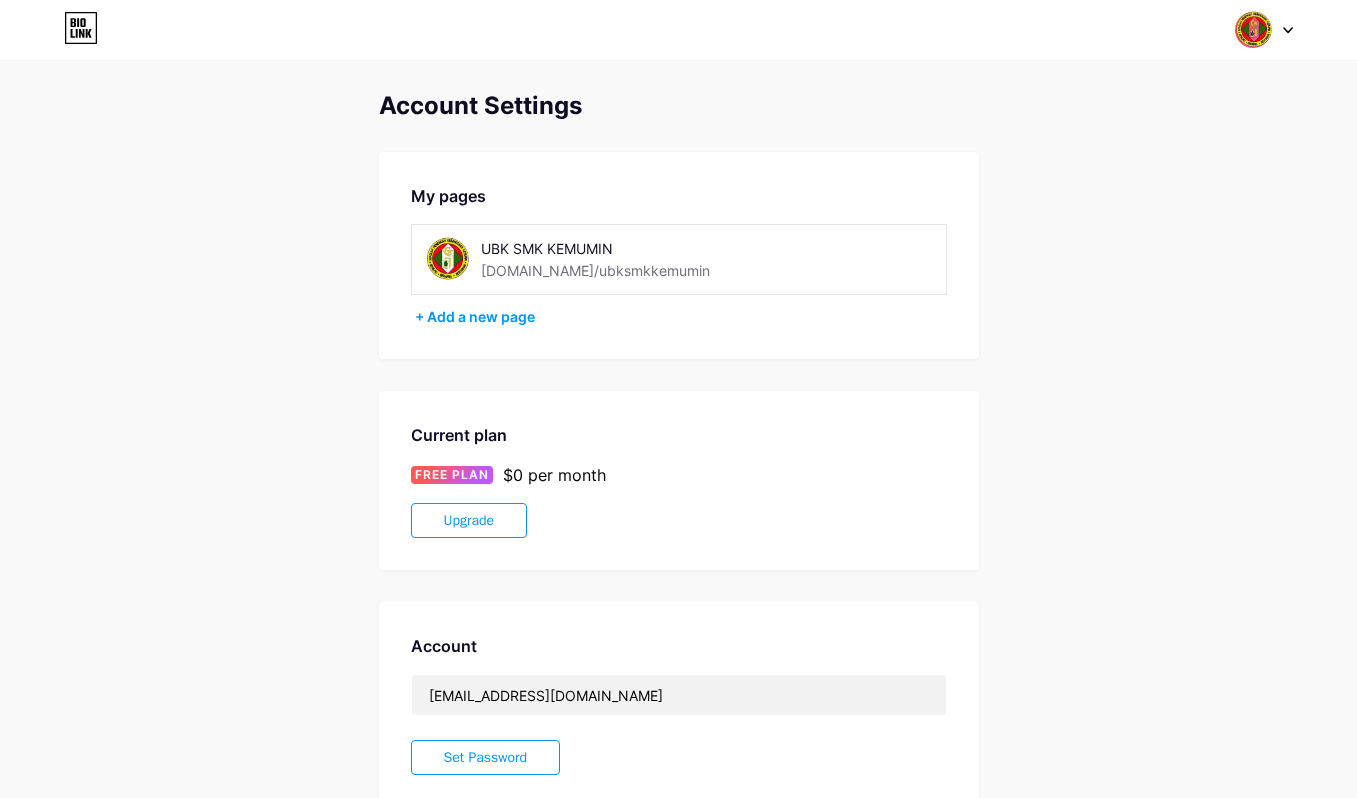 scroll, scrollTop: 0, scrollLeft: 0, axis: both 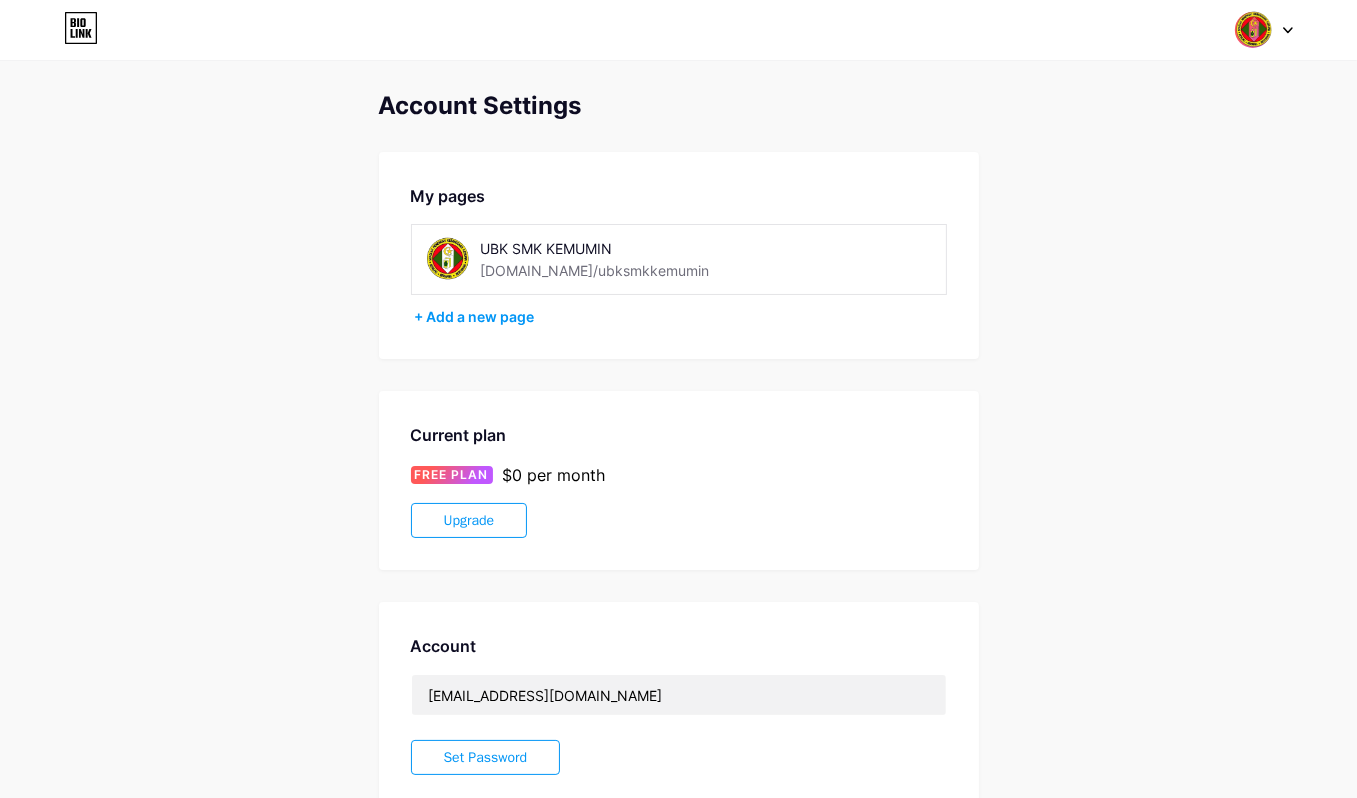 click at bounding box center [1264, 30] 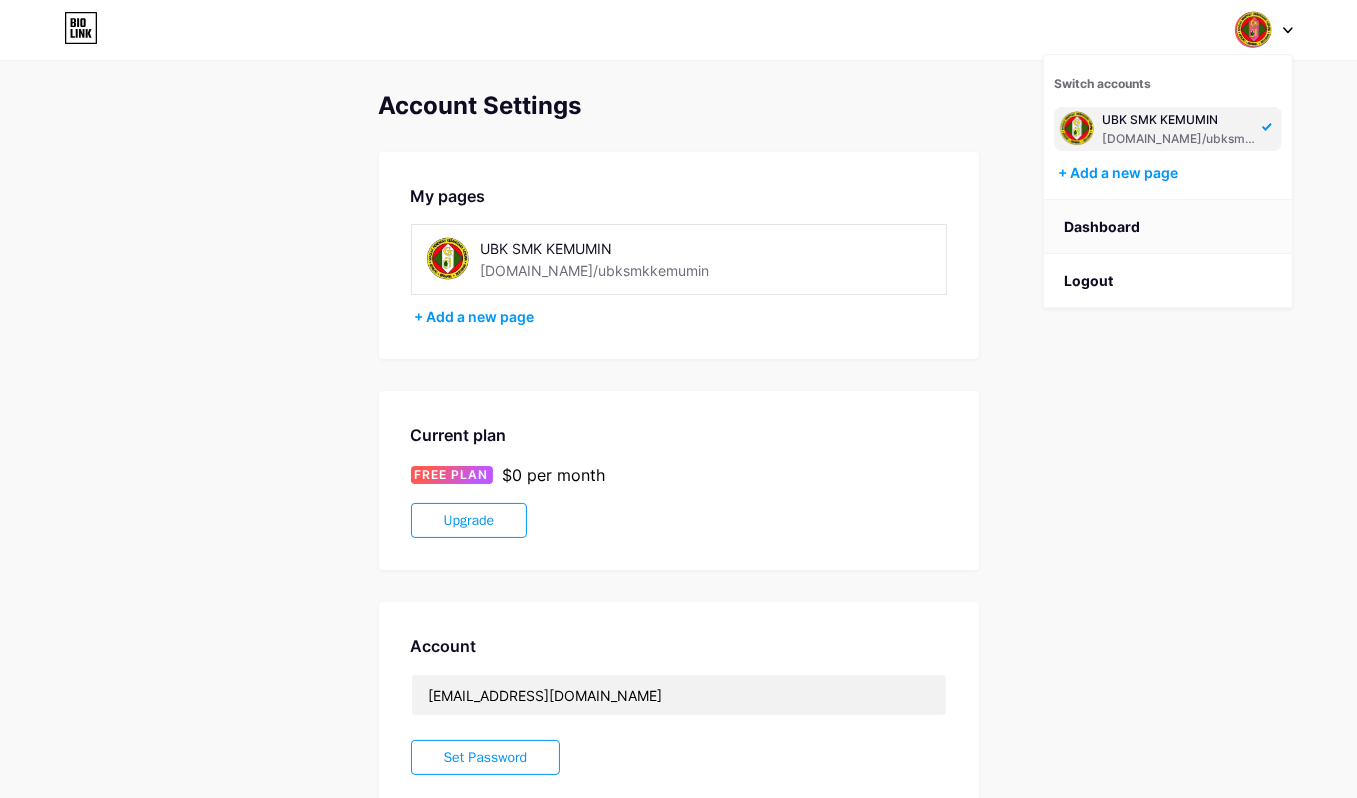 click on "Dashboard" at bounding box center (1168, 227) 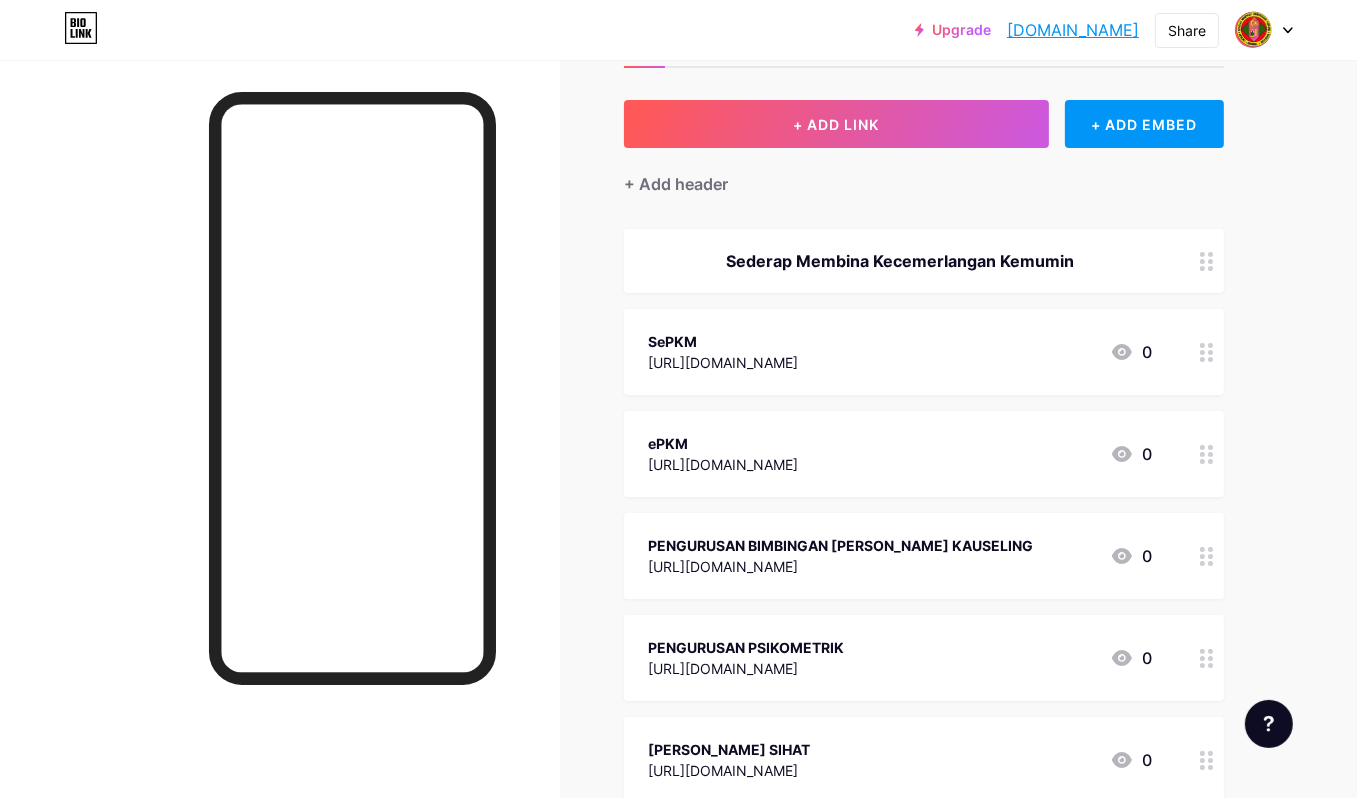 scroll, scrollTop: 0, scrollLeft: 0, axis: both 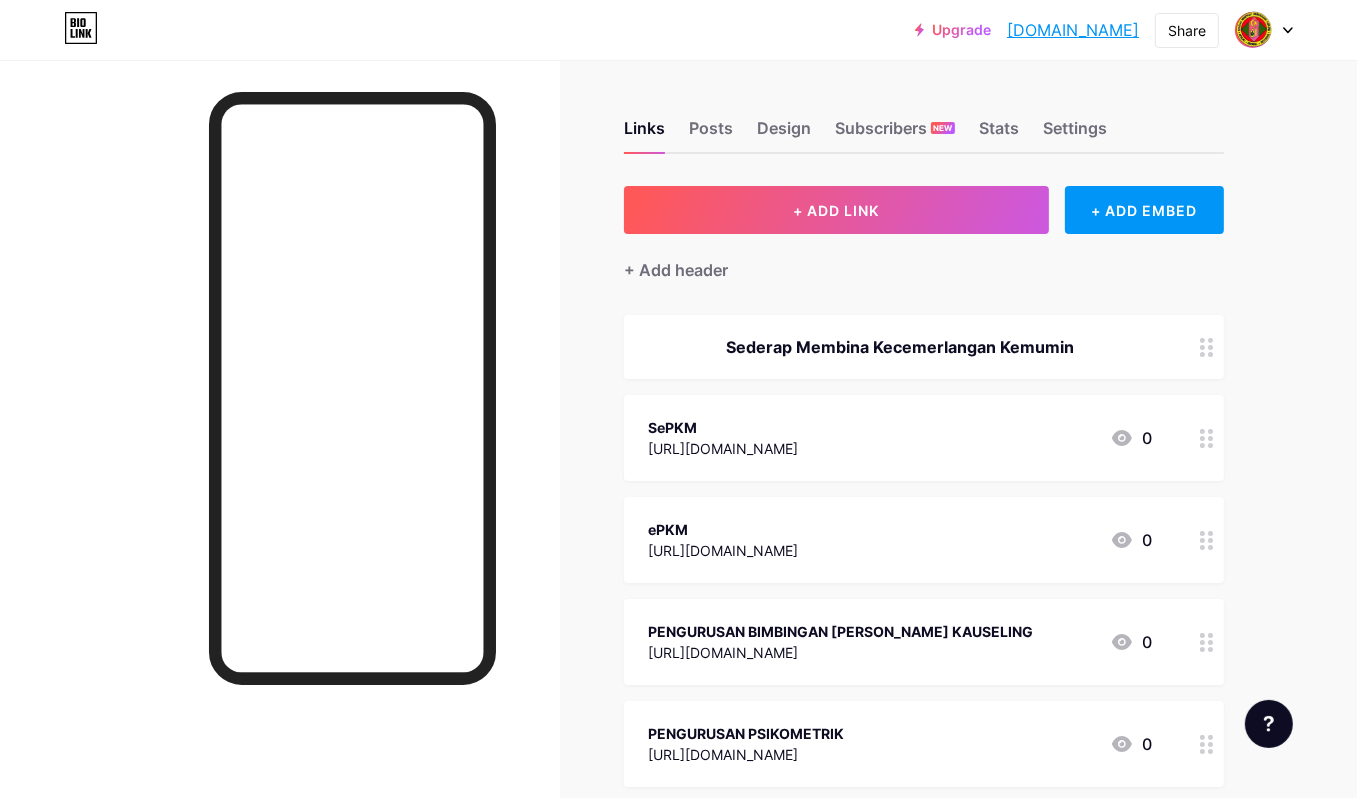 click on "ubksmkkemumin.bio.link" at bounding box center [1073, 30] 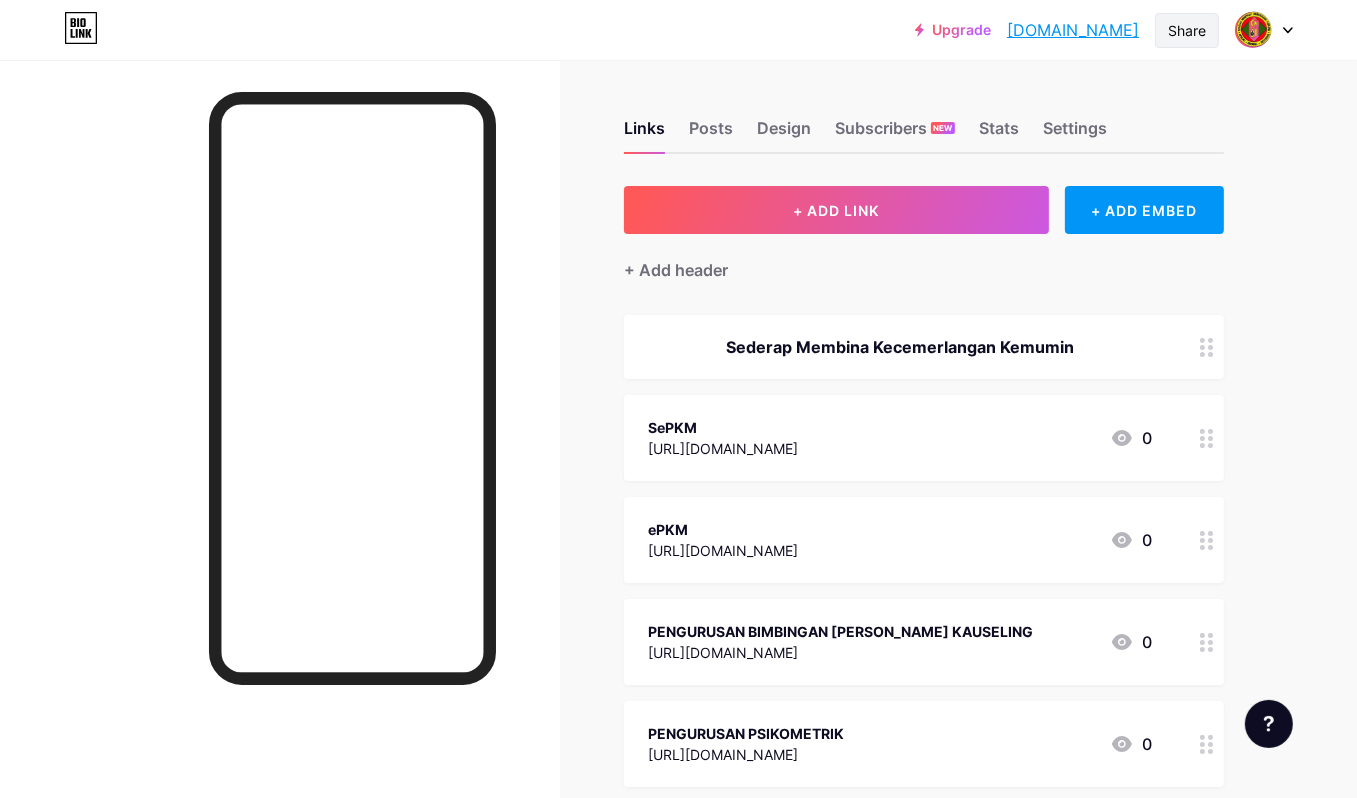 click on "Share" at bounding box center (1187, 30) 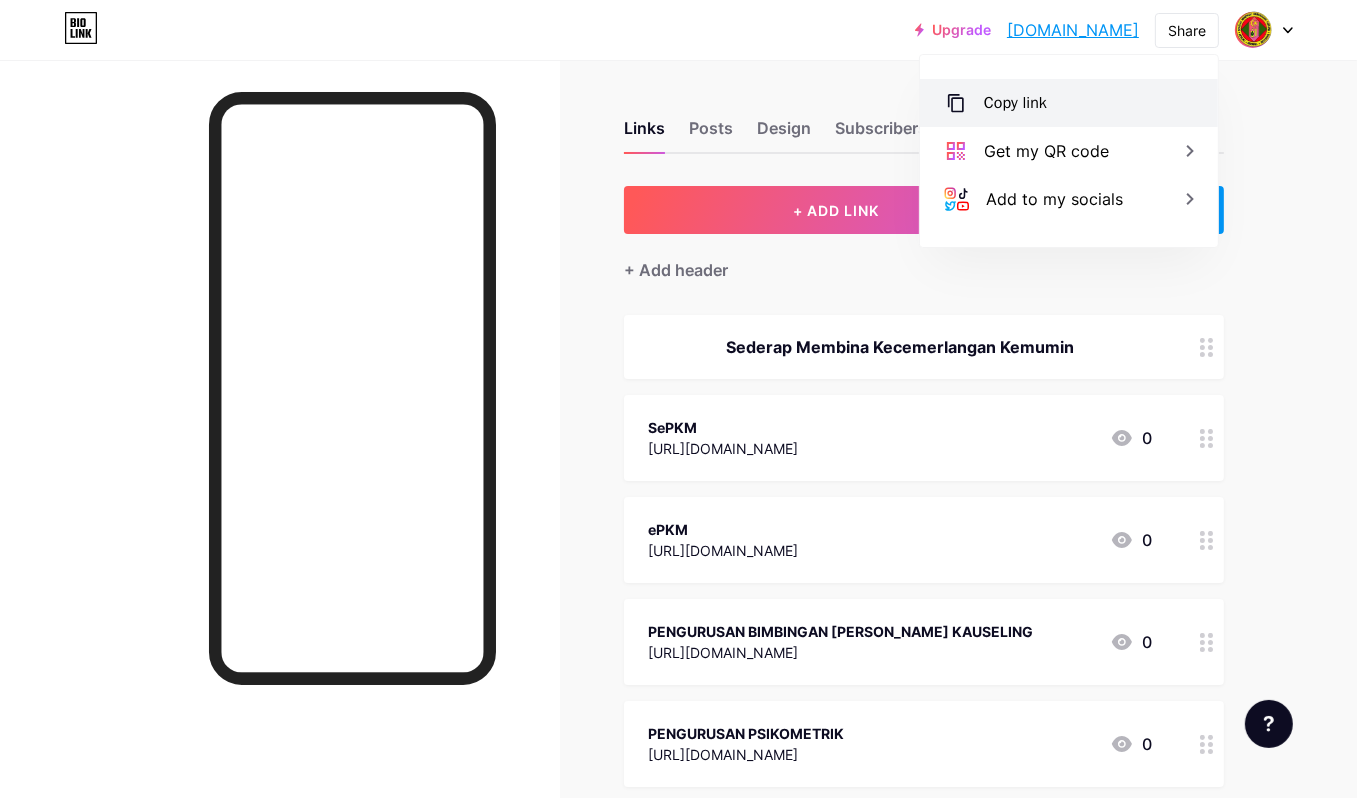click on "Copy link" at bounding box center [1015, 103] 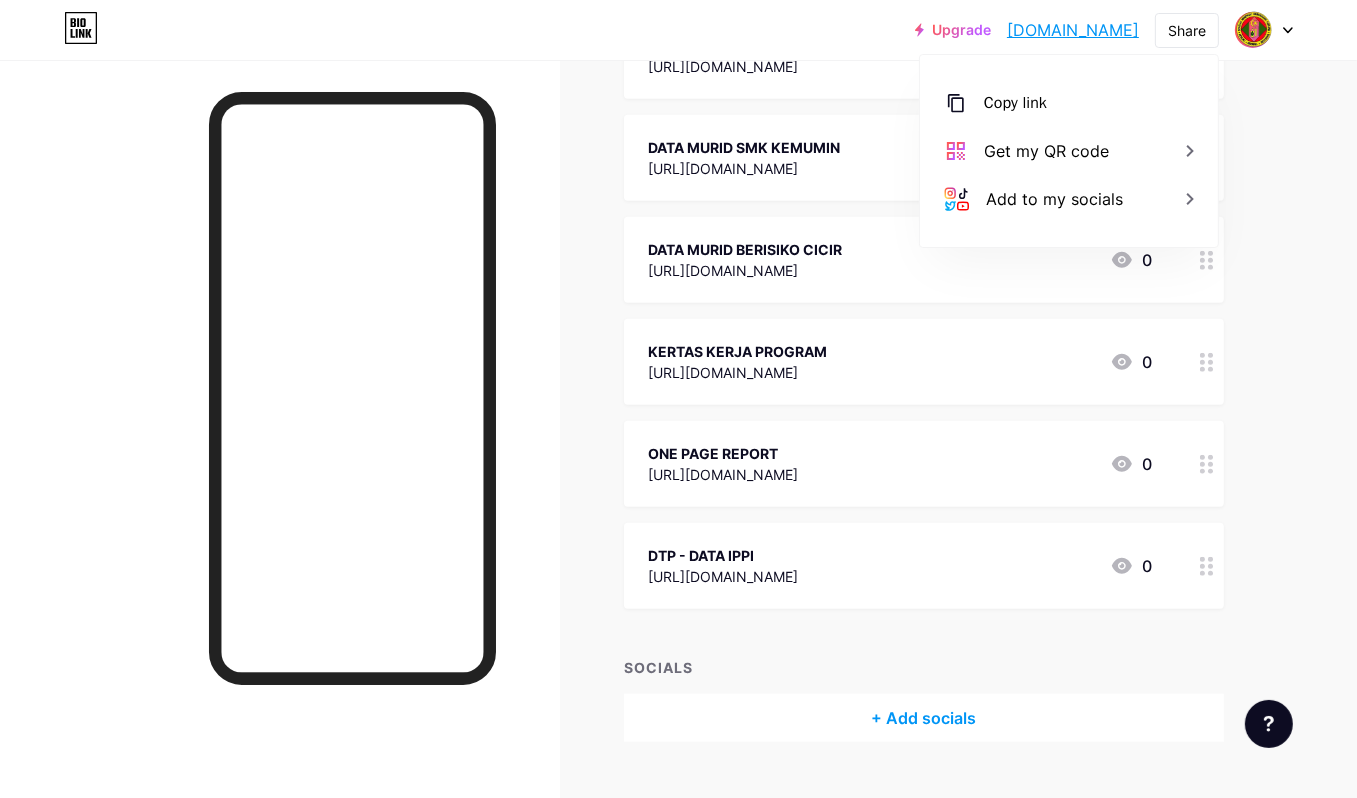 scroll, scrollTop: 900, scrollLeft: 0, axis: vertical 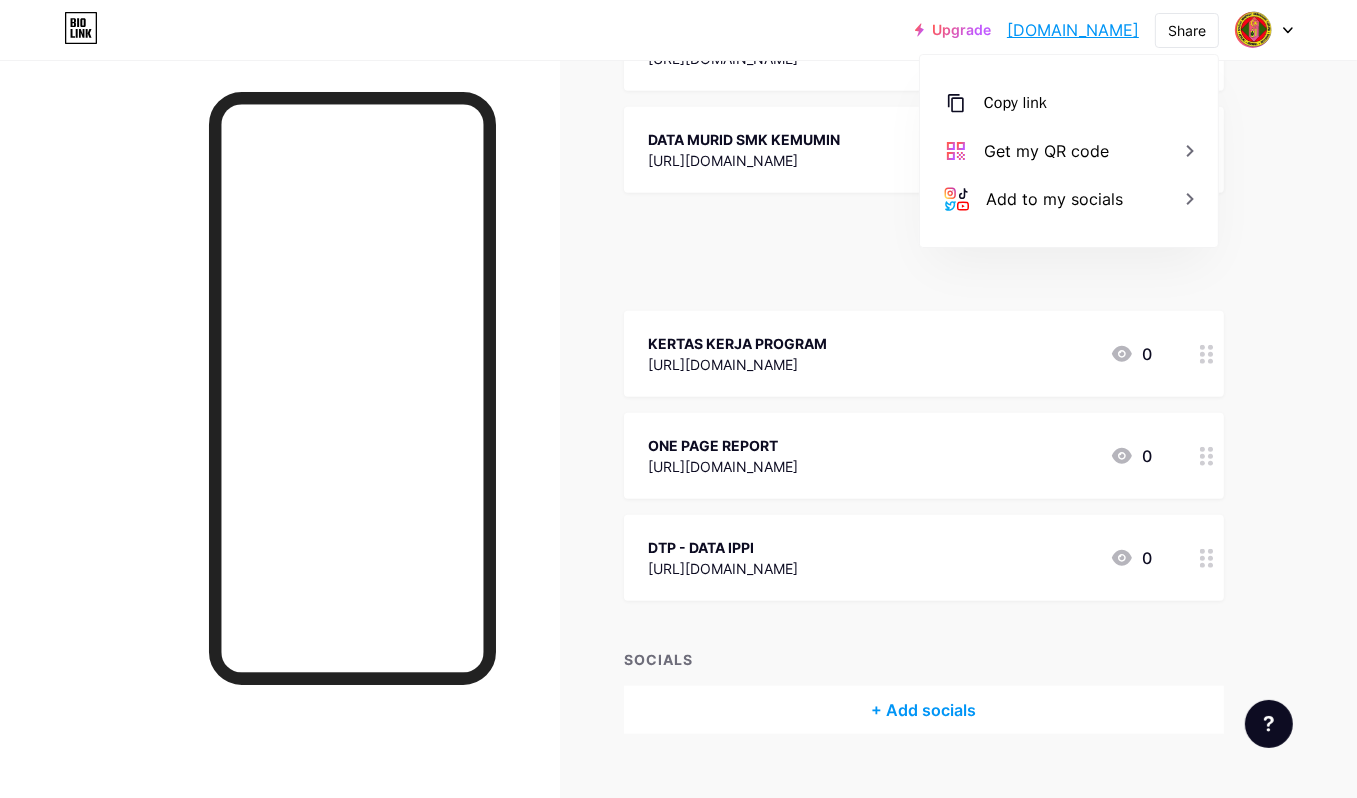 type 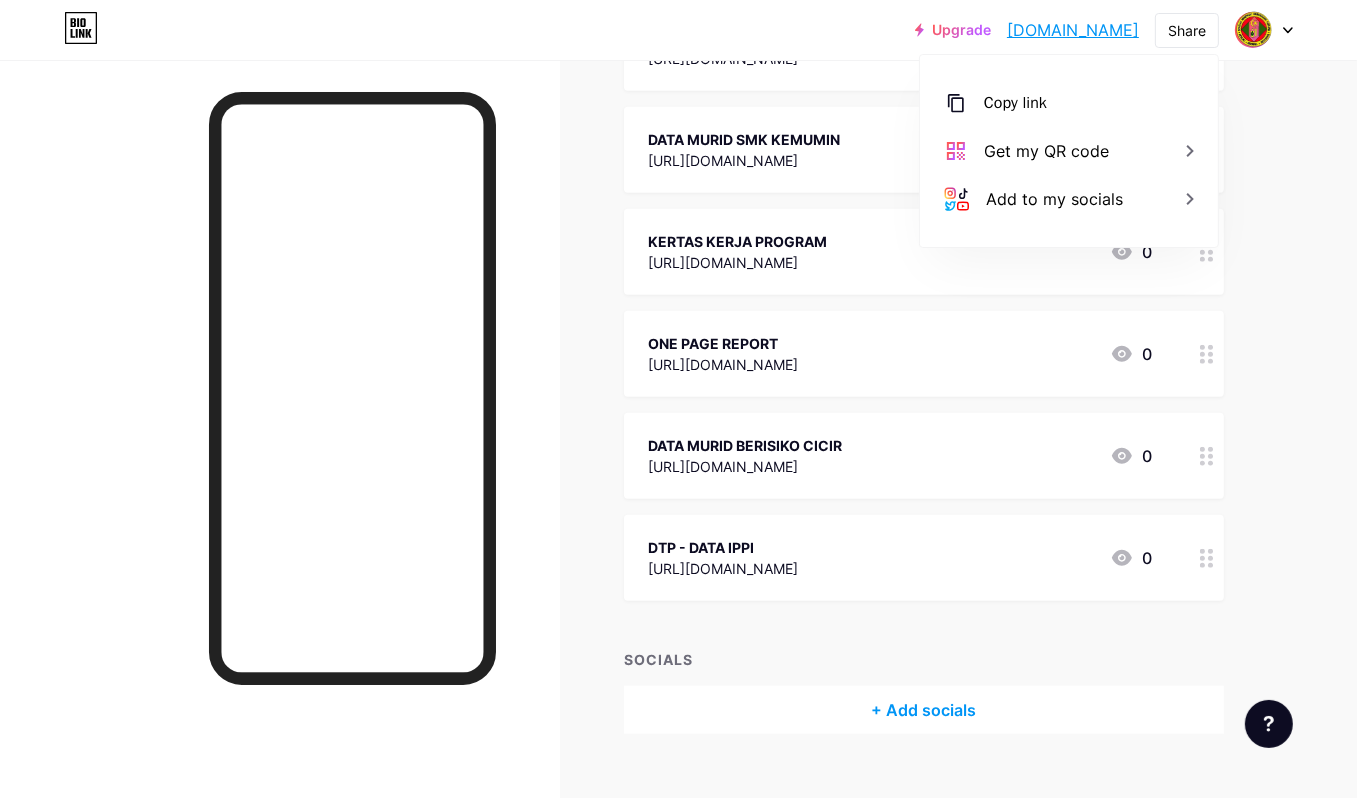 click on "Links
Posts
Design
Subscribers
NEW
Stats
Settings       + ADD LINK     + ADD EMBED
+ Add header
Sederap Membina Kecemerlangan Kemumin
SePKM
https://www.sepkm.com/e/login/
0
ePKM
https://epkm.moe.gov.my/guru/user_guru.php
0
PENGURUSAN BIMBINGAN DAN KAUSELING
https://drive.google.com/drive/folders/1DyaKVHE6PhlyTvNOkqv0fjf6PyROtqsQ?usp=drive_link
0
PENGURUSAN PSIKOMETRIK
https://drive.google.com/drive/folders/1DyaKVHE6PhlyTvNOkqv0fjf6PyROtqsQ?usp=drive_link
0
MINDA SIHAT
0
0" at bounding box center (654, -3) 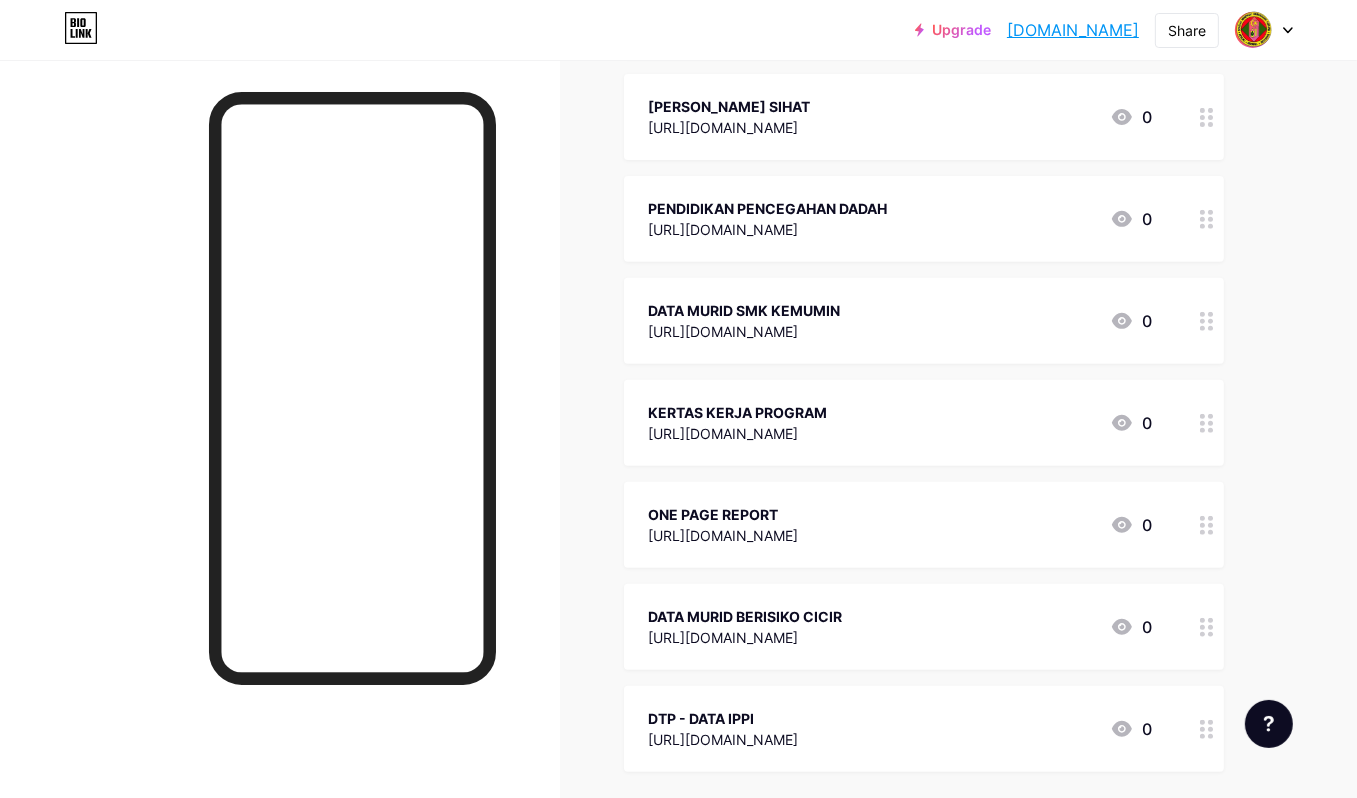 scroll, scrollTop: 700, scrollLeft: 0, axis: vertical 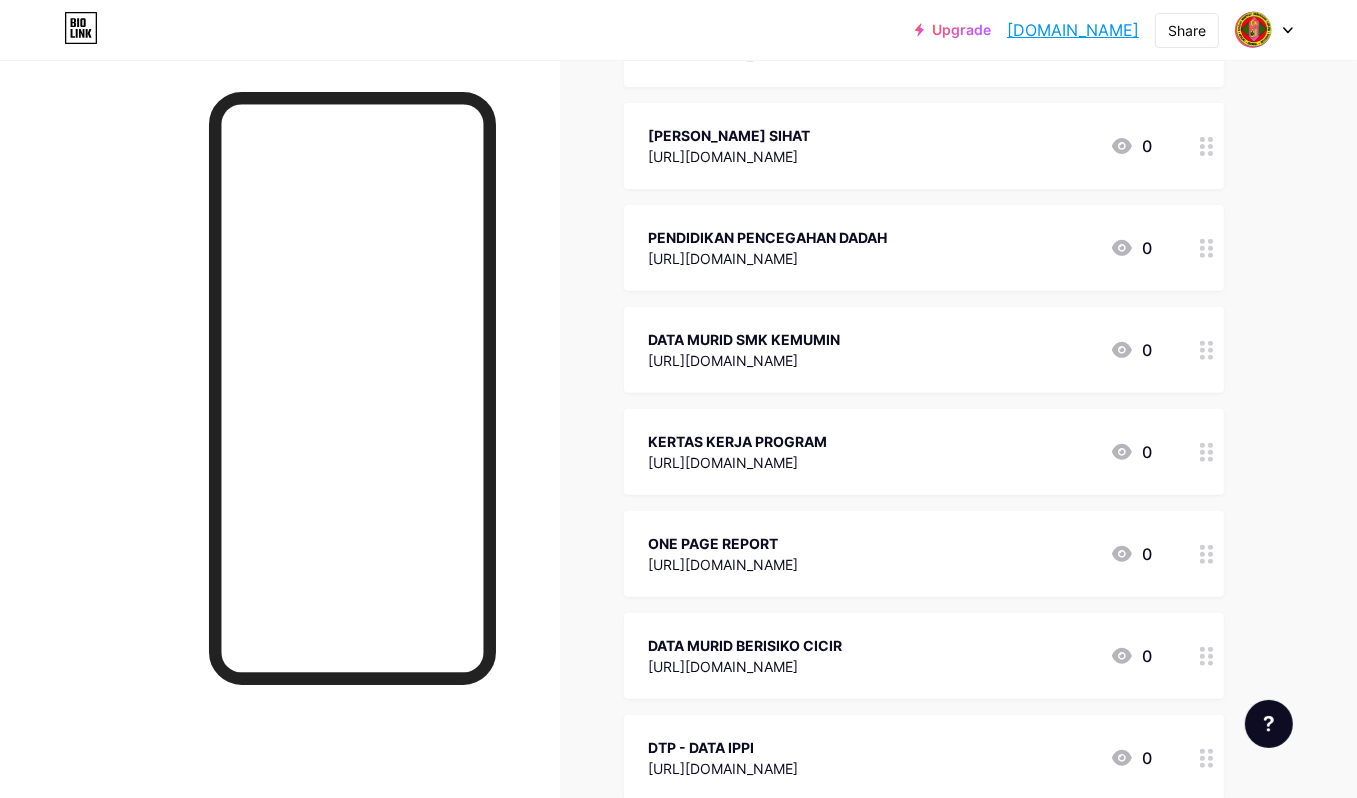 drag, startPoint x: 1206, startPoint y: 356, endPoint x: 1288, endPoint y: 514, distance: 178.01123 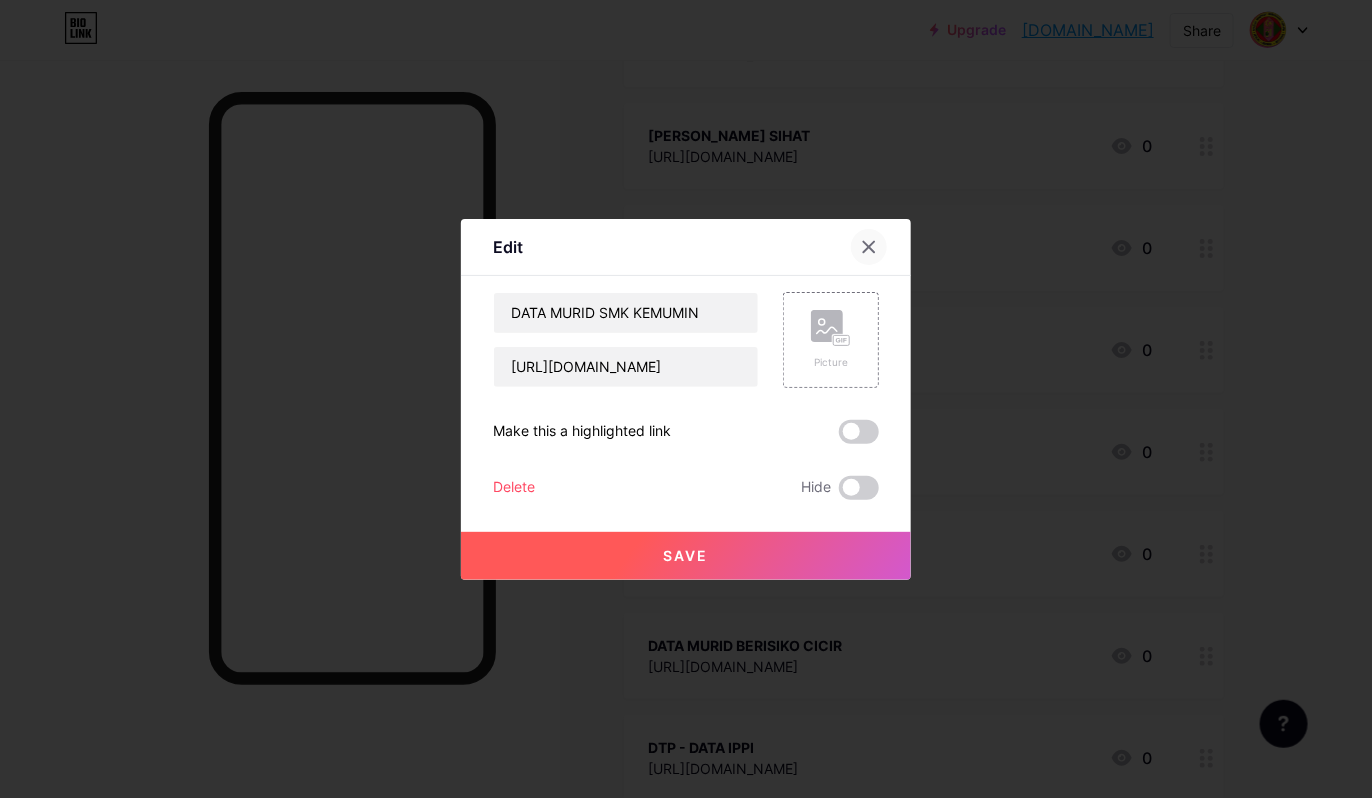 click 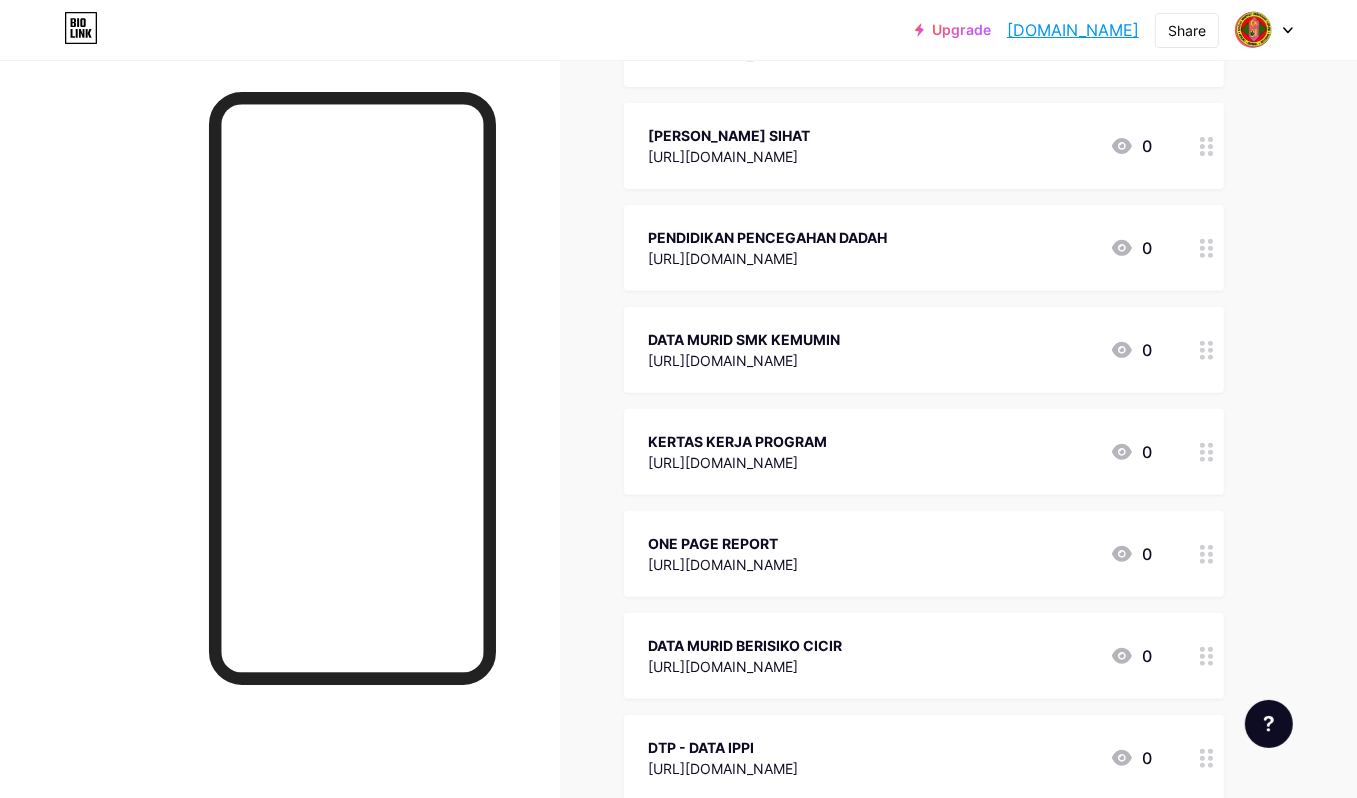 drag, startPoint x: 1207, startPoint y: 352, endPoint x: 1268, endPoint y: 423, distance: 93.60555 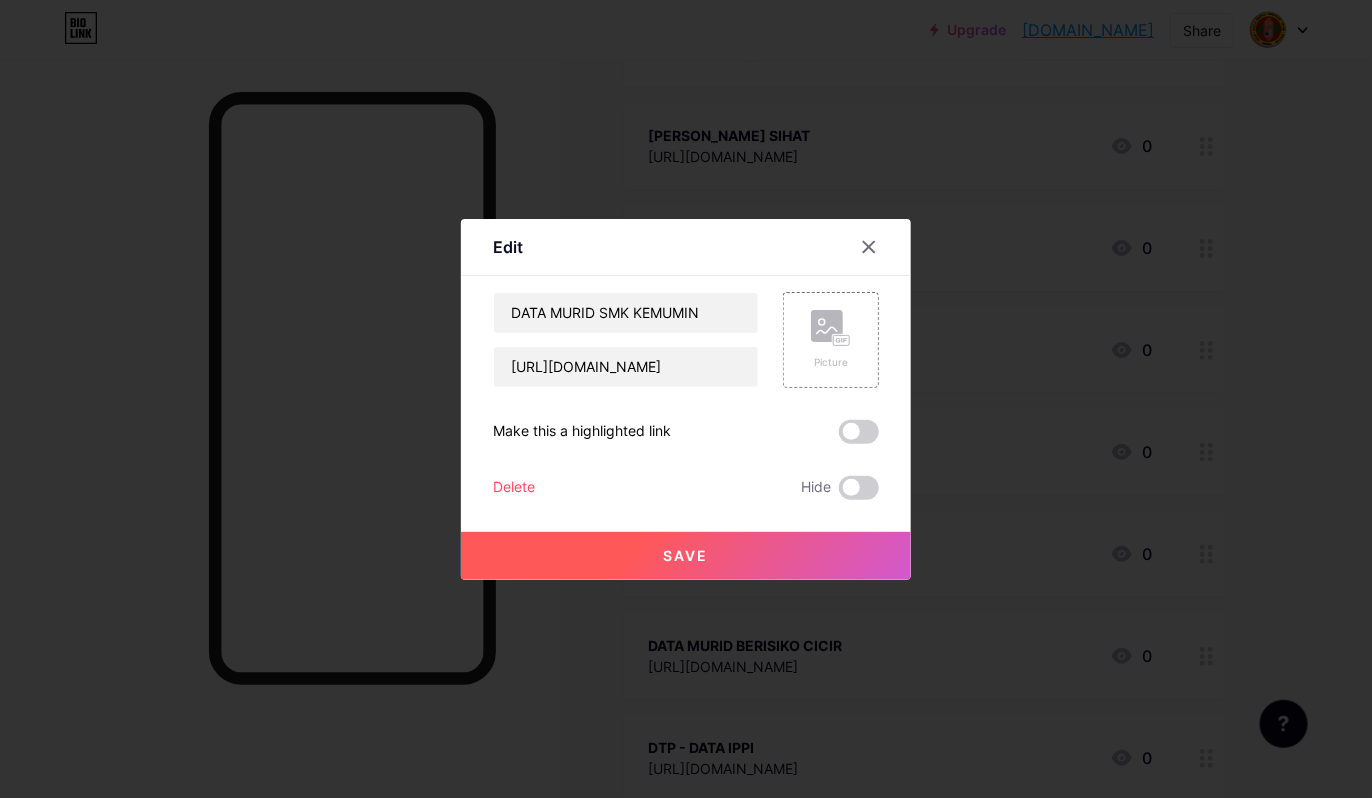 click at bounding box center (686, 399) 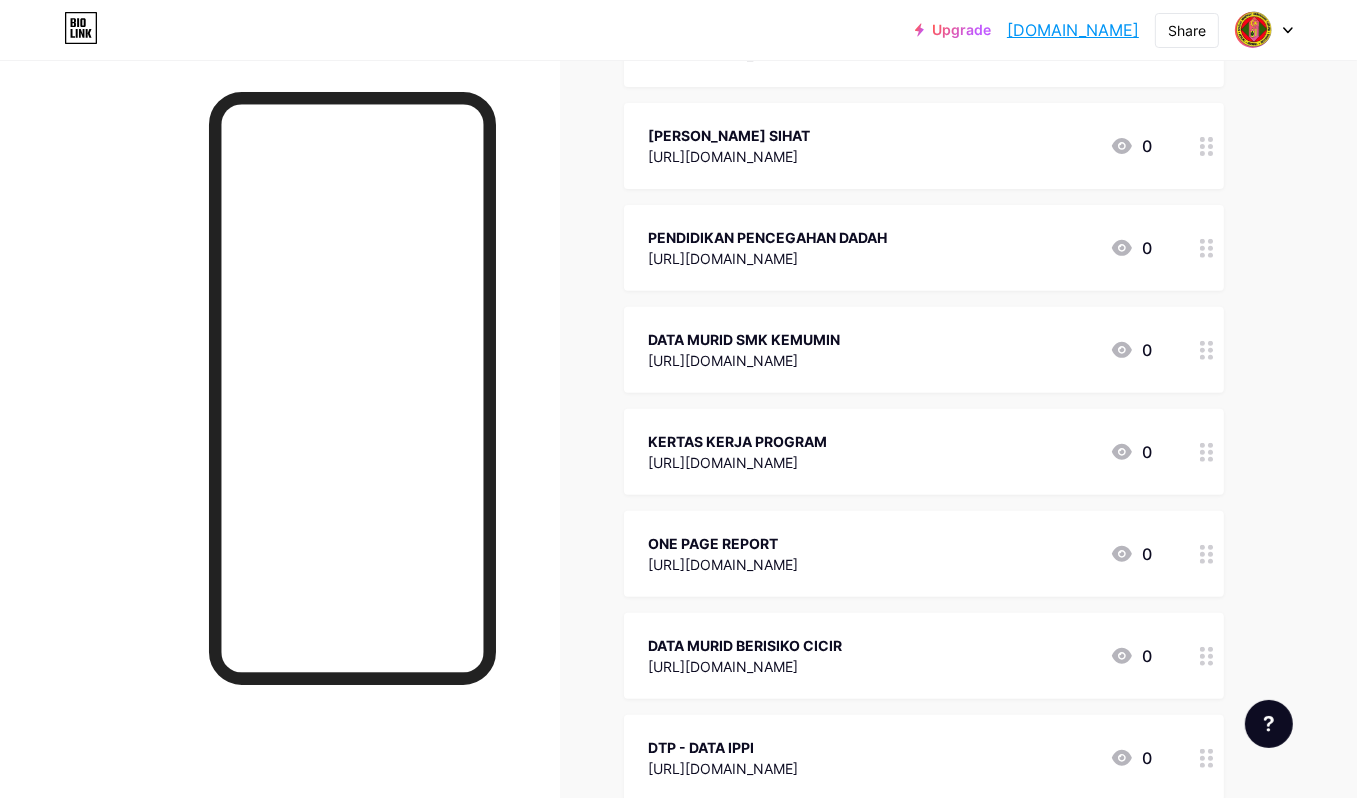 click on "DATA MURID SMK KEMUMIN" at bounding box center (744, 339) 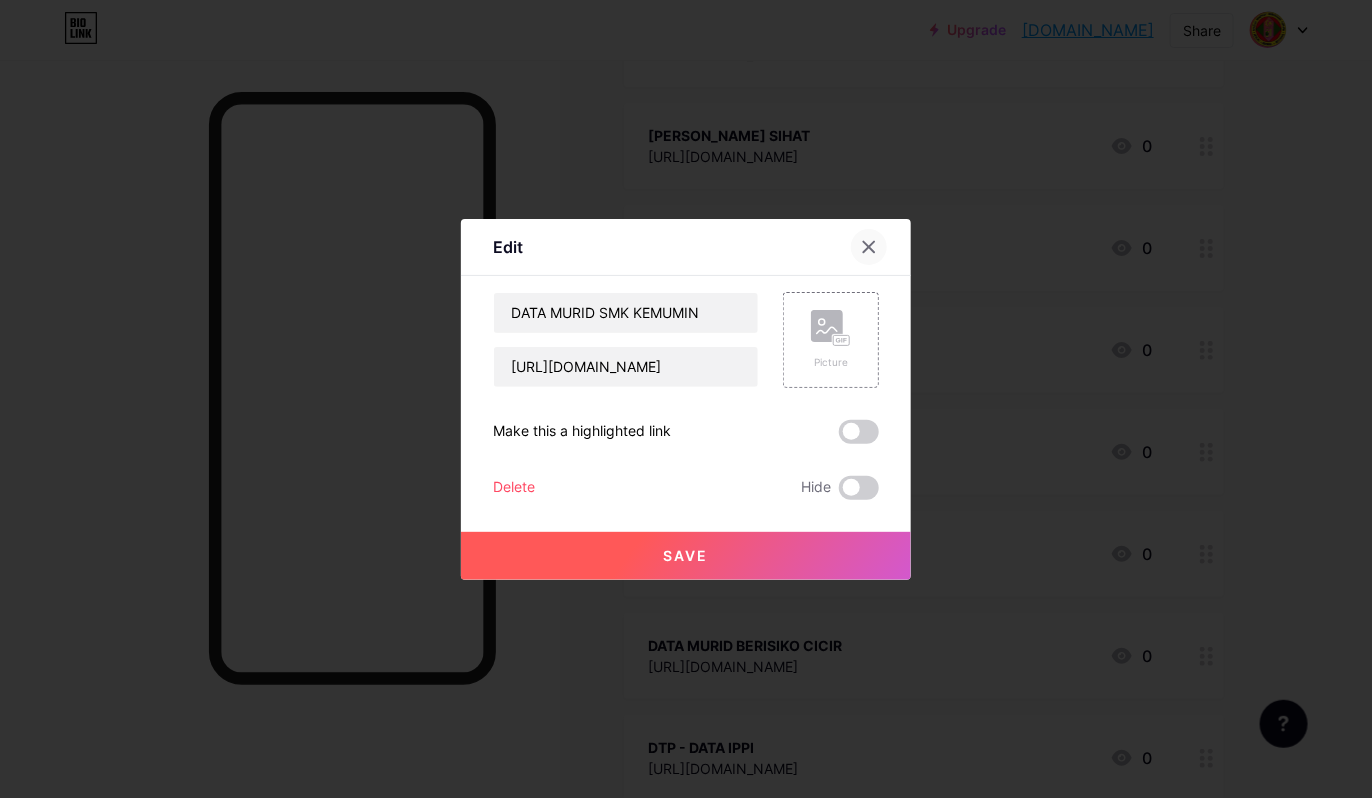 click 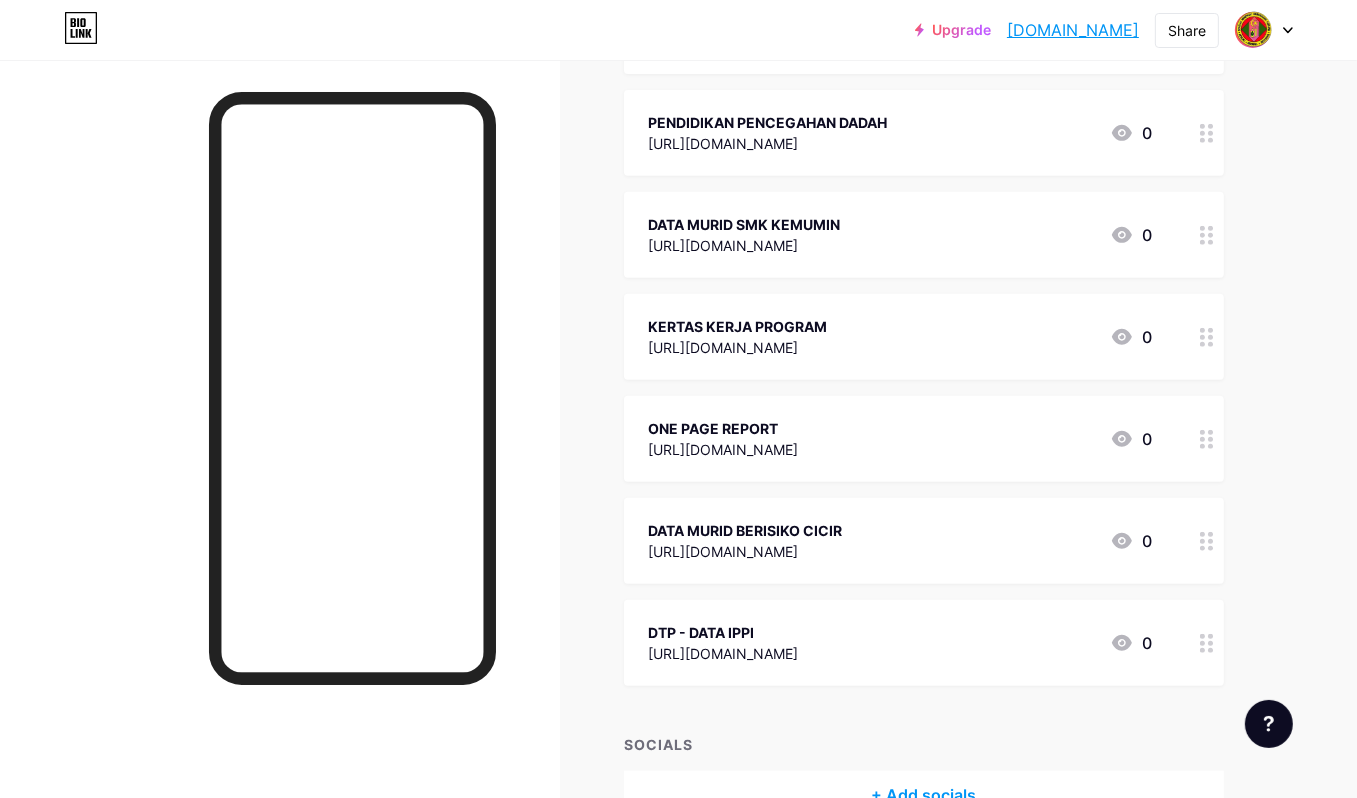 scroll, scrollTop: 933, scrollLeft: 0, axis: vertical 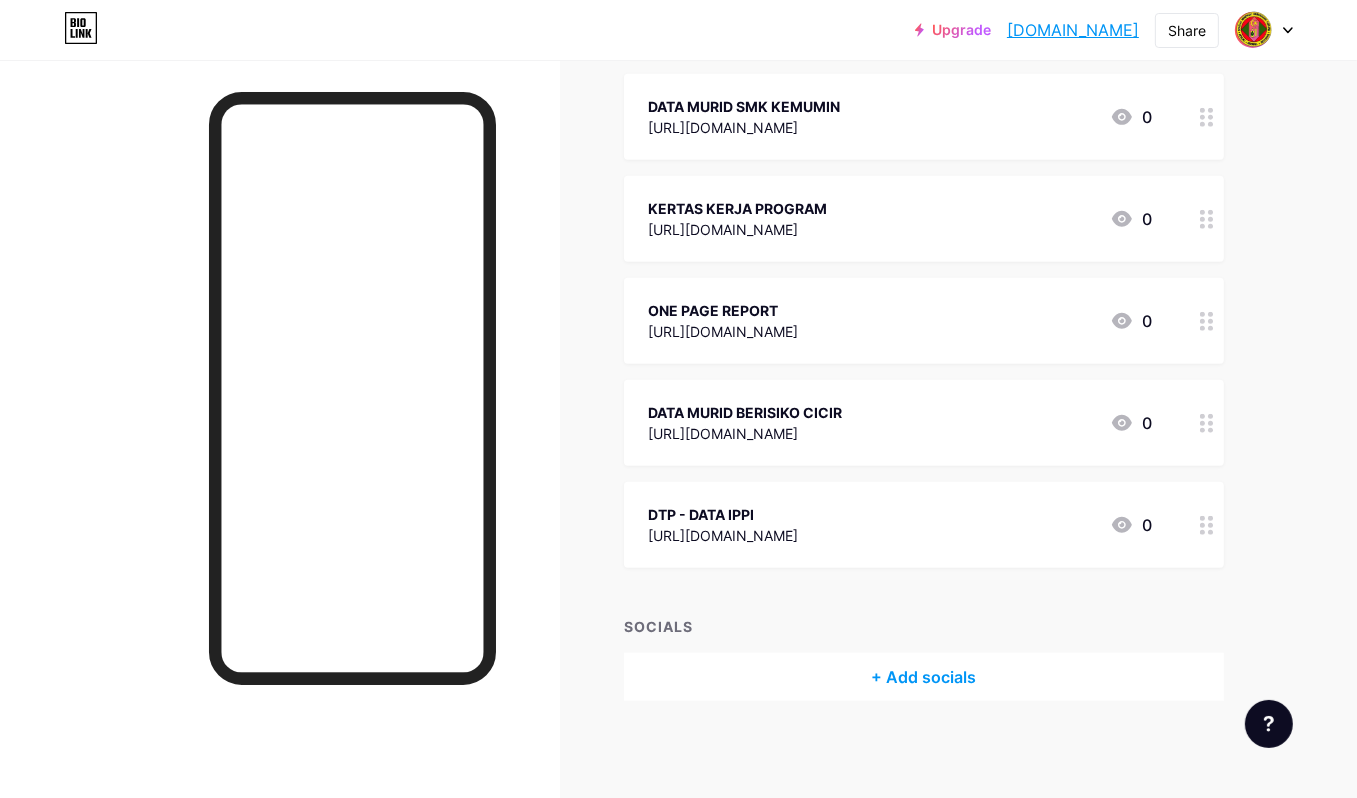 click on "[URL][DOMAIN_NAME]" at bounding box center [745, 433] 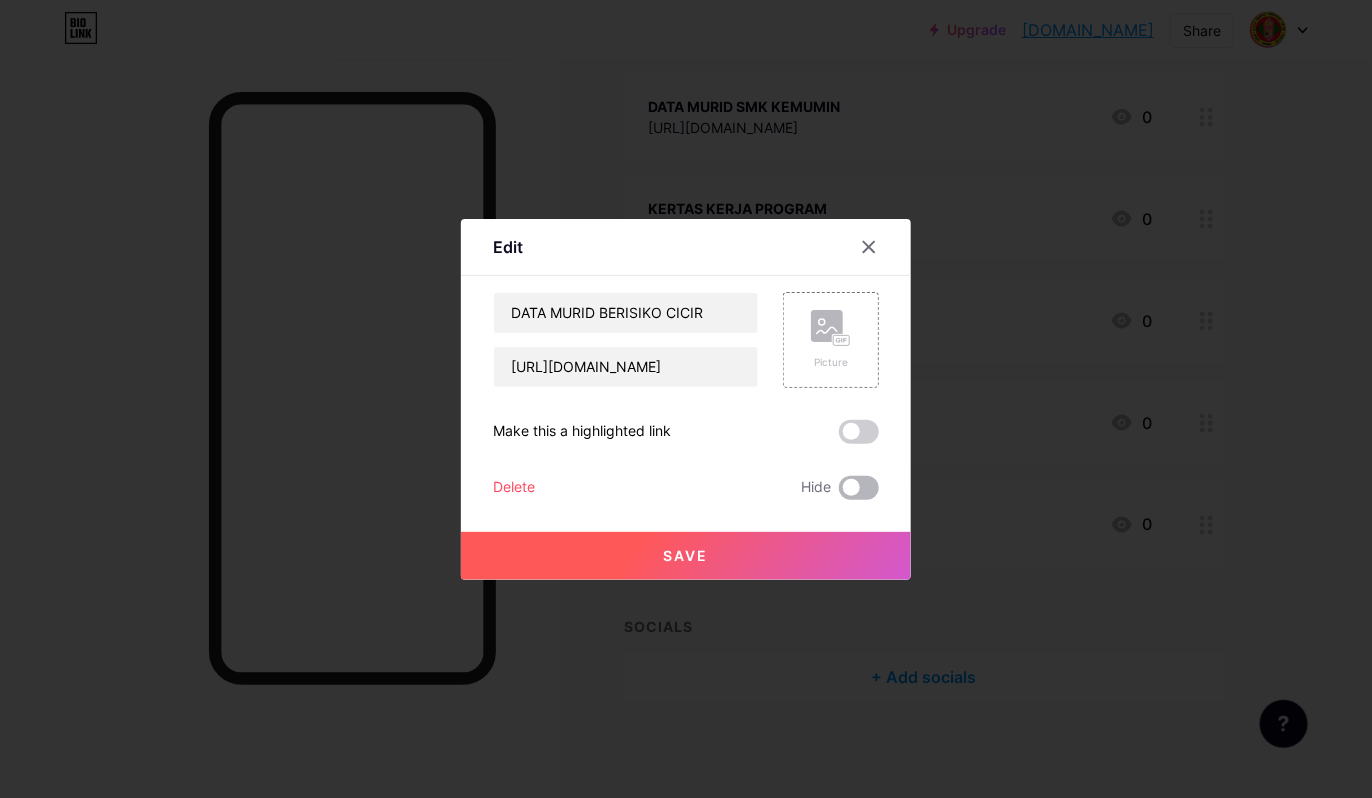 click at bounding box center [859, 488] 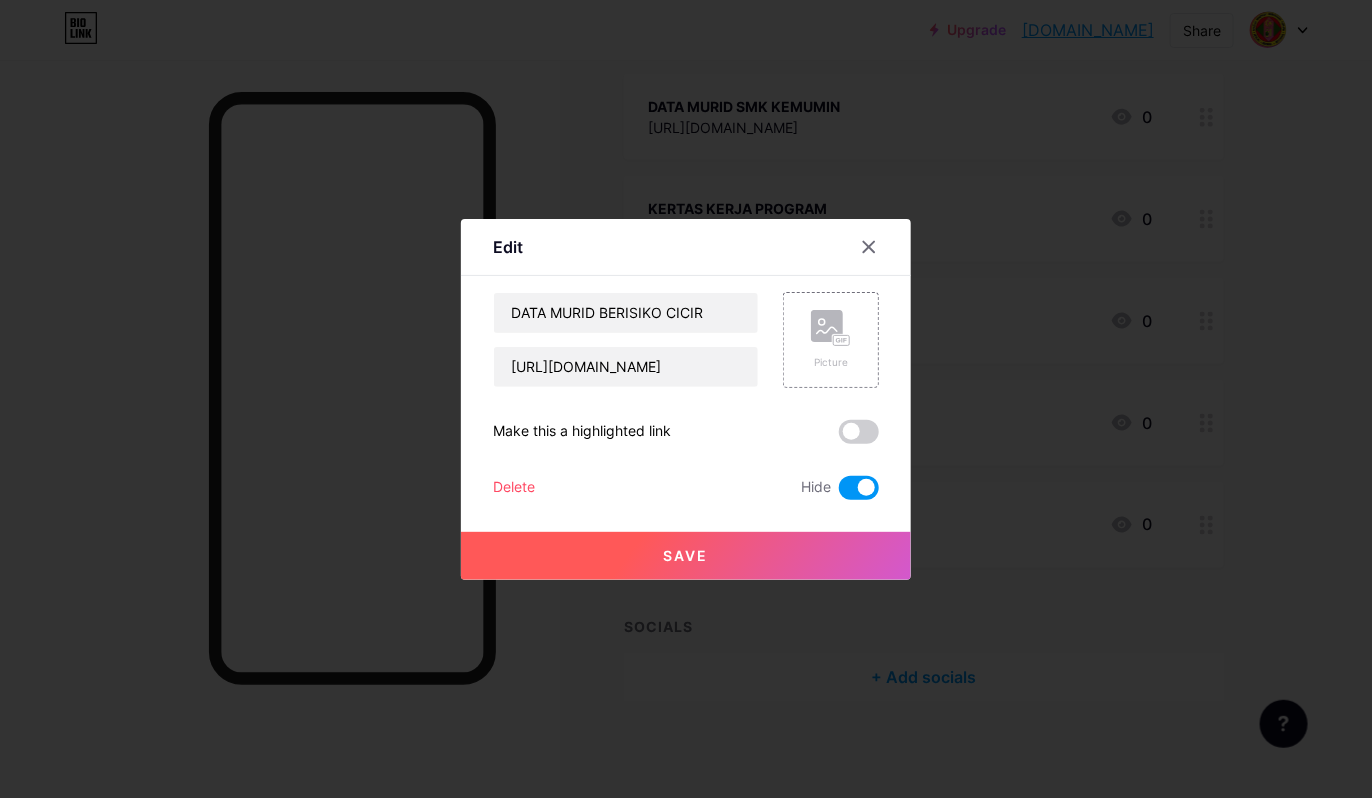 click at bounding box center (859, 488) 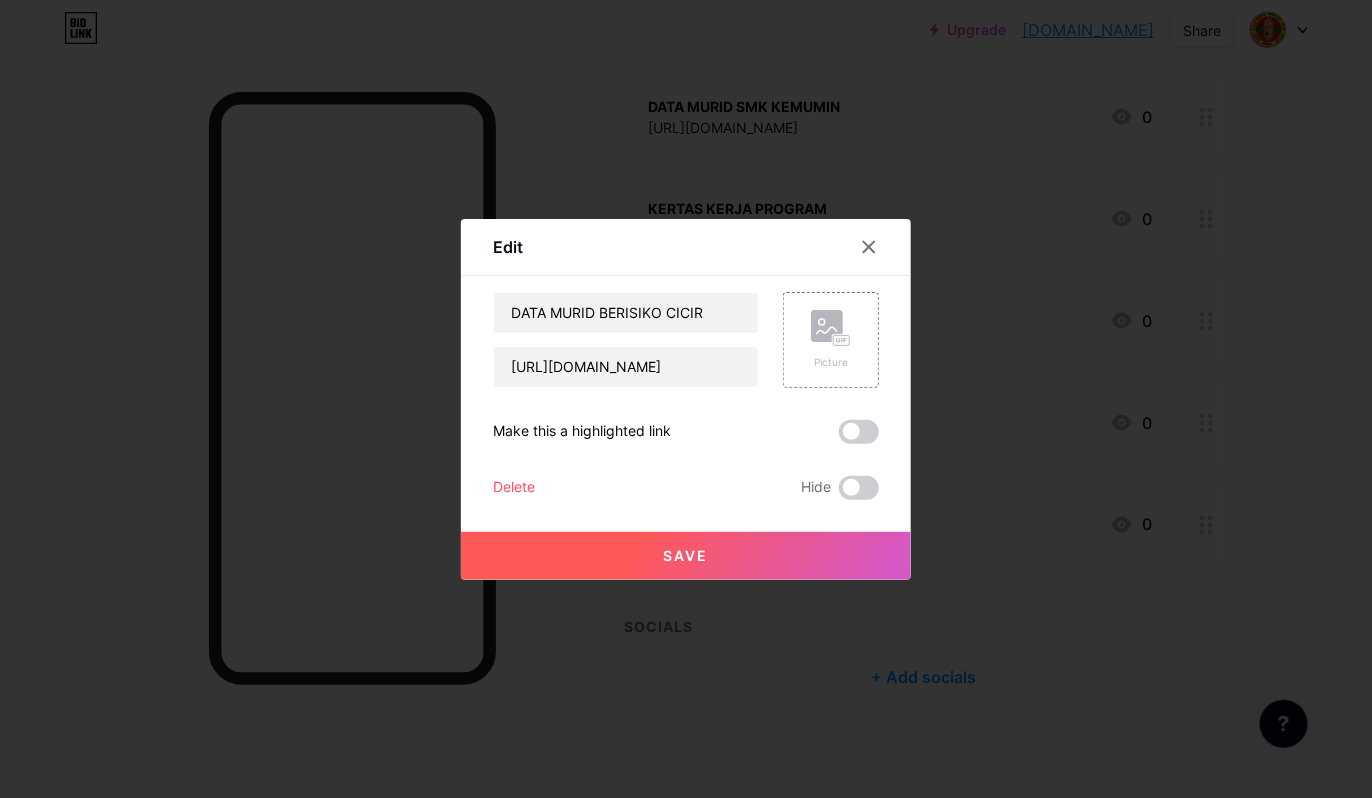 drag, startPoint x: 860, startPoint y: 431, endPoint x: 863, endPoint y: 450, distance: 19.235384 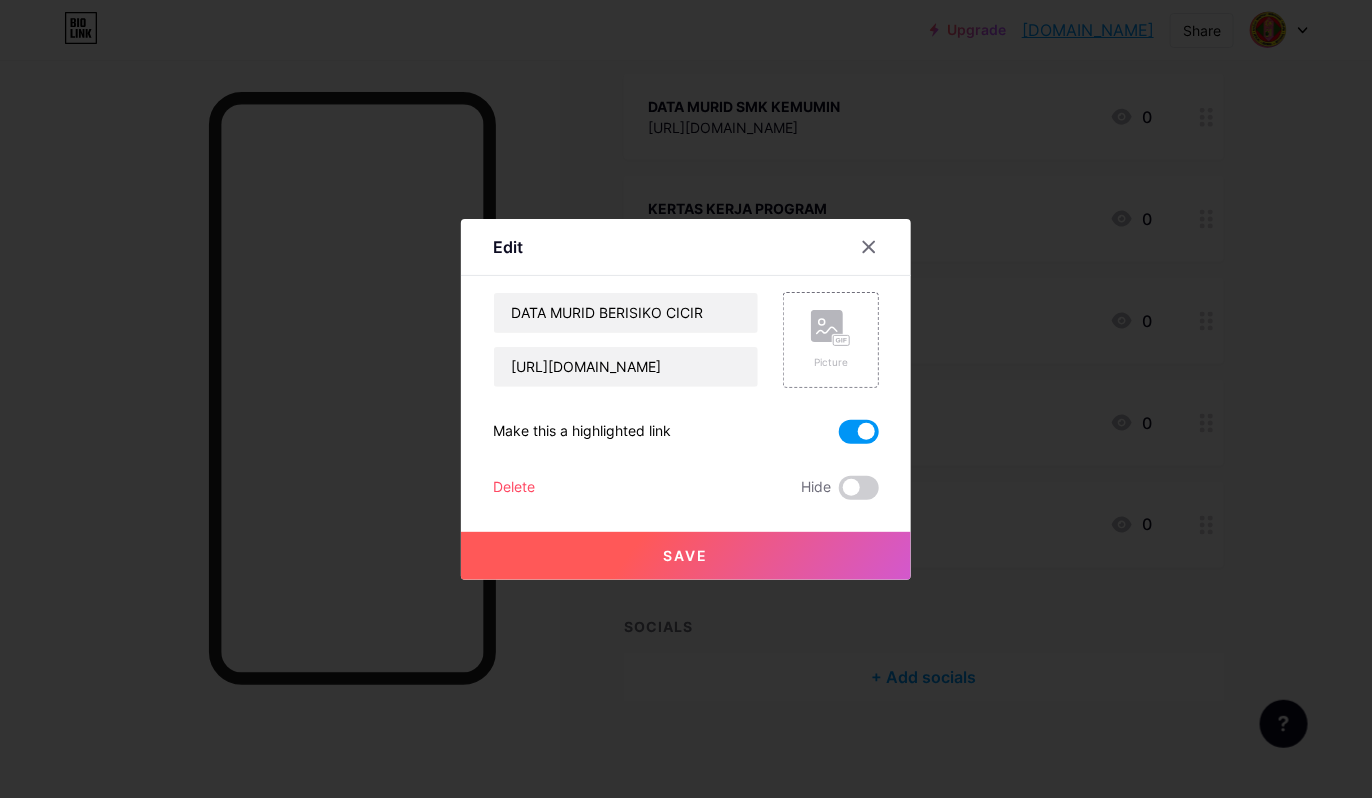 click on "Save" at bounding box center [686, 556] 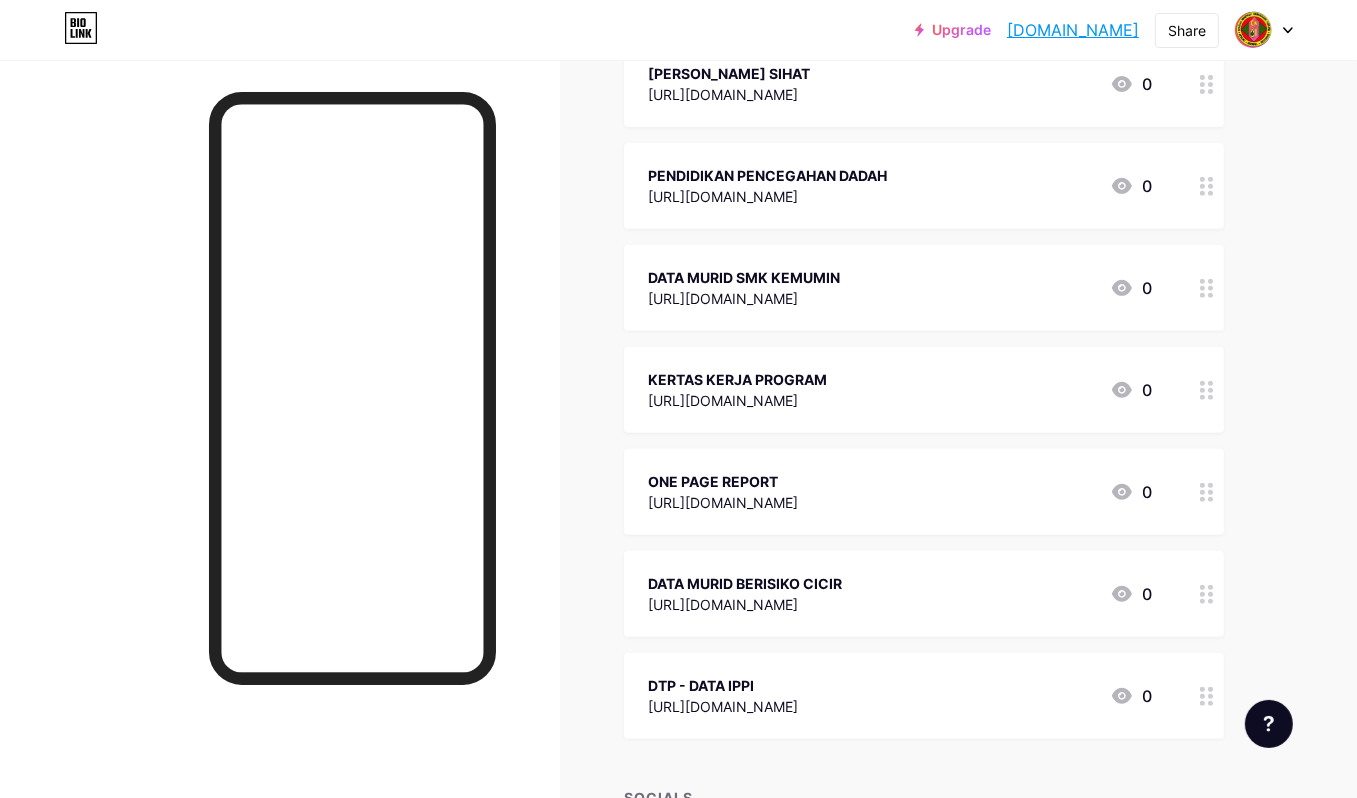 scroll, scrollTop: 733, scrollLeft: 0, axis: vertical 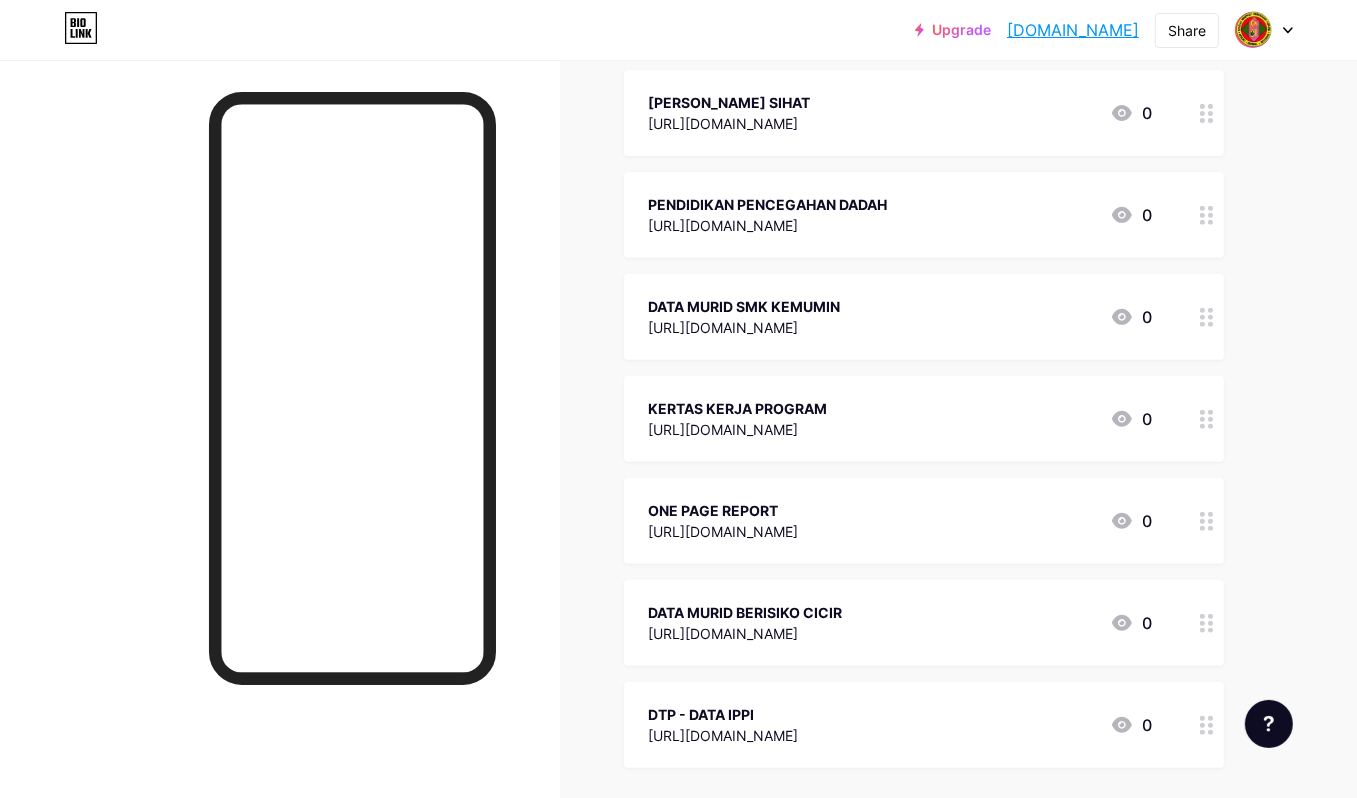 click on "Links
Posts
Design
Subscribers
NEW
Stats
Settings       + ADD LINK     + ADD EMBED
+ Add header
Sederap Membina Kecemerlangan Kemumin
SePKM
https://www.sepkm.com/e/login/
0
ePKM
https://epkm.moe.gov.my/guru/user_guru.php
0
PENGURUSAN BIMBINGAN DAN KAUSELING
https://drive.google.com/drive/folders/1DyaKVHE6PhlyTvNOkqv0fjf6PyROtqsQ?usp=drive_link
0
PENGURUSAN PSIKOMETRIK
https://drive.google.com/drive/folders/1DyaKVHE6PhlyTvNOkqv0fjf6PyROtqsQ?usp=drive_link
0
MINDA SIHAT
0
0" at bounding box center [654, 164] 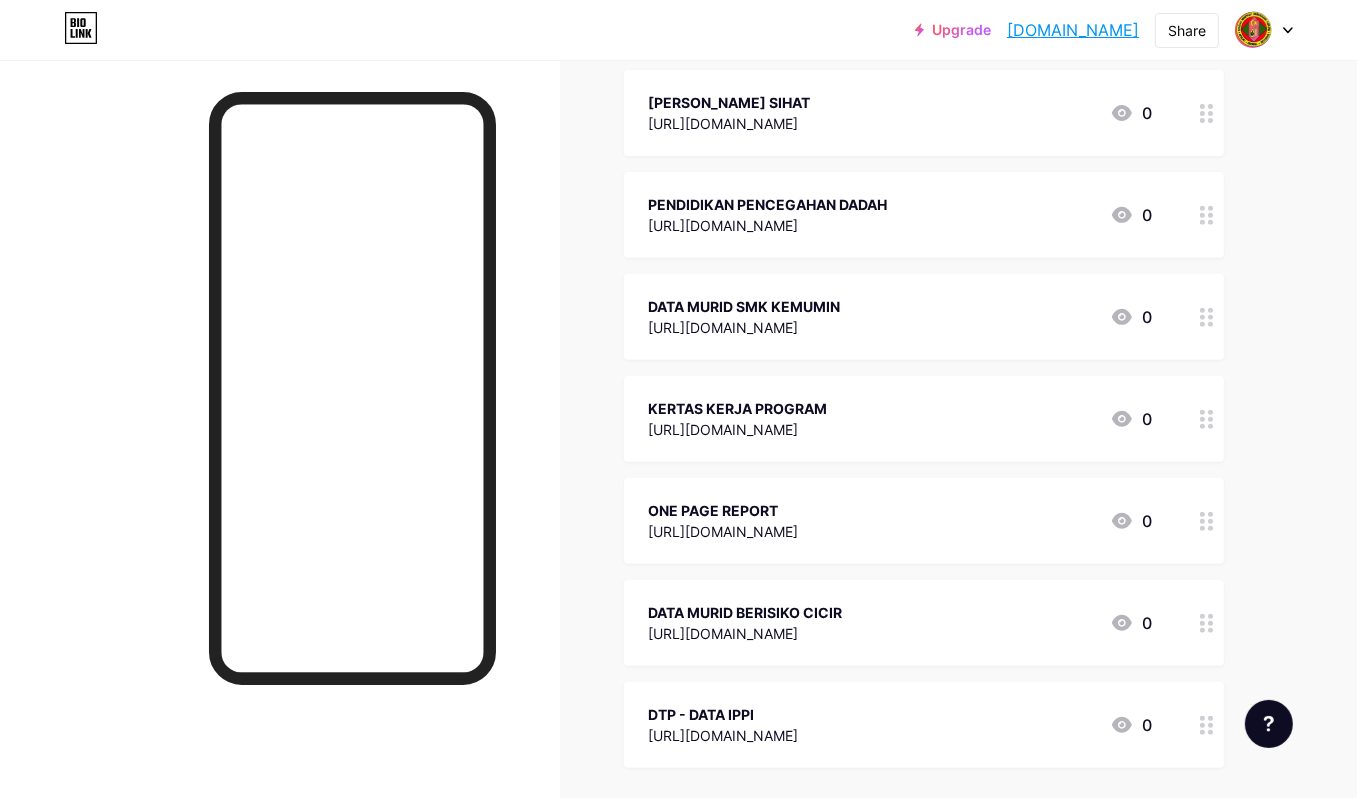 click at bounding box center [280, 459] 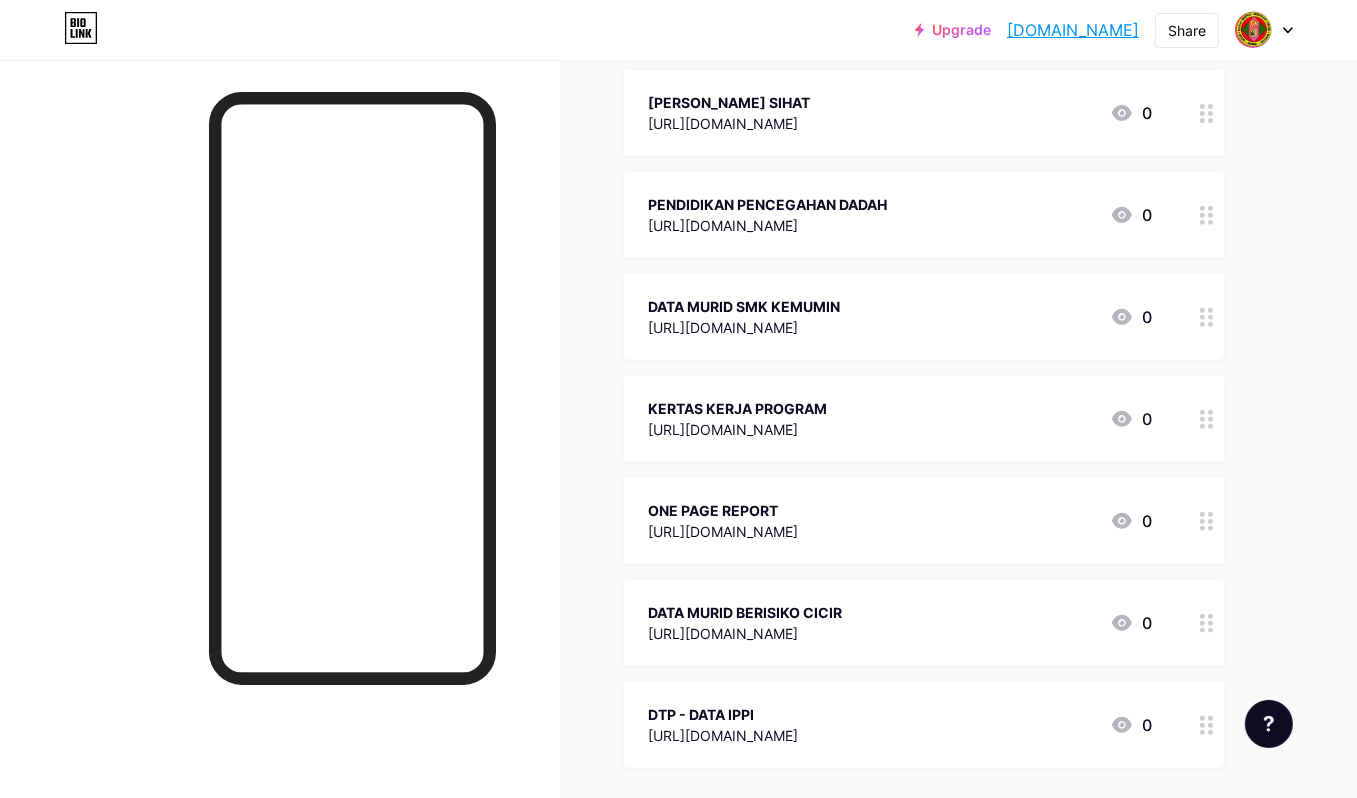 click on "[DOMAIN_NAME]" at bounding box center (1073, 30) 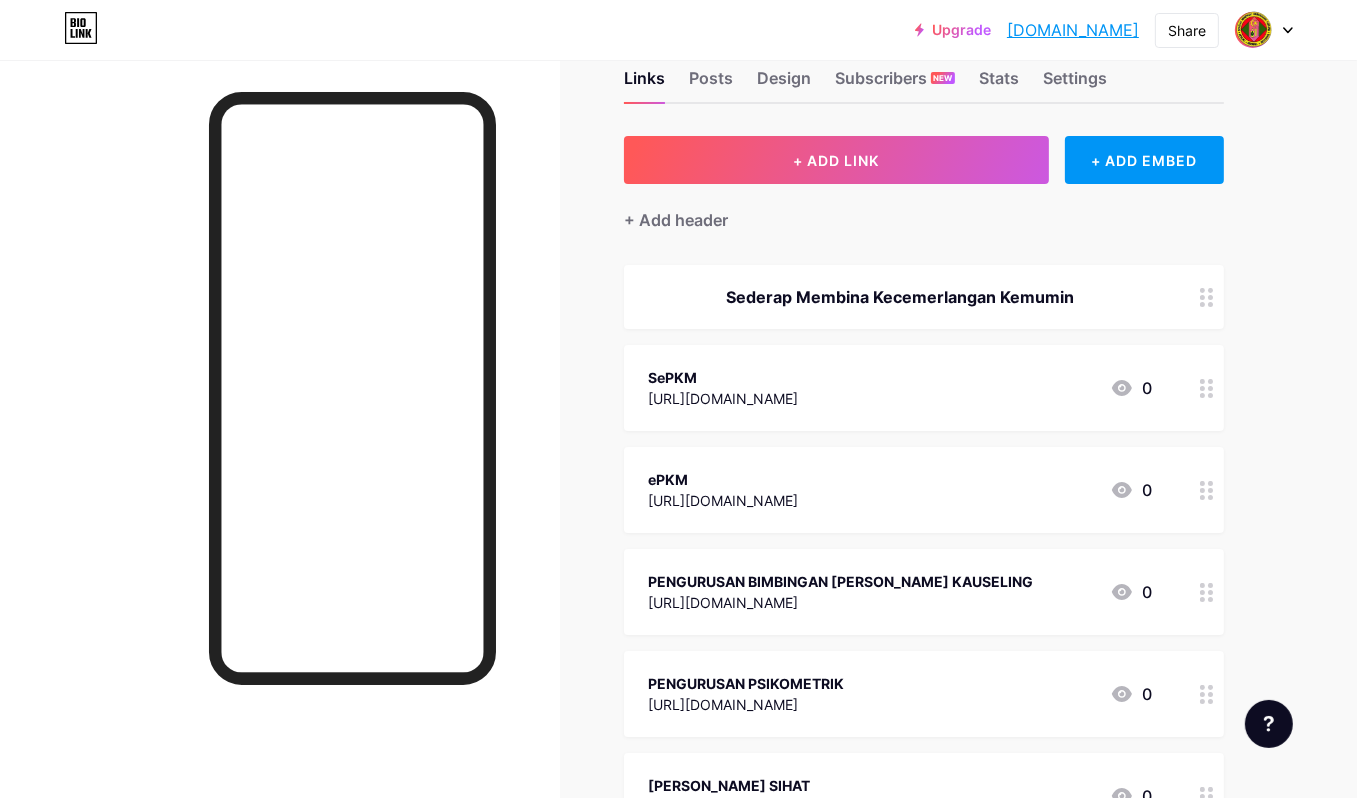 scroll, scrollTop: 0, scrollLeft: 0, axis: both 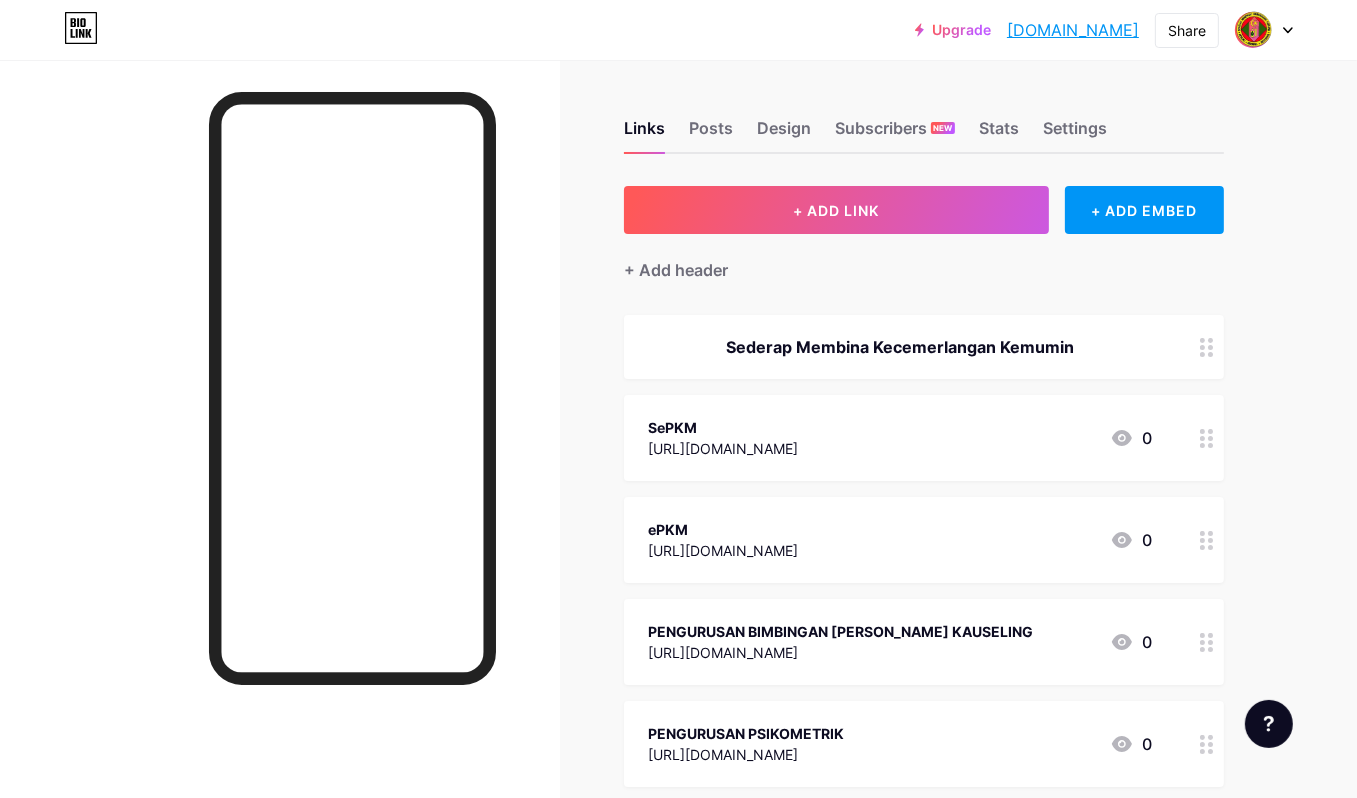click at bounding box center [1207, 347] 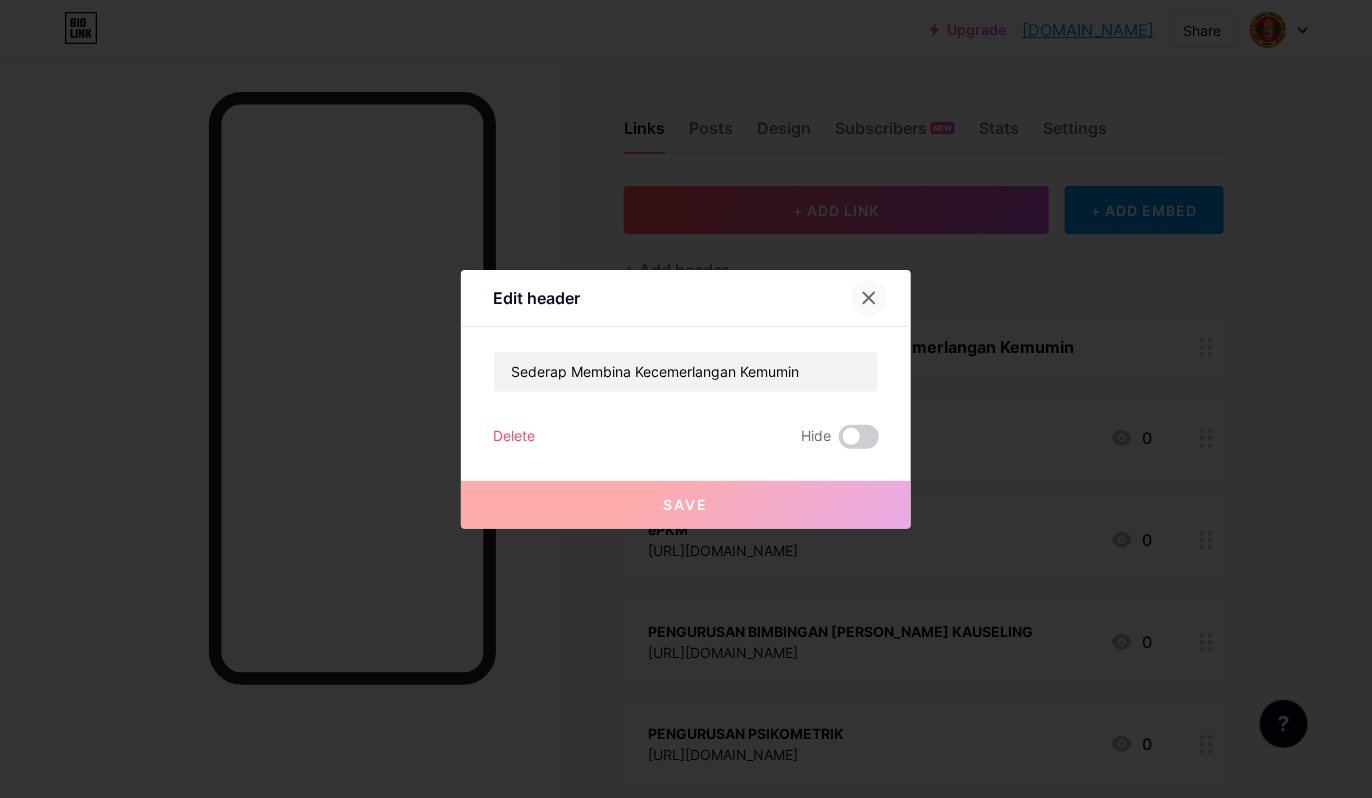 click 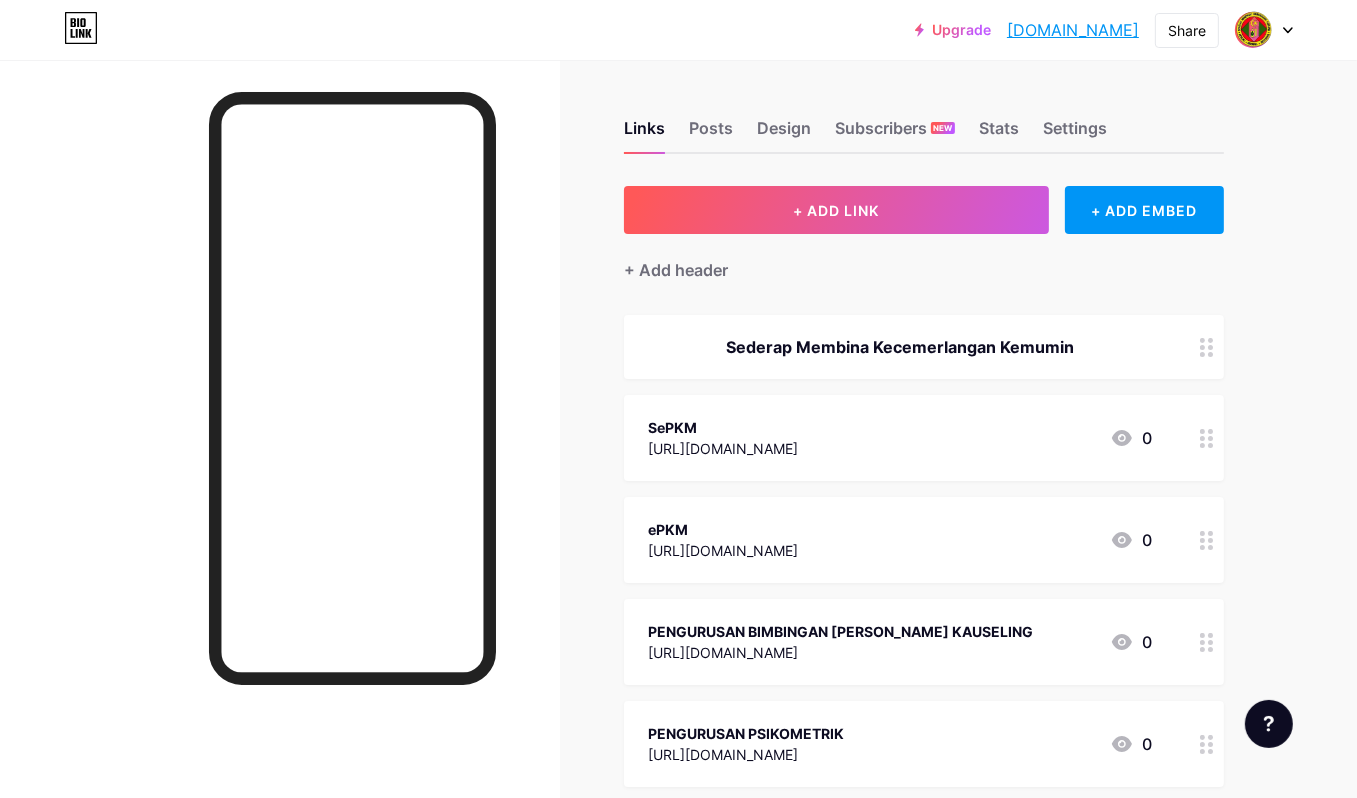 click 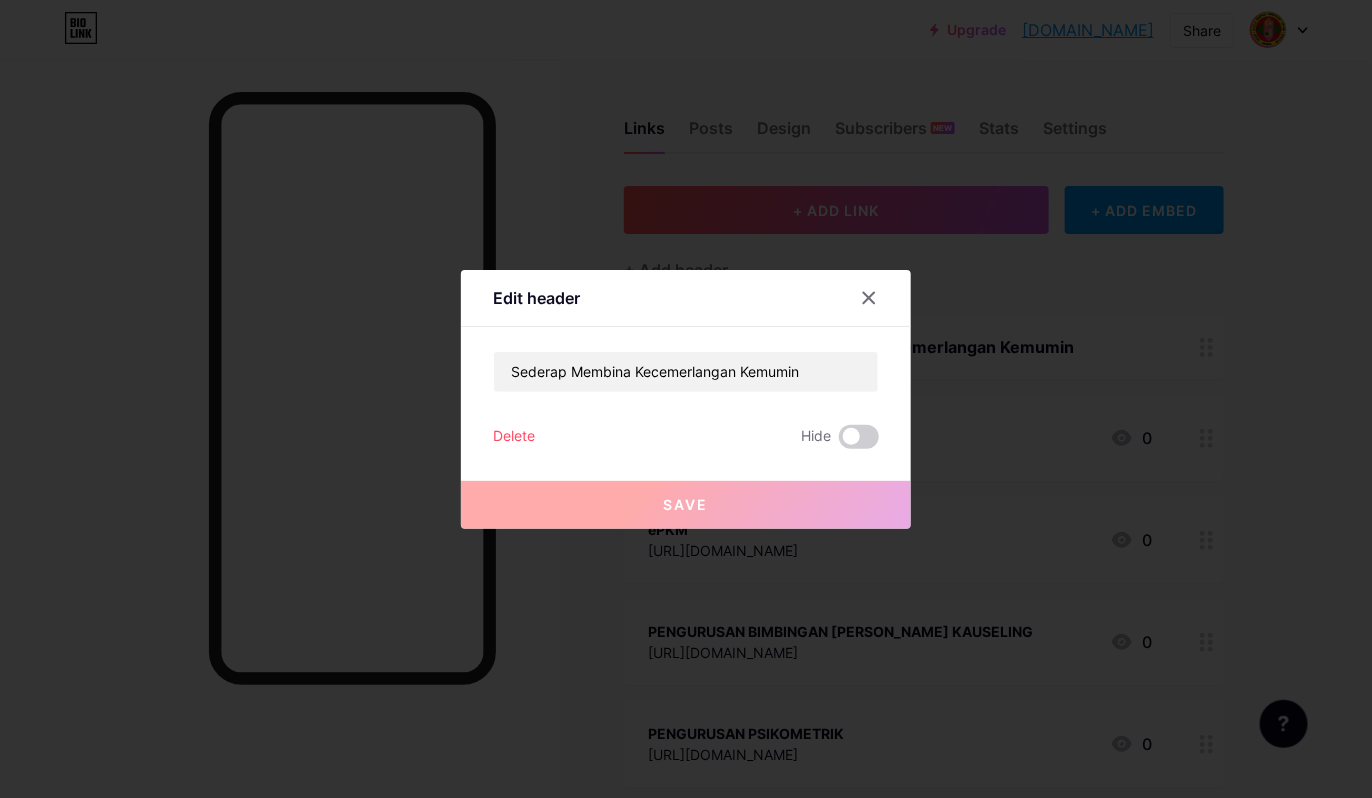 click at bounding box center [686, 399] 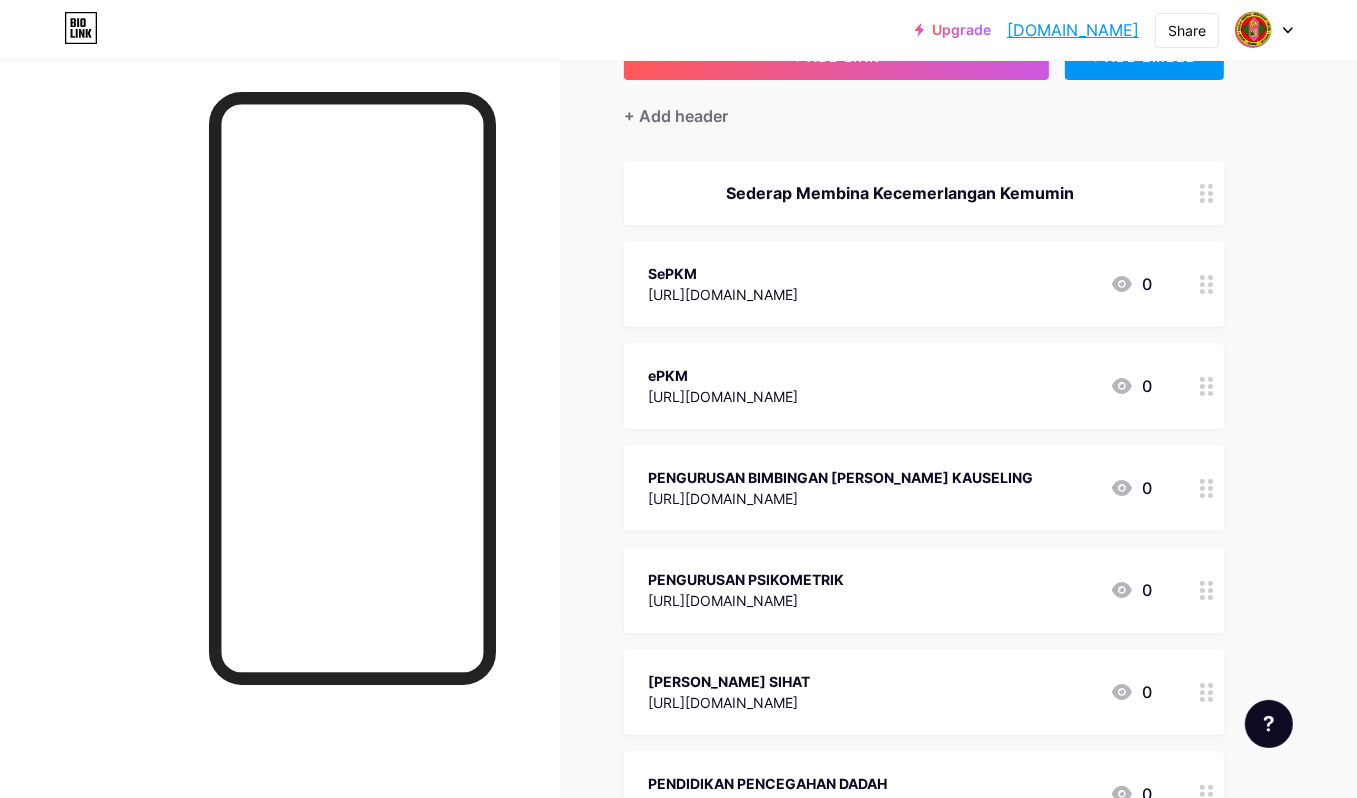 scroll, scrollTop: 0, scrollLeft: 0, axis: both 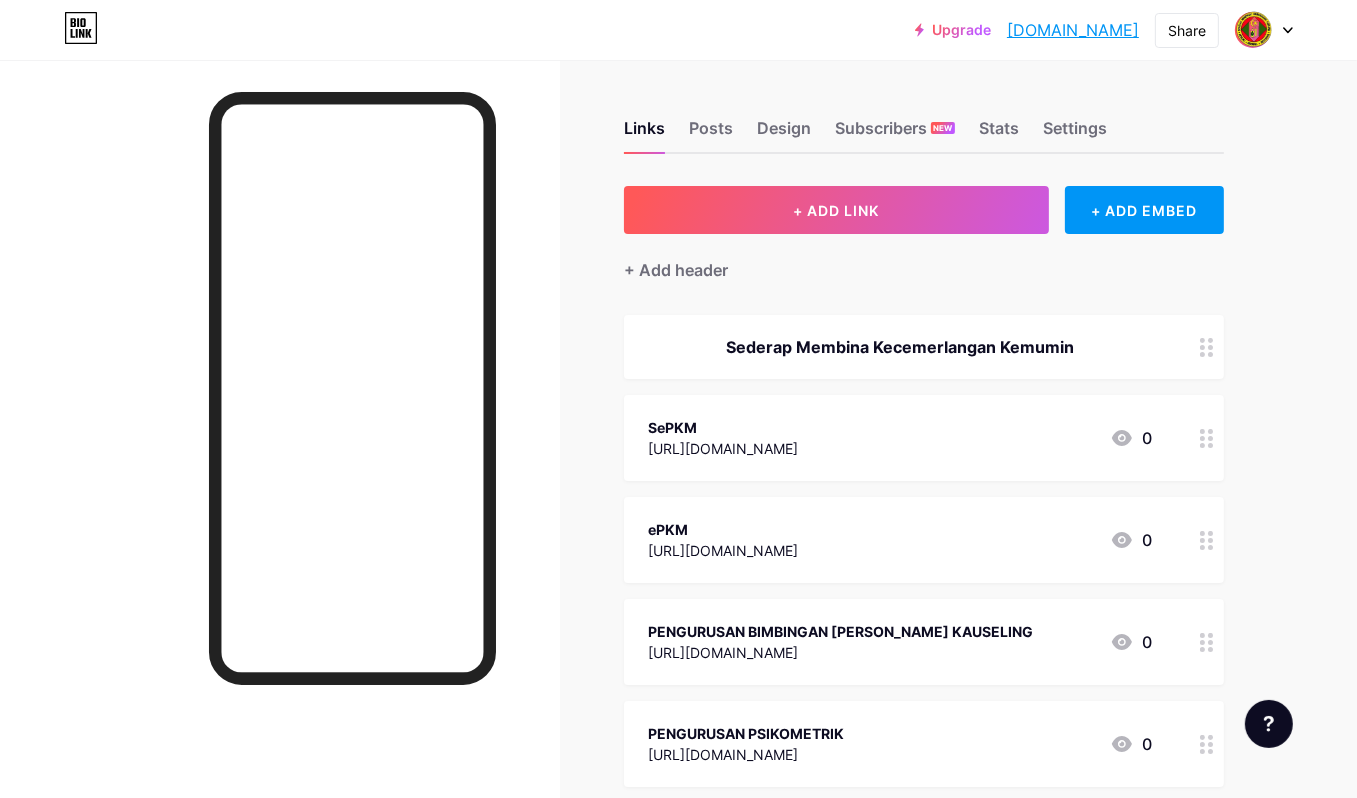 click on "Sederap Membina Kecemerlangan Kemumin" at bounding box center (900, 347) 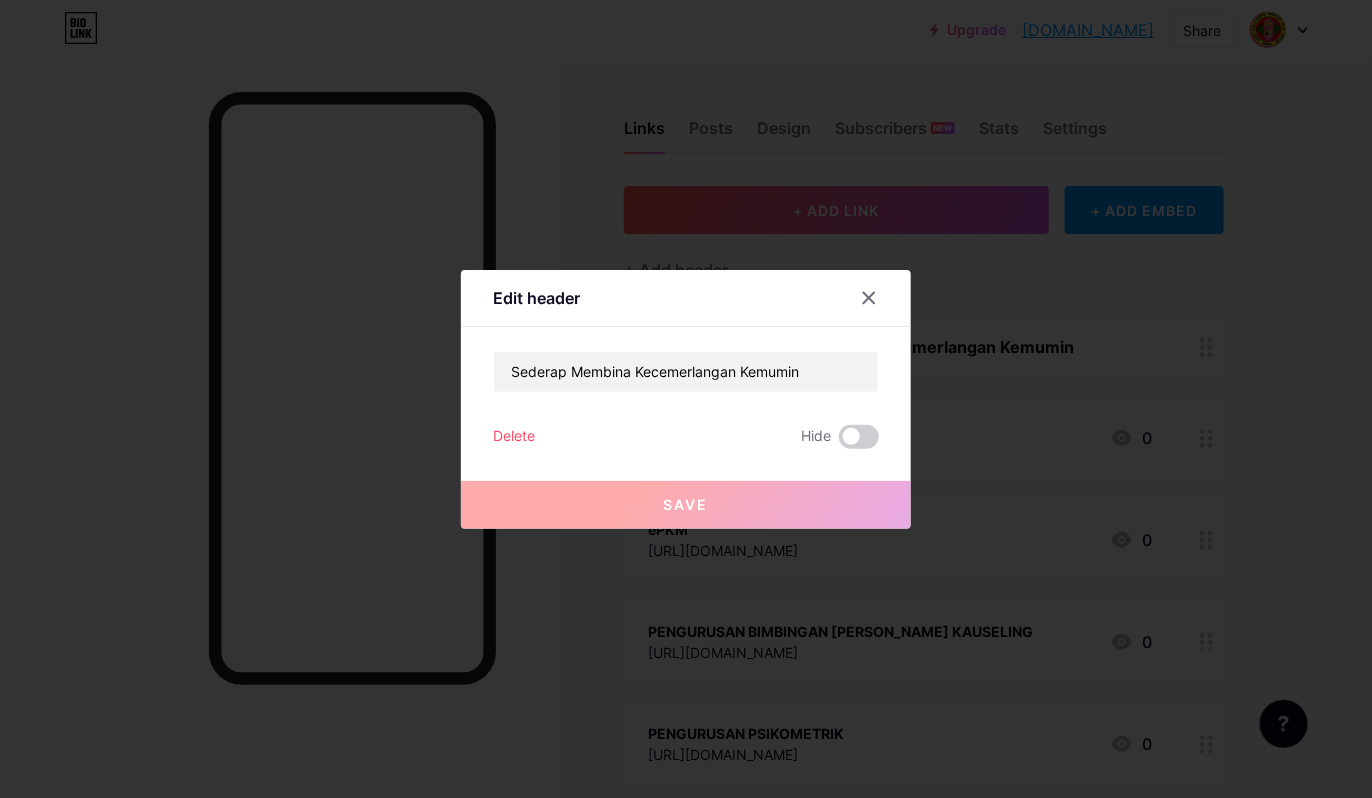 click on "Save" at bounding box center (686, 504) 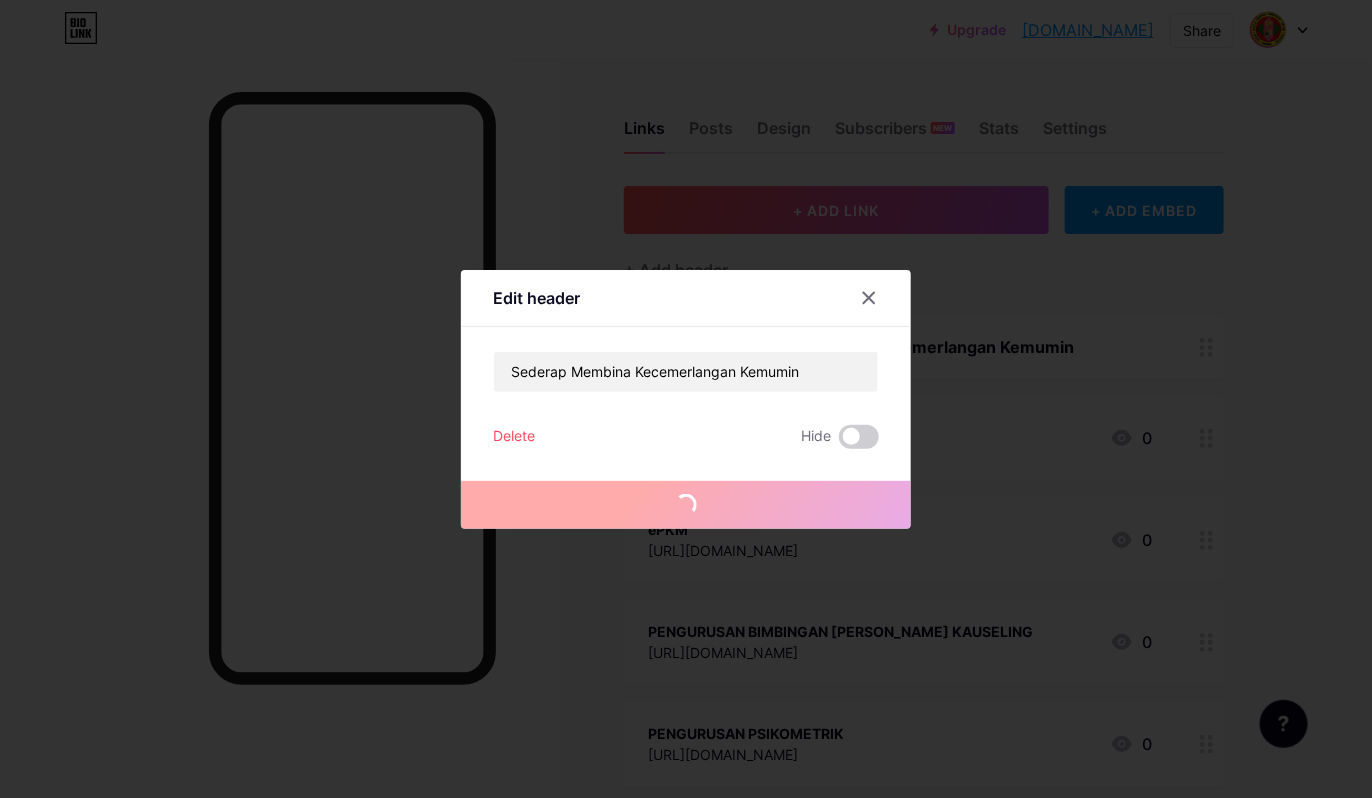 drag, startPoint x: 857, startPoint y: 297, endPoint x: 1023, endPoint y: 340, distance: 171.47887 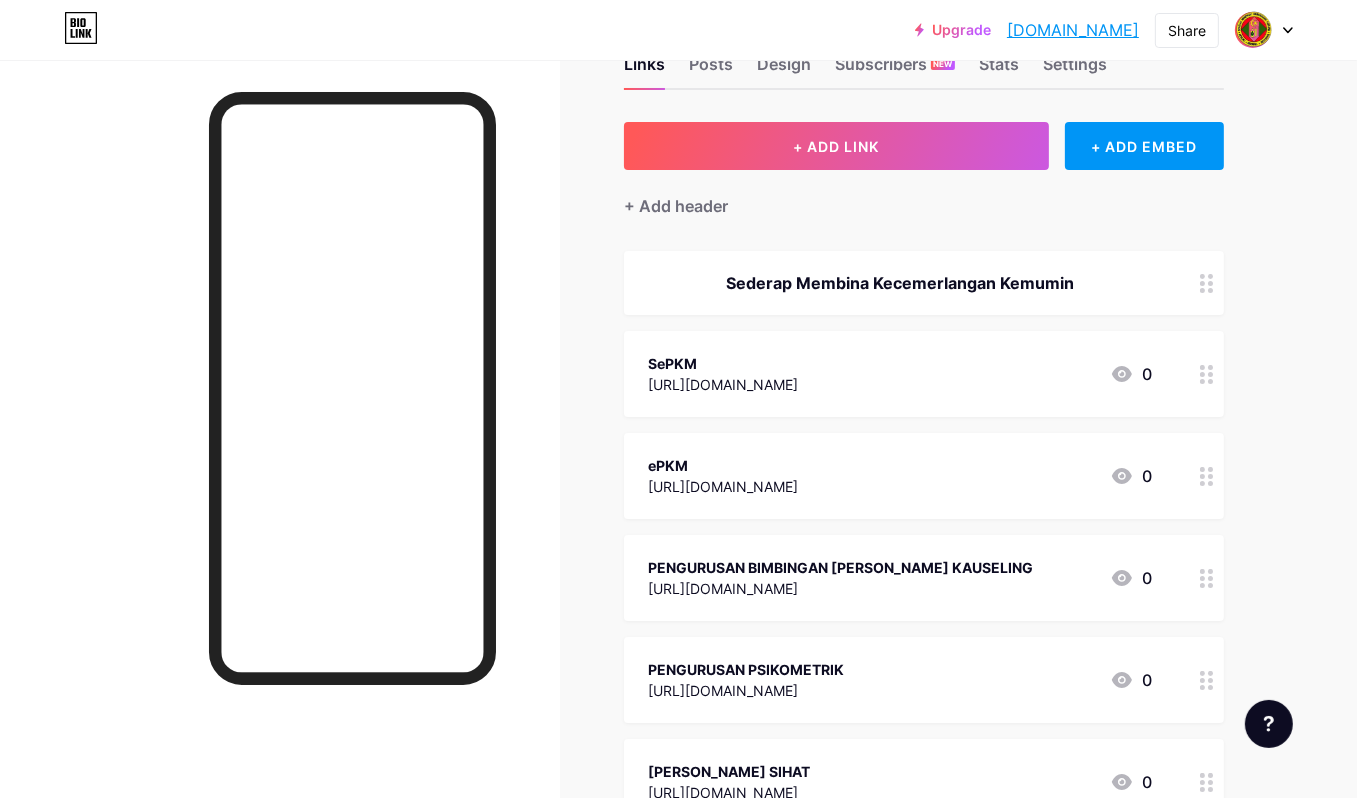 scroll, scrollTop: 0, scrollLeft: 0, axis: both 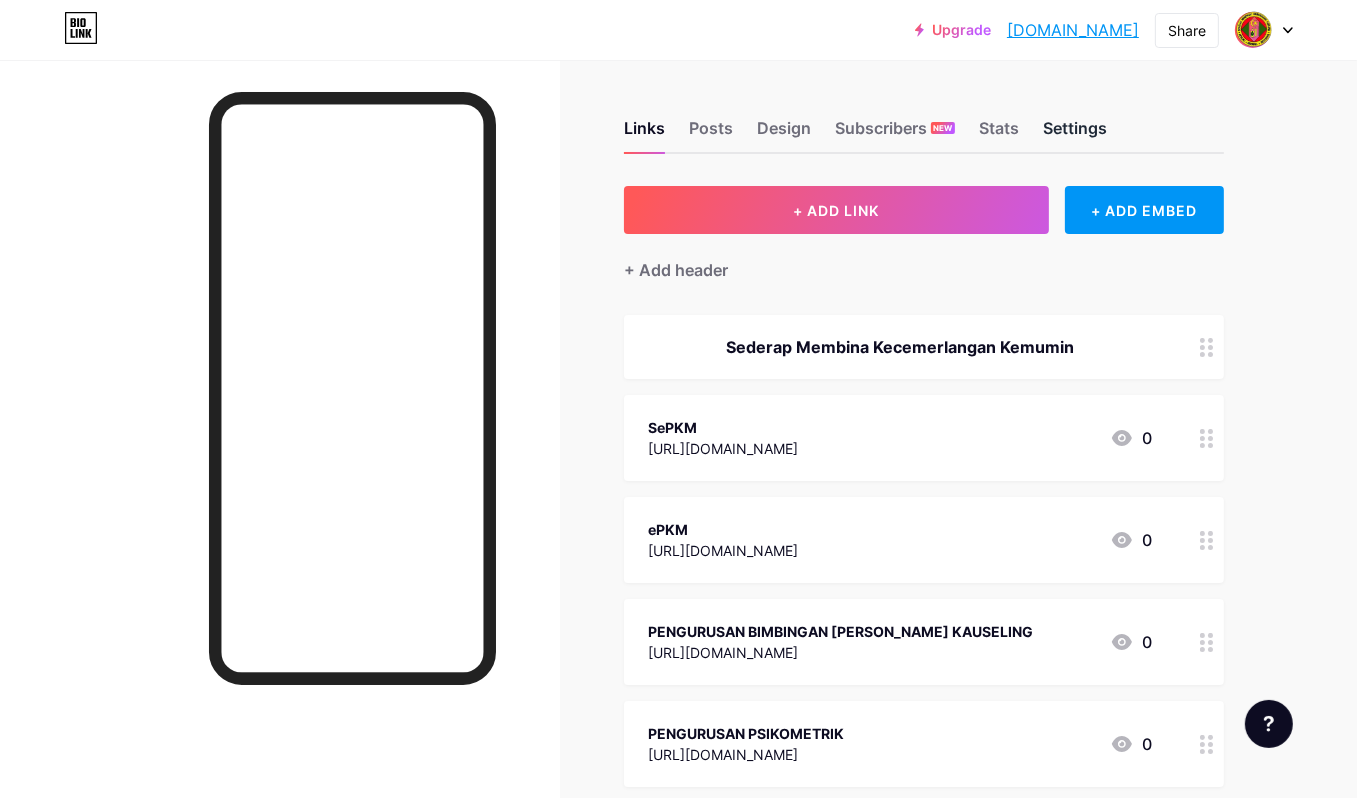 click on "Settings" at bounding box center [1075, 134] 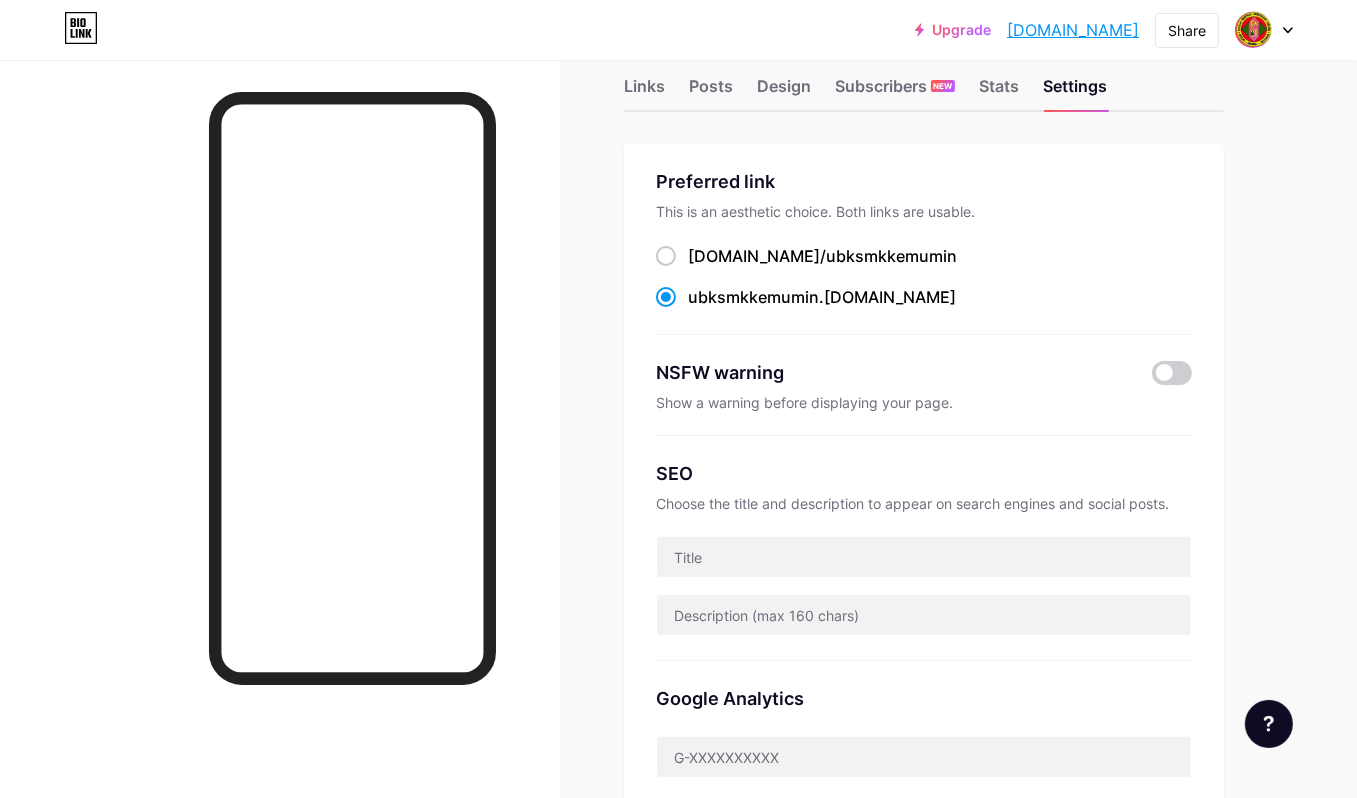 scroll, scrollTop: 0, scrollLeft: 0, axis: both 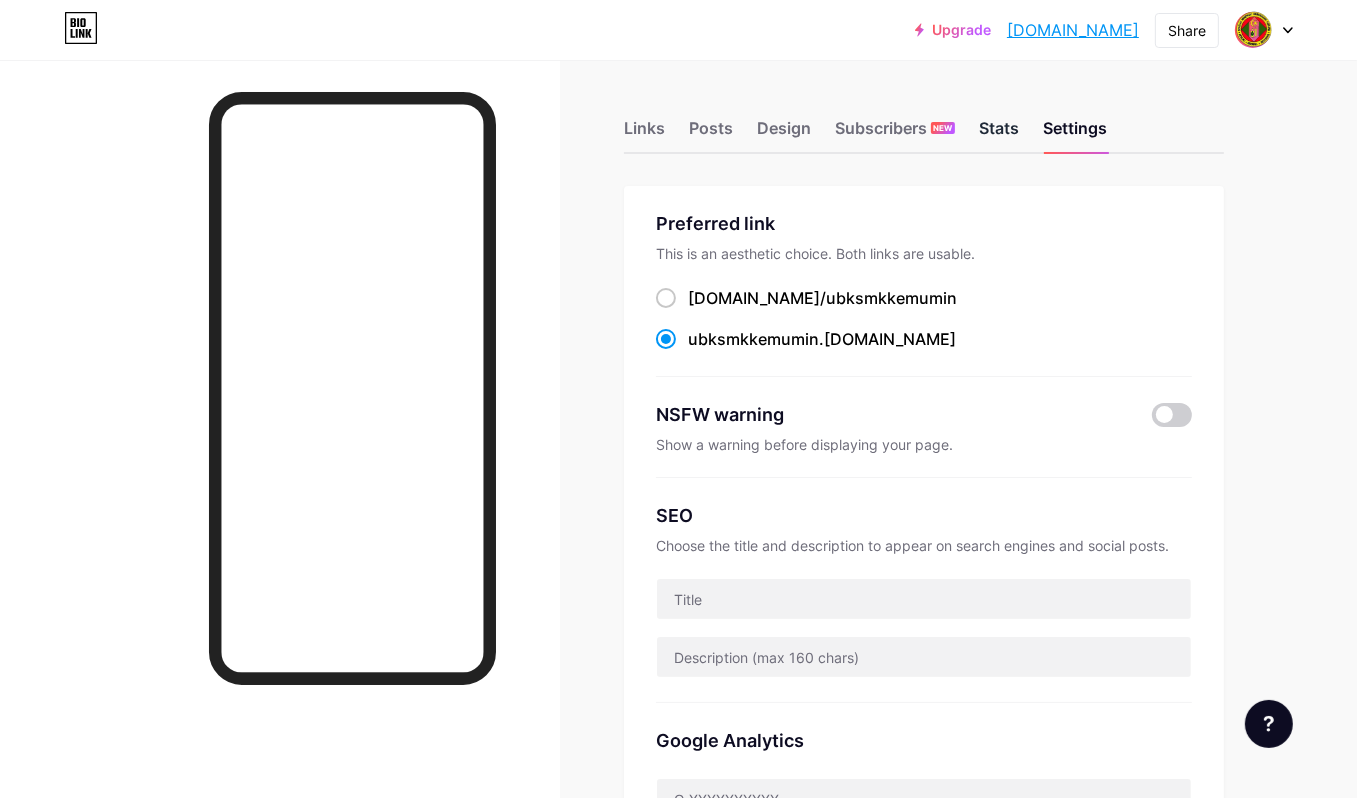 click on "Stats" at bounding box center (999, 134) 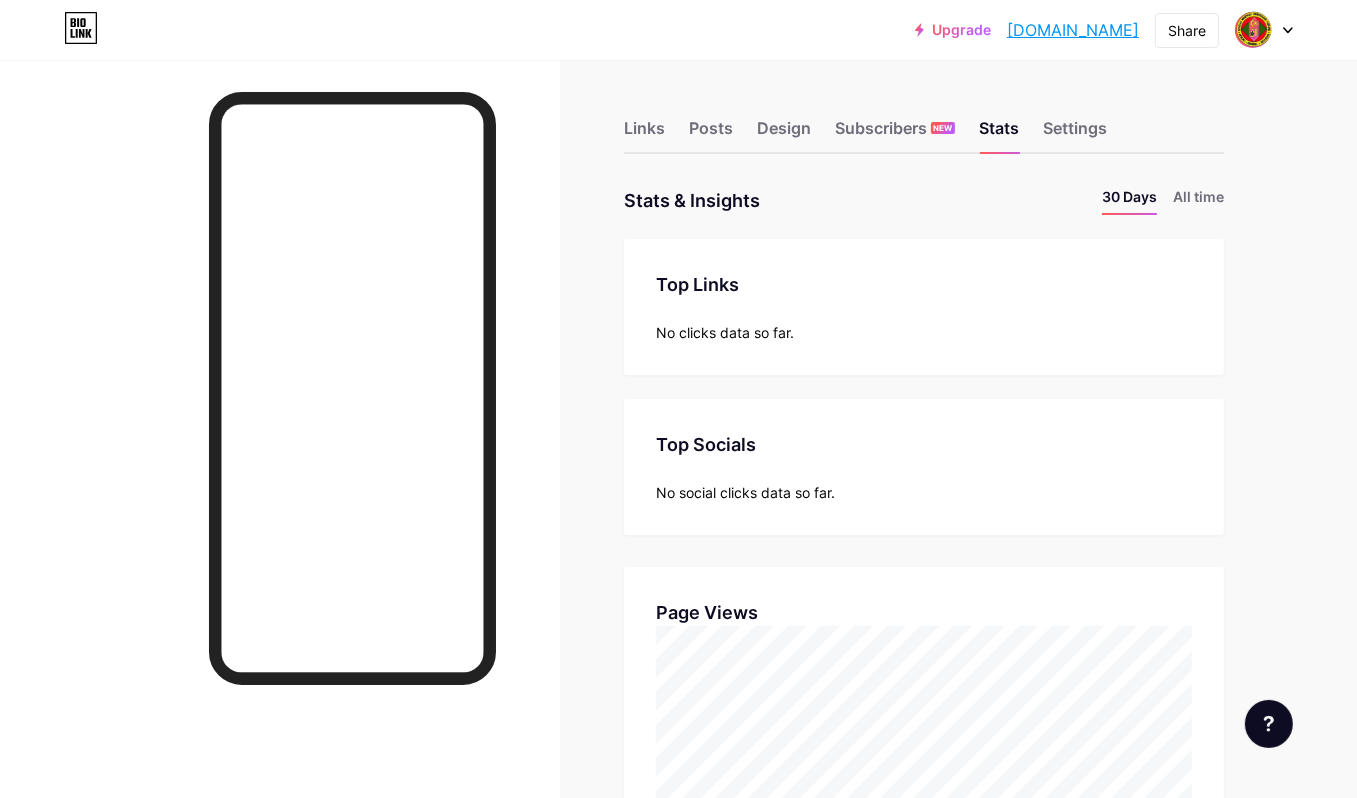scroll, scrollTop: 999201, scrollLeft: 998642, axis: both 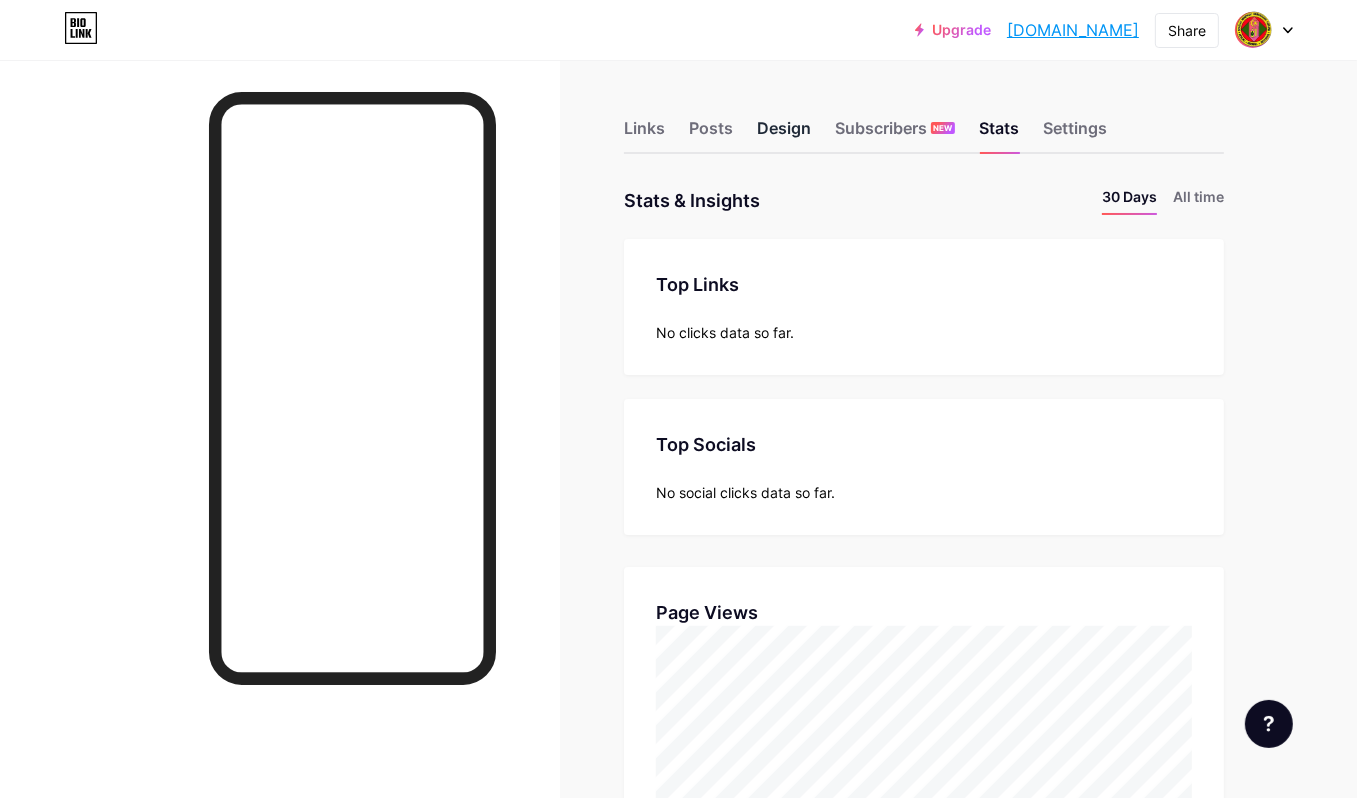 click on "Design" at bounding box center [784, 134] 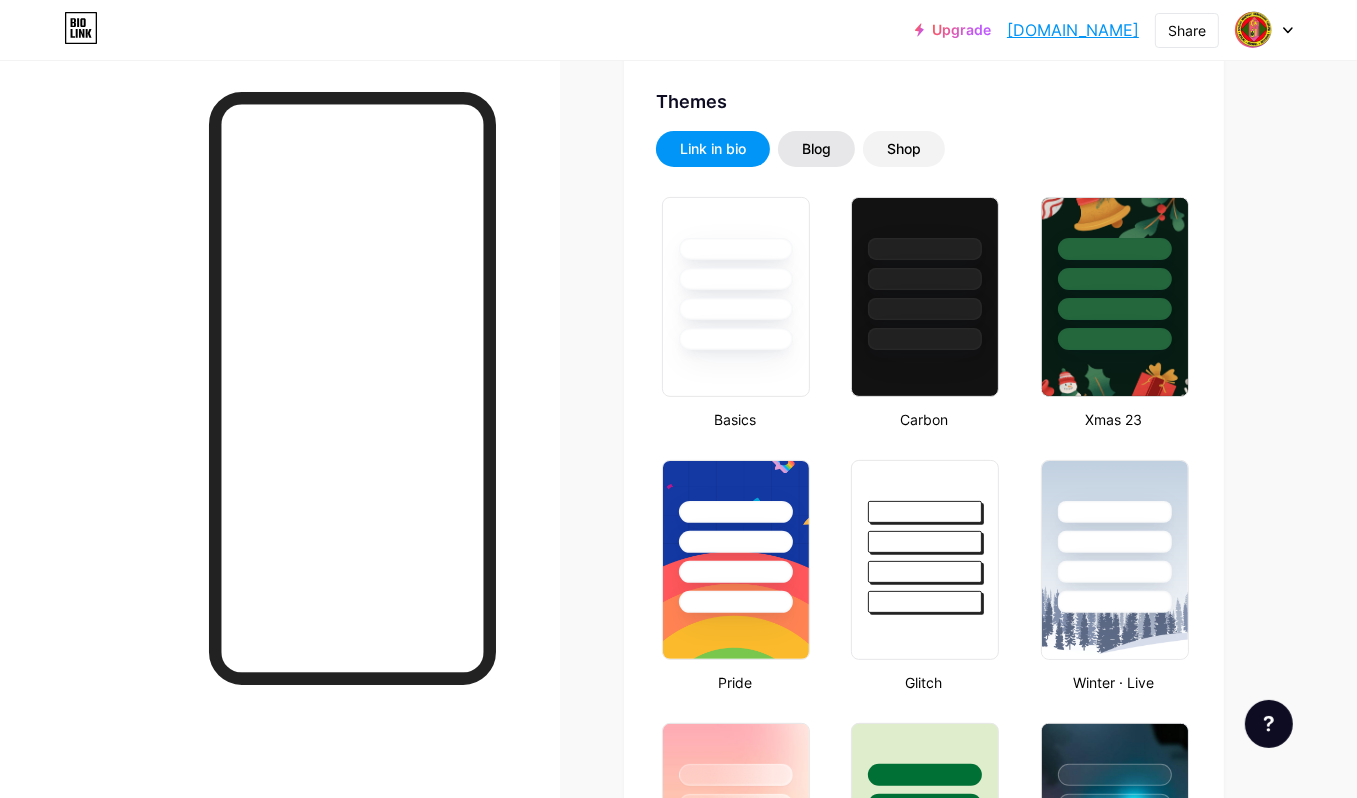 type on "#f368d5" 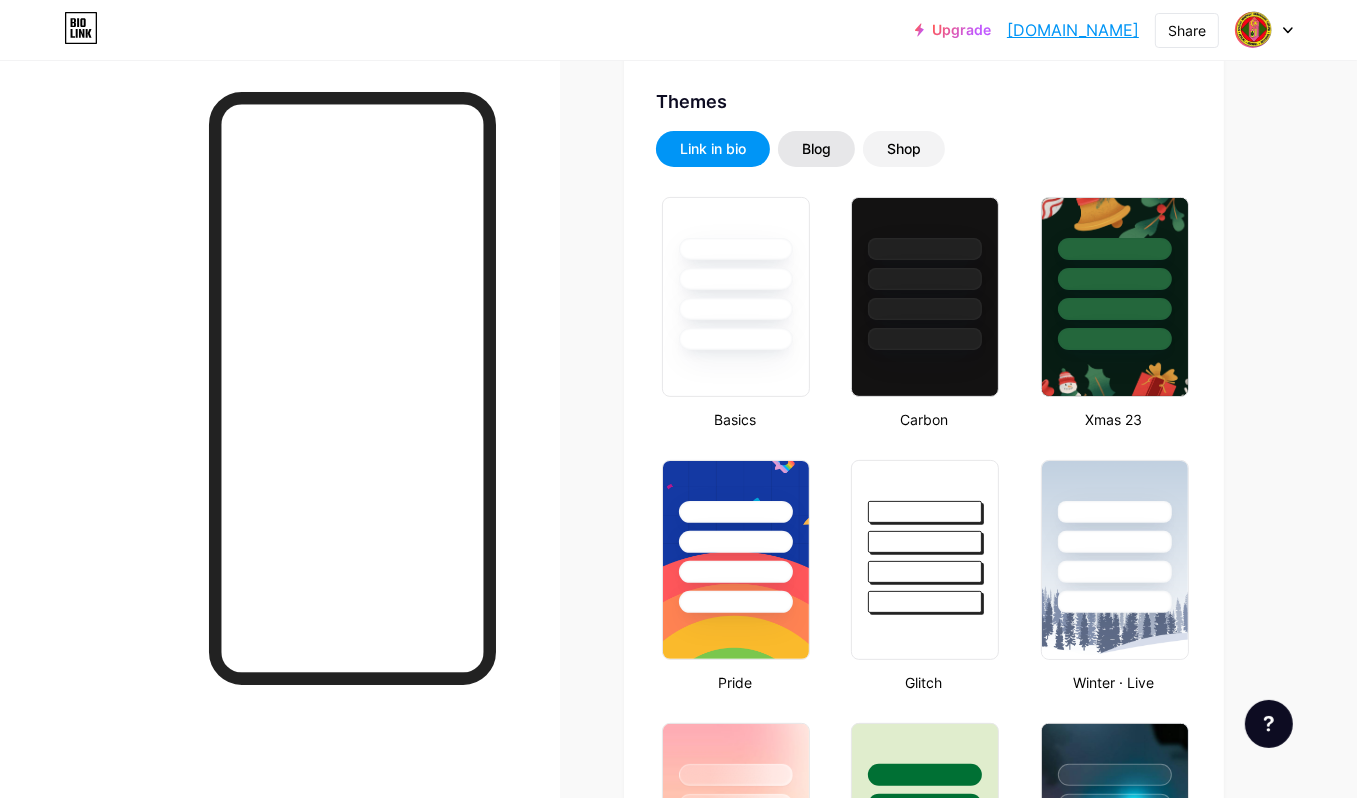 type on "#ffffff" 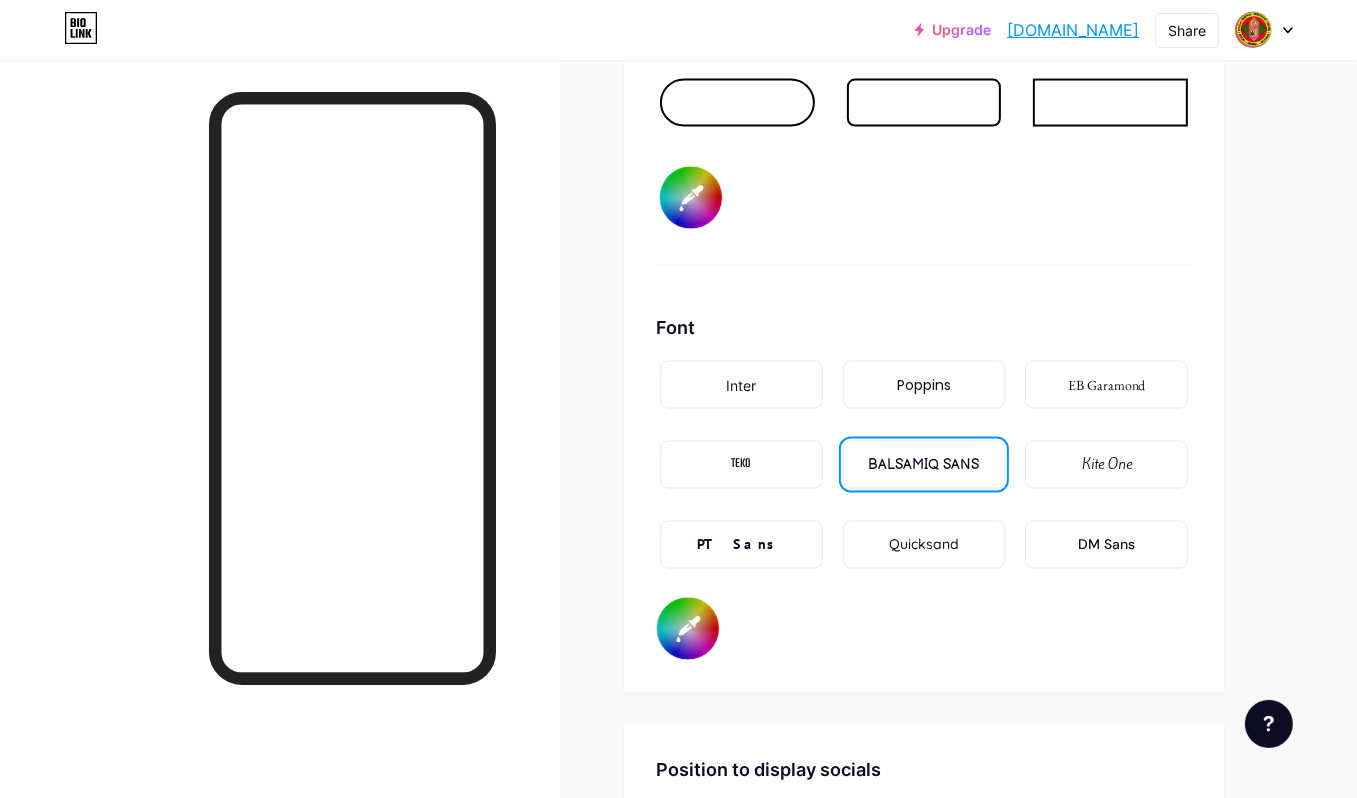 scroll, scrollTop: 3272, scrollLeft: 0, axis: vertical 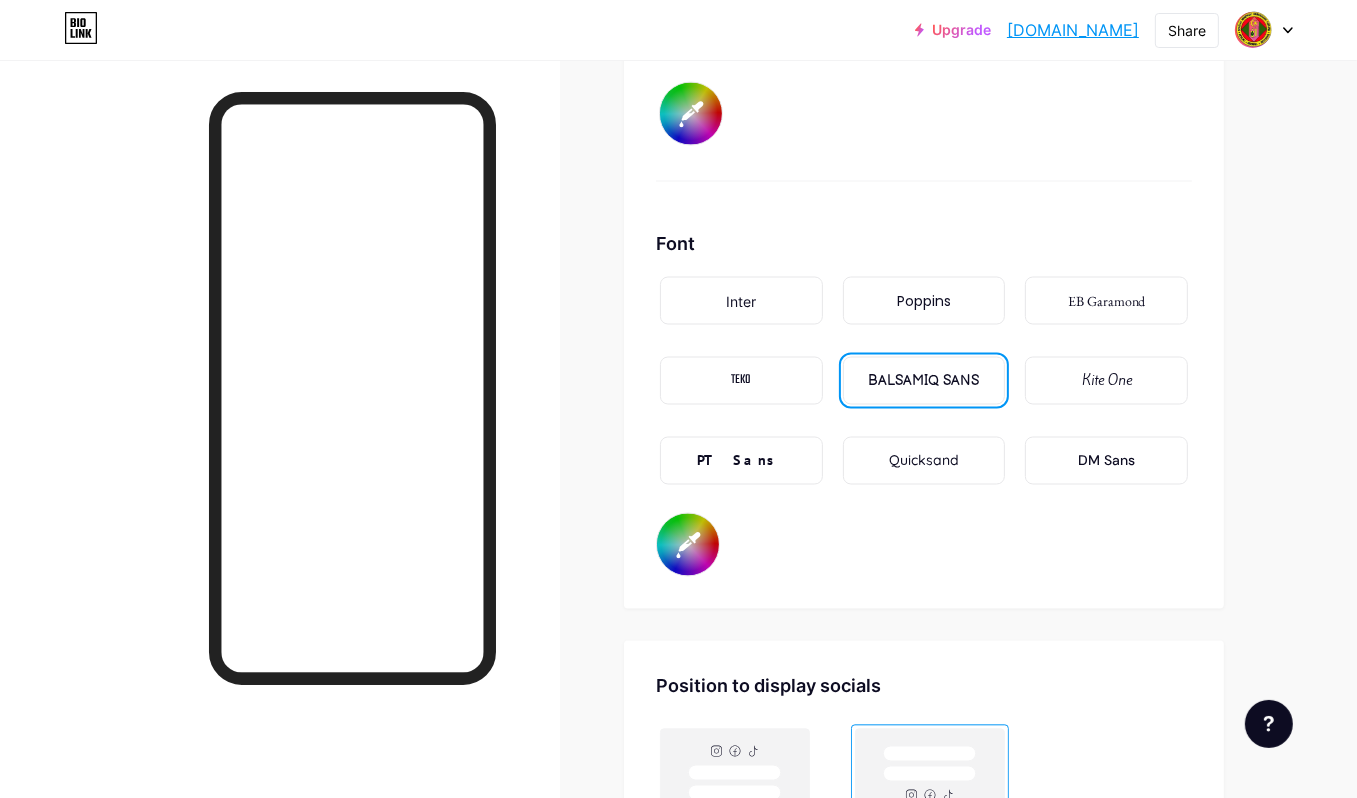 click on "#ffffff" at bounding box center [688, 545] 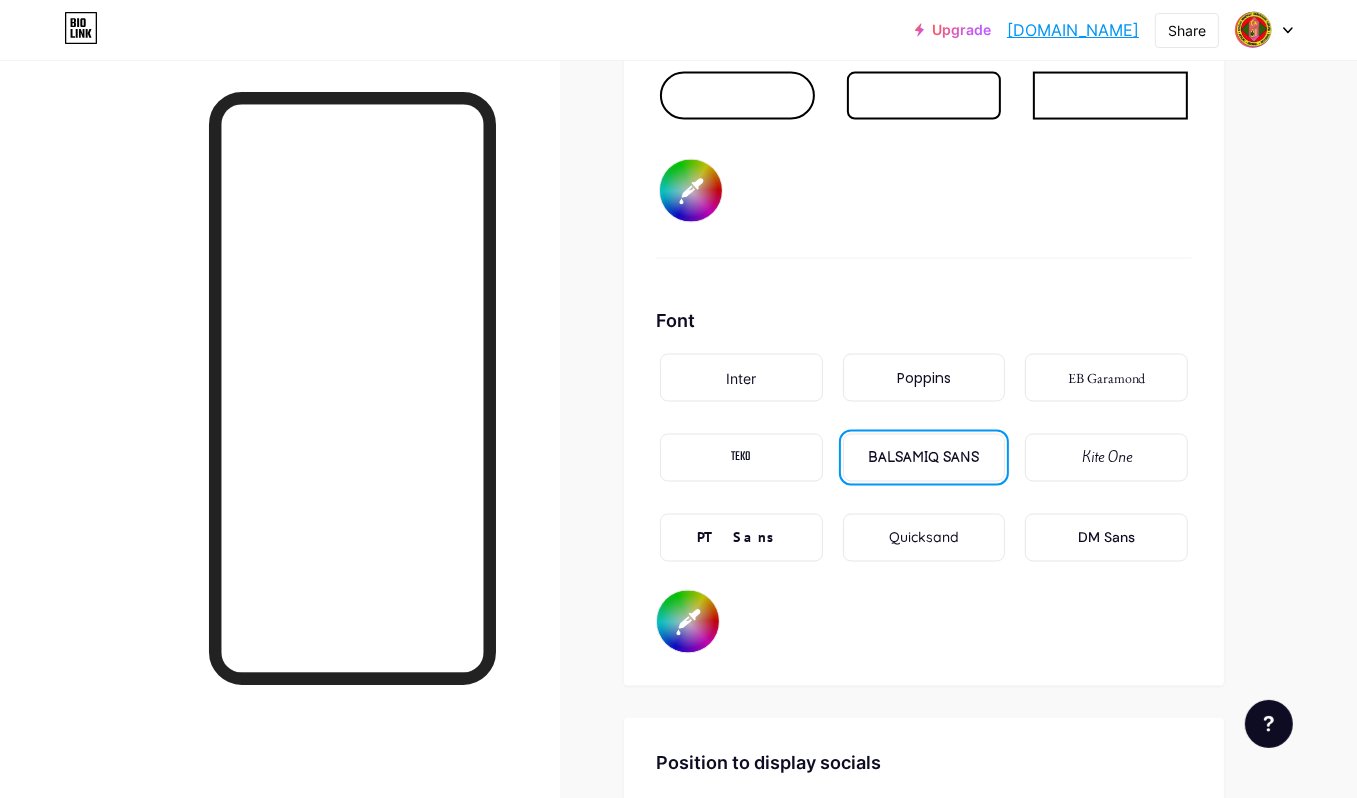 scroll, scrollTop: 3171, scrollLeft: 0, axis: vertical 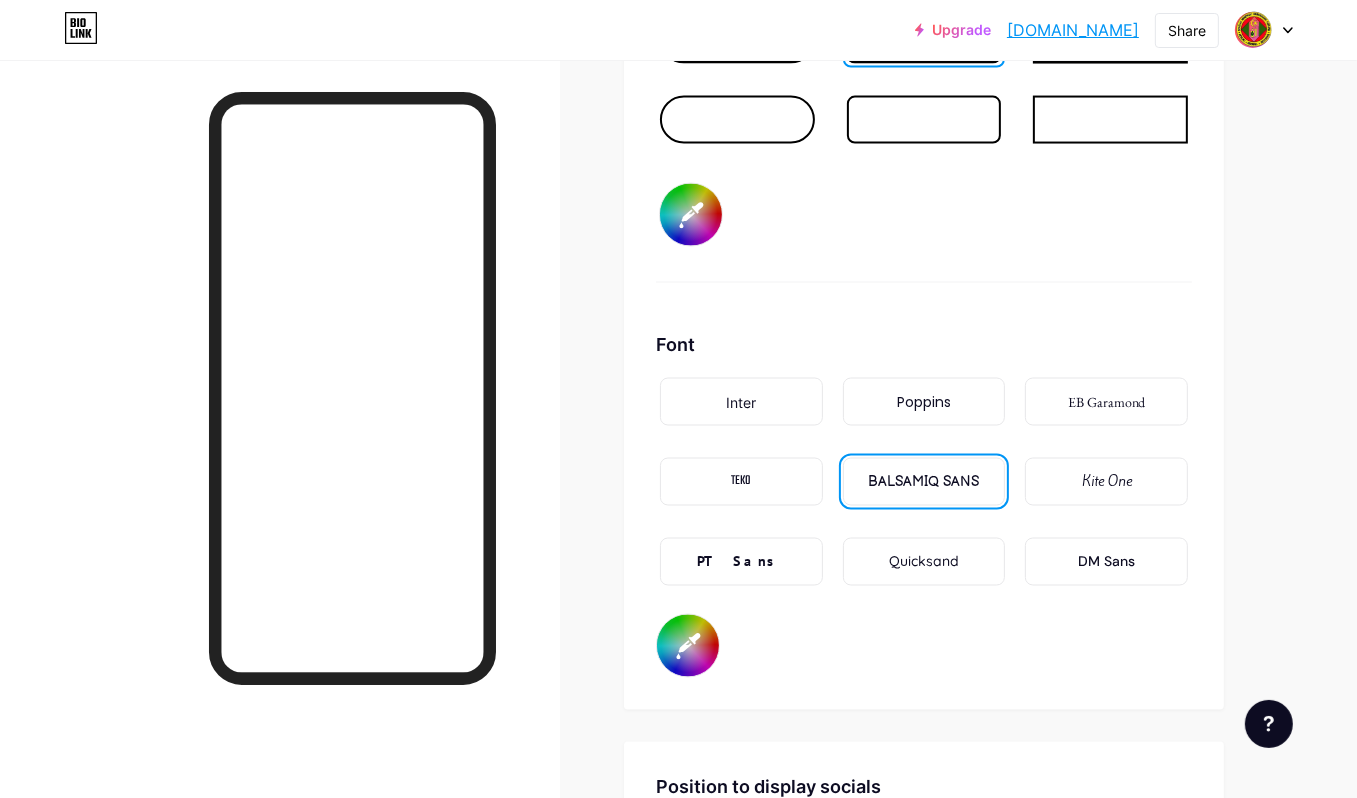 click on "#ffffff" at bounding box center (688, 646) 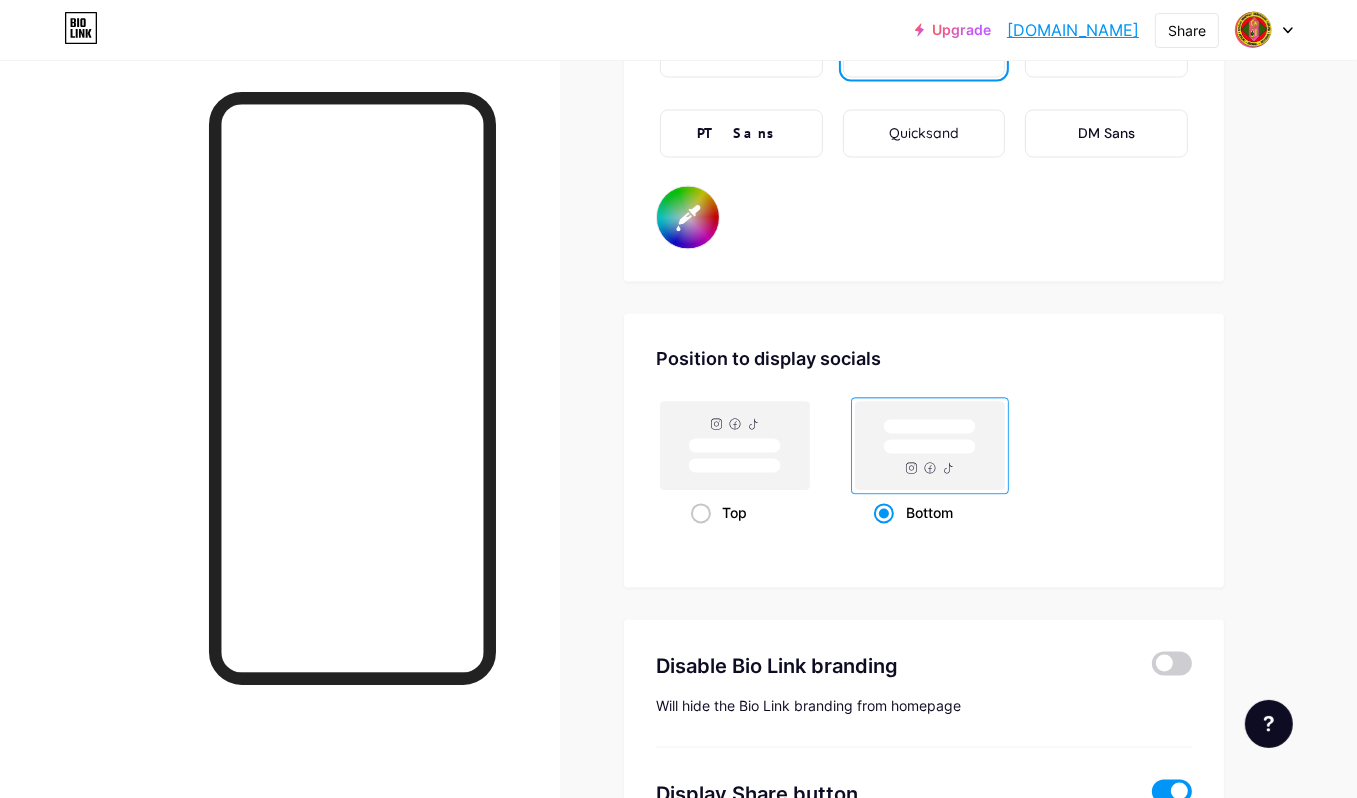 scroll, scrollTop: 3672, scrollLeft: 0, axis: vertical 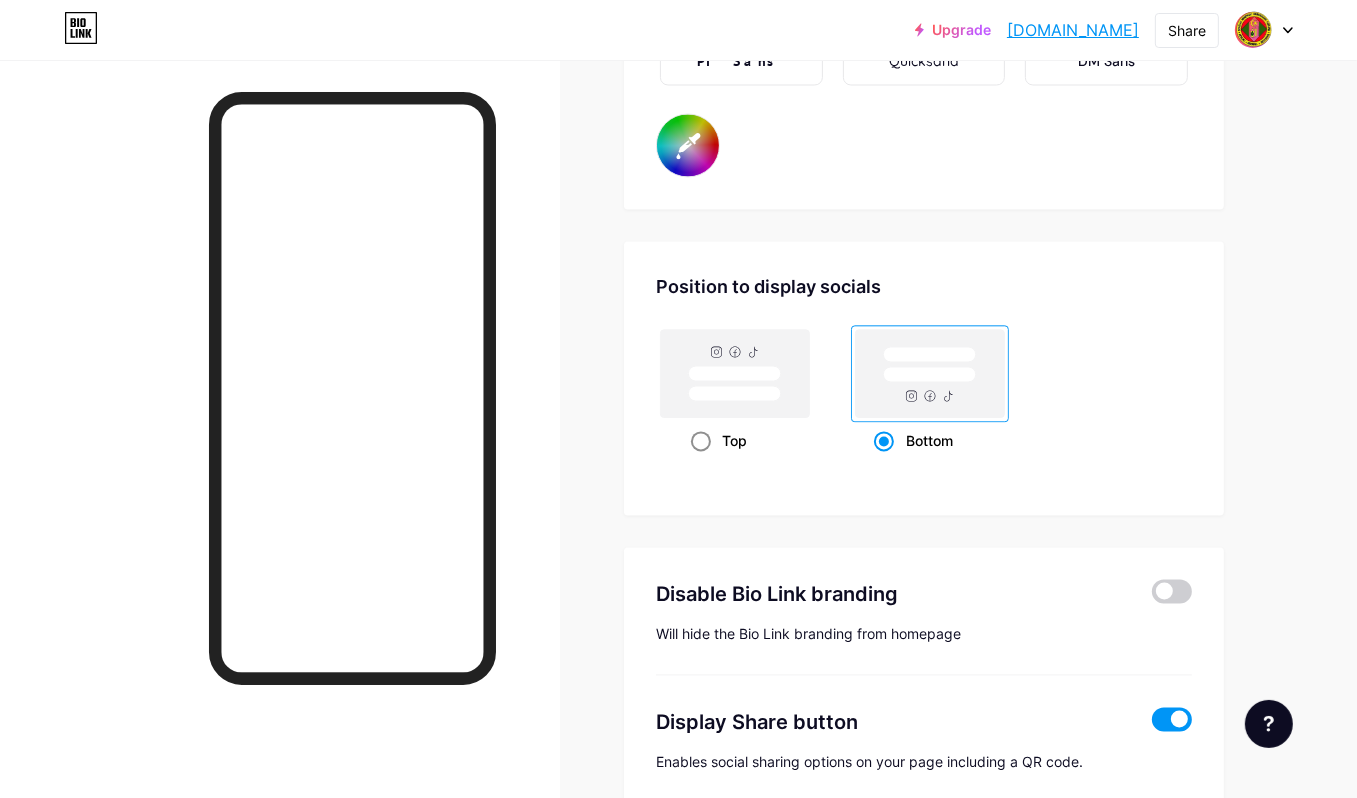 click at bounding box center [701, 441] 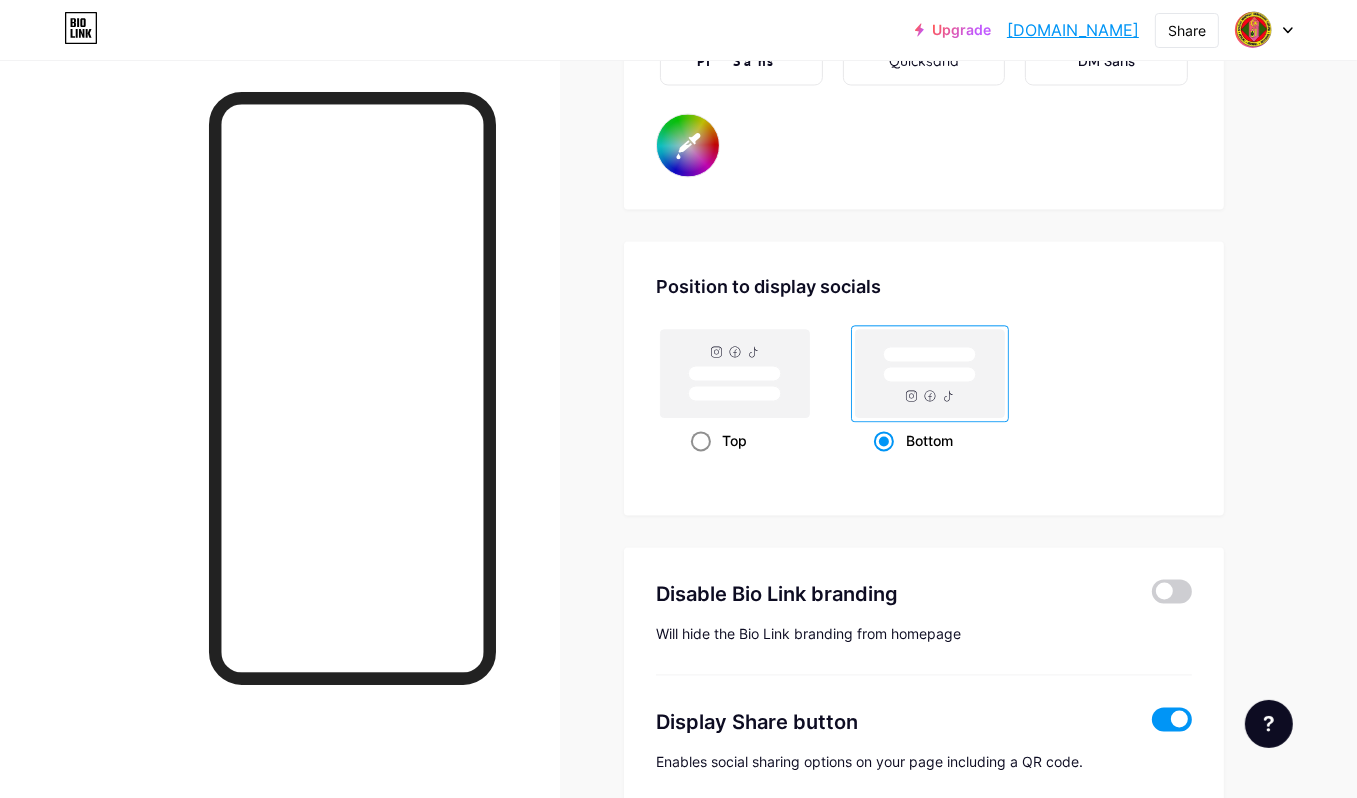 click on "Top" at bounding box center (697, 465) 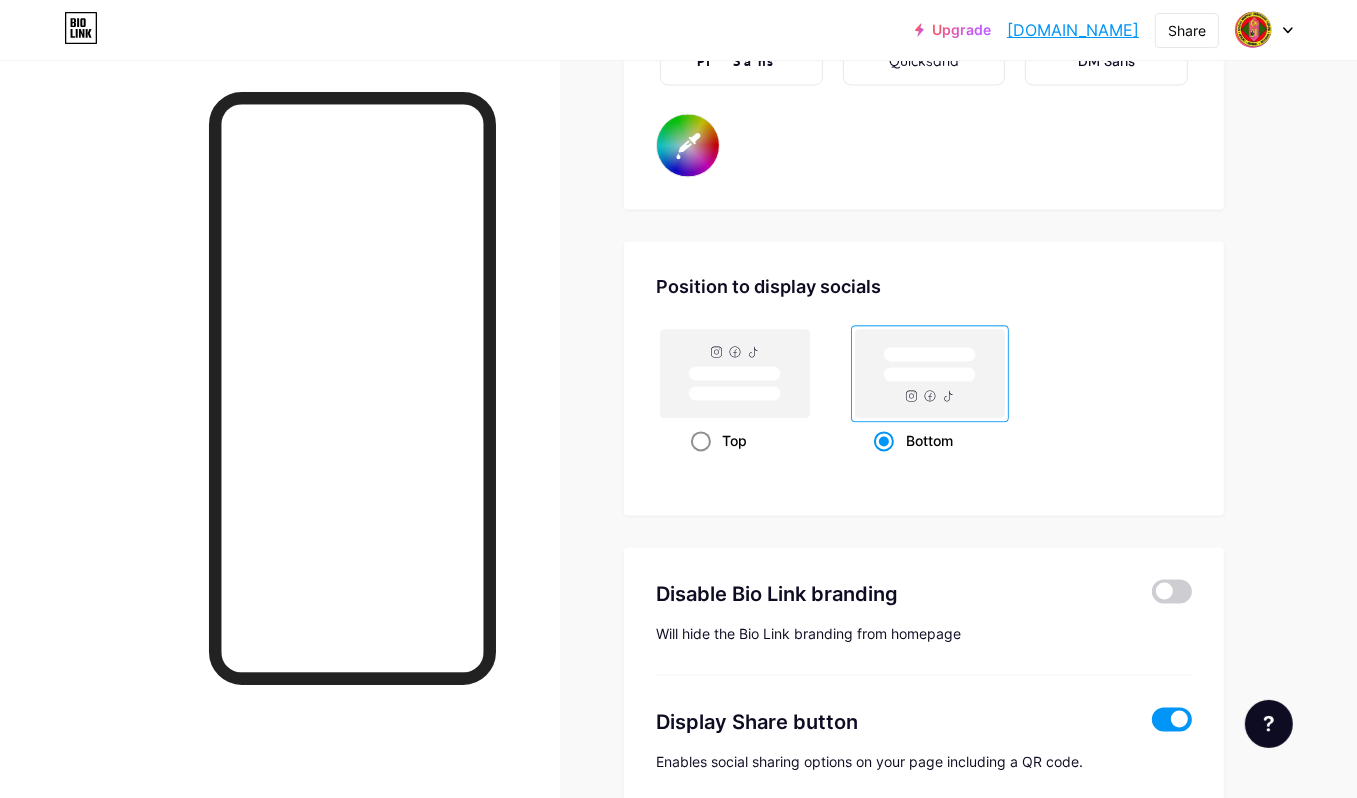 radio on "true" 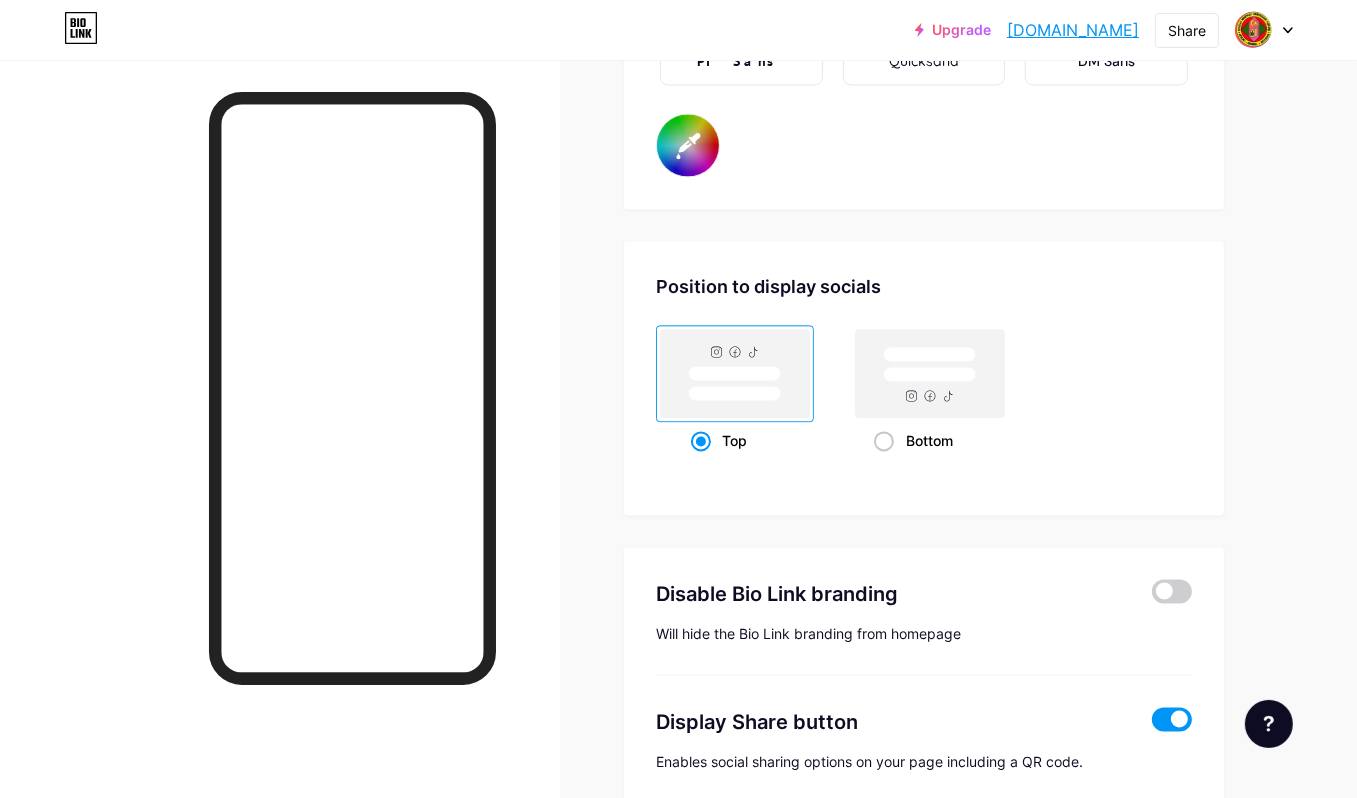 scroll, scrollTop: 3771, scrollLeft: 0, axis: vertical 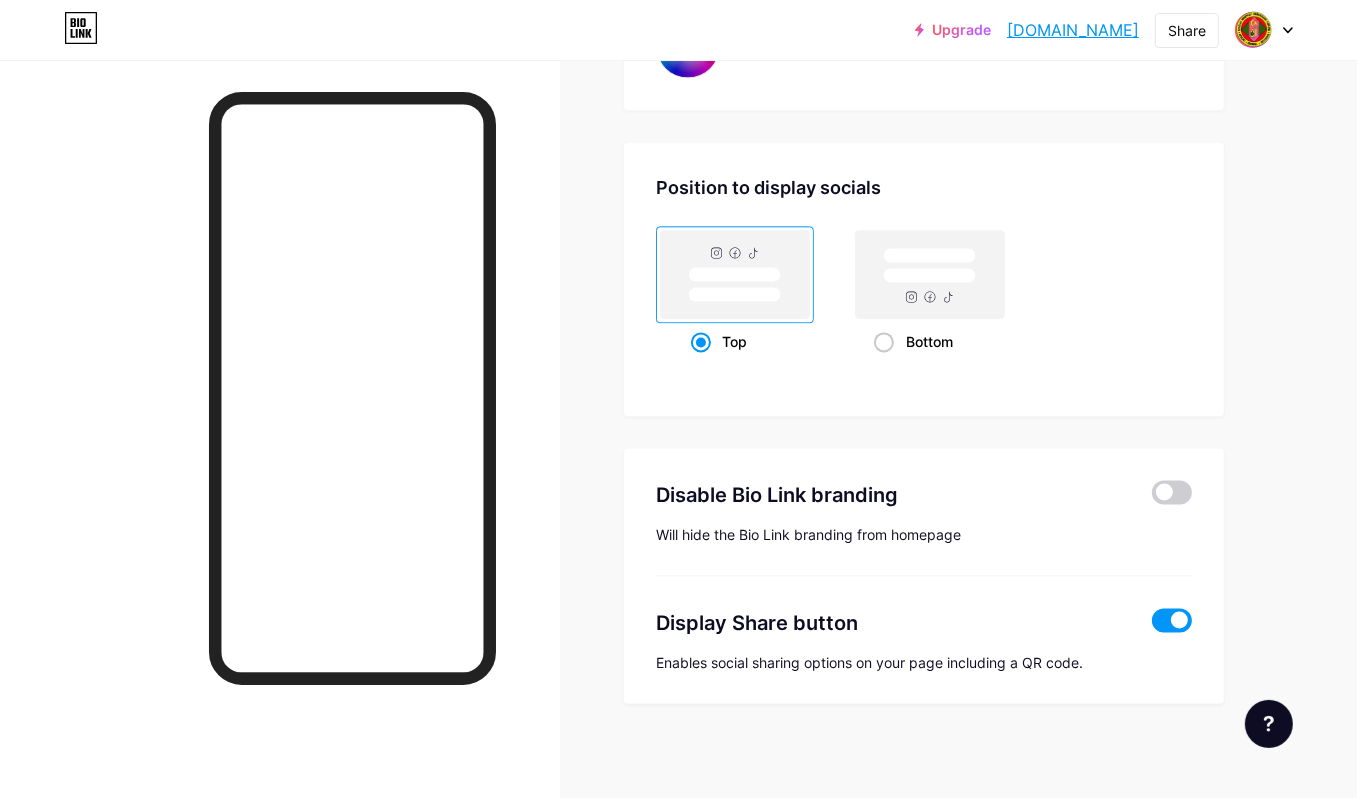 type on "#ffffff" 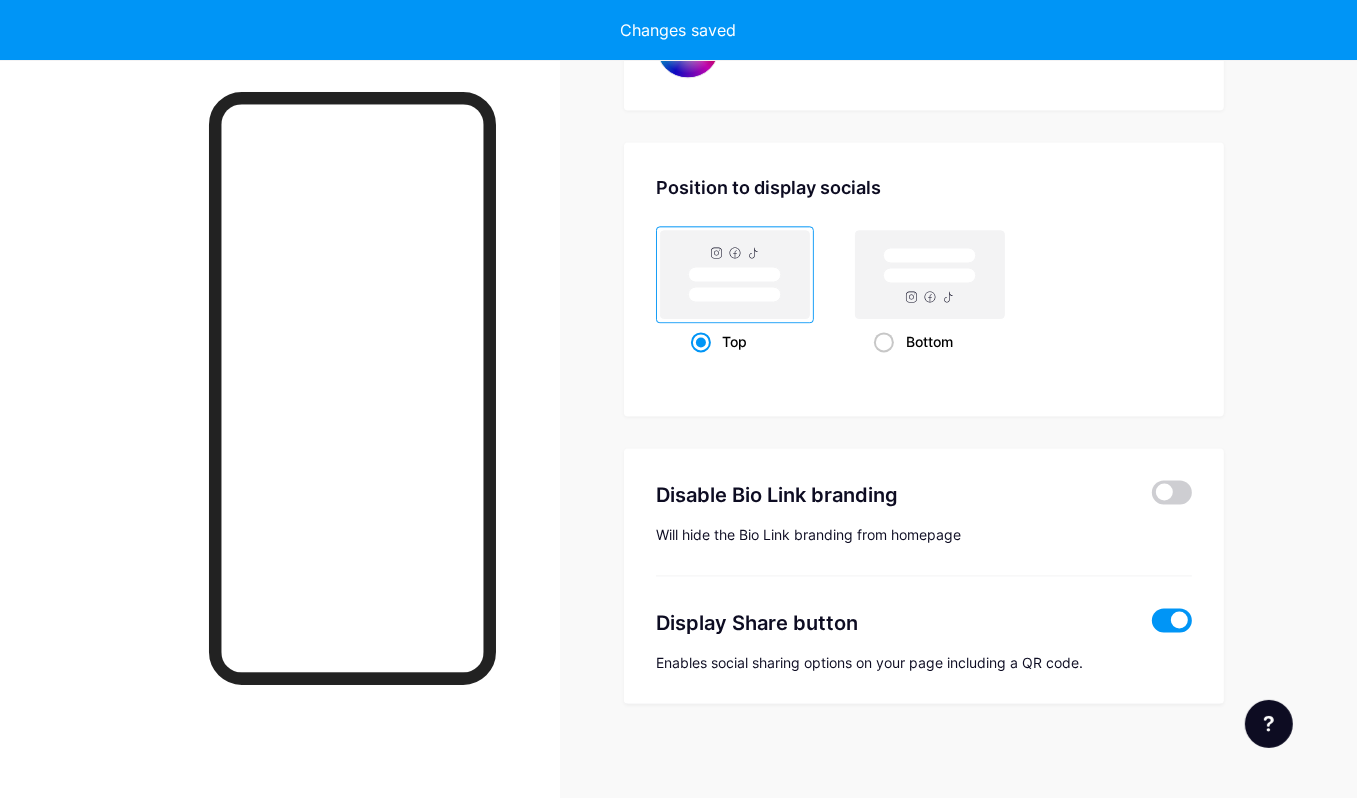 click on "Links
Posts
Design
Subscribers
NEW
Stats
Settings     Profile   UBK SMK KEMUMIN                       Themes   Link in bio   Blog   Shop       Basics       Carbon       Xmas 23       Pride       Glitch       Winter · Live       Glassy · Live       Chameleon · Live       Rainy Night · Live       Neon · Live       Summer       Retro       Strawberry · Live       Desert       Sunny       Autumn       Leaf       Clear Sky       Blush       Unicorn       Minimal       Cloudy       Shadow     Create your own           Changes saved     Background         Color           Video                   Image           Button       #f368d5   Font   Inter Poppins EB Garamond TEKO BALSAMIQ SANS Kite One PT Sans Quicksand DM Sans     #ffffff   Changes saved     Position to display socials                 Top                     Bottom
Disable Bio Link branding
Will hide the Bio Link branding from homepage" at bounding box center (654, -1454) 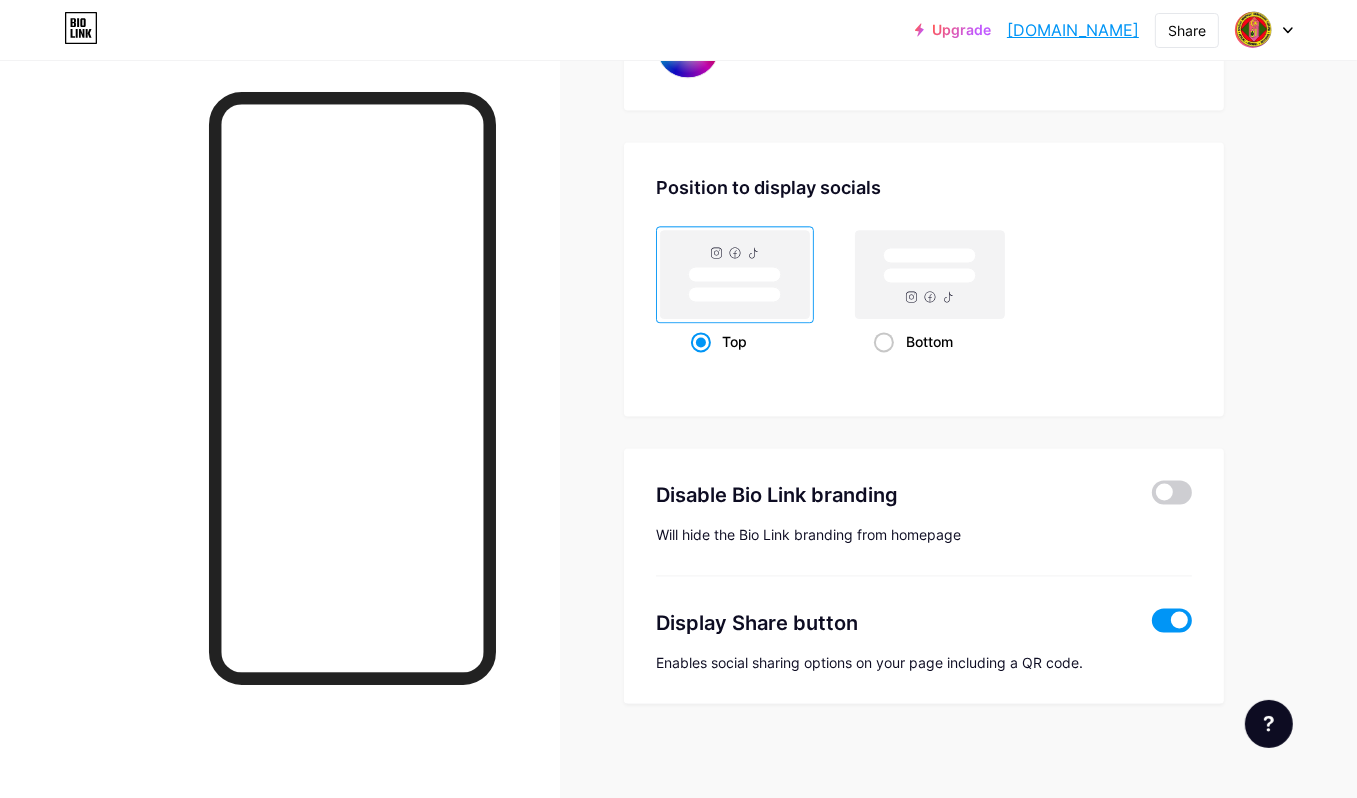 click at bounding box center (280, 459) 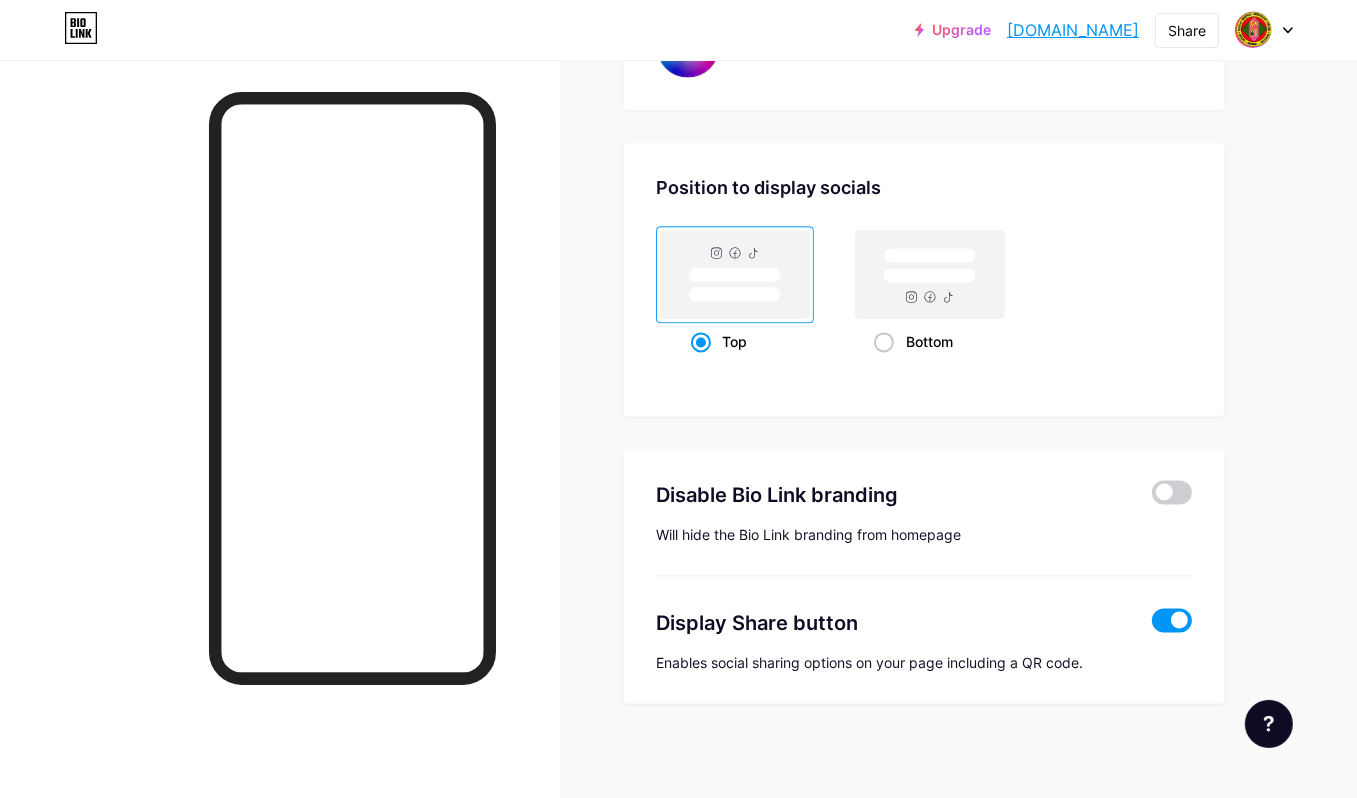 click at bounding box center (280, 459) 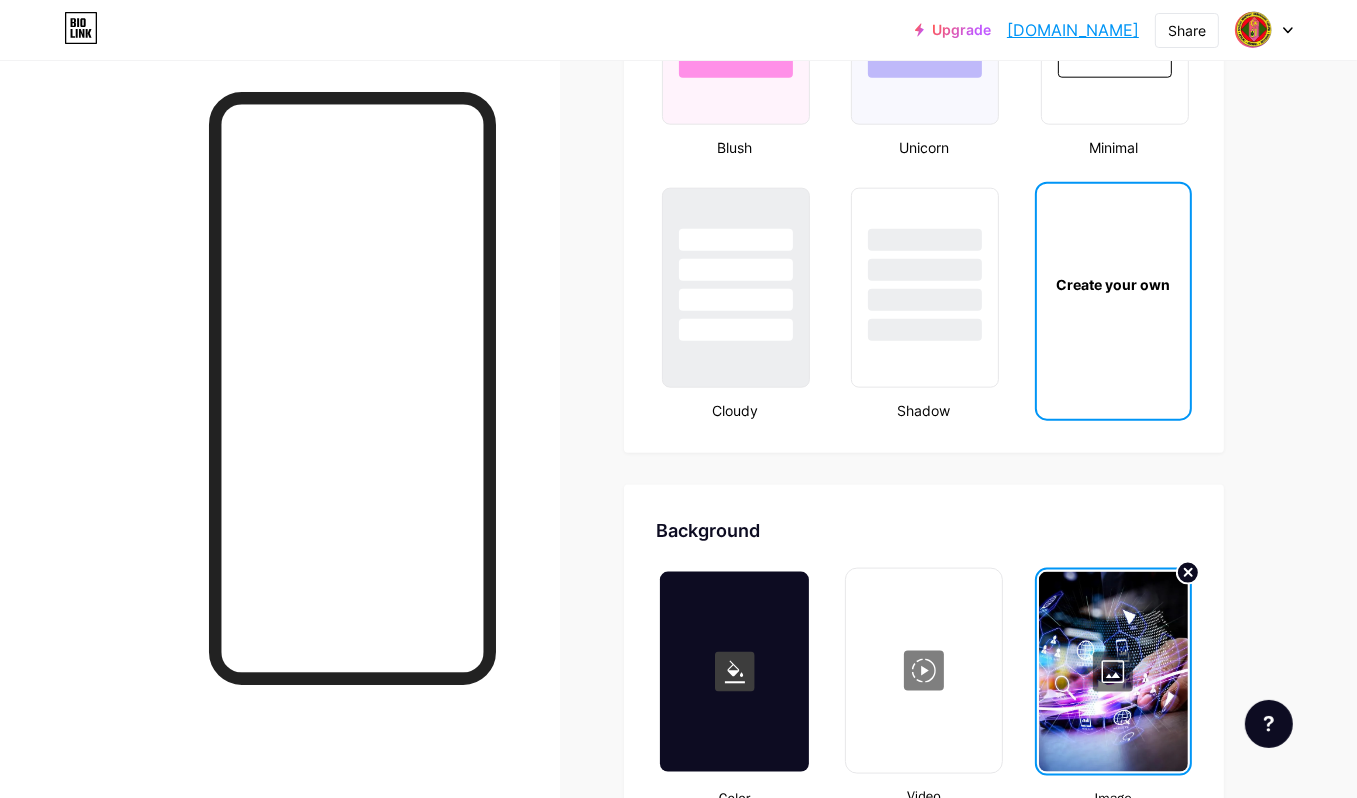 scroll, scrollTop: 2171, scrollLeft: 0, axis: vertical 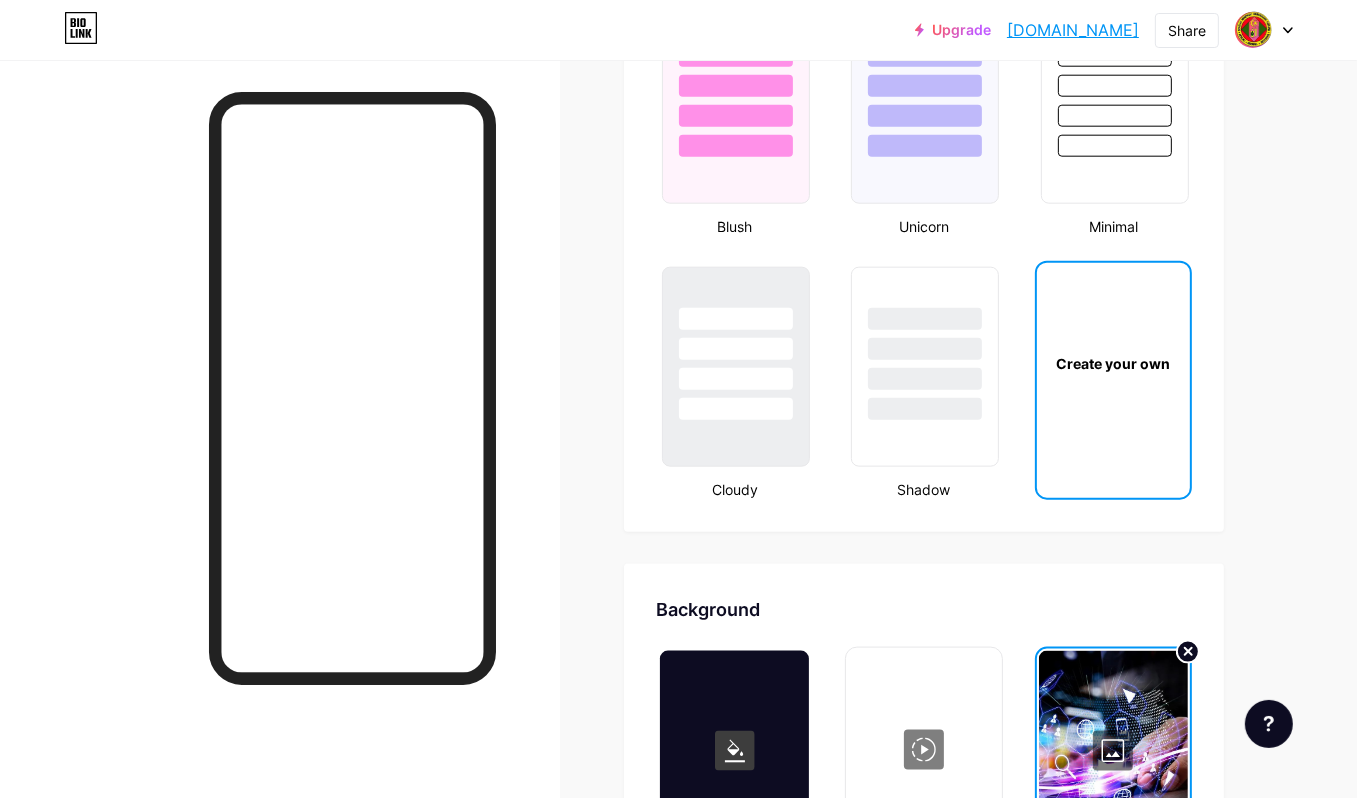 click at bounding box center (280, 459) 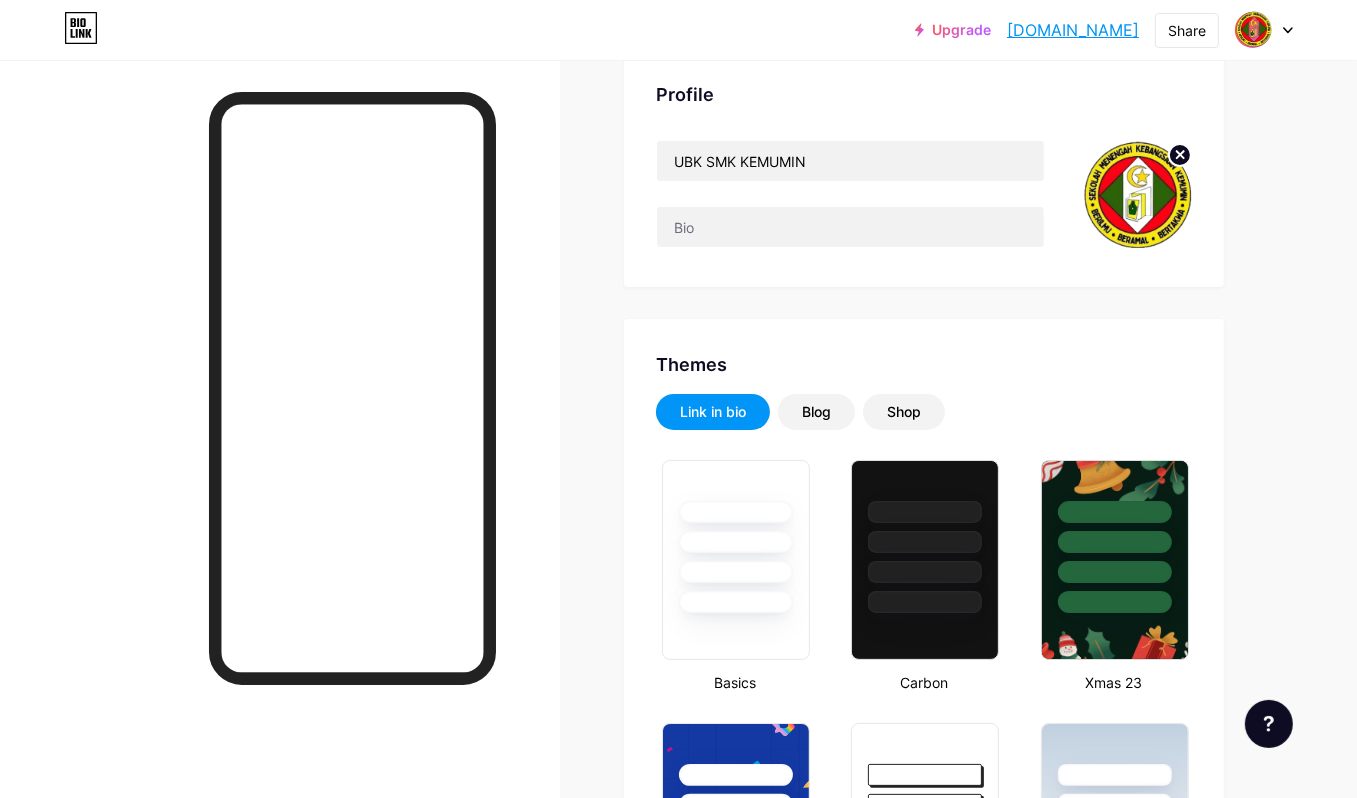 scroll, scrollTop: 0, scrollLeft: 0, axis: both 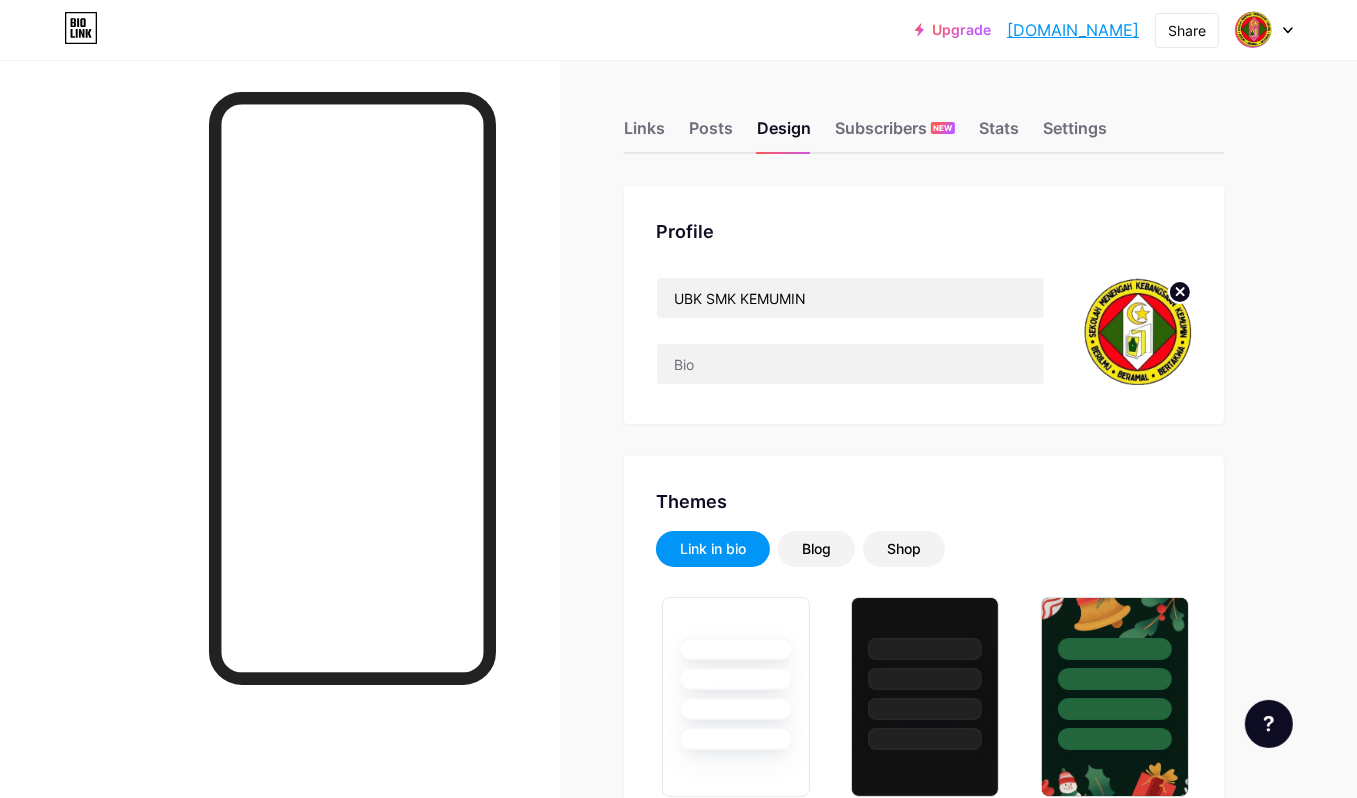 drag, startPoint x: 632, startPoint y: 129, endPoint x: 645, endPoint y: 155, distance: 29.068884 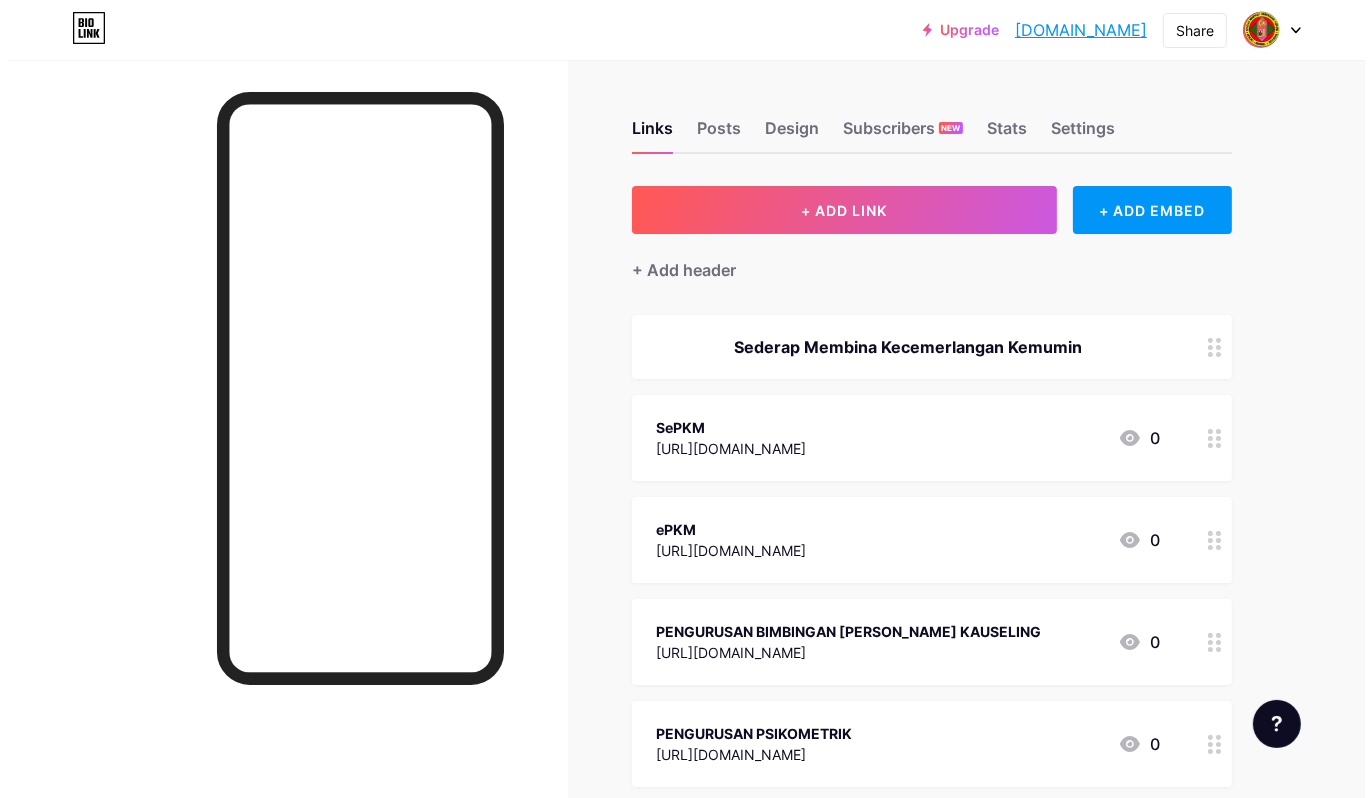 scroll, scrollTop: 200, scrollLeft: 0, axis: vertical 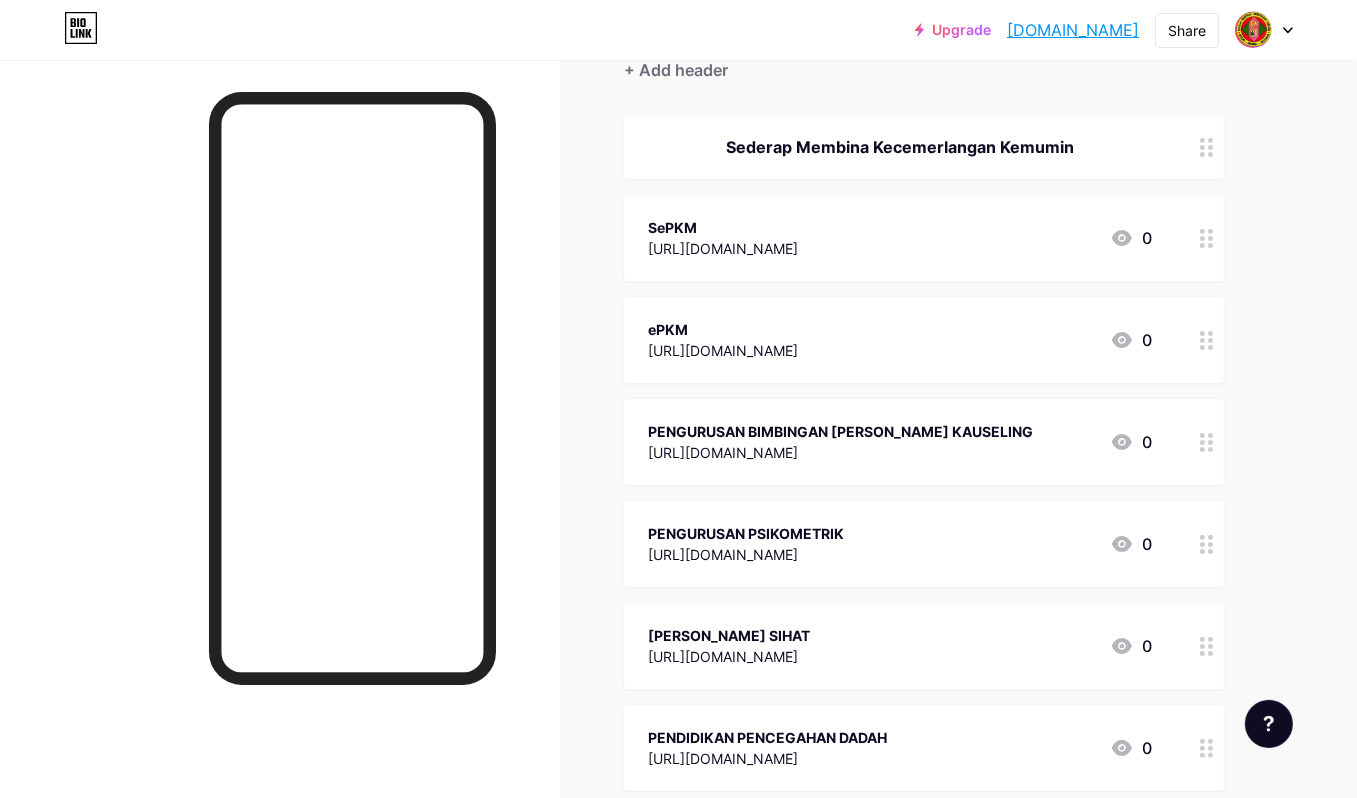 click on "[URL][DOMAIN_NAME]" at bounding box center [840, 452] 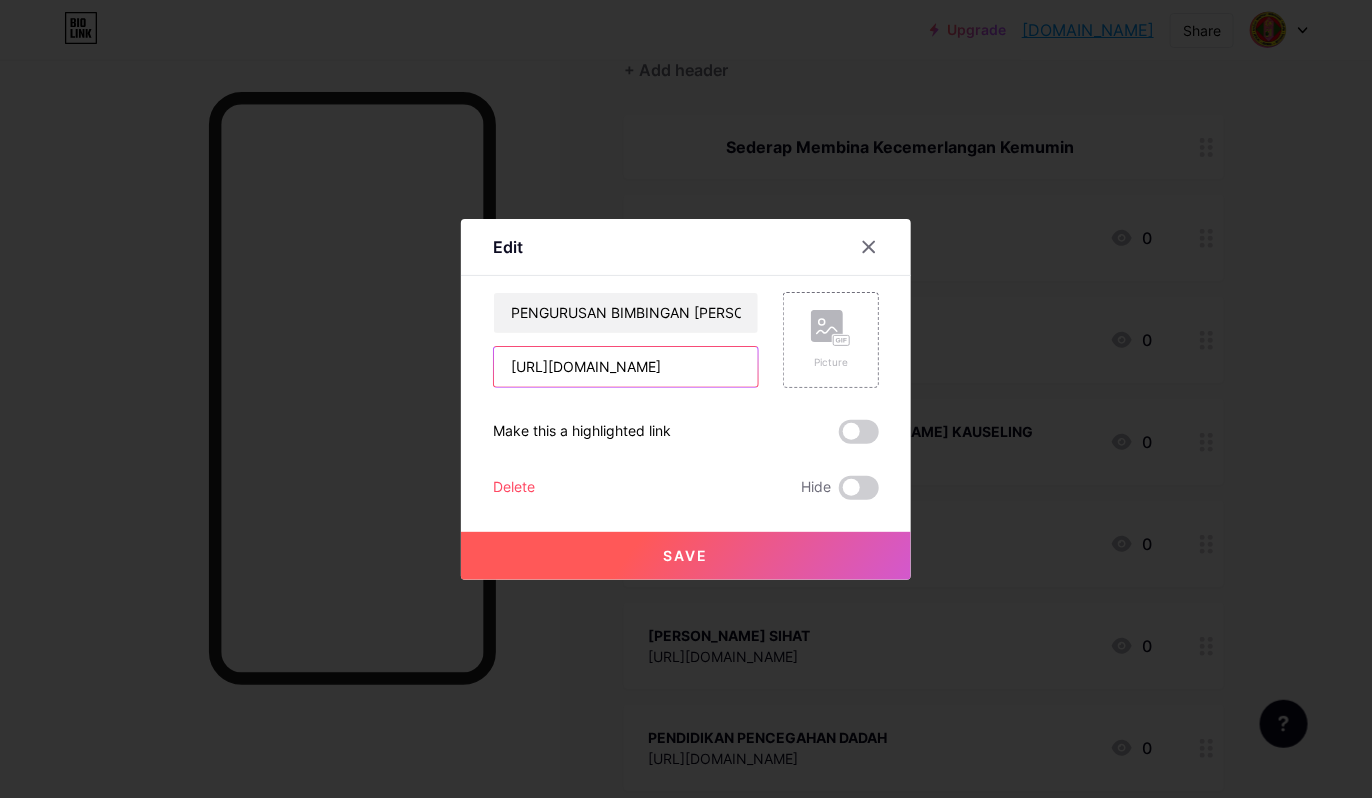 click on "[URL][DOMAIN_NAME]" at bounding box center [626, 367] 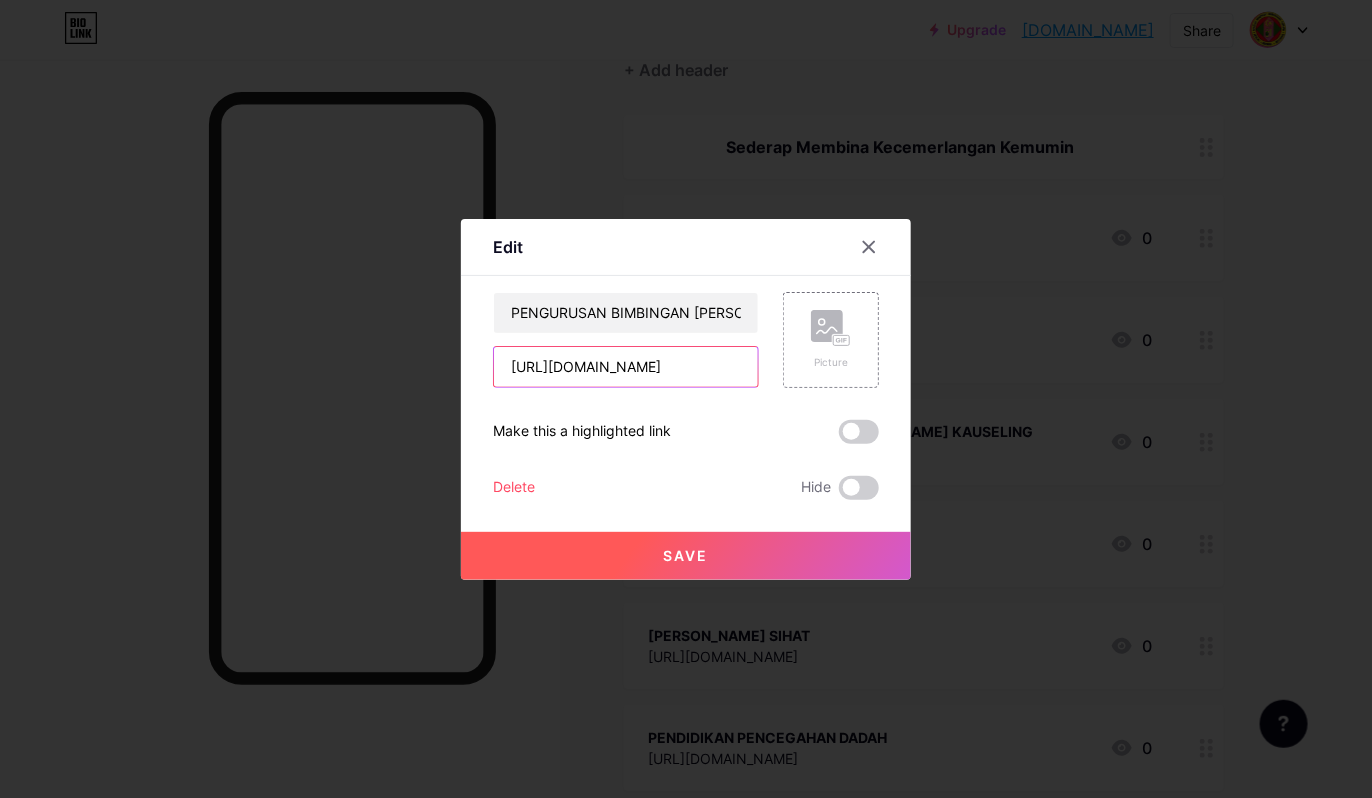 click on "PENGURUSAN BIMBINGAN DAN KAUSELING     https://drive.google.com/drive/folders/1DyaKVHE6PhlyTvNOkqv0fjf6PyROtqsQ?usp=drive_link                     Picture" at bounding box center [686, 340] 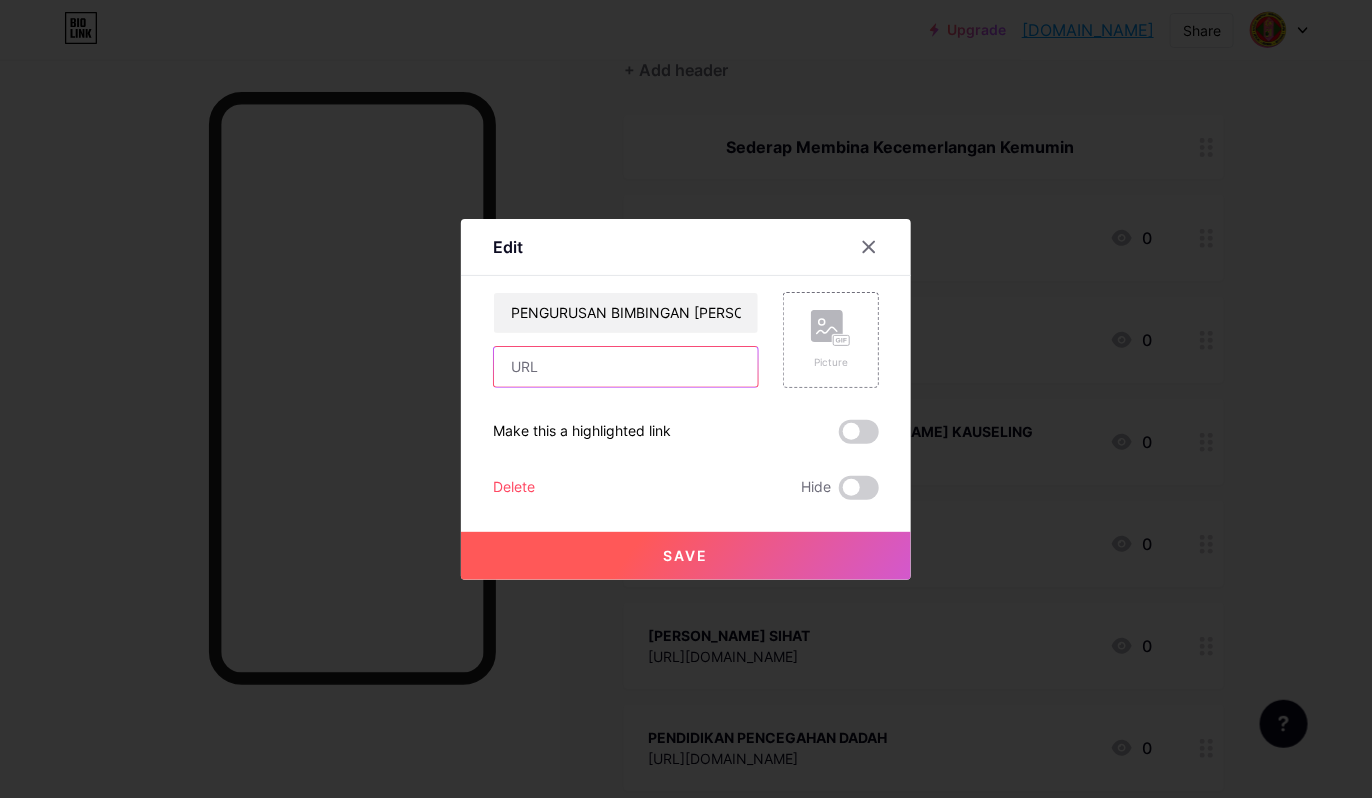 scroll, scrollTop: 0, scrollLeft: 0, axis: both 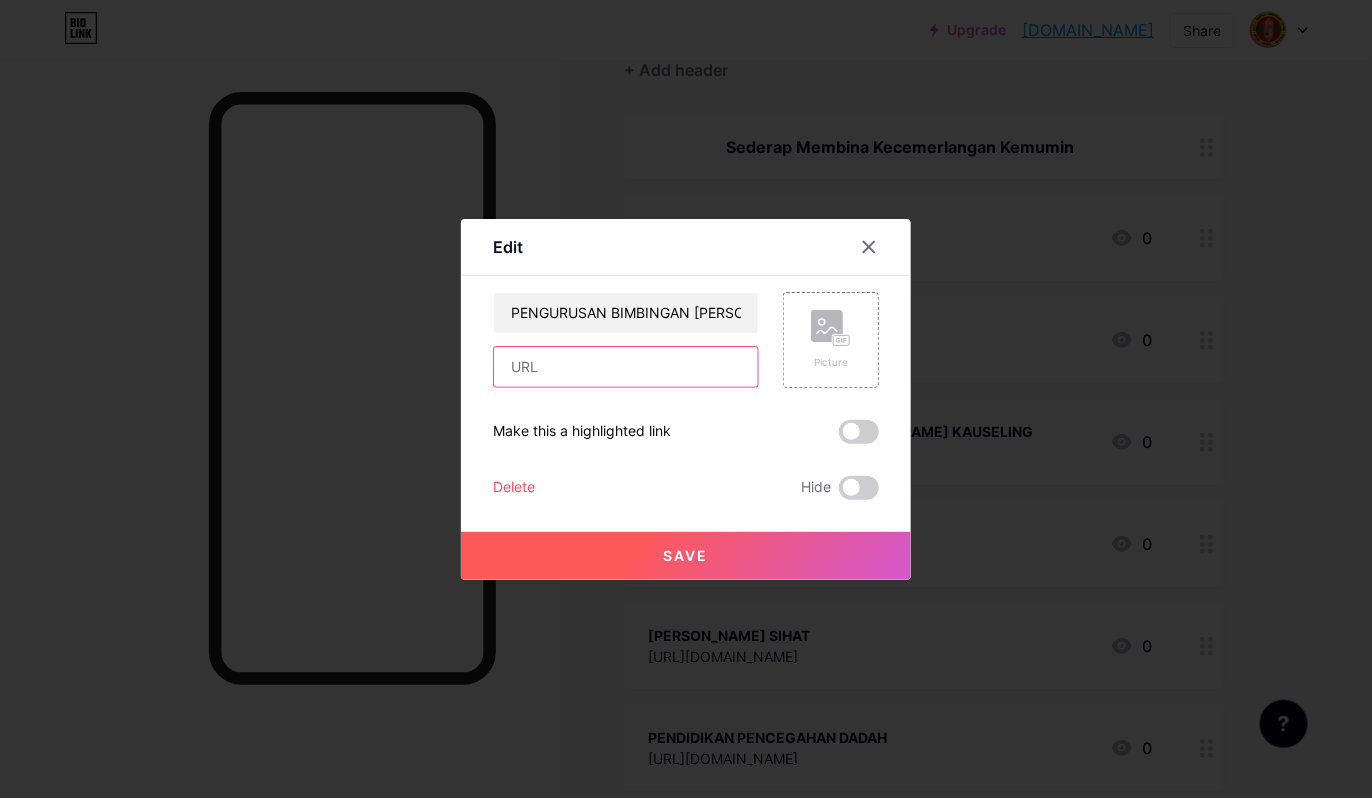 paste on "[URL][DOMAIN_NAME]" 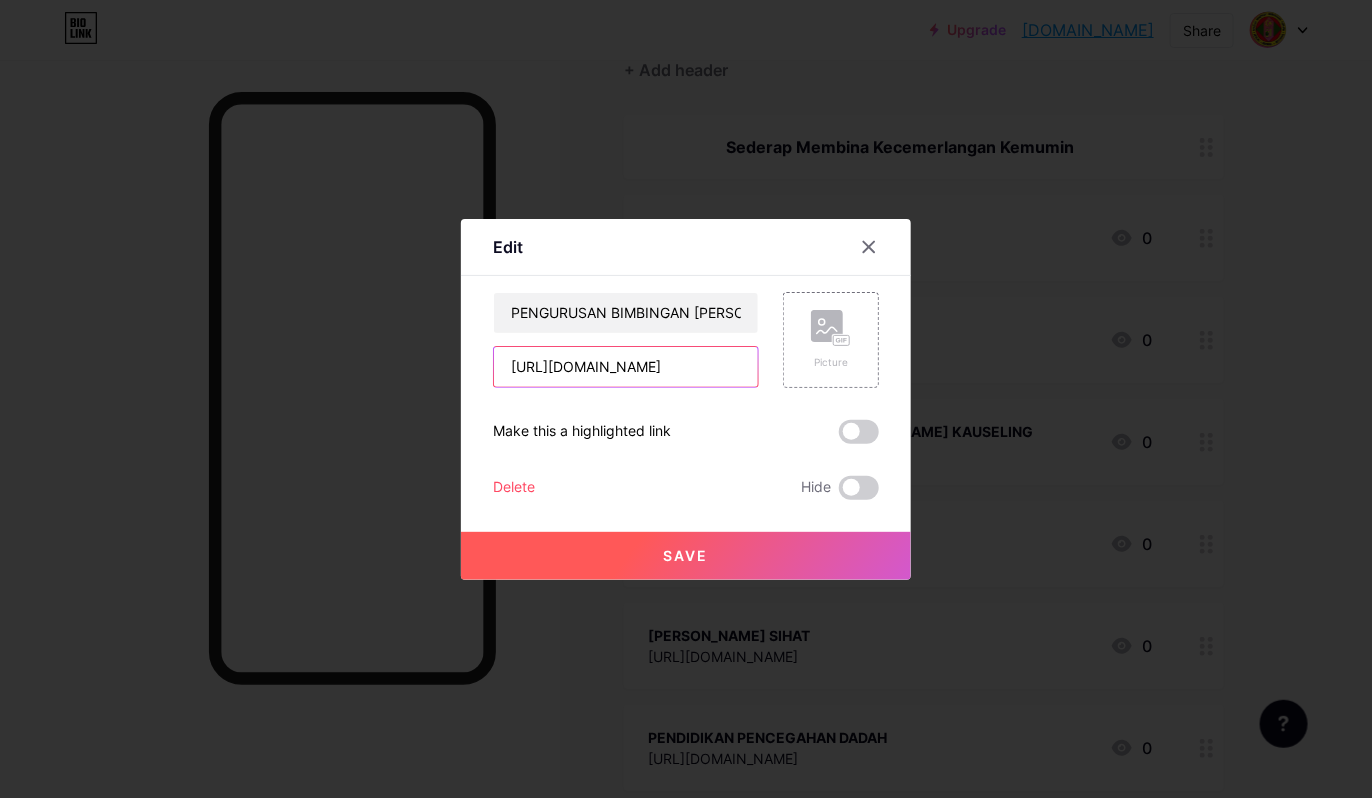scroll, scrollTop: 0, scrollLeft: 393, axis: horizontal 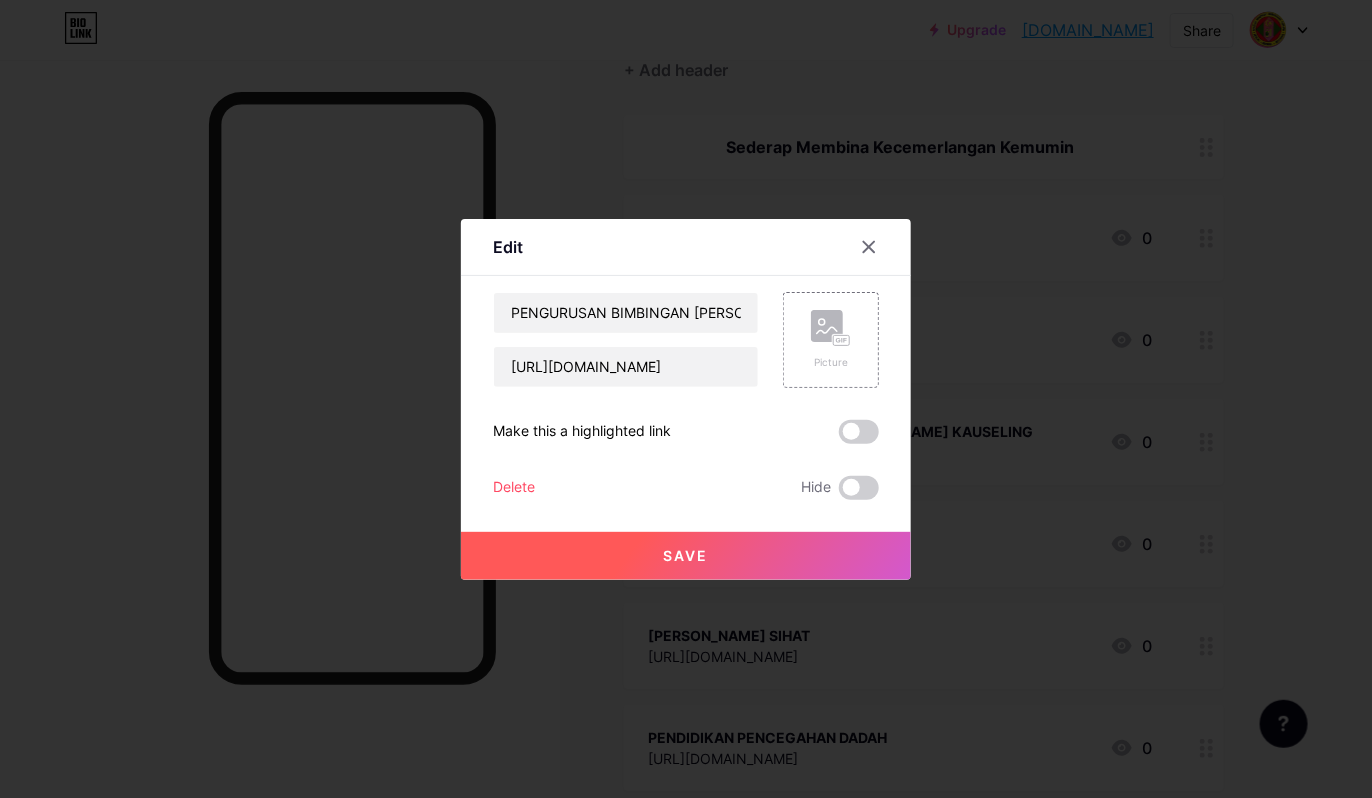 click on "Save" at bounding box center [686, 556] 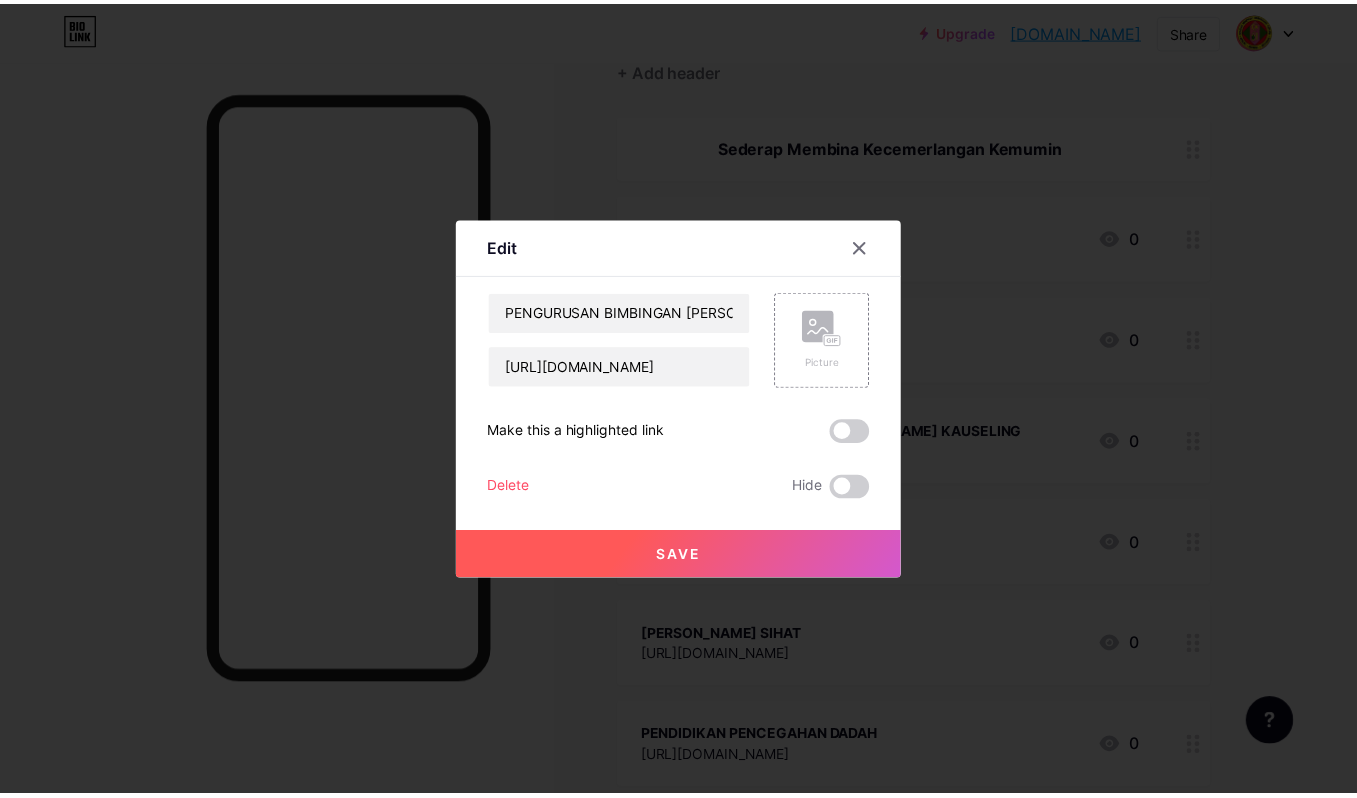scroll, scrollTop: 0, scrollLeft: 0, axis: both 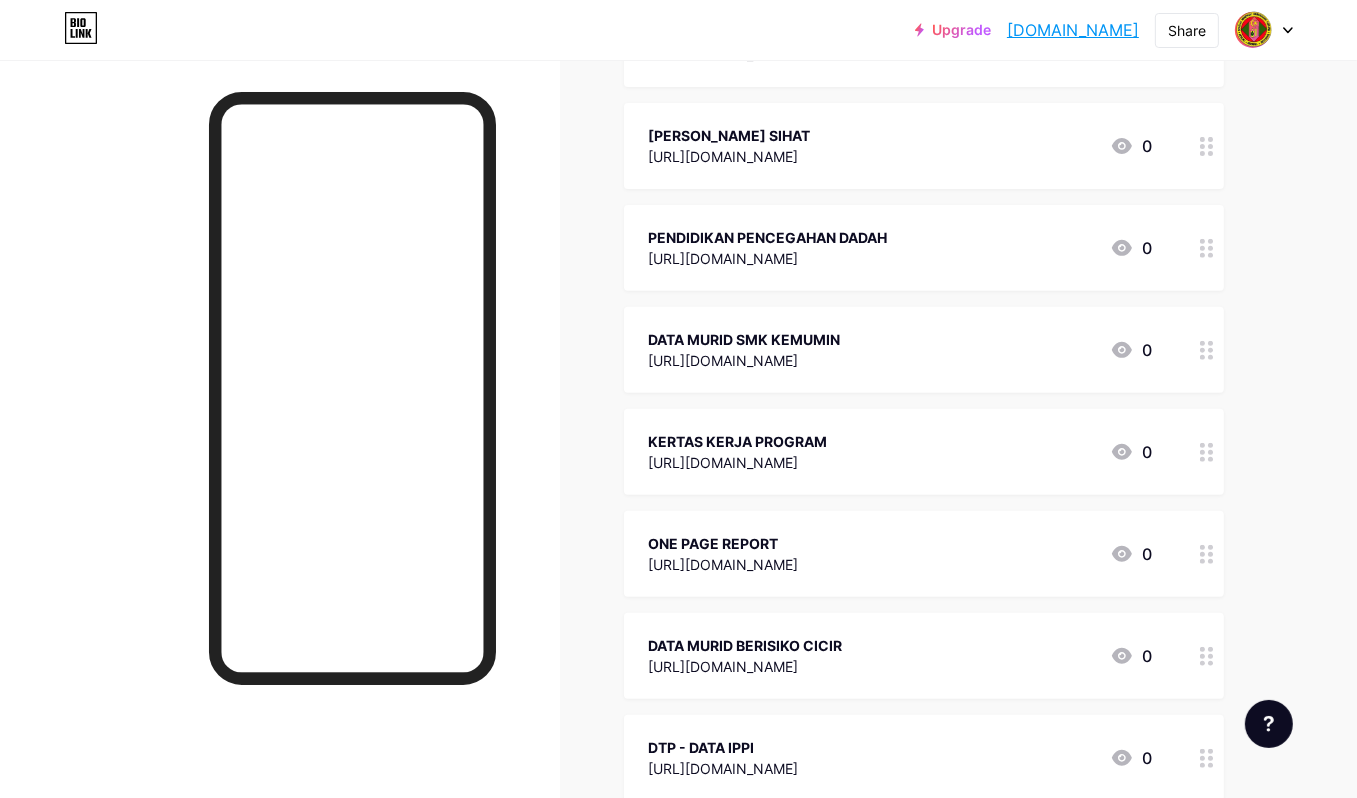 click on "[DOMAIN_NAME]" at bounding box center (1073, 30) 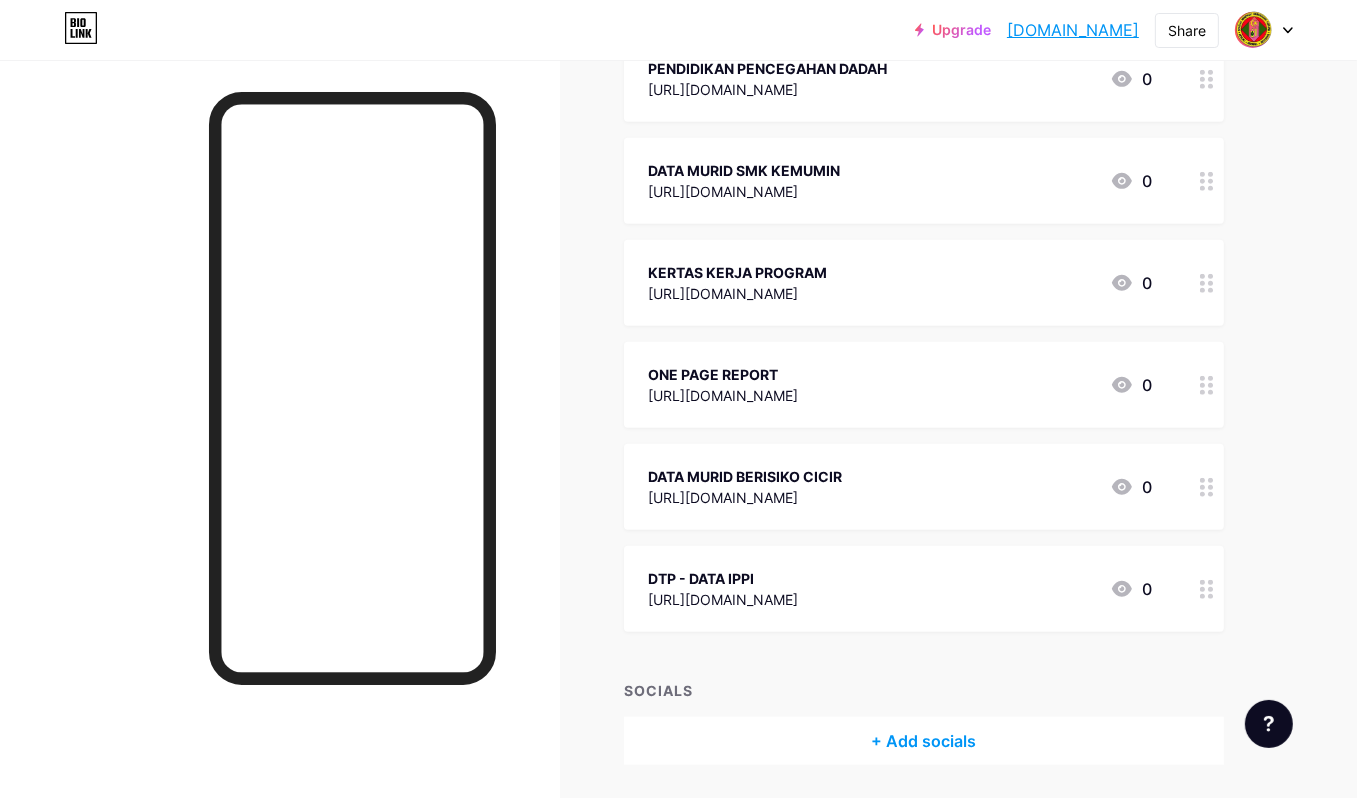 scroll, scrollTop: 900, scrollLeft: 0, axis: vertical 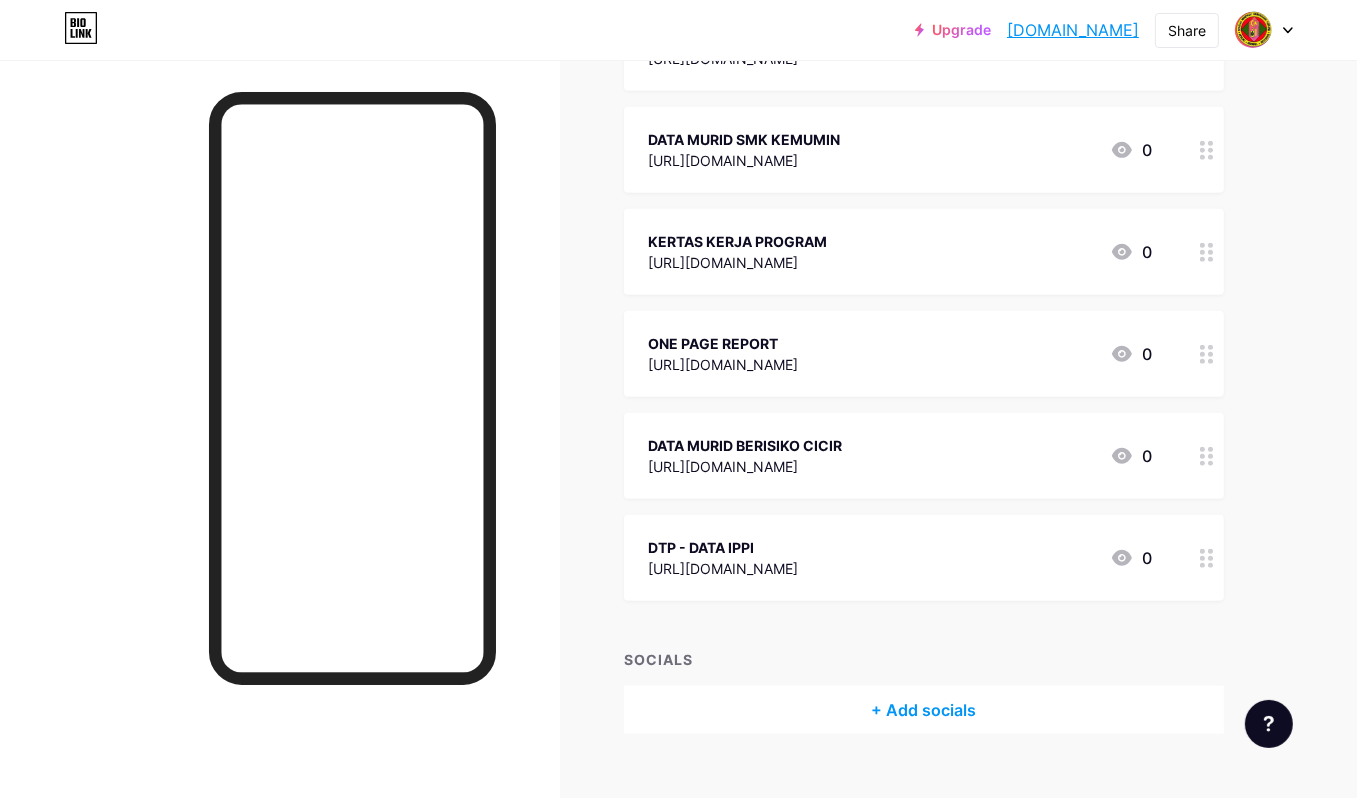 click on "[DOMAIN_NAME]" at bounding box center [1073, 30] 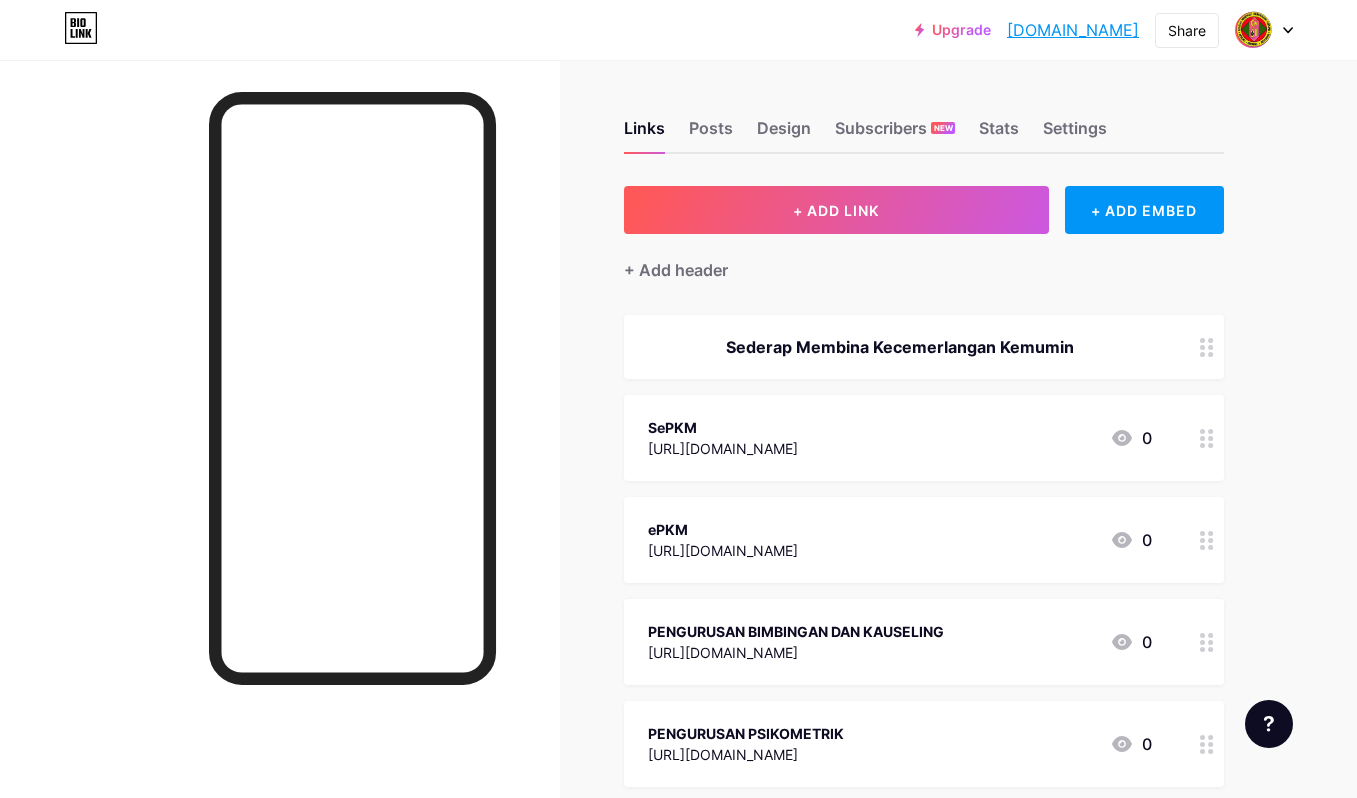 scroll, scrollTop: 0, scrollLeft: 0, axis: both 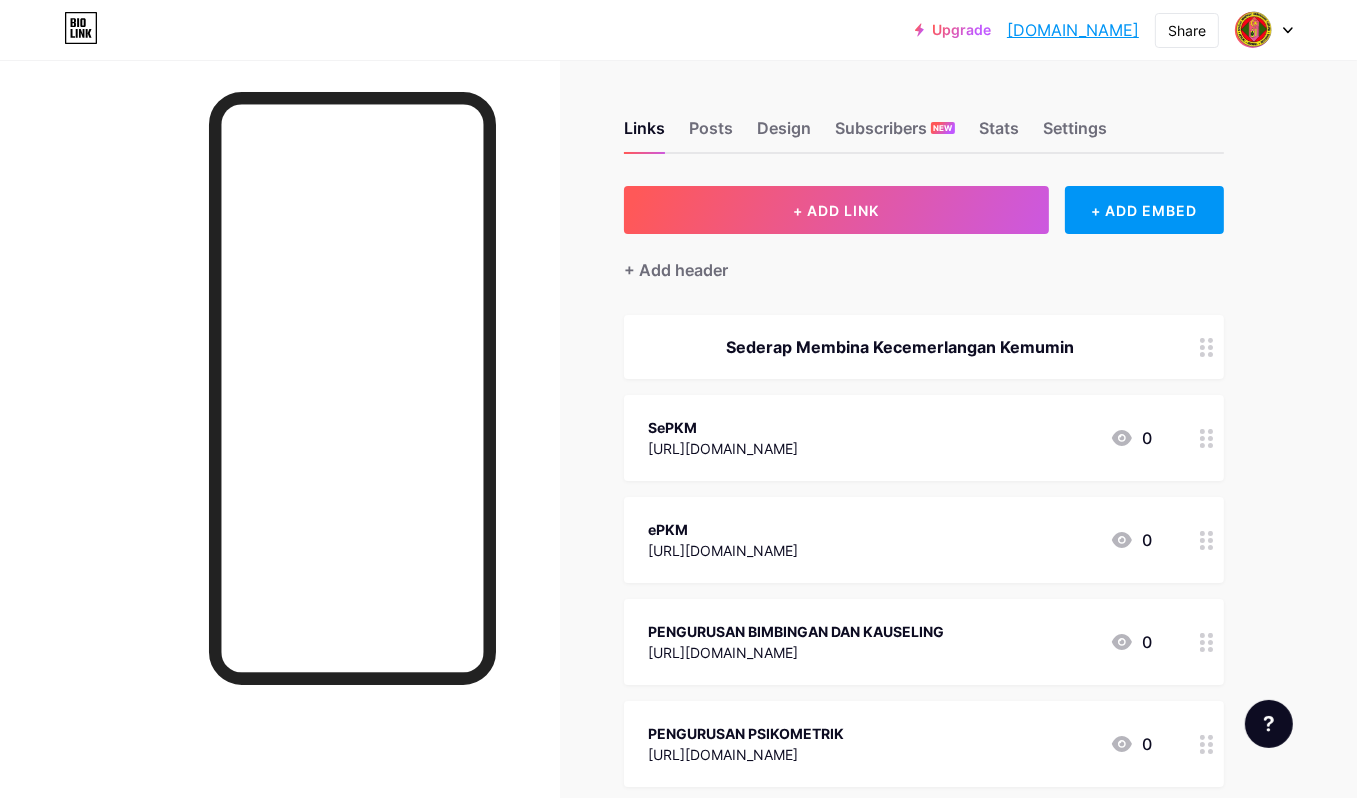 click on "[DOMAIN_NAME]" at bounding box center [1073, 30] 